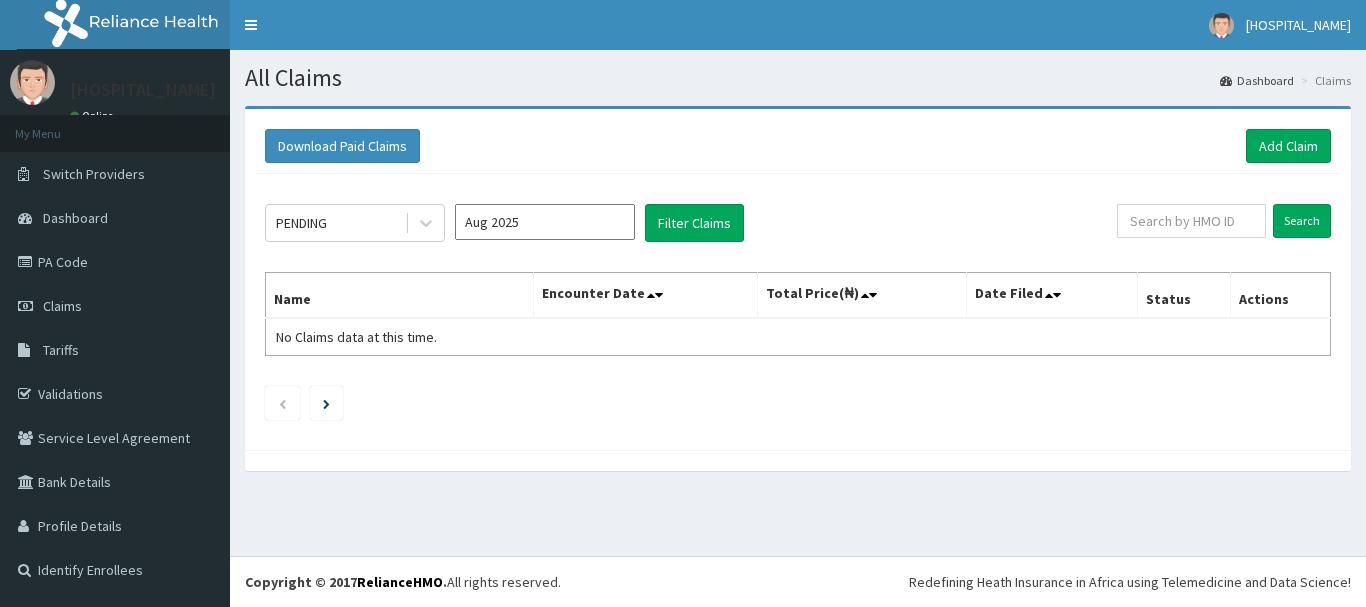 scroll, scrollTop: 0, scrollLeft: 0, axis: both 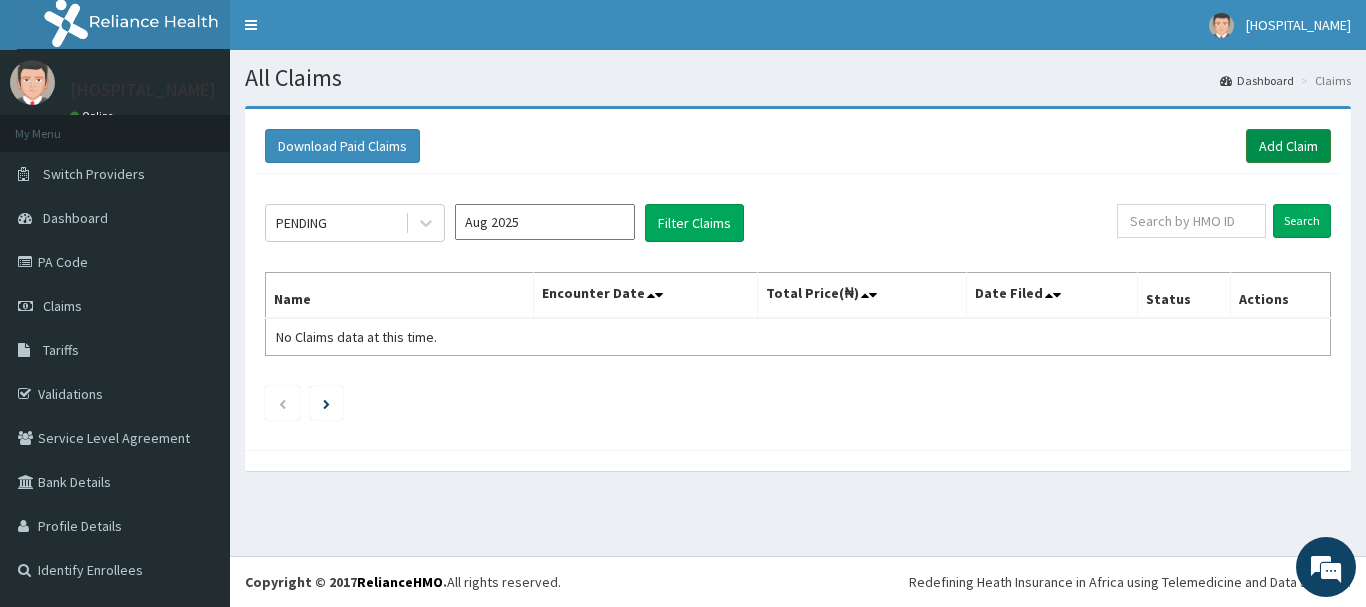 click on "Add Claim" at bounding box center [1288, 146] 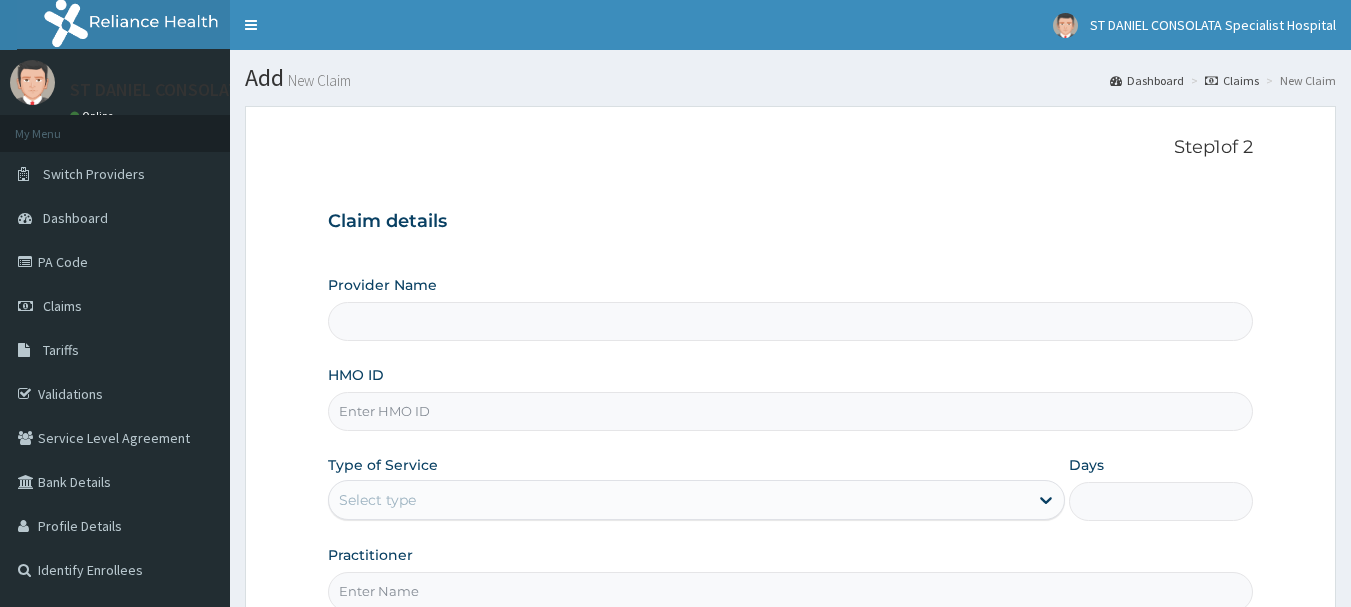 scroll, scrollTop: 0, scrollLeft: 0, axis: both 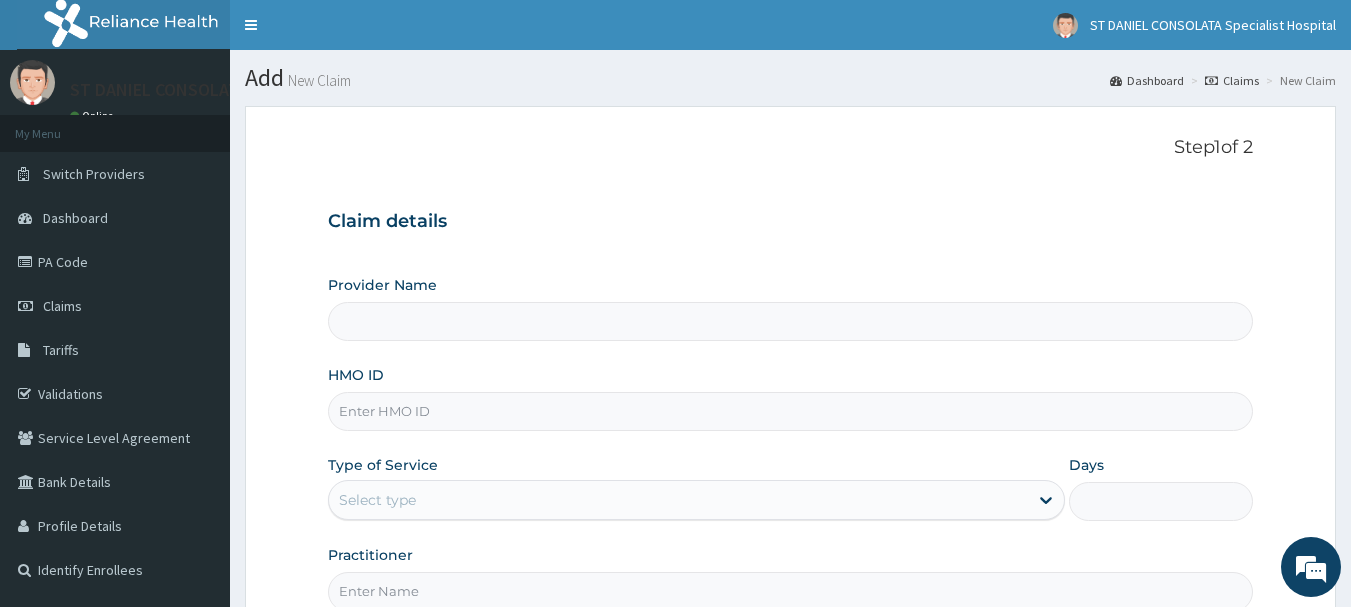 type on "ST DANIEL CONSOLATA SPECIALIST HOSPITAL" 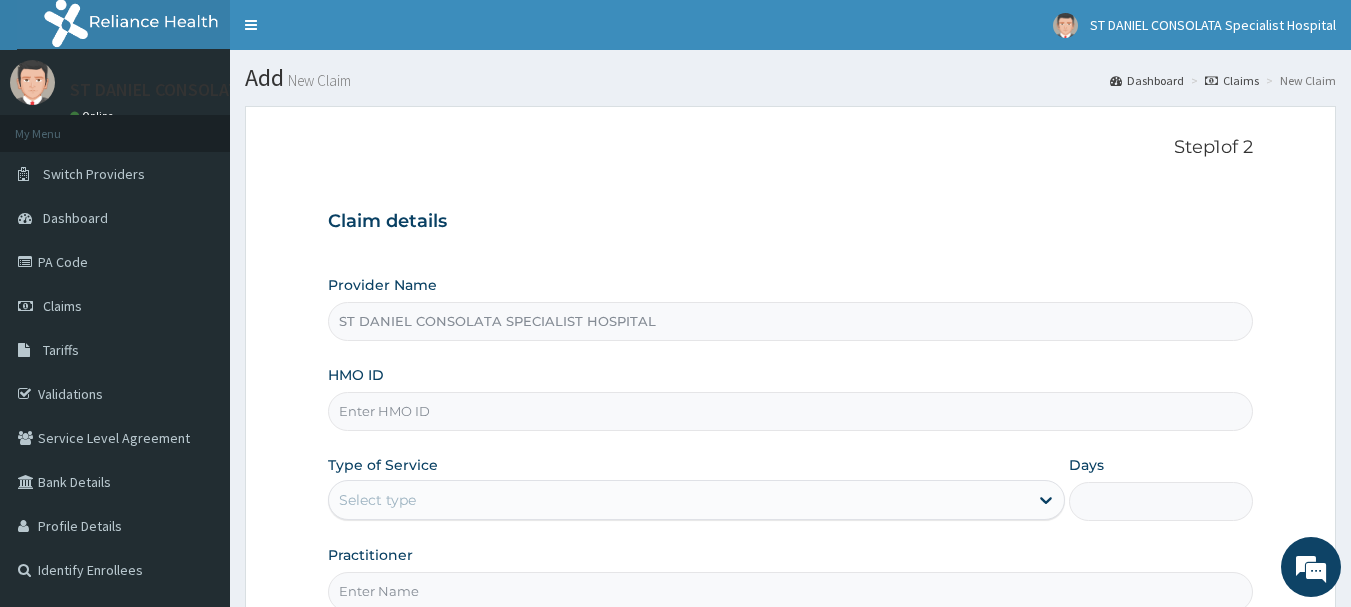 click on "HMO ID" at bounding box center (791, 411) 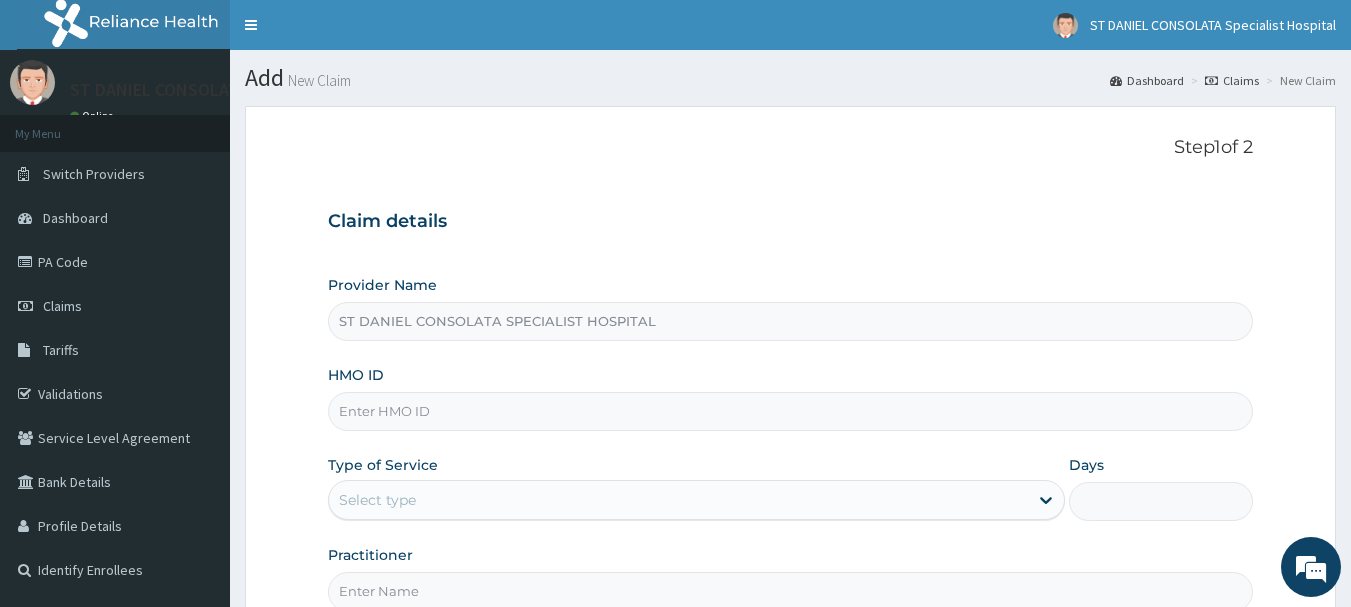 scroll, scrollTop: 0, scrollLeft: 0, axis: both 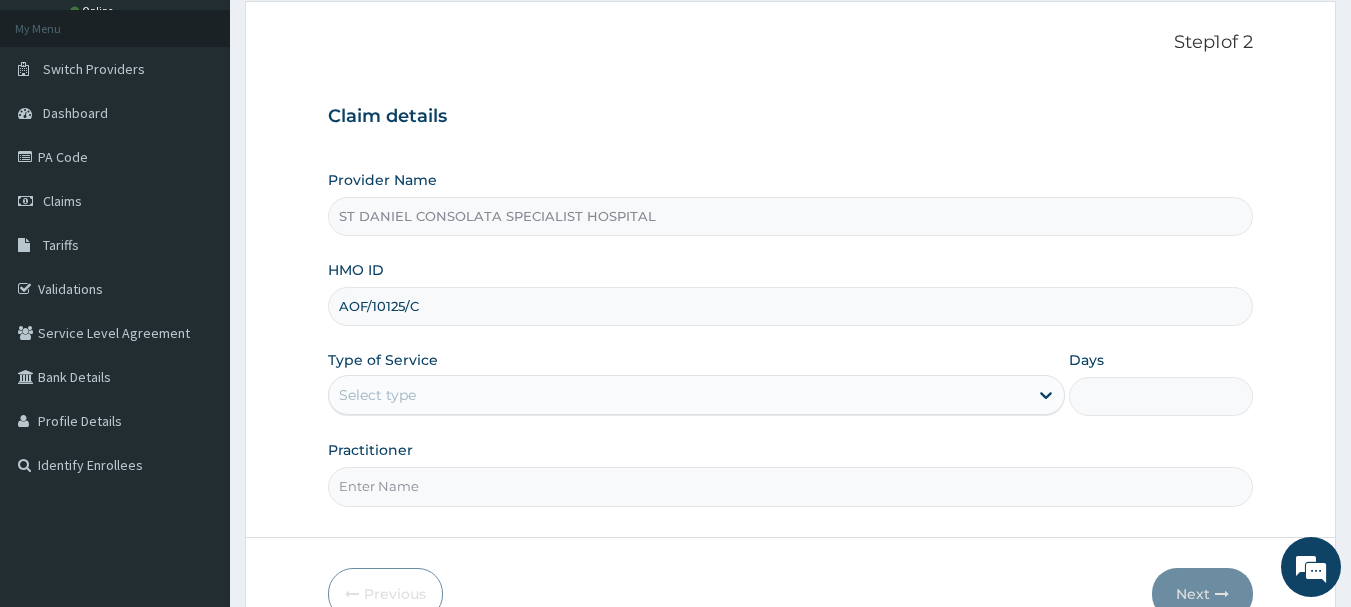 type on "AOF/10125/C" 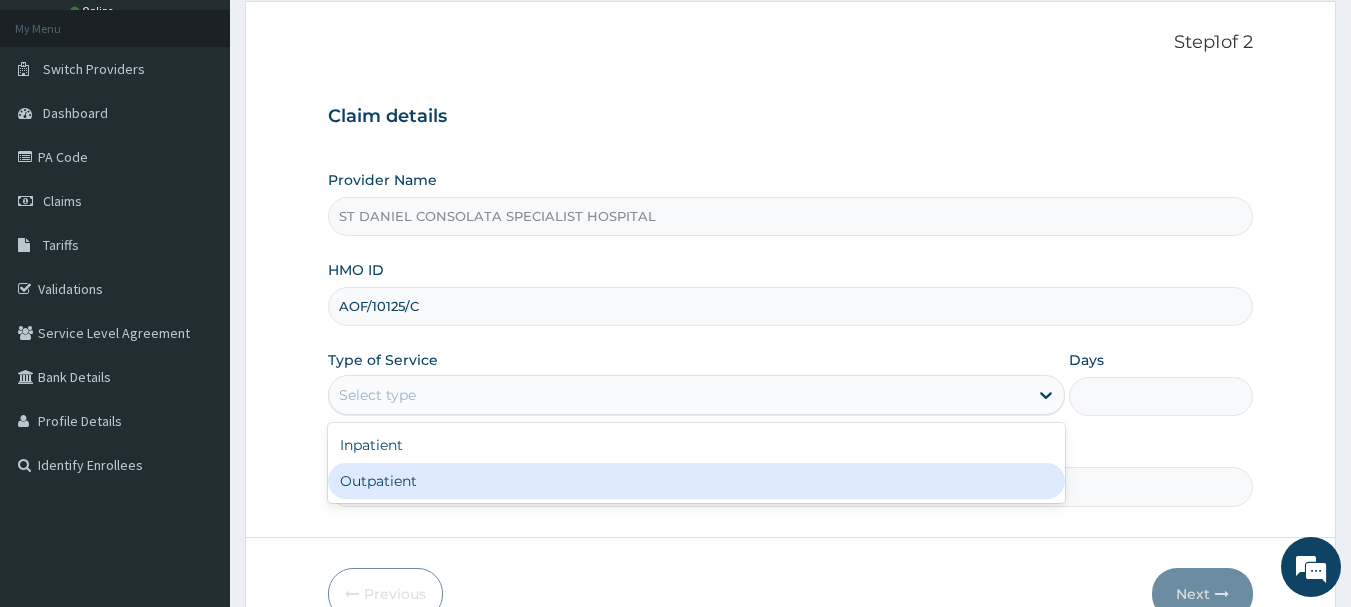 click on "Outpatient" at bounding box center [696, 481] 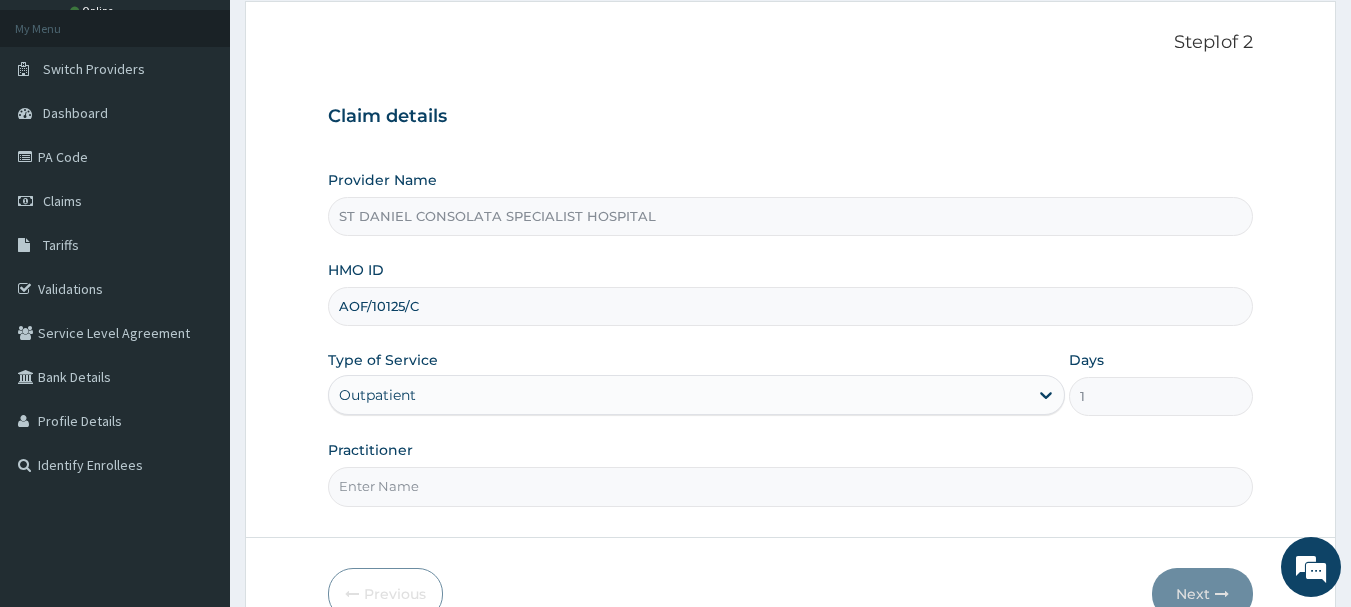 click on "Practitioner" at bounding box center (791, 486) 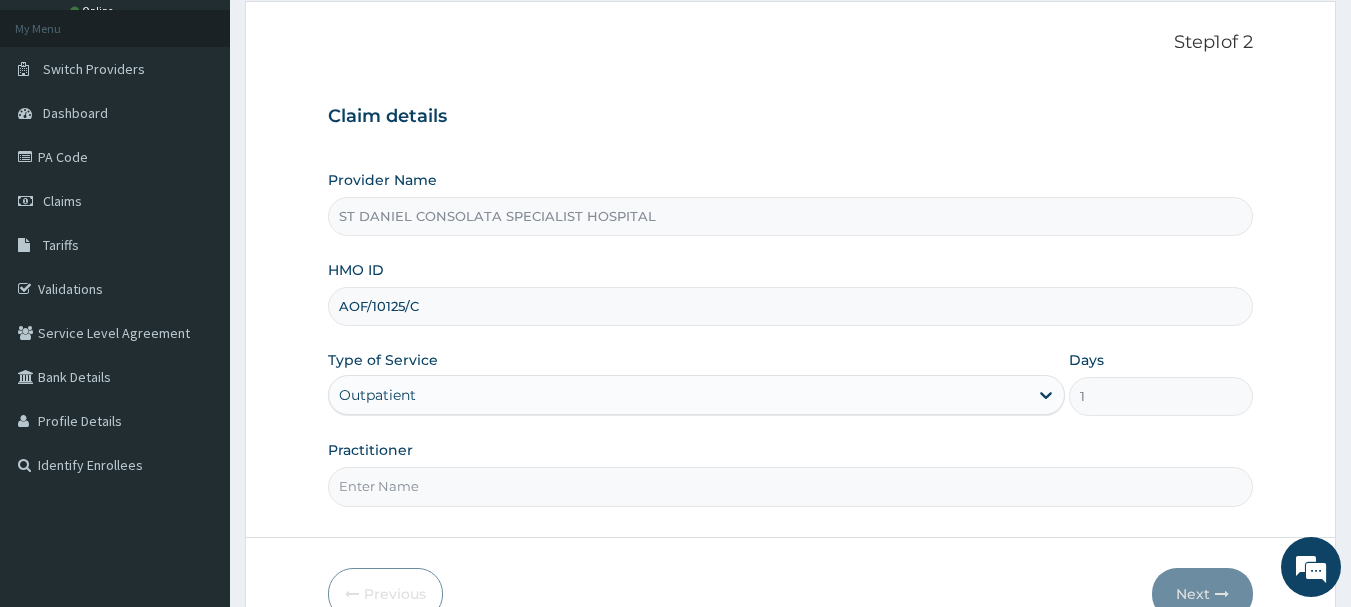 type on "DR [NAME]" 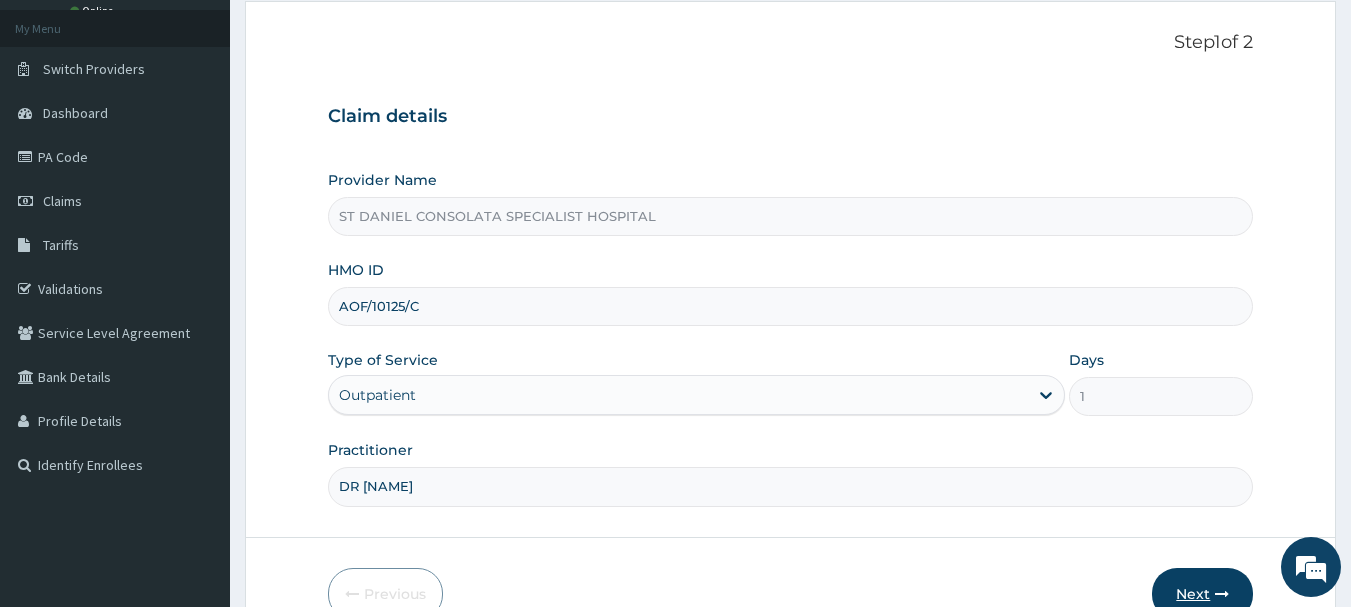 click on "Next" at bounding box center (1202, 594) 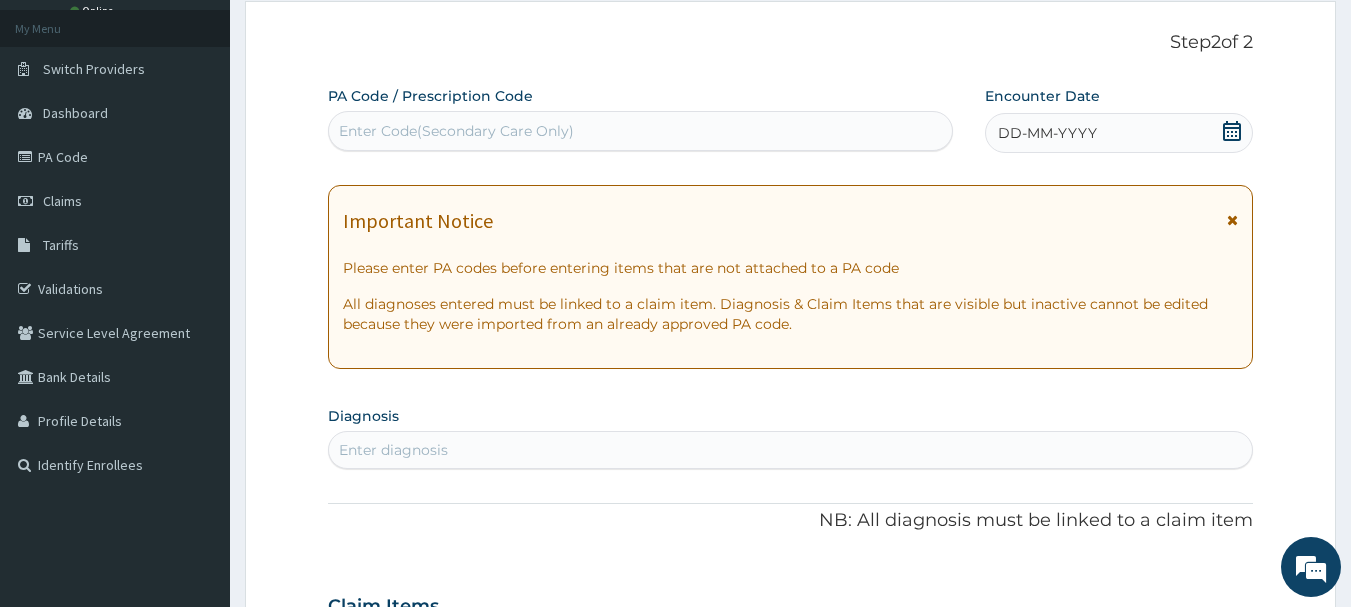 click on "Enter Code(Secondary Care Only)" at bounding box center (641, 131) 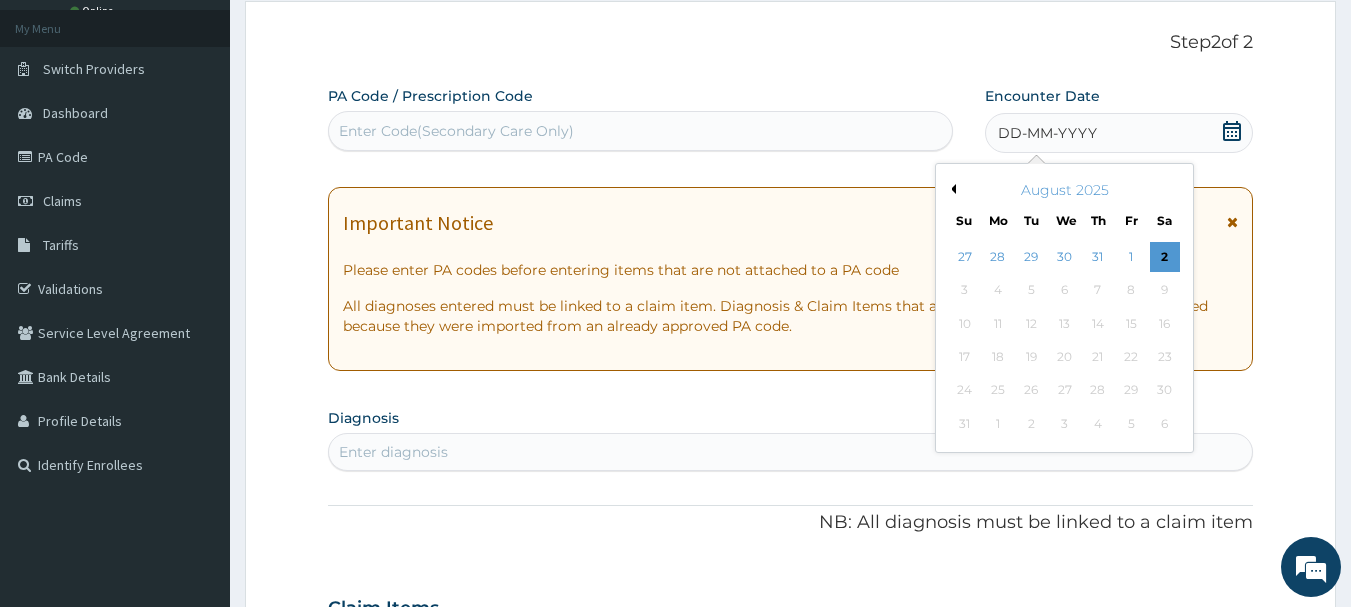click on "Previous Month" at bounding box center (951, 189) 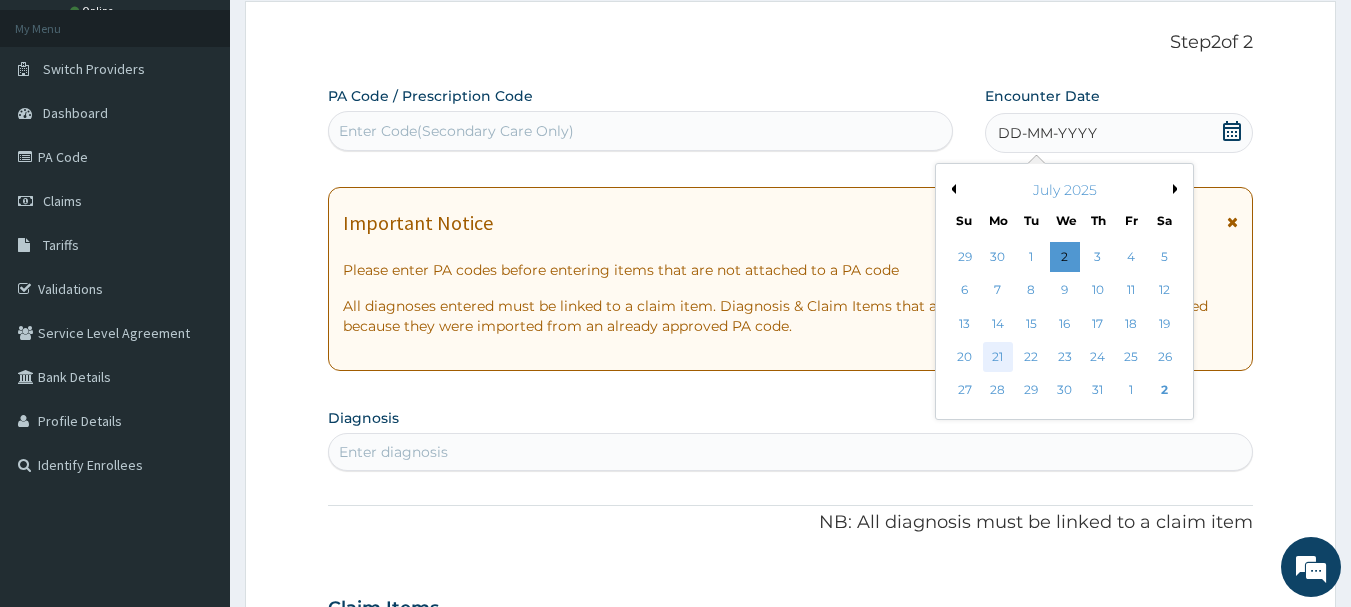 click on "21" at bounding box center [998, 357] 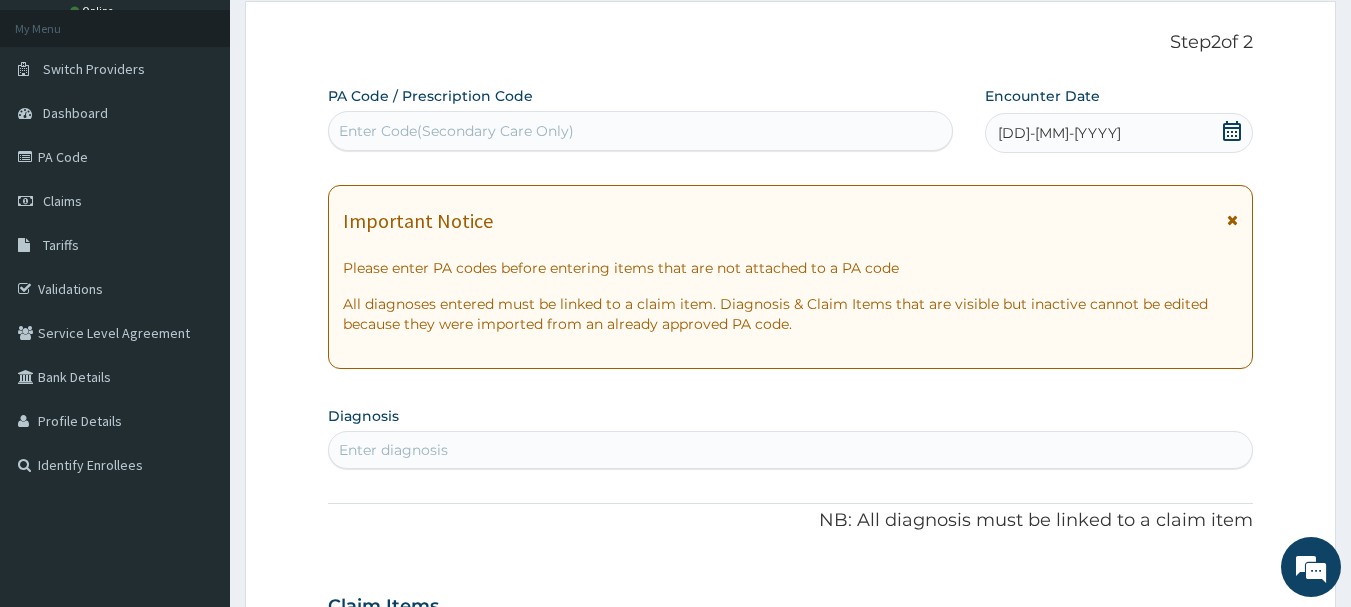 click on "Enter diagnosis" at bounding box center [393, 450] 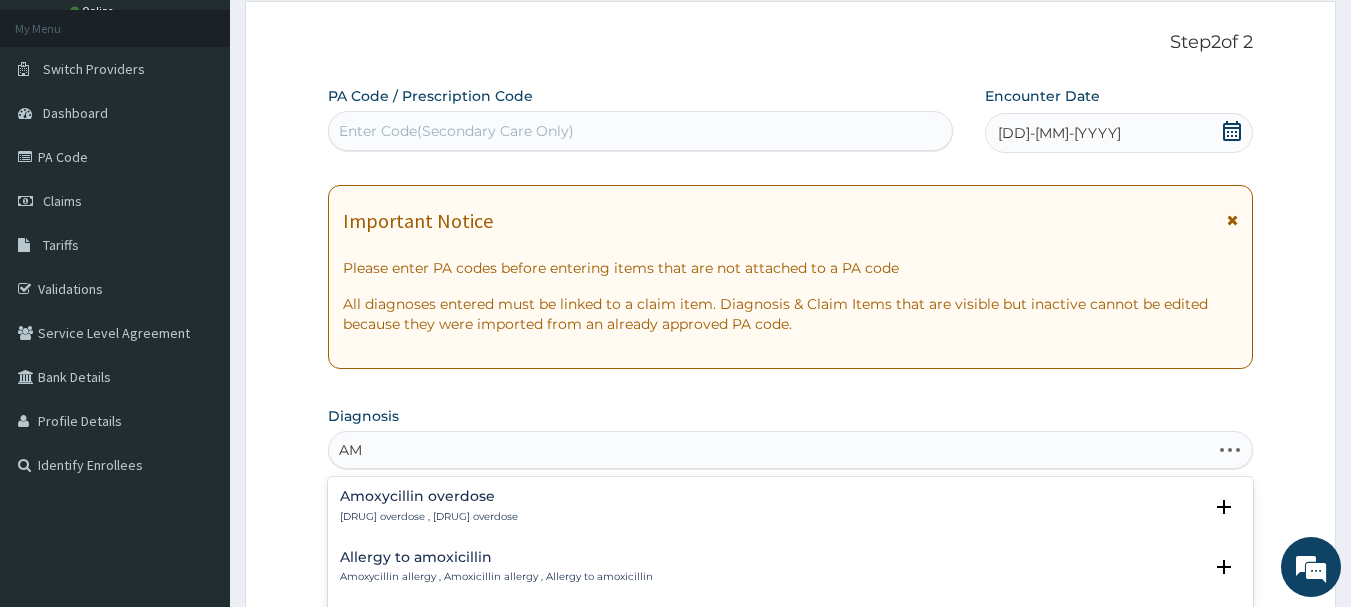 type on "A" 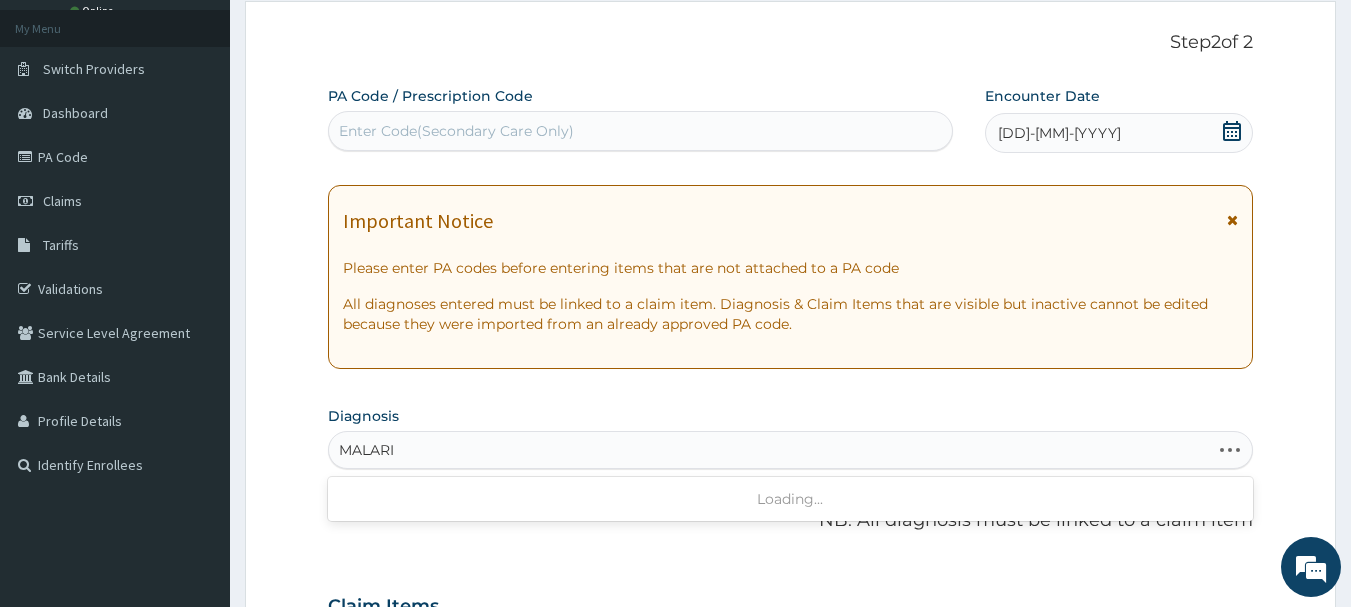 type on "MALARIA" 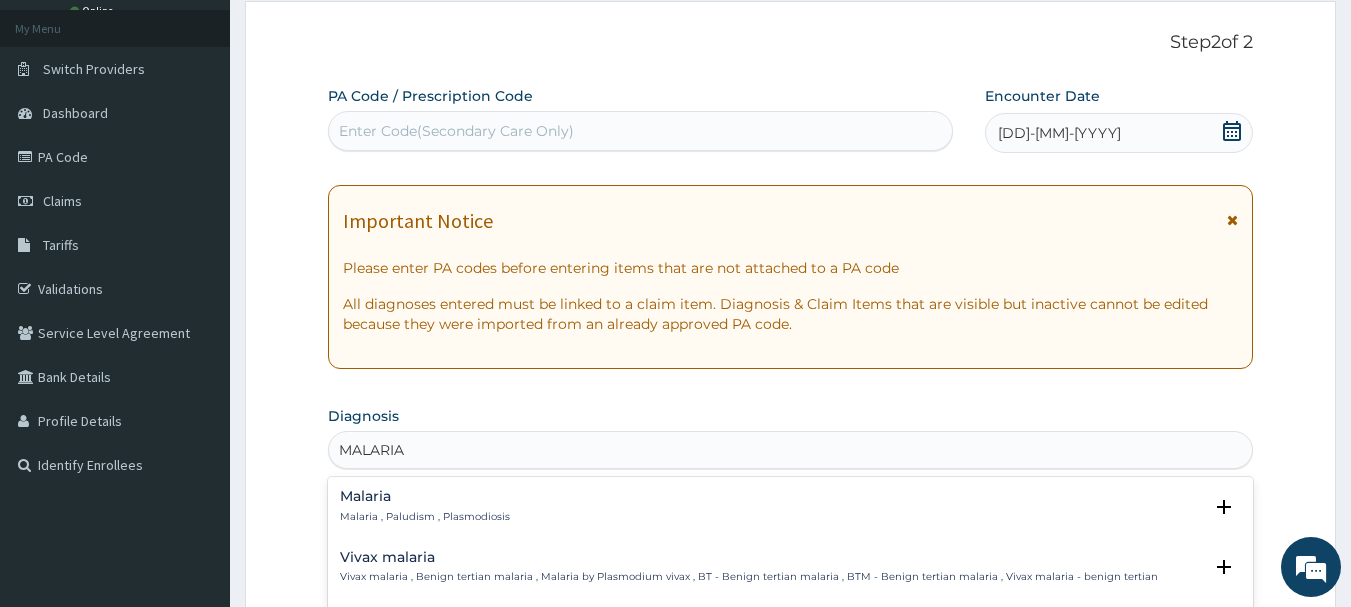 click on "Malaria , Paludism , Plasmodiosis" at bounding box center (425, 517) 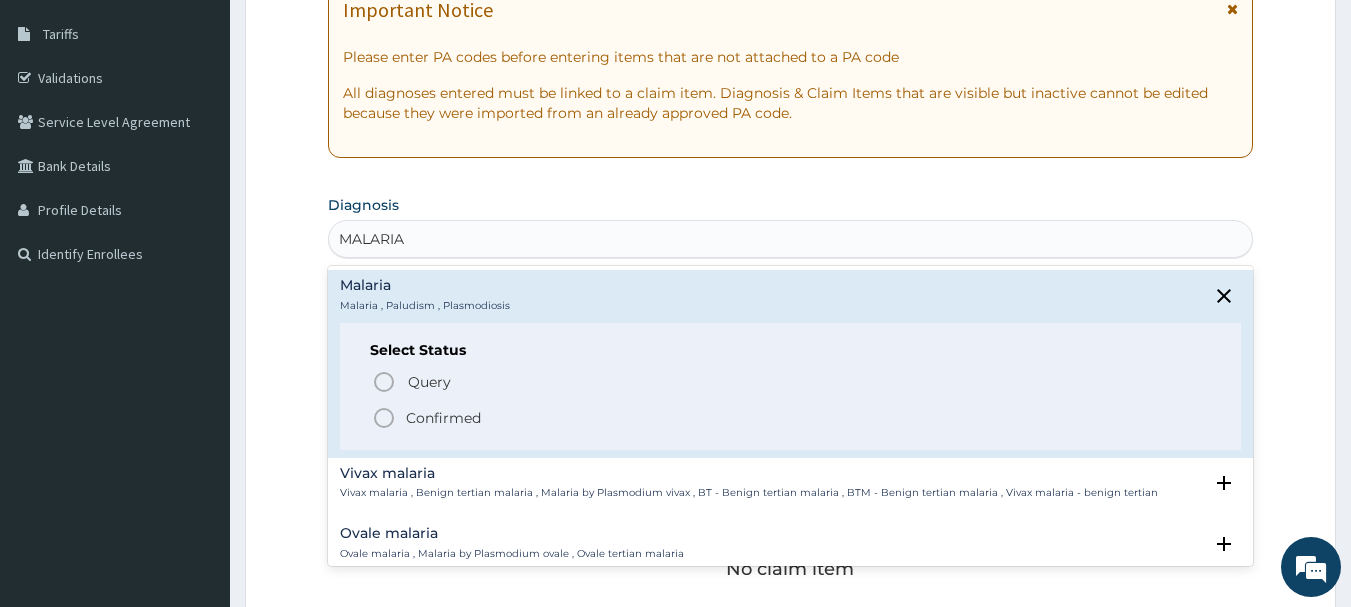 scroll, scrollTop: 349, scrollLeft: 0, axis: vertical 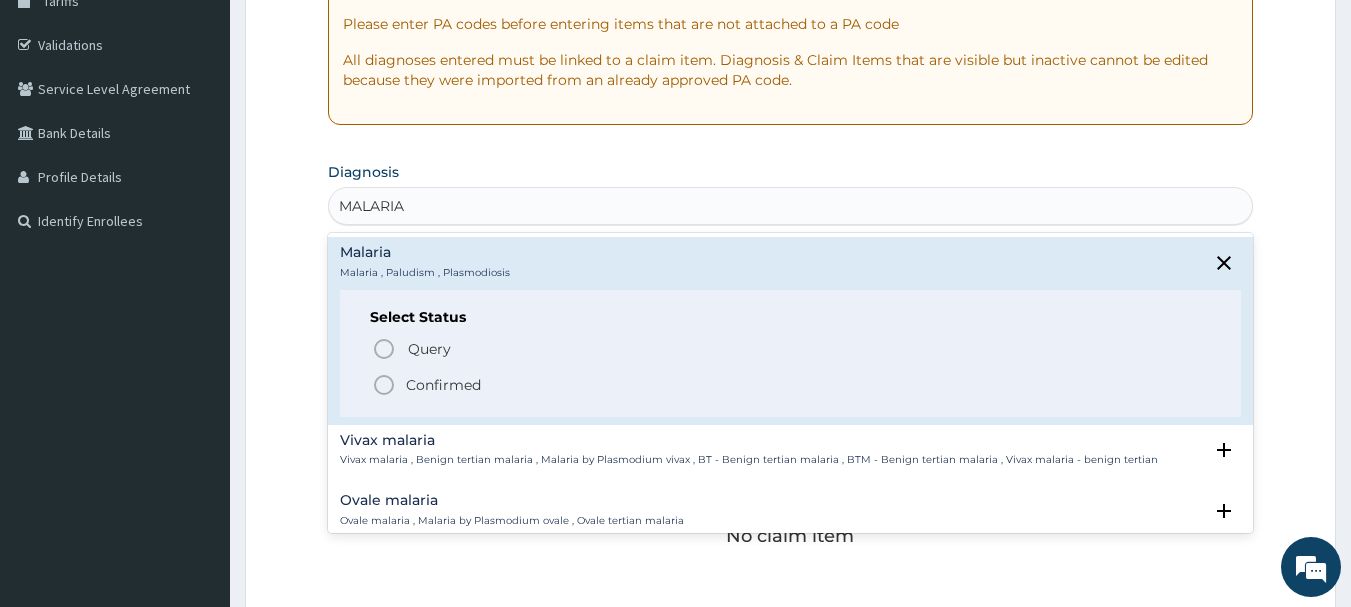 click 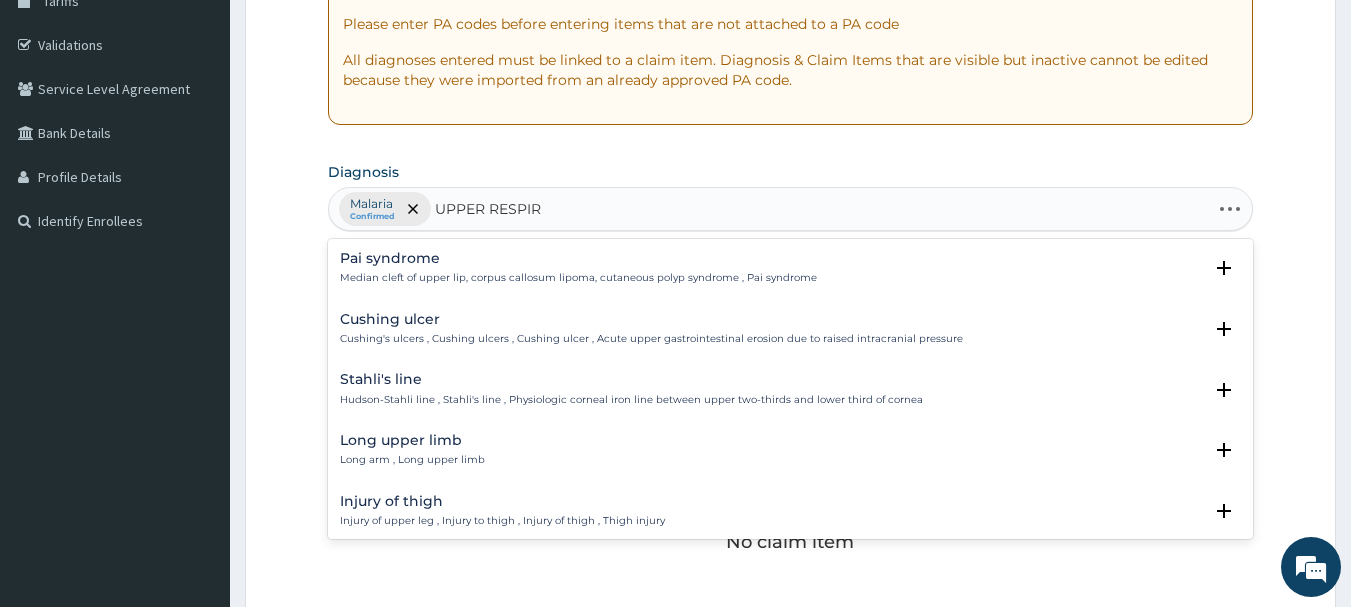 type on "UPPER RESPIRA" 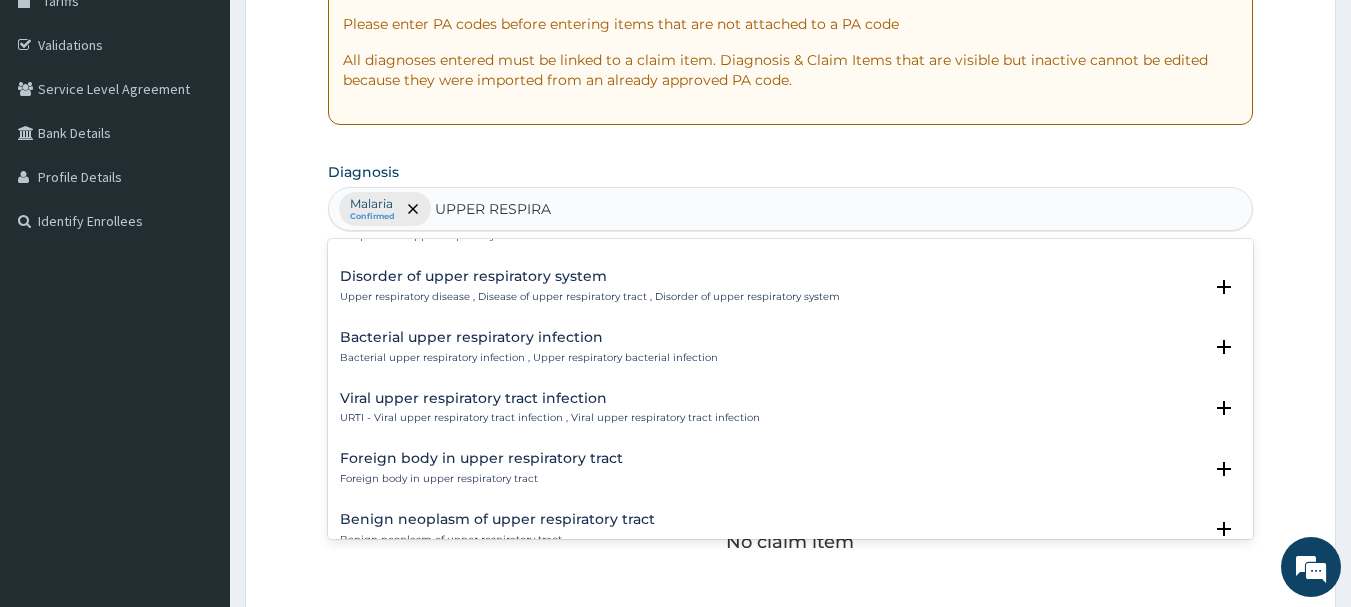 scroll, scrollTop: 427, scrollLeft: 0, axis: vertical 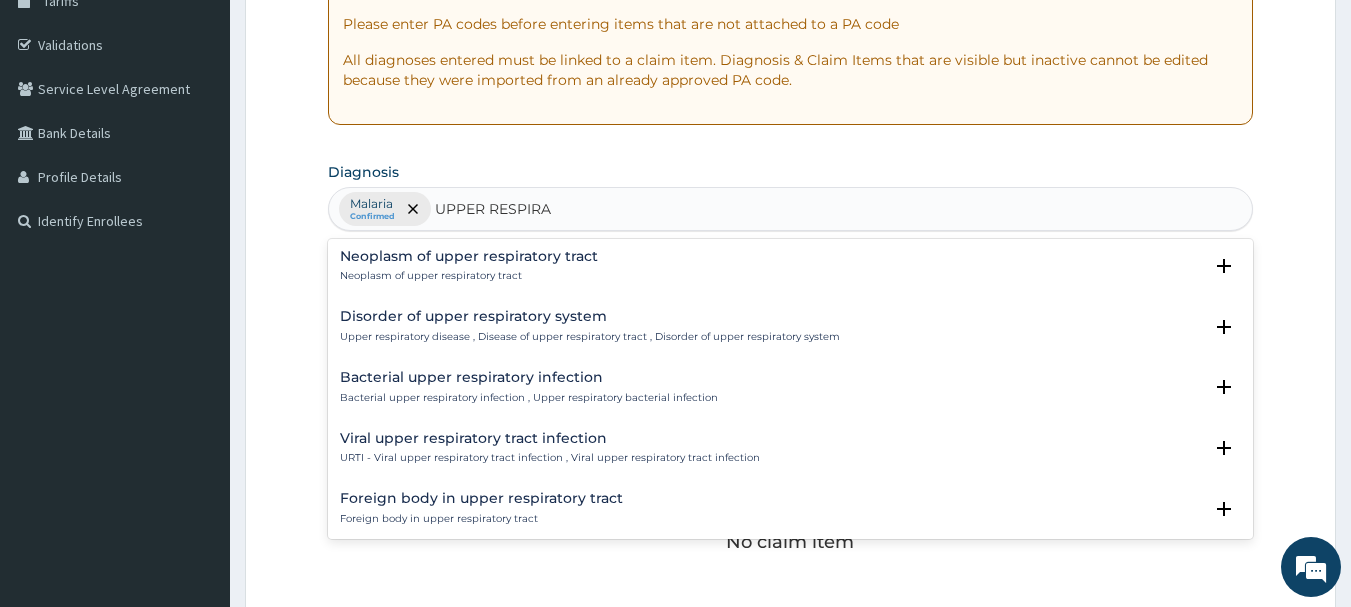 click on "Bacterial upper respiratory infection" at bounding box center [529, 377] 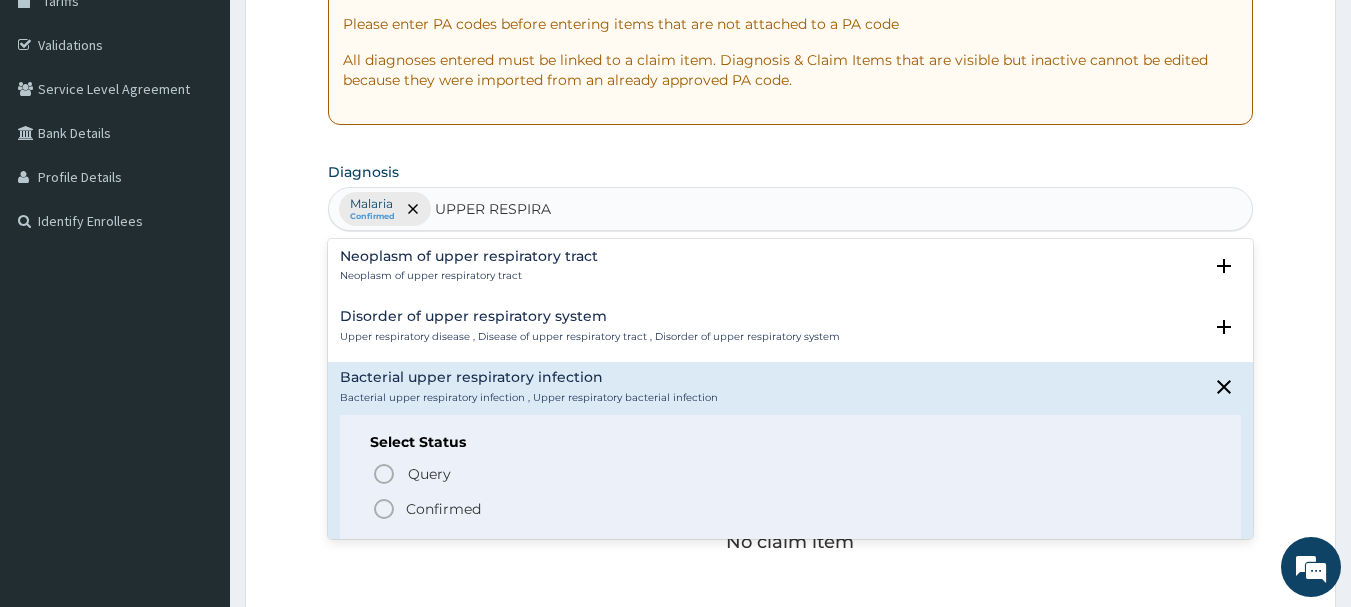 click on "Select Status Query Query covers suspected (?), Keep in view (kiv), Ruled out (r/o) Confirmed" at bounding box center (791, 478) 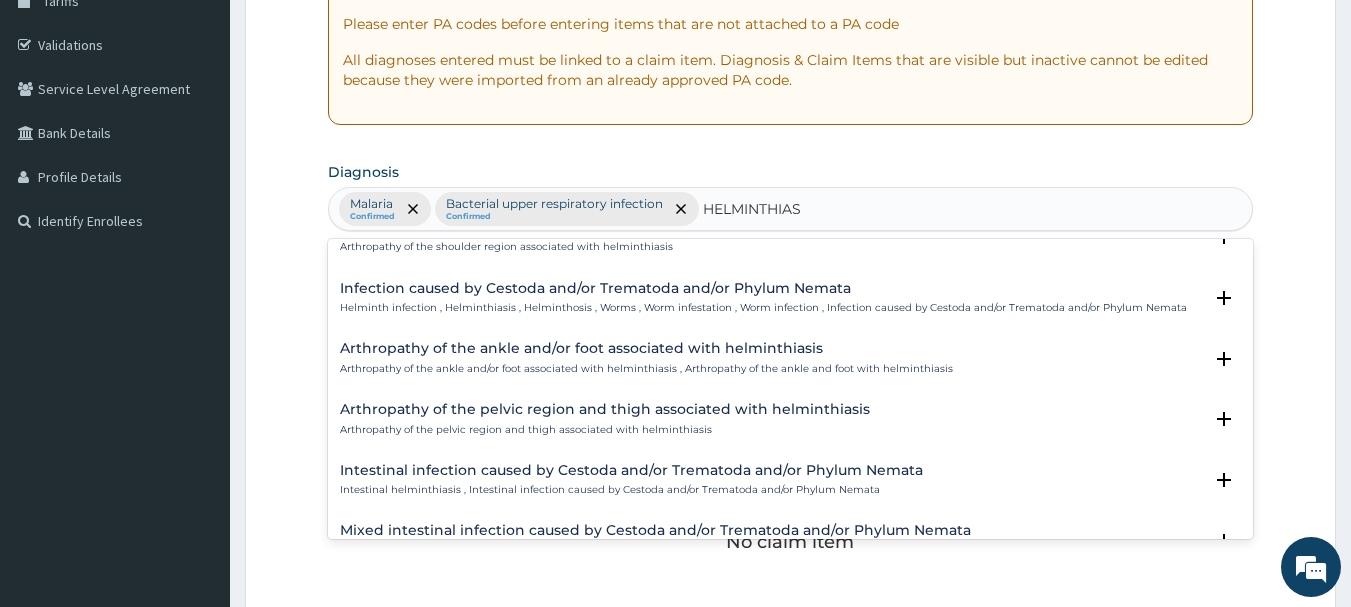 scroll, scrollTop: 254, scrollLeft: 0, axis: vertical 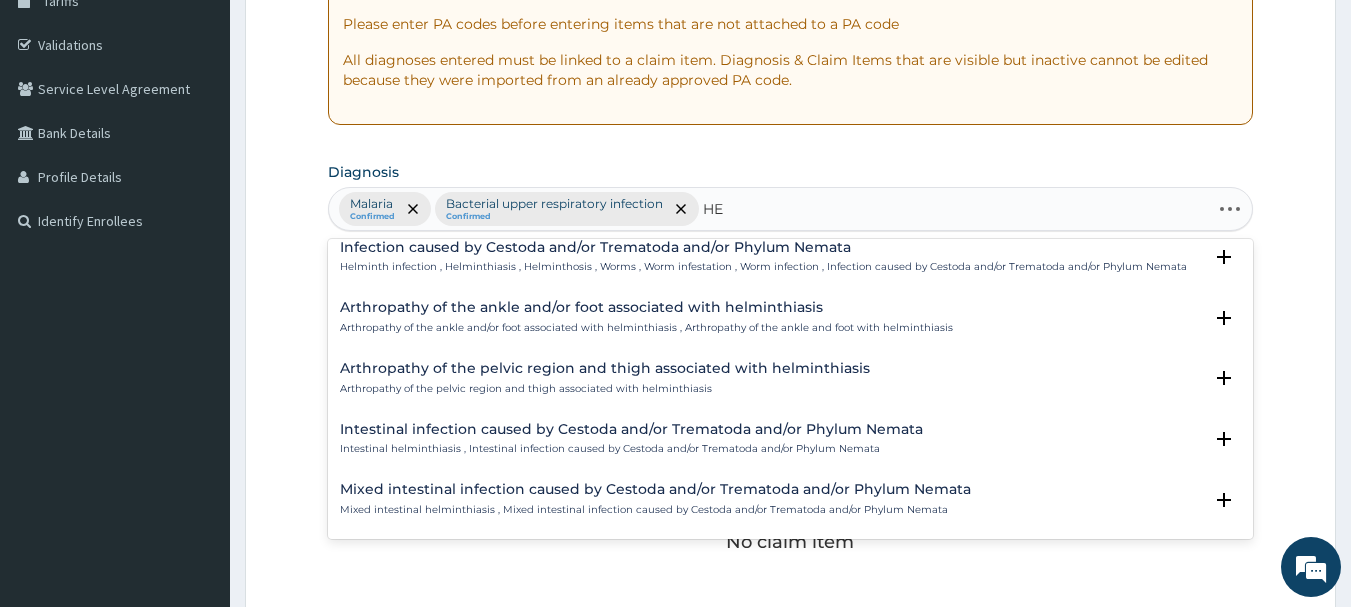 type on "H" 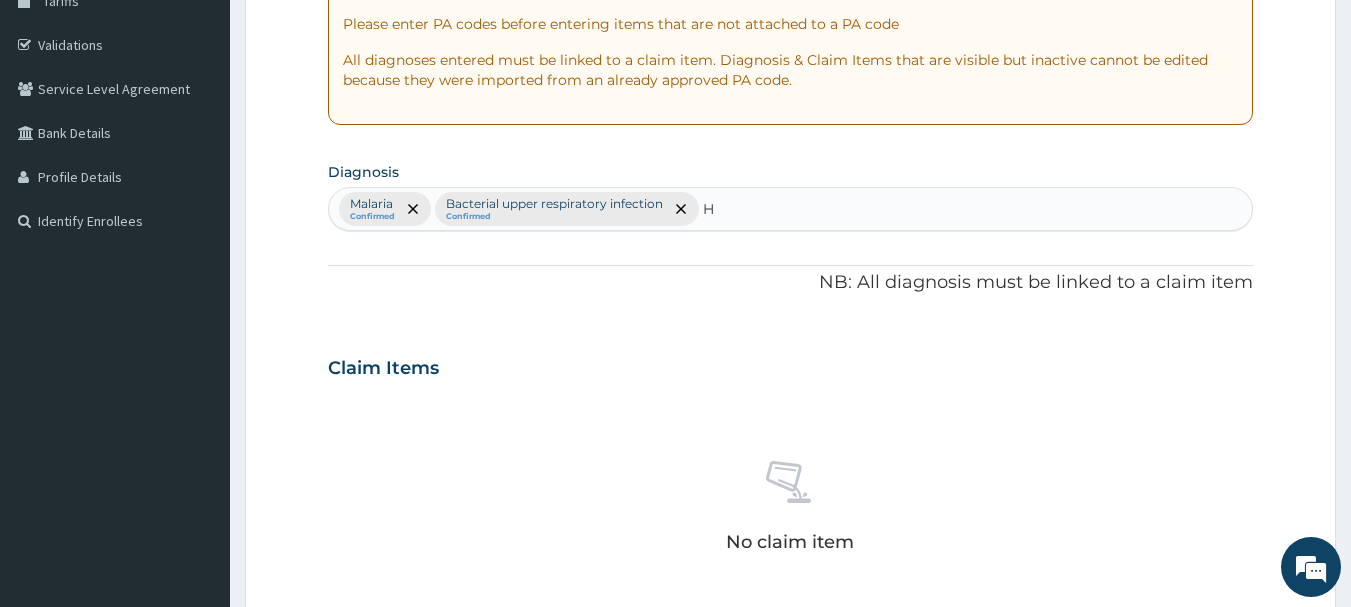 type 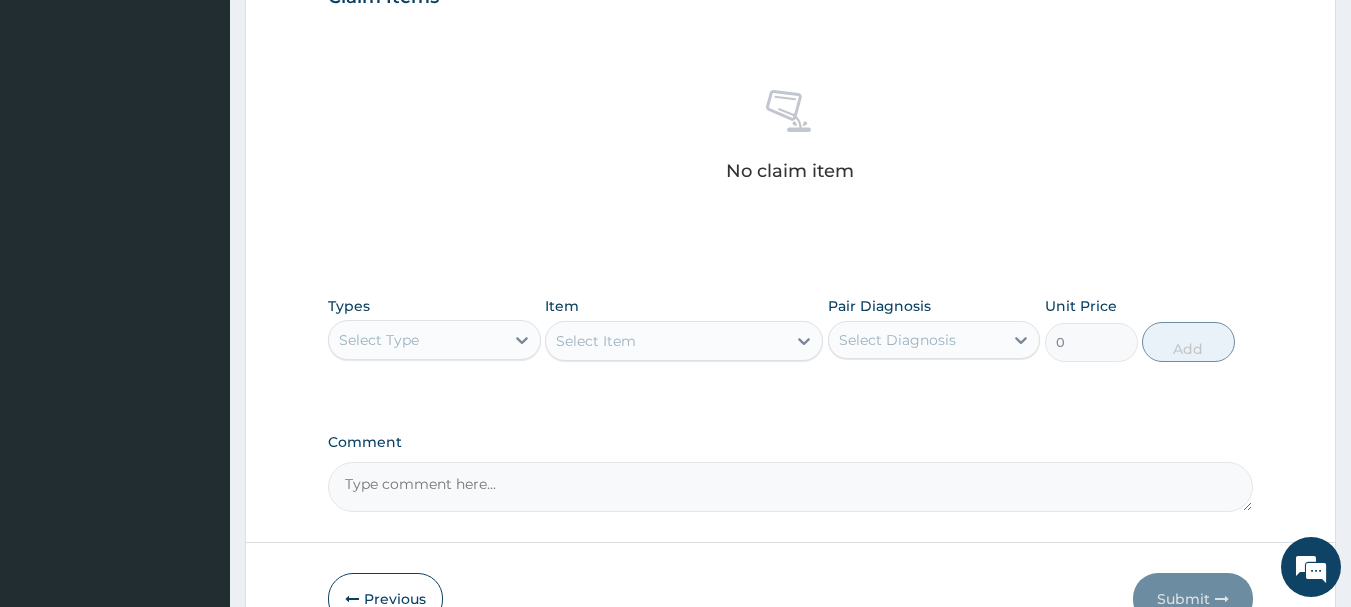 scroll, scrollTop: 727, scrollLeft: 0, axis: vertical 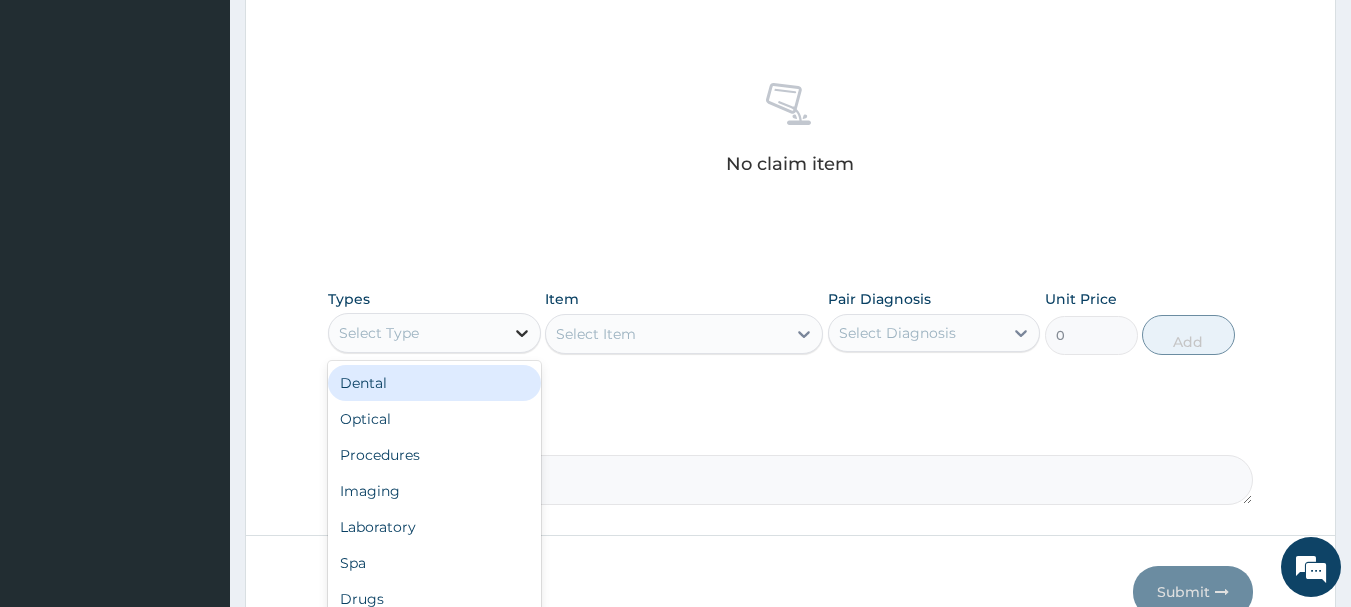 click 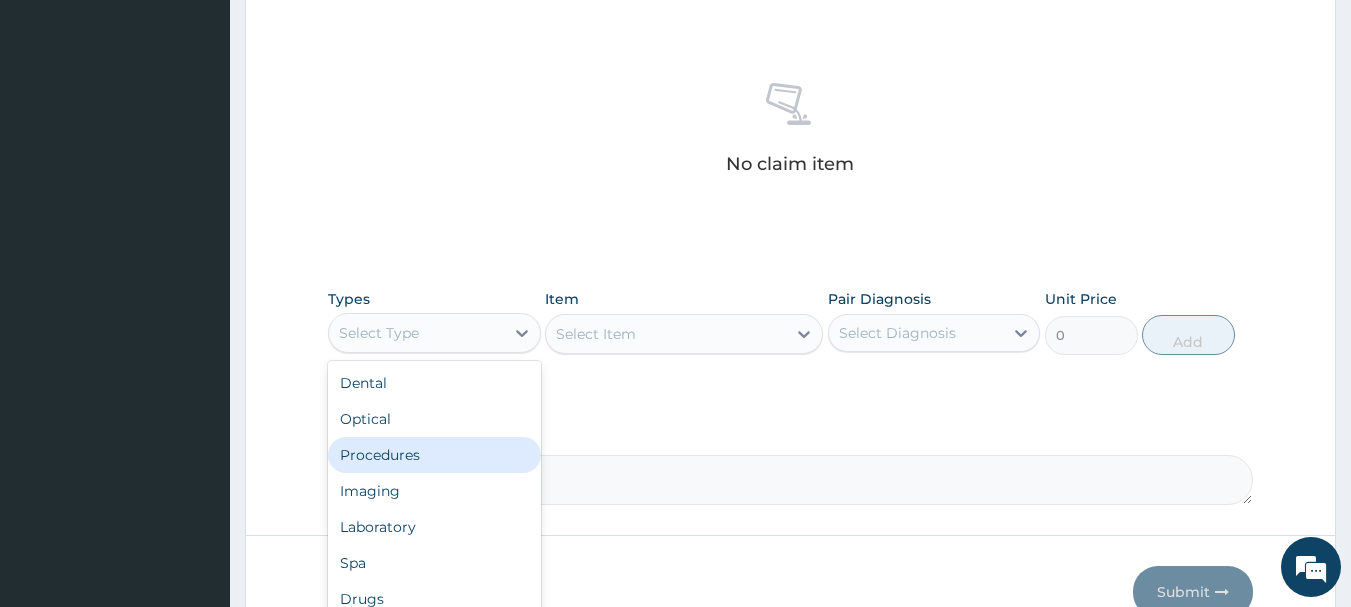 click on "Procedures" at bounding box center (434, 455) 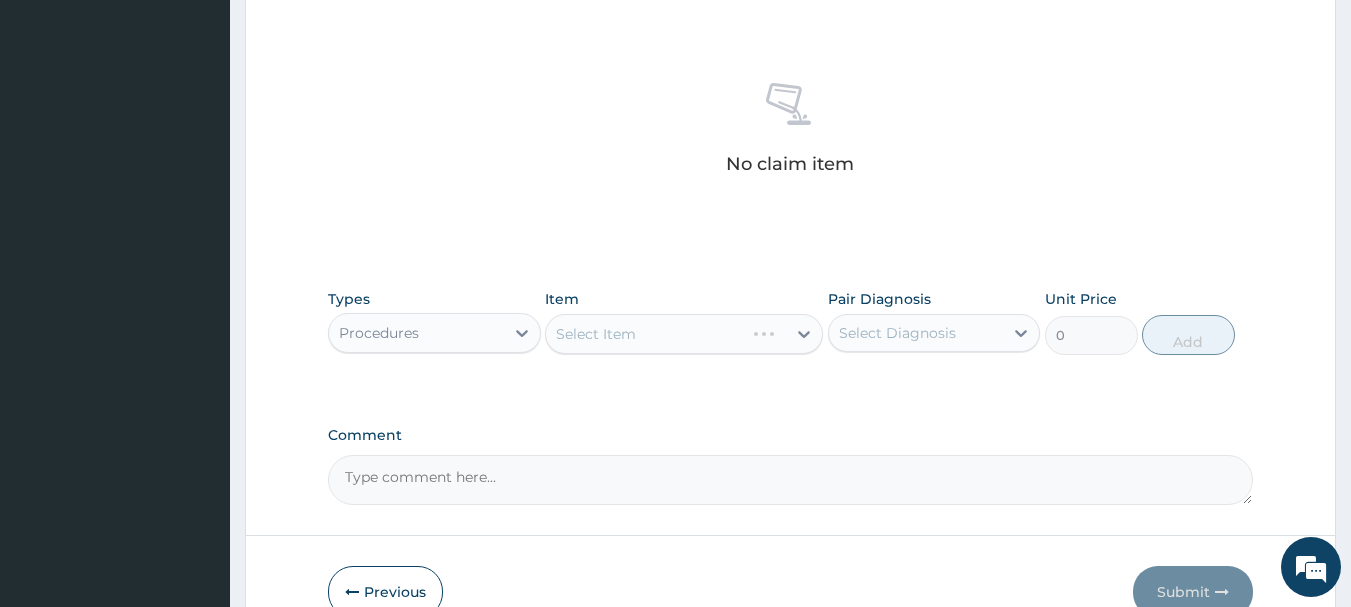click on "Select Item" at bounding box center [684, 334] 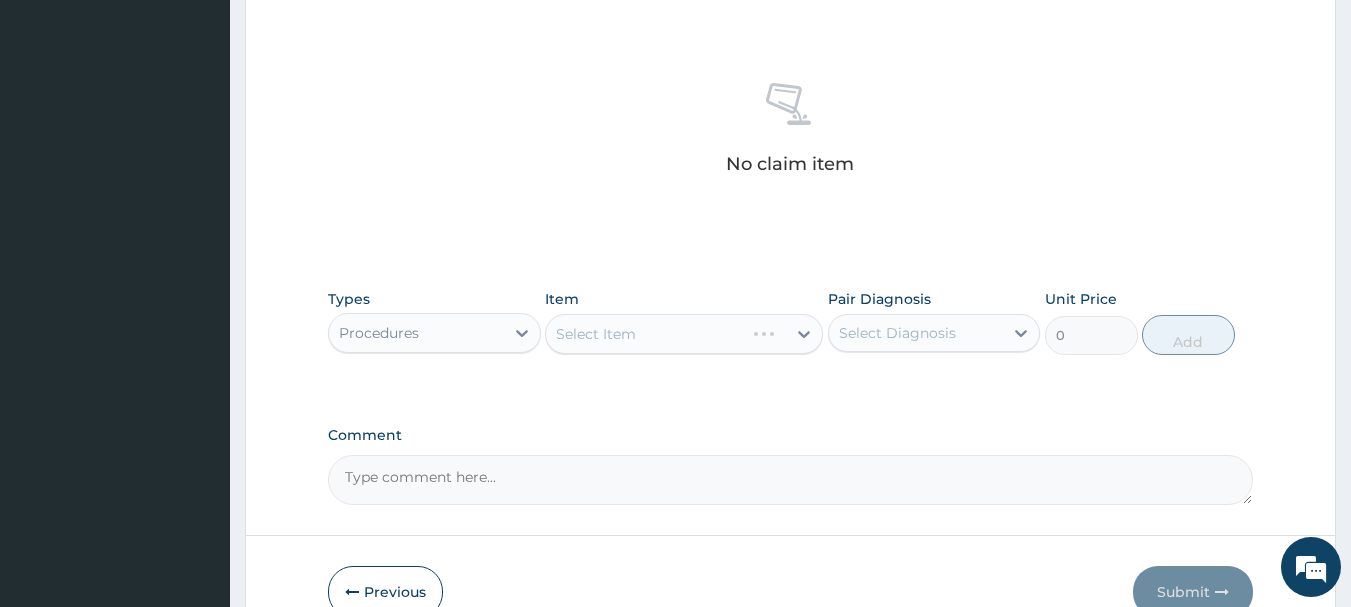click on "Select Item" at bounding box center (684, 334) 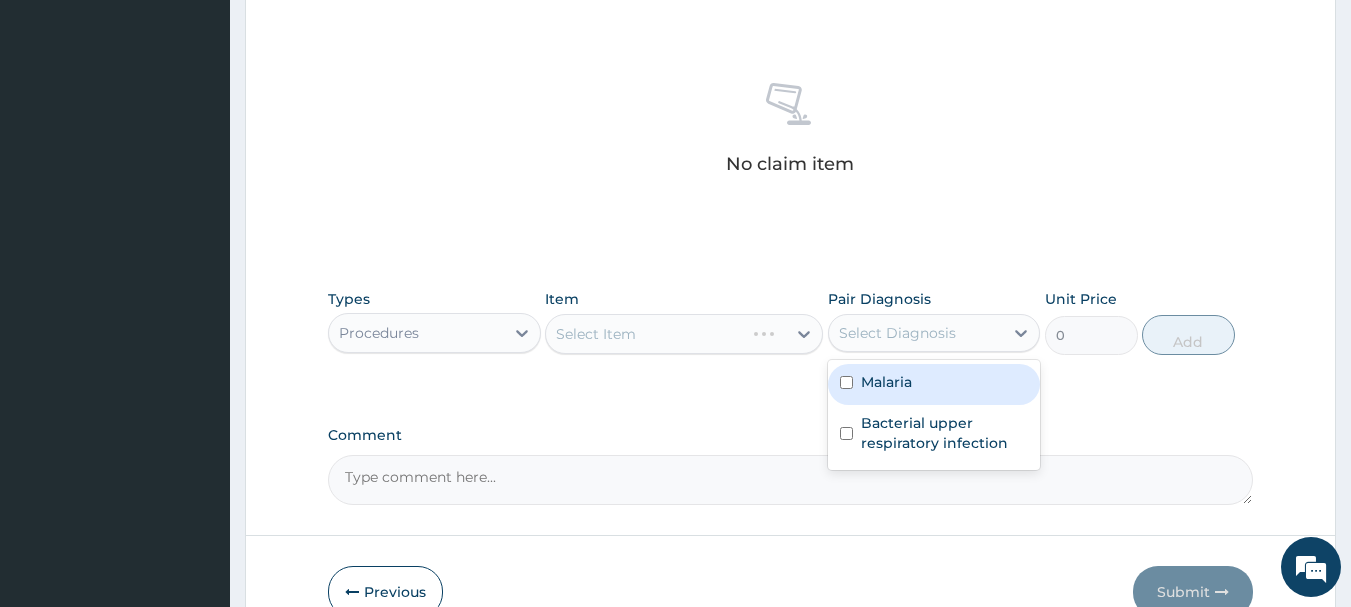 click on "Select Diagnosis" at bounding box center (897, 333) 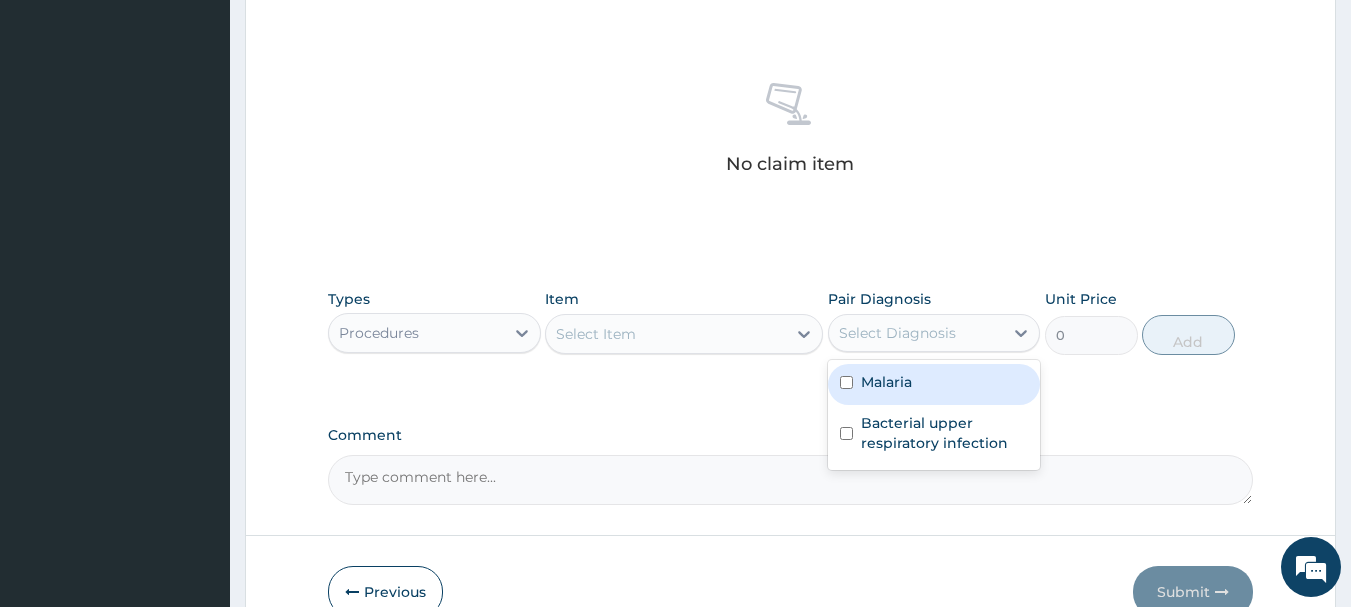 click on "Malaria" at bounding box center [934, 384] 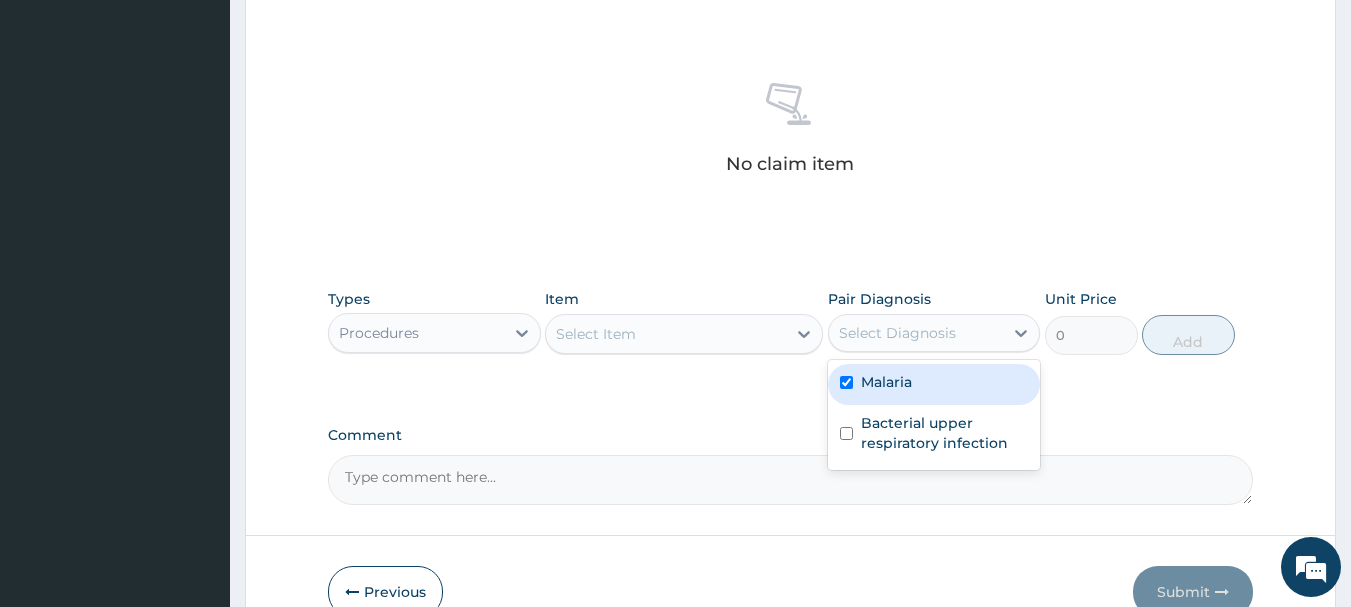 checkbox on "true" 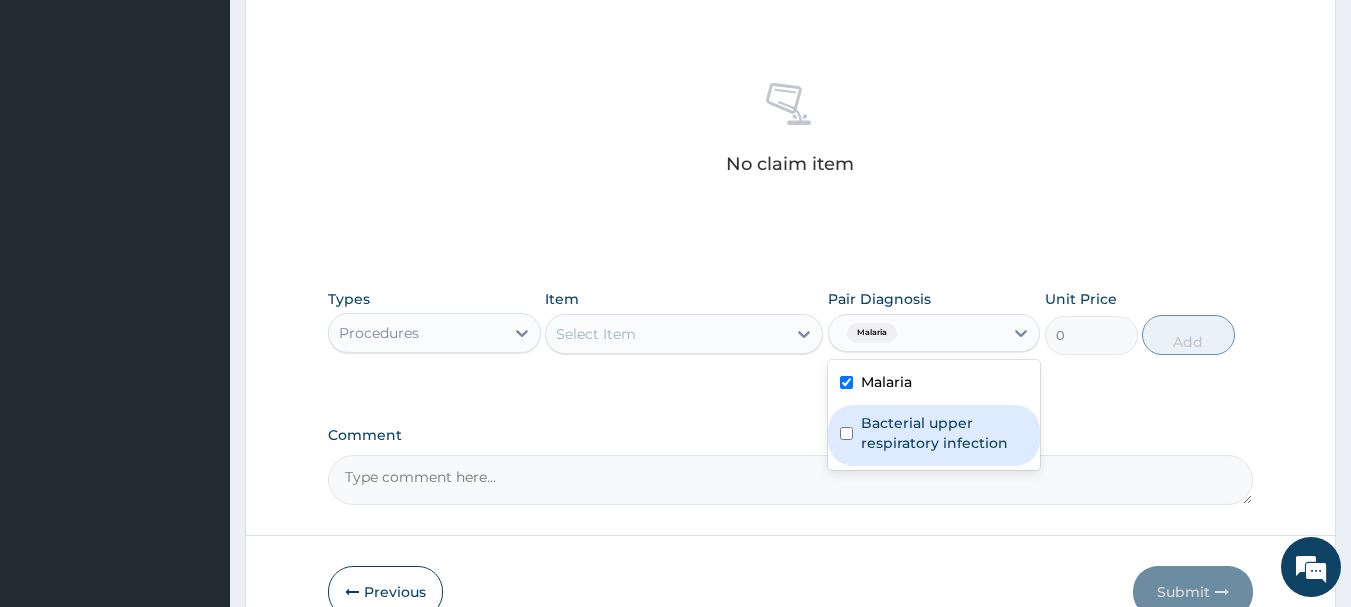 click on "Bacterial upper respiratory infection" at bounding box center [945, 433] 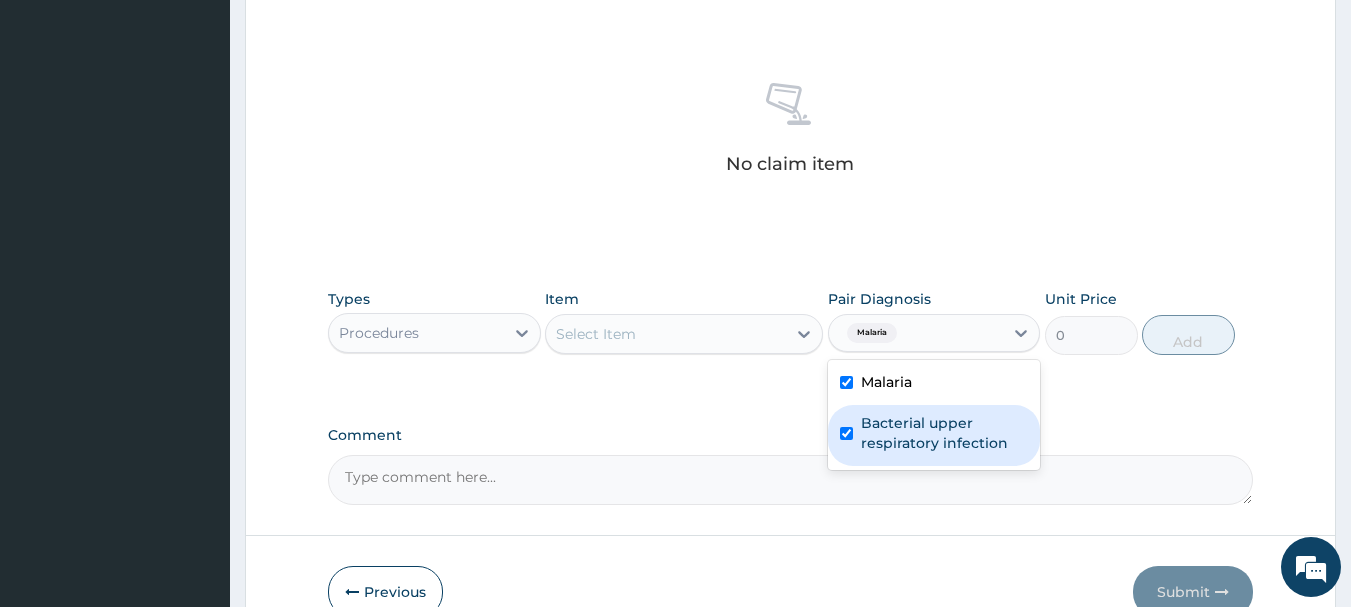 checkbox on "true" 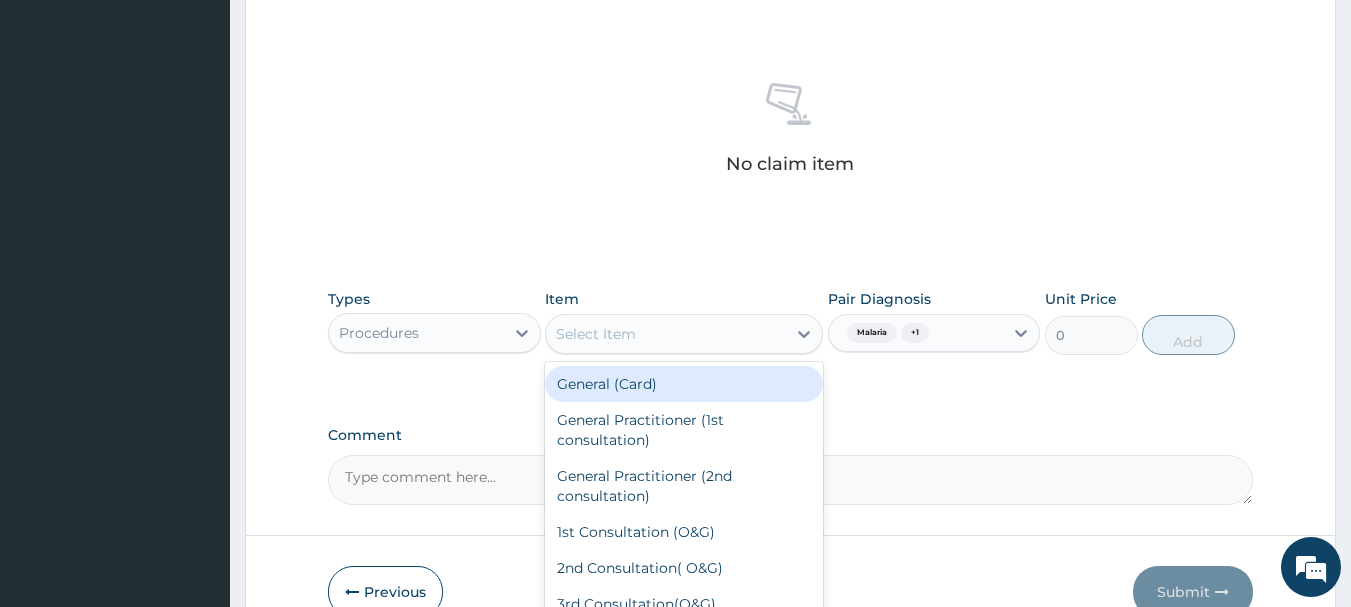 click on "Select Item" at bounding box center (666, 334) 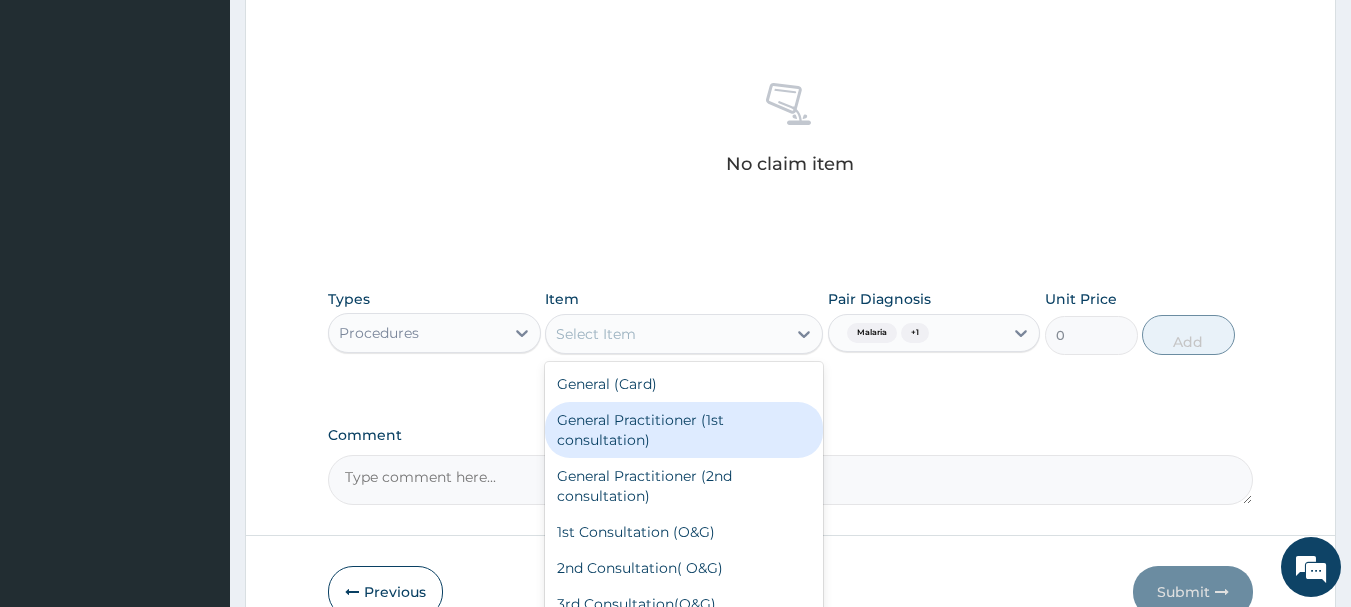 click on "General Practitioner (1st consultation)" at bounding box center (684, 430) 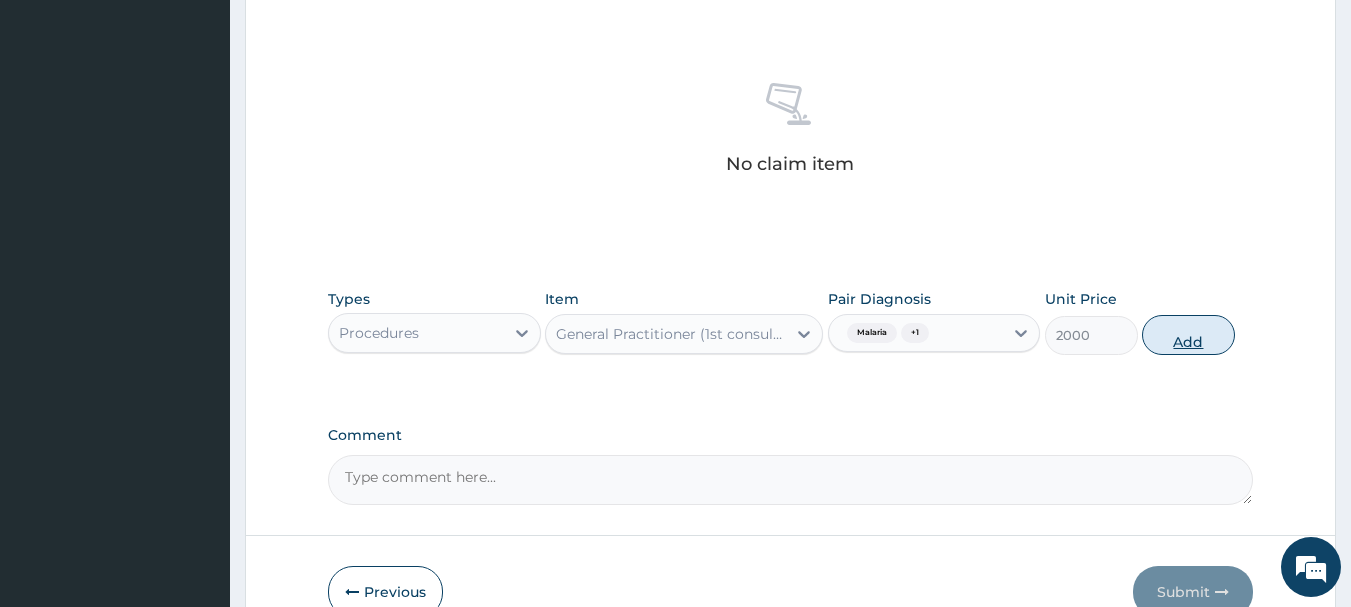 click on "Add" at bounding box center (1188, 335) 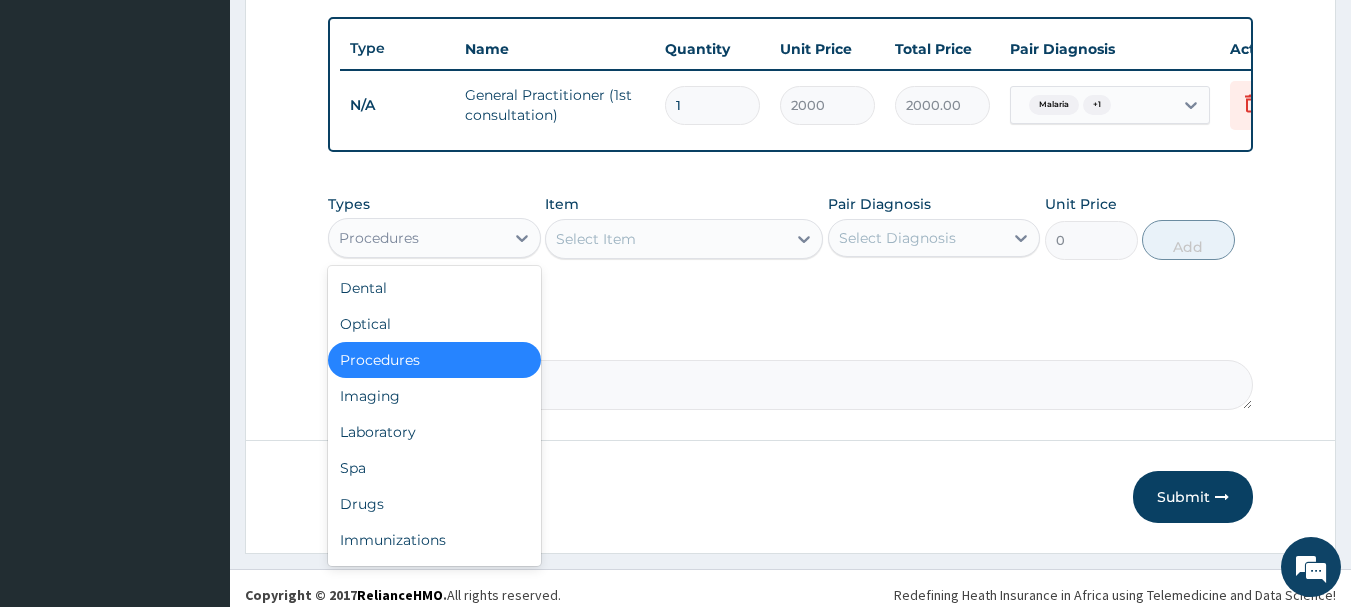 click on "Procedures" at bounding box center [416, 238] 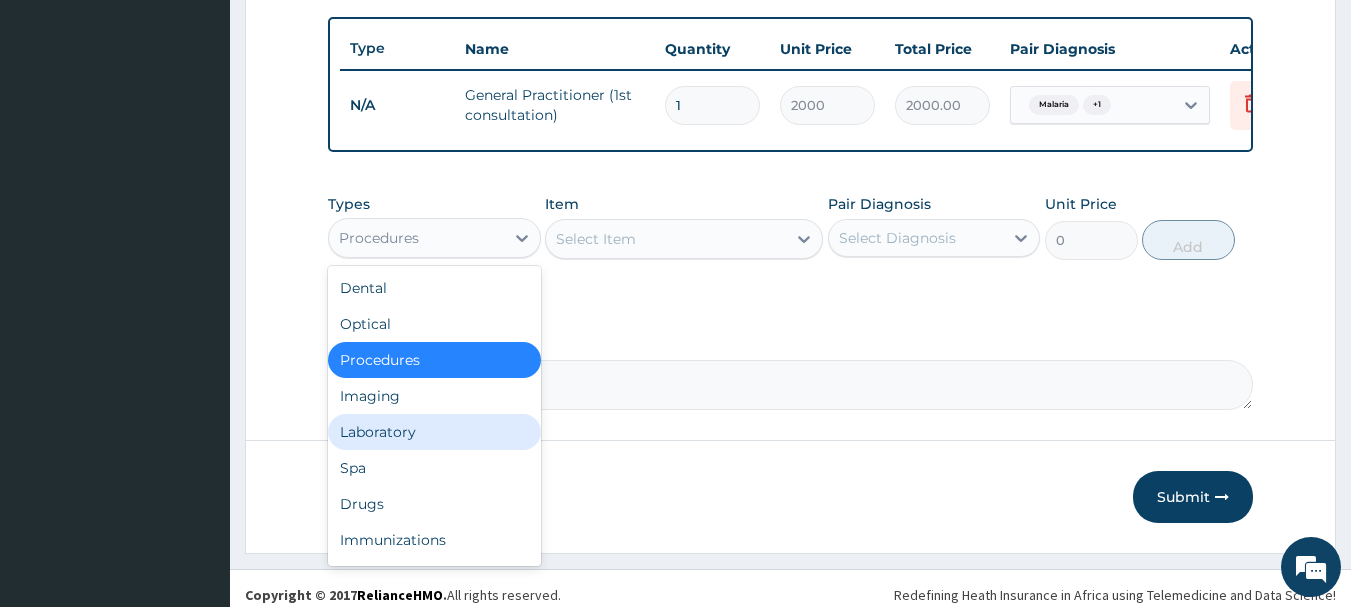 click on "Laboratory" at bounding box center [434, 432] 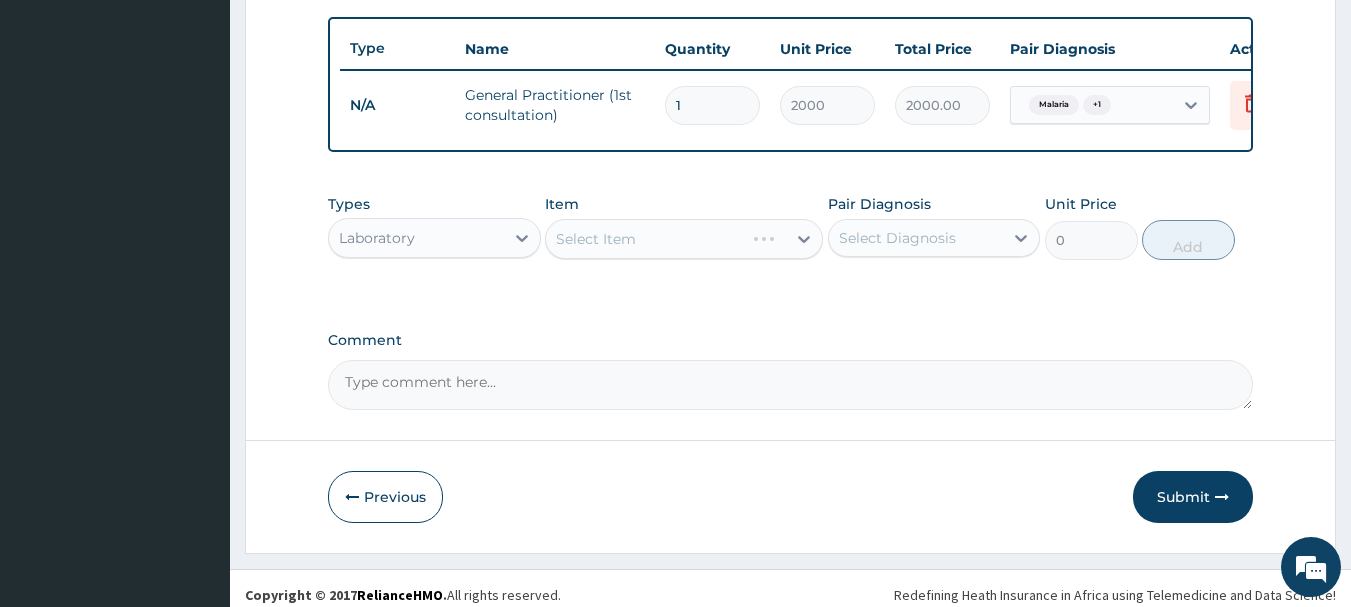 drag, startPoint x: 675, startPoint y: 278, endPoint x: 680, endPoint y: 260, distance: 18.681541 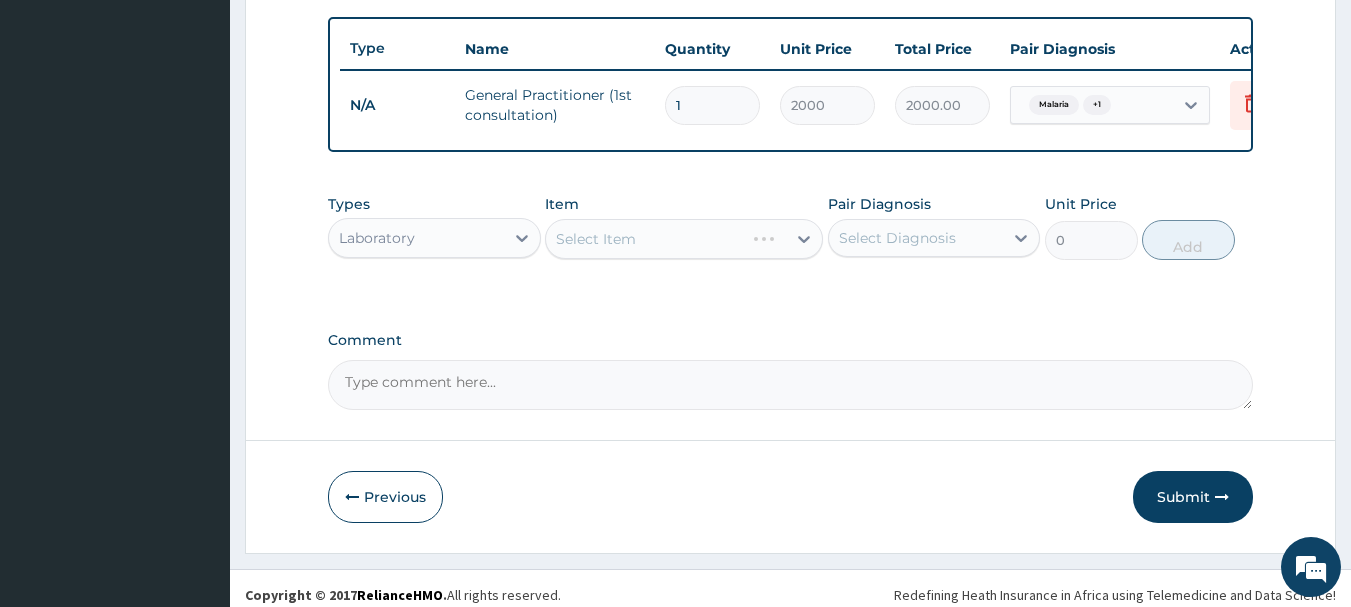 click on "Types option Laboratory, selected.   Select is focused ,type to refine list, press Down to open the menu,  Laboratory Item Select Item Pair Diagnosis Select Diagnosis Unit Price 0 Add" at bounding box center (791, 227) 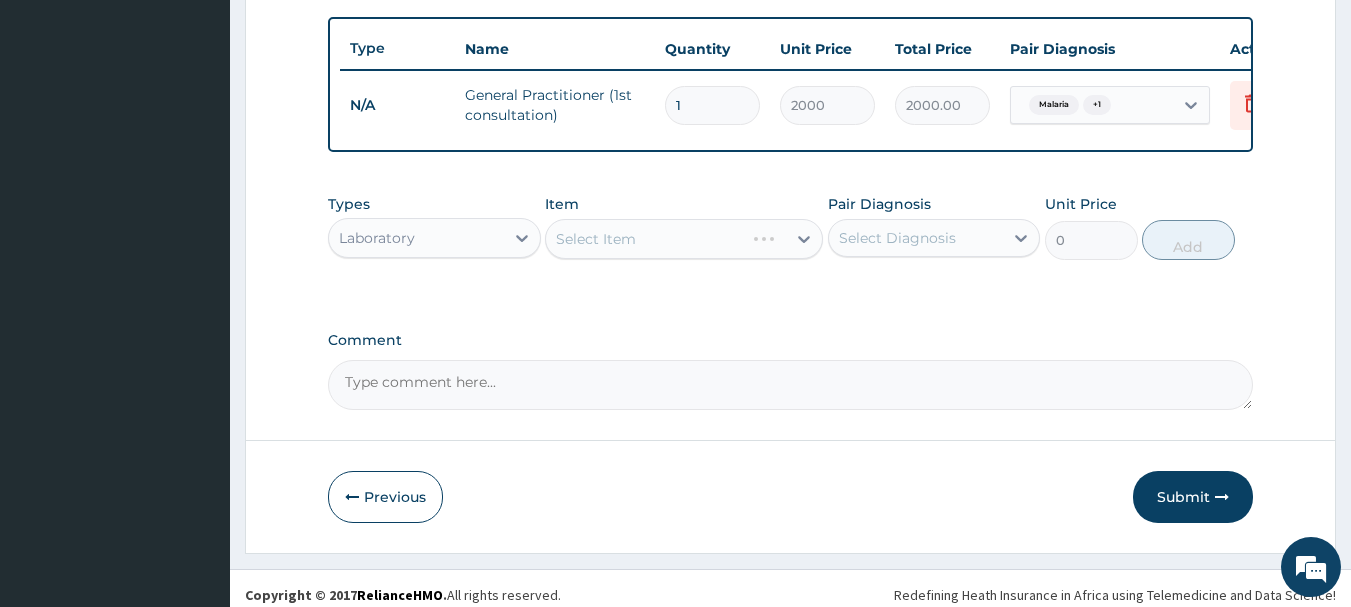 click on "Select Item" at bounding box center (684, 239) 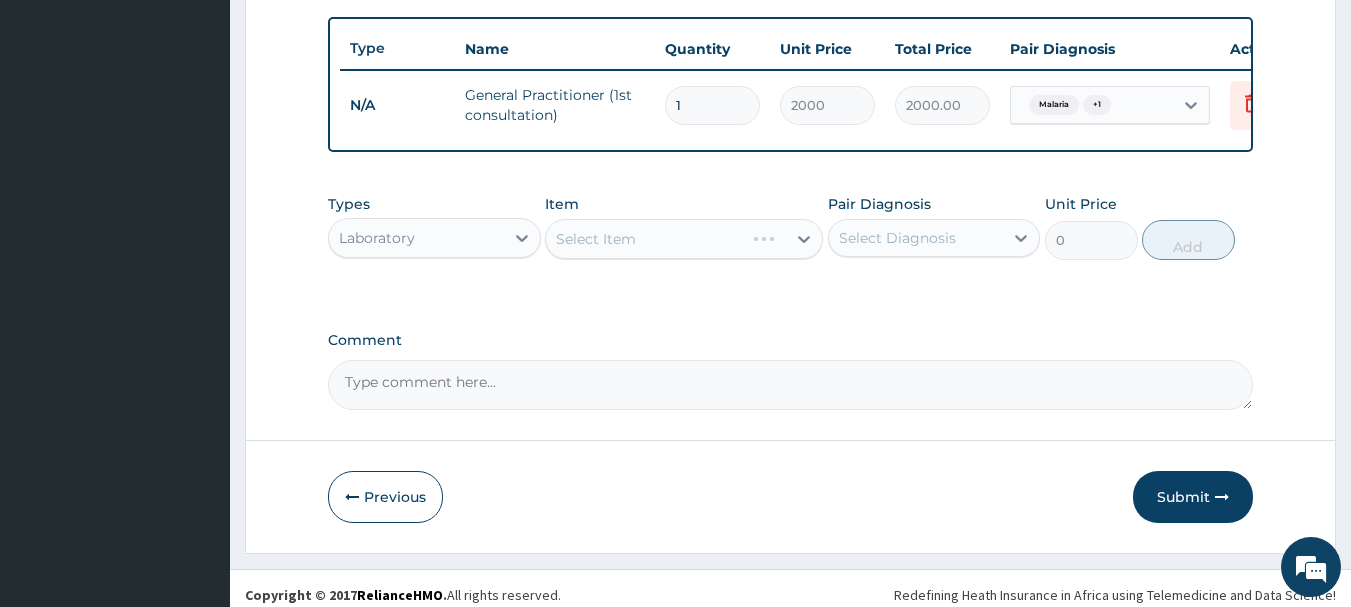 click on "Select Diagnosis" at bounding box center (897, 238) 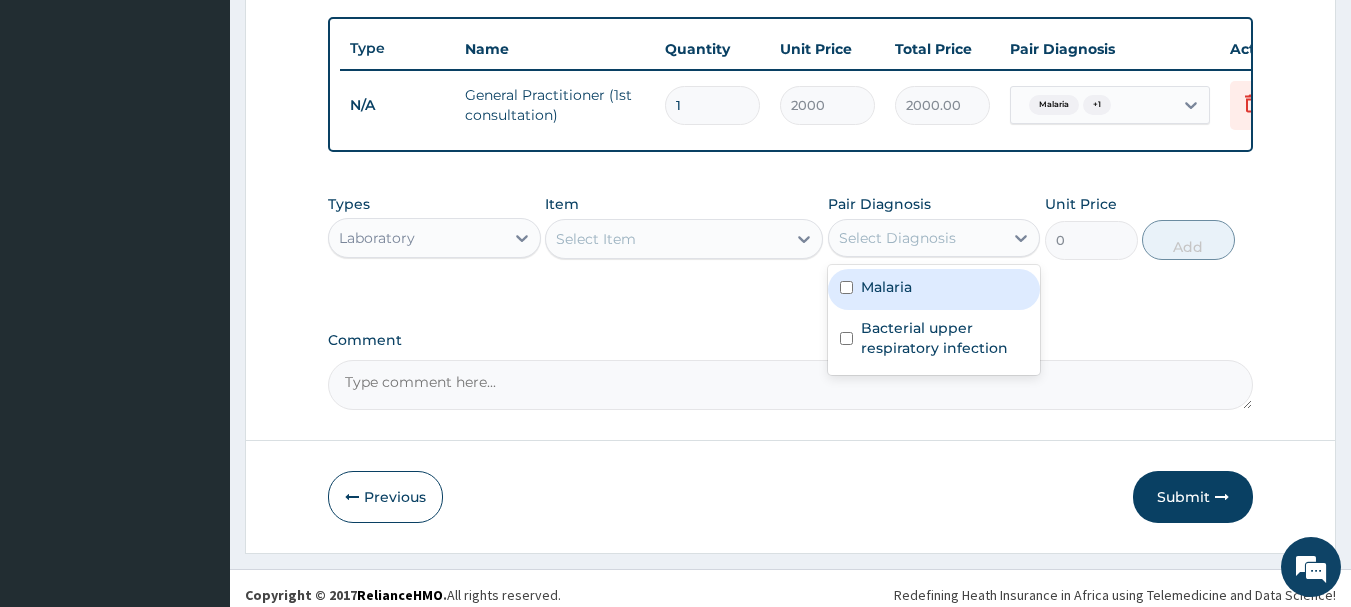 click on "Malaria" at bounding box center [886, 287] 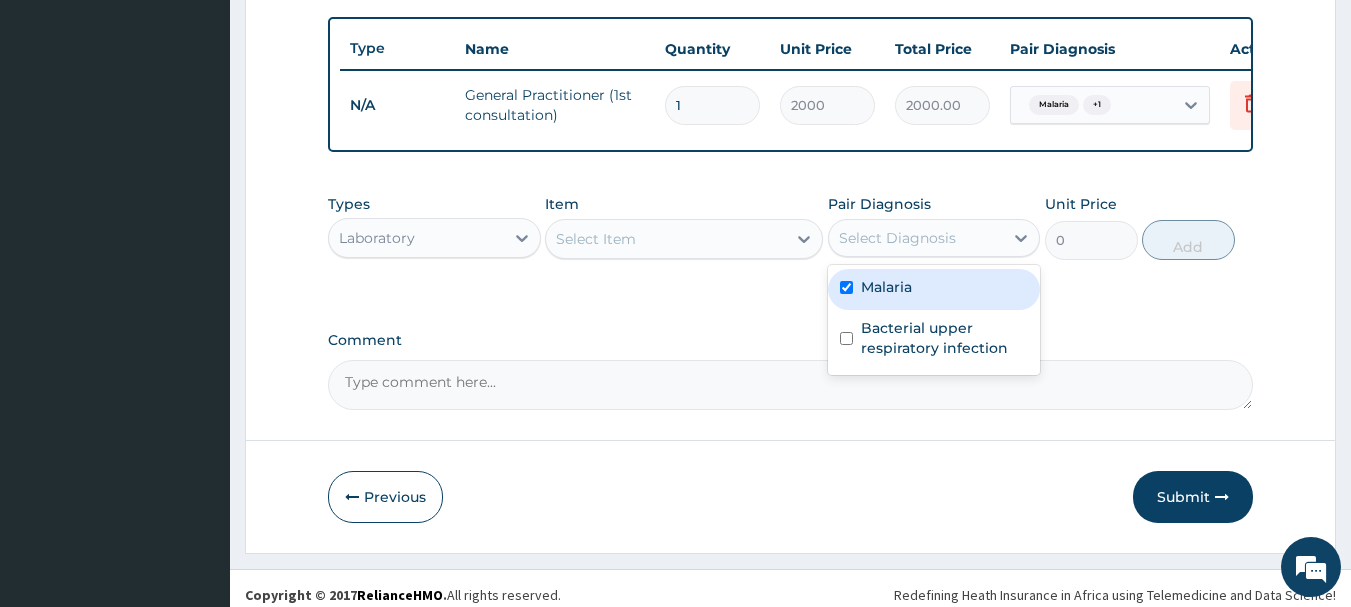 checkbox on "true" 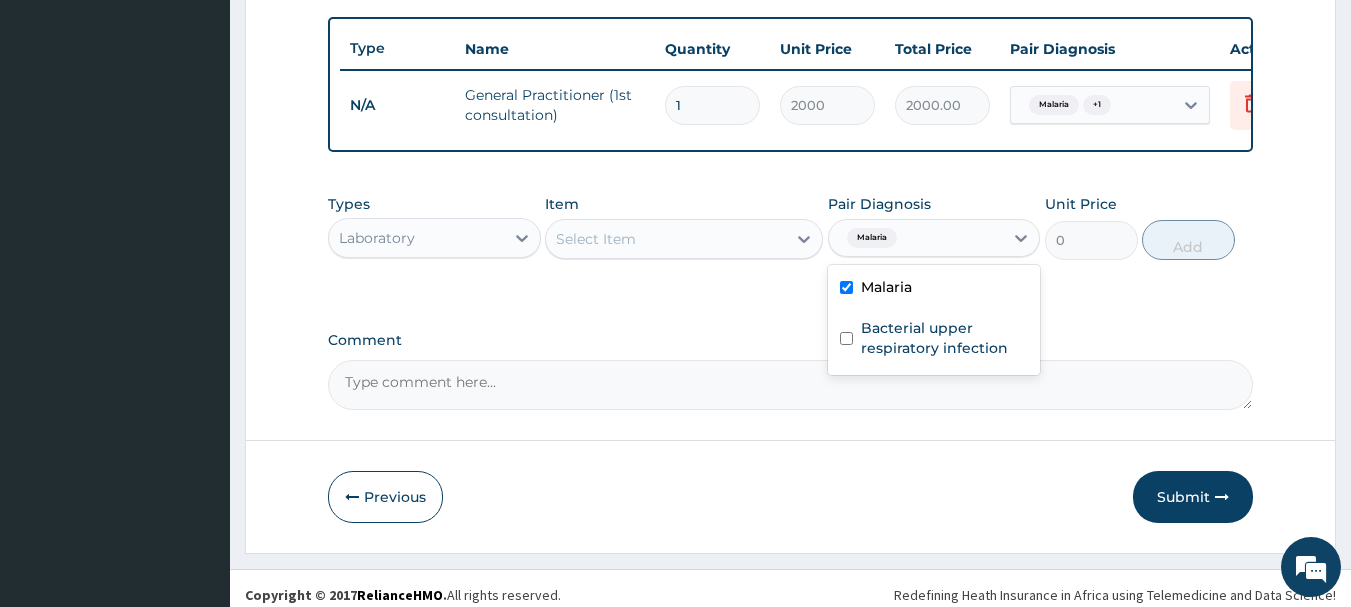 click on "Select Item" at bounding box center [666, 239] 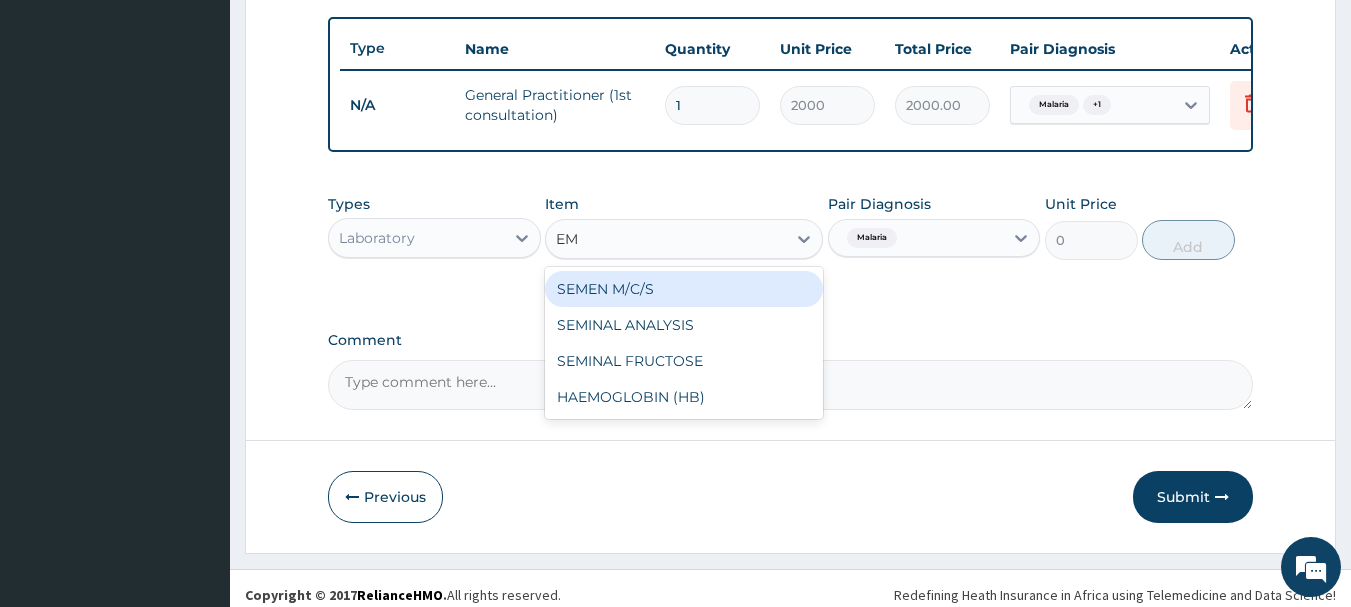 type on "E" 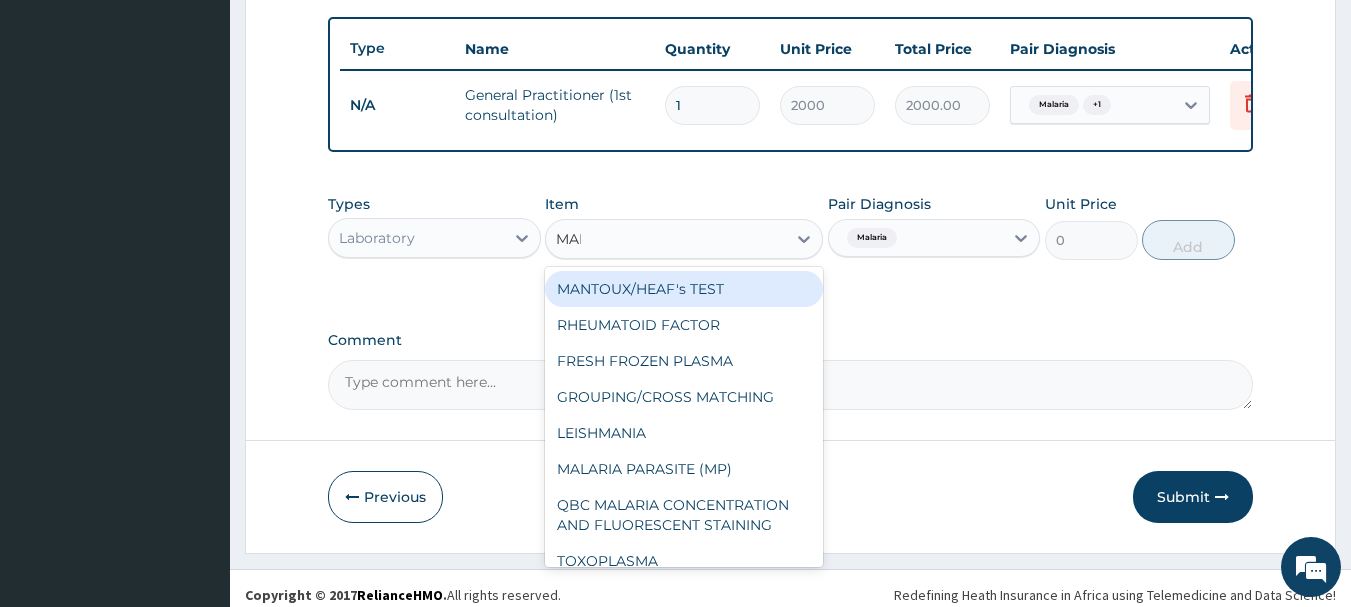 type on "MALA" 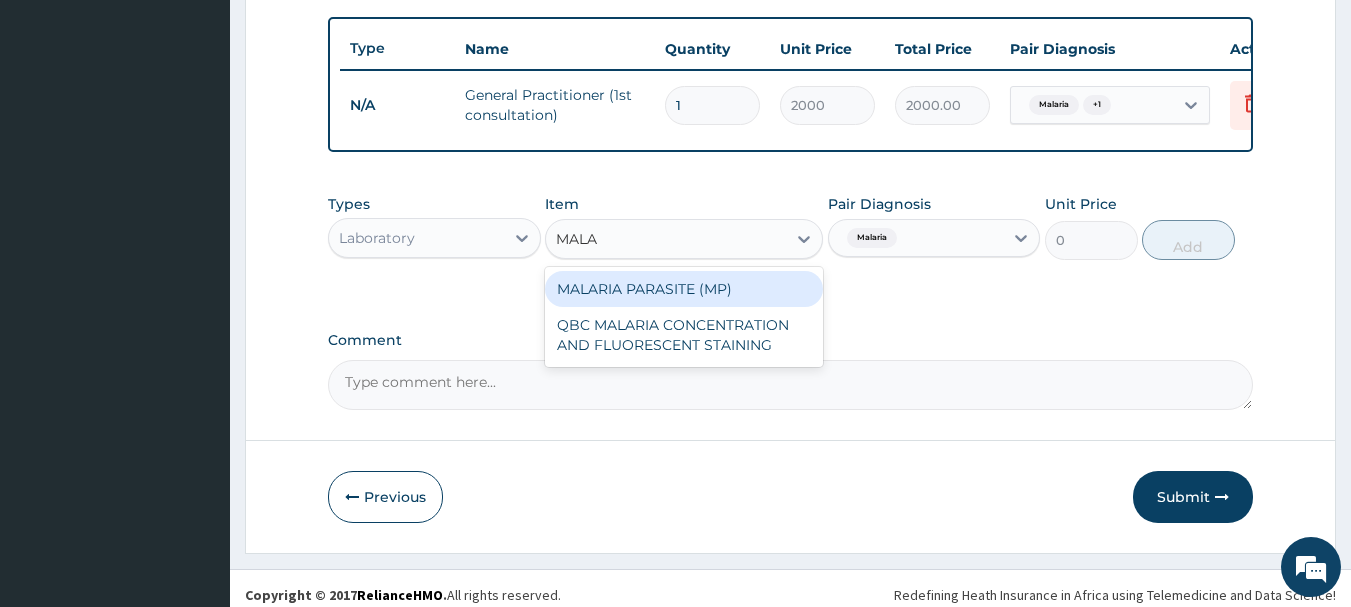 click on "MALARIA PARASITE (MP)" at bounding box center [684, 289] 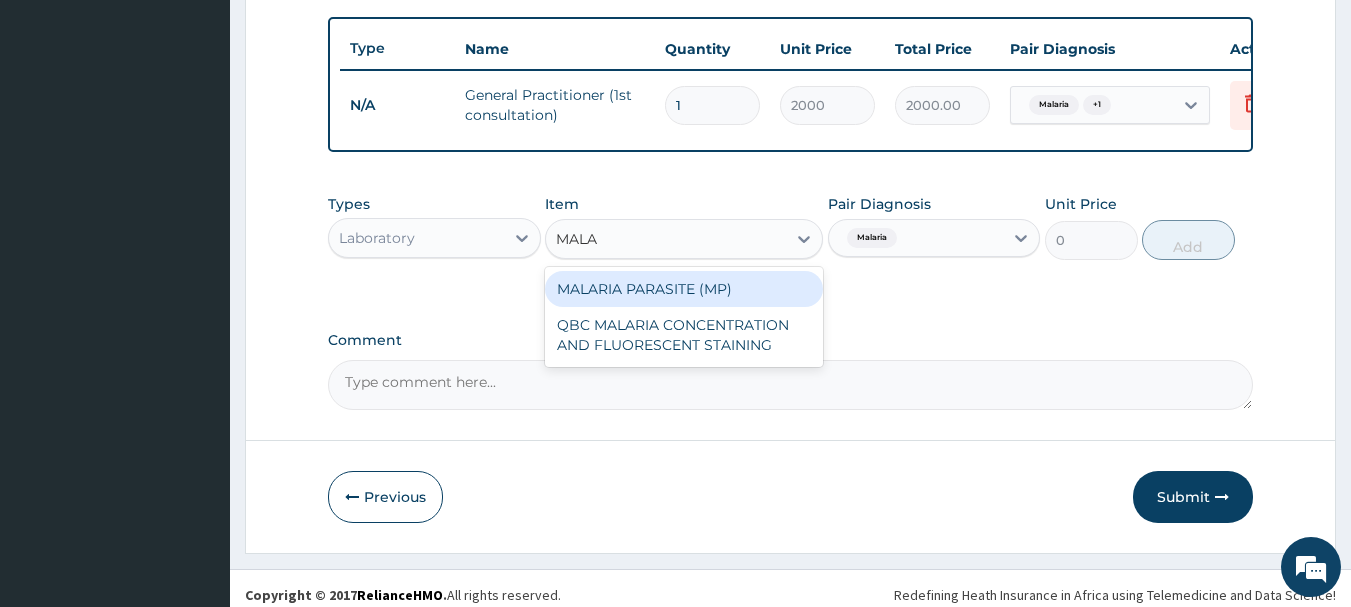 type 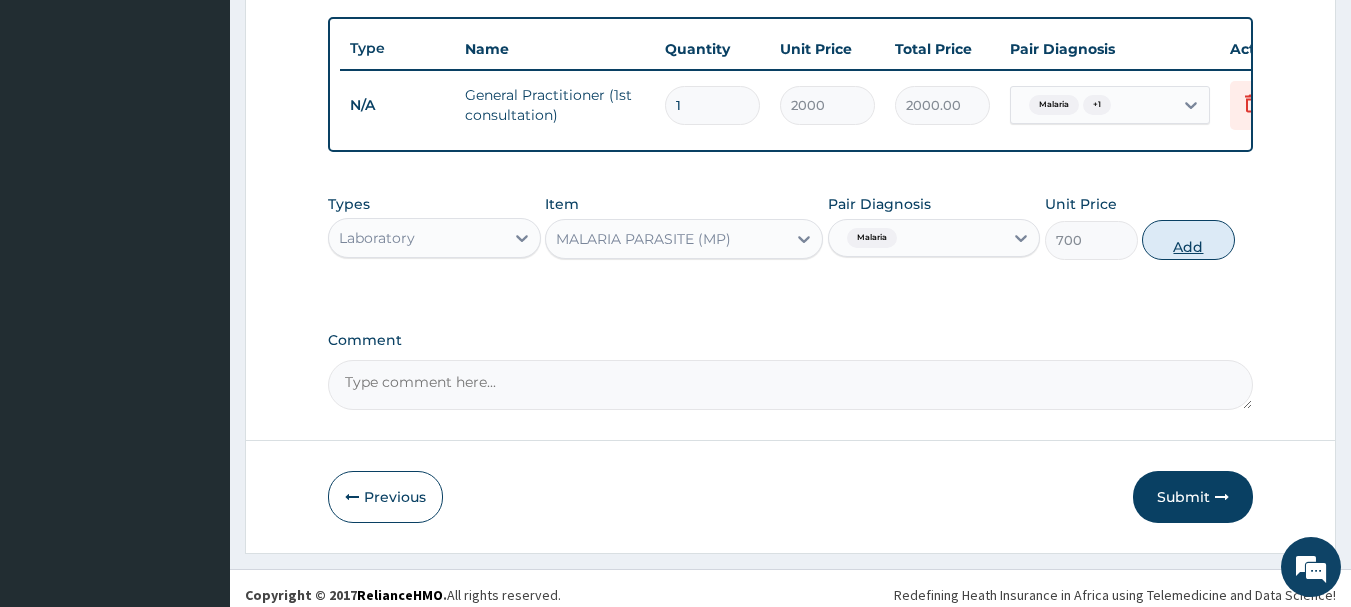click on "Add" at bounding box center (1188, 240) 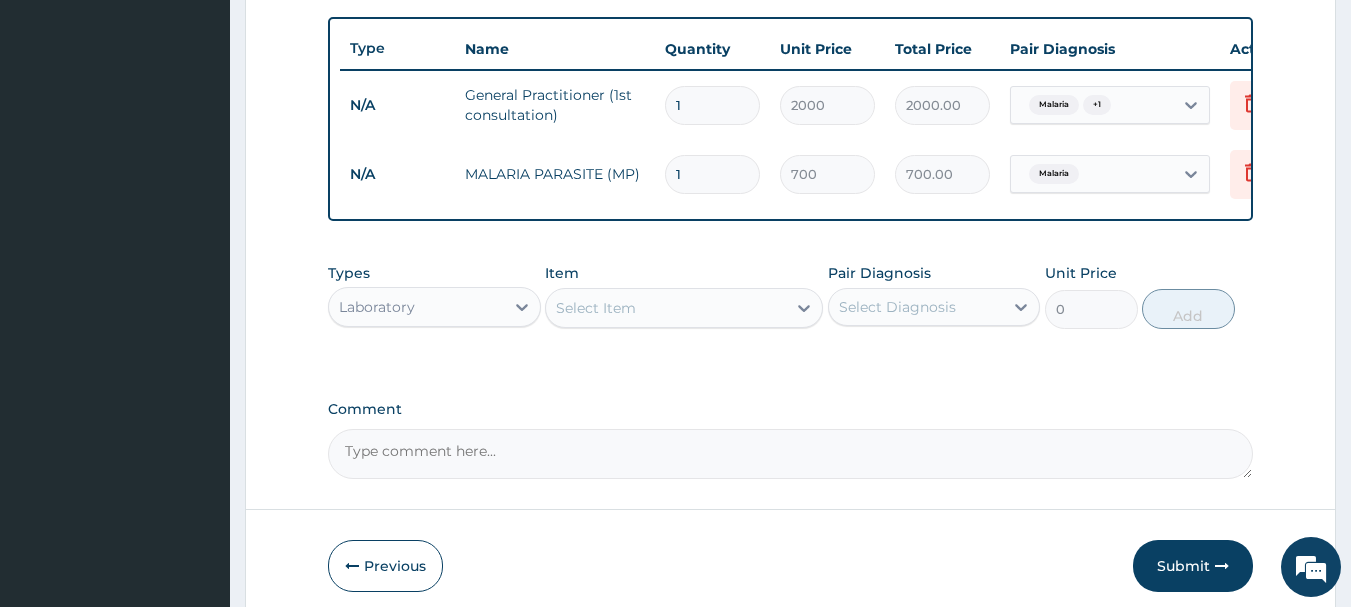 click on "Select Item" at bounding box center [666, 308] 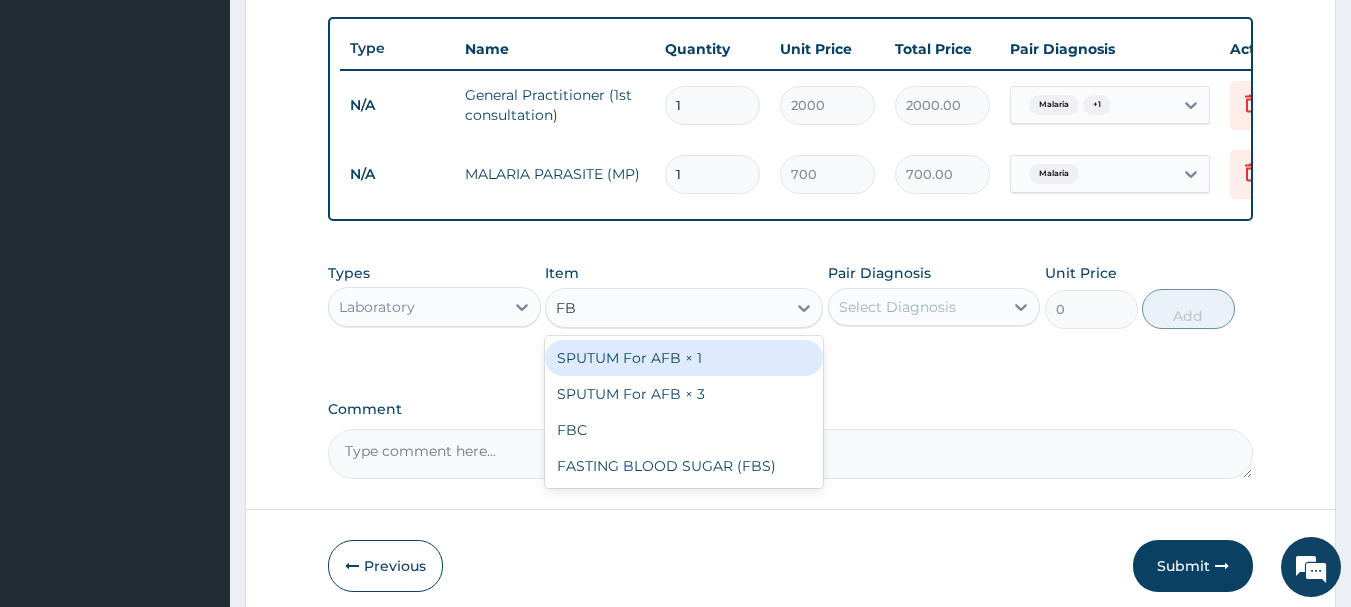 type on "FBC" 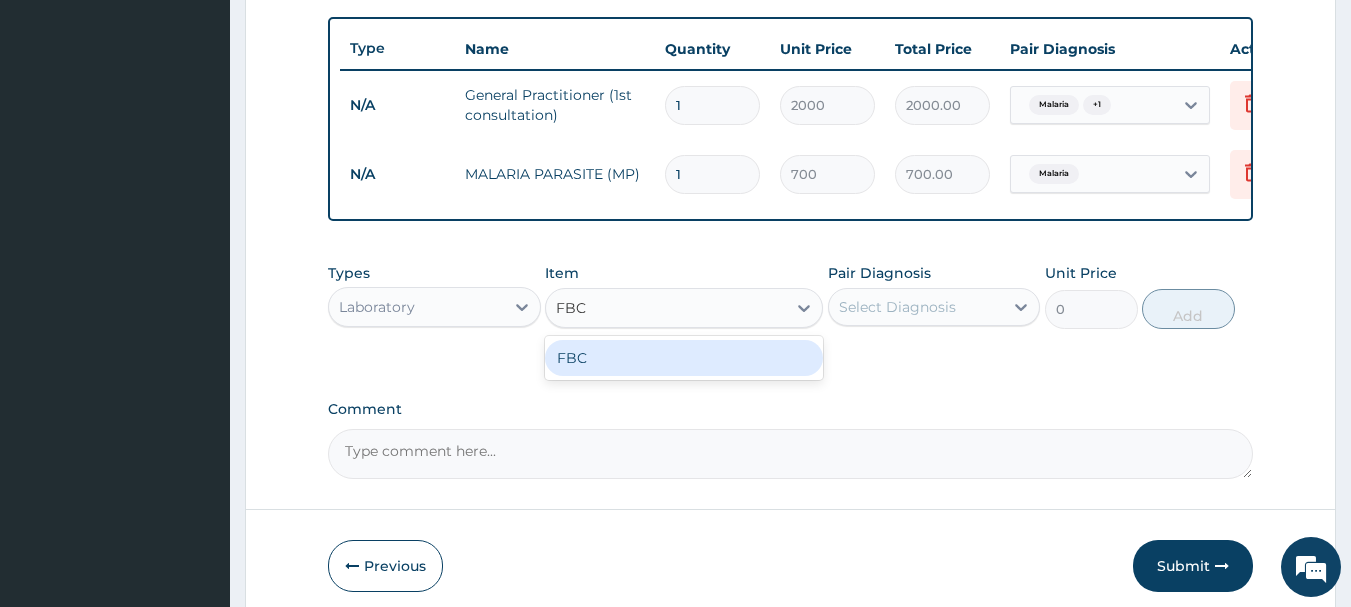 click on "FBC" at bounding box center [684, 358] 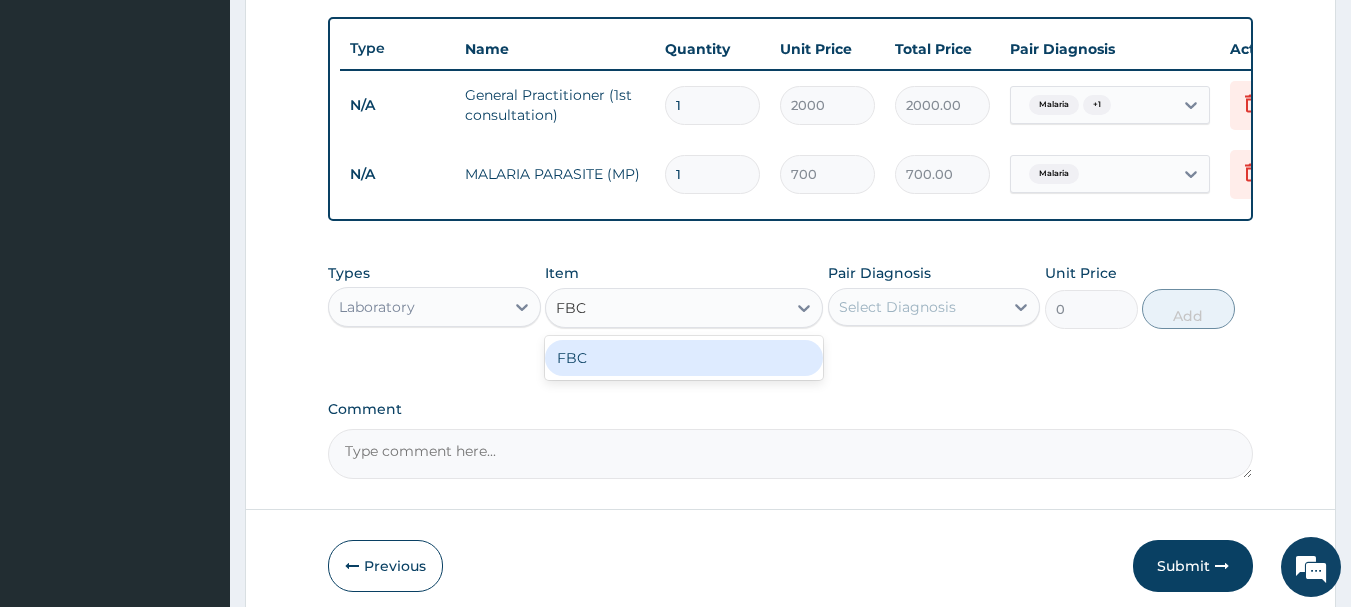 type 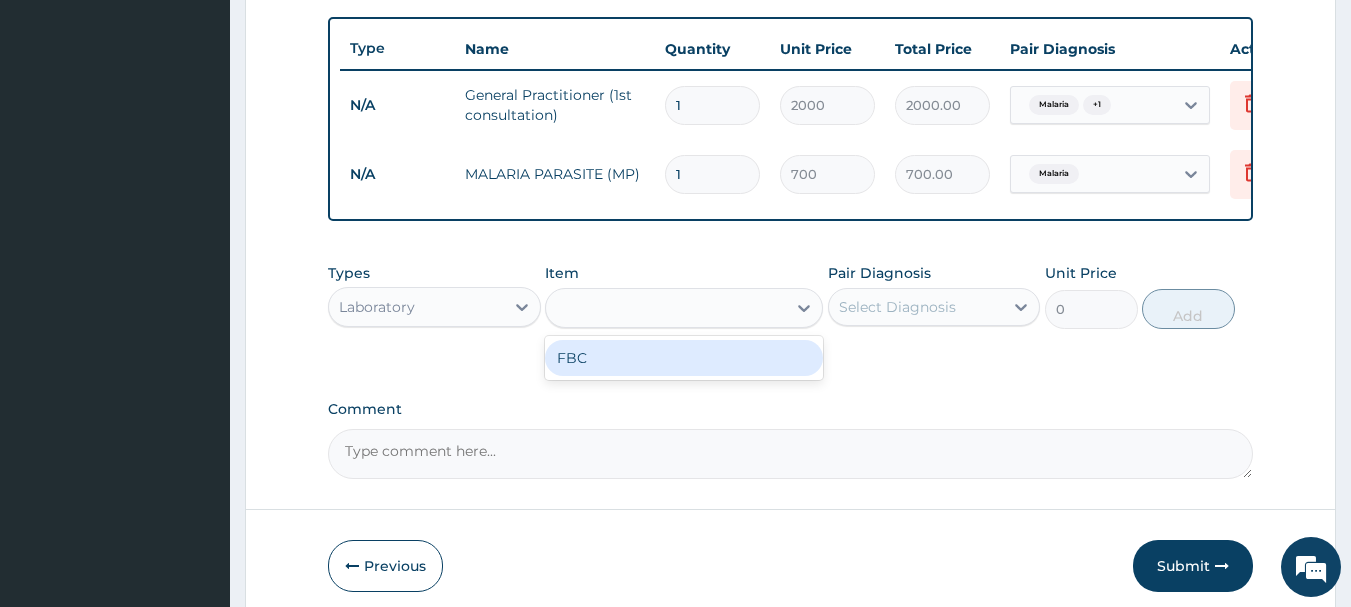 type on "2000" 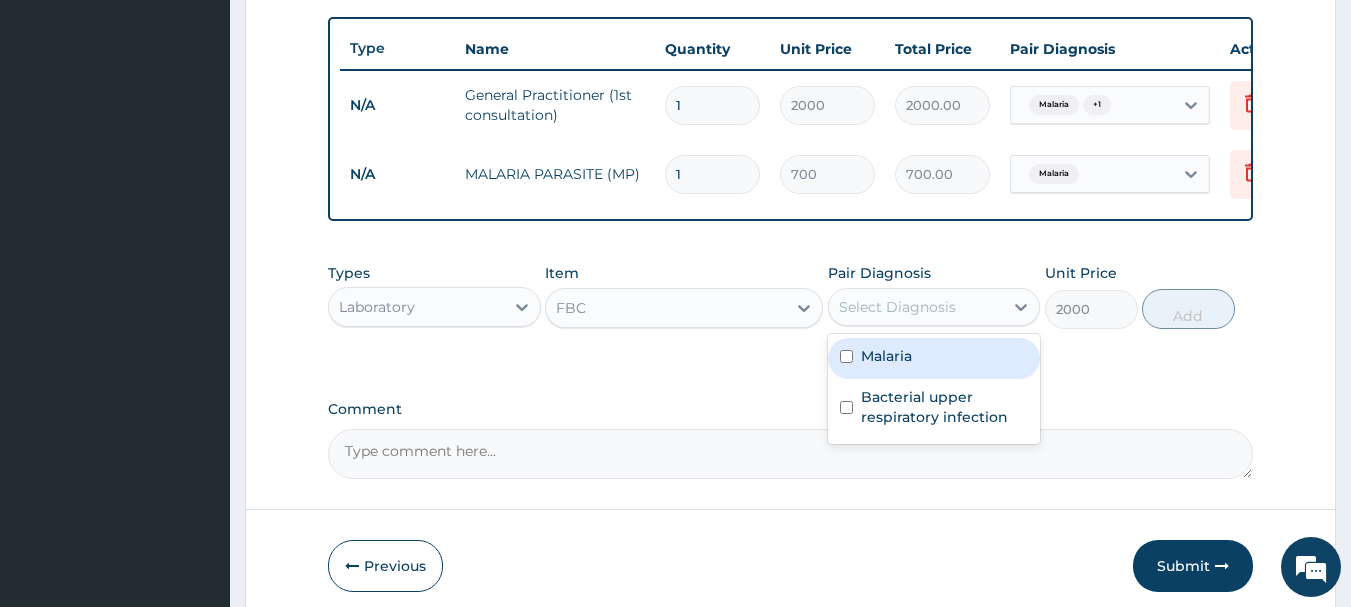 click on "Select Diagnosis" at bounding box center [934, 307] 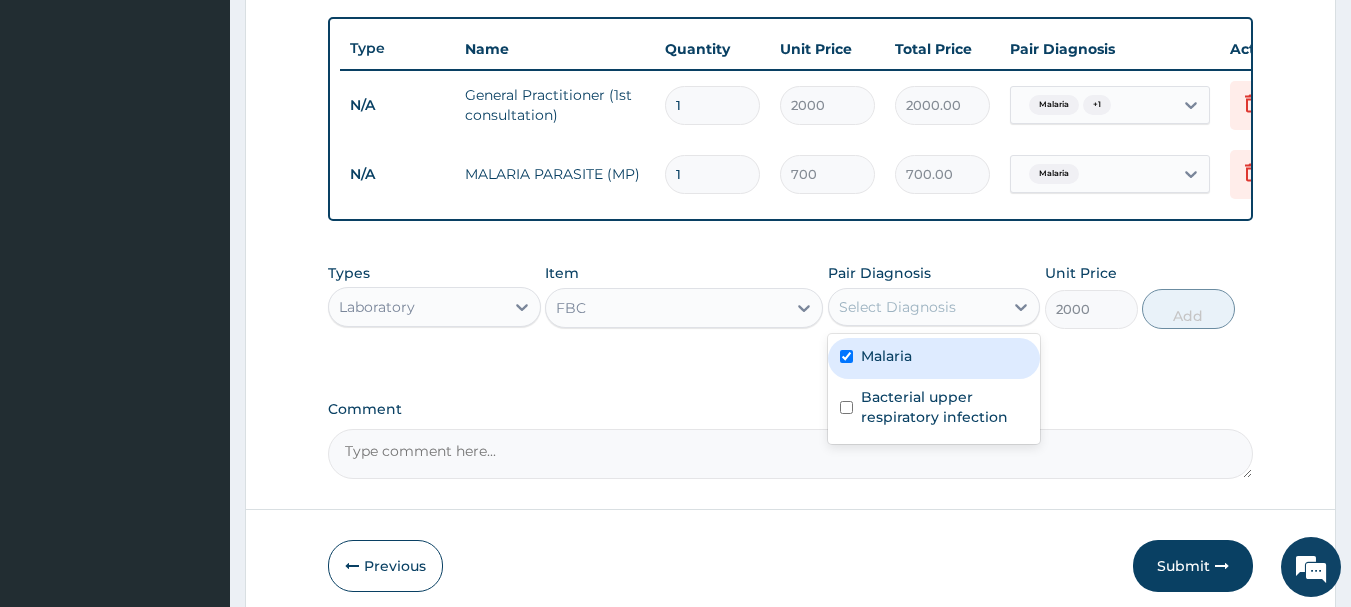 checkbox on "true" 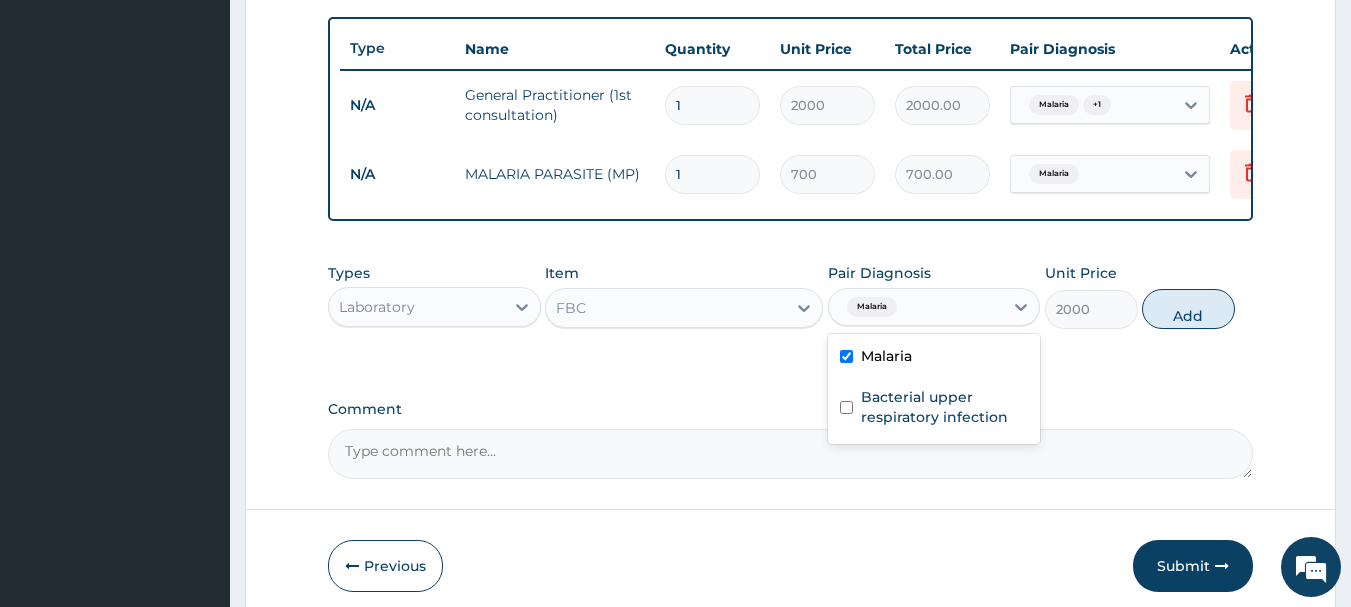 click on "Add" at bounding box center [1188, 309] 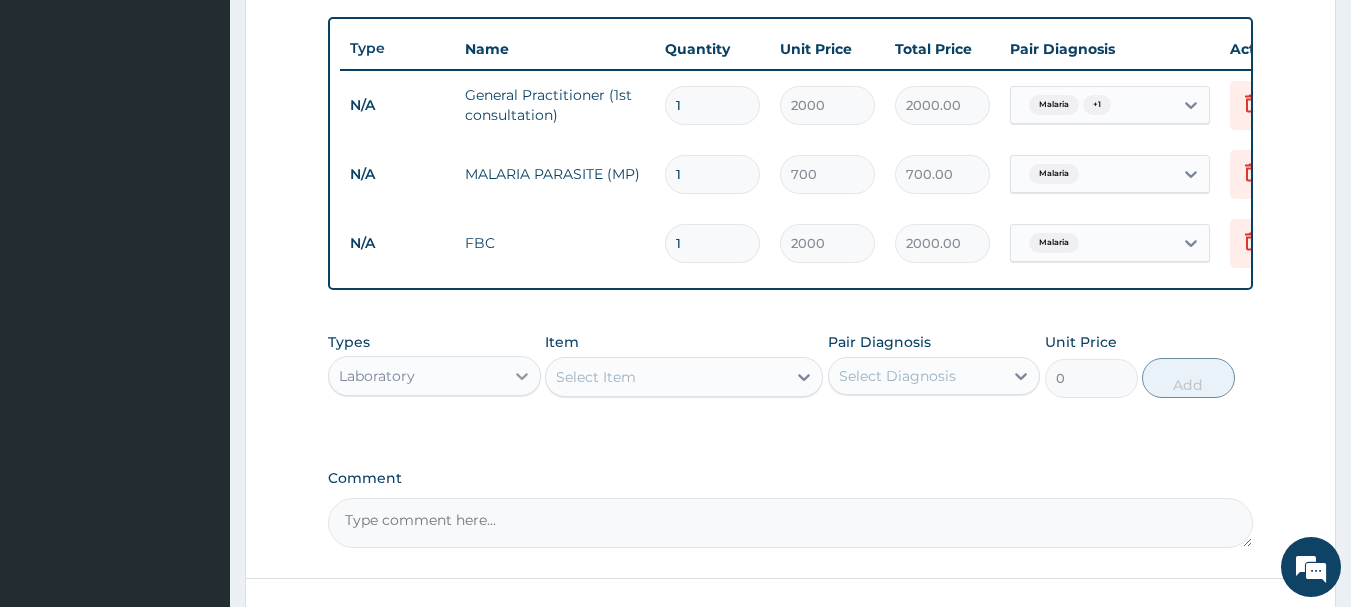 click at bounding box center [522, 376] 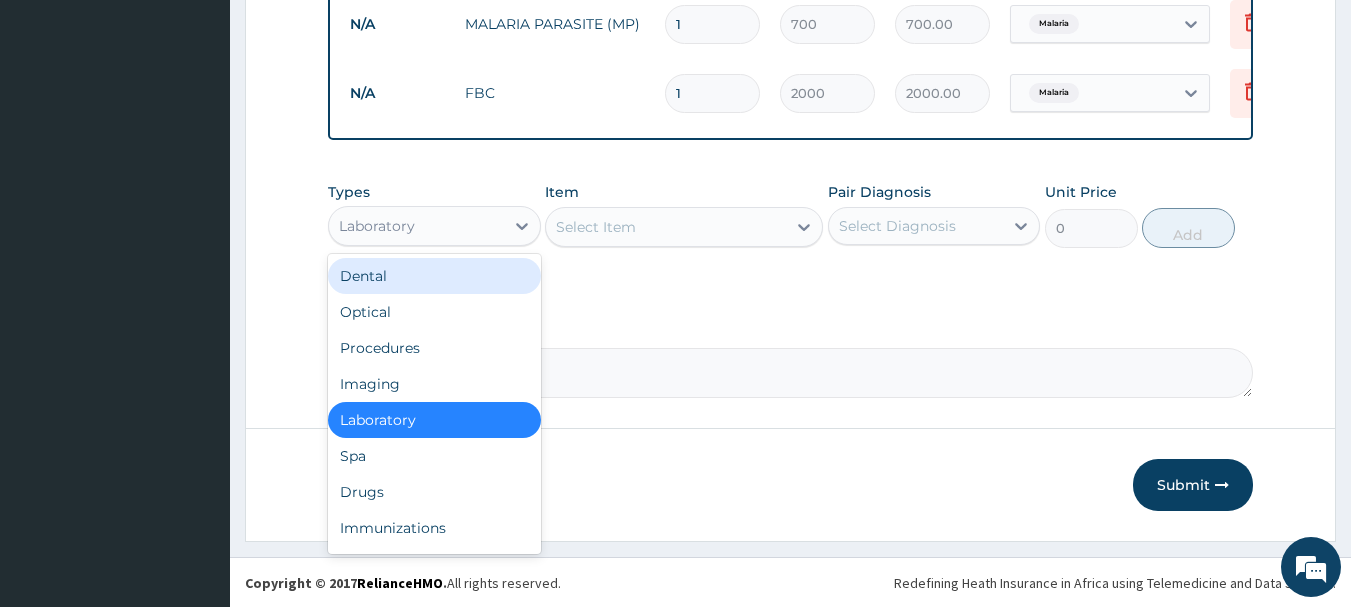 scroll, scrollTop: 882, scrollLeft: 0, axis: vertical 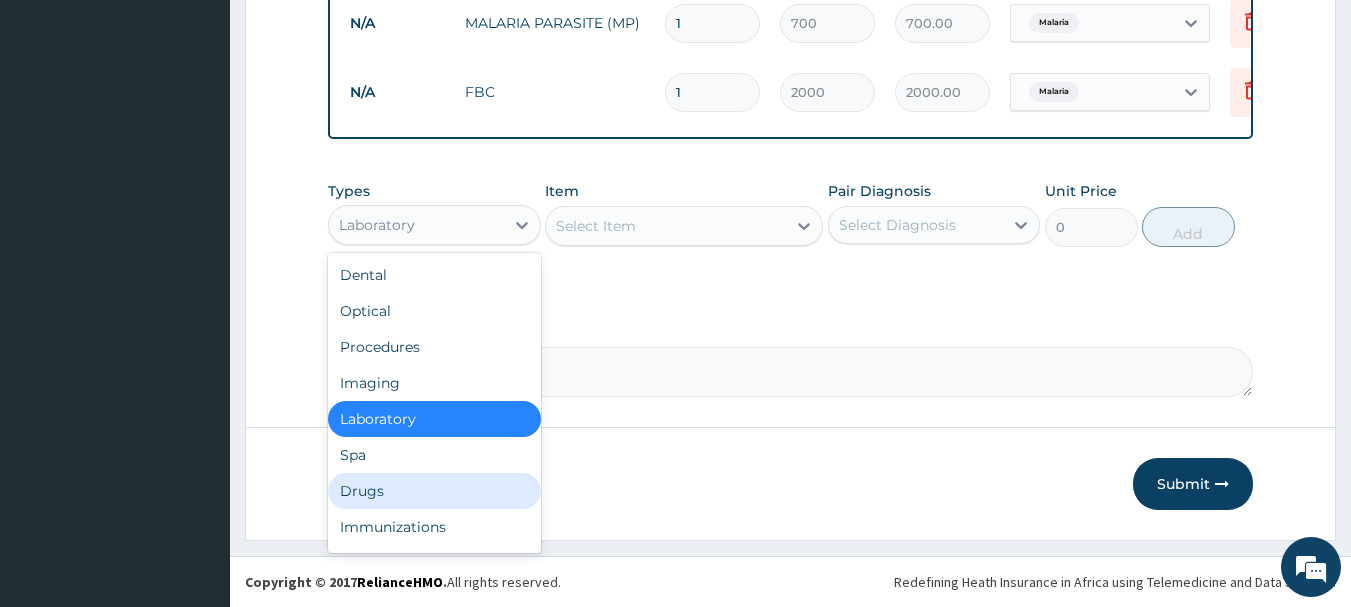 click on "Drugs" at bounding box center [434, 491] 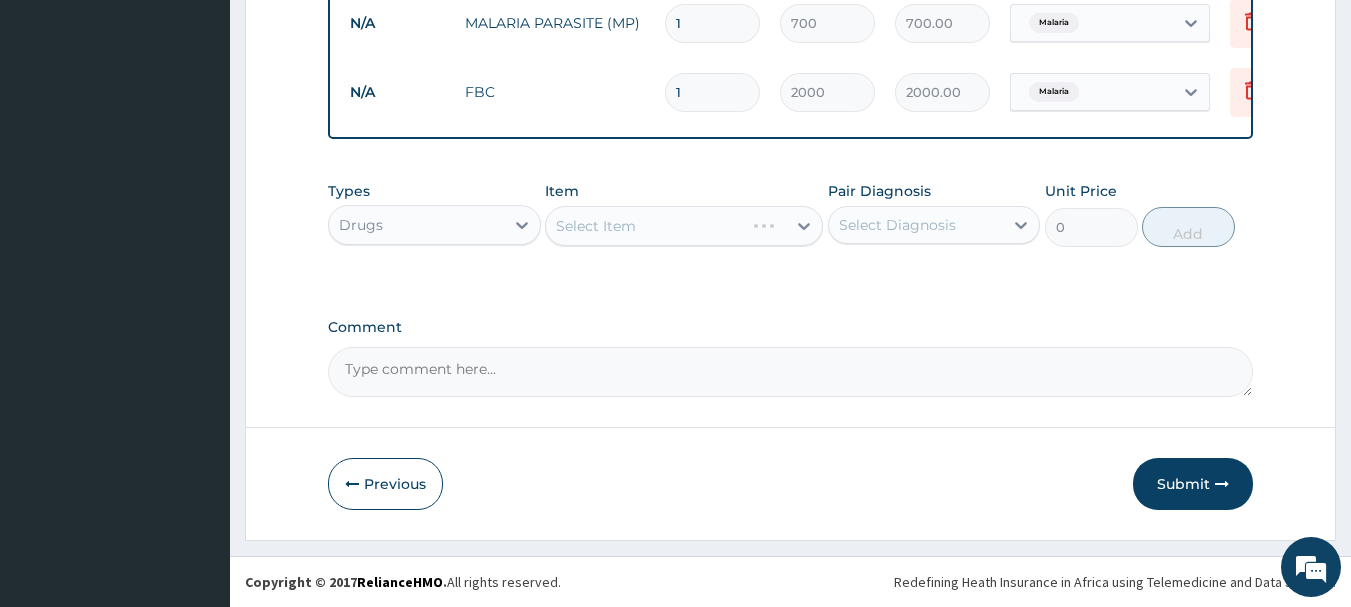 click on "Select Item" at bounding box center (684, 226) 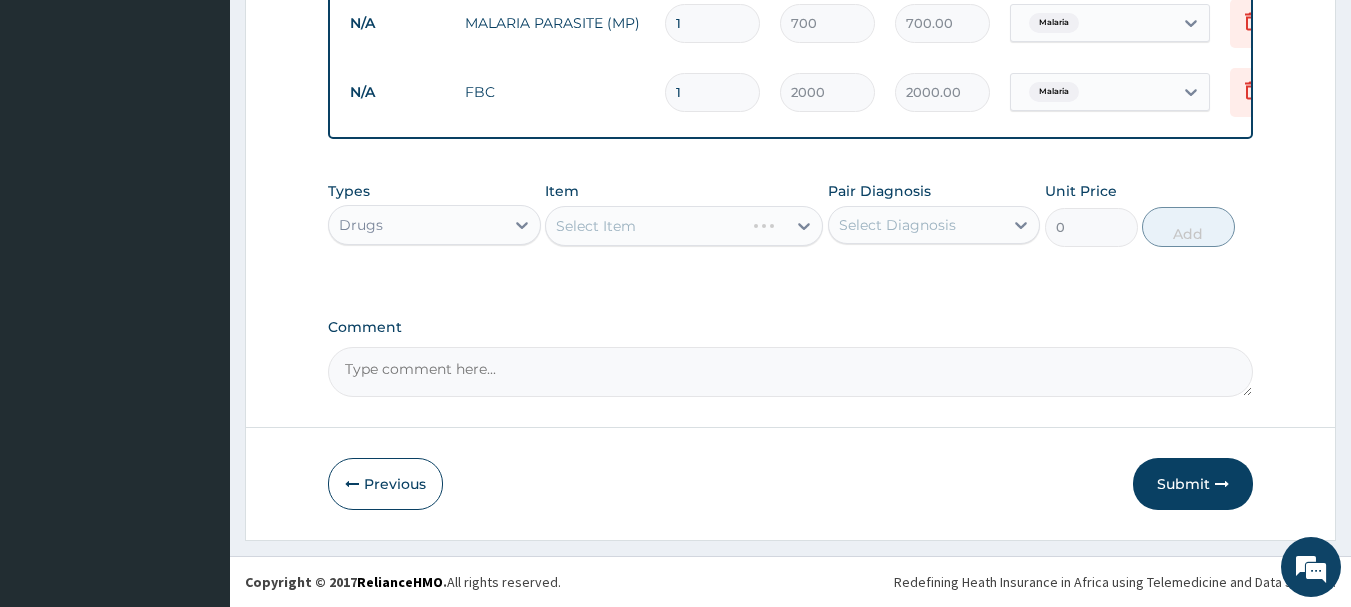 click on "Select Item" at bounding box center (684, 226) 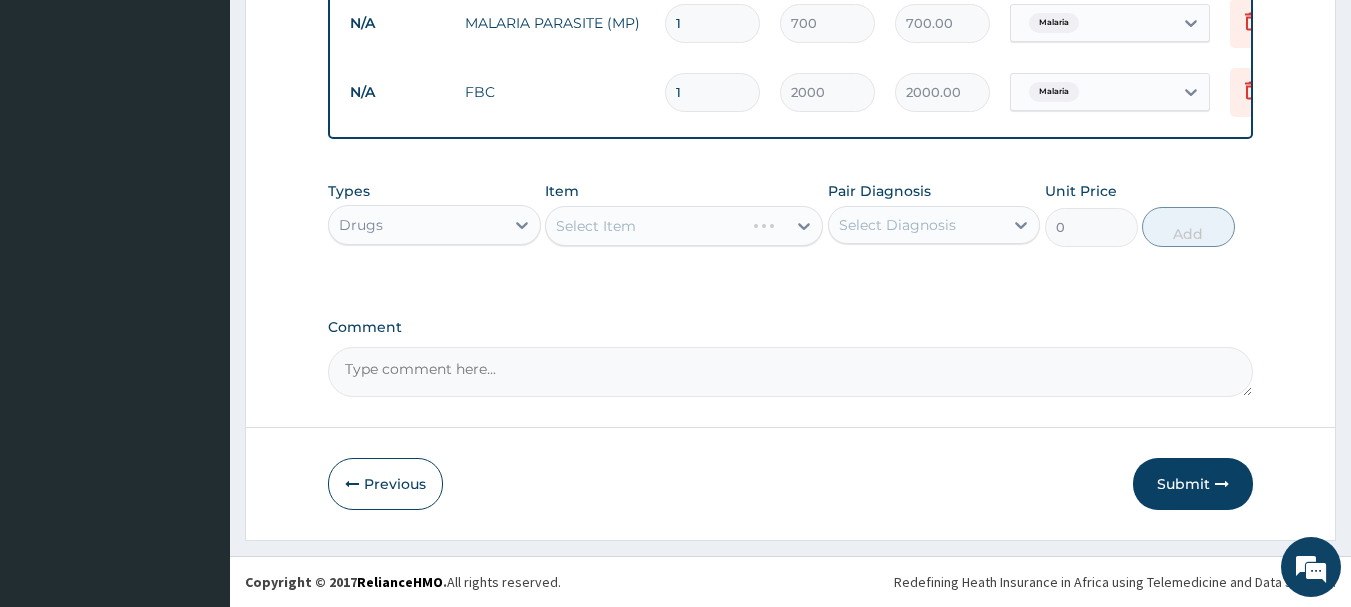 click on "Select Item" at bounding box center (684, 226) 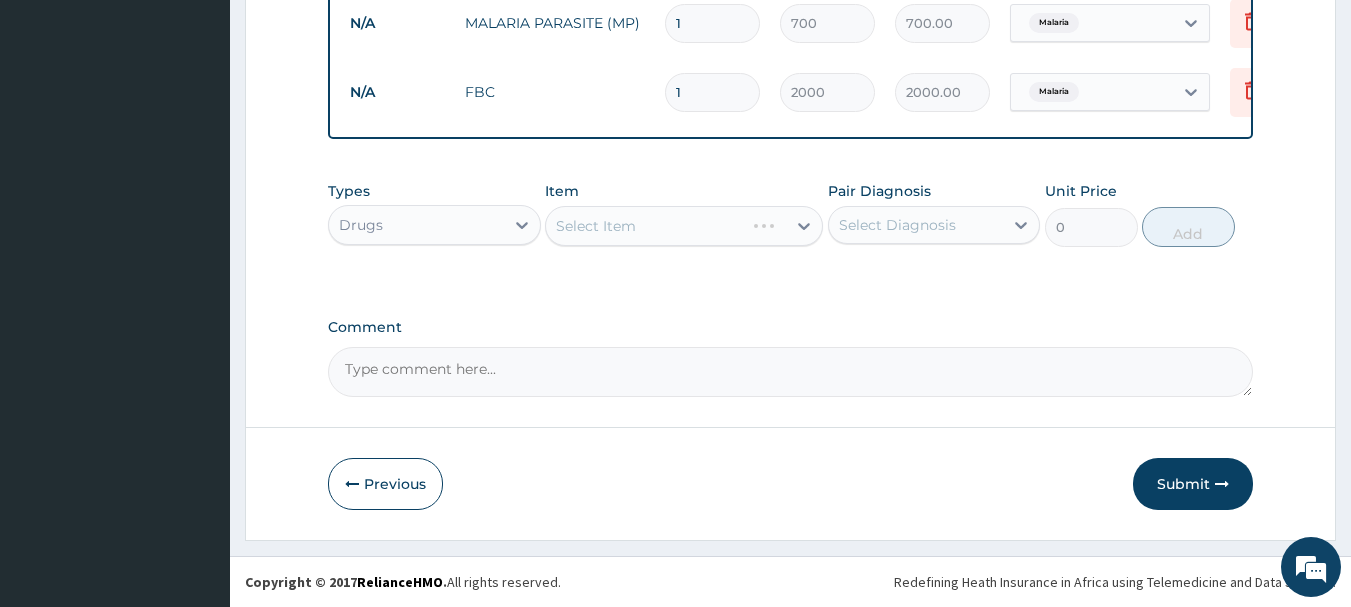click on "Select Item" at bounding box center (684, 226) 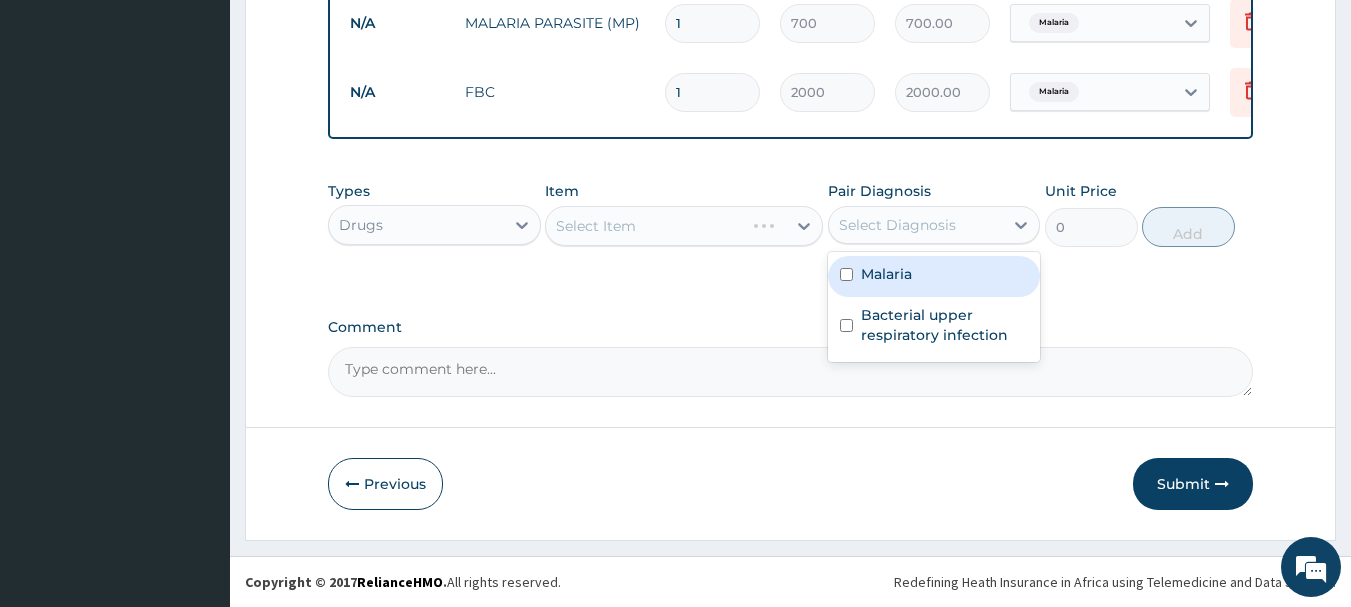 click on "Select Diagnosis" at bounding box center (897, 225) 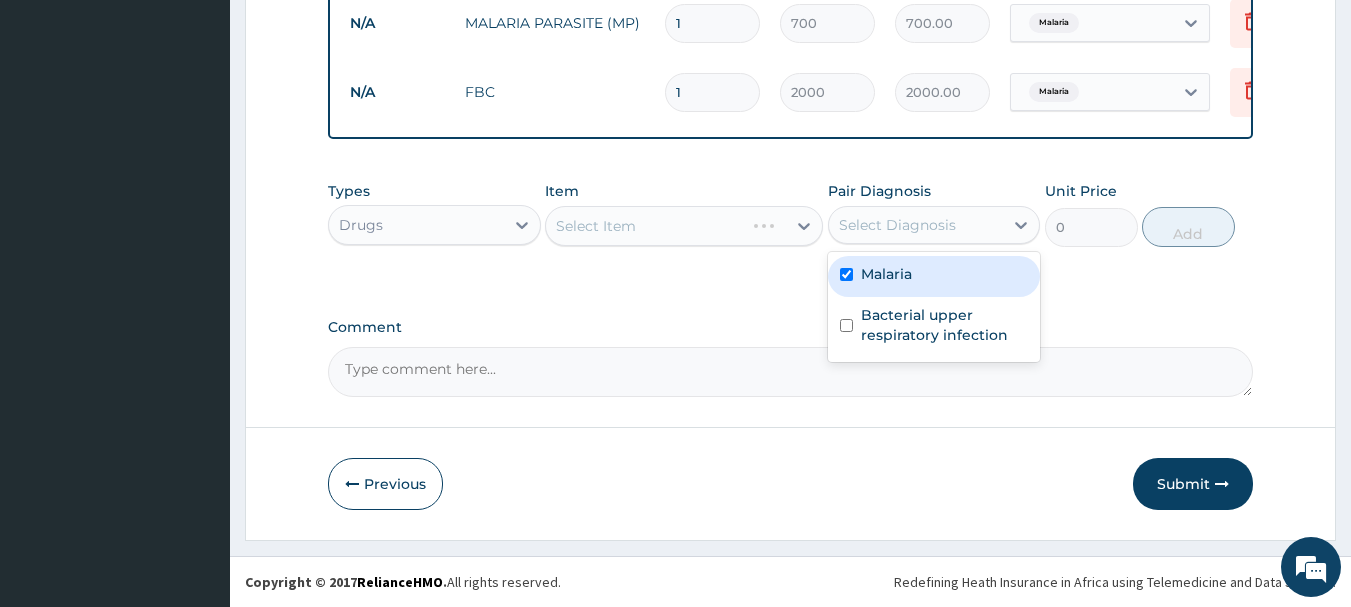 checkbox on "true" 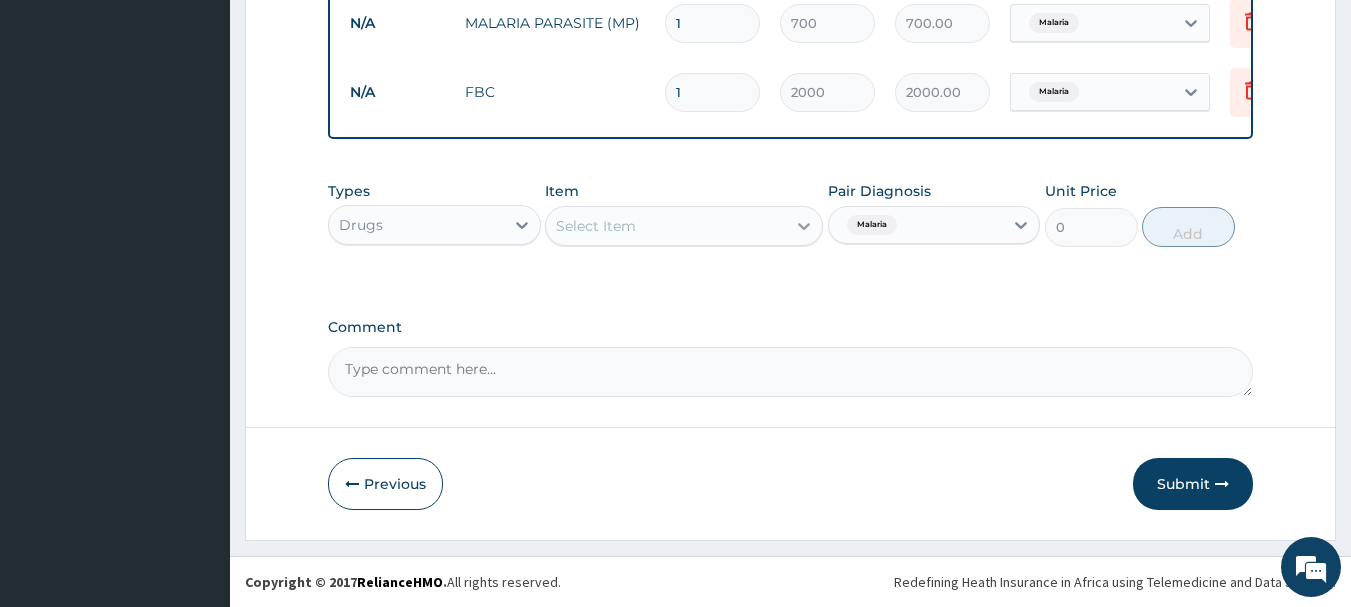 click 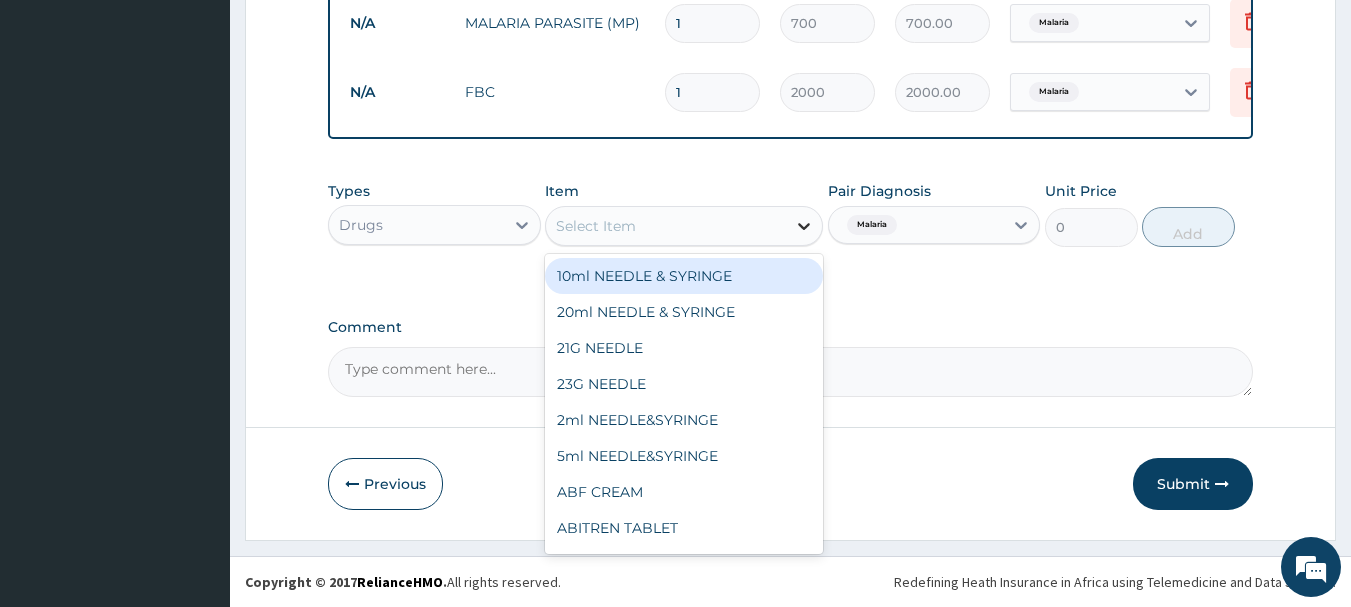 type on "O" 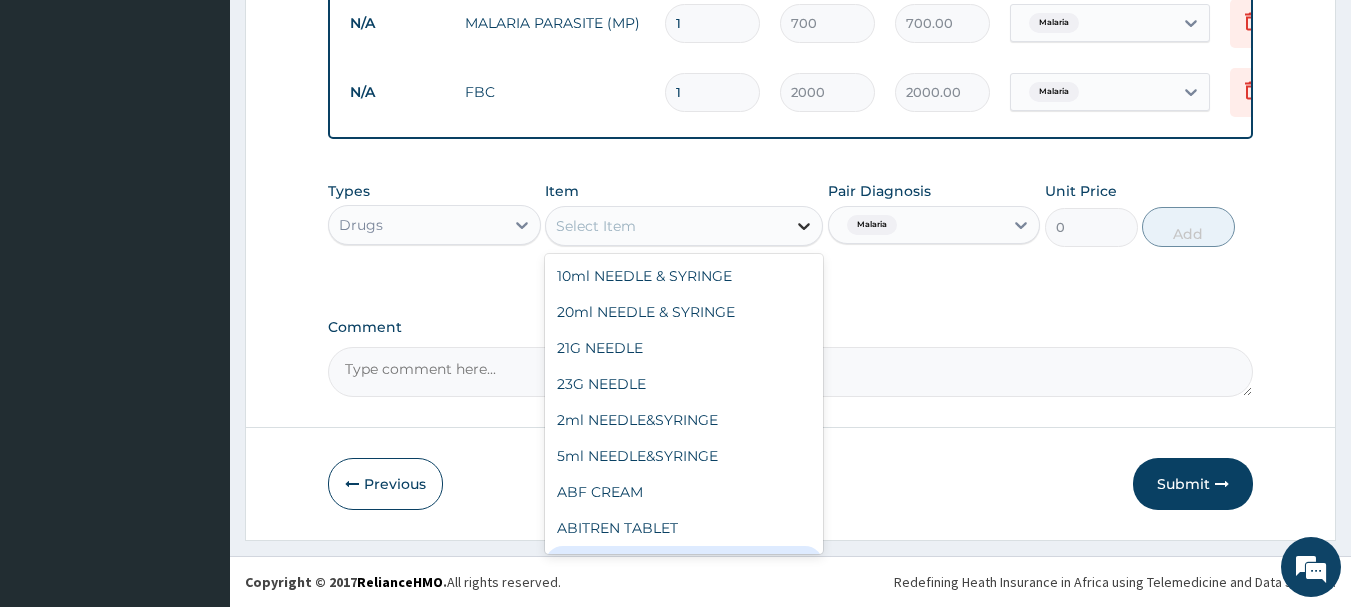 type on "O" 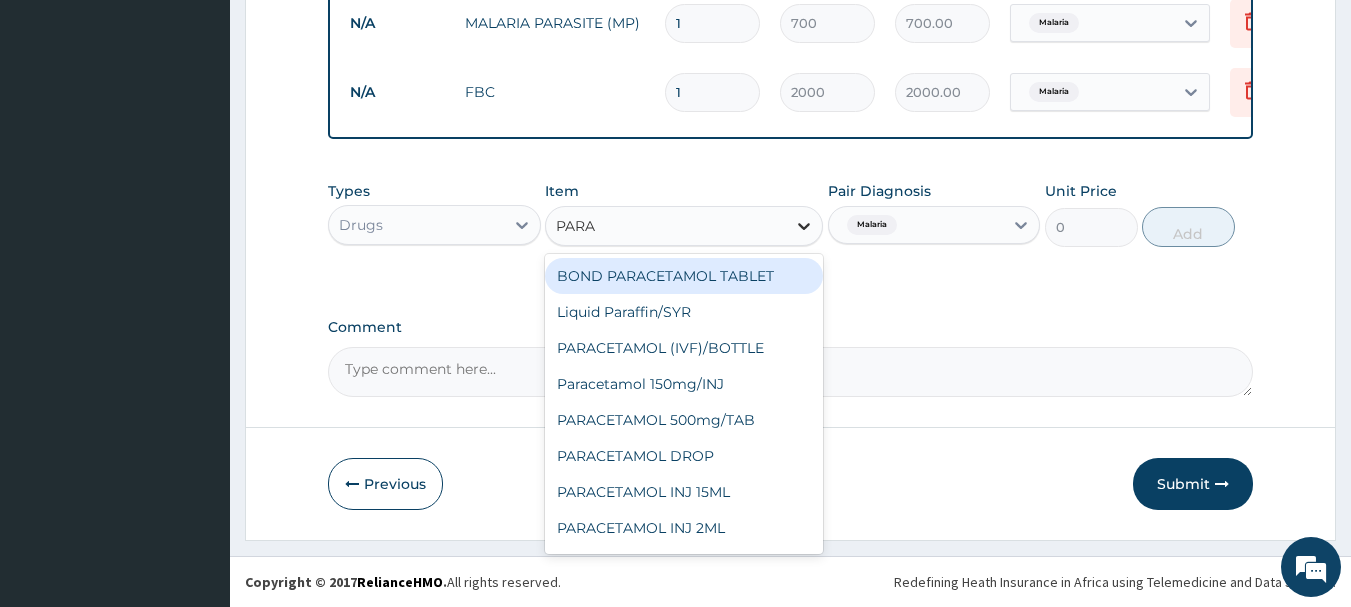 type on "PARAC" 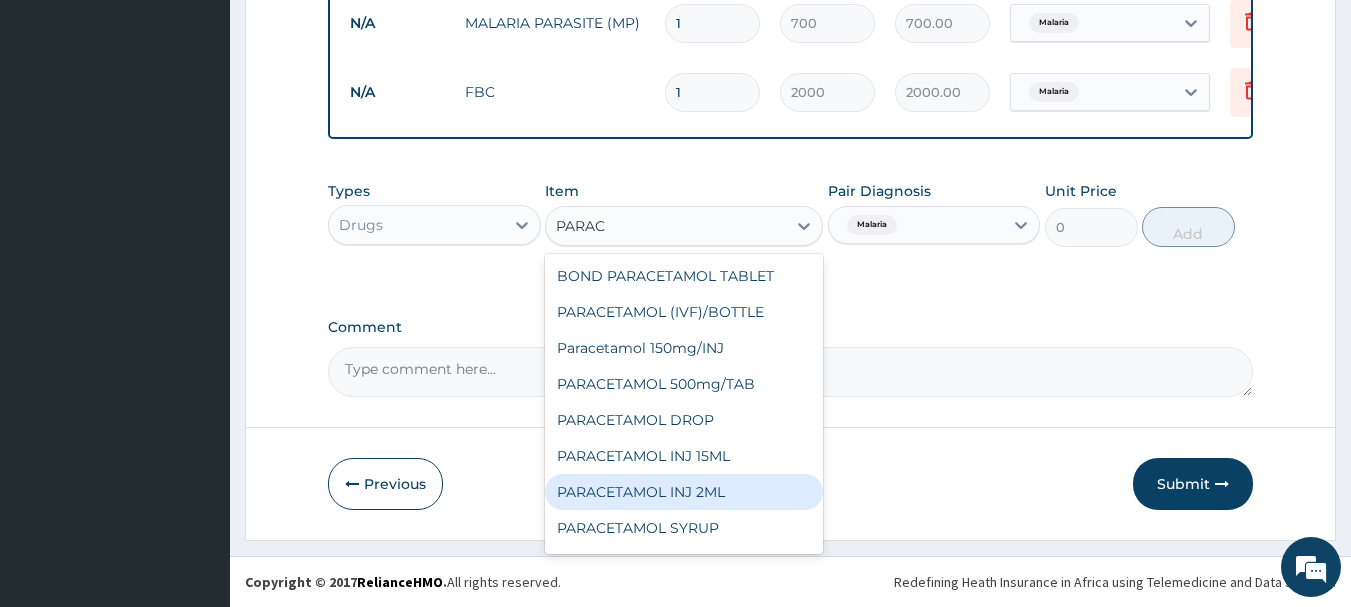 click on "PARACETAMOL INJ 2ML" at bounding box center (684, 492) 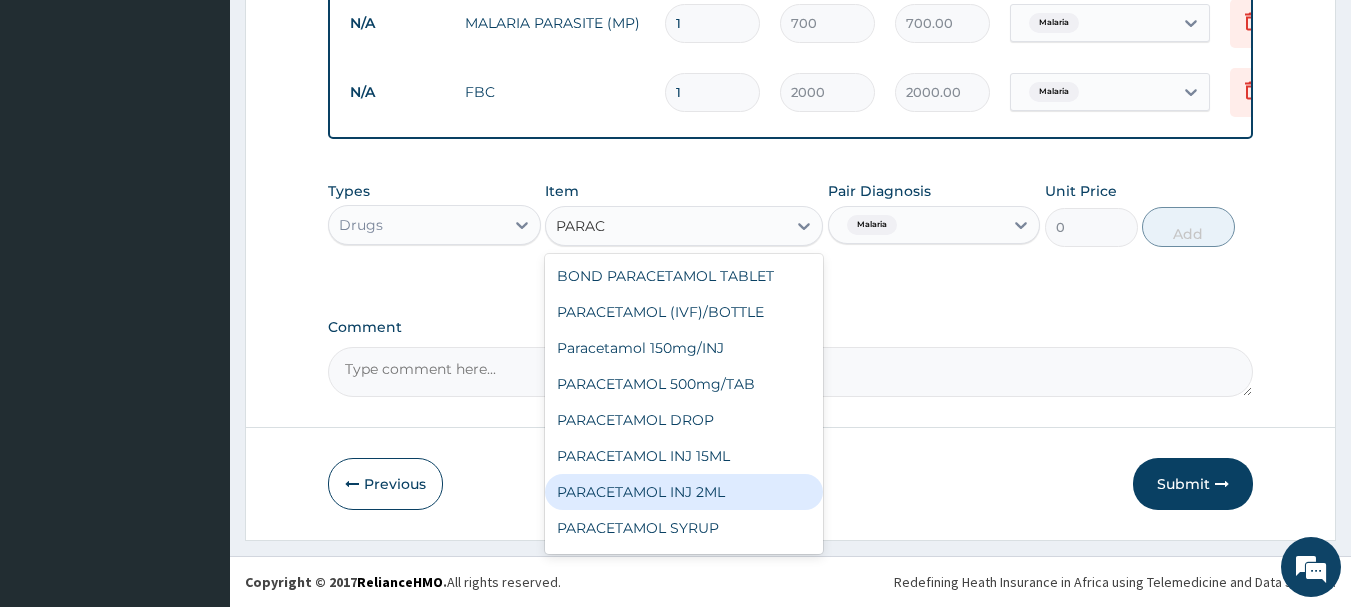 type 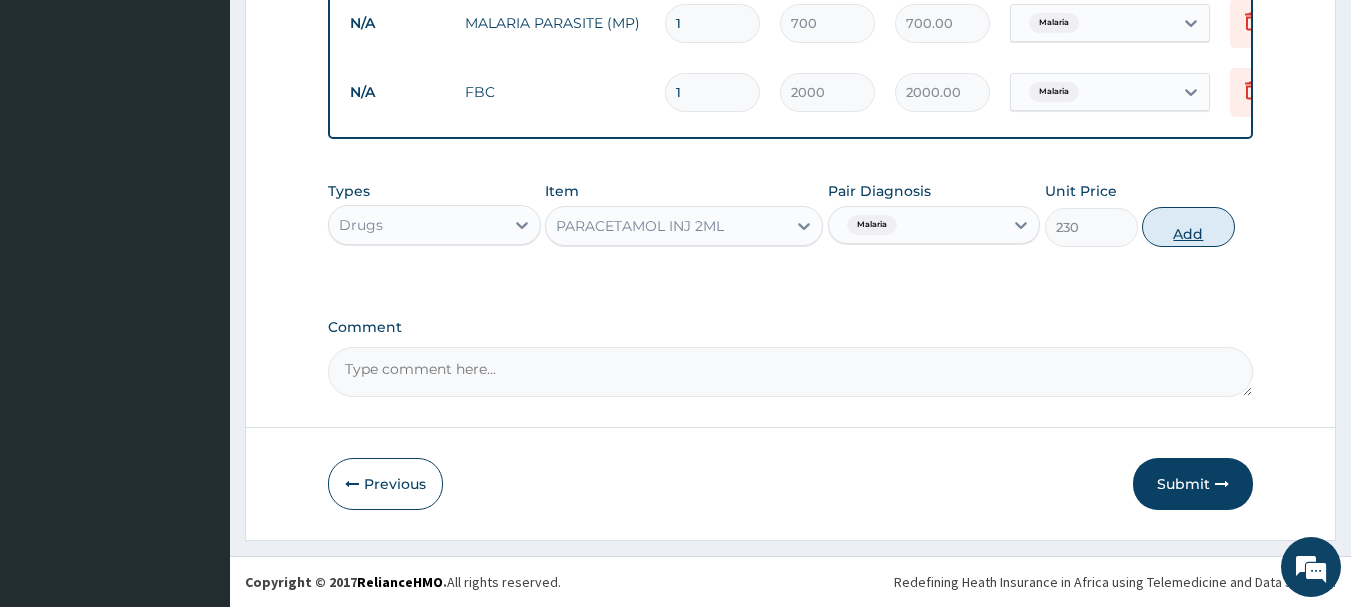 click on "Add" at bounding box center (1188, 227) 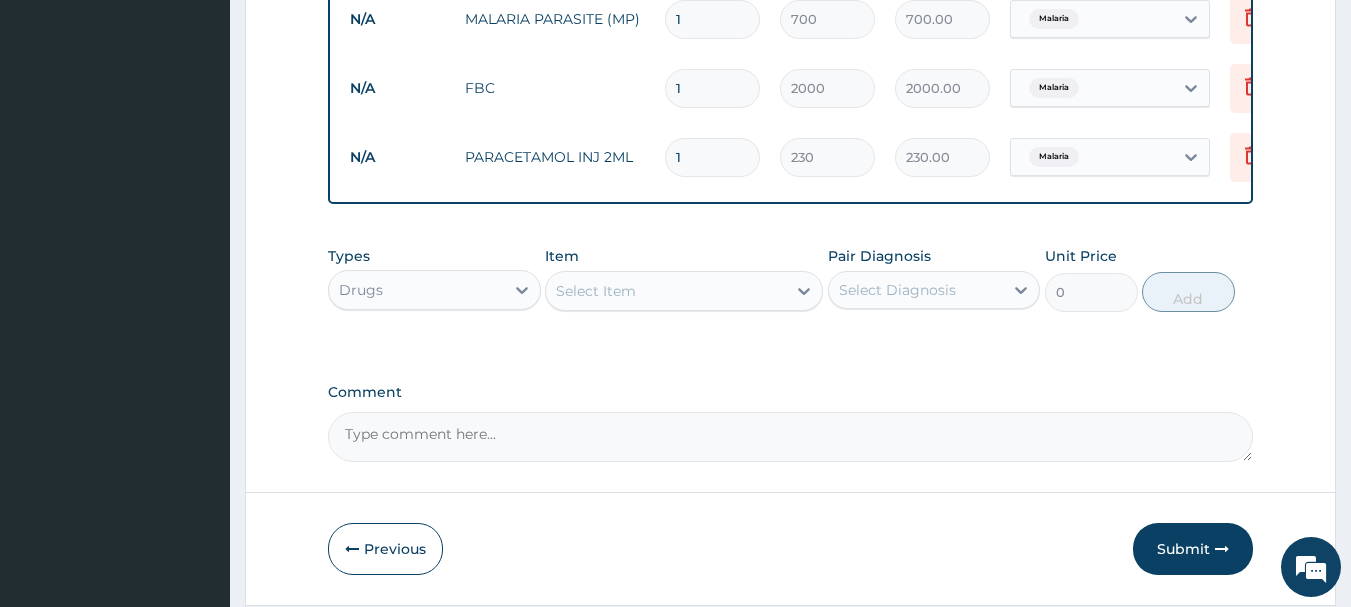 click on "Select Item" at bounding box center (666, 291) 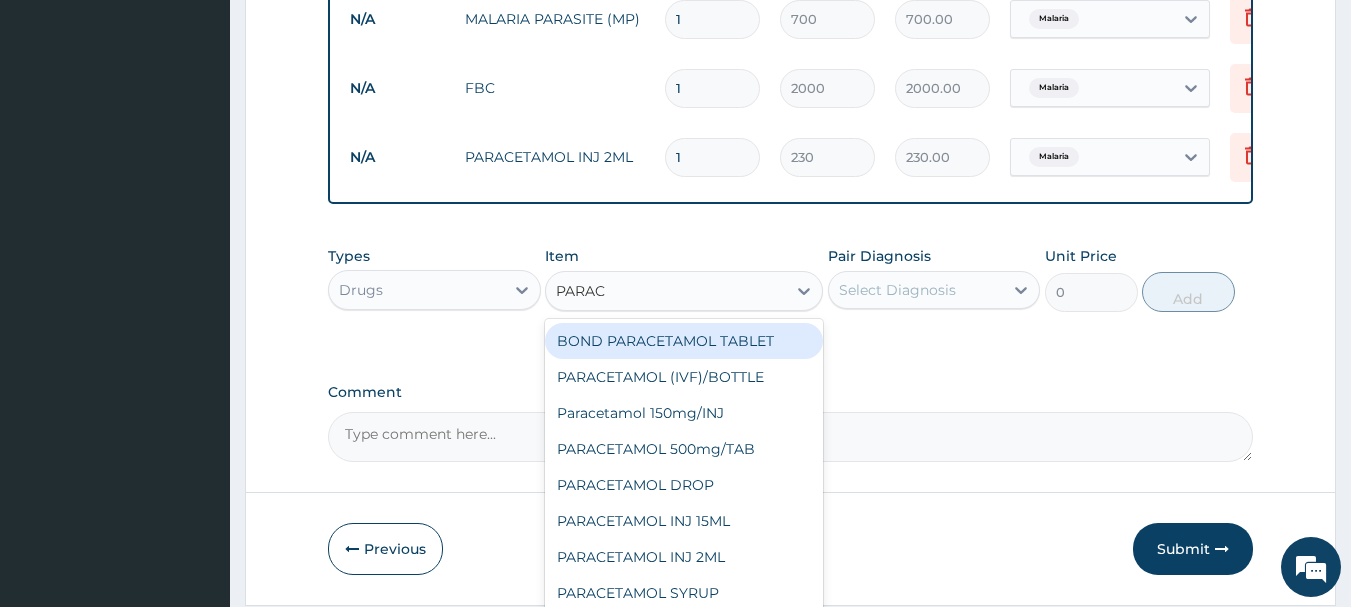 type on "PARACE" 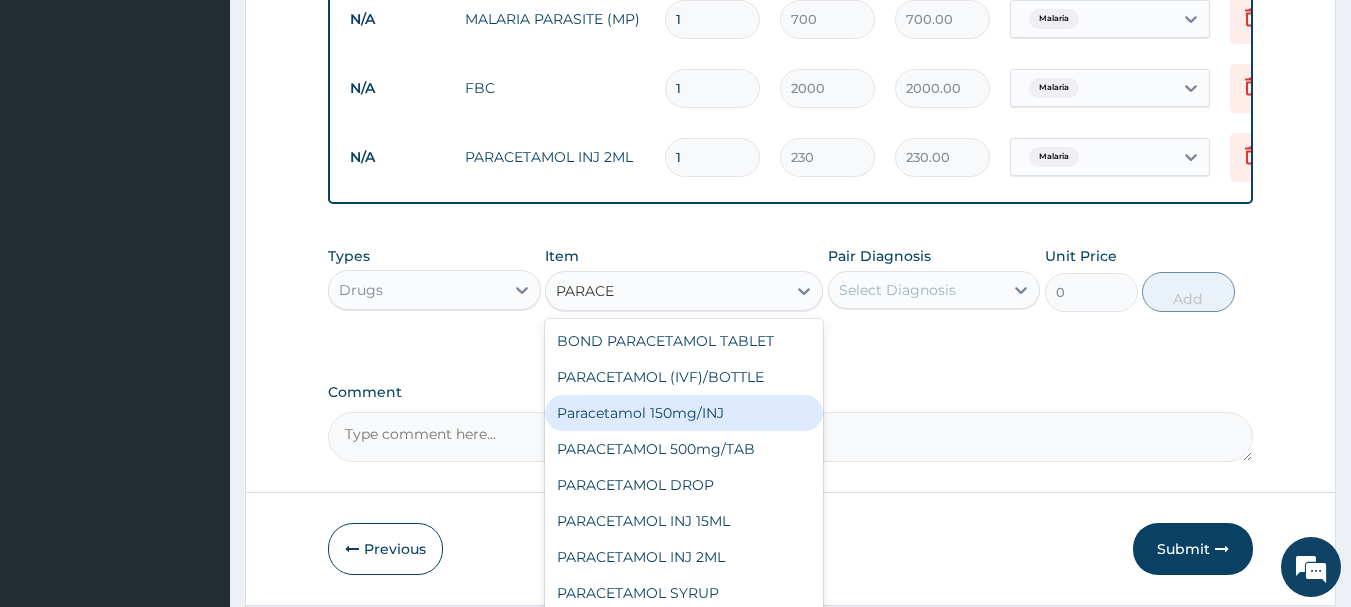 drag, startPoint x: 807, startPoint y: 409, endPoint x: 808, endPoint y: 453, distance: 44.011364 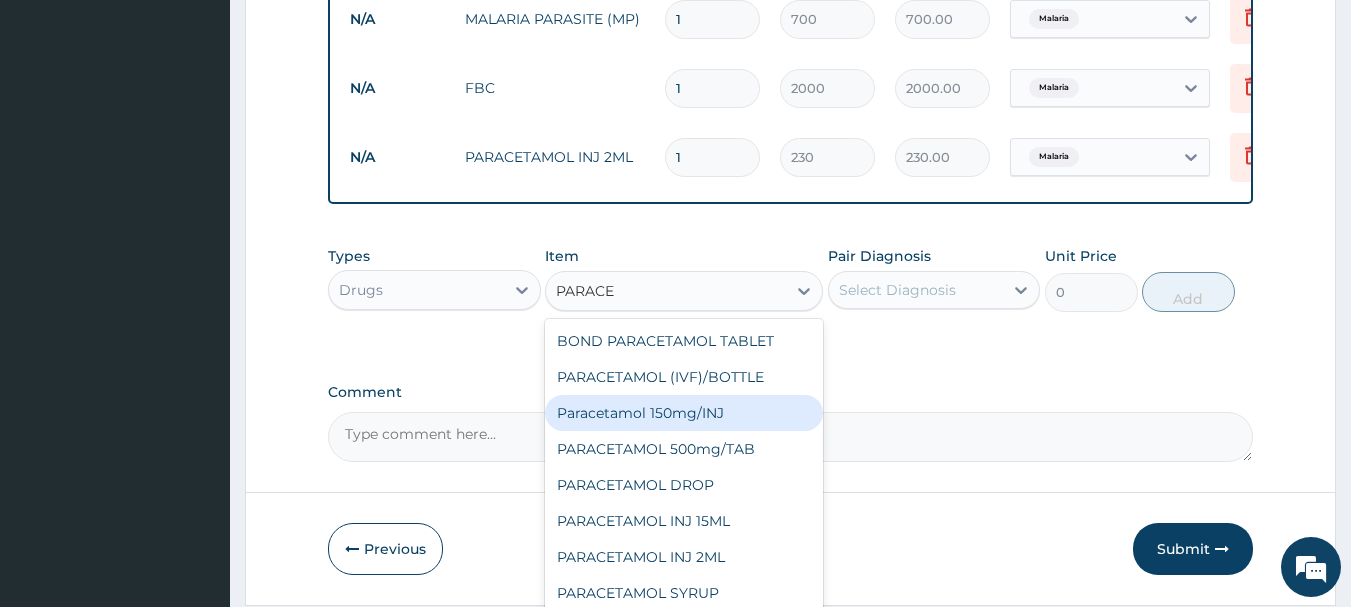 click on "BOND PARACETAMOL TABLET PARACETAMOL (IVF)/BOTTLE Paracetamol 150mg/INJ PARACETAMOL 500mg/TAB PARACETAMOL DROP PARACETAMOL INJ 15ML PARACETAMOL INJ 2ML PARACETAMOL SYRUP PARACETAMOL TABLET" at bounding box center [684, 469] 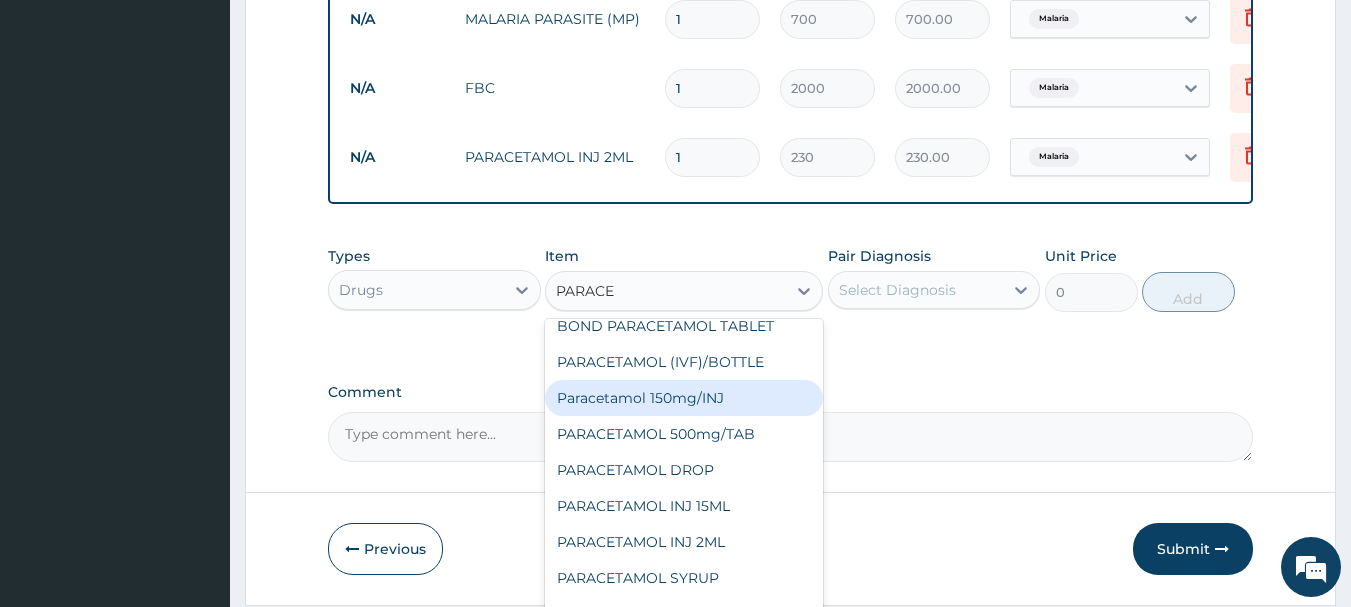 scroll, scrollTop: 32, scrollLeft: 0, axis: vertical 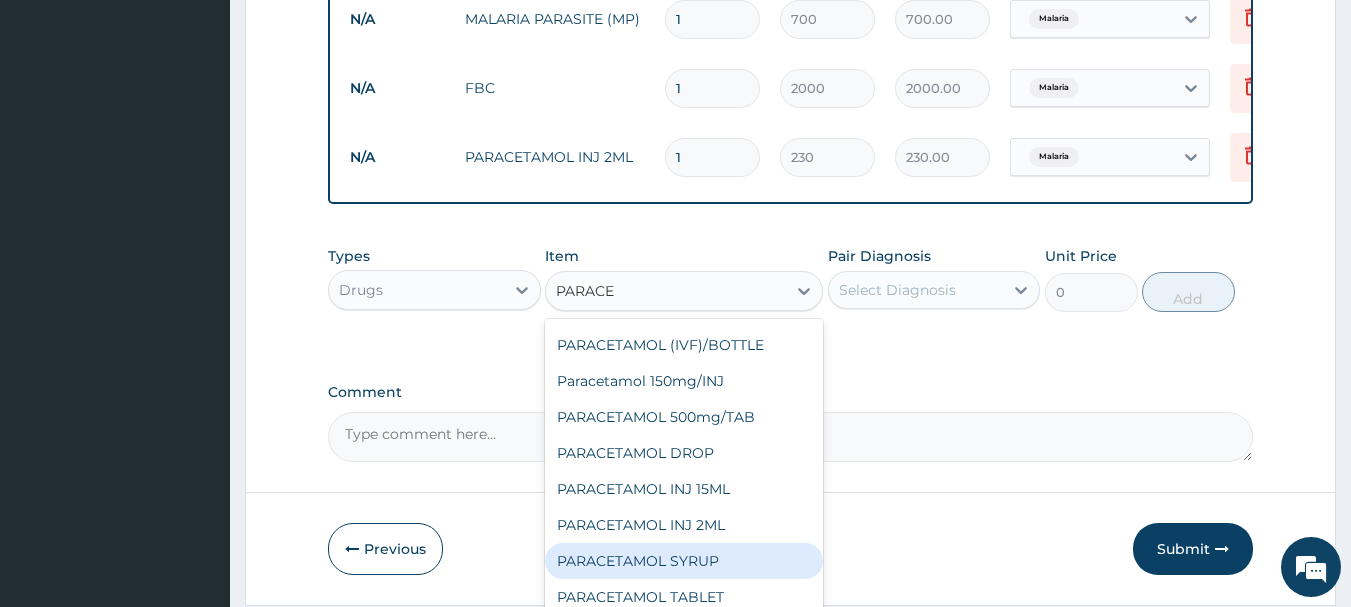 click on "PARACETAMOL SYRUP" at bounding box center [684, 561] 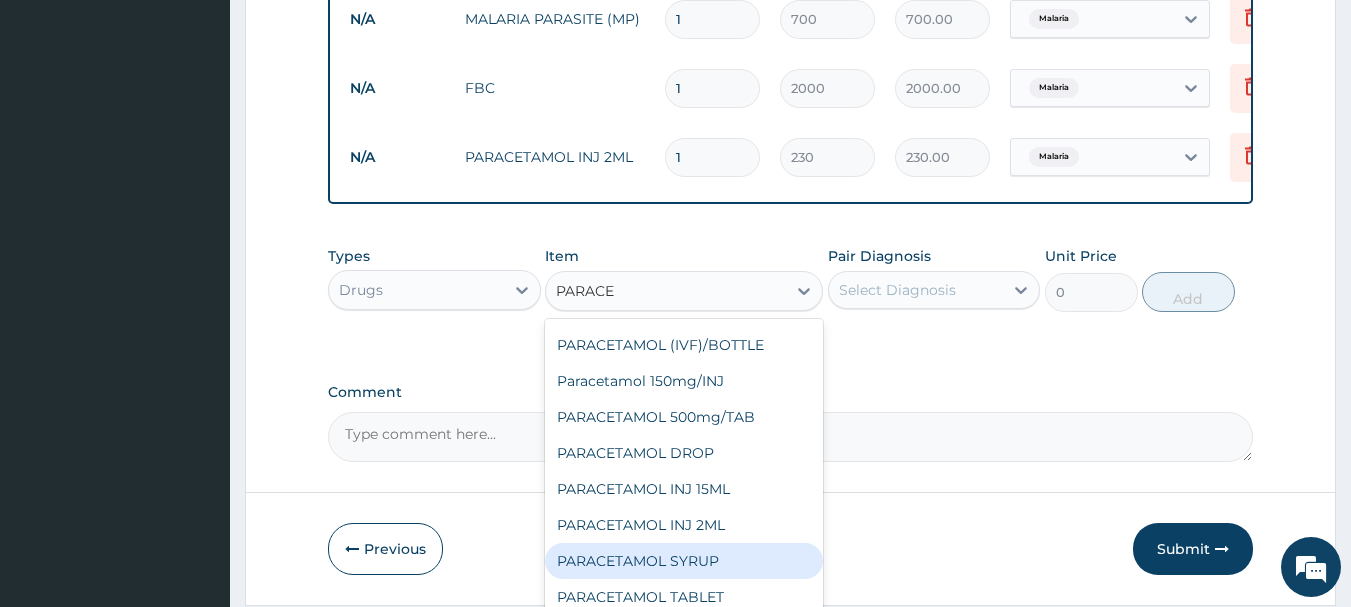 type 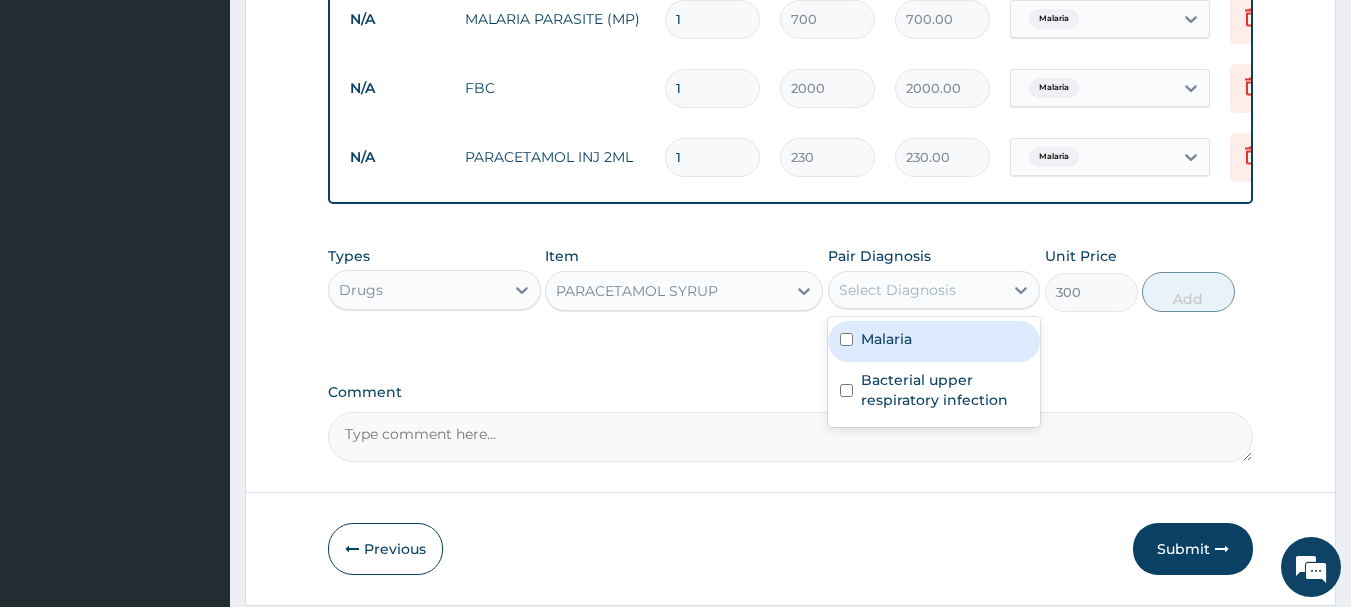 click on "Select Diagnosis" at bounding box center [916, 290] 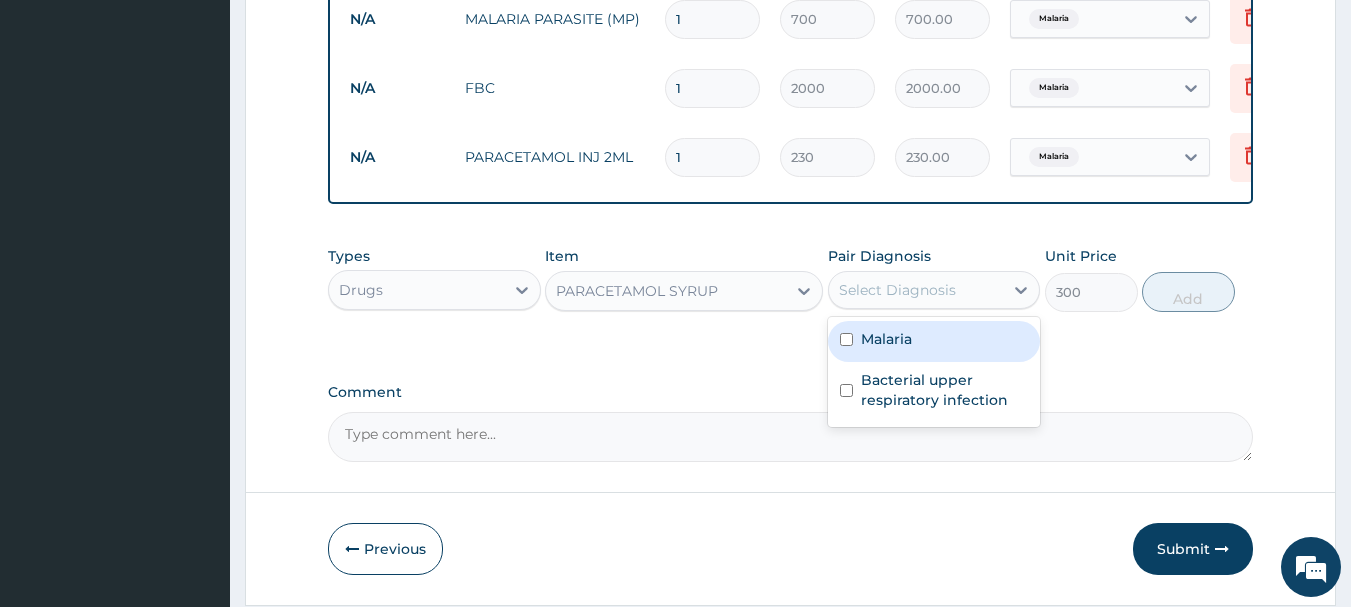 click on "Malaria" at bounding box center (886, 339) 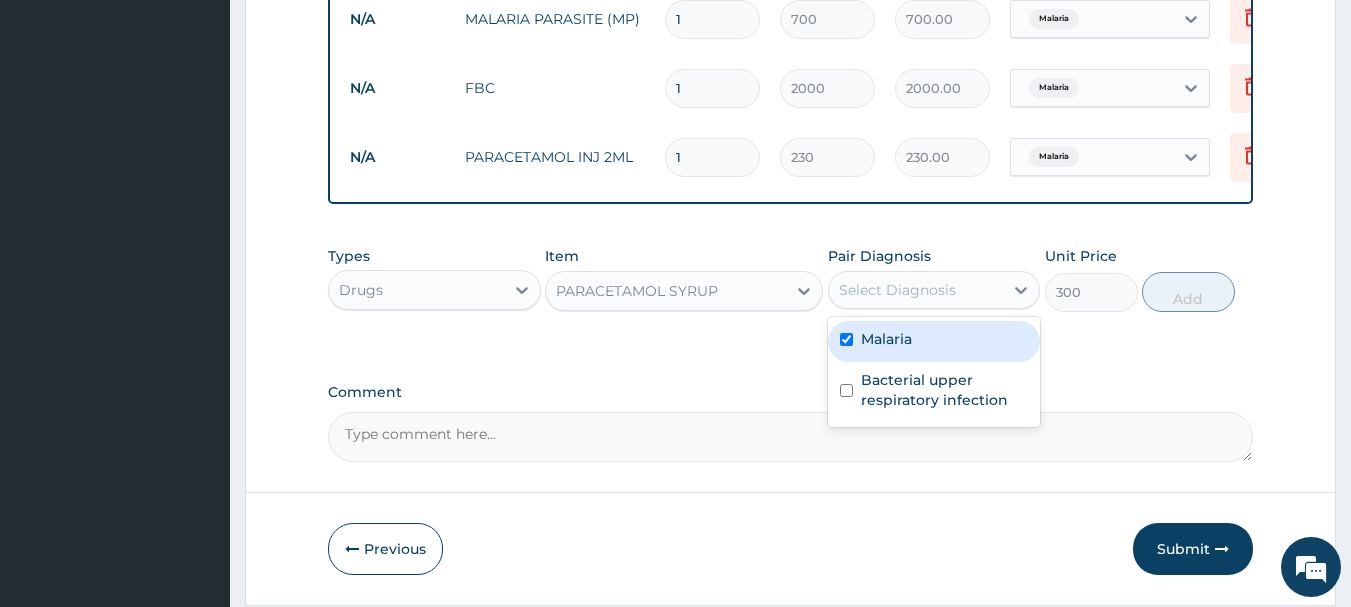 checkbox on "true" 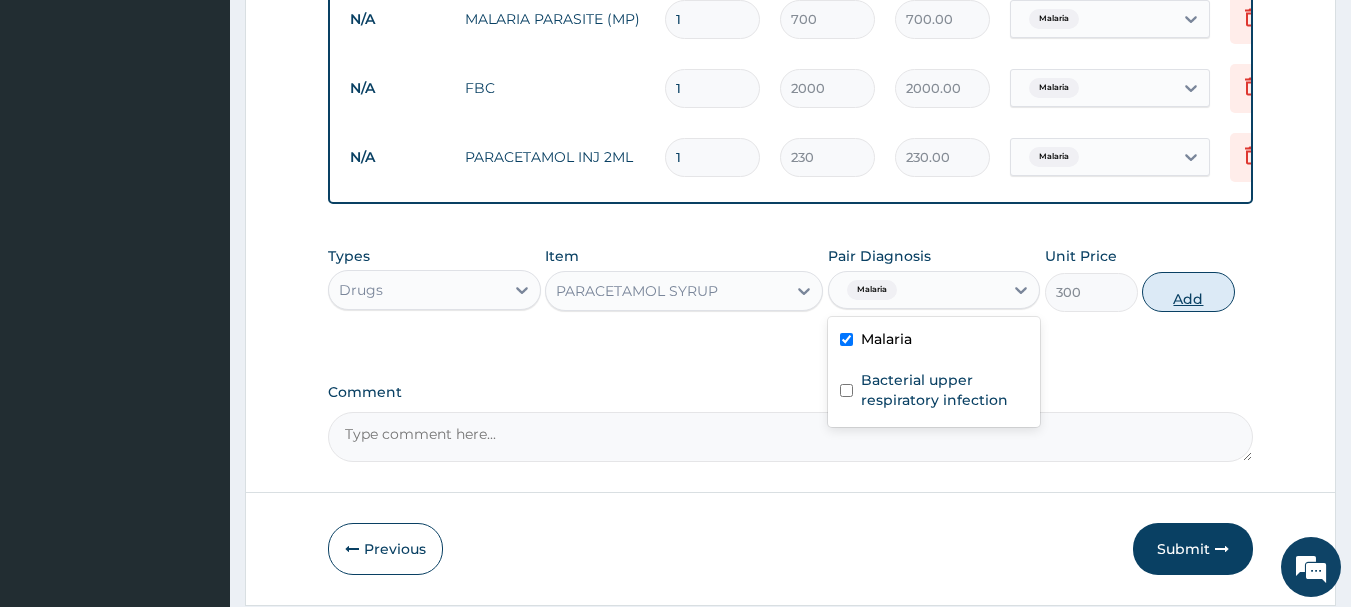 click on "Add" at bounding box center (1188, 292) 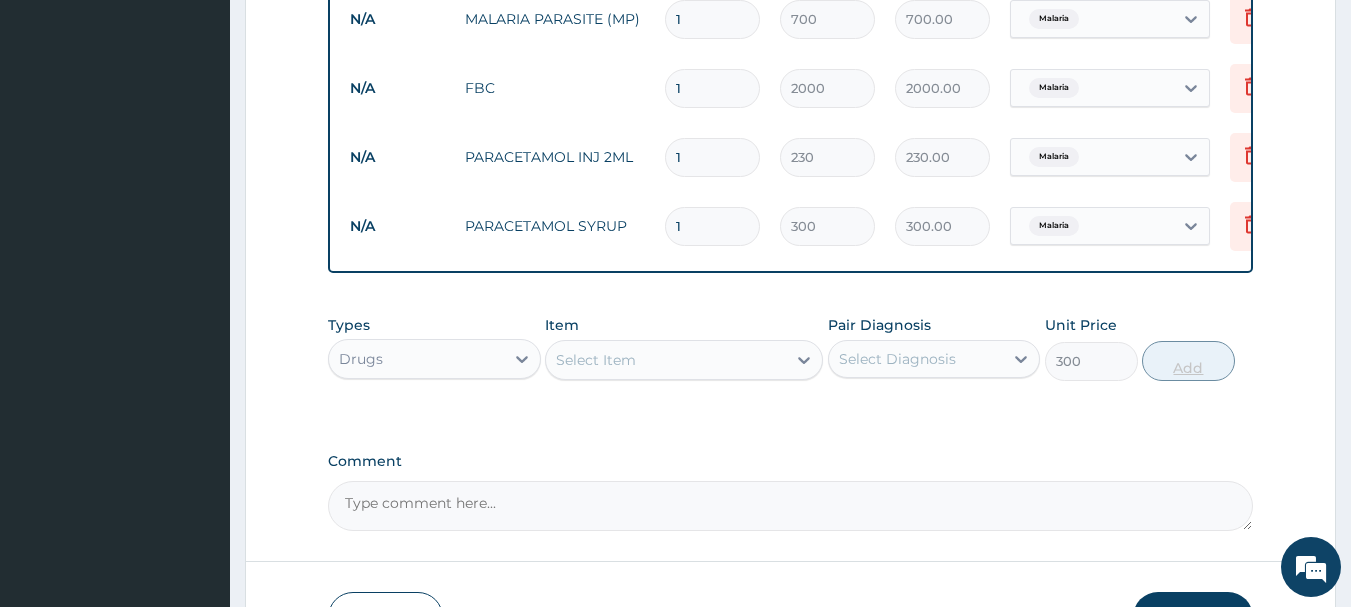 type on "0" 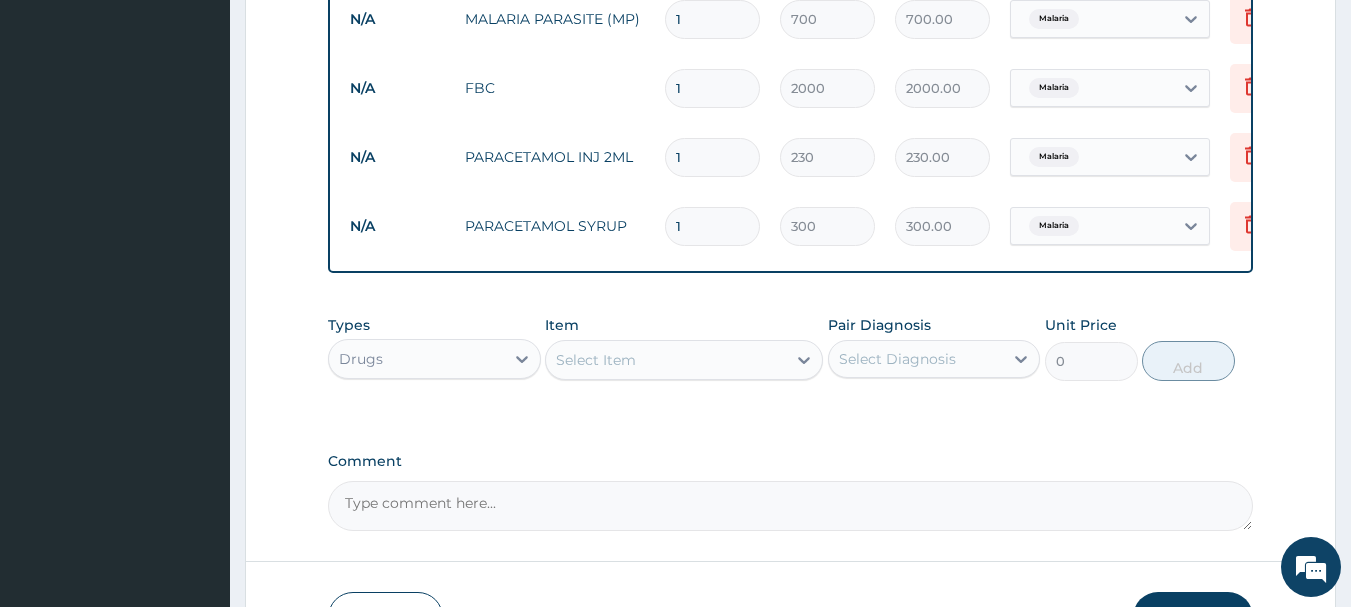 click on "Select Item" at bounding box center [596, 360] 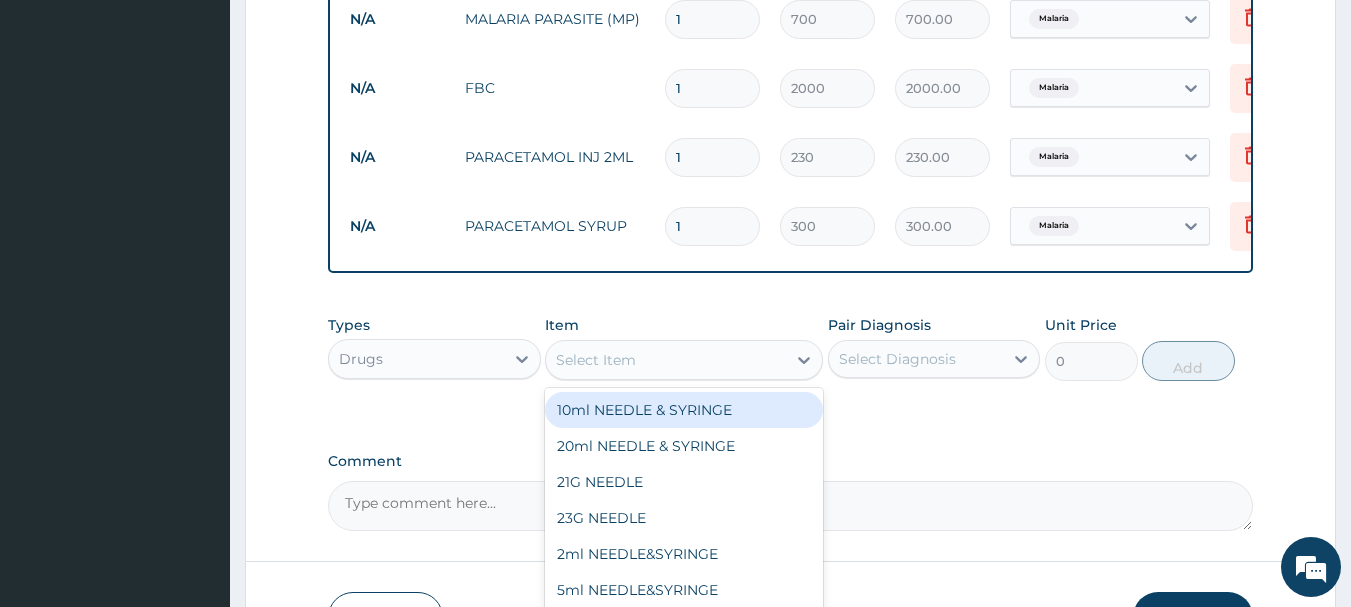 type on "L" 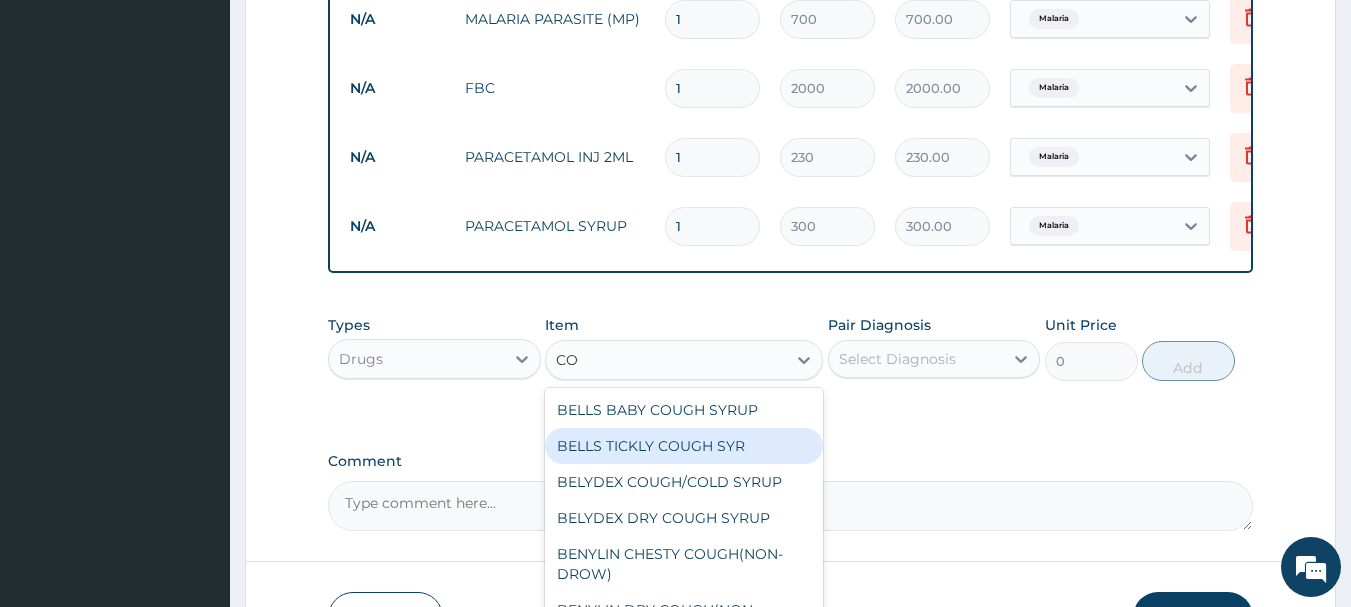 type on "C" 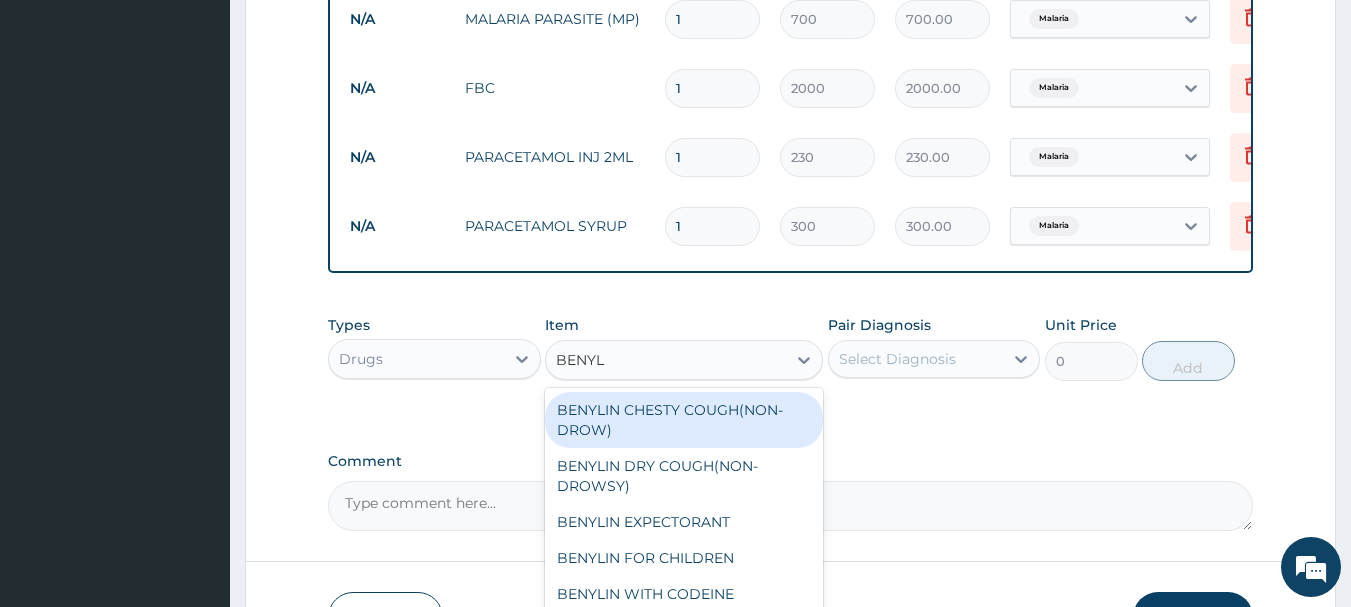 type on "BENYLI" 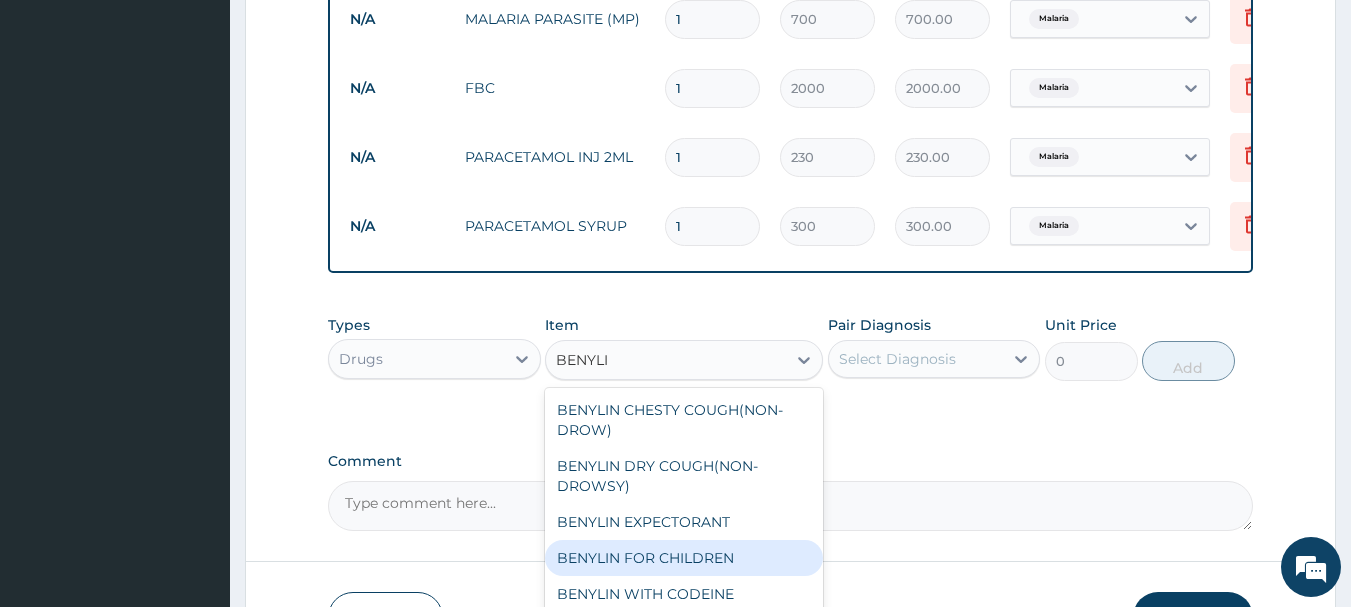 click on "BENYLIN FOR CHILDREN" at bounding box center [684, 558] 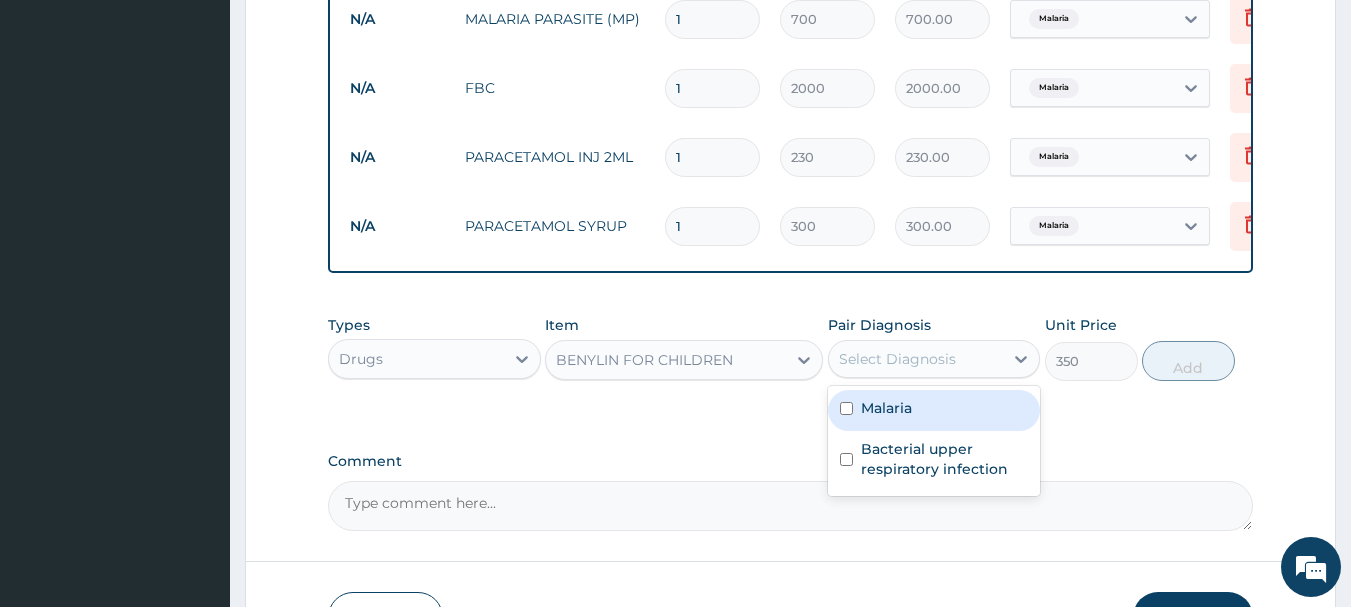 click on "Select Diagnosis" at bounding box center [916, 359] 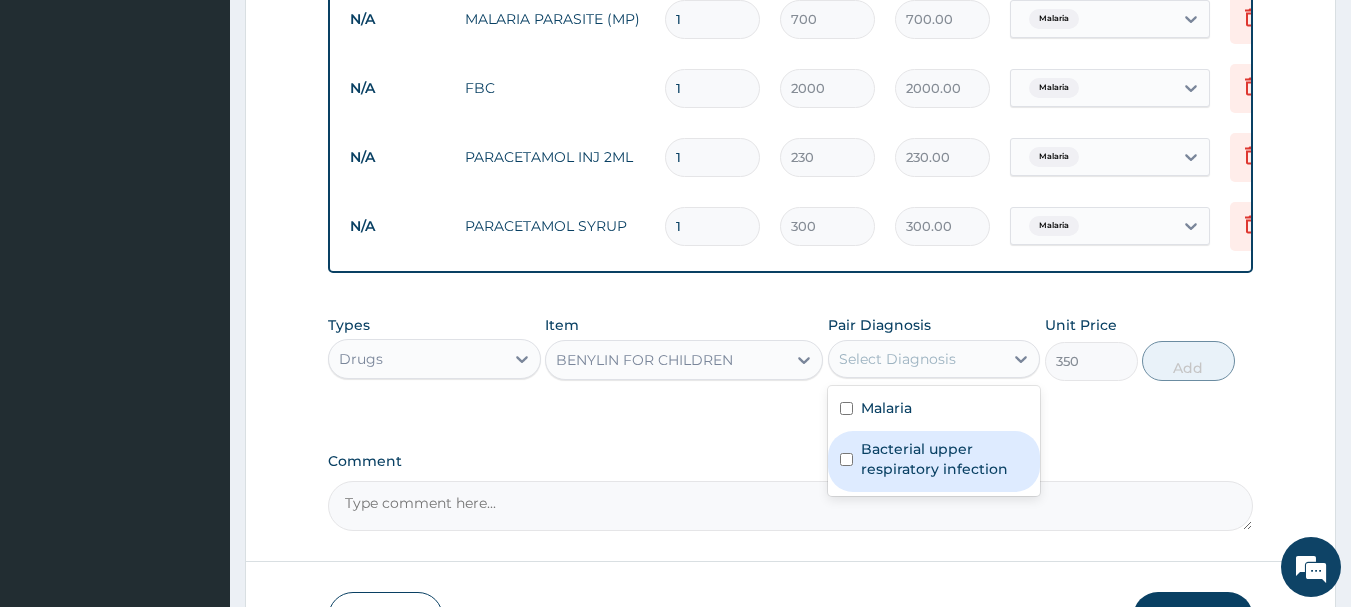 click on "Bacterial upper respiratory infection" at bounding box center [945, 459] 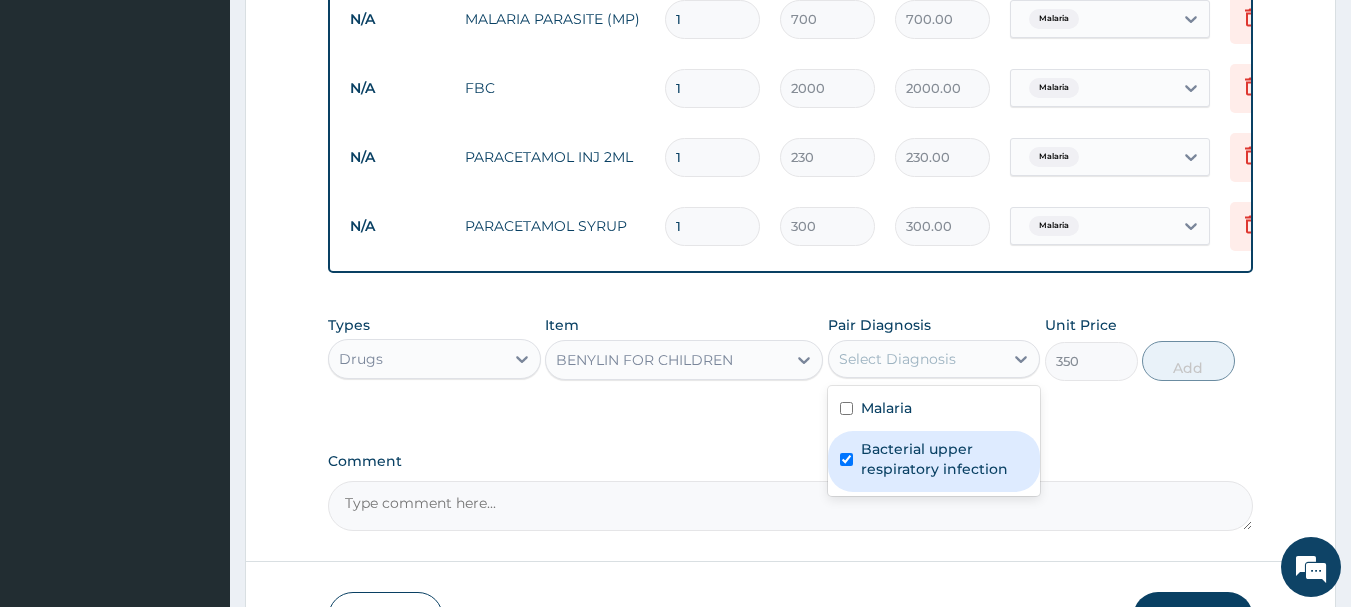 checkbox on "true" 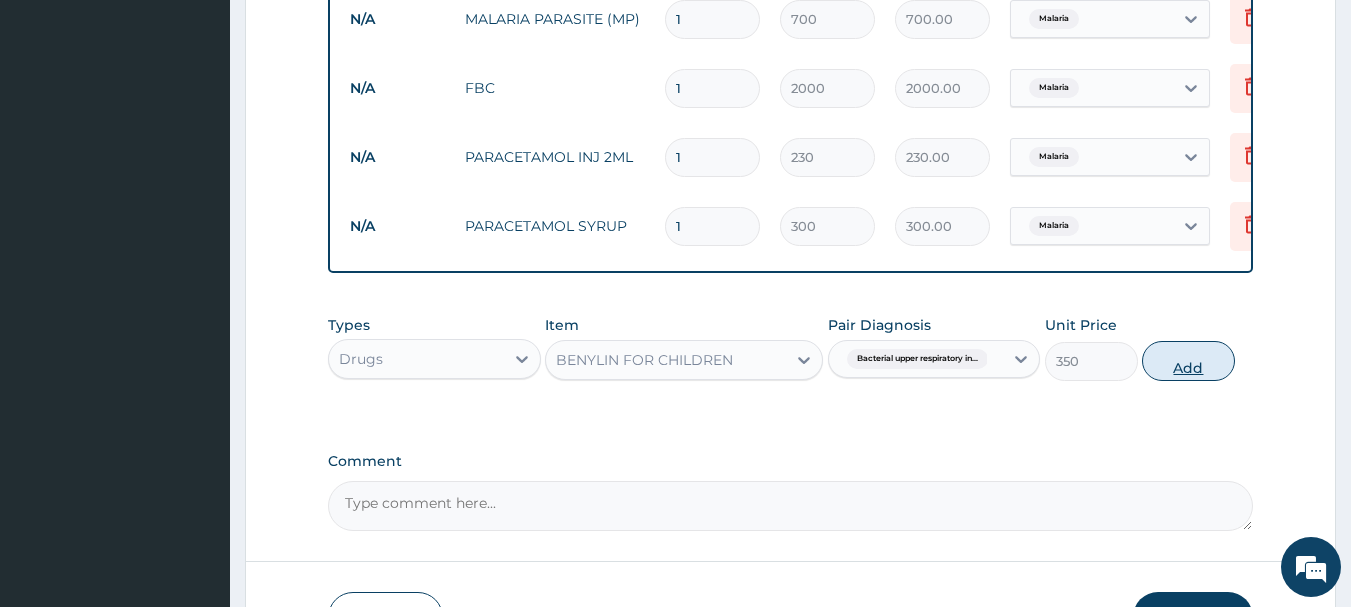 click on "Add" at bounding box center (1188, 361) 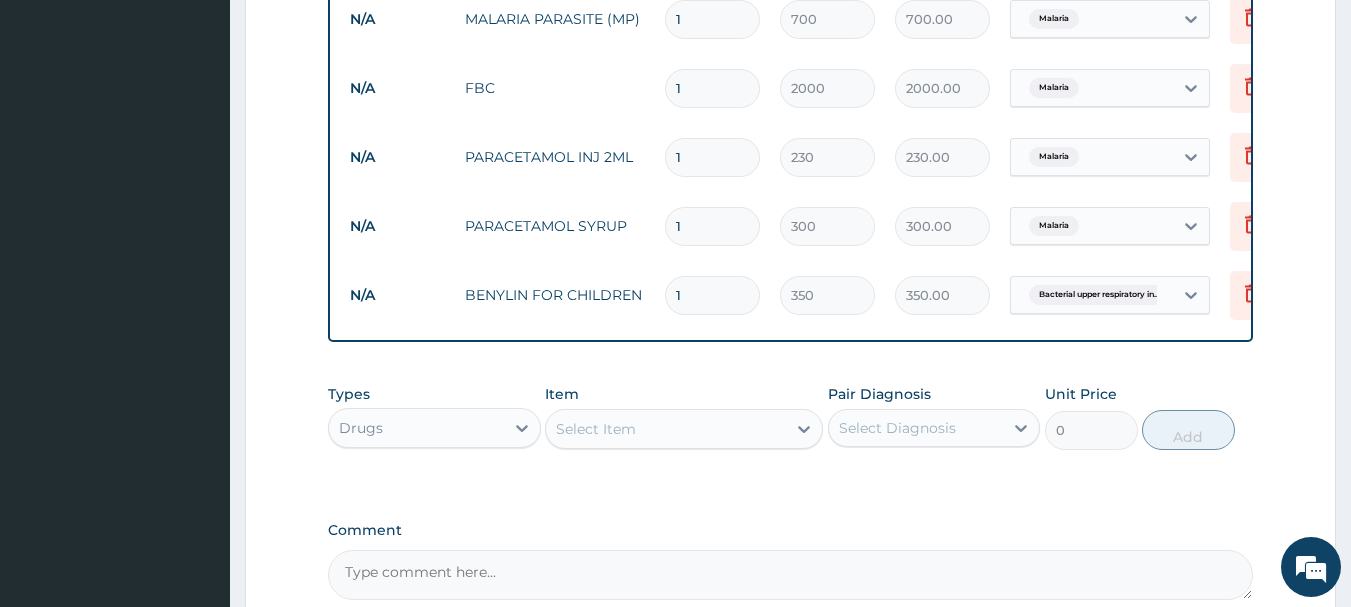 click on "Select Item" at bounding box center [596, 429] 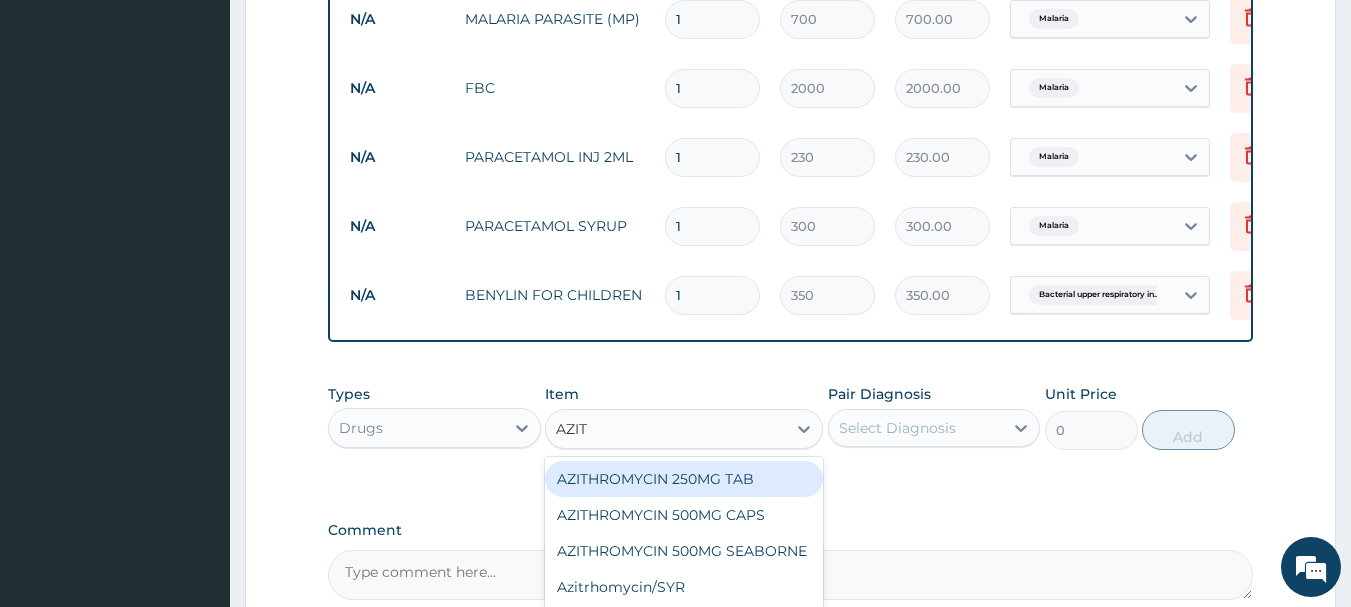 type on "AZITH" 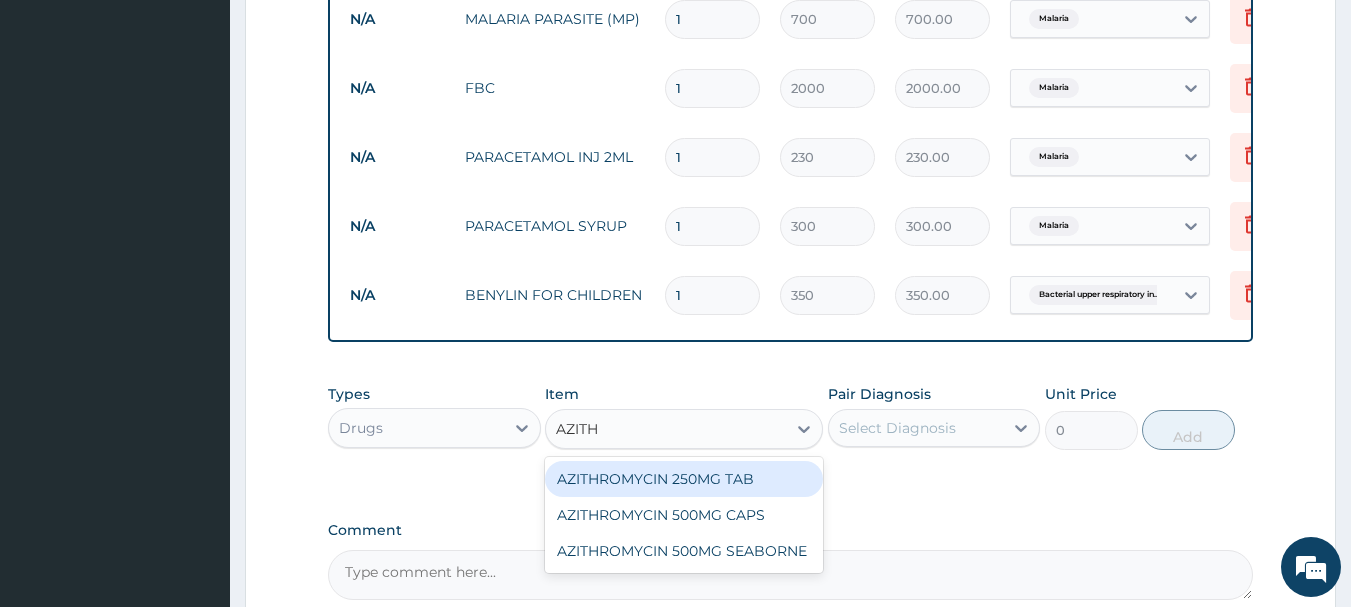click on "AZITHROMYCIN 250MG TAB" at bounding box center (684, 479) 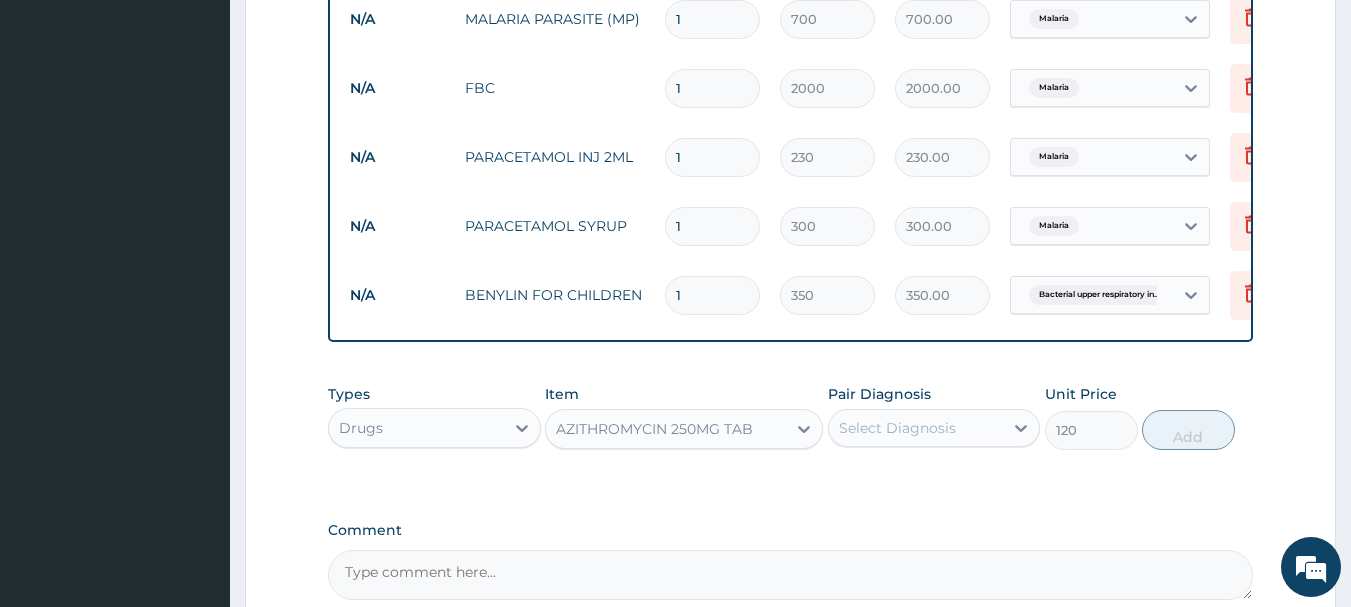 click on "Select Diagnosis" at bounding box center [897, 428] 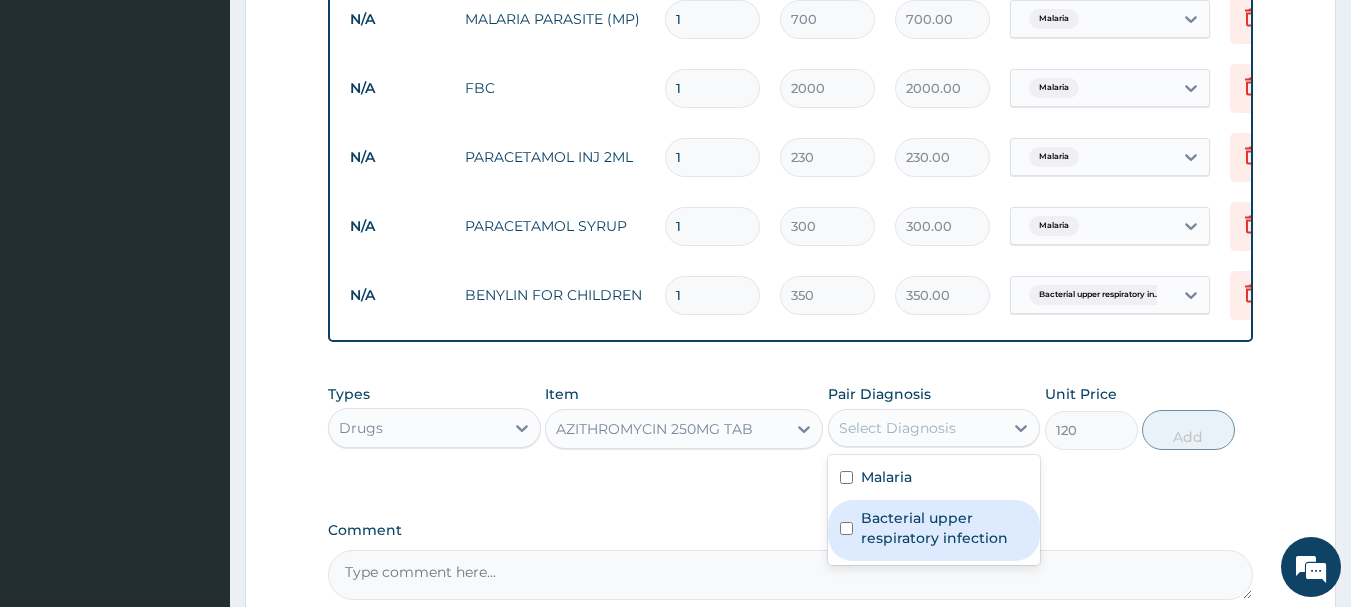 click on "Bacterial upper respiratory infection" at bounding box center [945, 528] 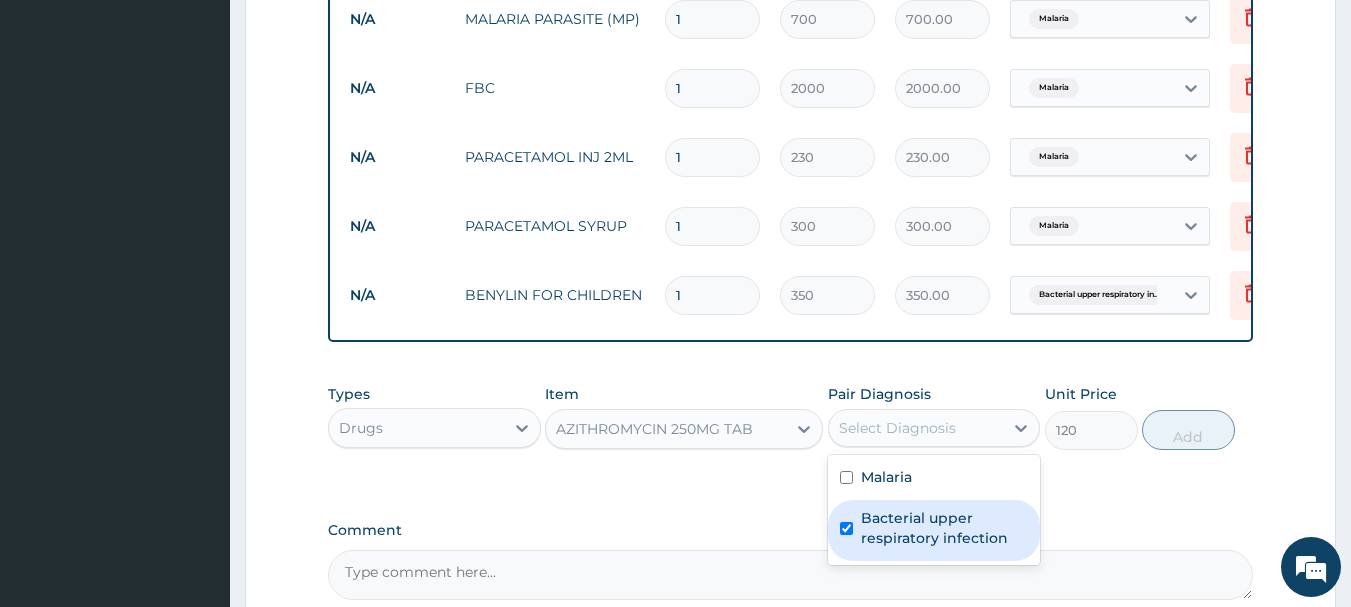 checkbox on "true" 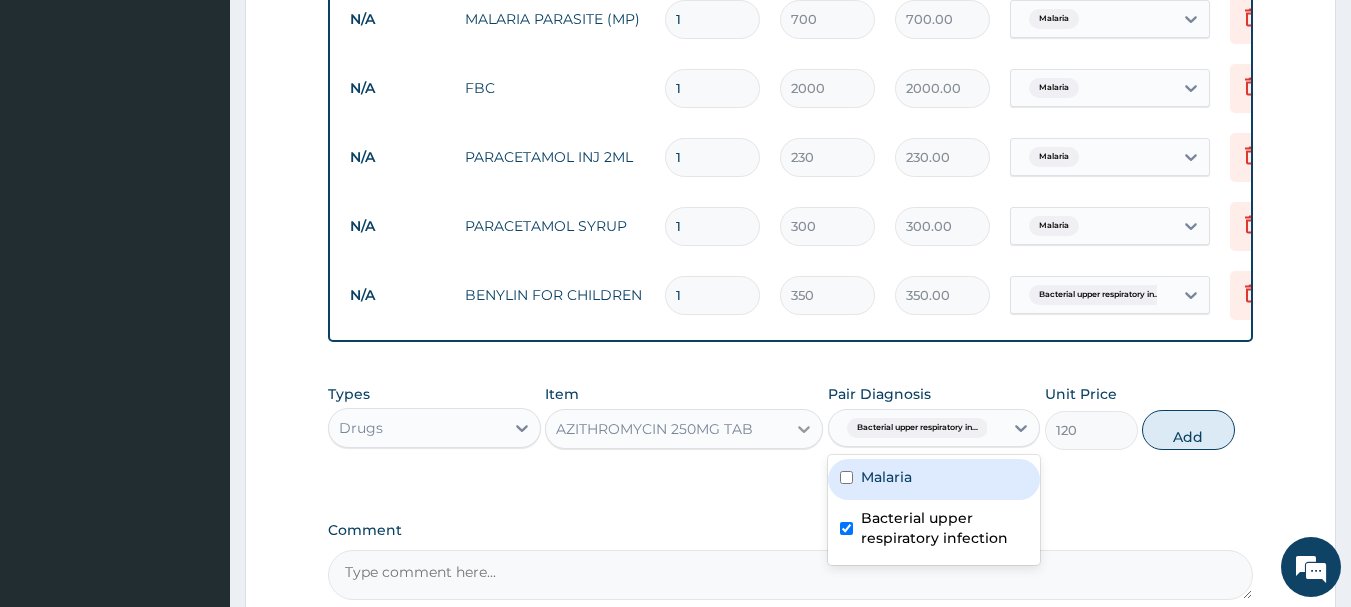 click at bounding box center (804, 429) 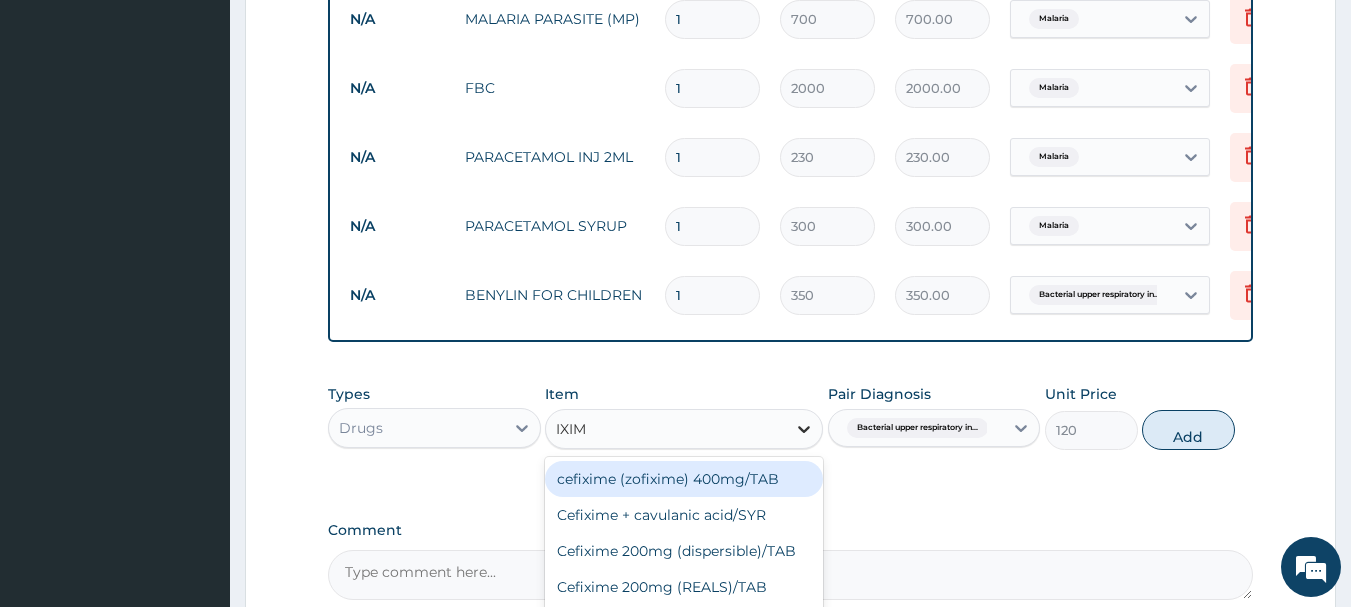scroll, scrollTop: 0, scrollLeft: 0, axis: both 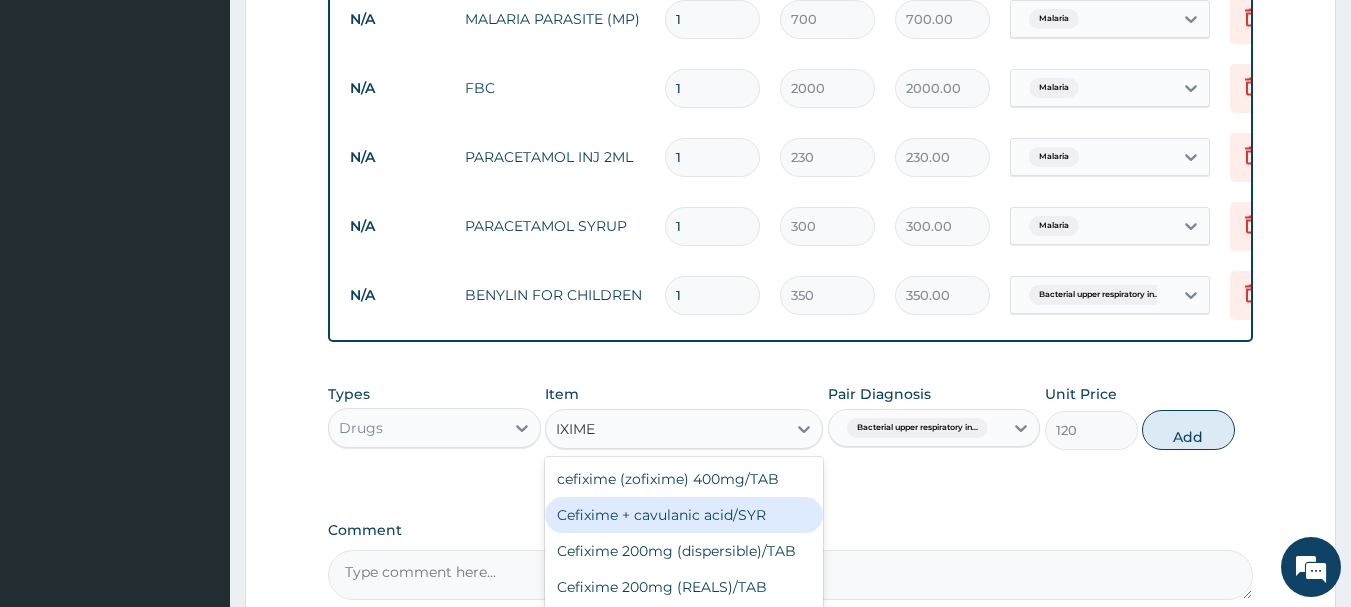 click on "Cefixime + cavulanic acid/SYR" at bounding box center (684, 515) 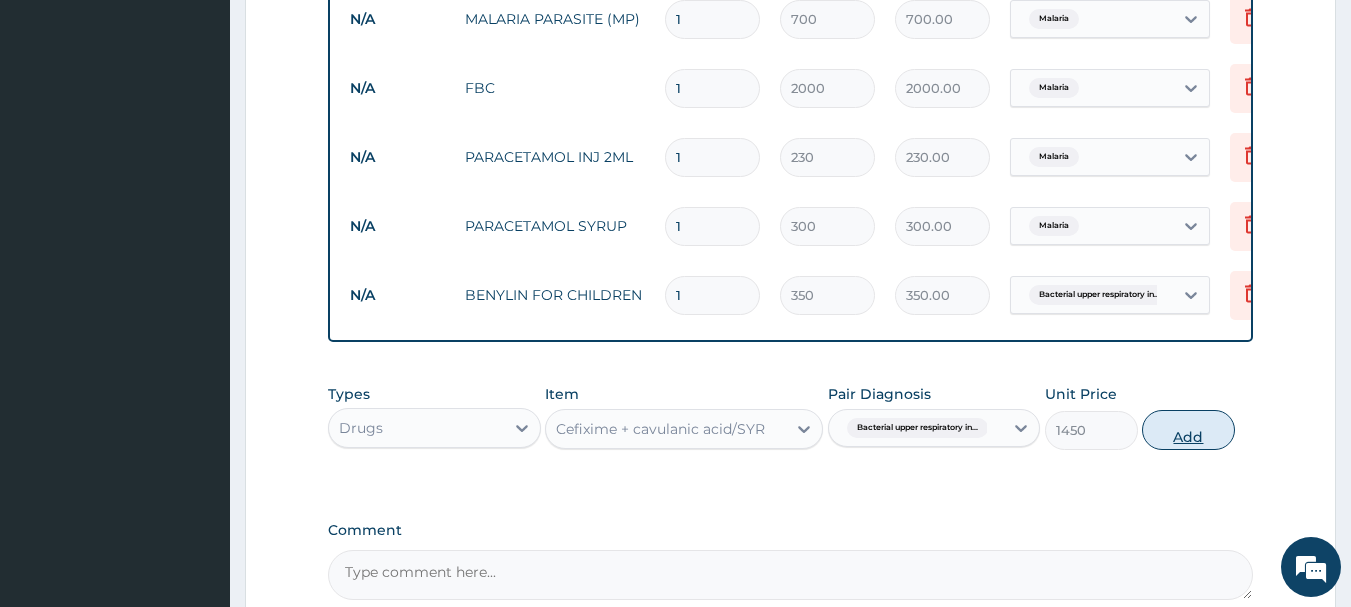 click on "Add" at bounding box center [1188, 430] 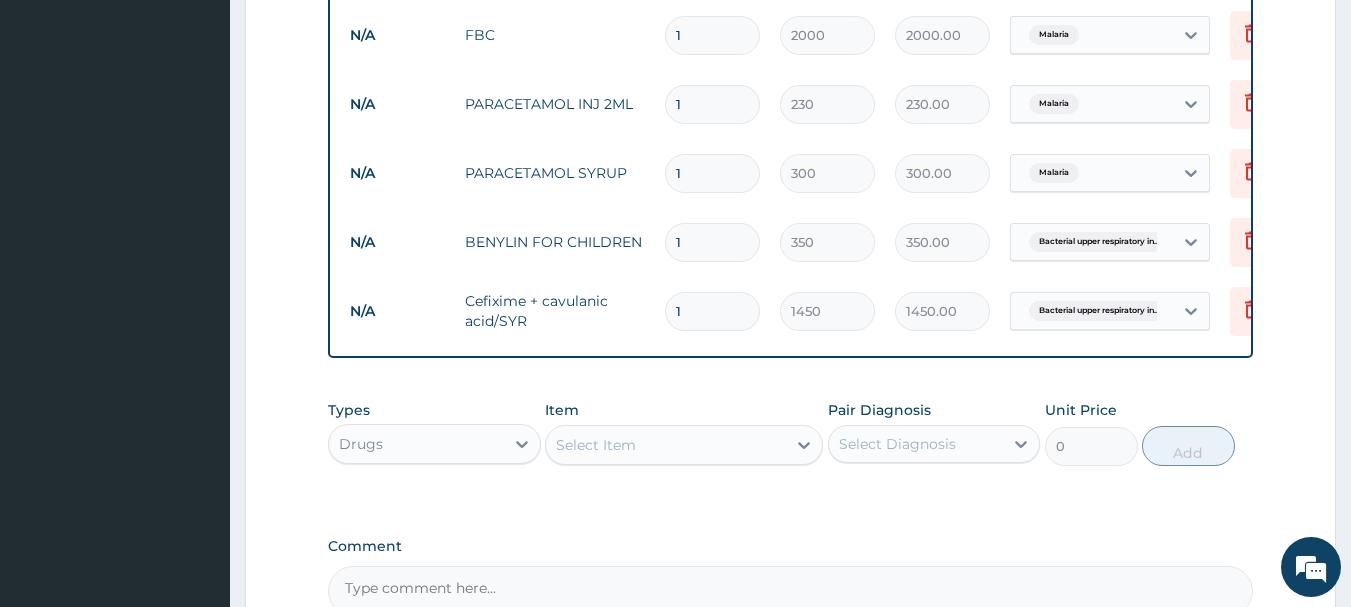 scroll, scrollTop: 1075, scrollLeft: 0, axis: vertical 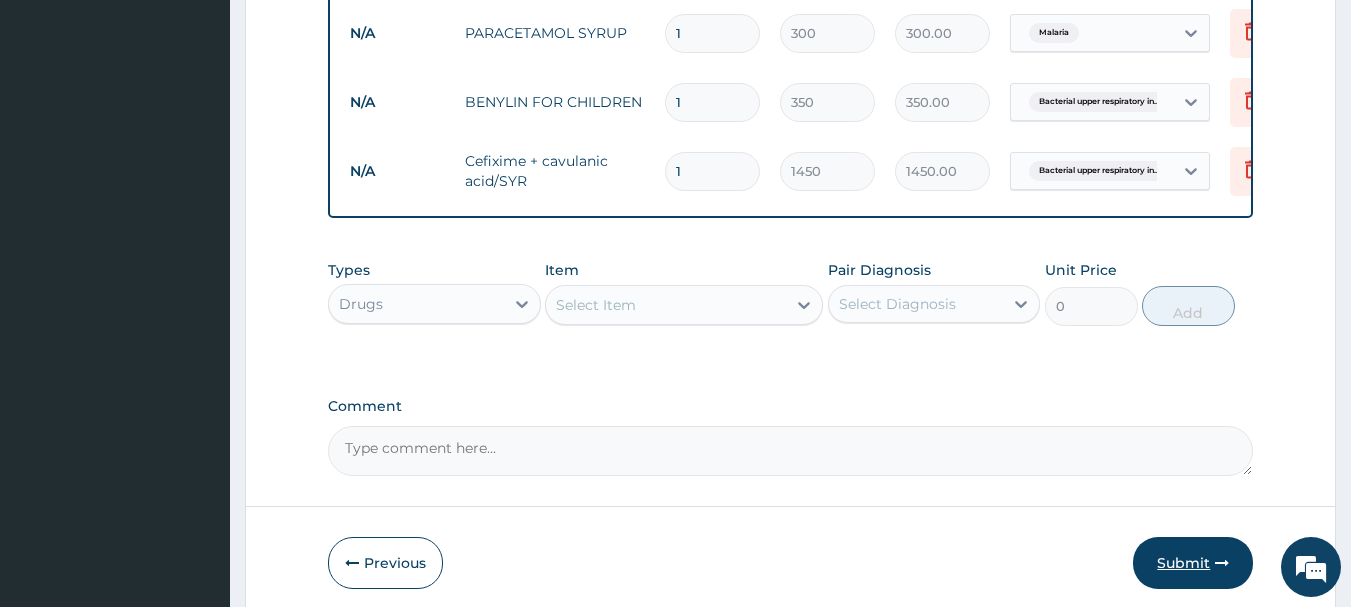 click on "Submit" at bounding box center (1193, 563) 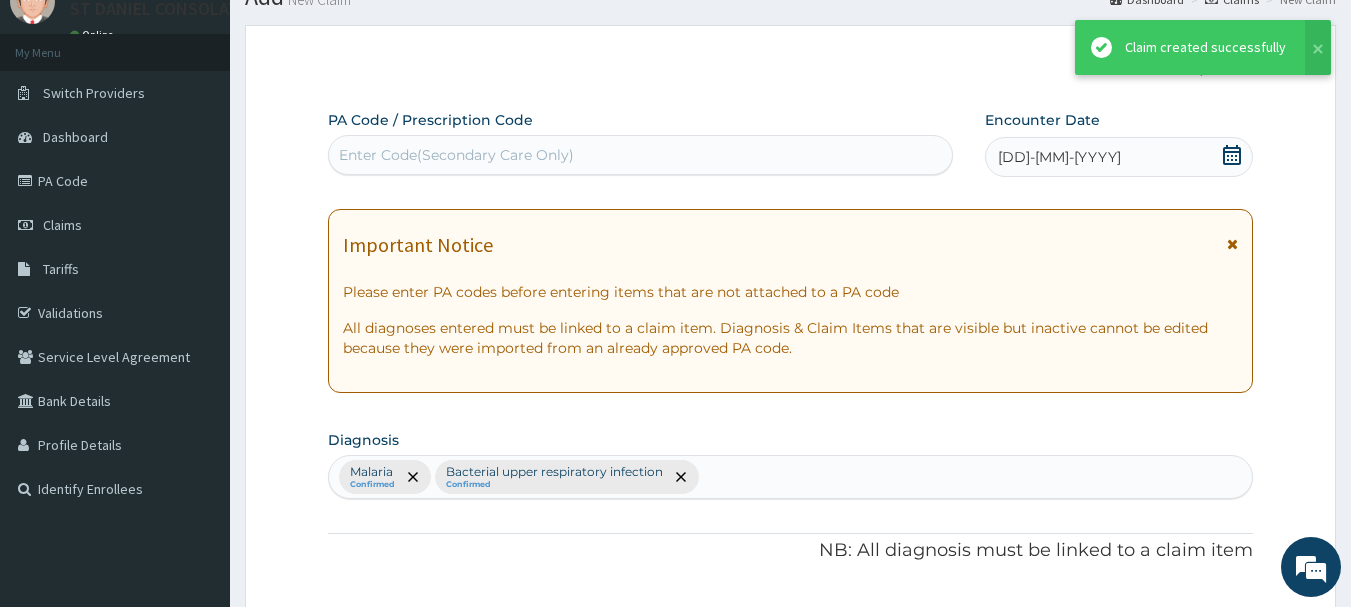 scroll, scrollTop: 1075, scrollLeft: 0, axis: vertical 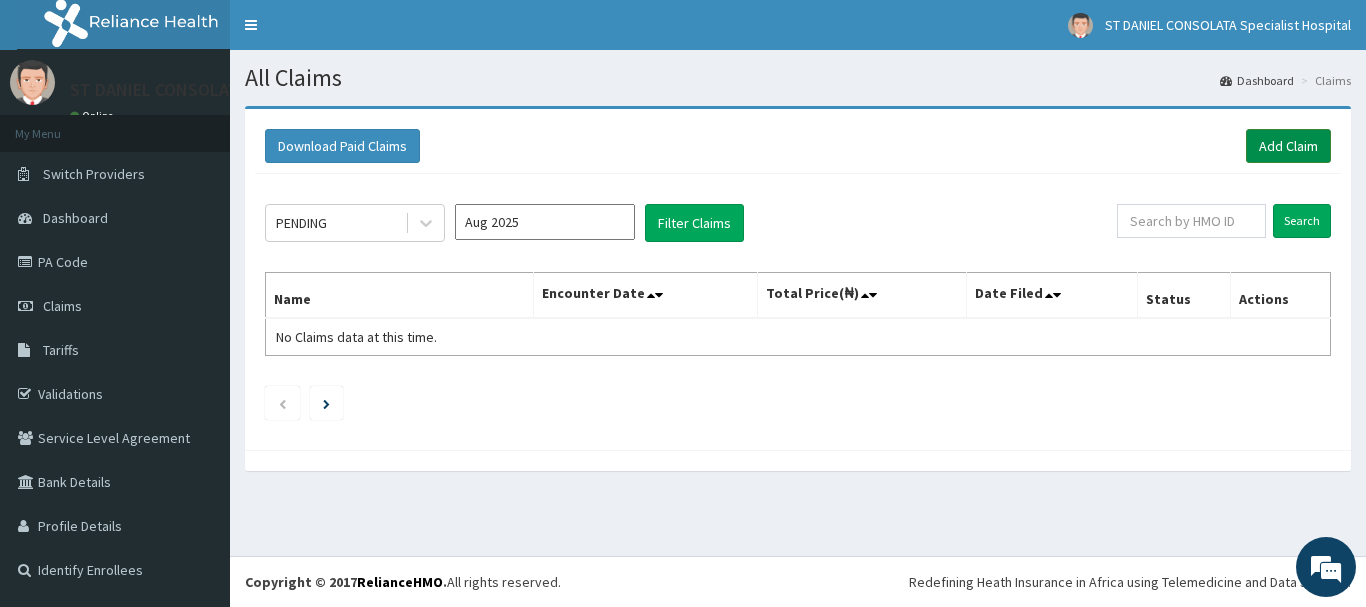 click on "Add Claim" at bounding box center (1288, 146) 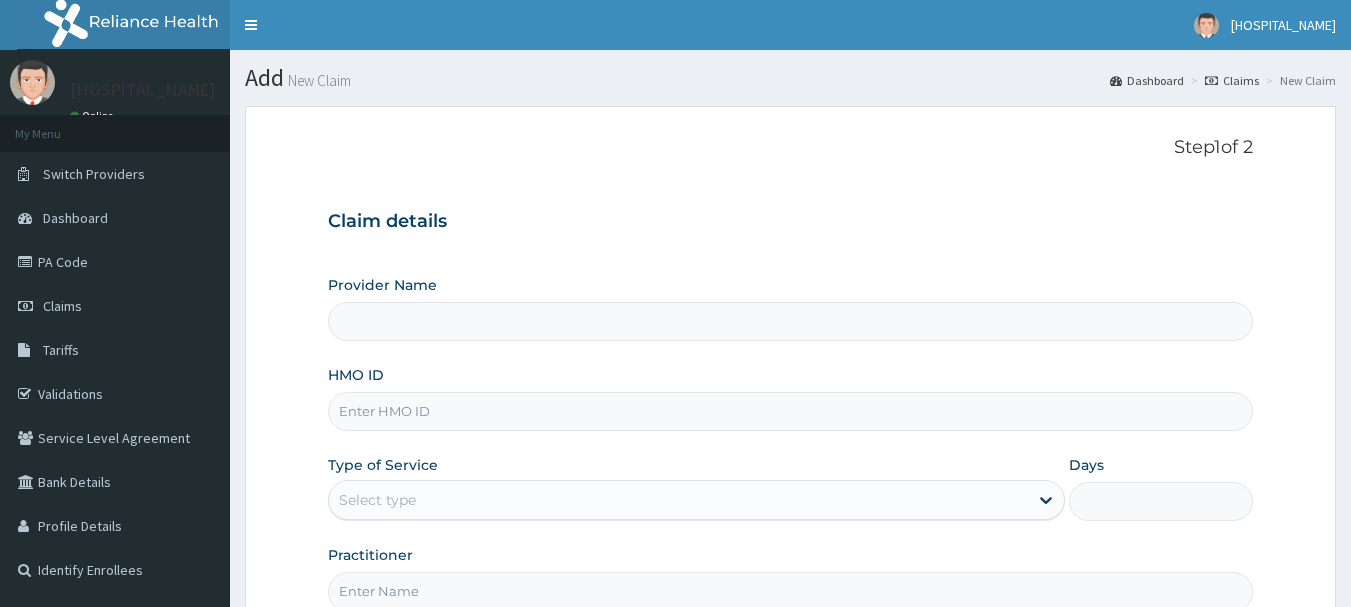 scroll, scrollTop: 0, scrollLeft: 0, axis: both 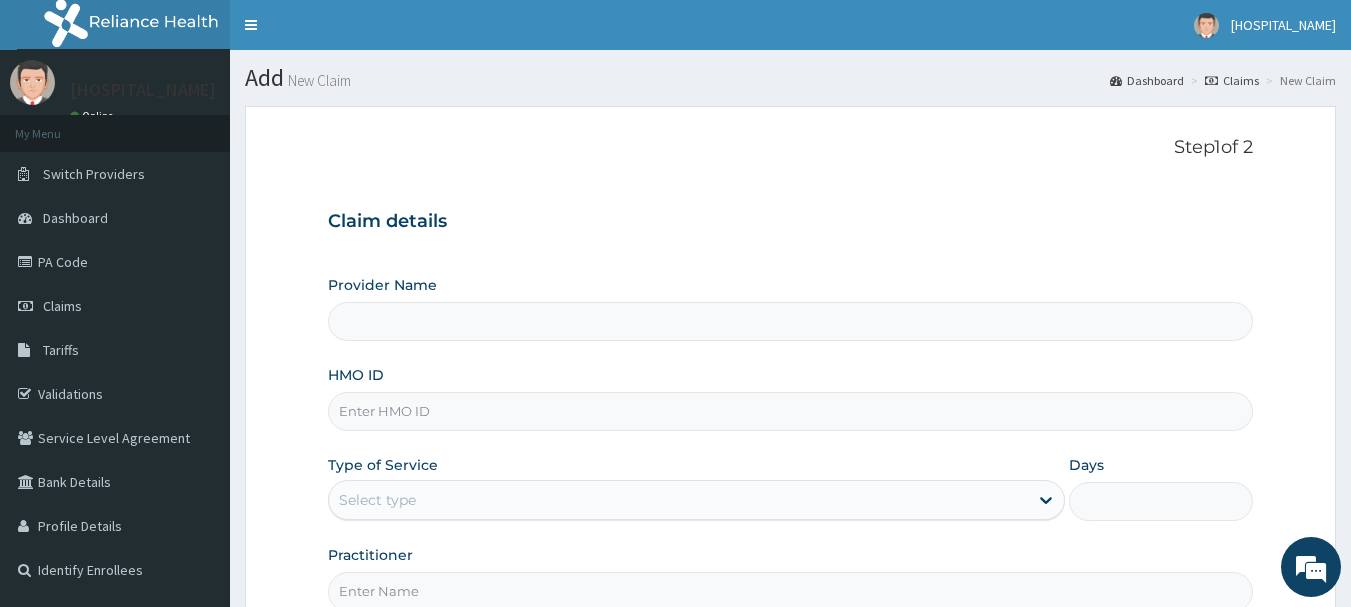 type on "ST DANIEL CONSOLATA SPECIALIST HOSPITAL" 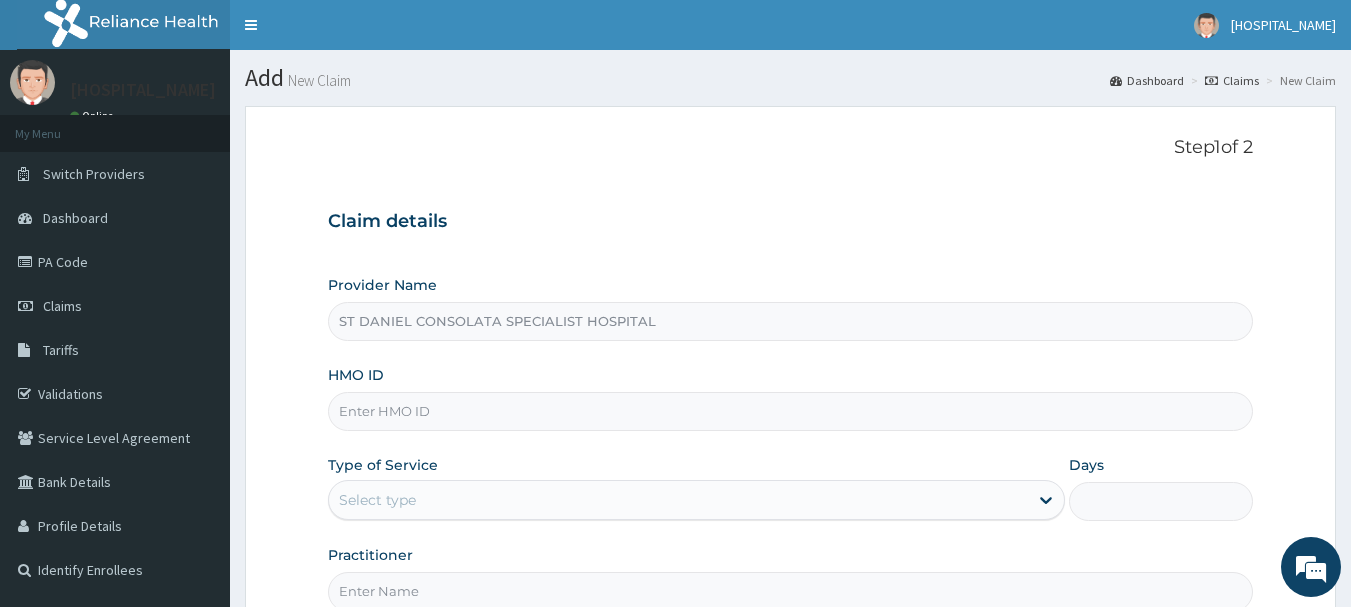 click on "HMO ID" at bounding box center (791, 411) 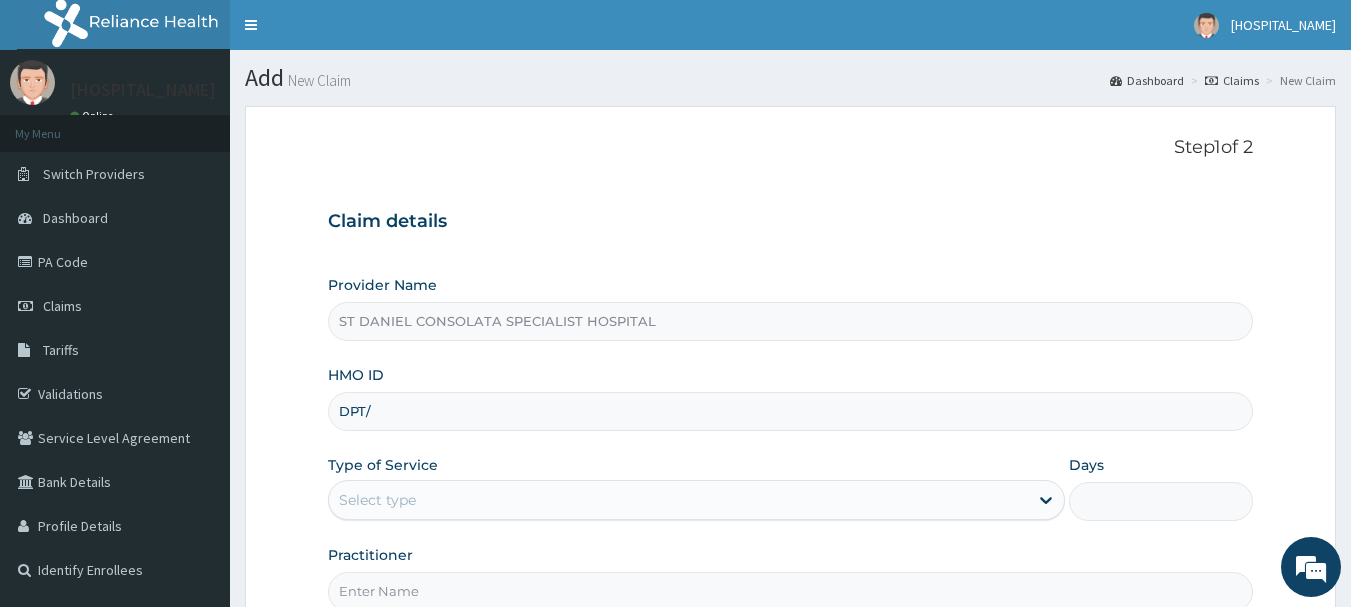 scroll, scrollTop: 0, scrollLeft: 0, axis: both 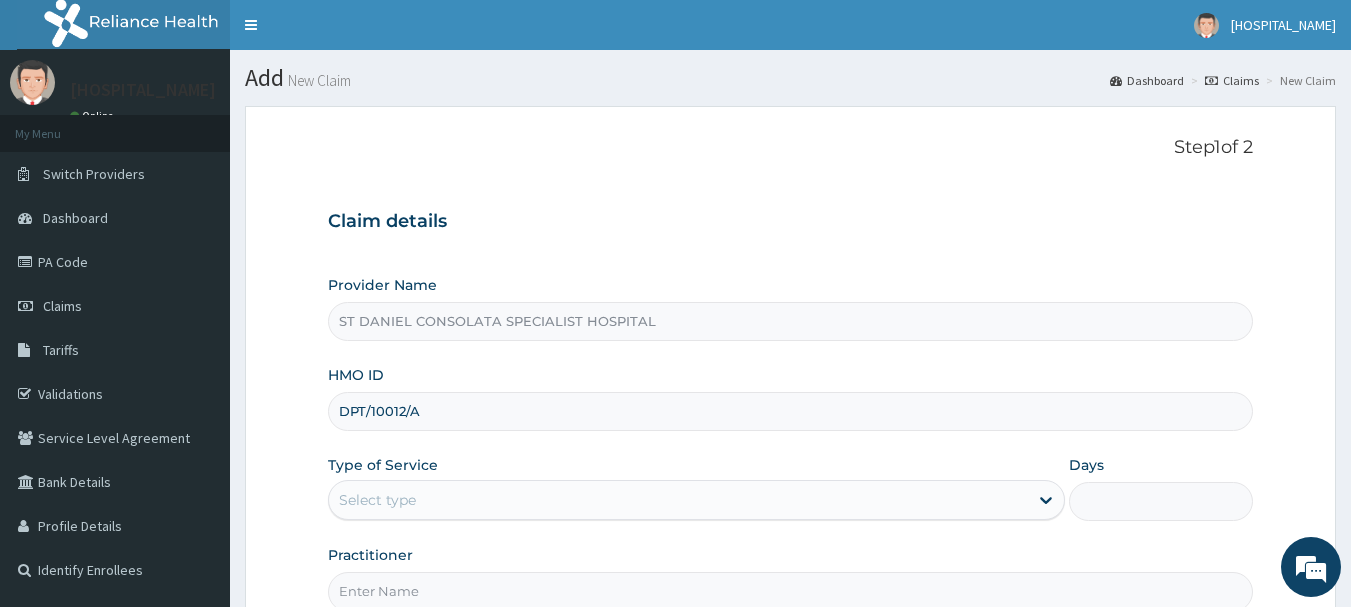 type on "DPT/10012/A" 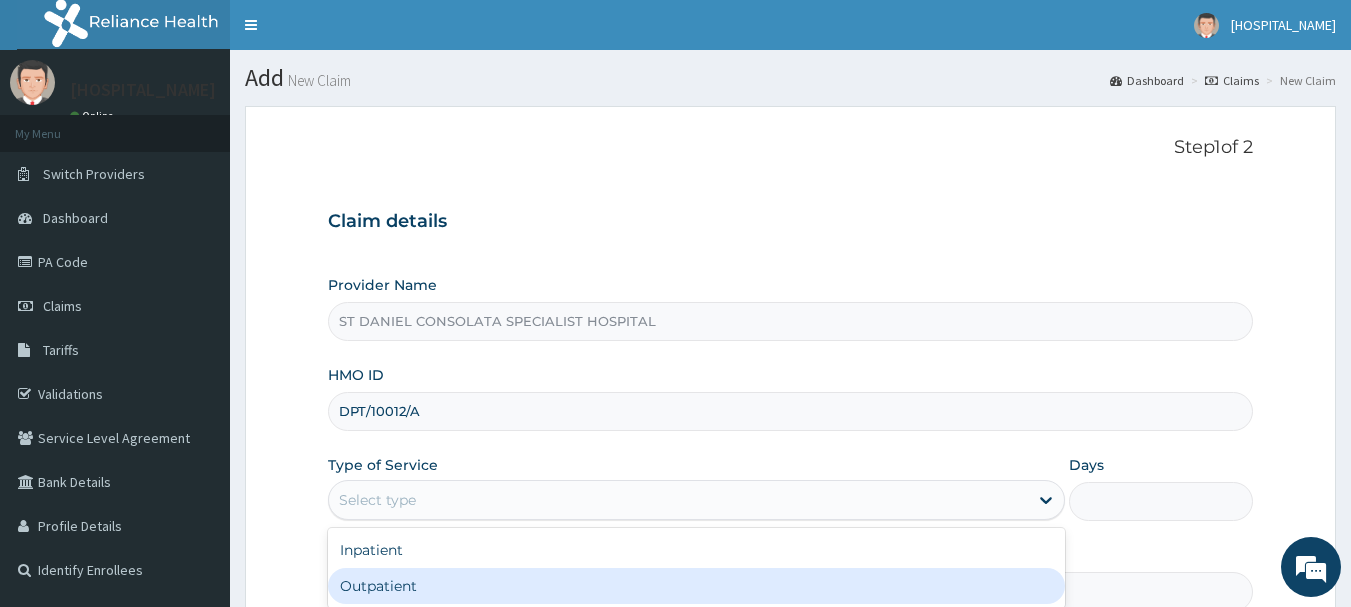 click on "Outpatient" at bounding box center [696, 586] 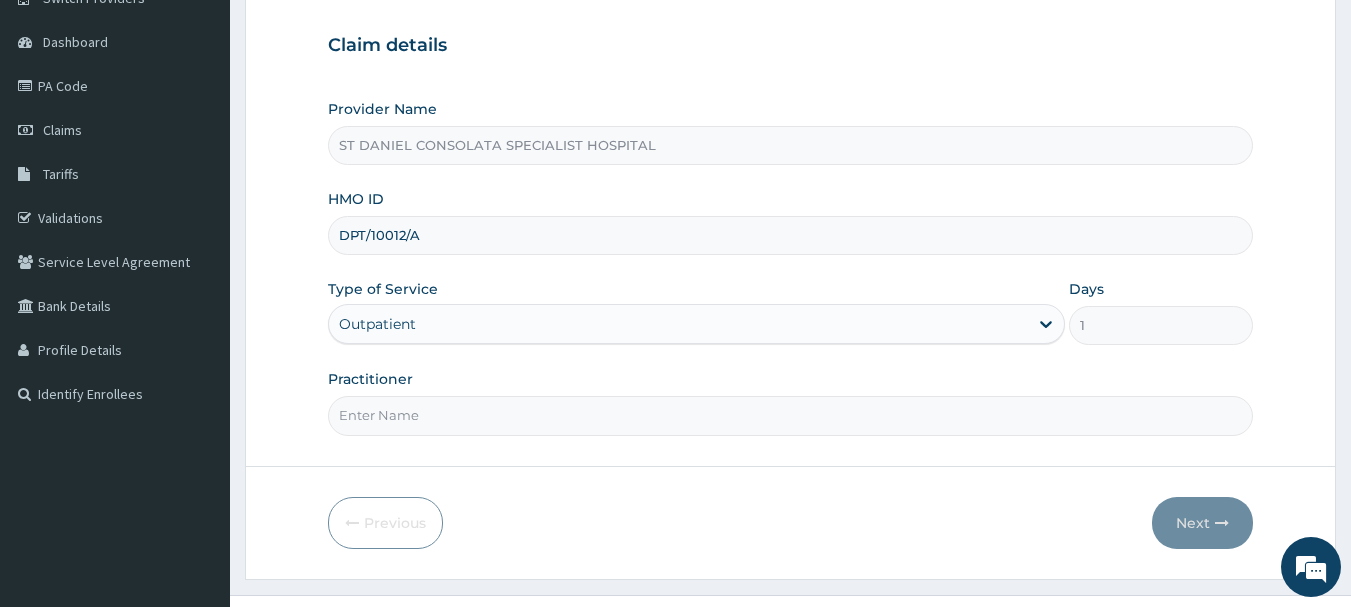 scroll, scrollTop: 179, scrollLeft: 0, axis: vertical 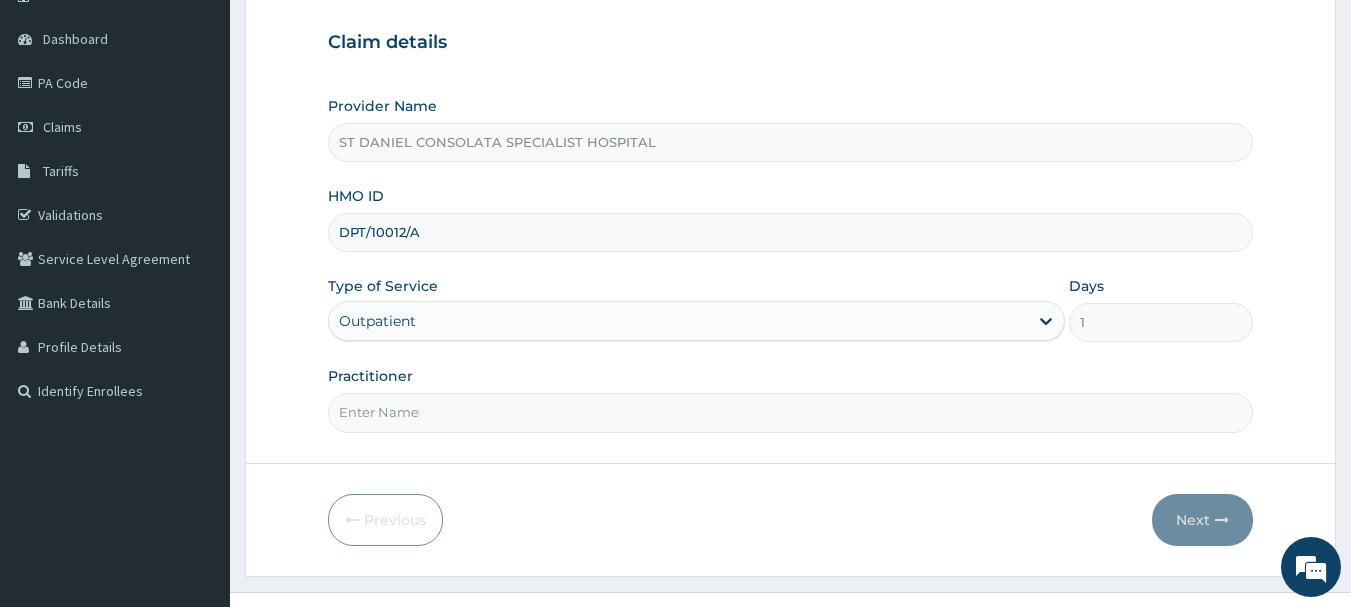click on "Practitioner" at bounding box center [791, 399] 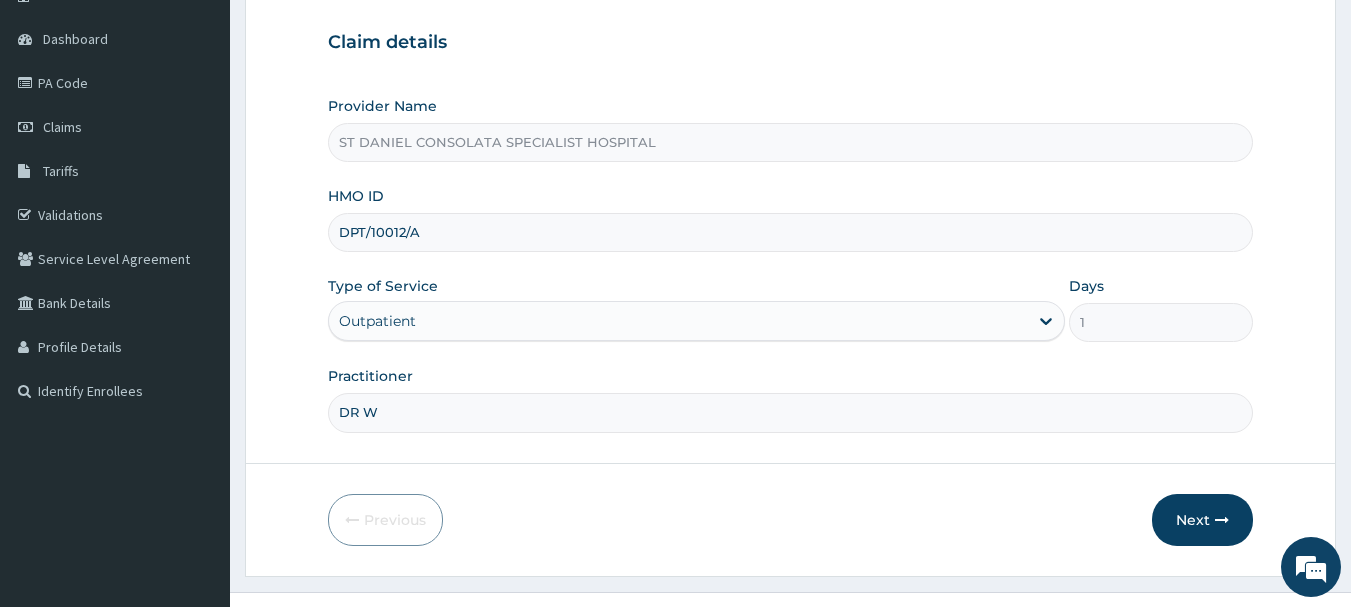 type on "DR WILSON OKORIE" 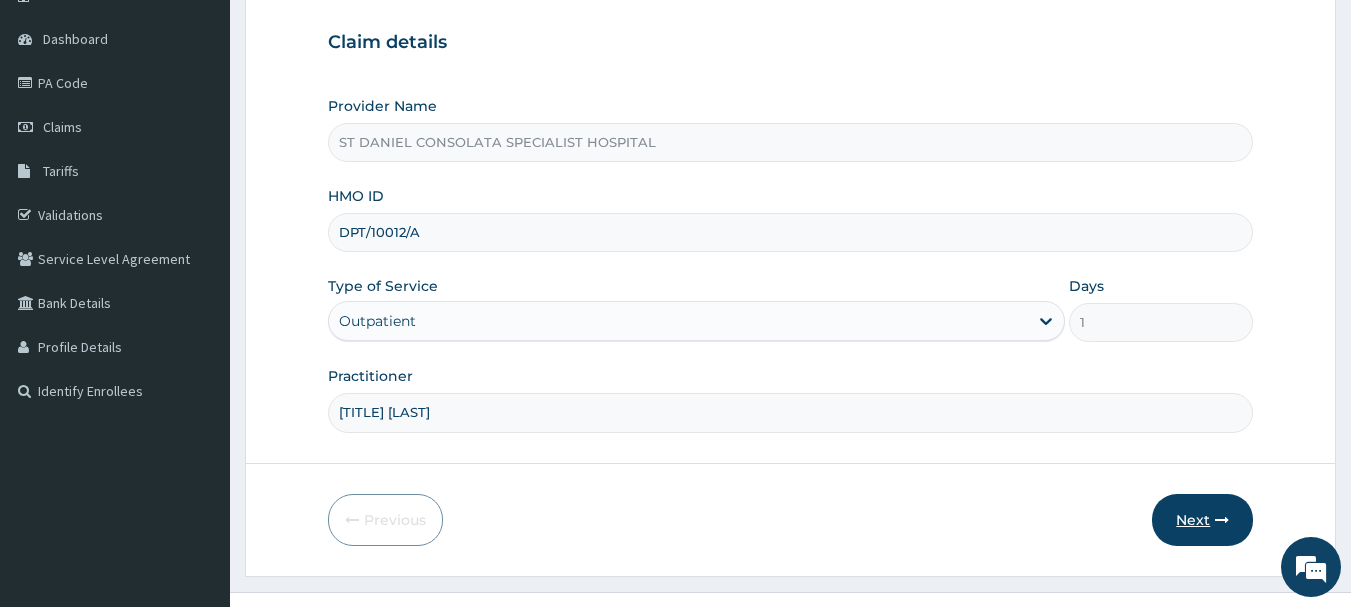 click on "Next" at bounding box center [1202, 520] 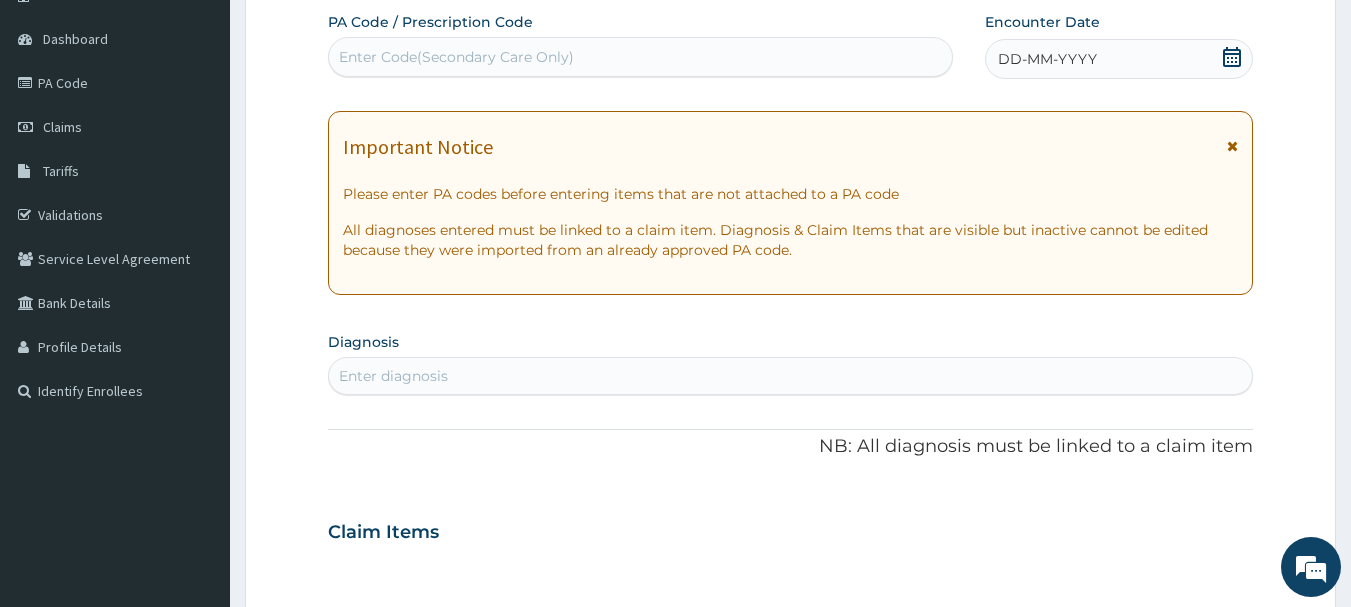 click on "DD-MM-YYYY" at bounding box center (1047, 59) 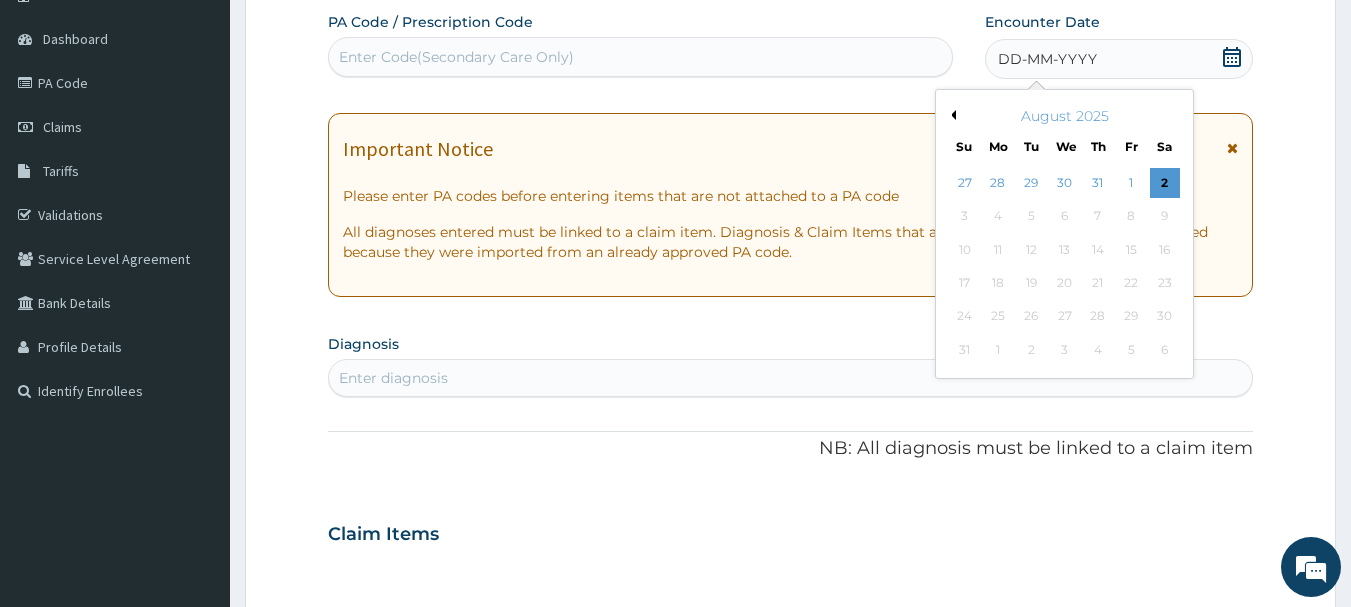 click on "Previous Month" at bounding box center [951, 115] 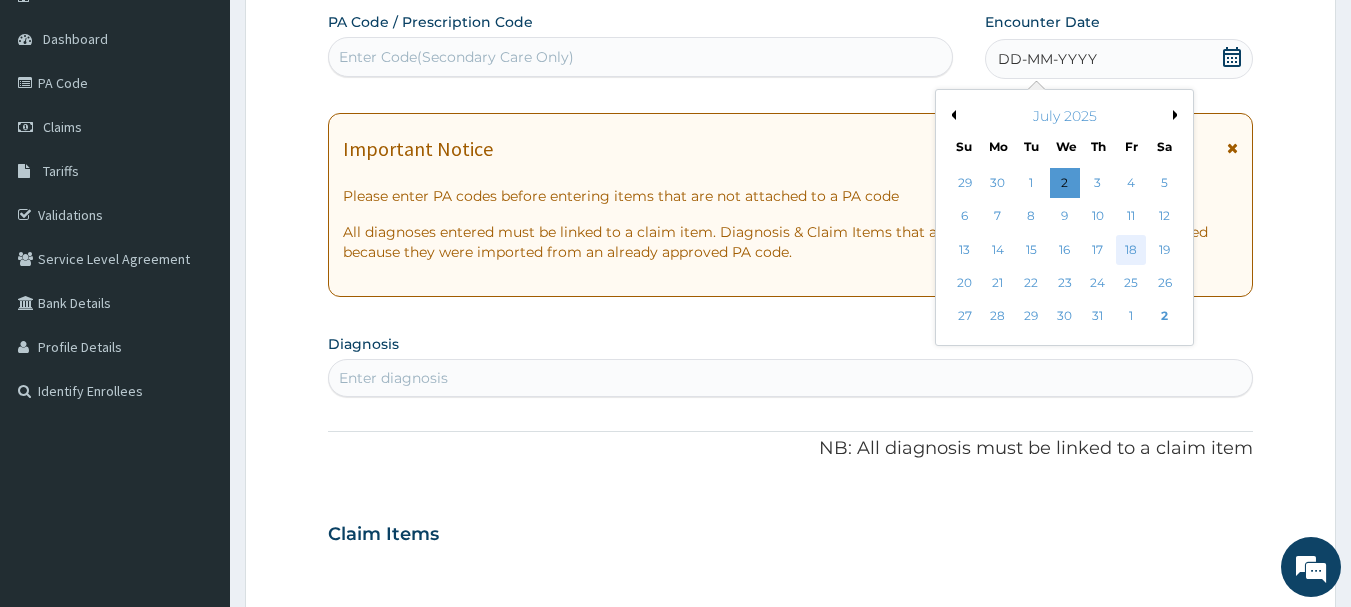 click on "18" at bounding box center (1131, 250) 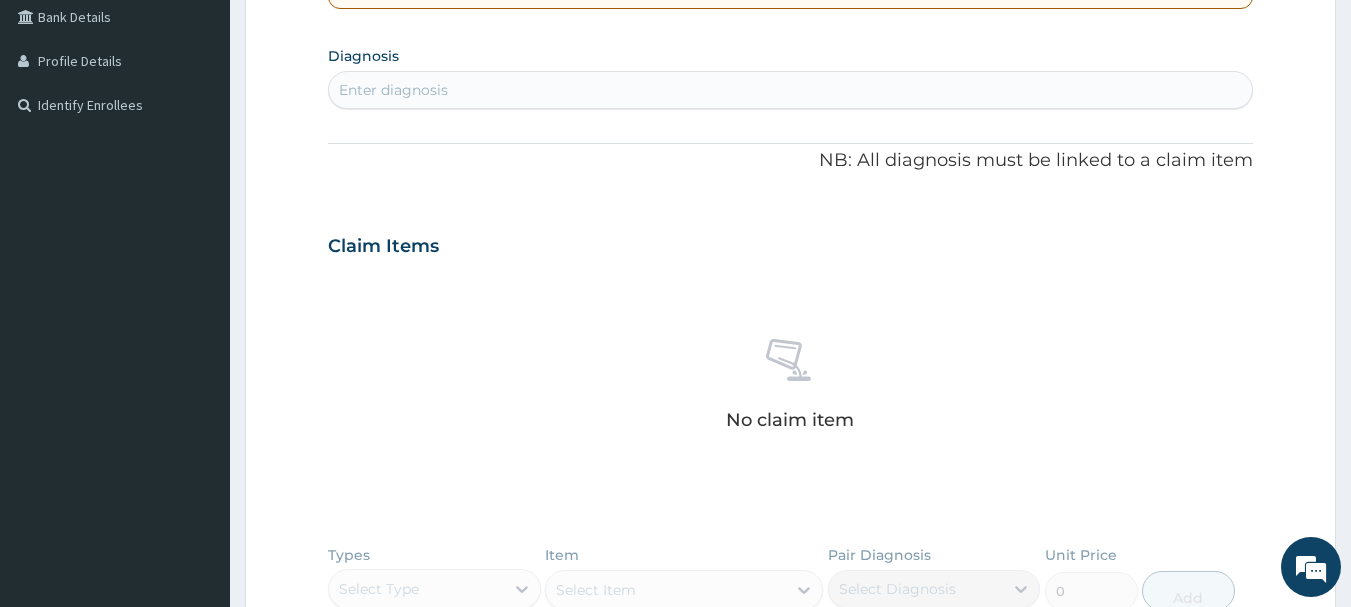 scroll, scrollTop: 478, scrollLeft: 0, axis: vertical 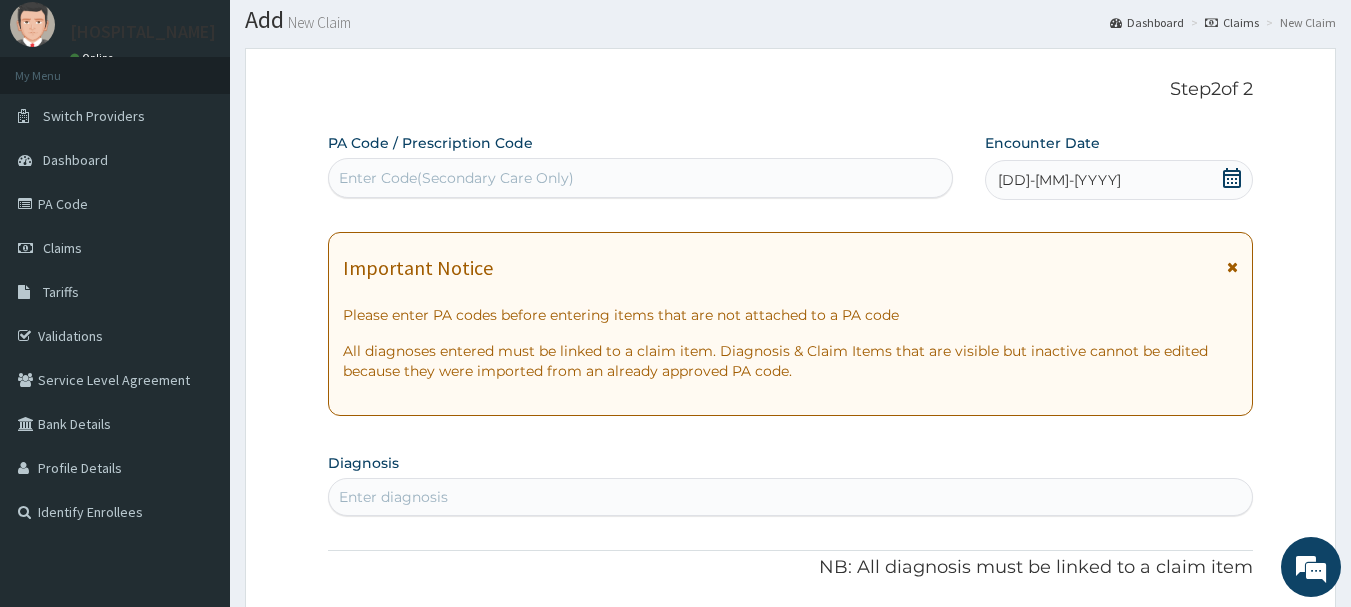click on "Enter Code(Secondary Care Only)" at bounding box center (641, 178) 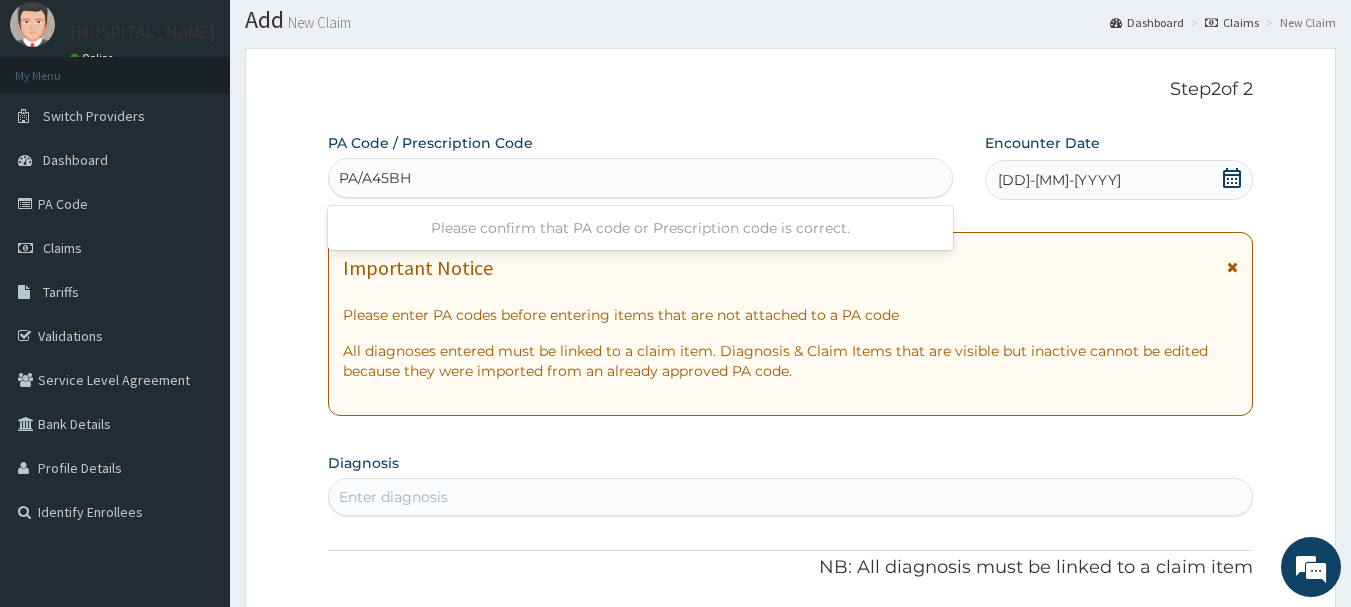 type on "PA/A45BHD" 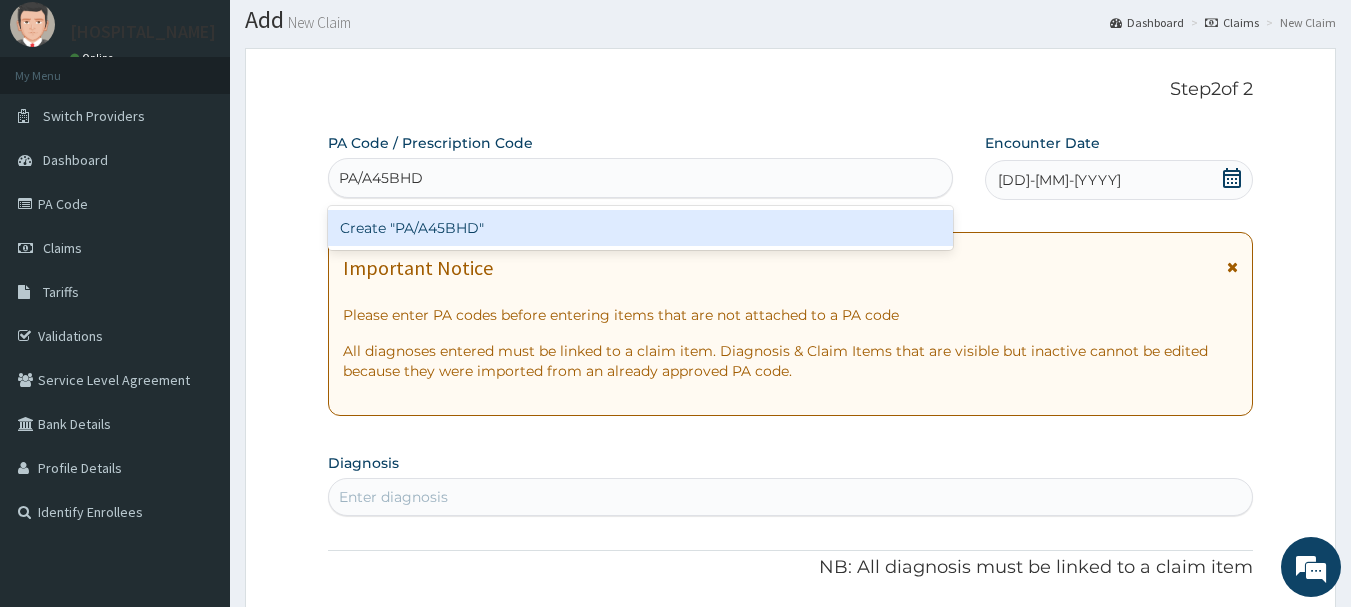 click on "Create "PA/A45BHD"" at bounding box center [641, 228] 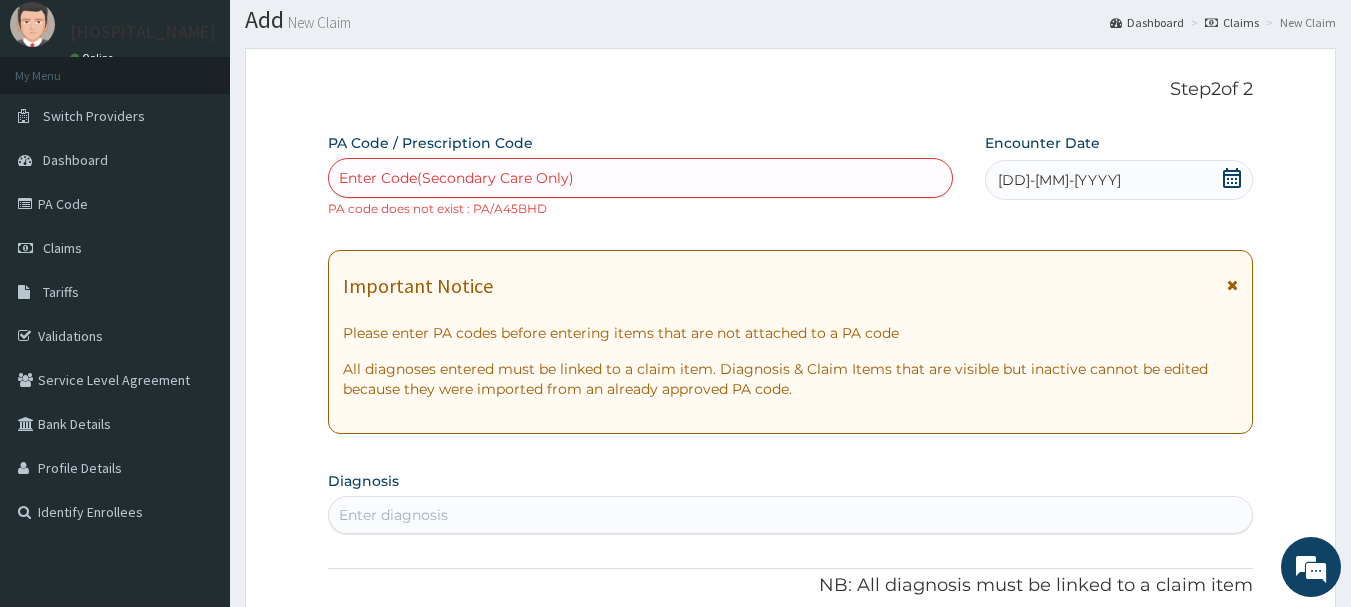 click on "Enter Code(Secondary Care Only)" at bounding box center [641, 178] 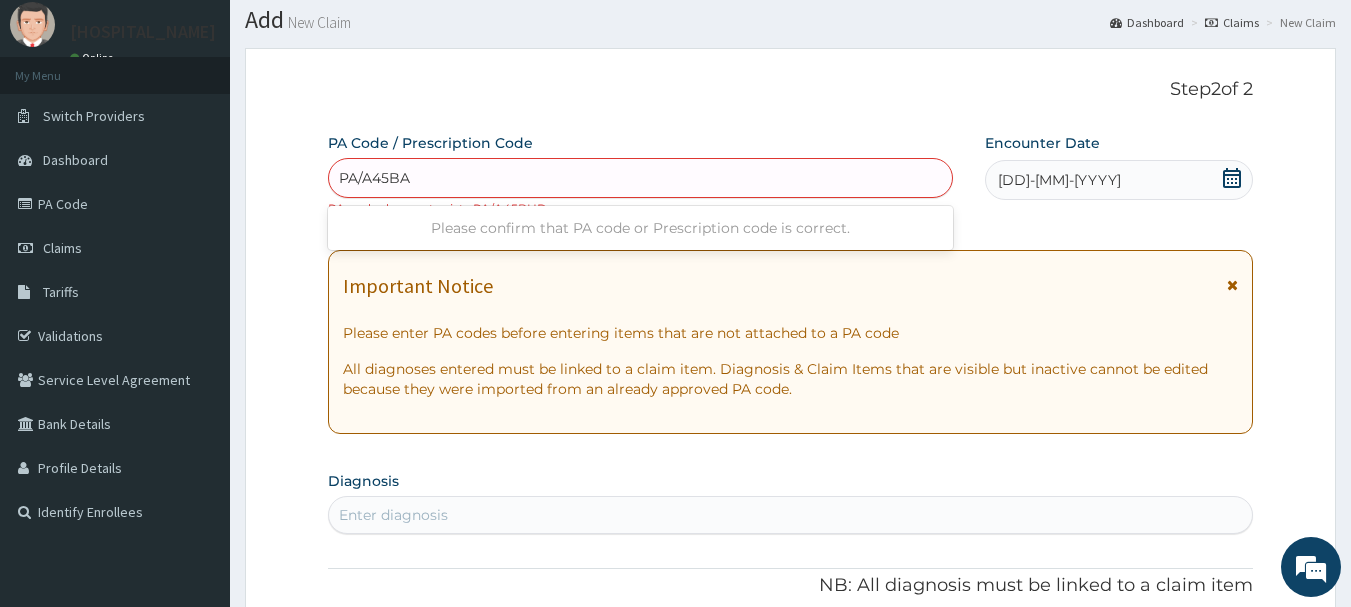 type on "PA/A45BAD" 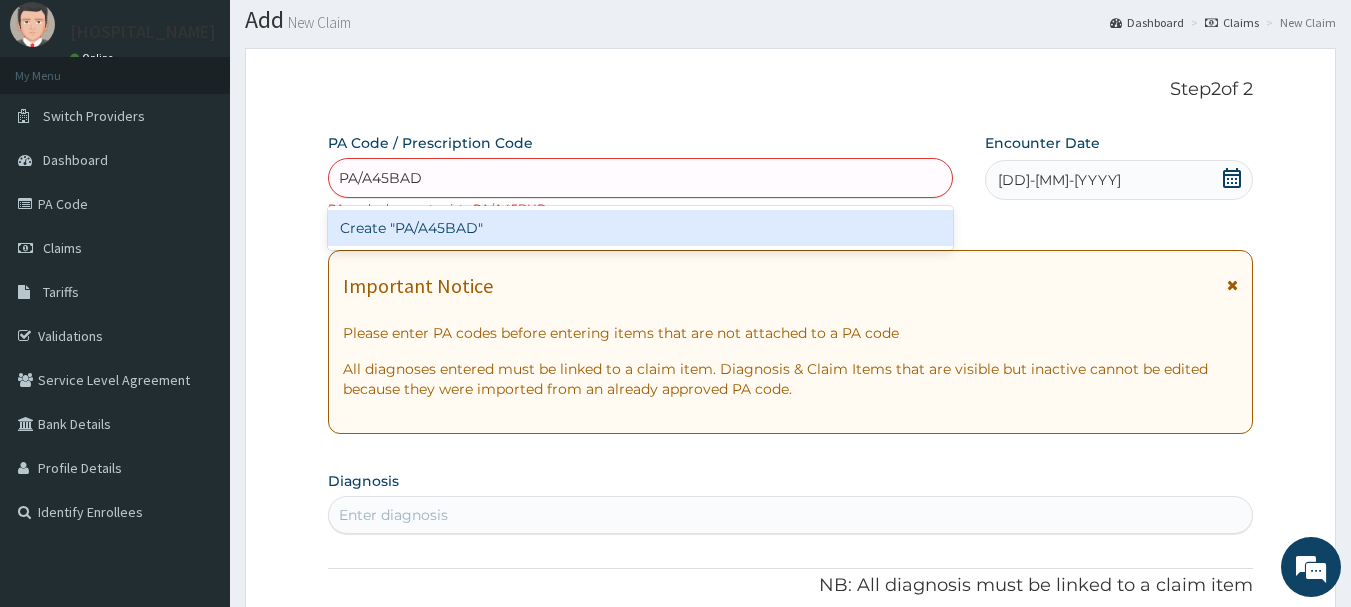 click on "Create "PA/A45BAD"" at bounding box center [641, 228] 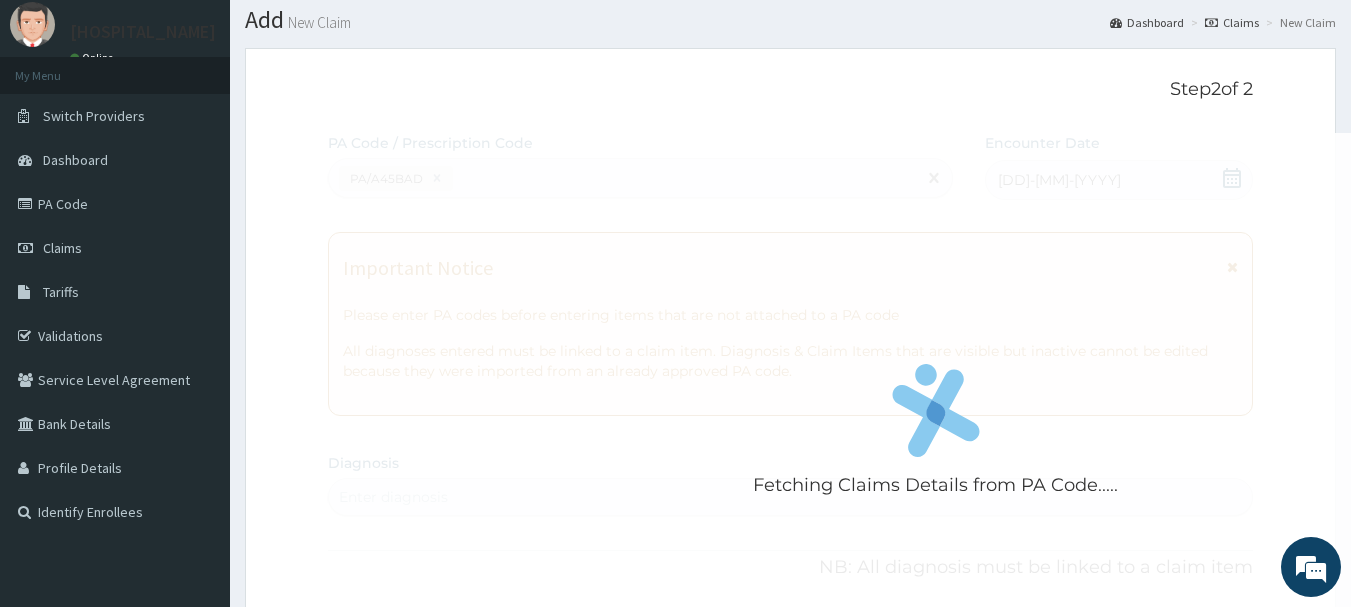 scroll, scrollTop: 81, scrollLeft: 0, axis: vertical 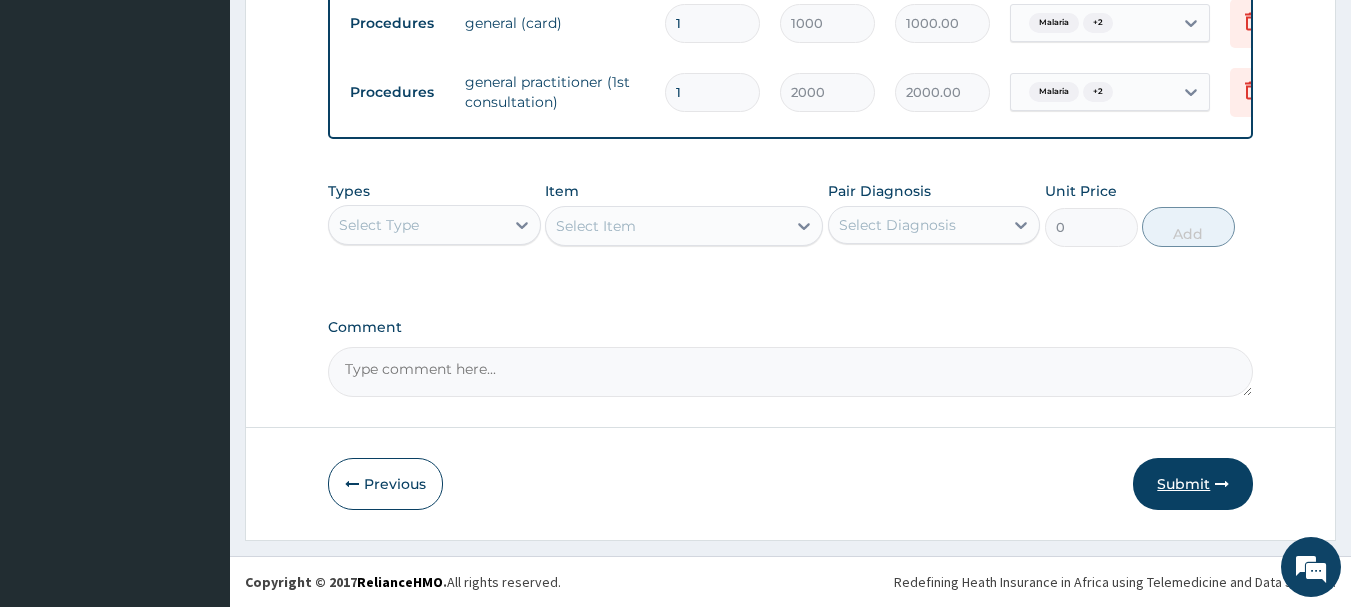 click on "Submit" at bounding box center (1193, 484) 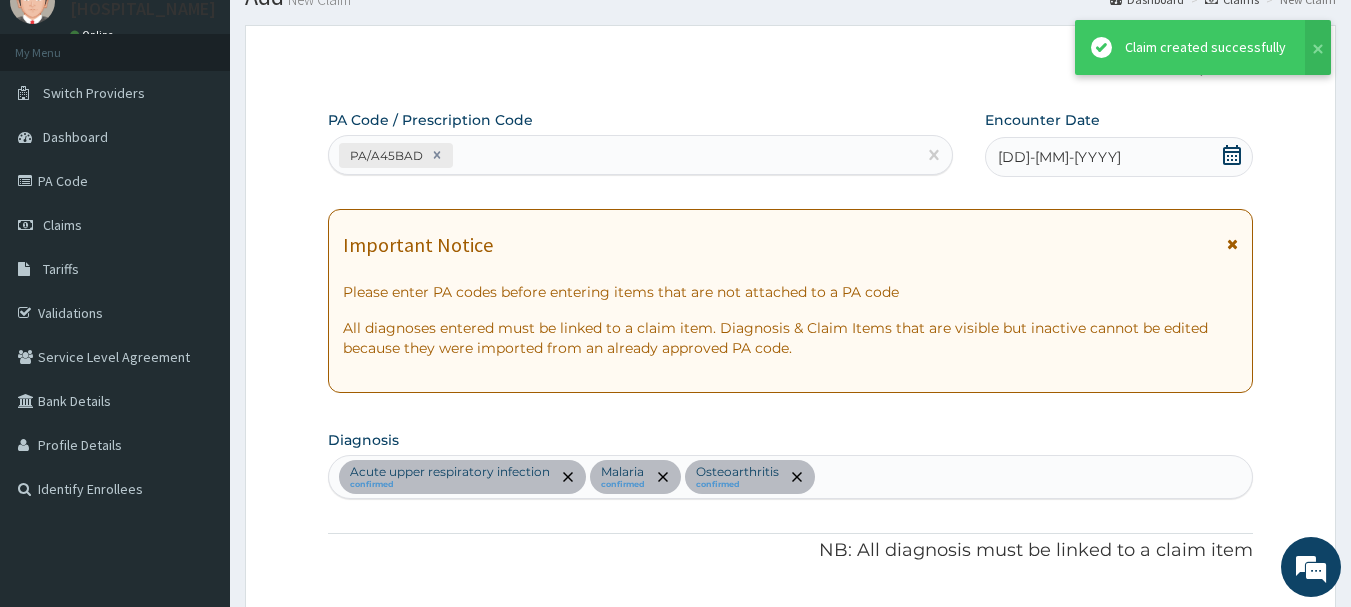 scroll, scrollTop: 1514, scrollLeft: 0, axis: vertical 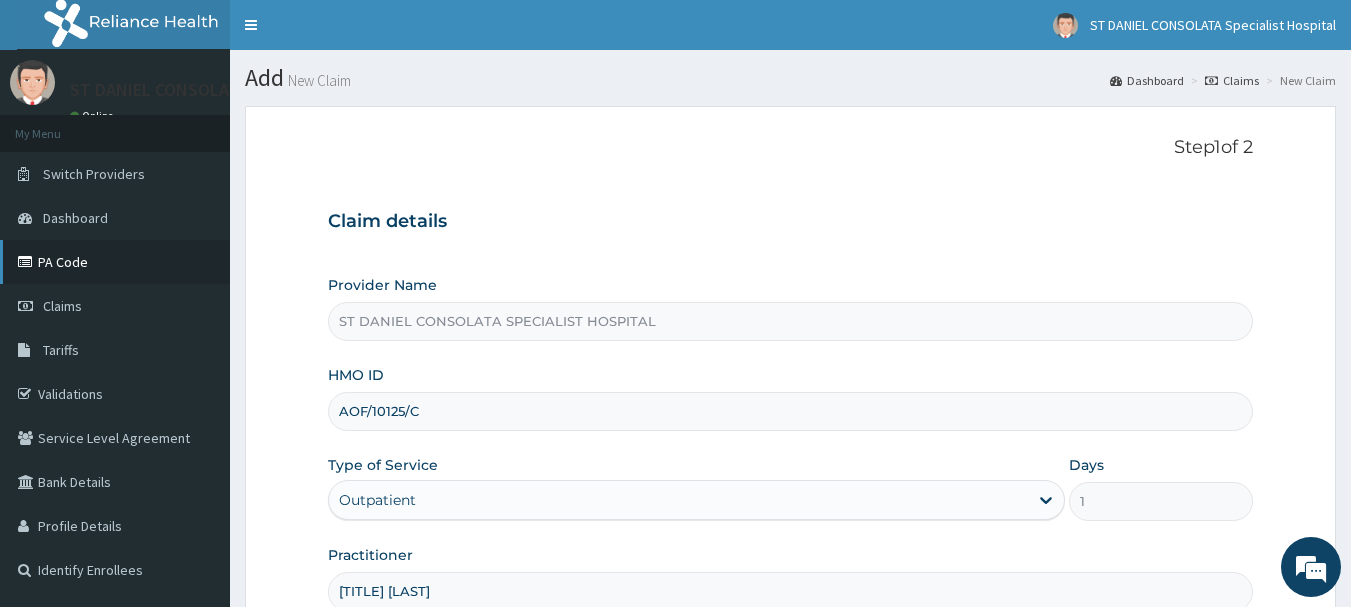 click on "PA Code" at bounding box center (115, 262) 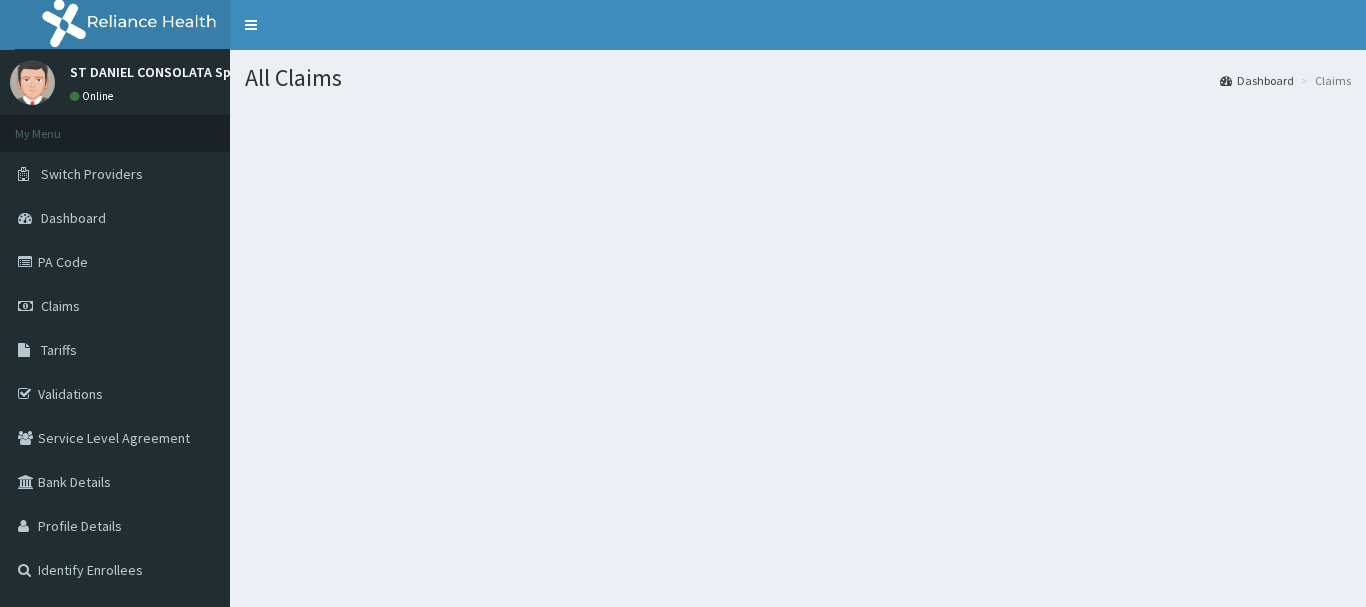 scroll, scrollTop: 0, scrollLeft: 0, axis: both 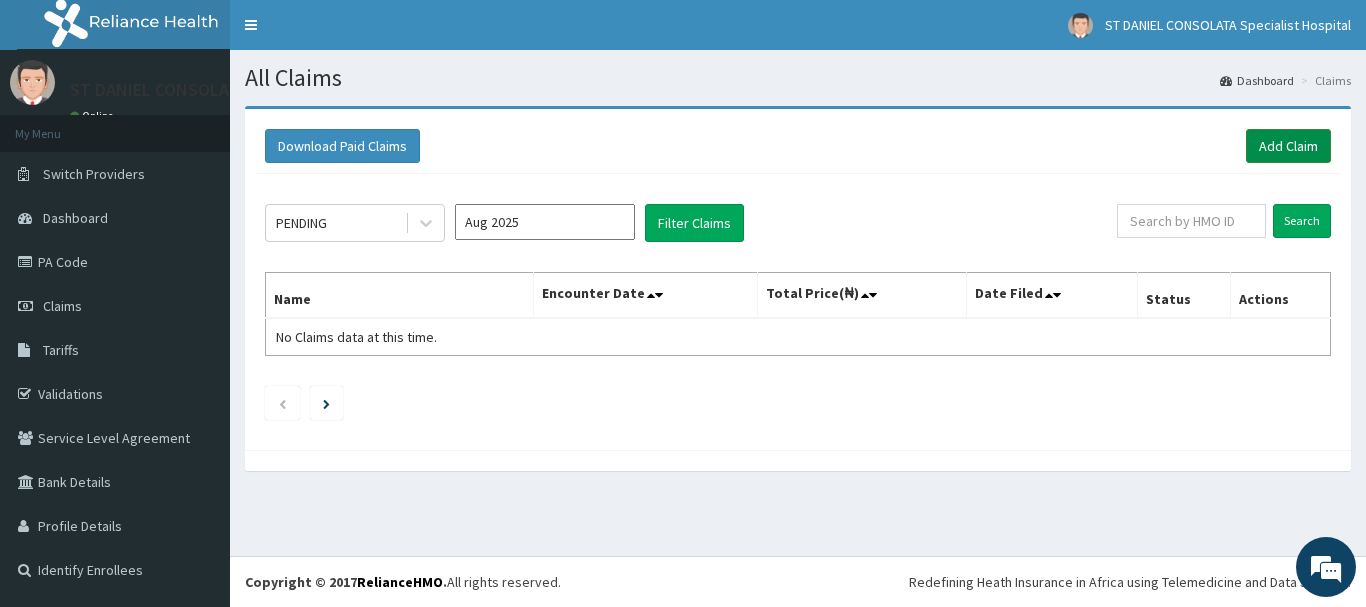 click on "Add Claim" at bounding box center (1288, 146) 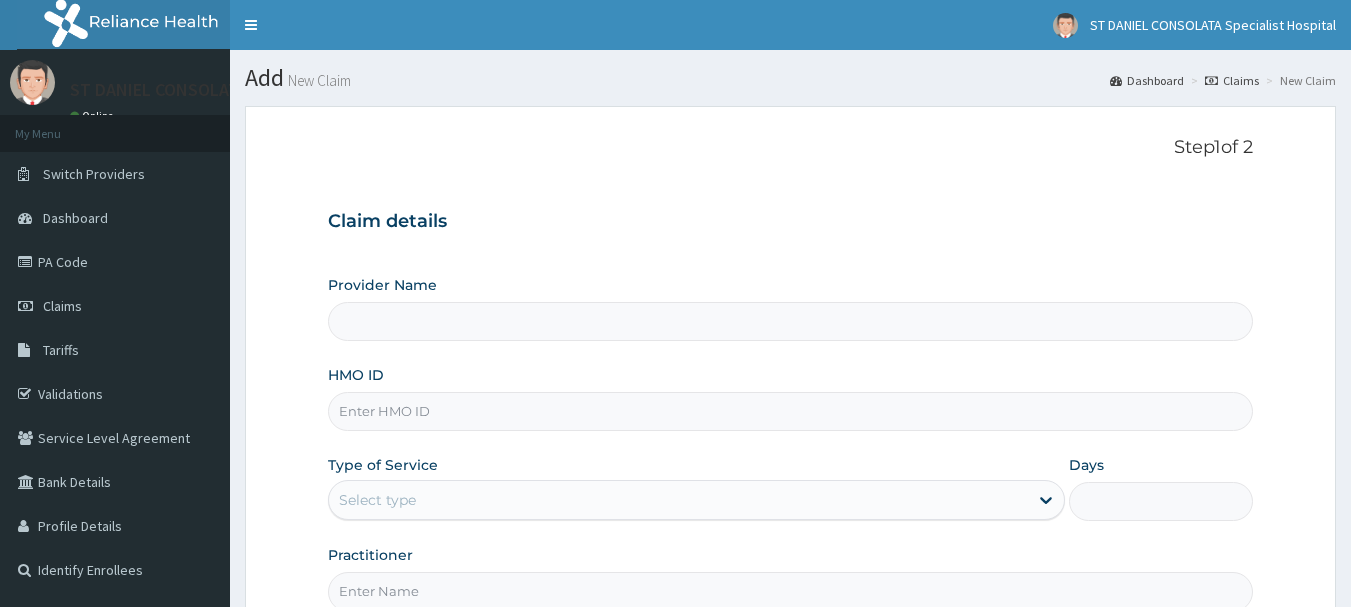 scroll, scrollTop: 0, scrollLeft: 0, axis: both 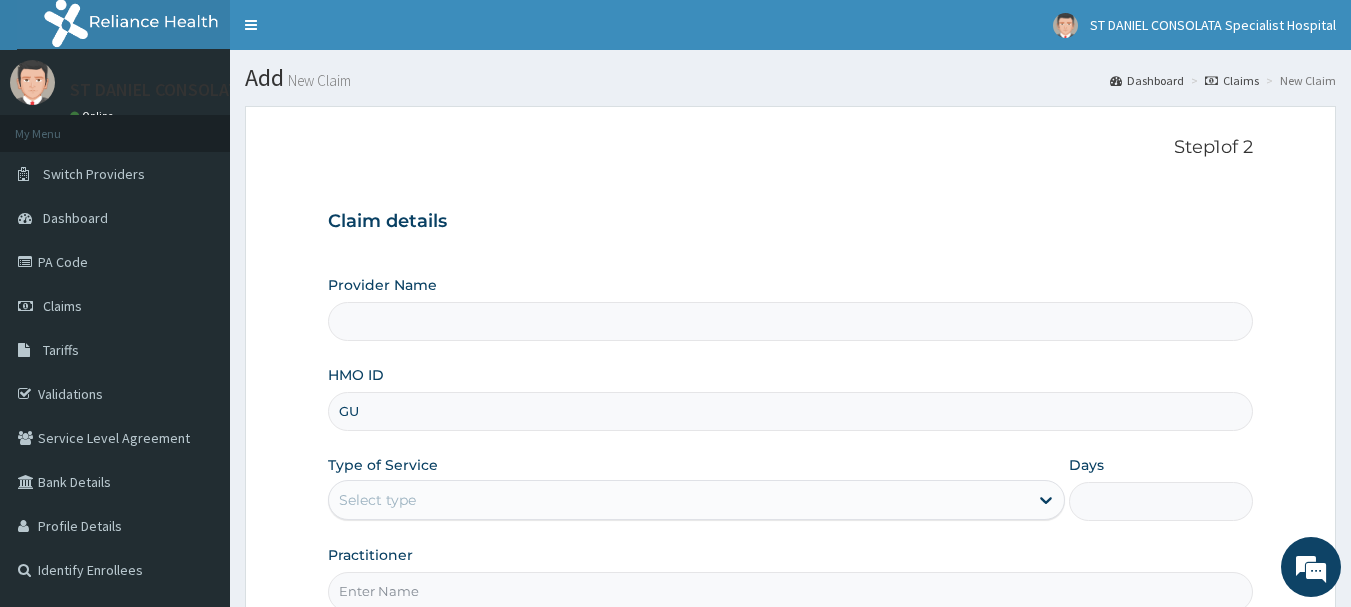 type on "GUP" 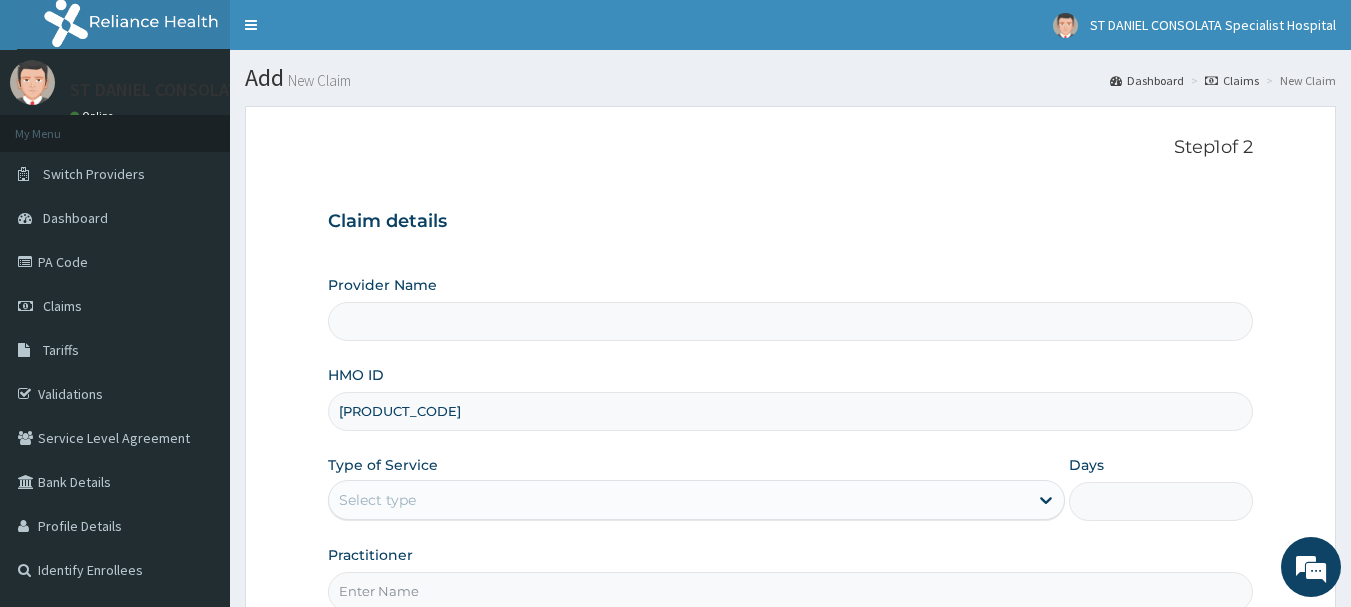 type on "ST DANIEL CONSOLATA SPECIALIST HOSPITAL" 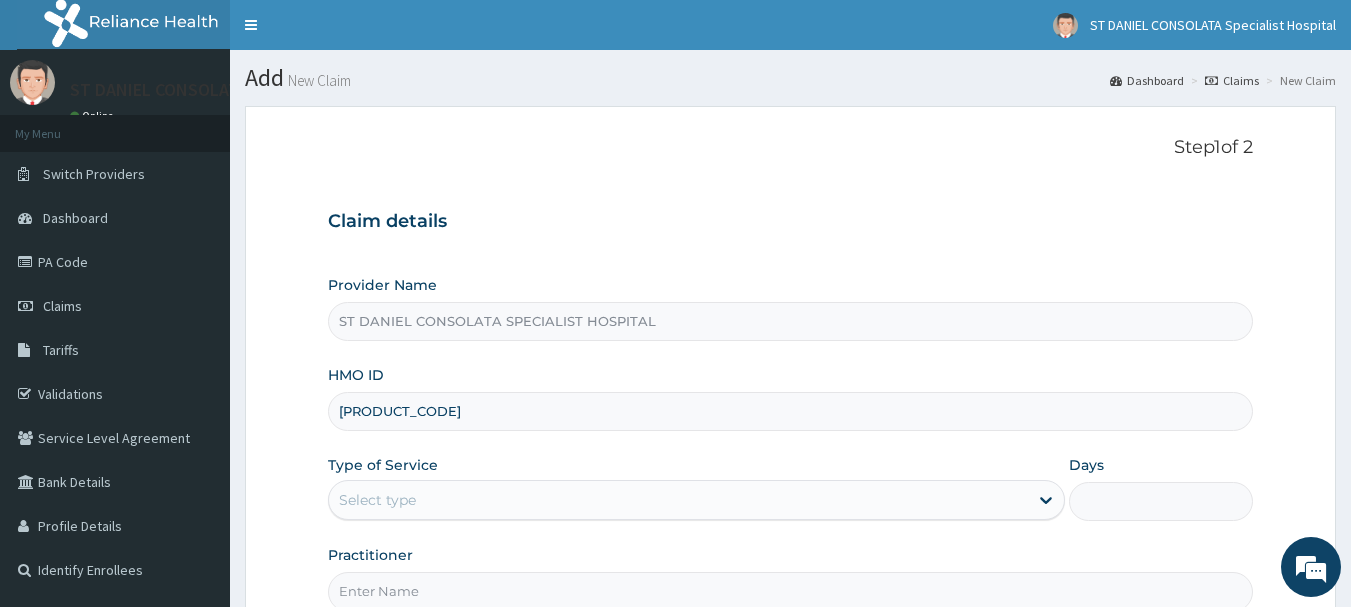 scroll, scrollTop: 0, scrollLeft: 0, axis: both 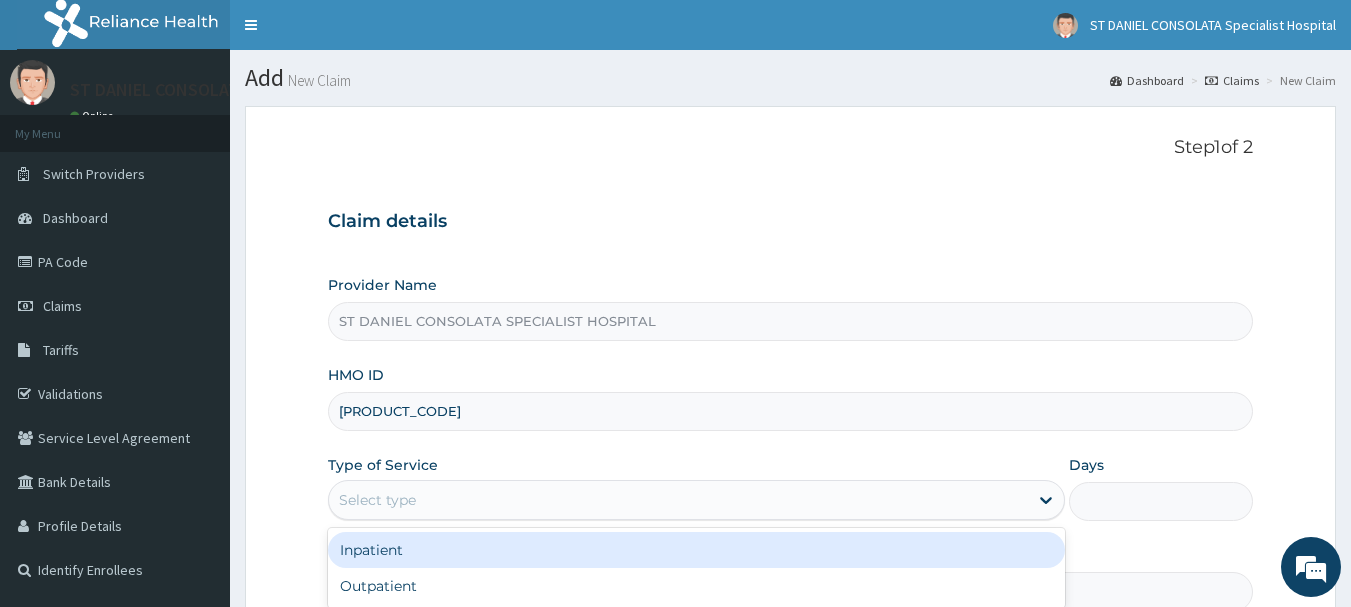 click on "Select type" at bounding box center (678, 500) 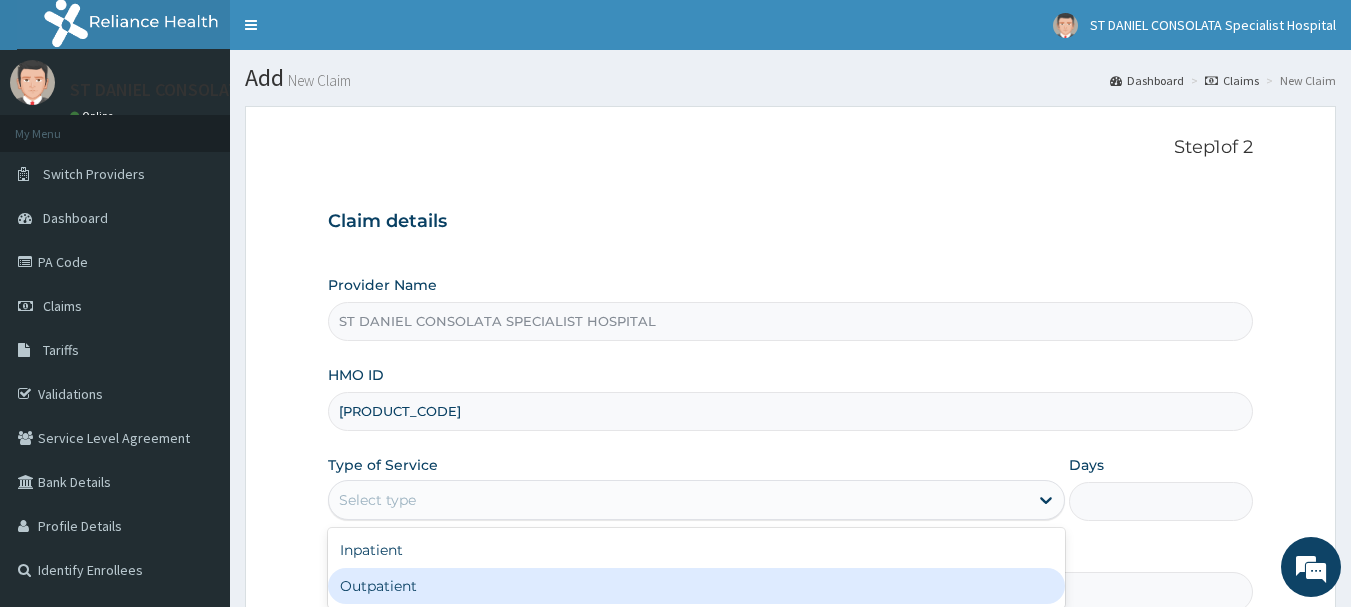 click on "Outpatient" at bounding box center (696, 586) 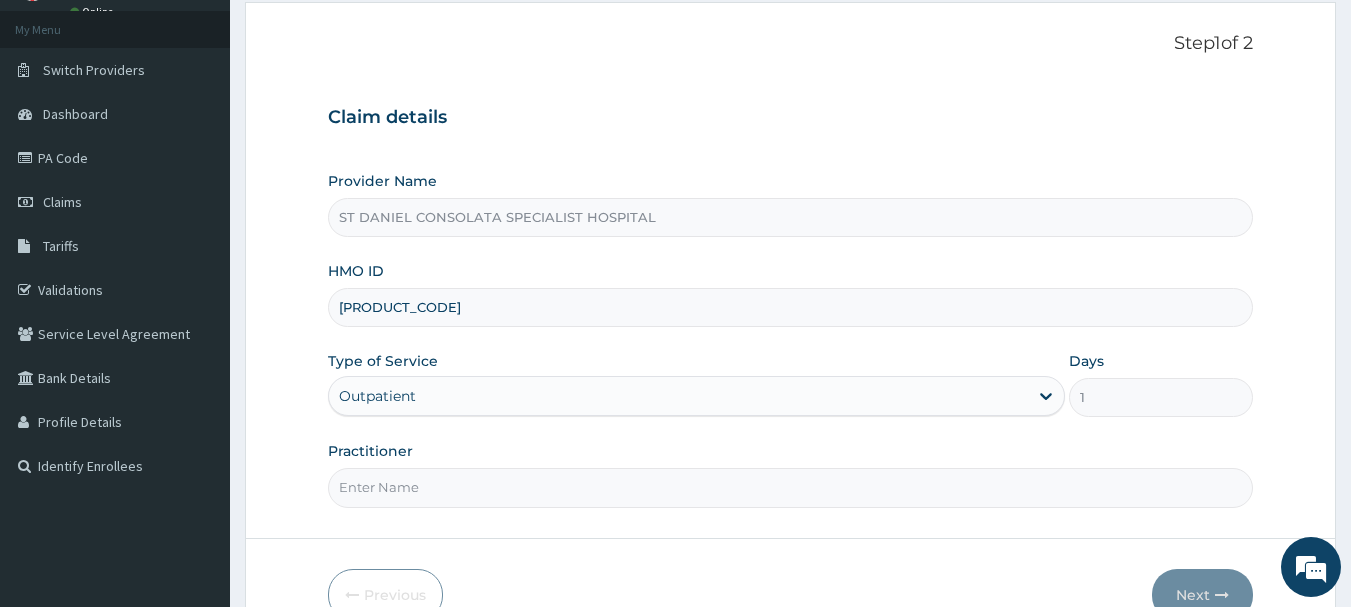 scroll, scrollTop: 198, scrollLeft: 0, axis: vertical 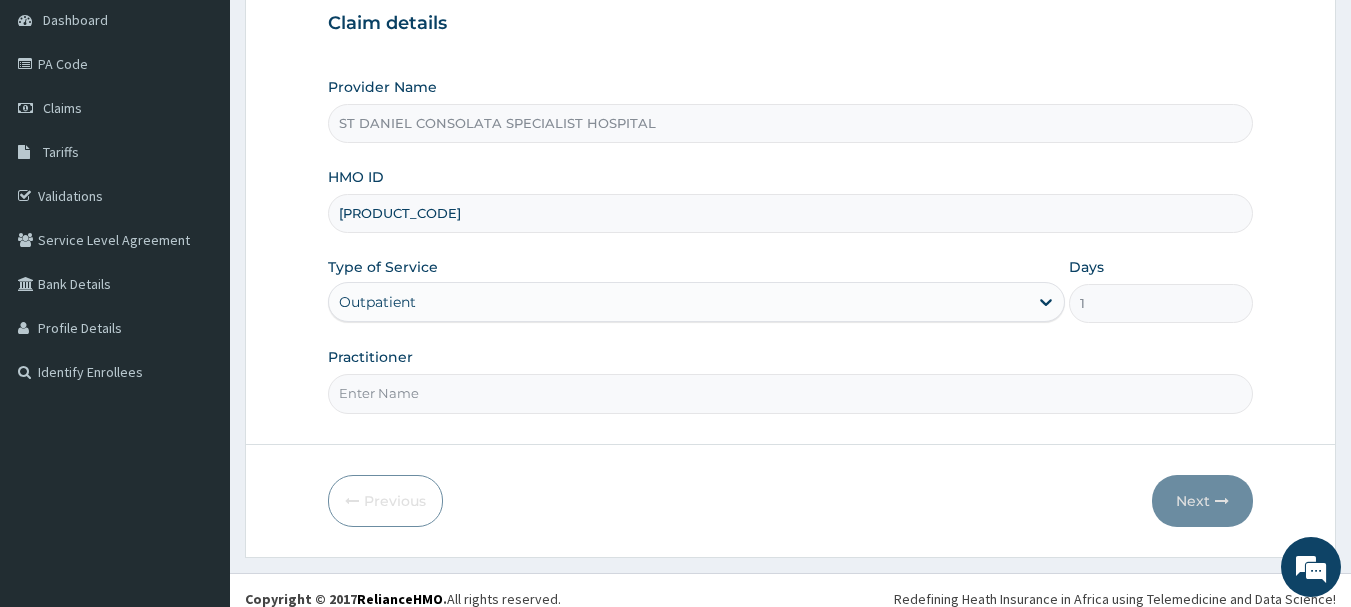 click on "Practitioner" at bounding box center (791, 393) 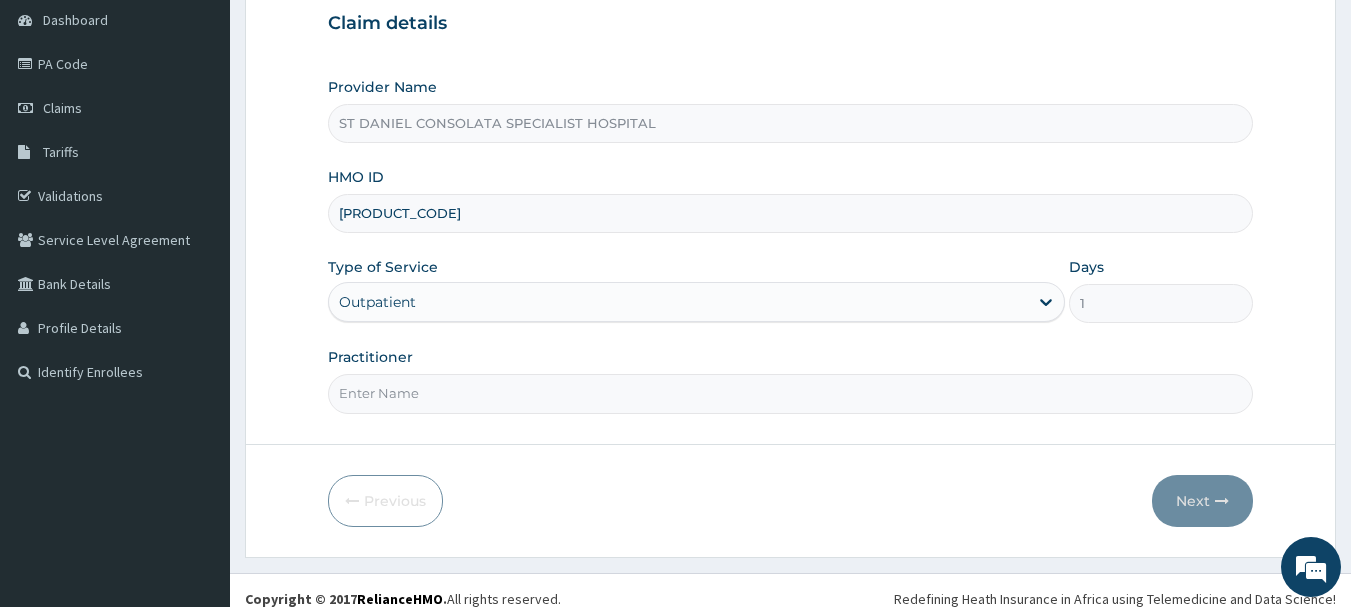 type on "DR [NAME]" 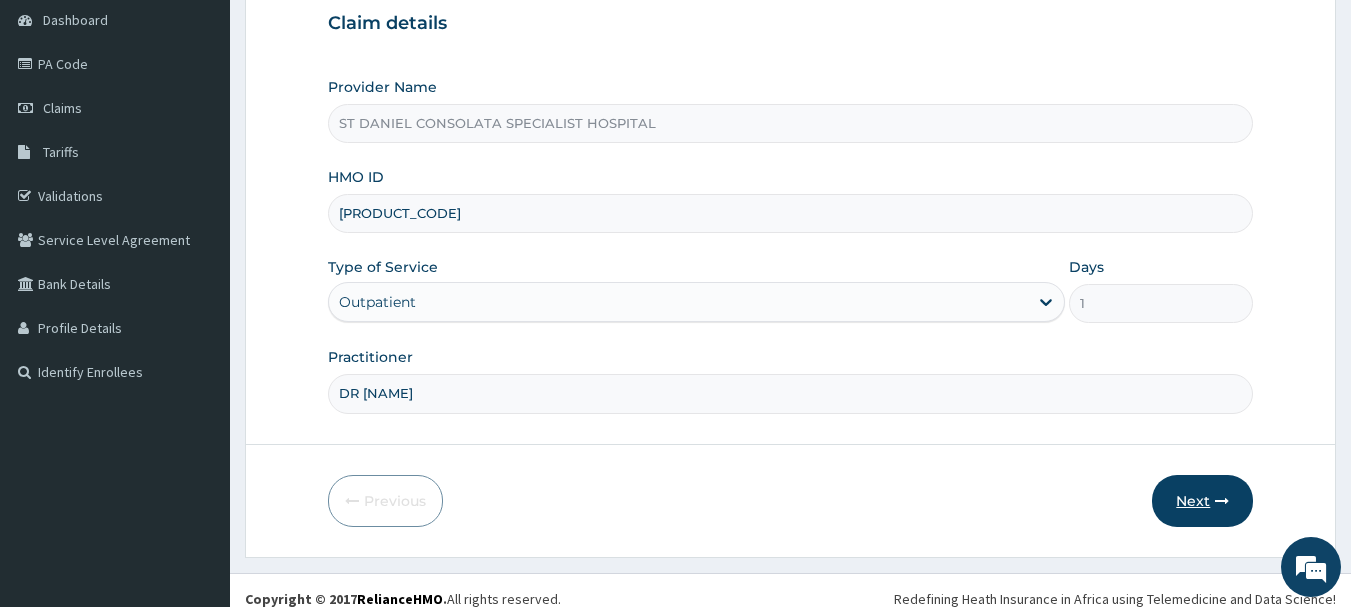 click on "Next" at bounding box center (1202, 501) 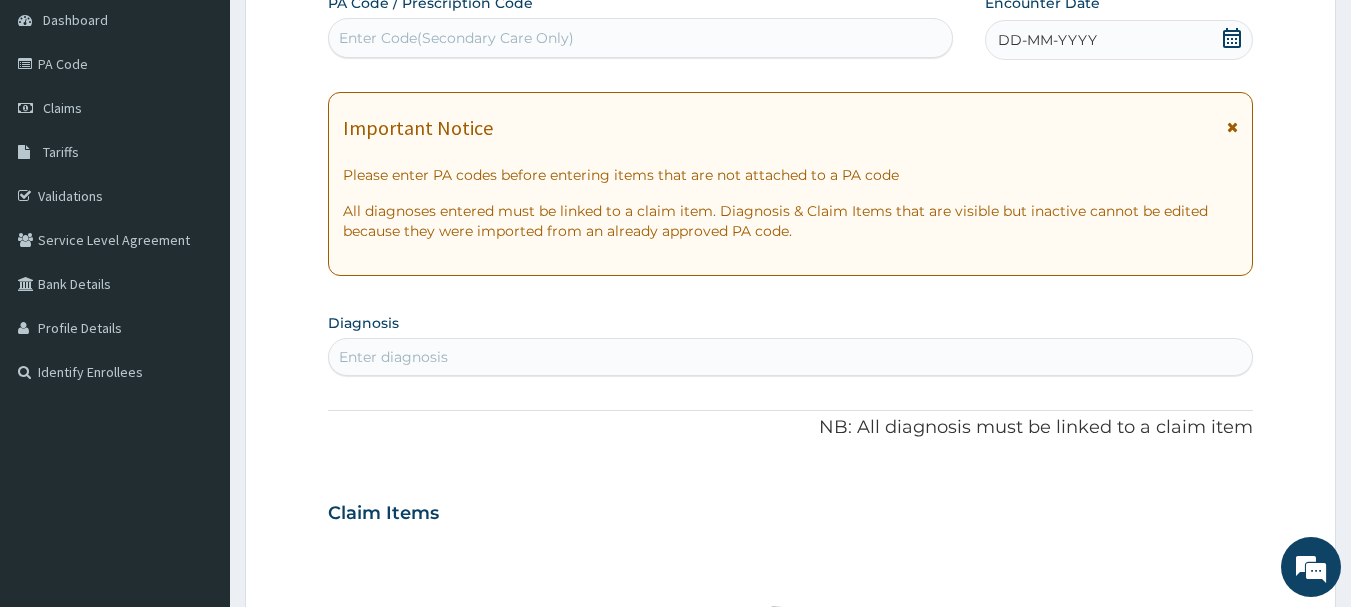 click on "Enter diagnosis" at bounding box center [791, 357] 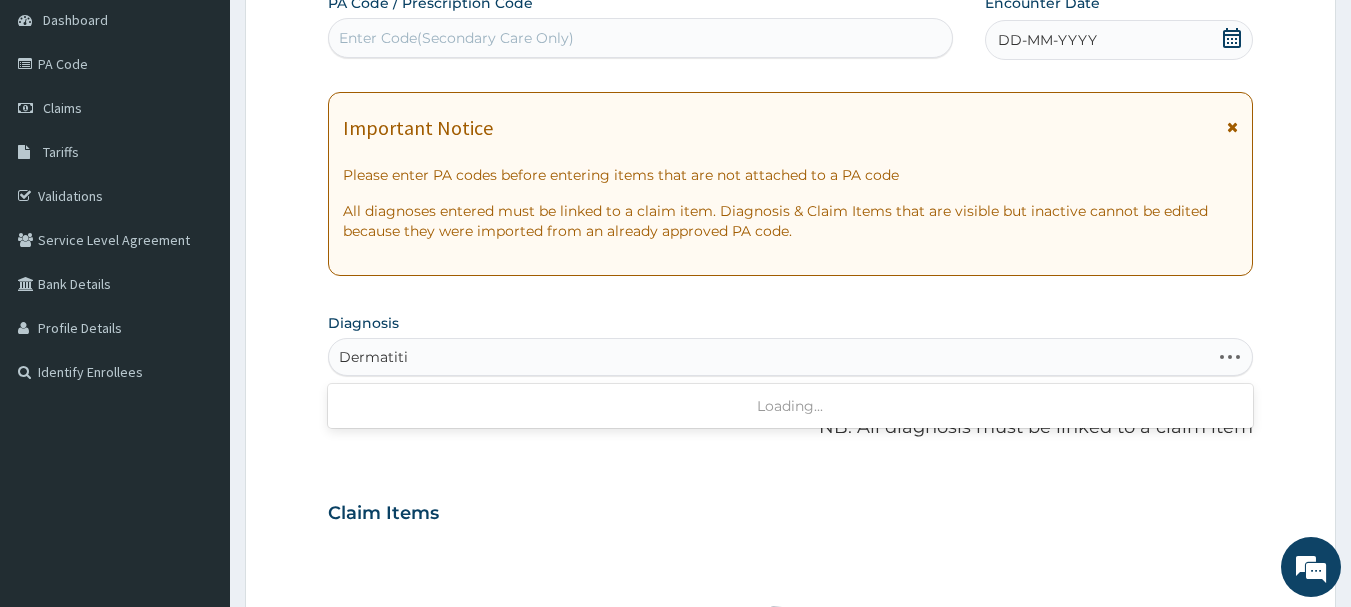 type on "Dermatitis" 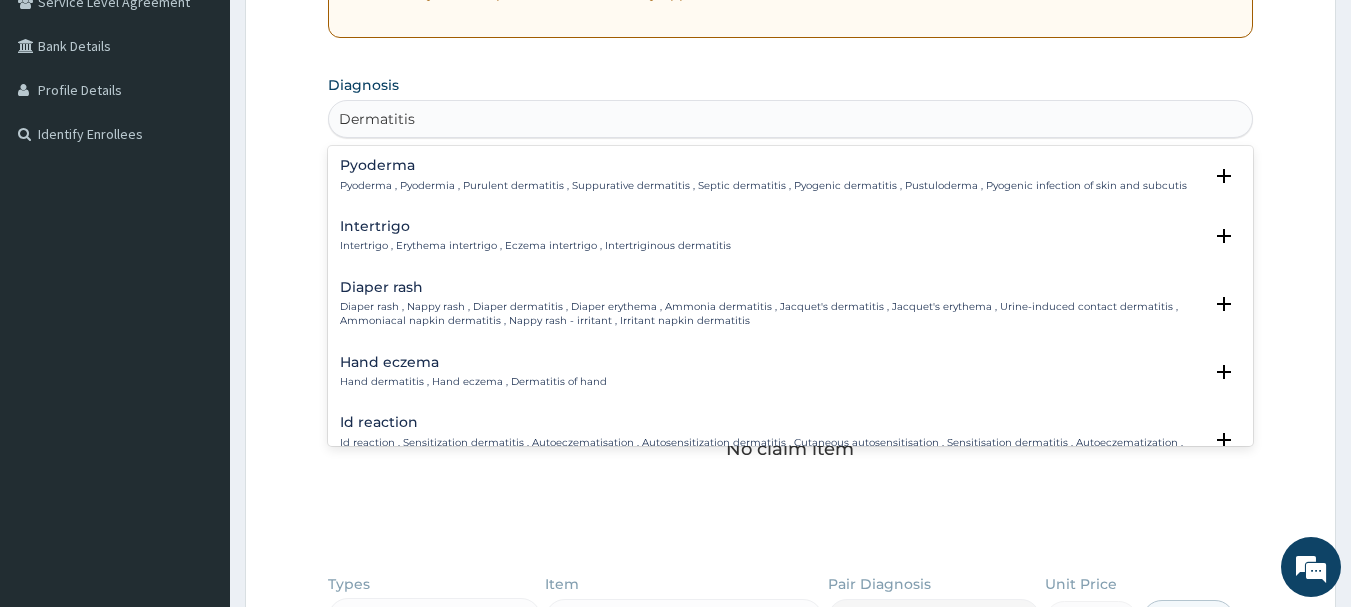 scroll, scrollTop: 439, scrollLeft: 0, axis: vertical 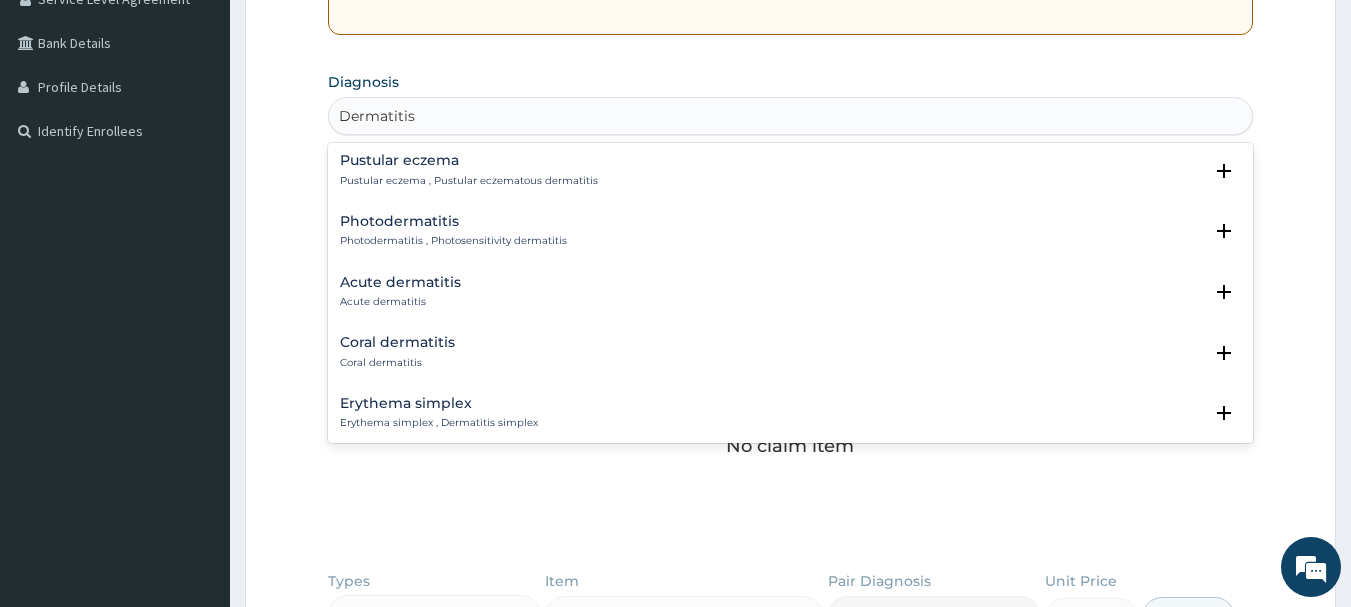 click on "Acute dermatitis" at bounding box center (400, 302) 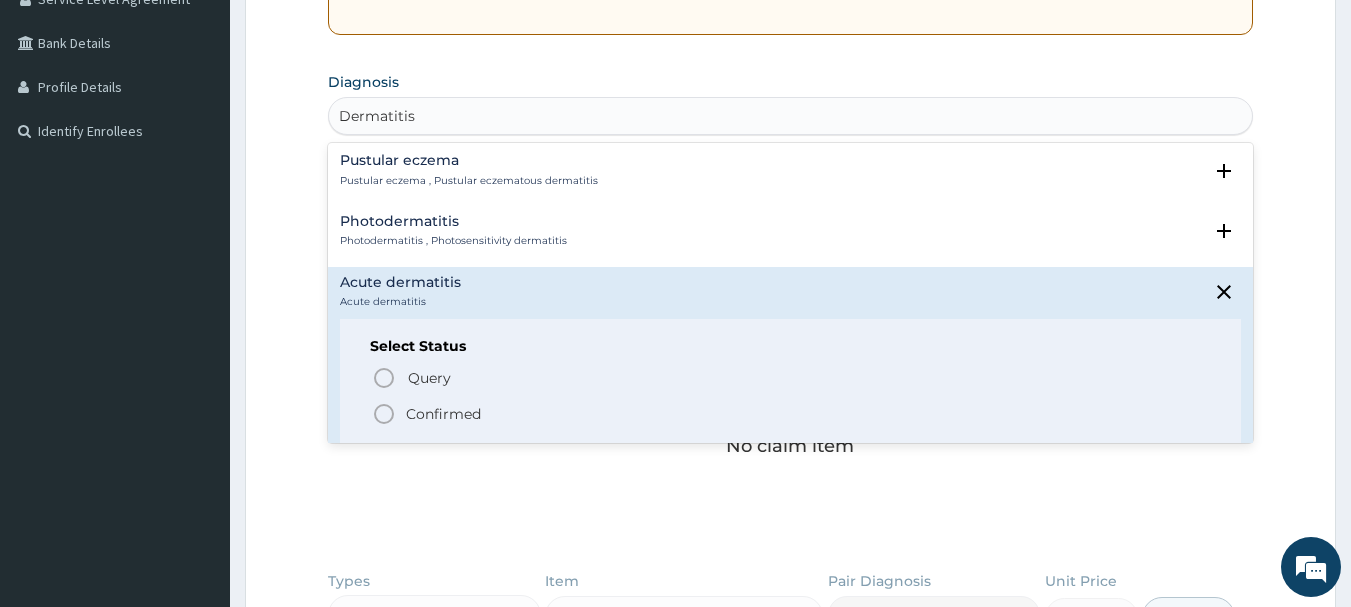 click 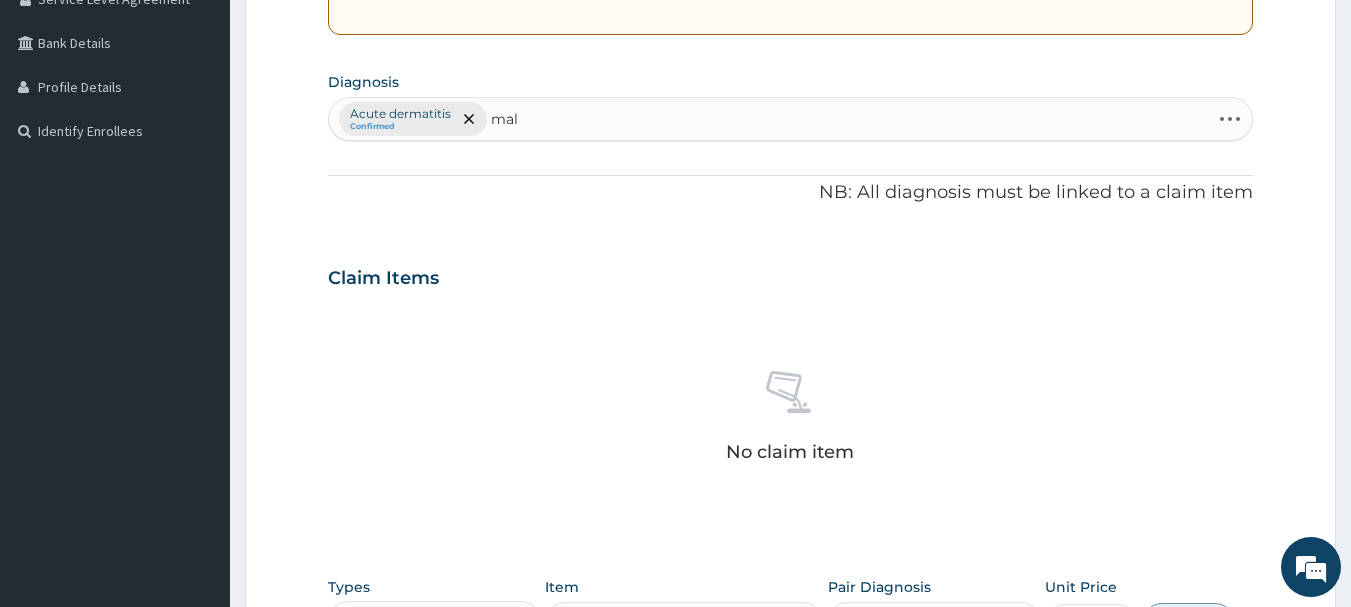 type on "mala" 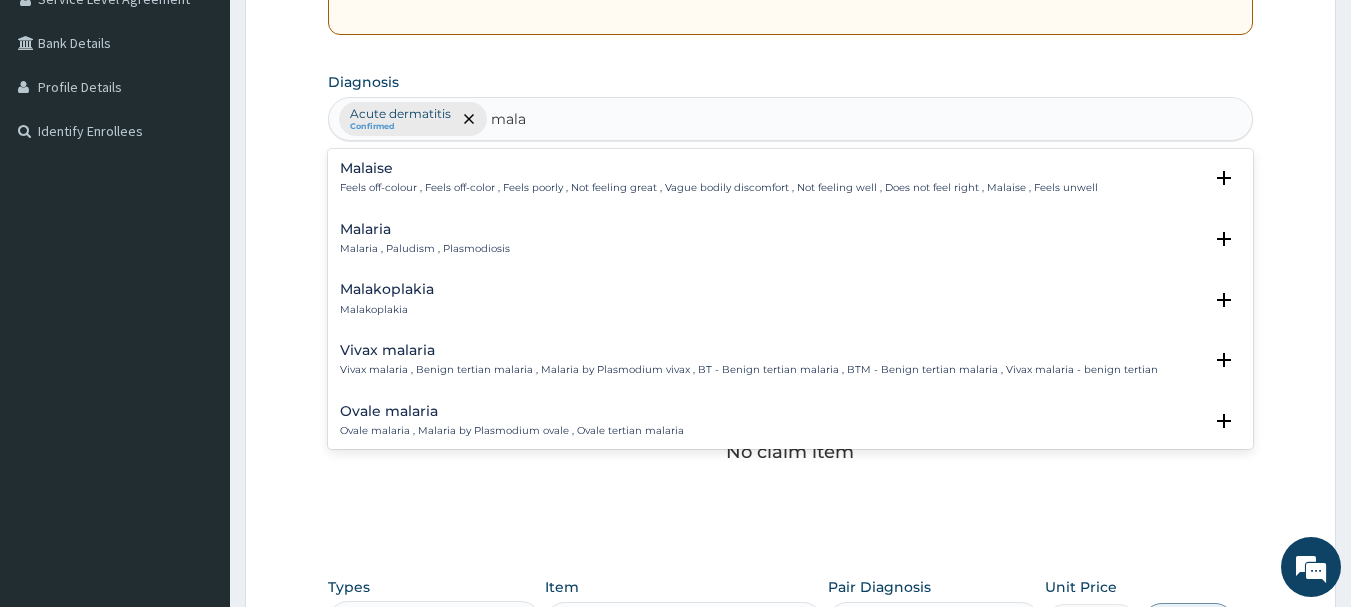 click on "Malaria" at bounding box center (425, 229) 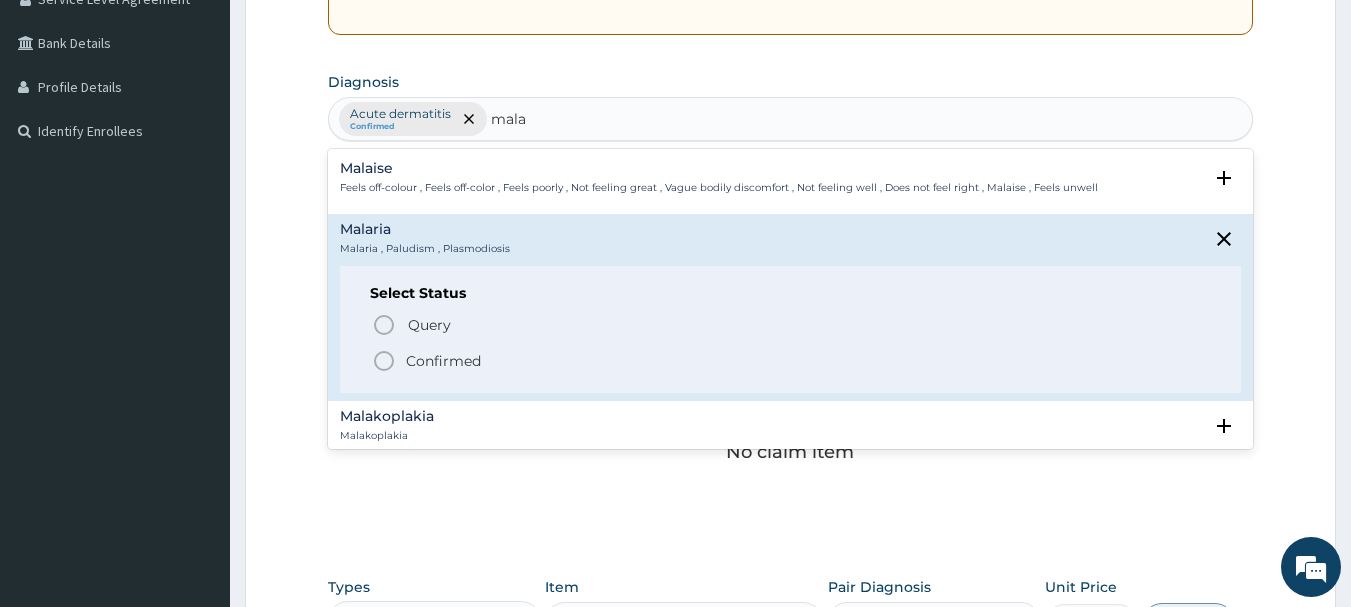 click 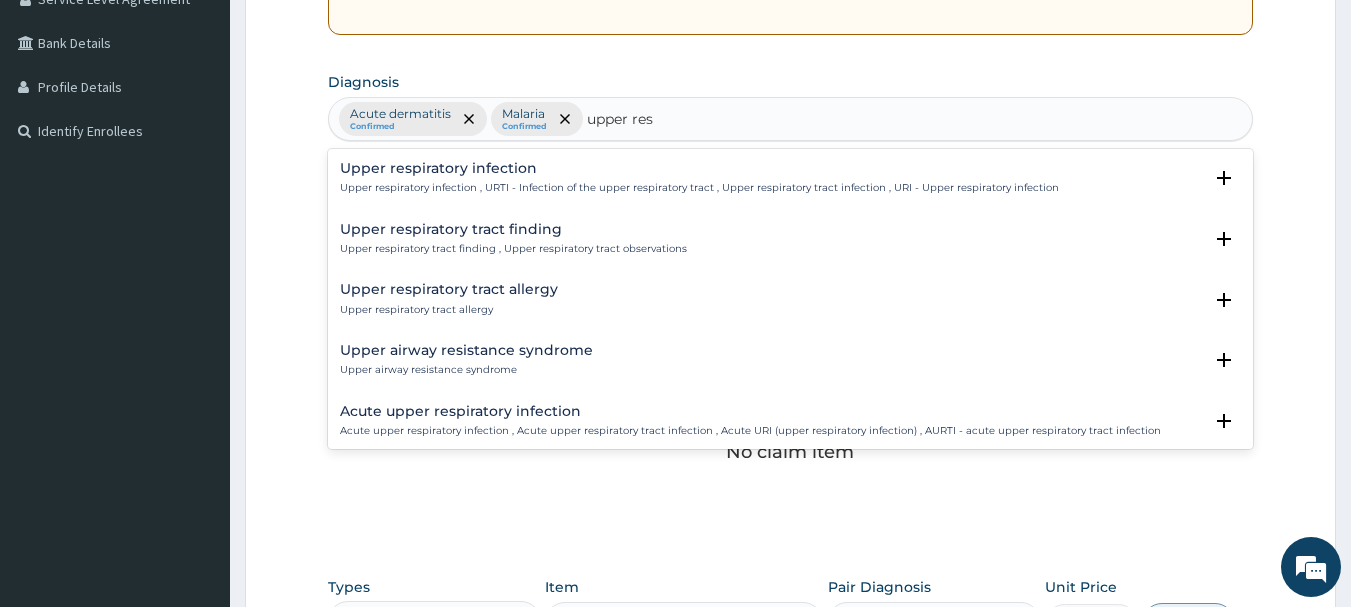 type on "upper resp" 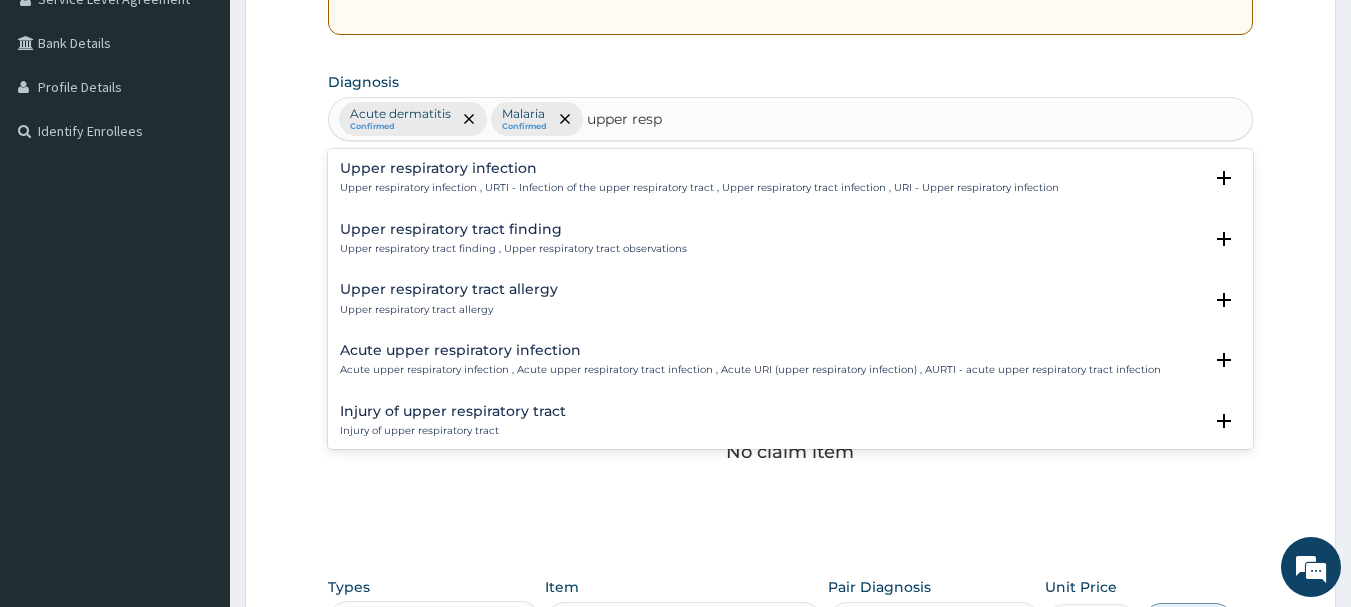 click on "Acute upper respiratory infection" at bounding box center (750, 350) 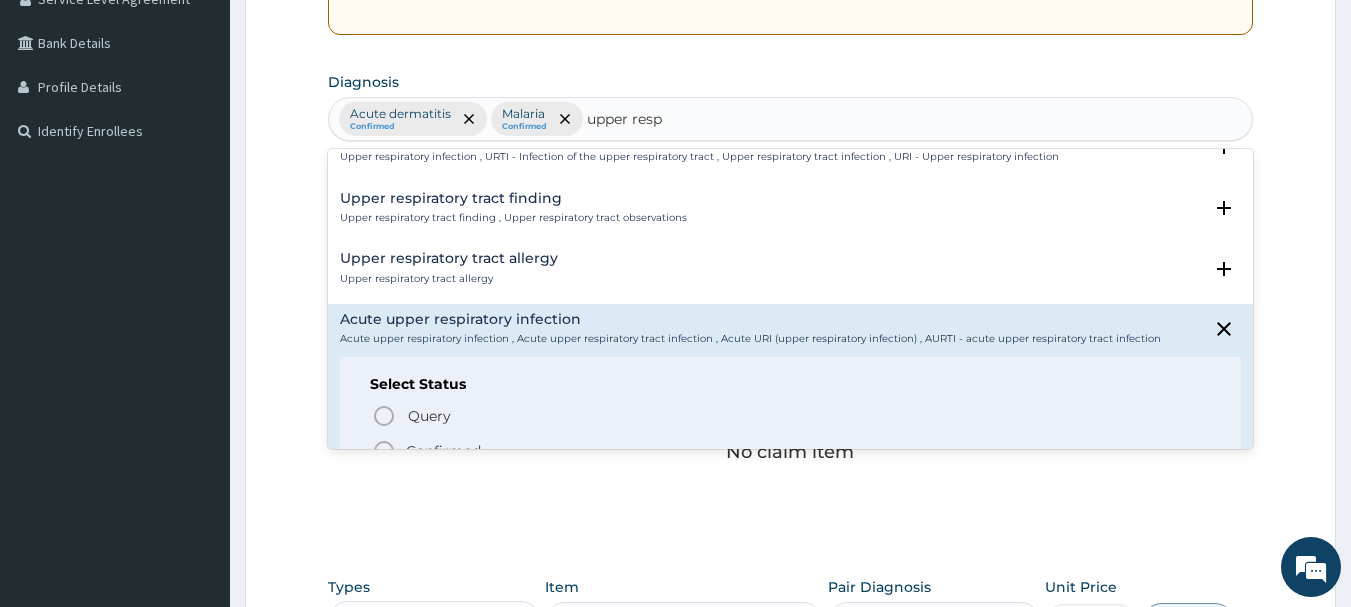 scroll, scrollTop: 40, scrollLeft: 0, axis: vertical 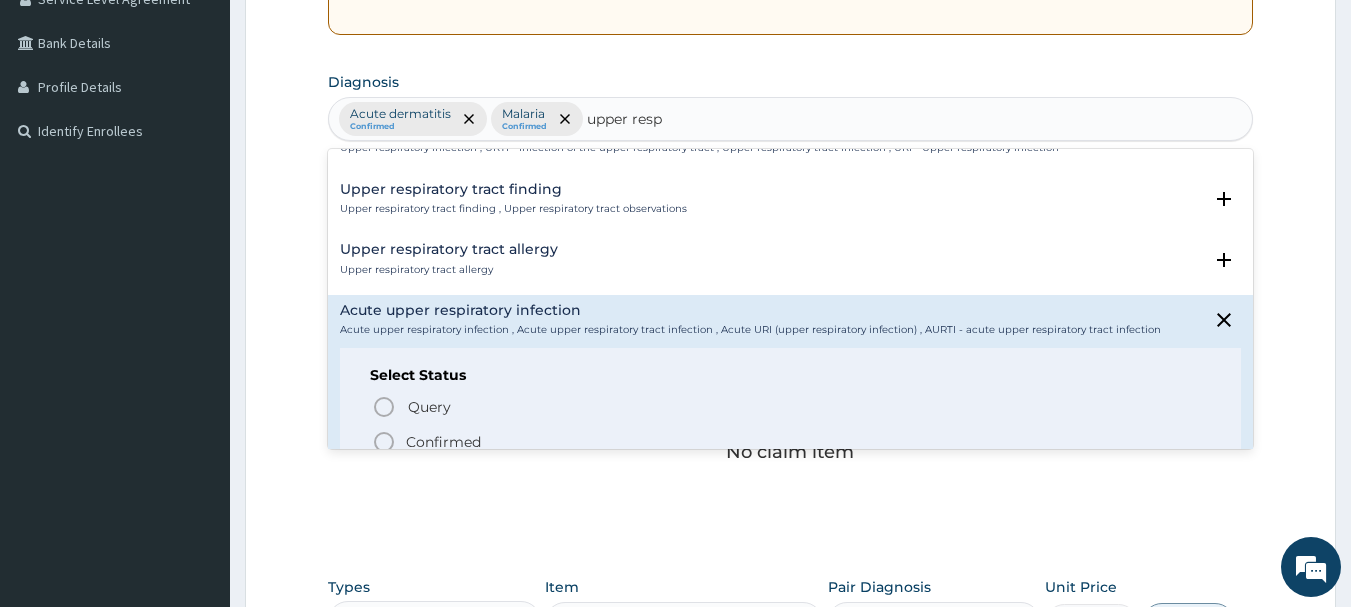 click 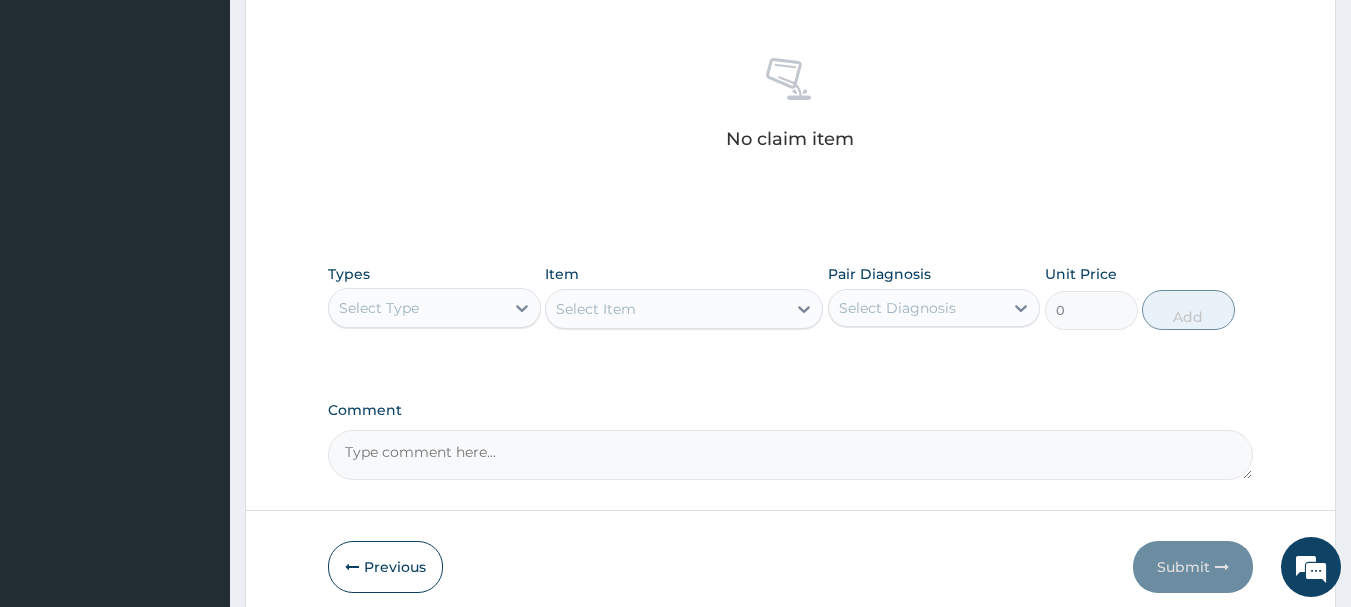 scroll, scrollTop: 777, scrollLeft: 0, axis: vertical 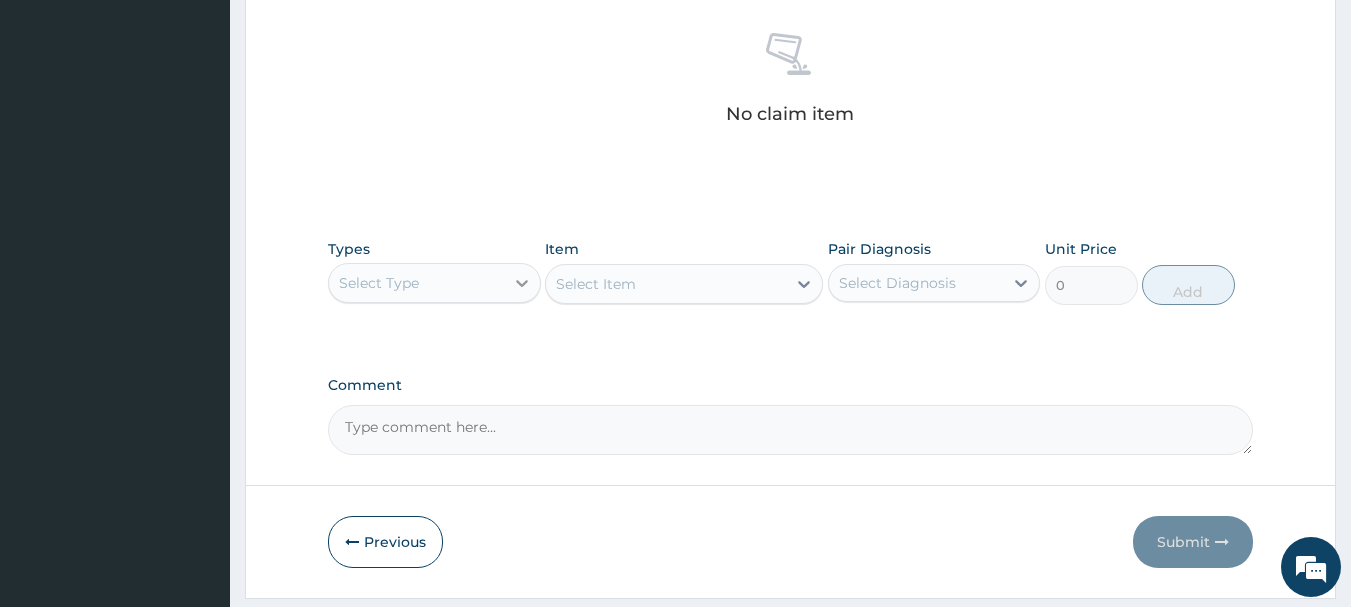 click 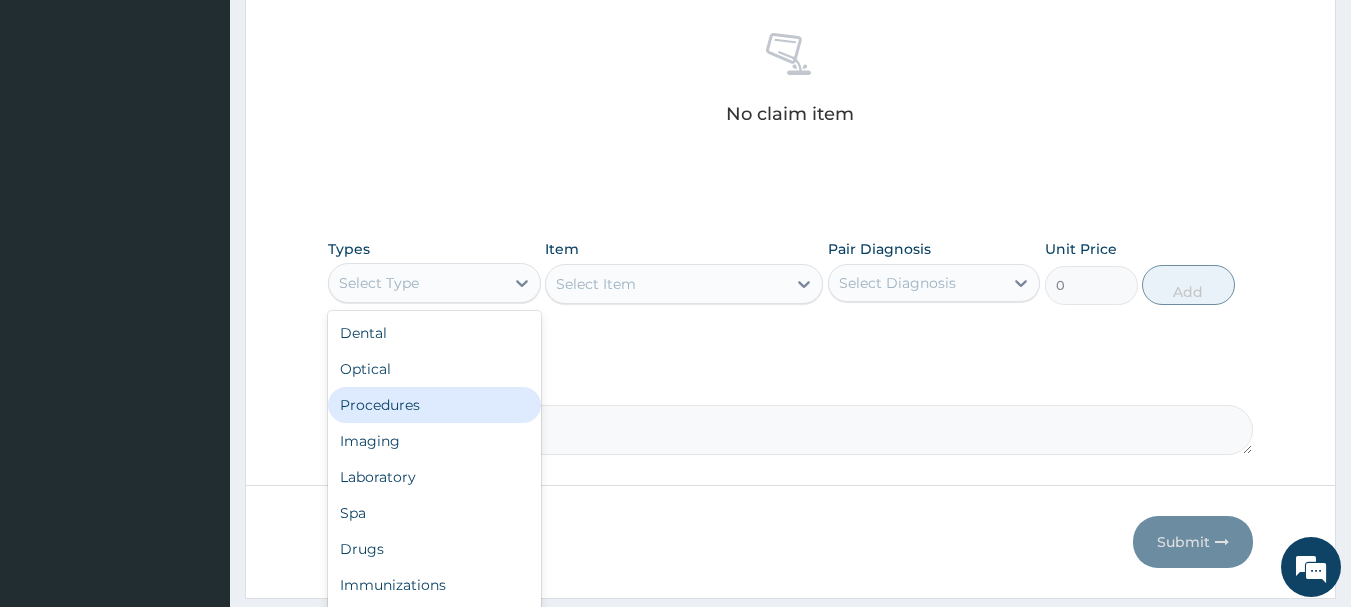 click on "Procedures" at bounding box center [434, 405] 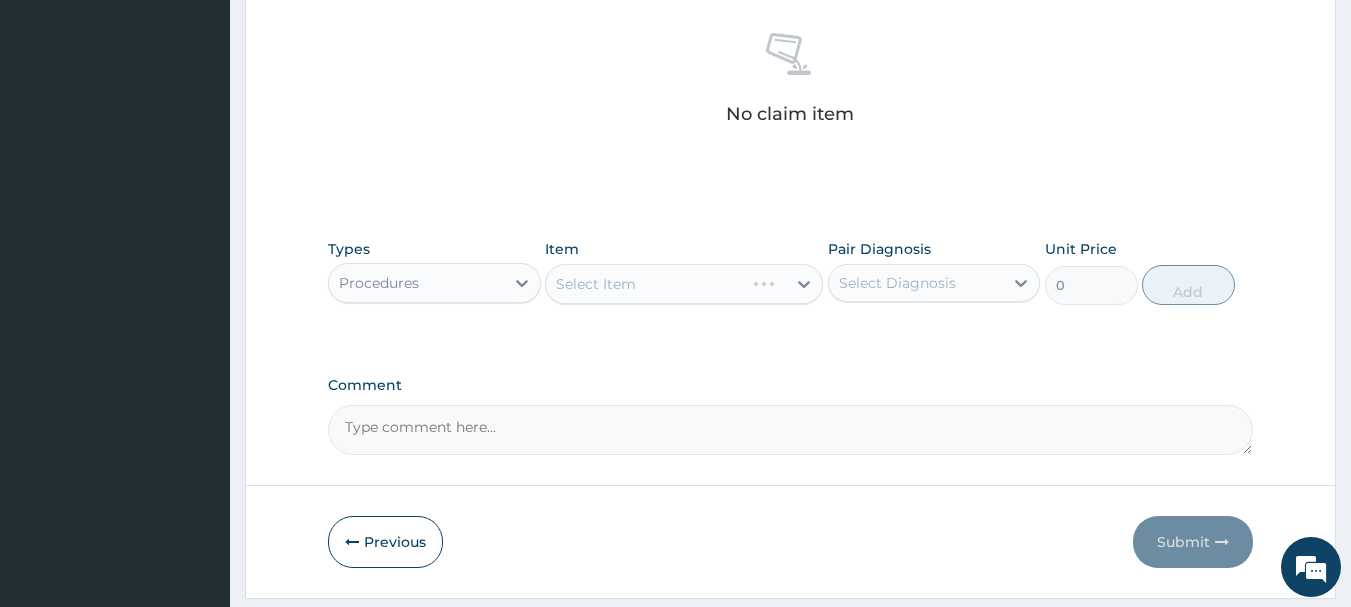 click on "Select Item" at bounding box center (684, 284) 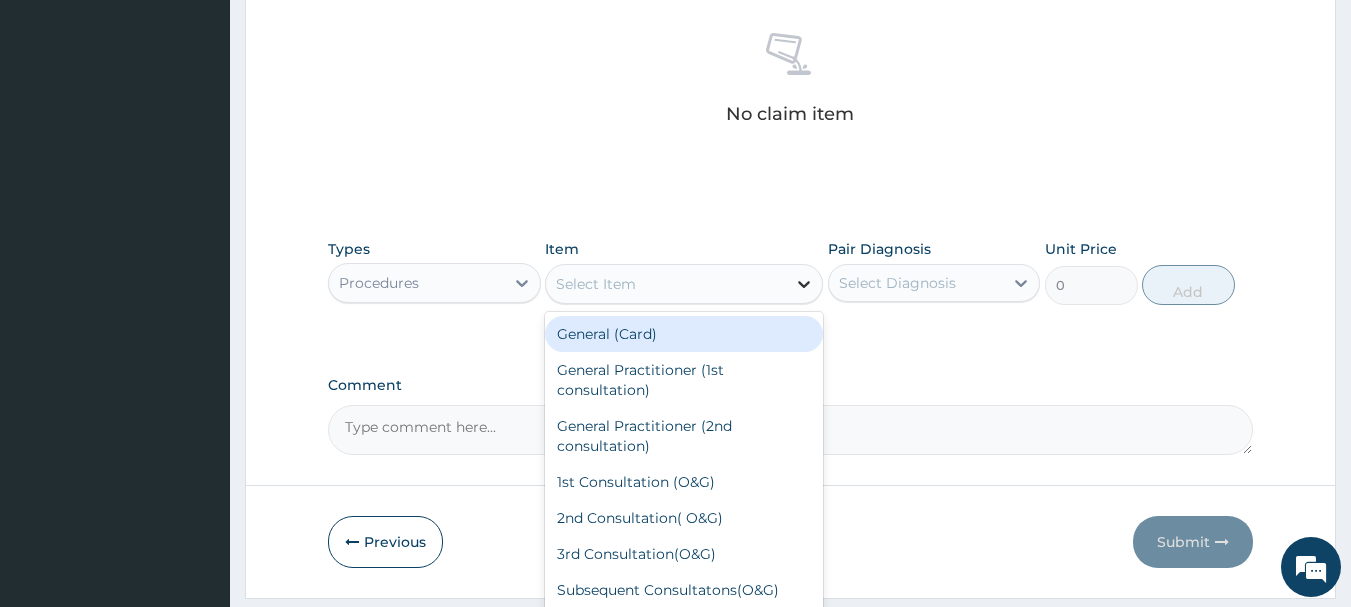click 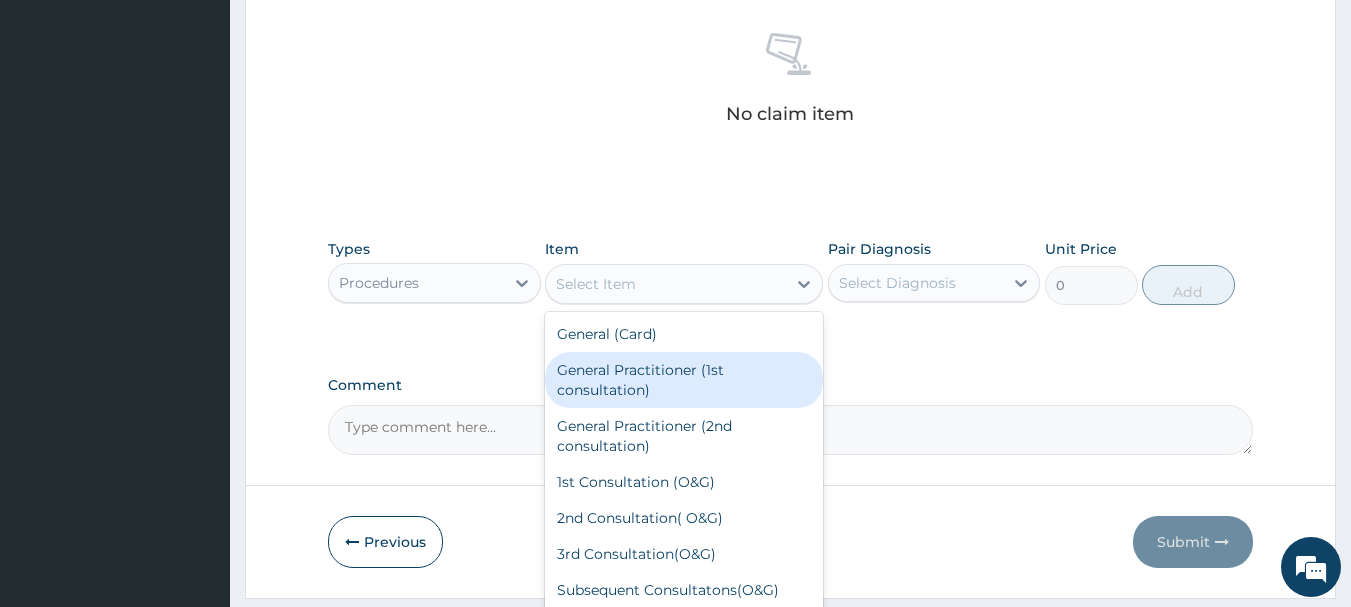 click on "General Practitioner (1st consultation)" at bounding box center (684, 380) 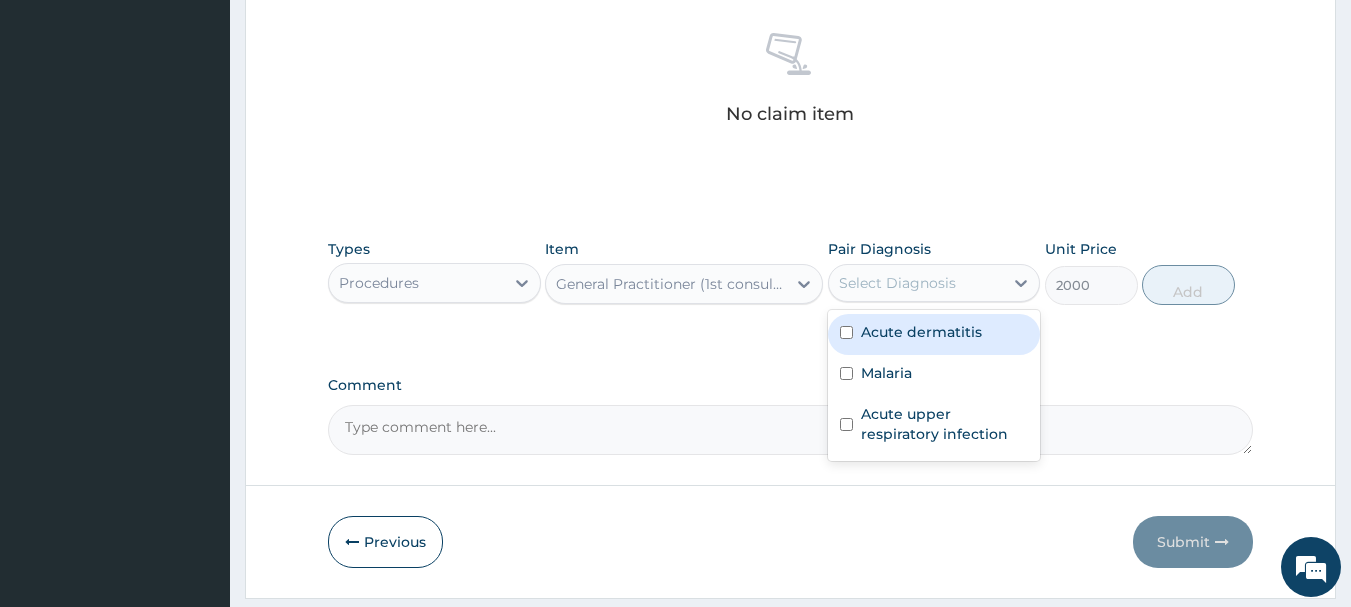 click on "Select Diagnosis" at bounding box center (897, 283) 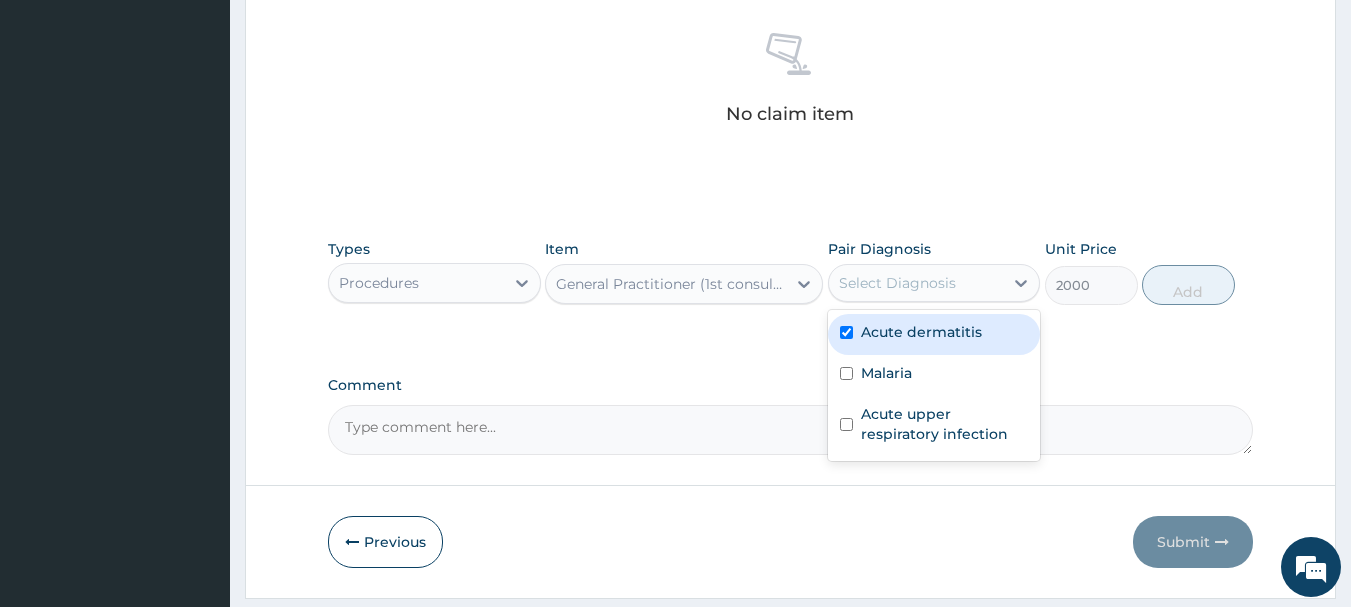 checkbox on "true" 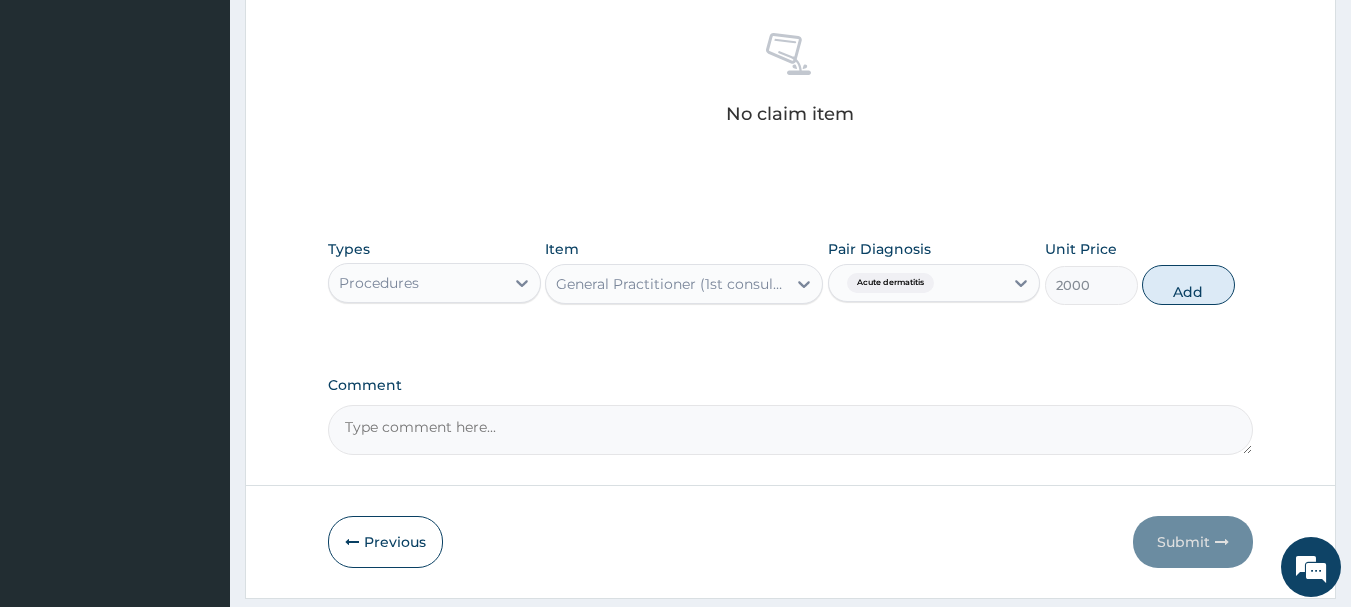 click on "[DISEASE]" at bounding box center (890, 283) 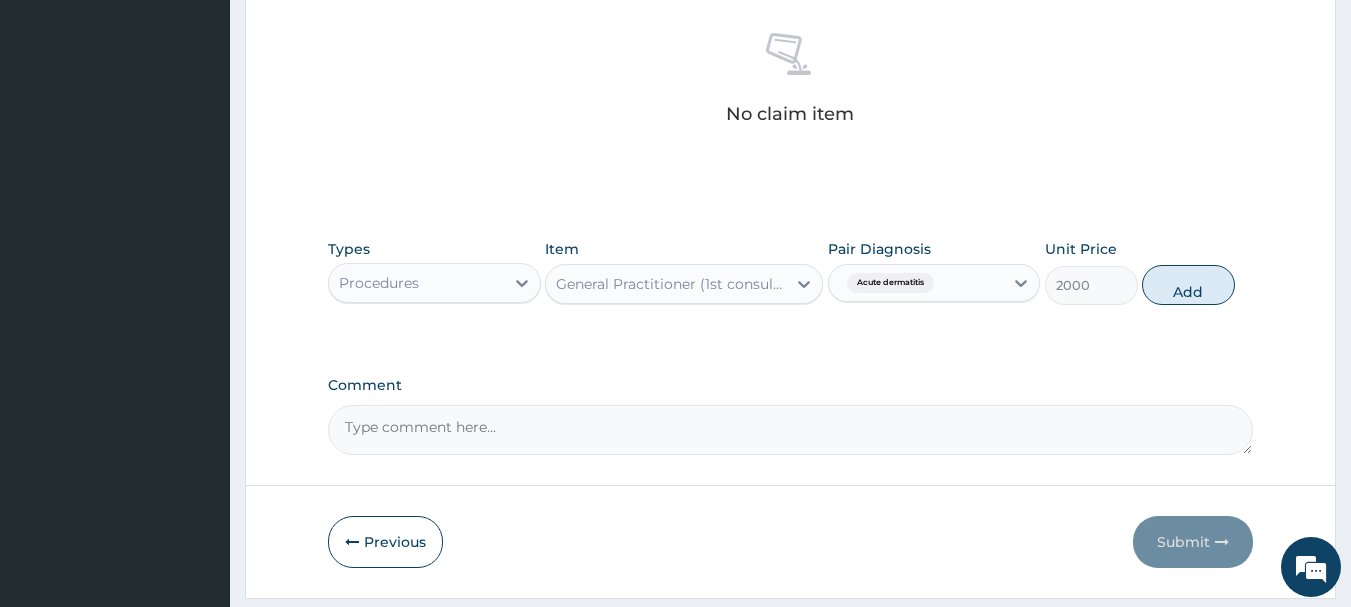 click on "Pair Diagnosis option Acute dermatitis, selected.   Select is focused ,type to refine list, press Down to open the menu,  press left to focus selected values Acute dermatitis" at bounding box center (934, 272) 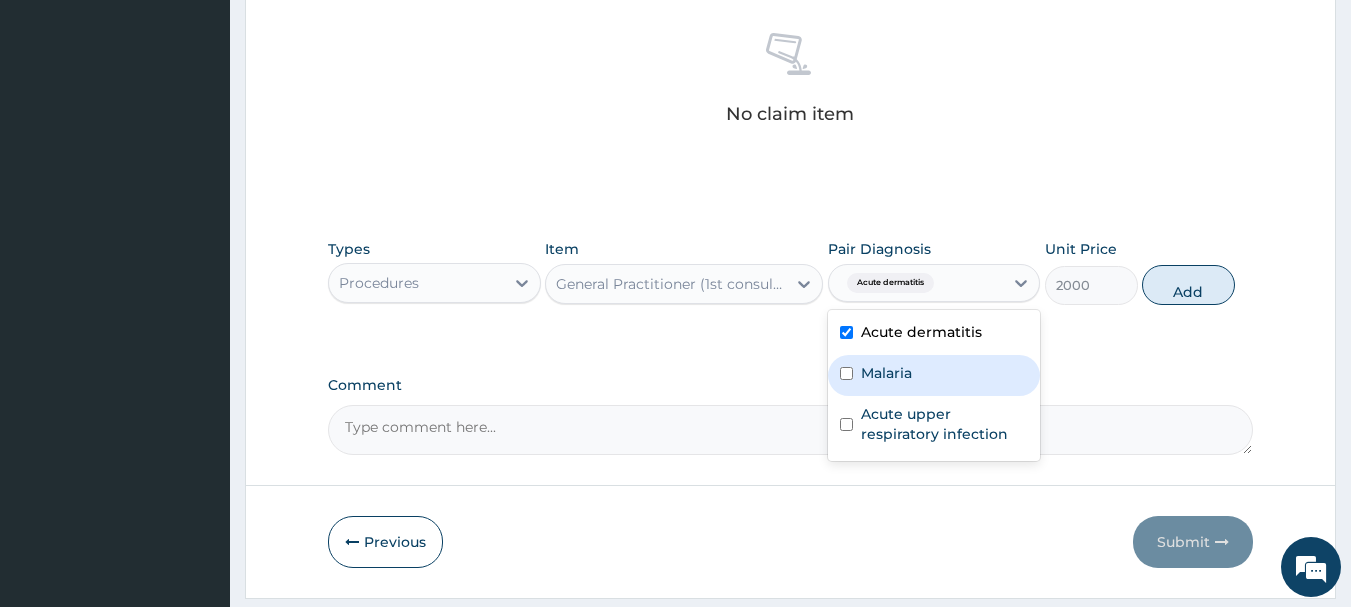click on "Malaria" at bounding box center [934, 375] 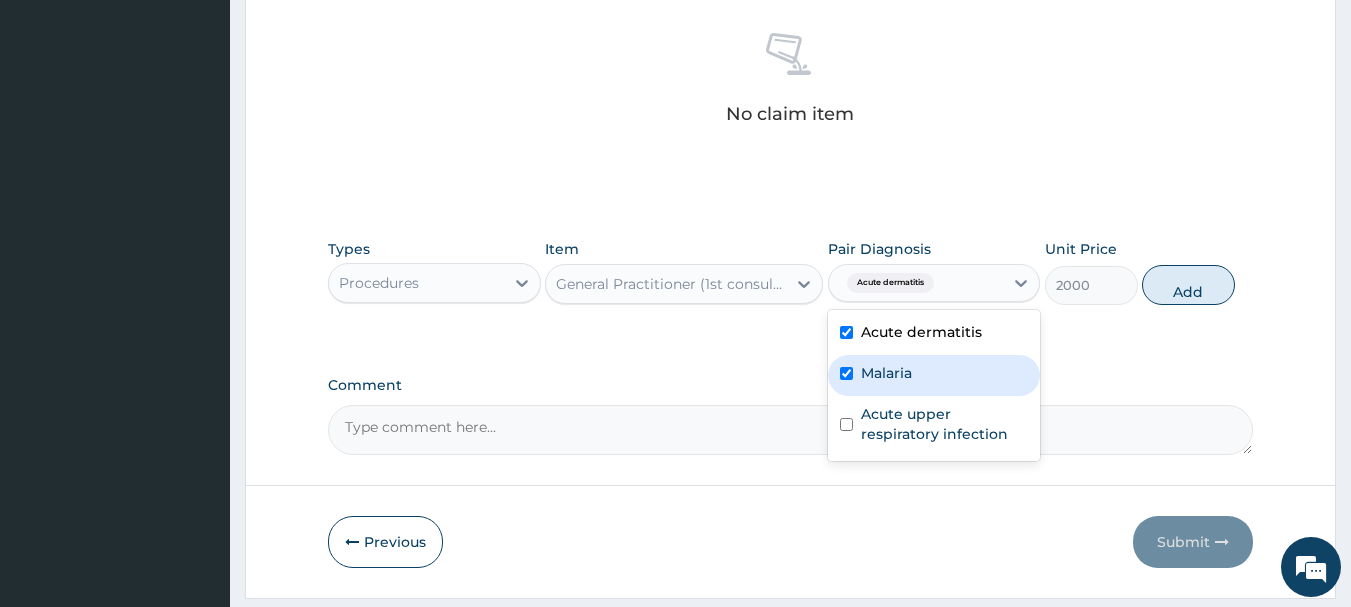 checkbox on "true" 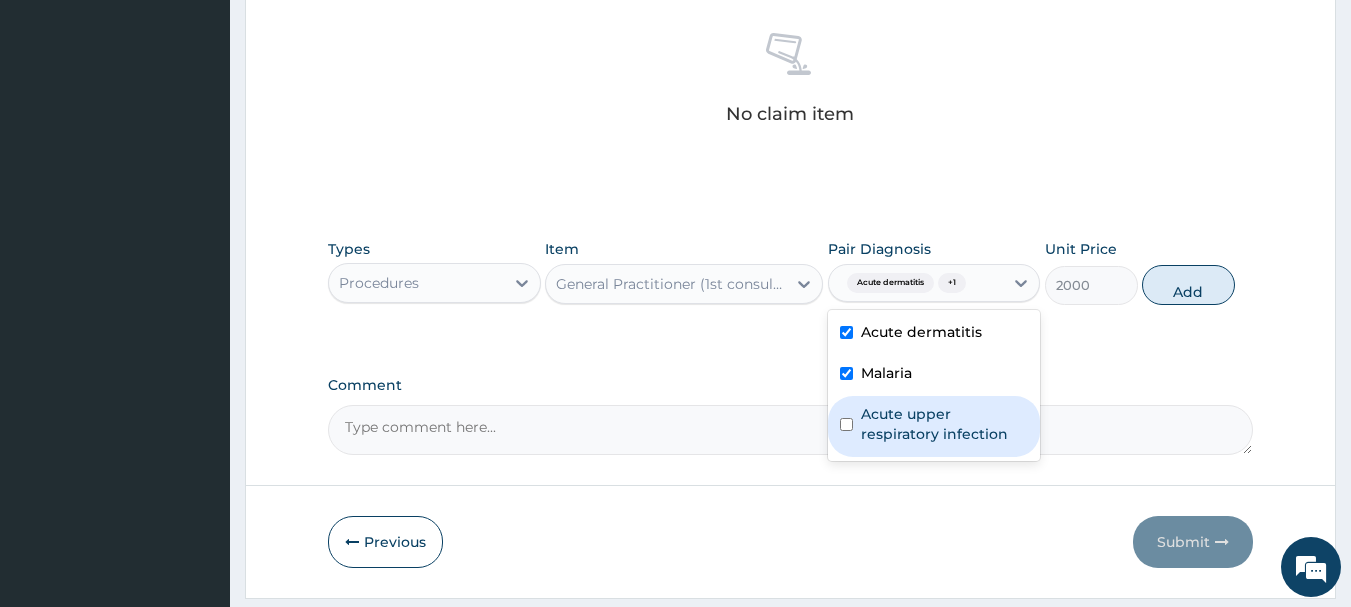 click on "Acute upper respiratory infection" at bounding box center [934, 426] 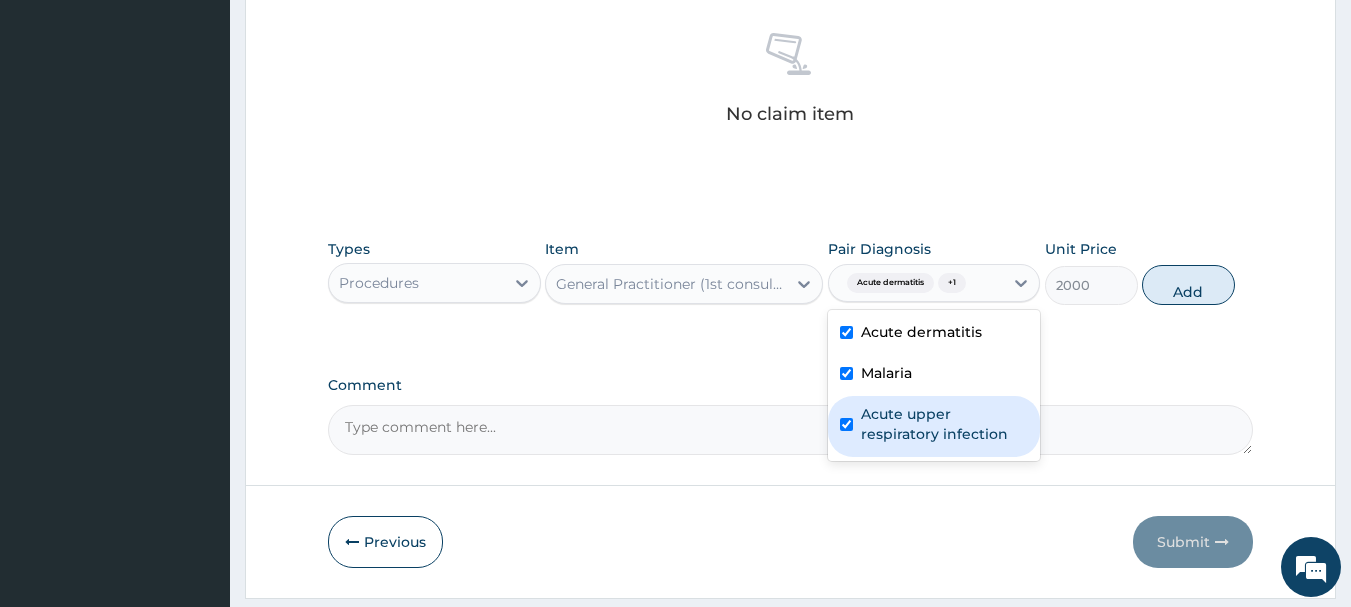 checkbox on "true" 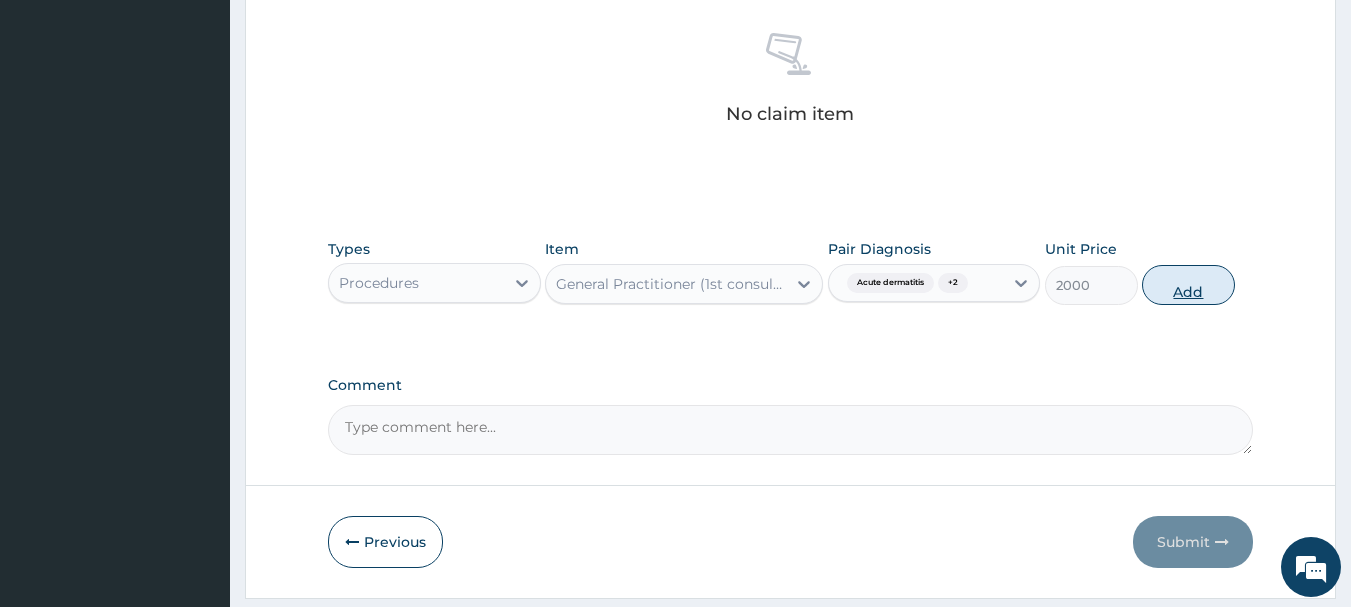 click on "Add" at bounding box center [1188, 285] 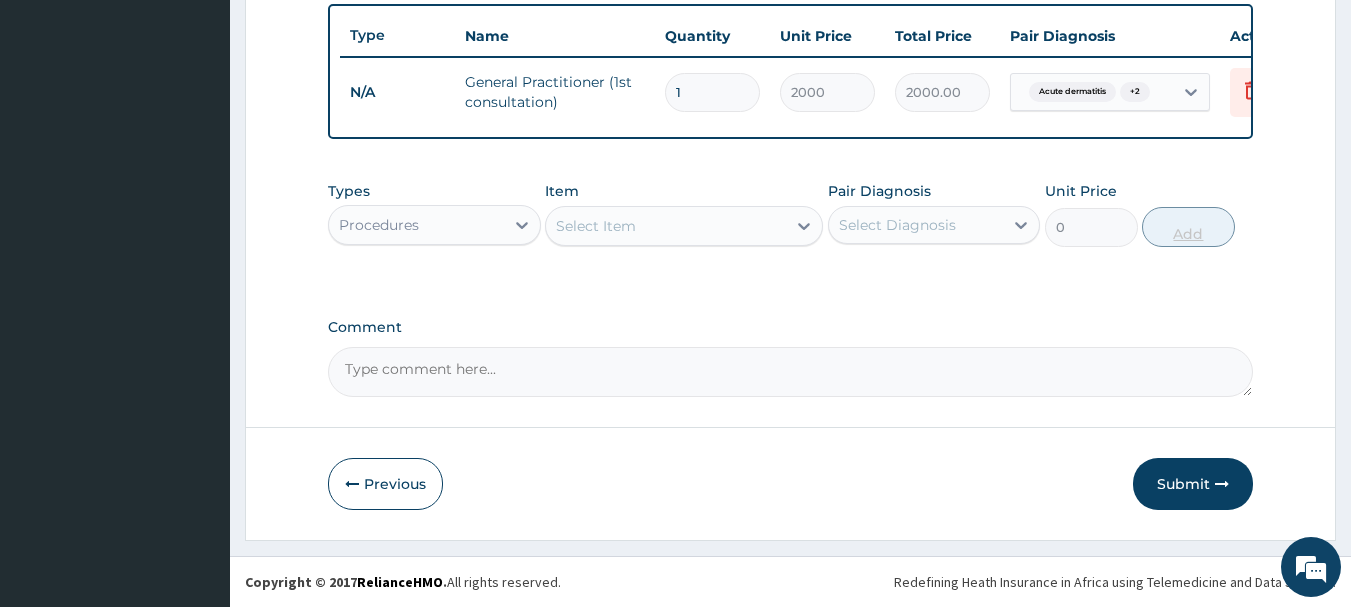 scroll, scrollTop: 755, scrollLeft: 0, axis: vertical 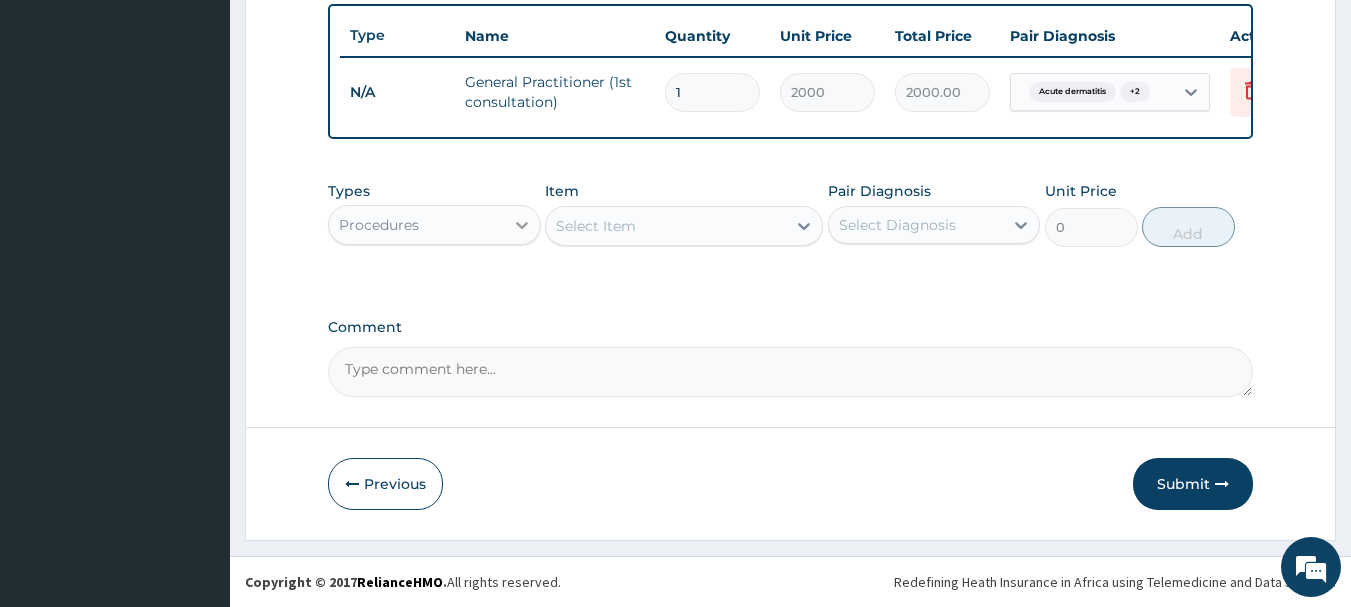 click at bounding box center (522, 225) 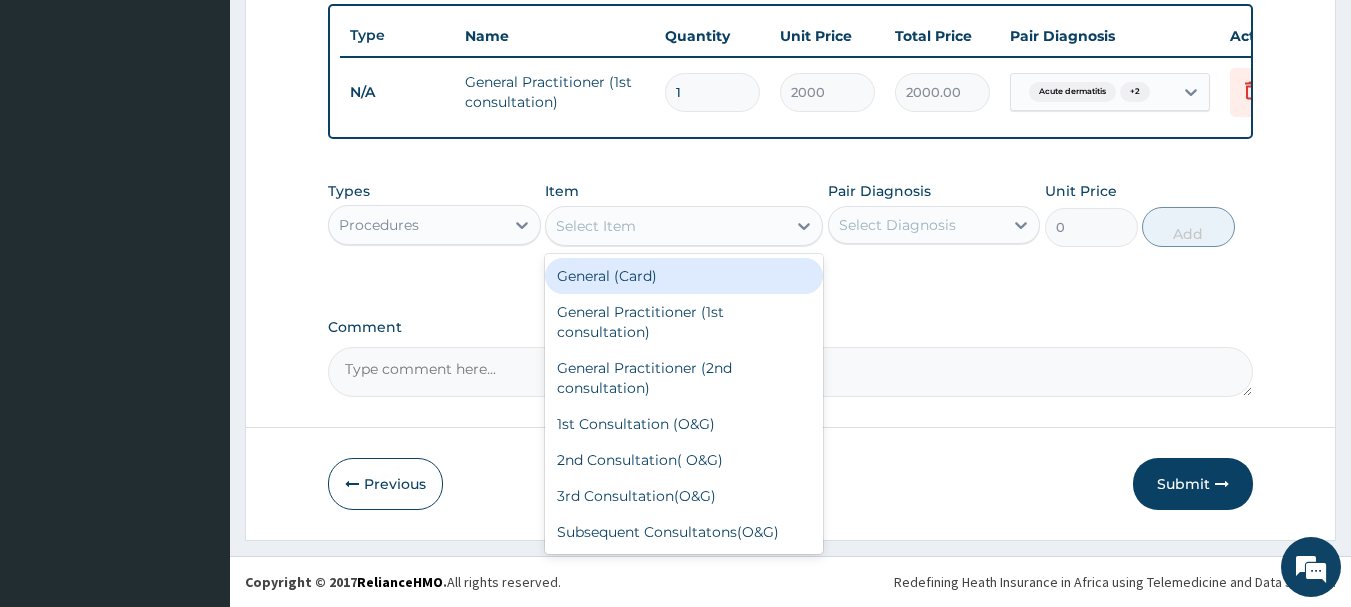 click on "Select Item" at bounding box center (666, 226) 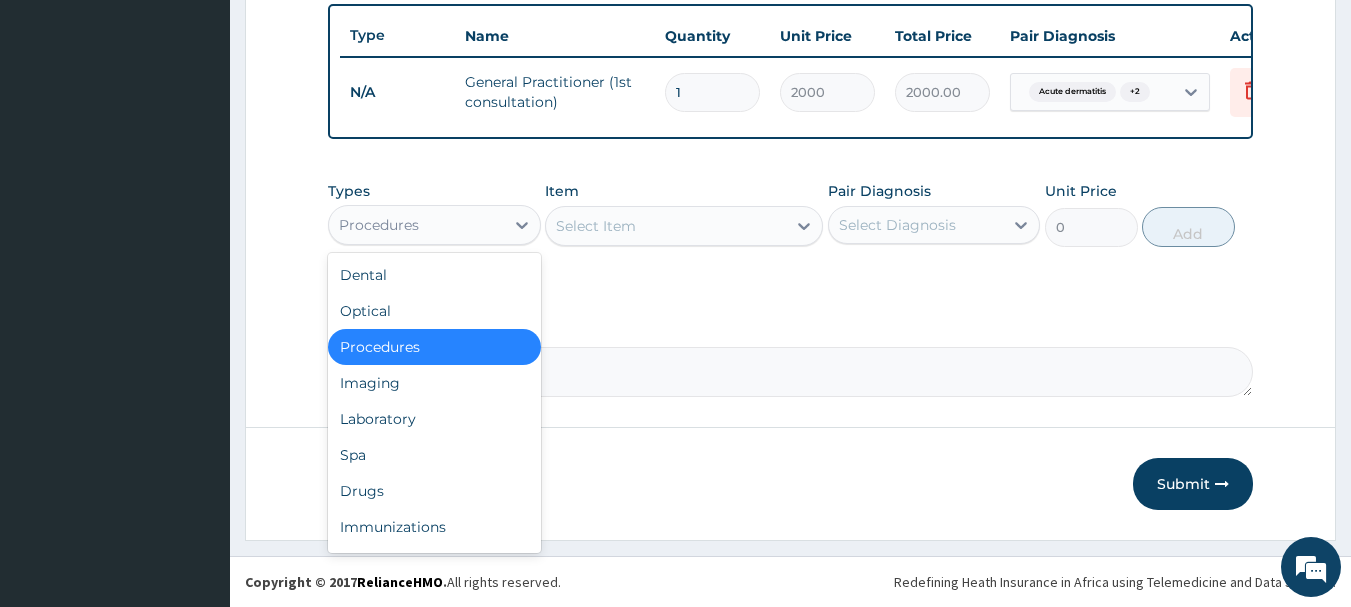click on "Procedures" at bounding box center (416, 225) 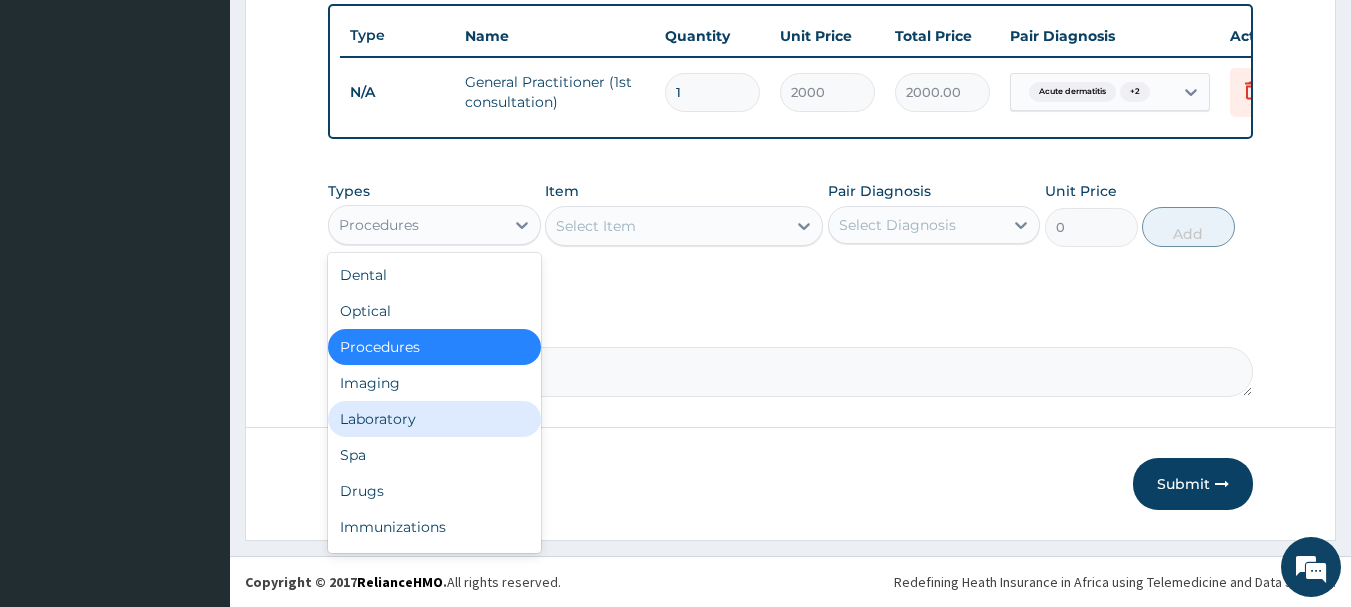 click on "Laboratory" at bounding box center (434, 419) 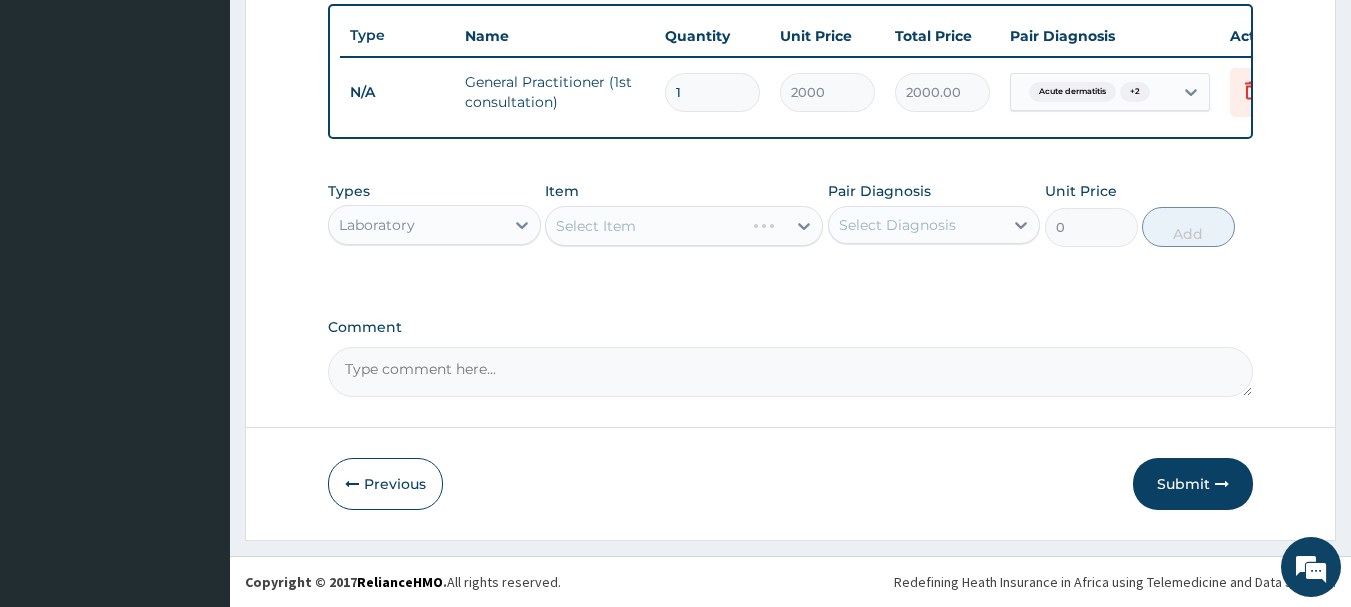 click on "Select Item" at bounding box center [684, 226] 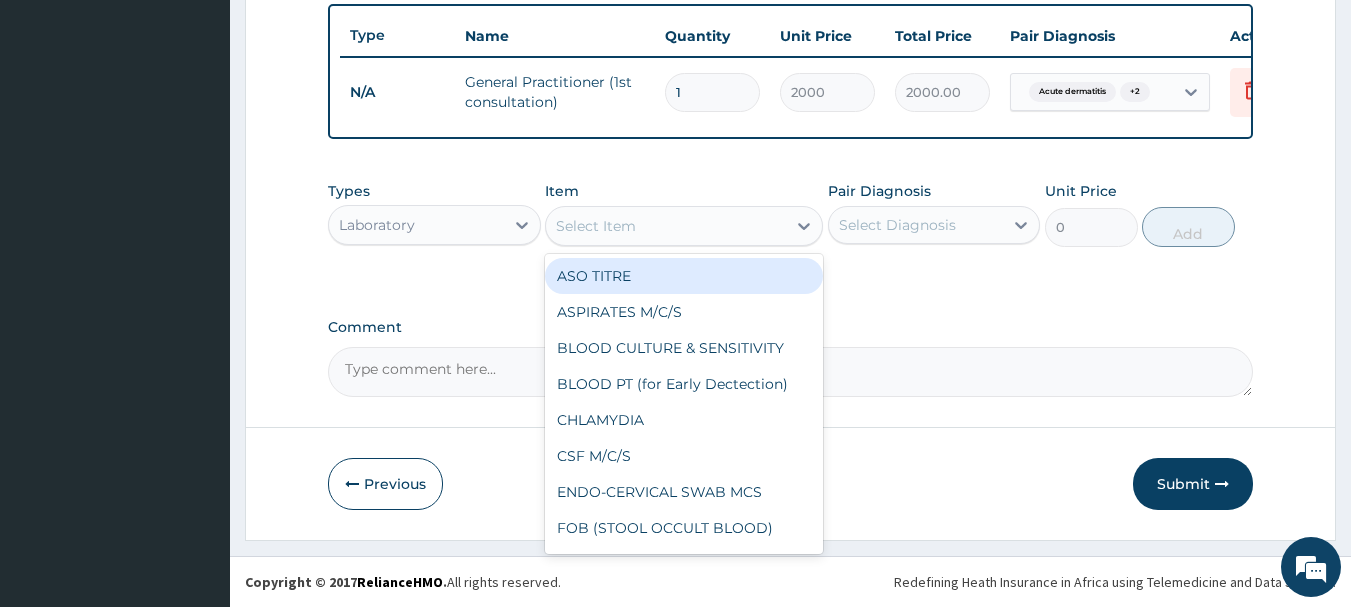 click on "Select Item" at bounding box center (666, 226) 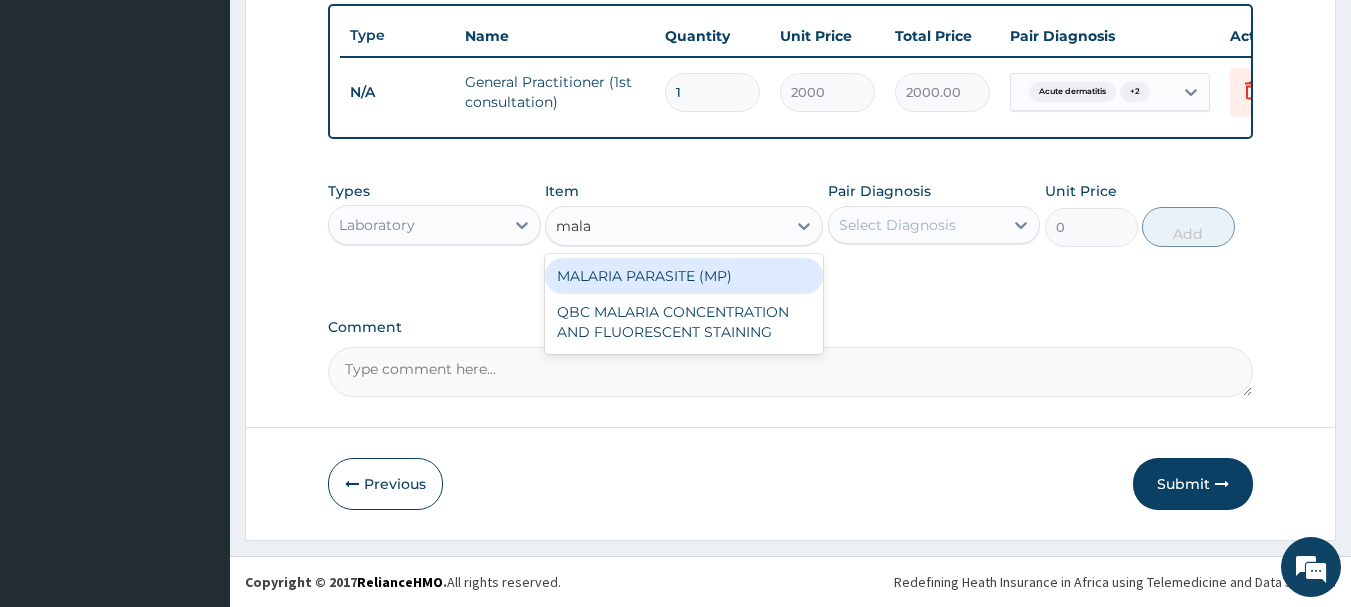 type on "malar" 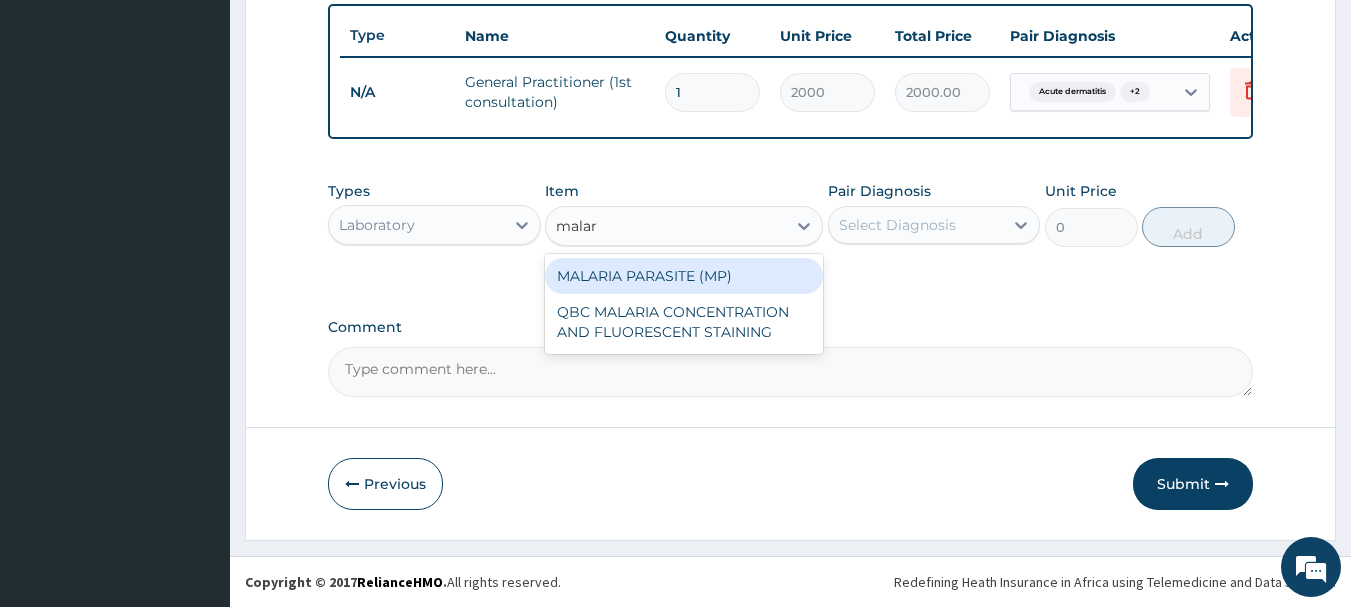 click on "MALARIA PARASITE (MP)" at bounding box center (684, 276) 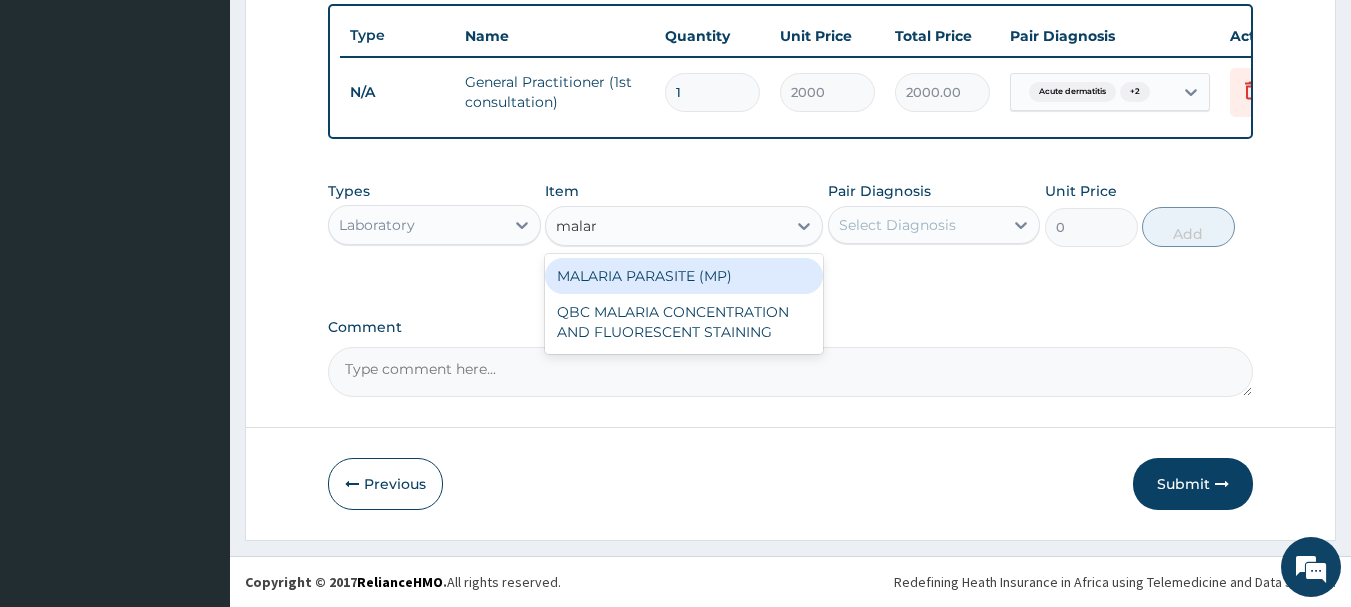 type 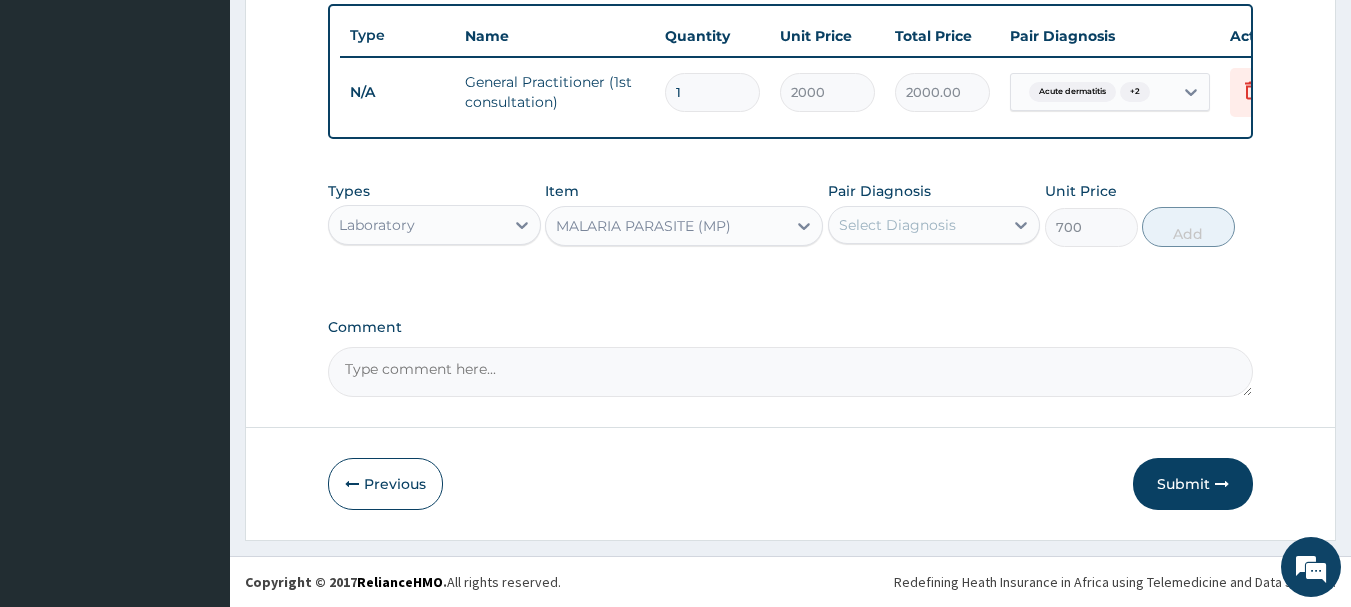click on "Pair Diagnosis Select Diagnosis" at bounding box center [934, 214] 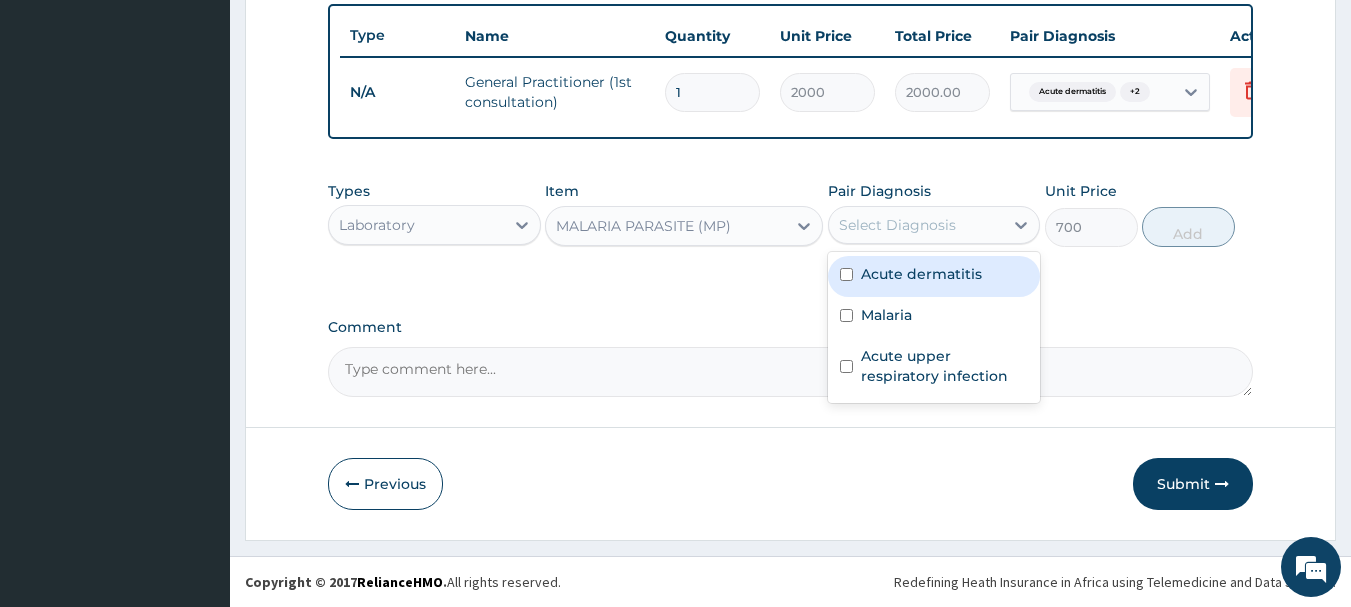 click on "Select Diagnosis" at bounding box center [897, 225] 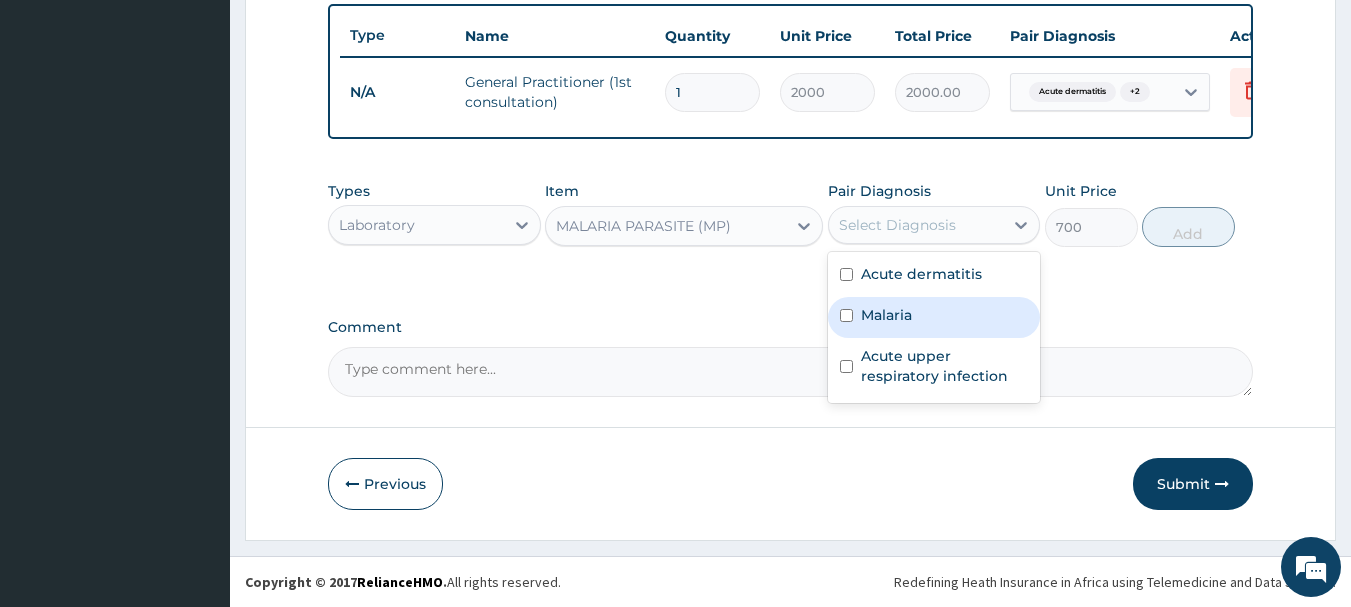 click on "Malaria" at bounding box center [886, 315] 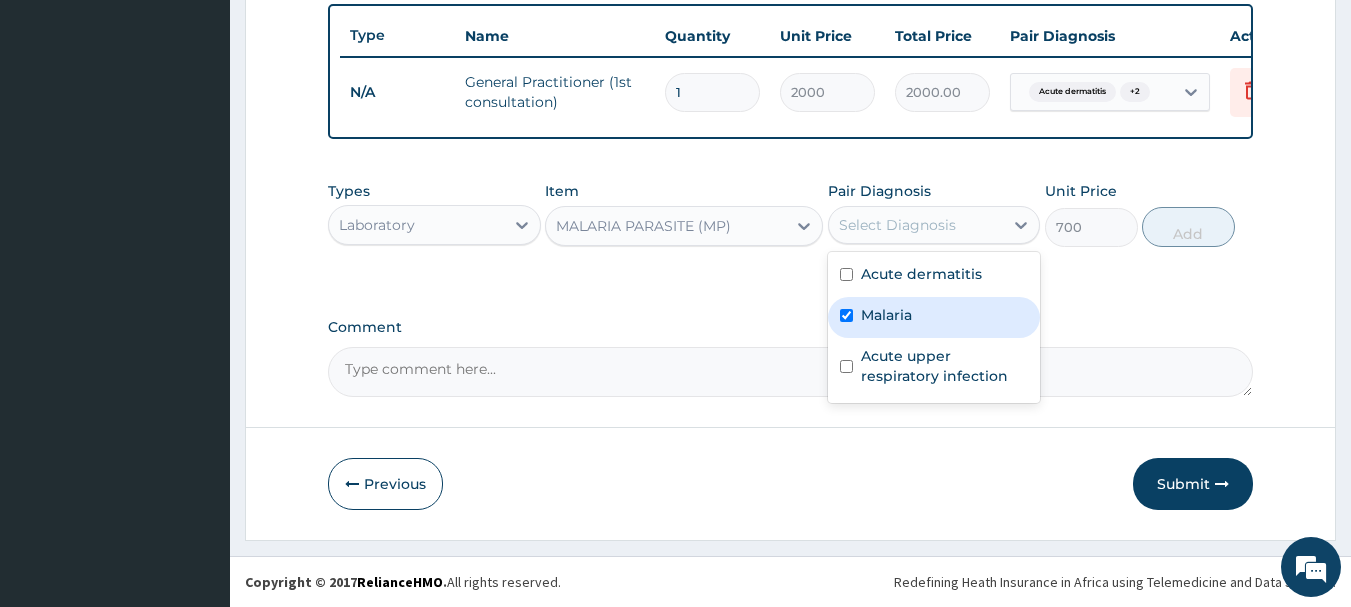 checkbox on "true" 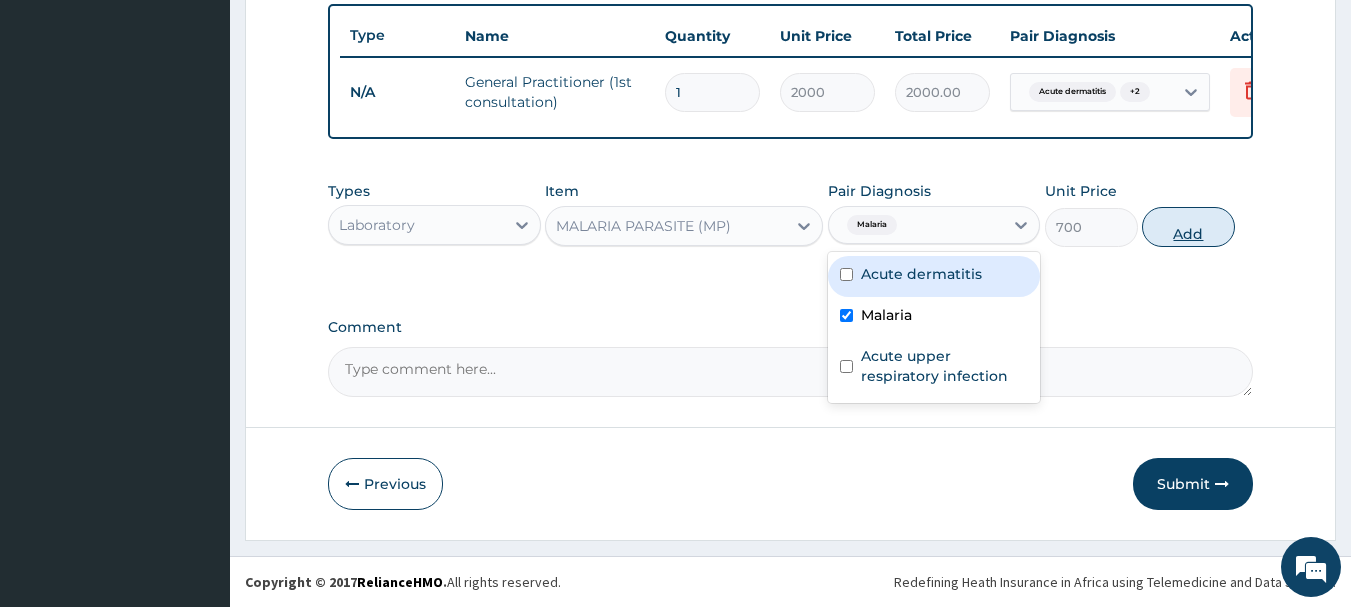 click on "Add" at bounding box center (1188, 227) 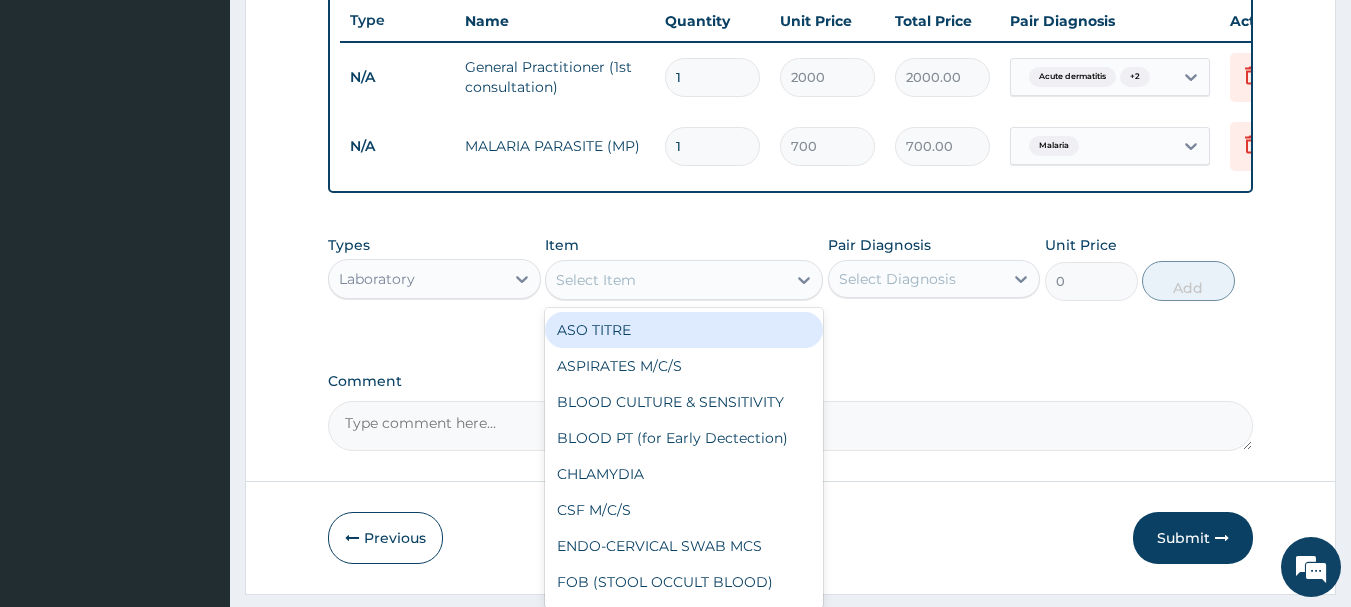 click on "Select Item" at bounding box center (684, 280) 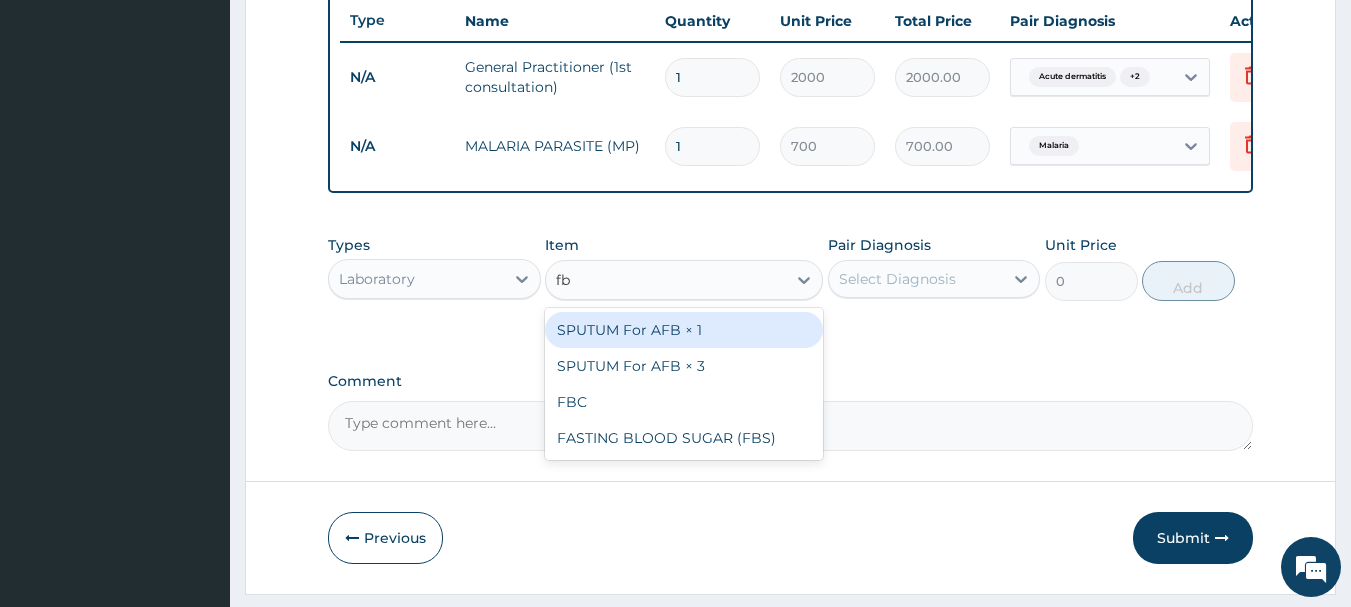 type on "fbc" 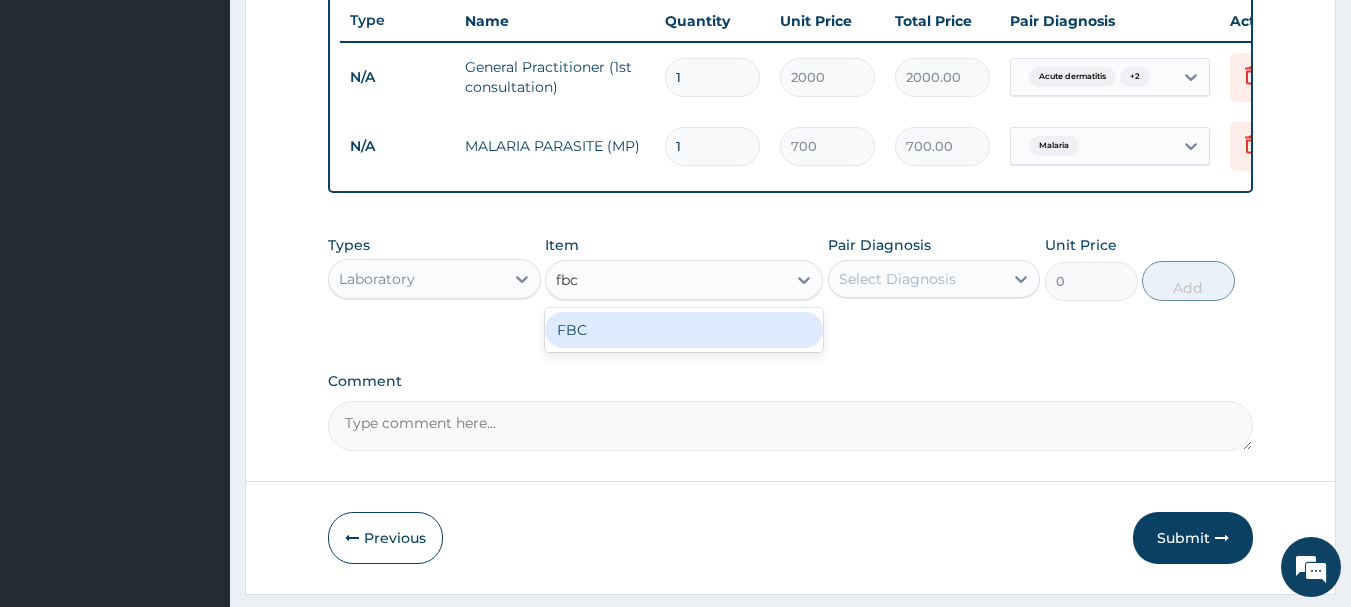 click on "FBC" at bounding box center (684, 330) 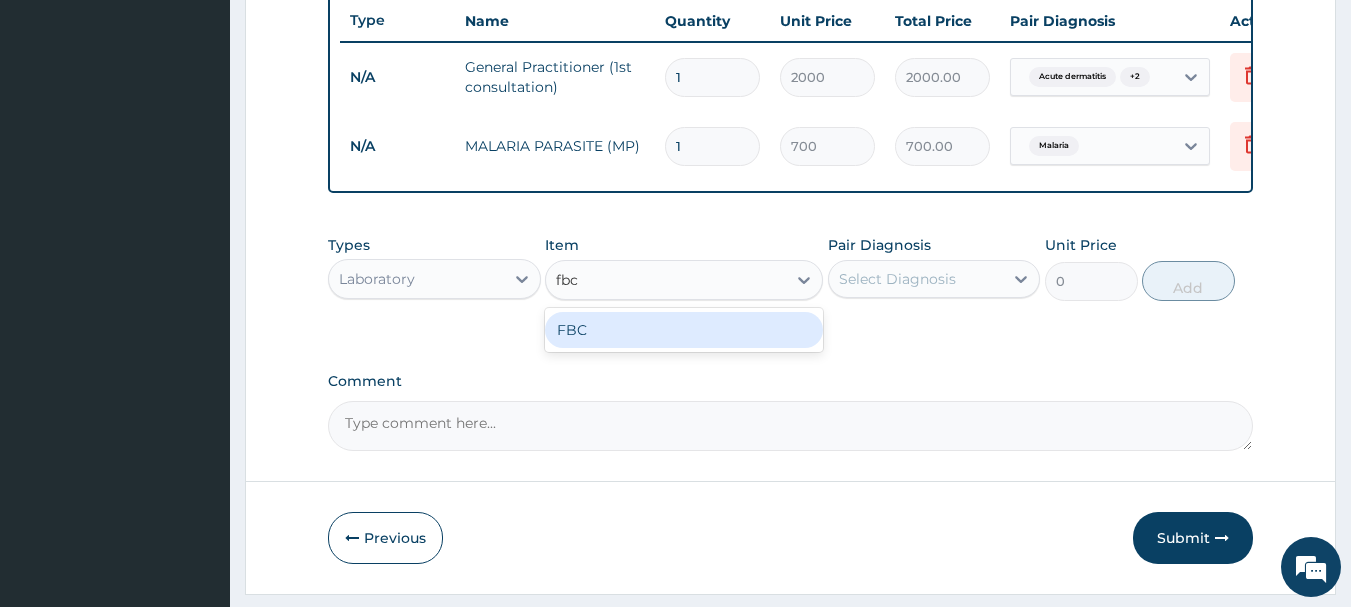 type 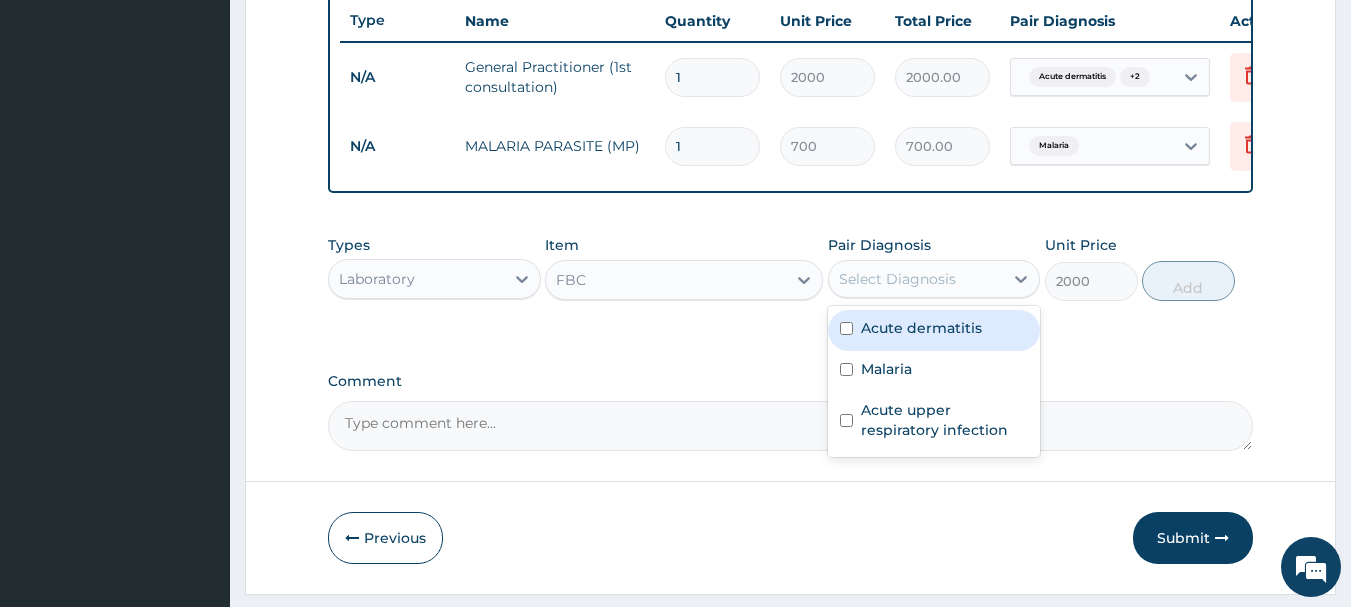 click on "Select Diagnosis" at bounding box center (897, 279) 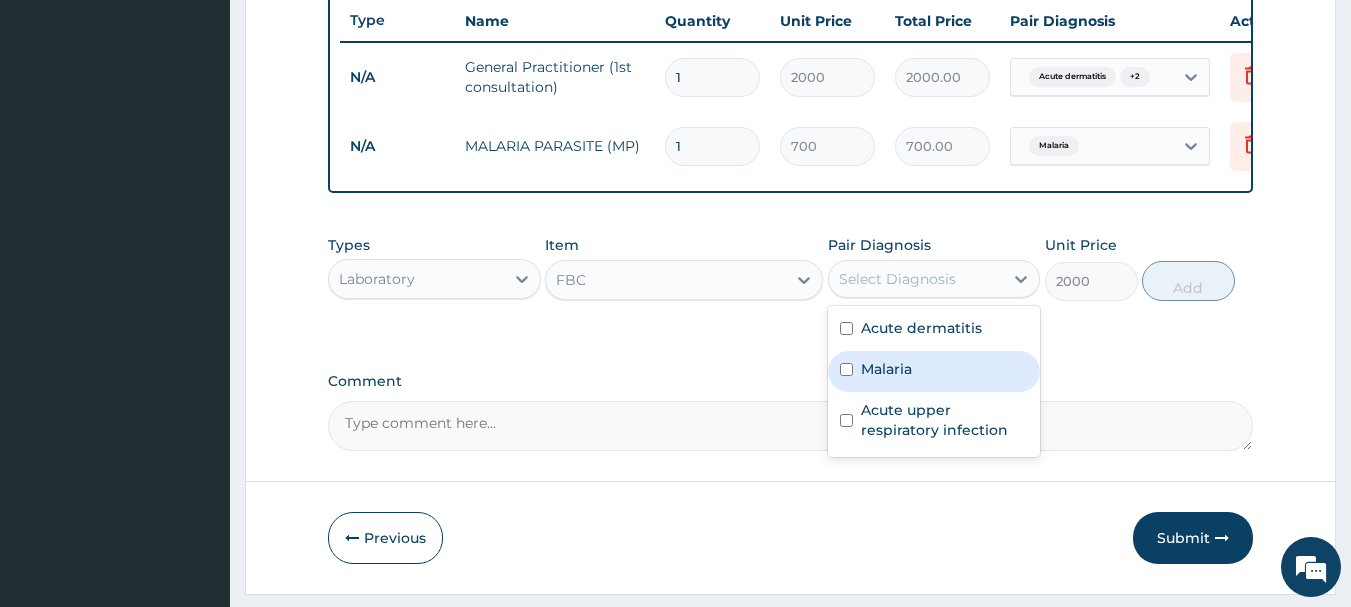 click on "Malaria" at bounding box center [934, 371] 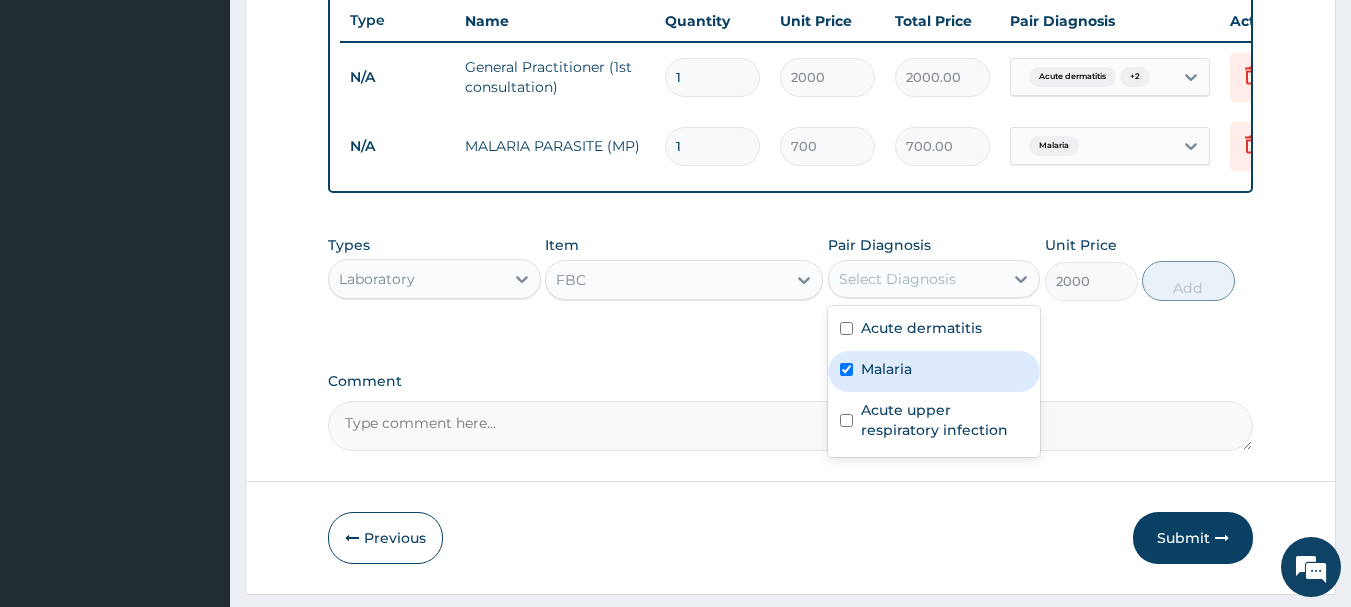 checkbox on "true" 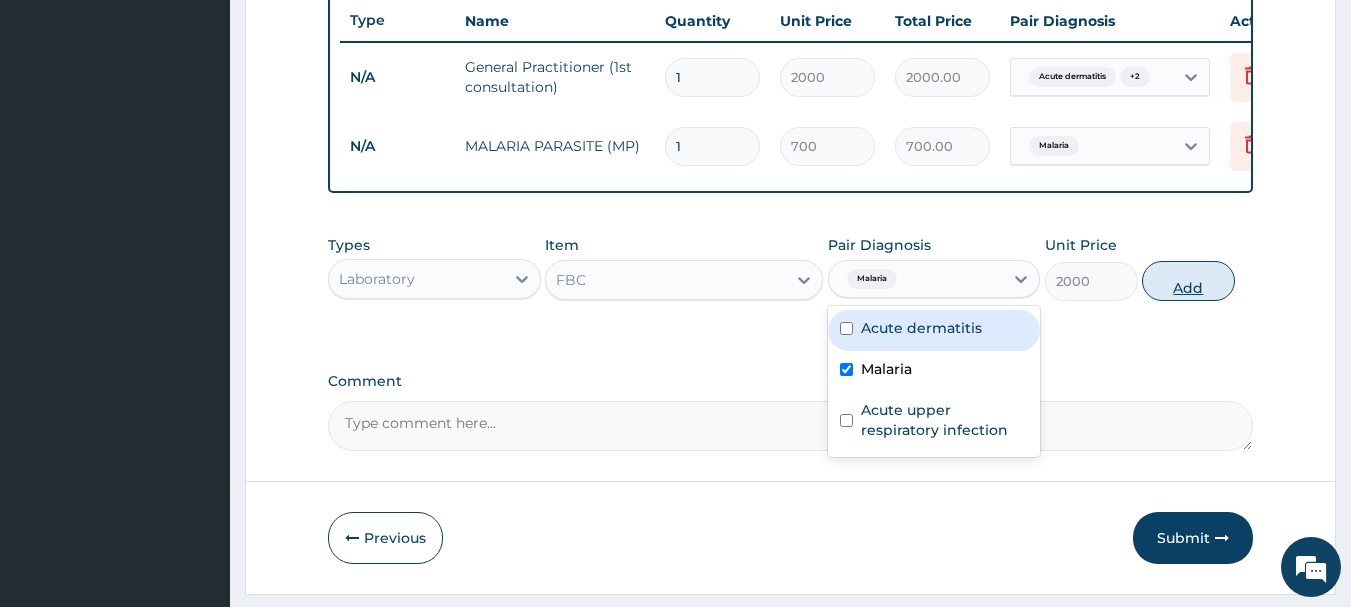 click on "Add" at bounding box center (1188, 281) 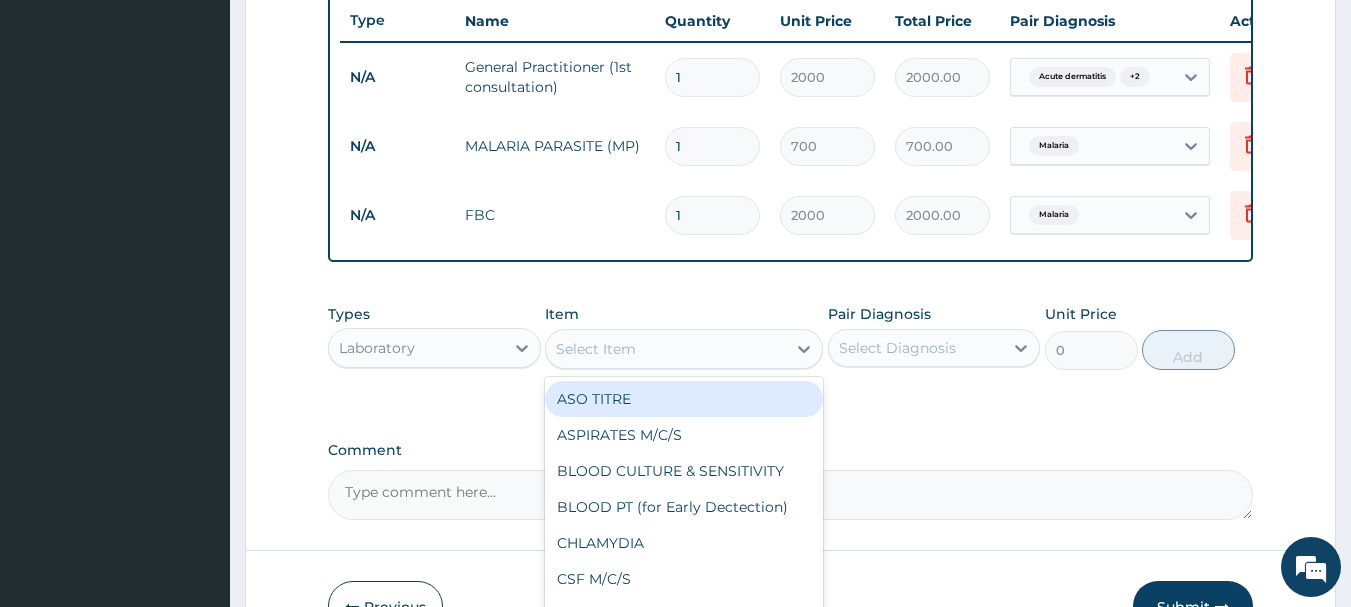 click on "Select Item" at bounding box center [596, 349] 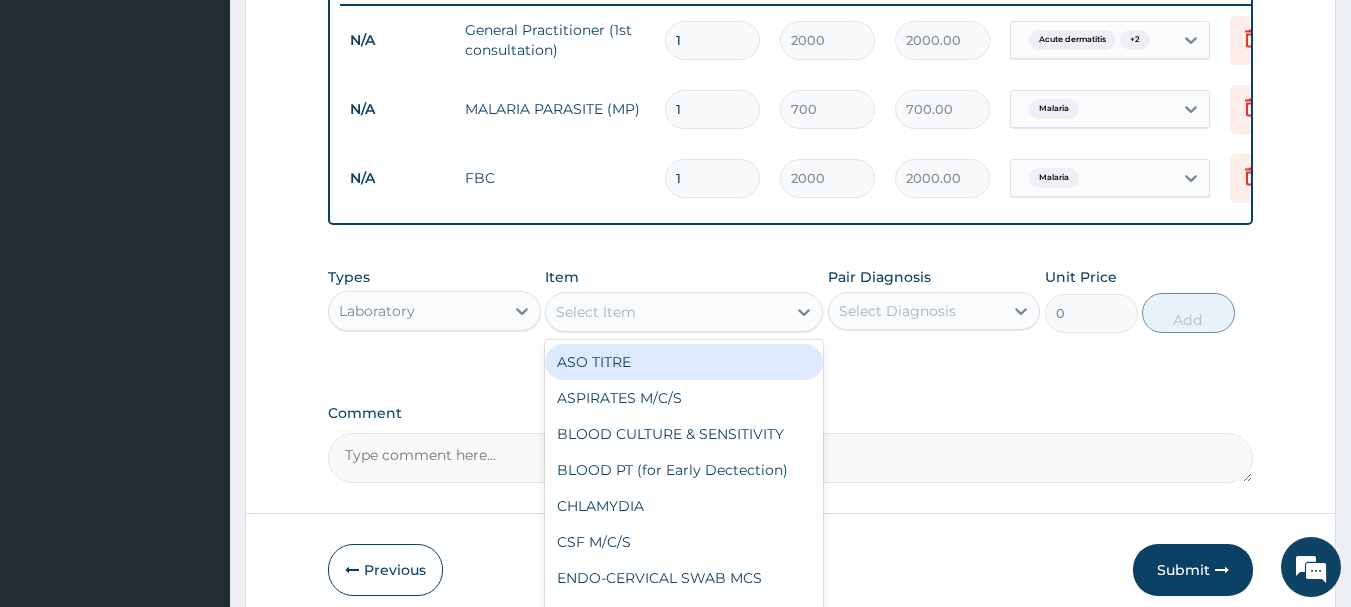 scroll, scrollTop: 794, scrollLeft: 0, axis: vertical 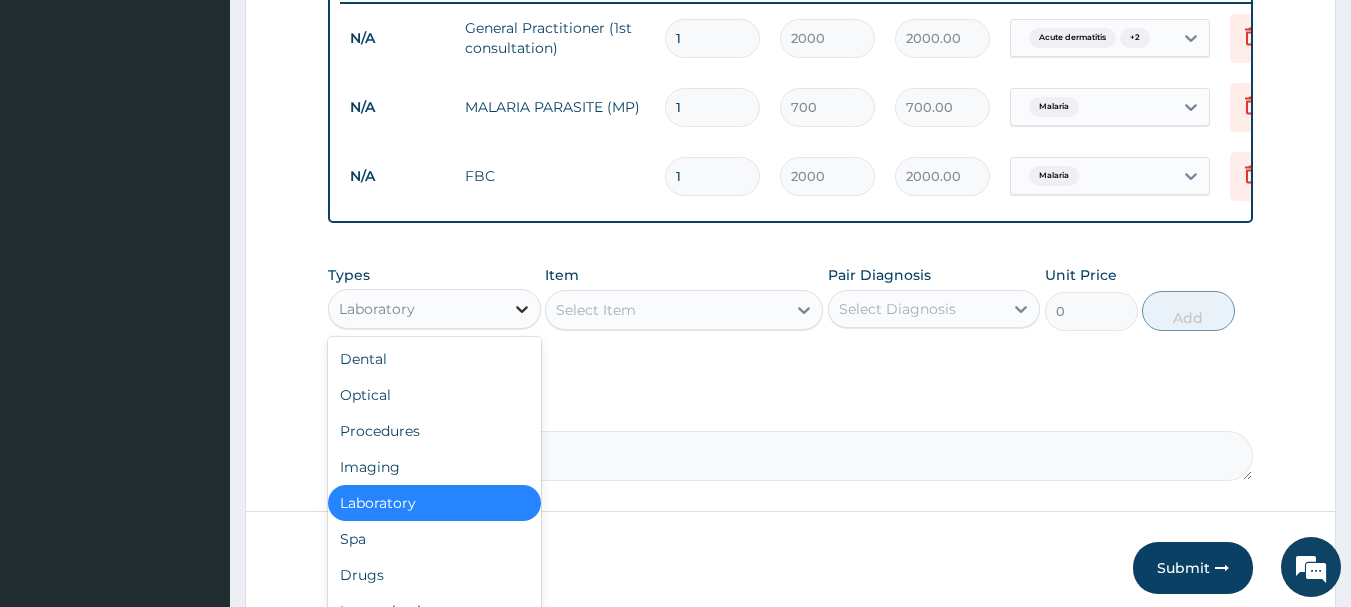 click 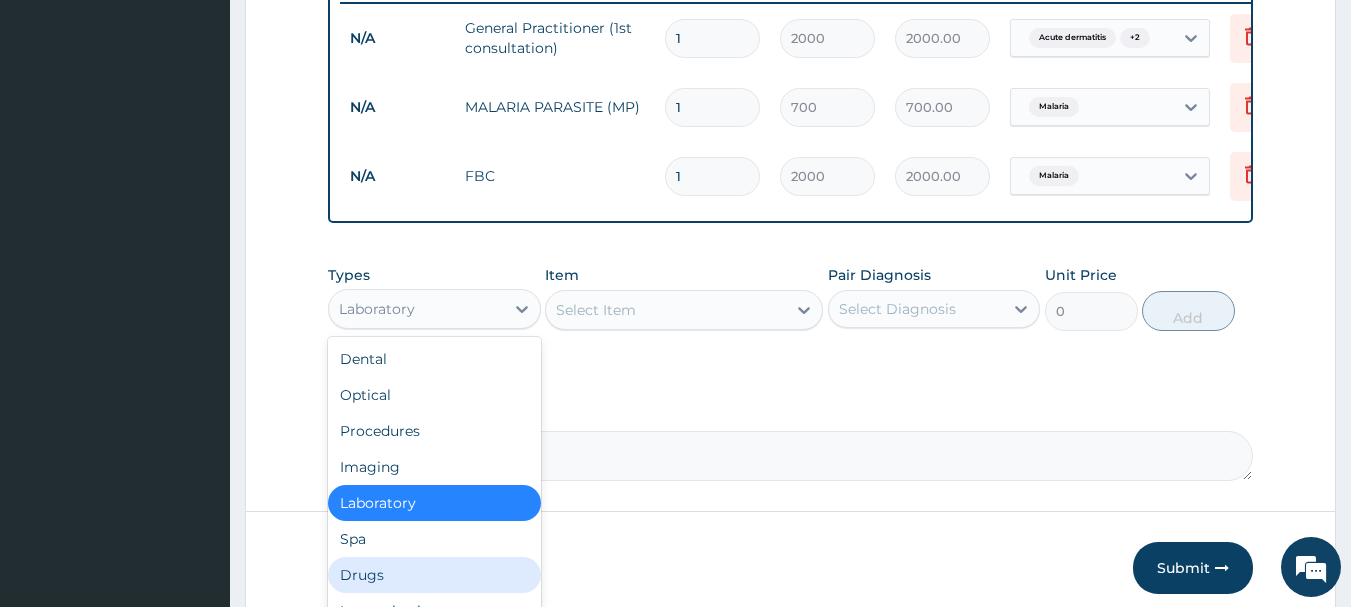 click on "Drugs" at bounding box center (434, 575) 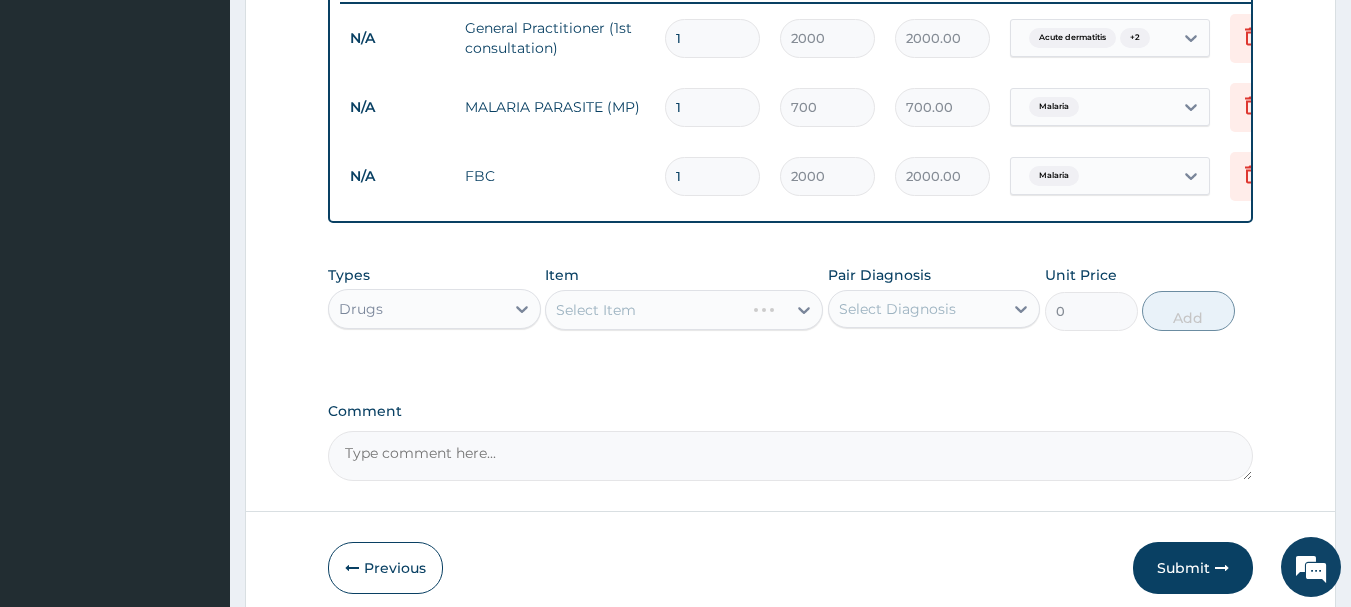 click on "Select Item" at bounding box center [684, 310] 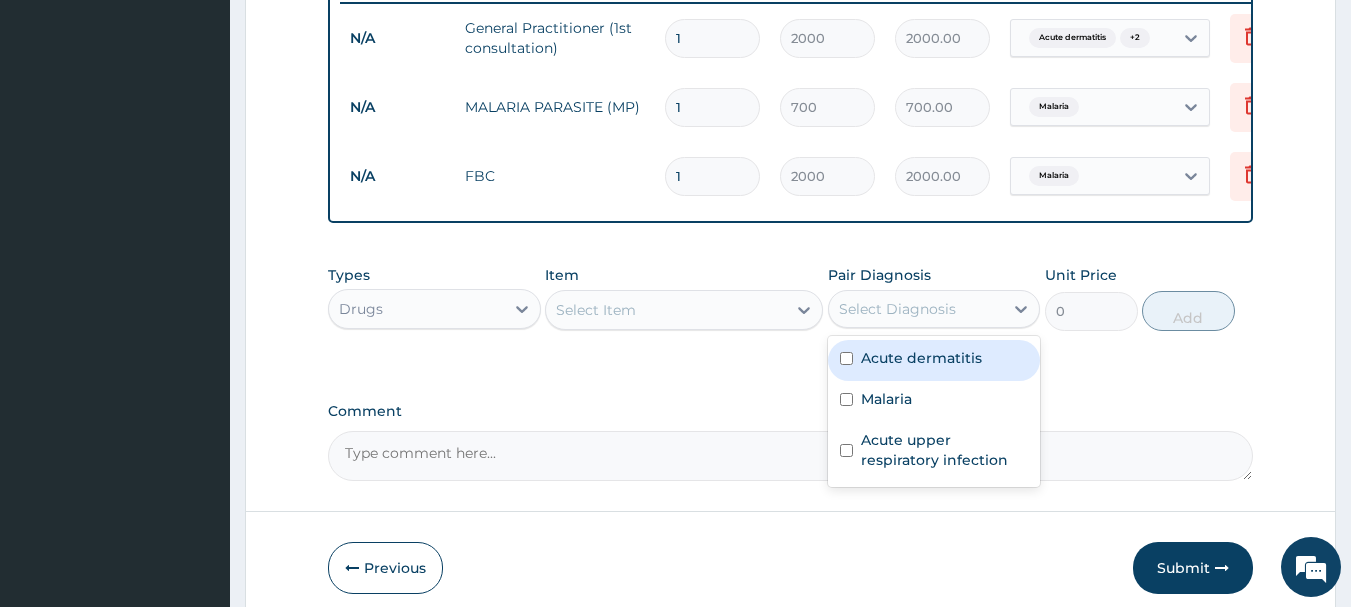 click on "Select Diagnosis" at bounding box center [897, 309] 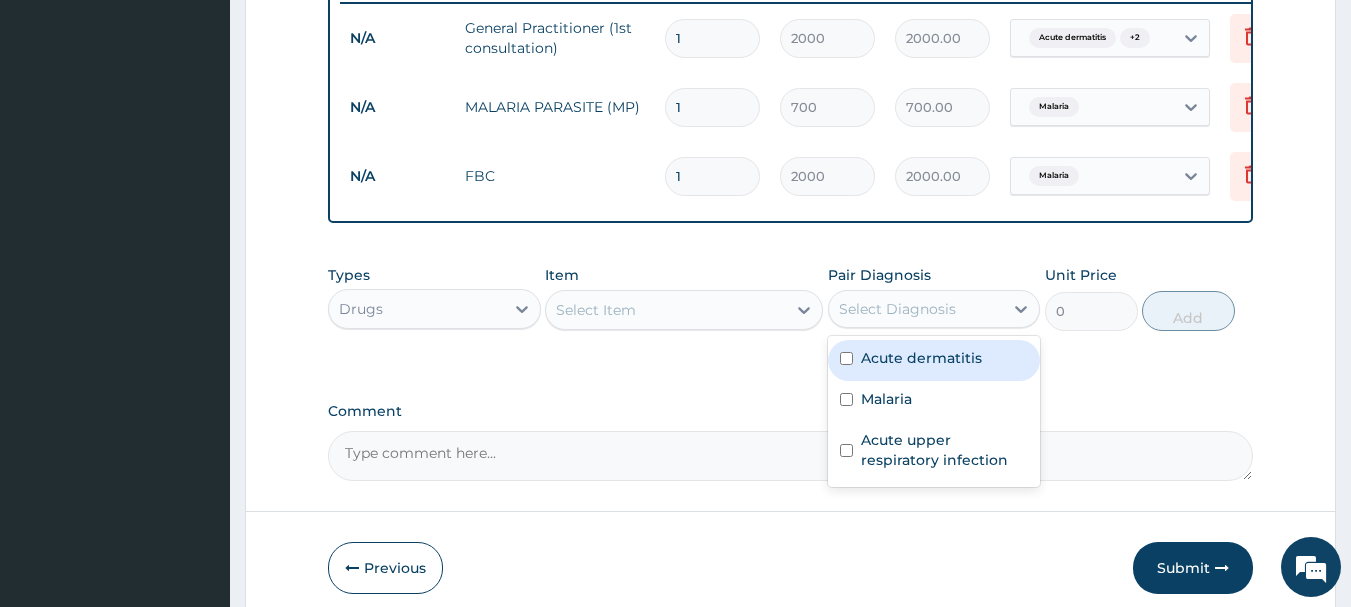 click at bounding box center (846, 358) 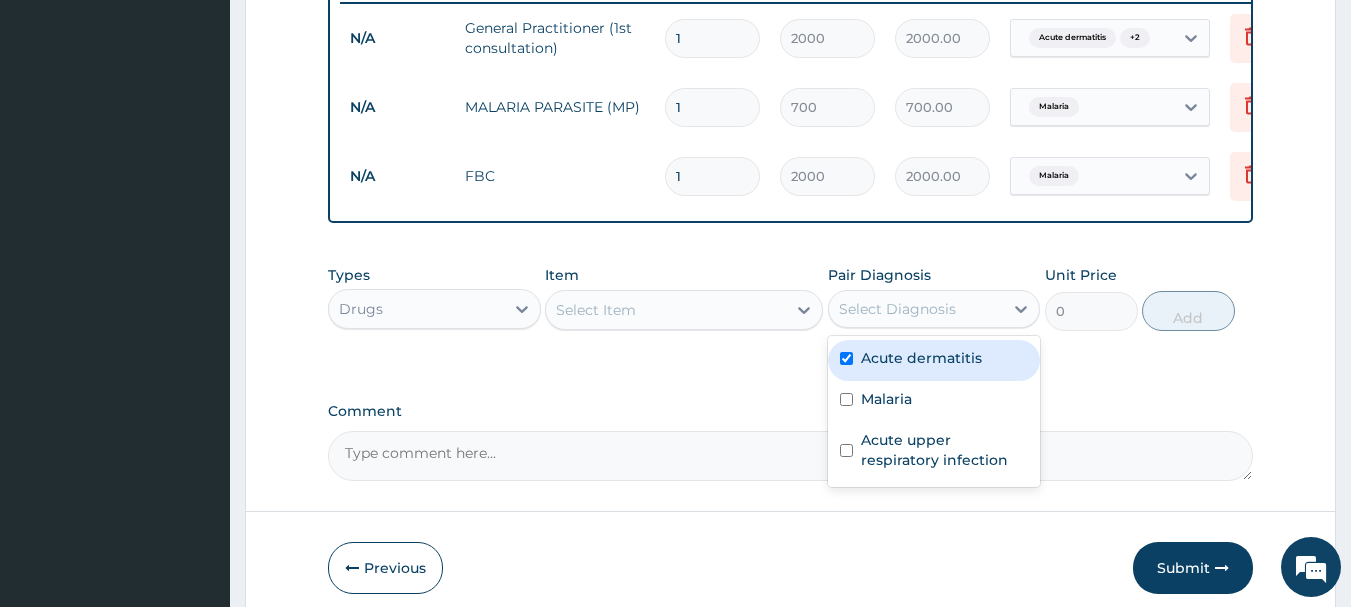 checkbox on "true" 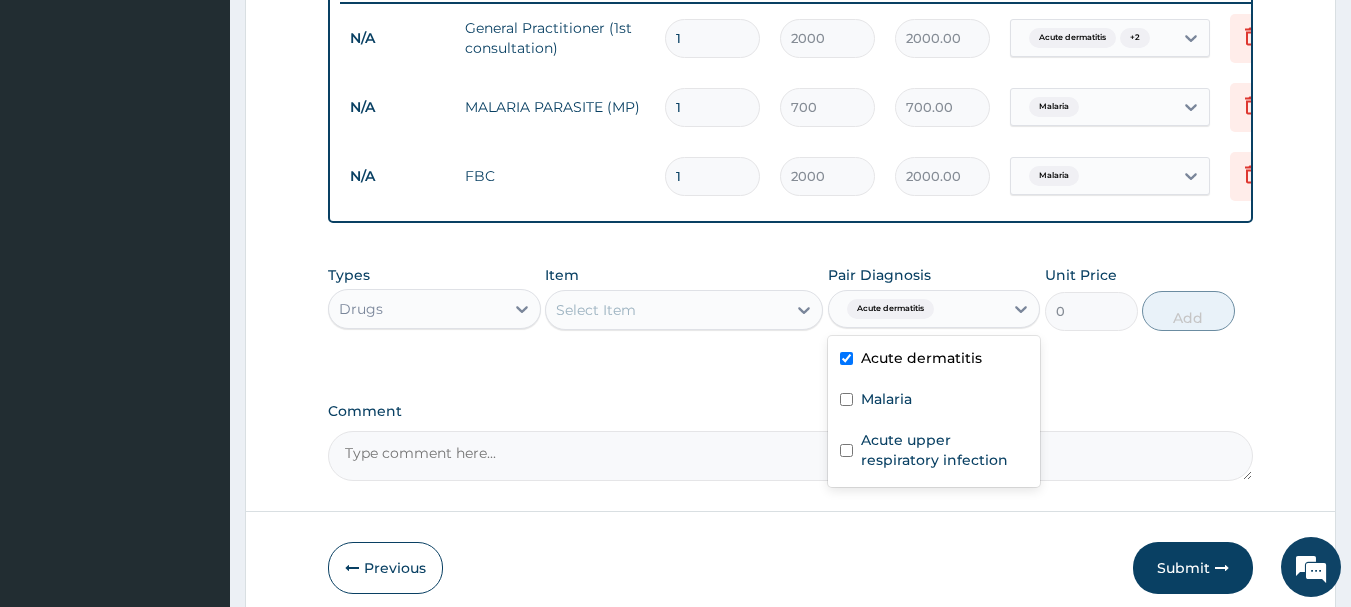 click on "Select Item" at bounding box center [666, 310] 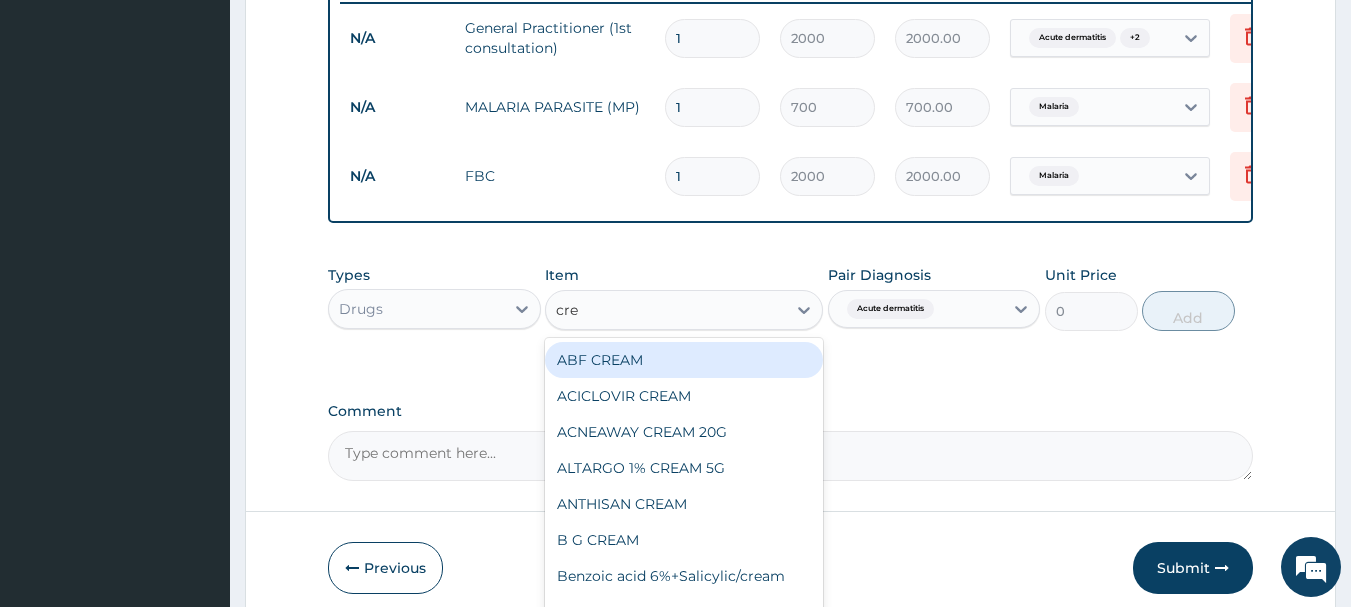 type on "crea" 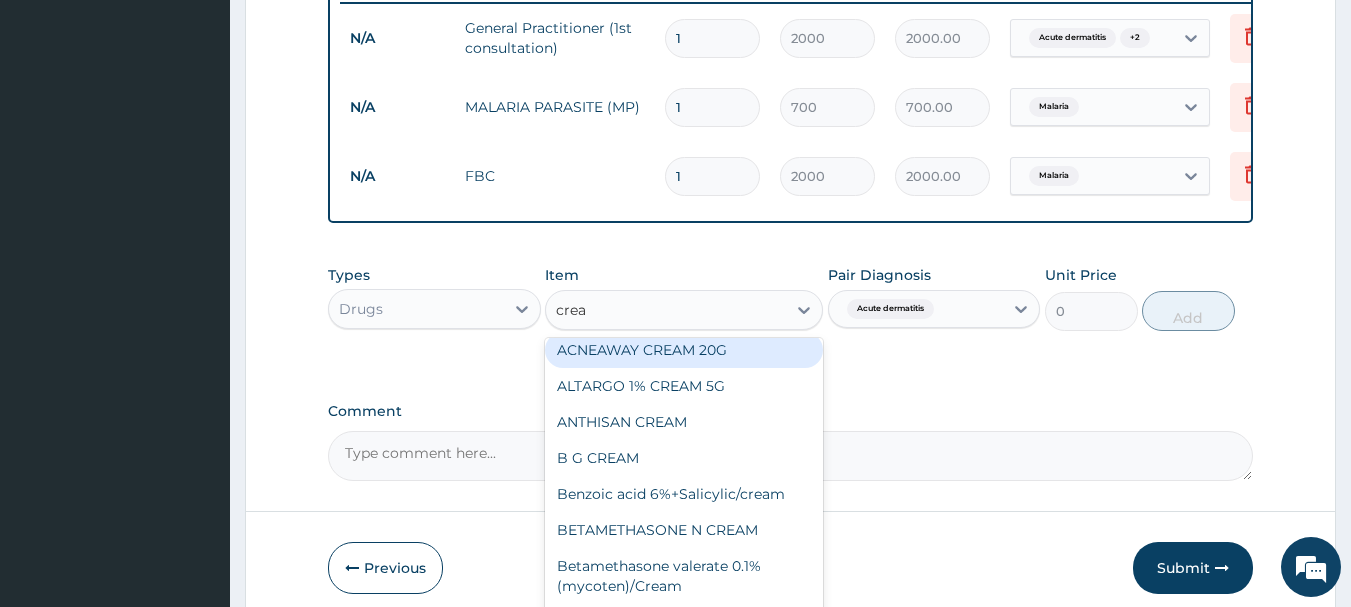 scroll, scrollTop: 100, scrollLeft: 0, axis: vertical 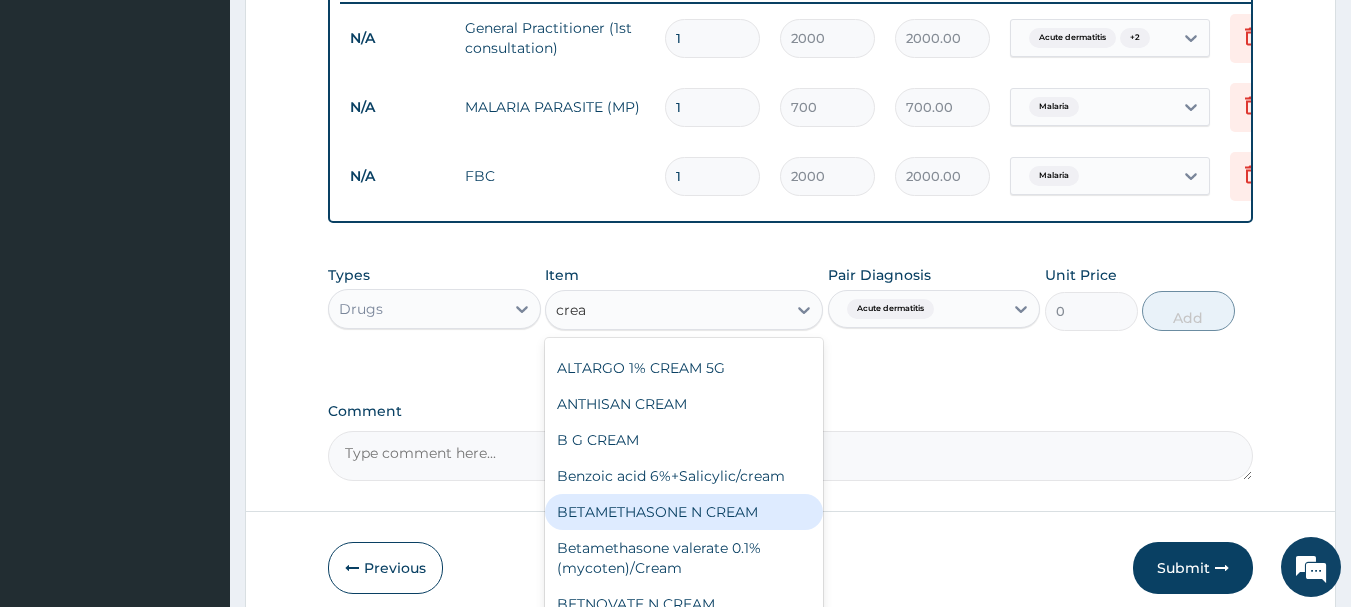 click on "BETAMETHASONE N CREAM" at bounding box center (684, 512) 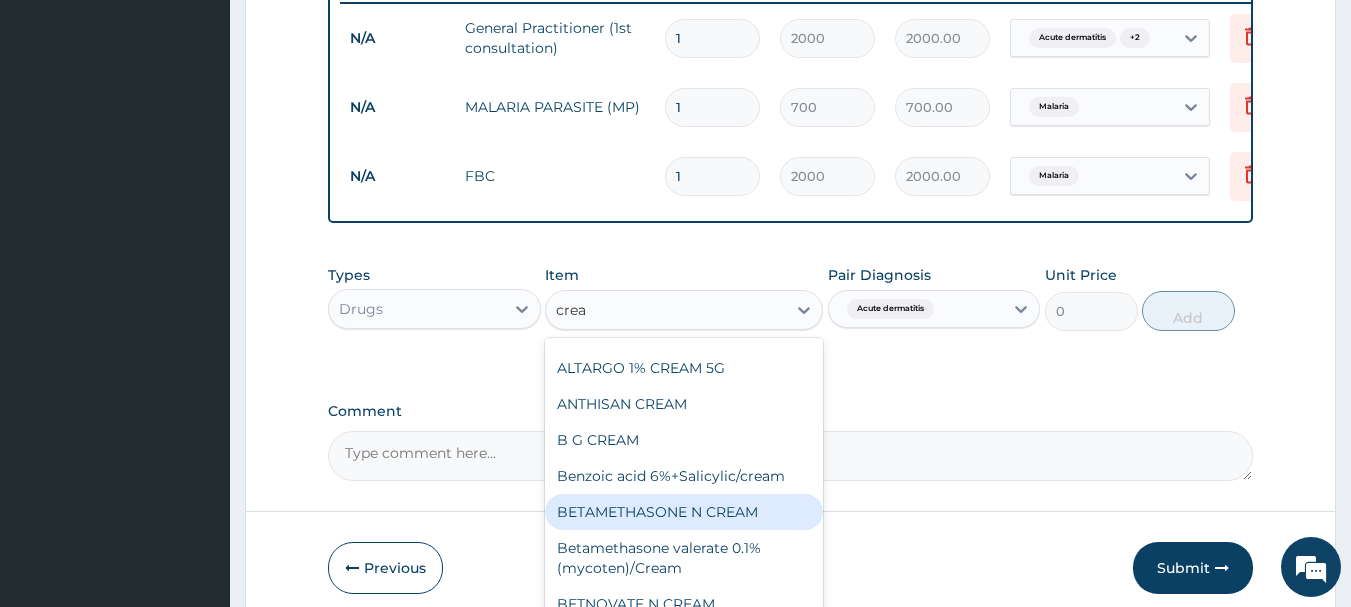 type 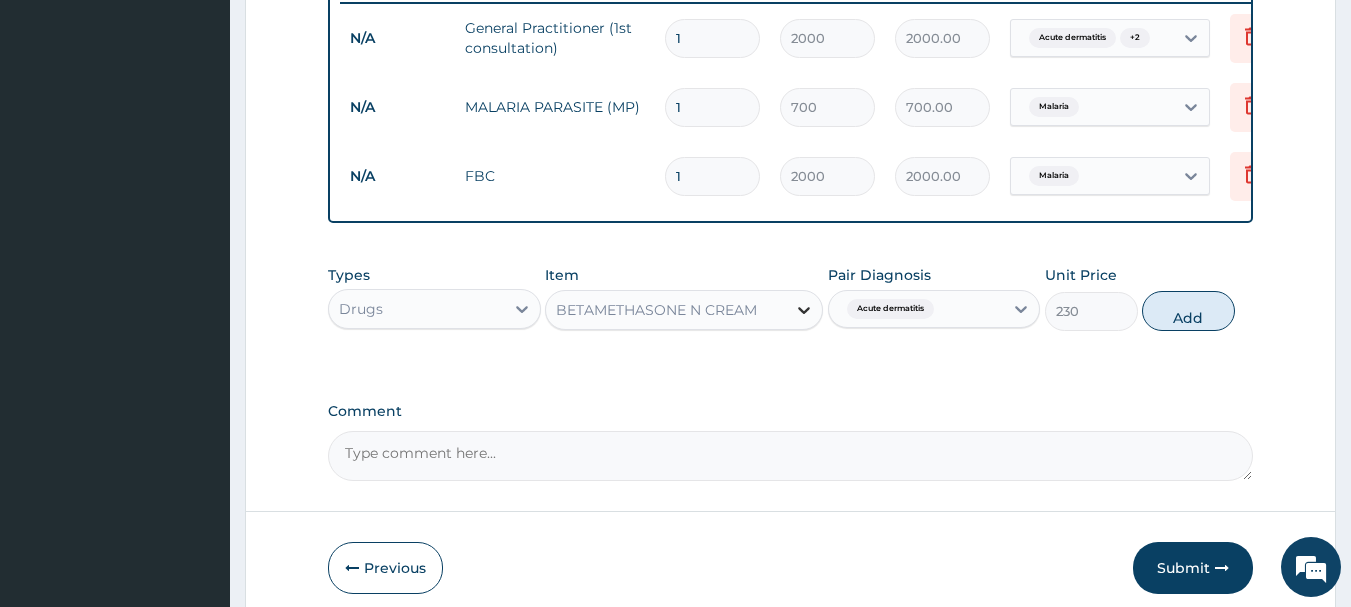 click 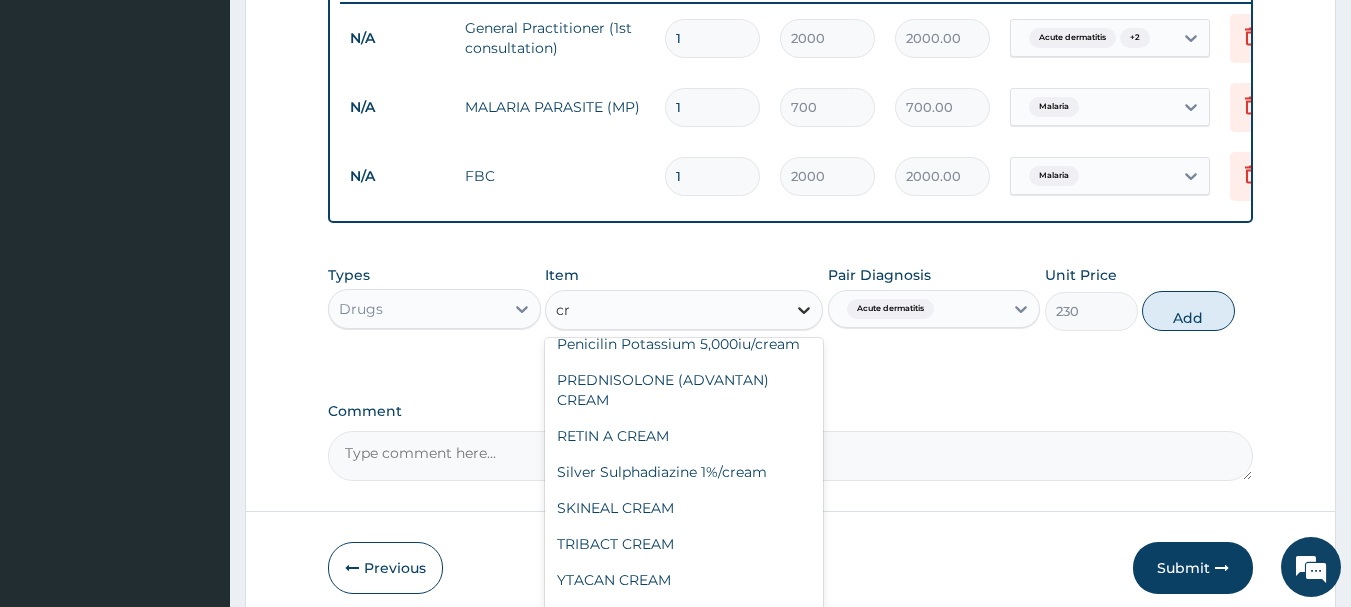 scroll, scrollTop: 220, scrollLeft: 0, axis: vertical 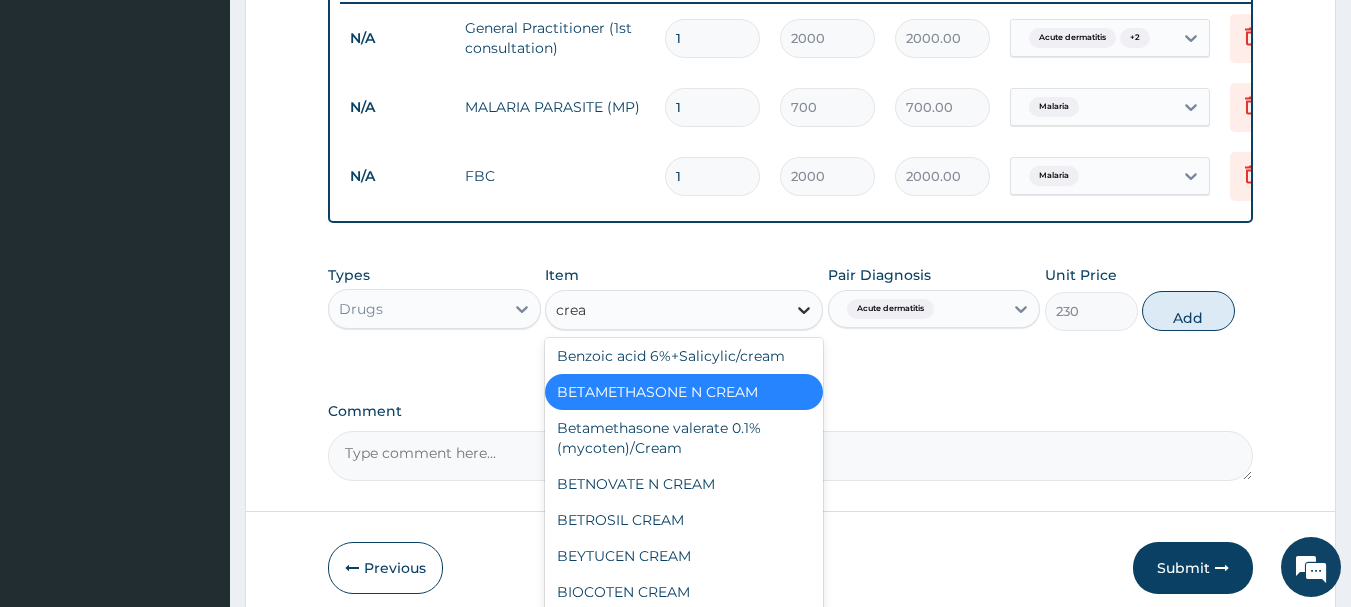 type on "cream" 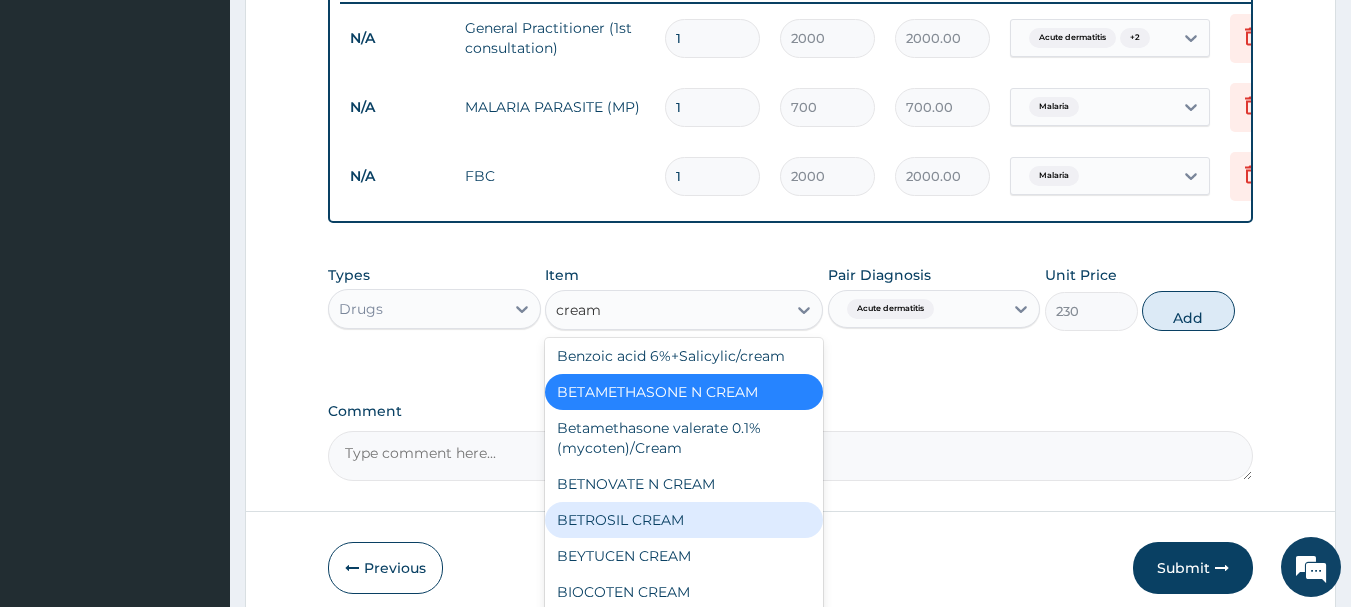 click on "BETROSIL CREAM" at bounding box center [684, 520] 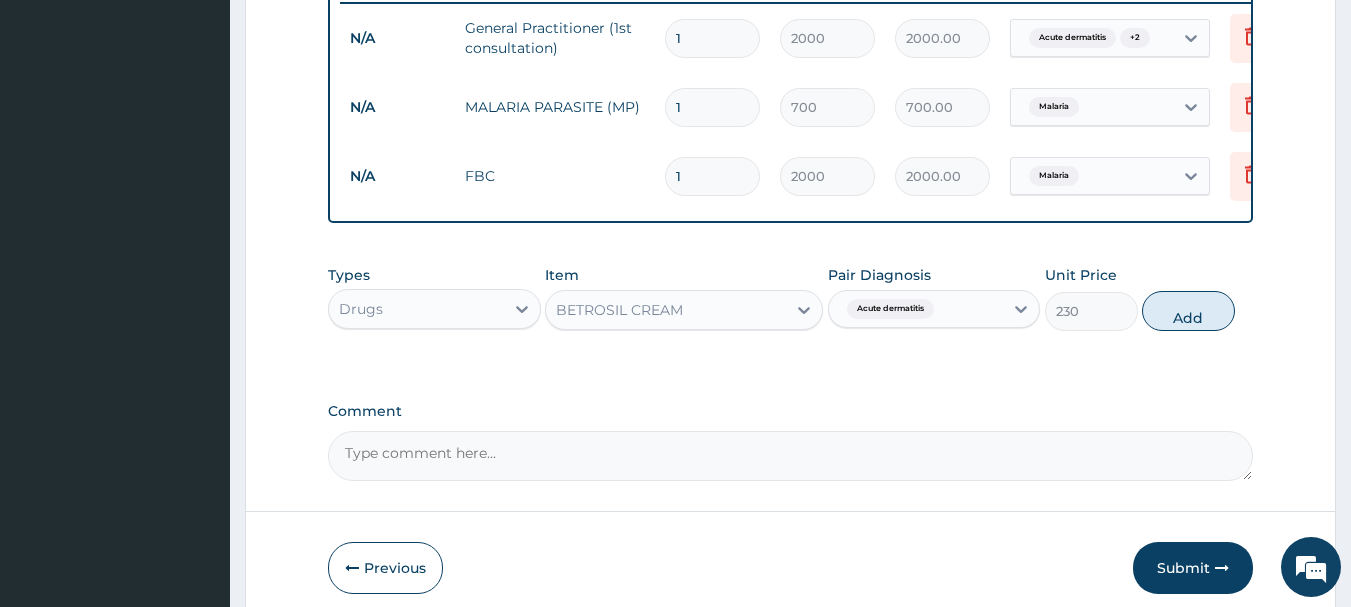 type 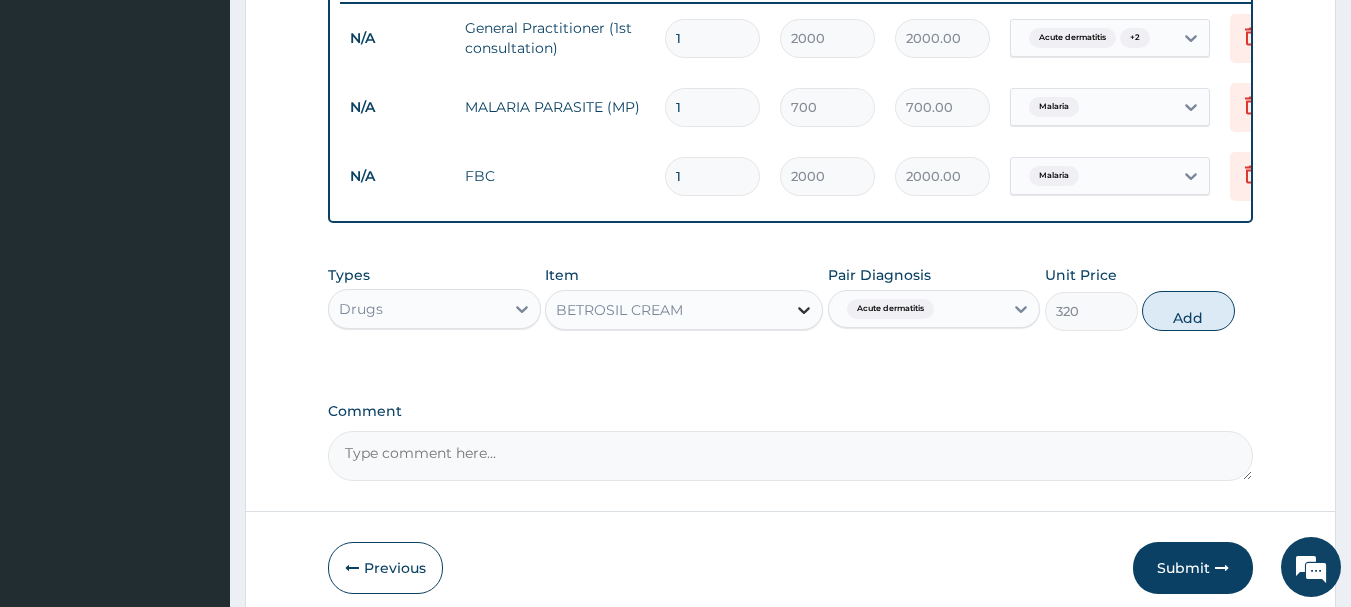 click at bounding box center [804, 310] 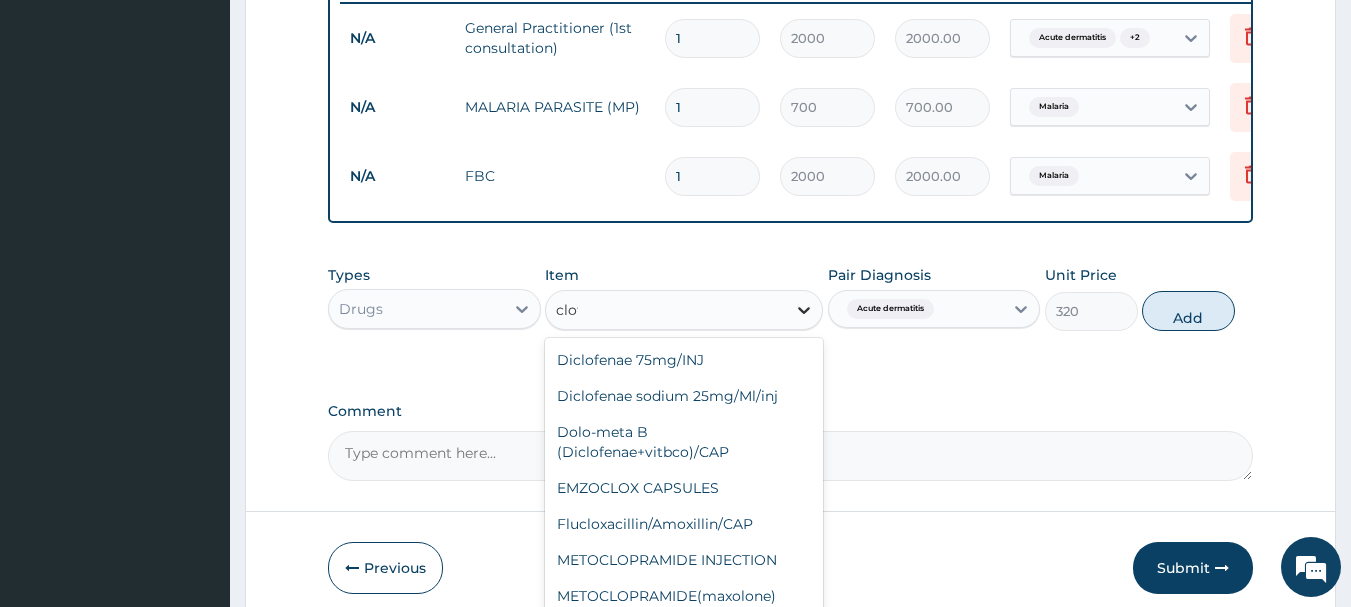 scroll, scrollTop: 0, scrollLeft: 0, axis: both 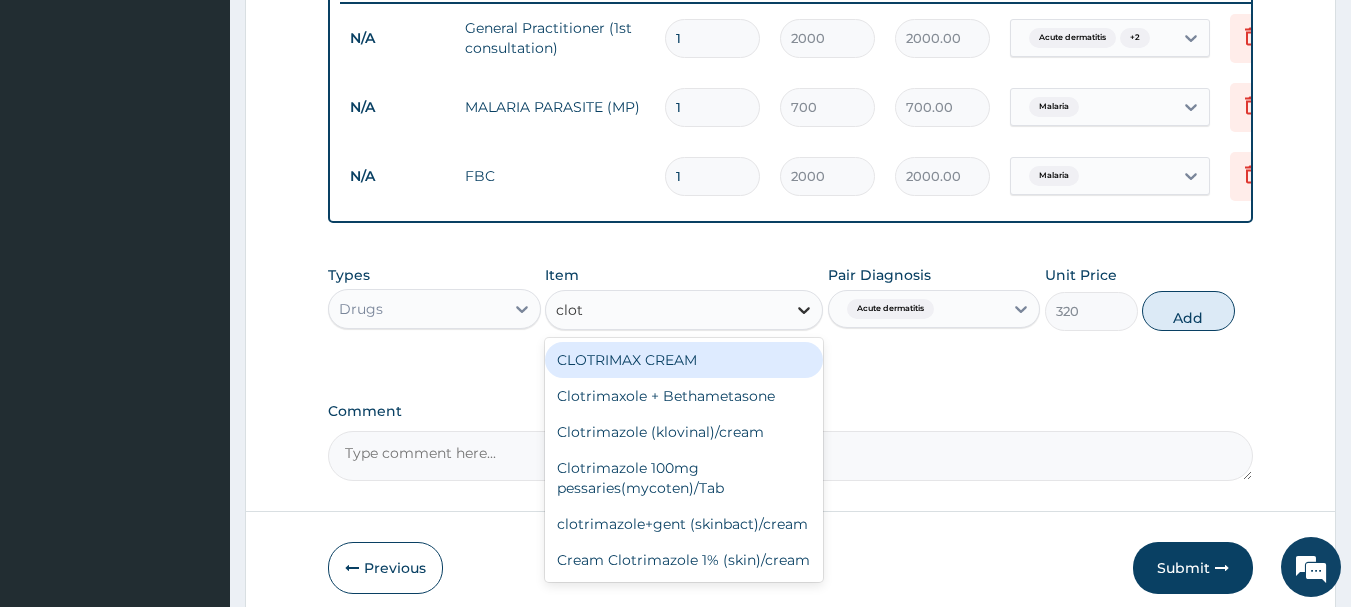 type on "clotr" 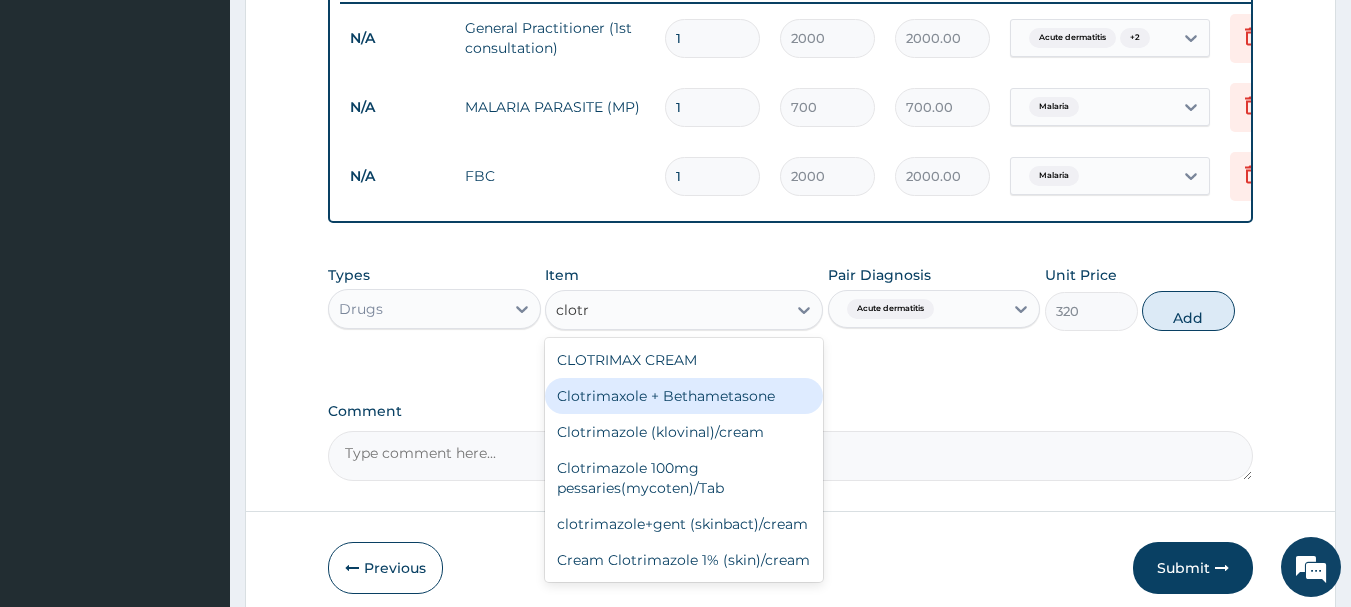 click on "Clotrimaxole + Bethametasone" at bounding box center (684, 396) 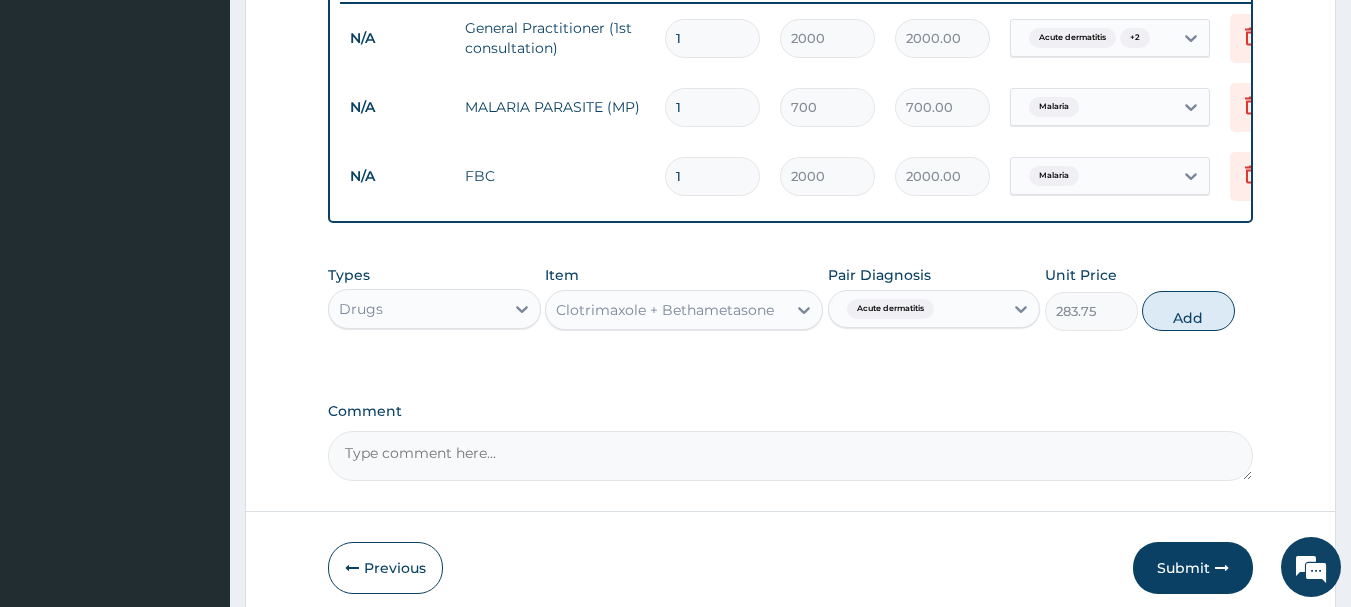 click on "Clotrimaxole + Bethametasone" at bounding box center (665, 310) 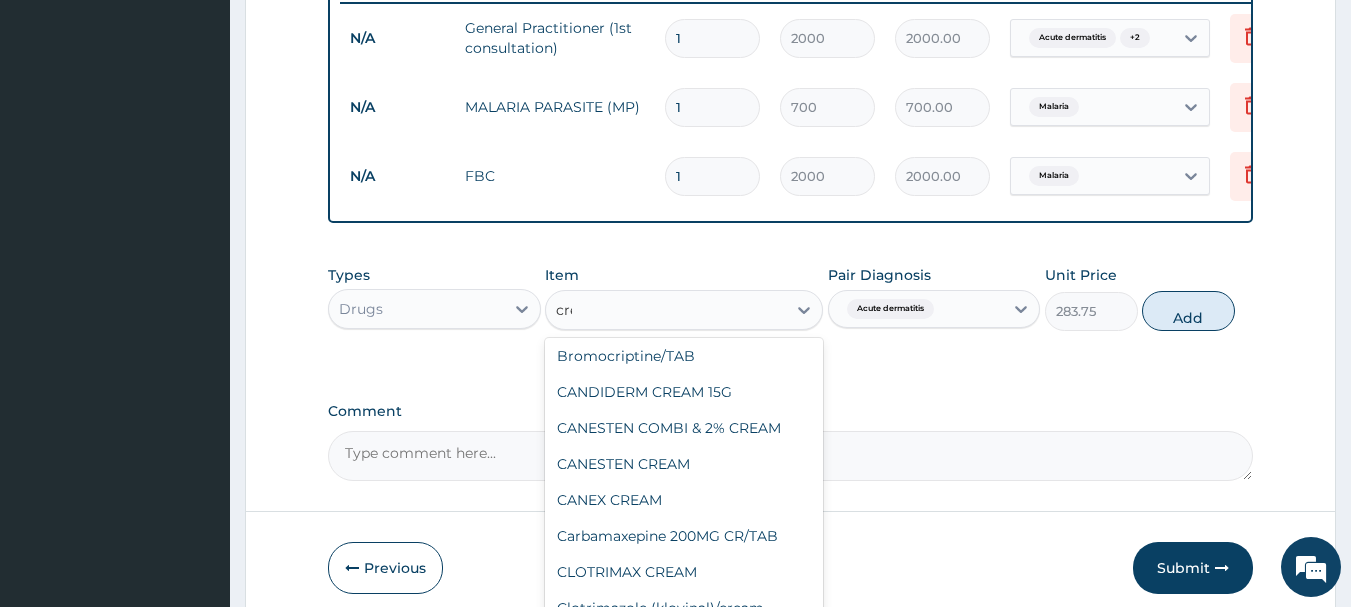 scroll, scrollTop: 420, scrollLeft: 0, axis: vertical 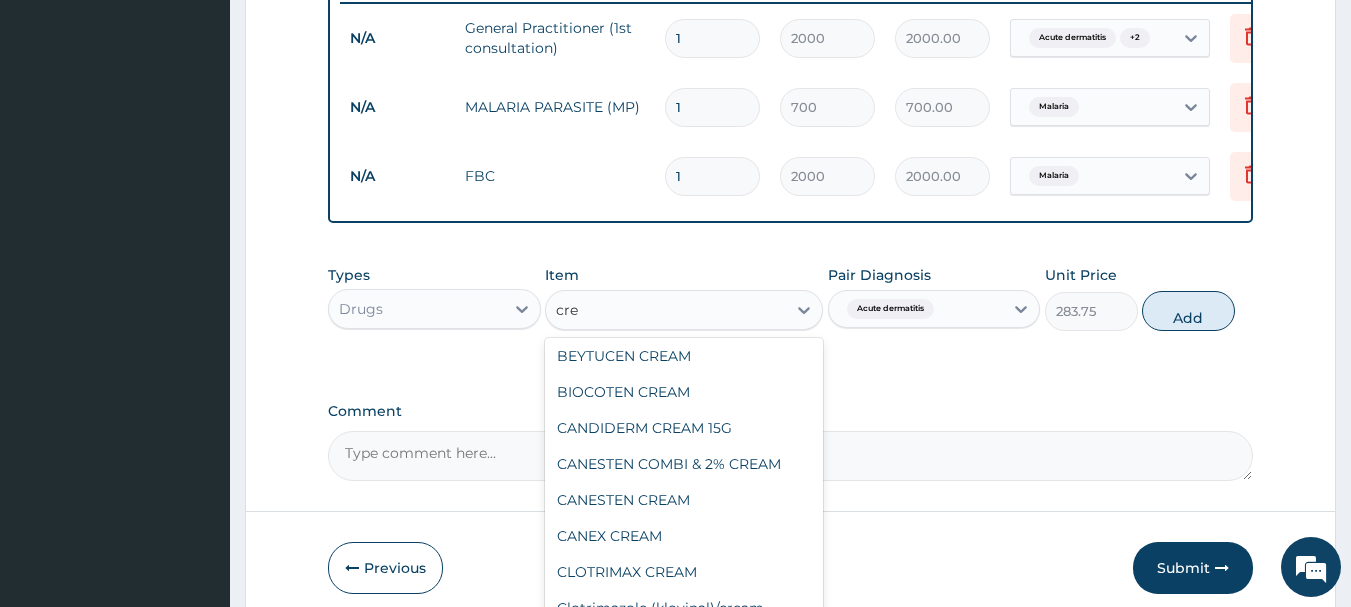 type on "crea" 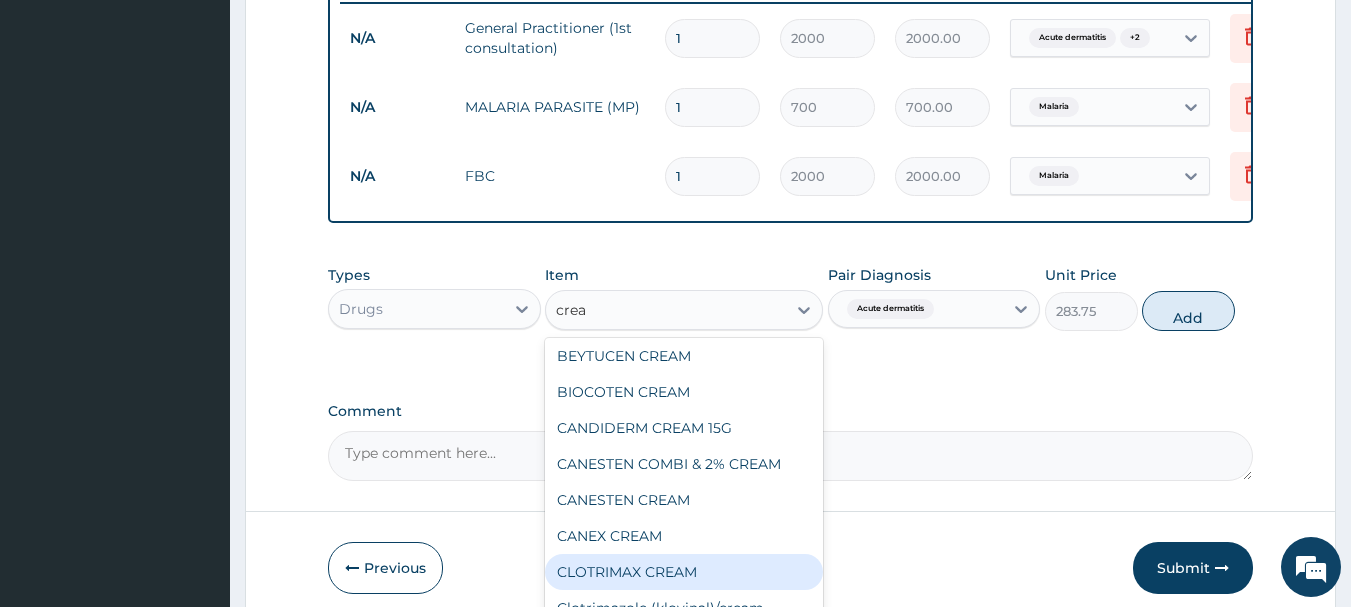 click on "CLOTRIMAX CREAM" at bounding box center [684, 572] 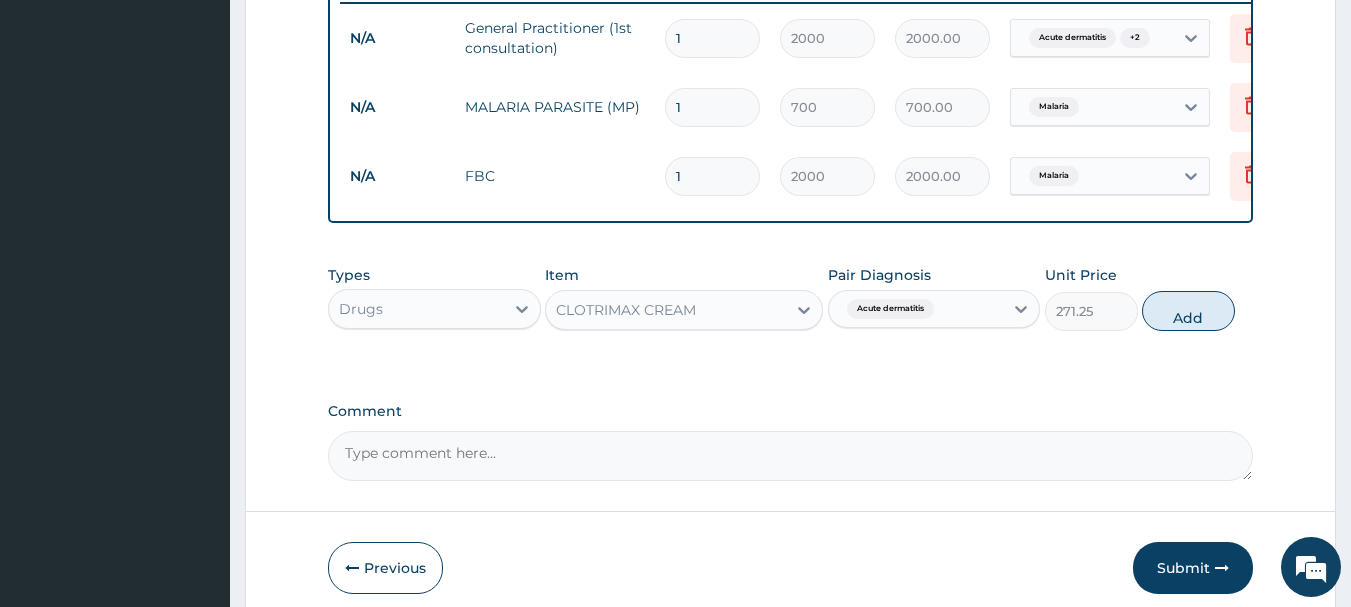 click on "CLOTRIMAX CREAM" at bounding box center (626, 310) 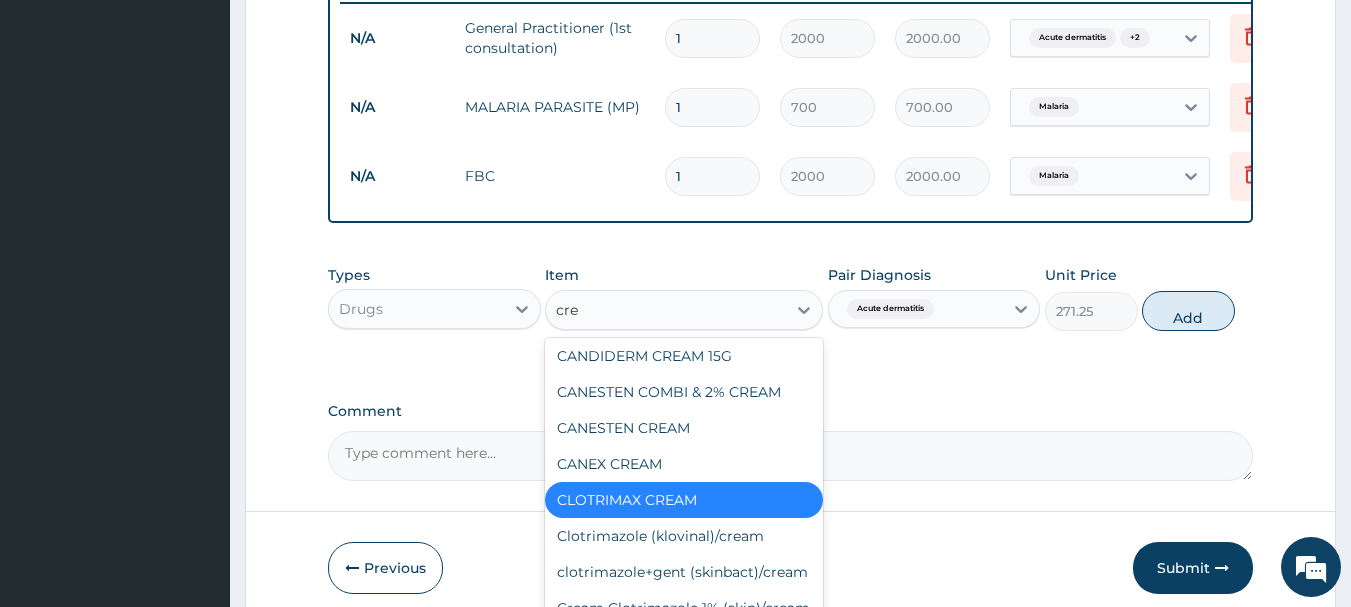 scroll, scrollTop: 384, scrollLeft: 0, axis: vertical 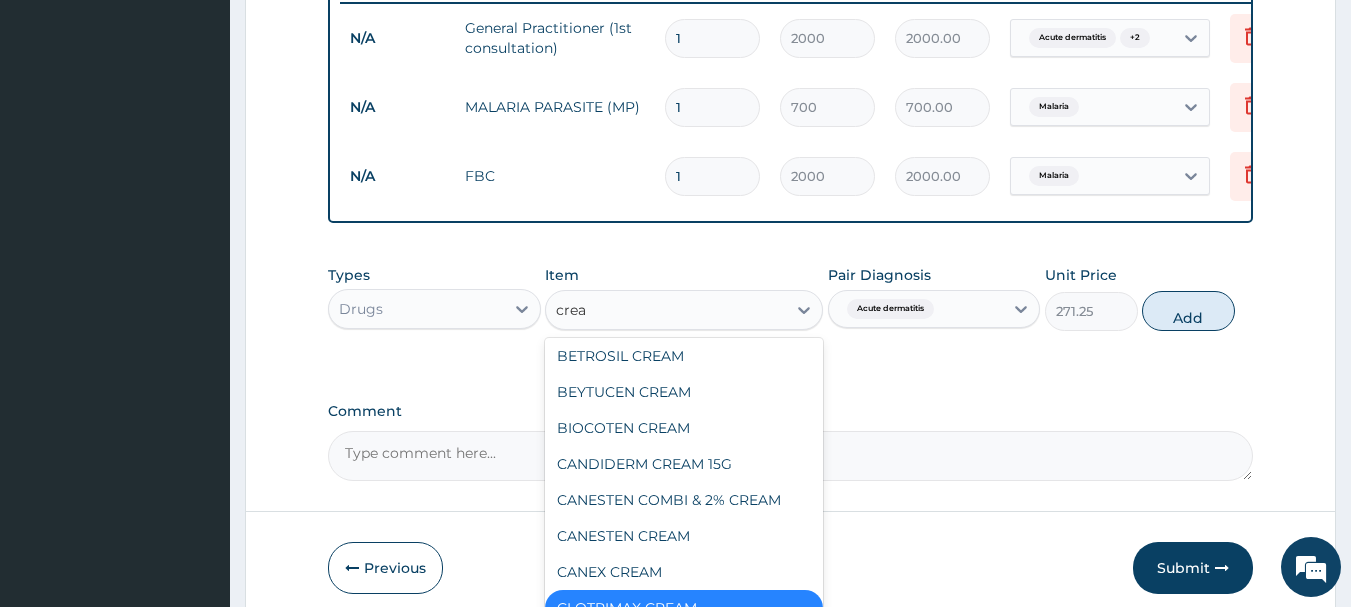 type on "cream" 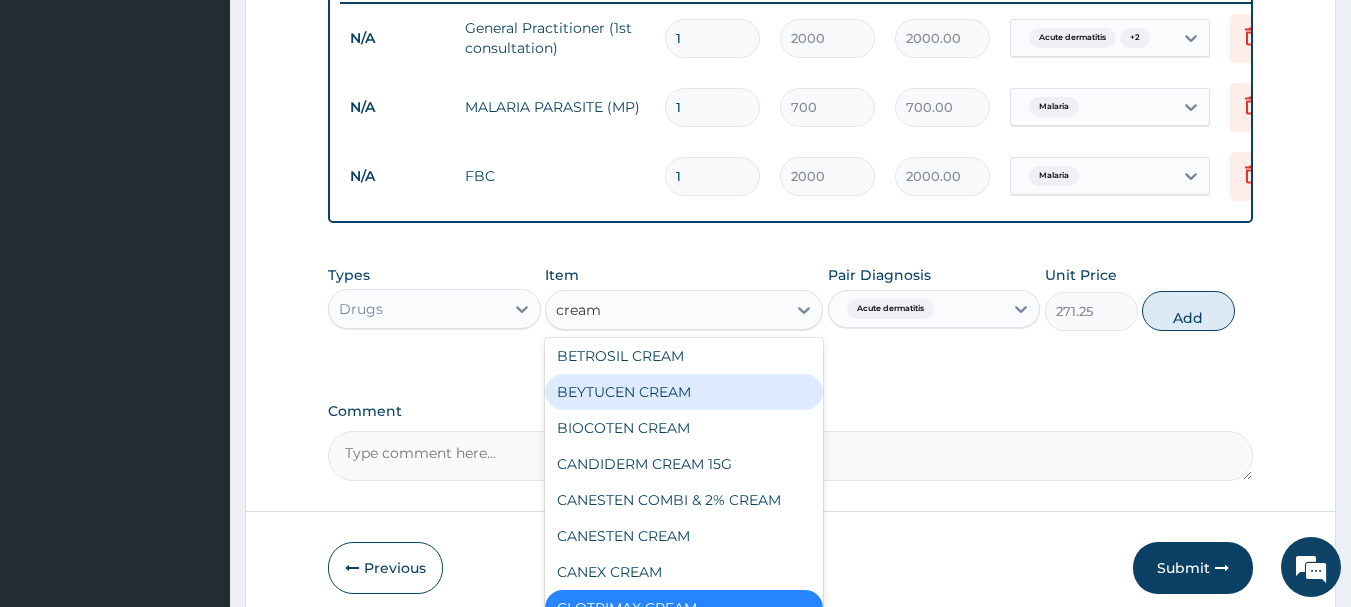 click on "BEYTUCEN CREAM" at bounding box center [684, 392] 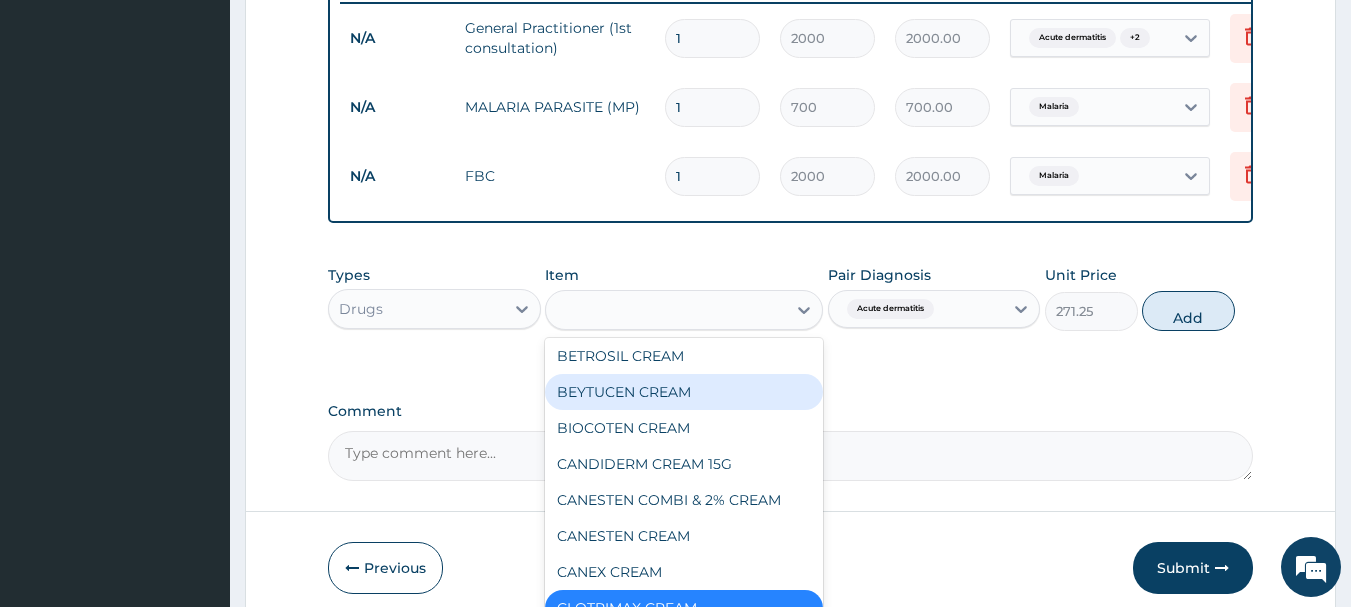 type on "290" 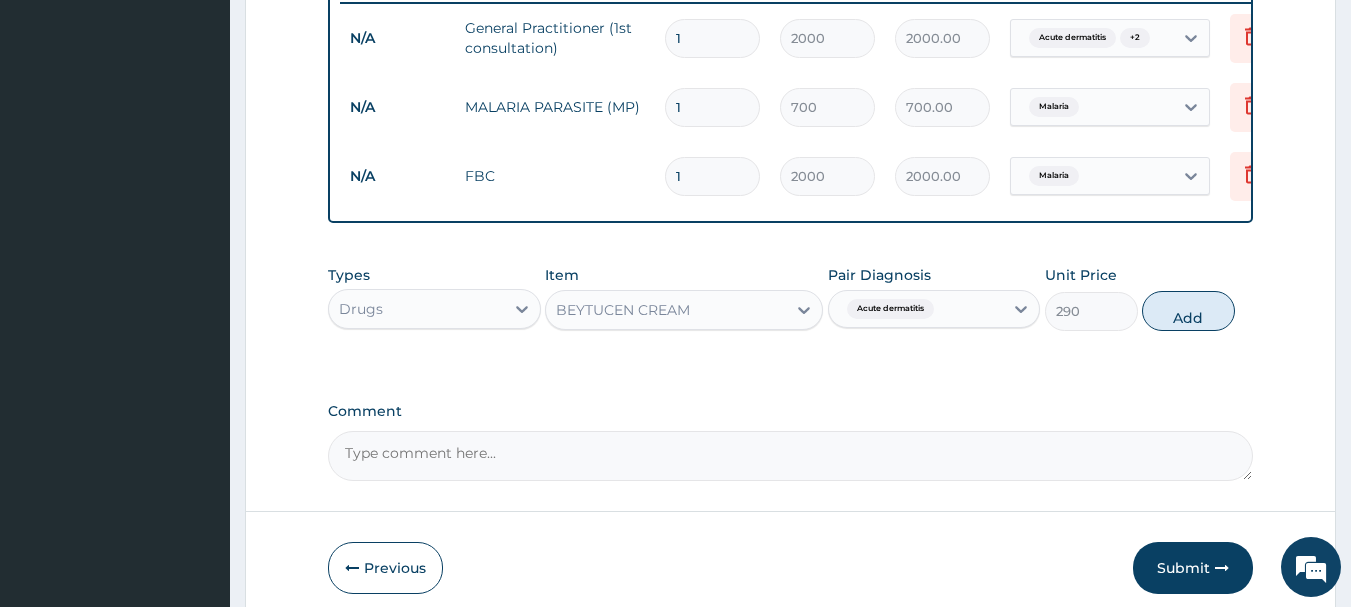 click on "BEYTUCEN CREAM" at bounding box center (666, 310) 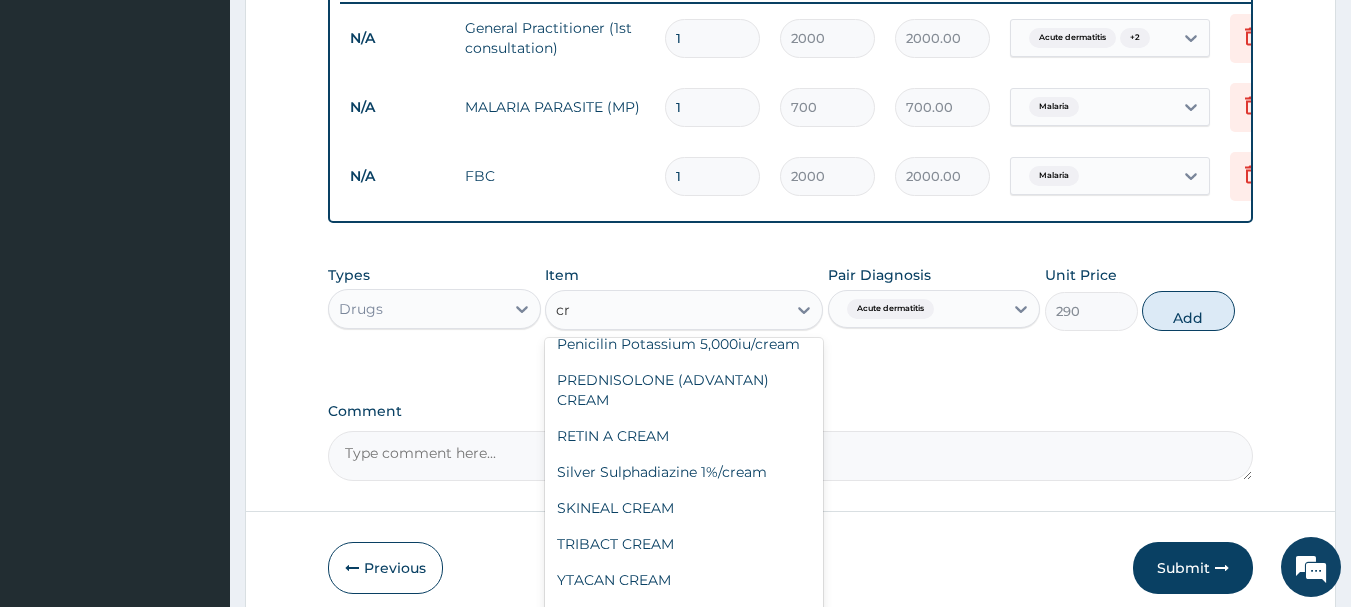 scroll, scrollTop: 260, scrollLeft: 0, axis: vertical 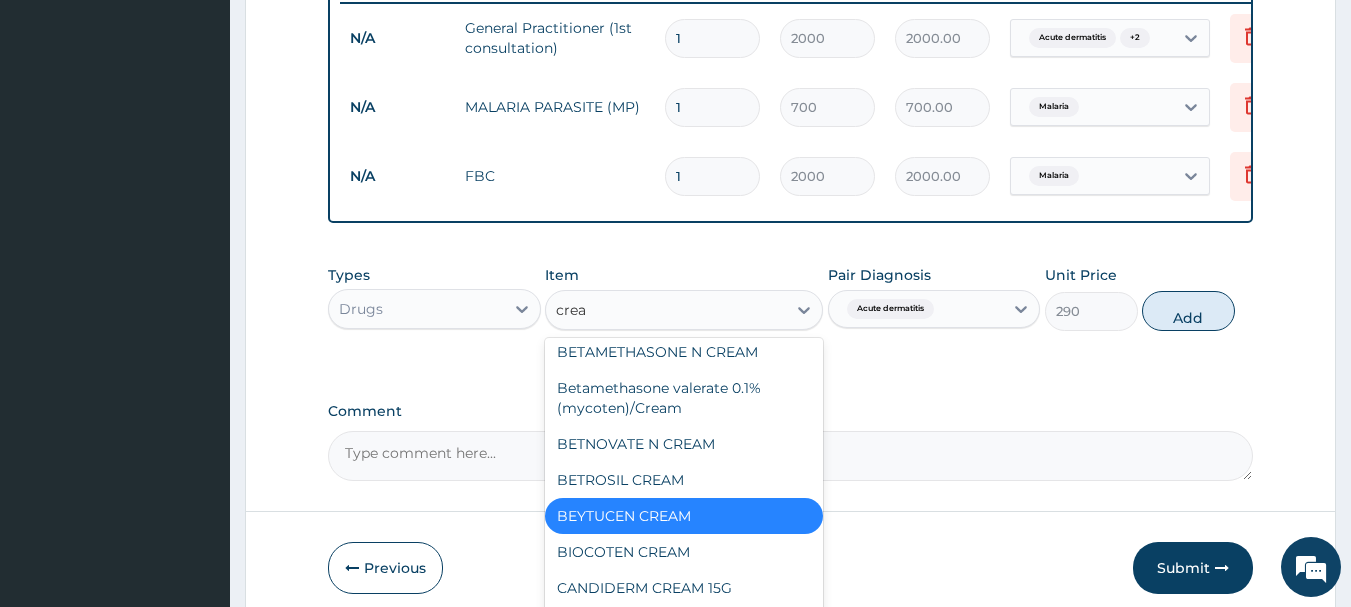 type on "cream" 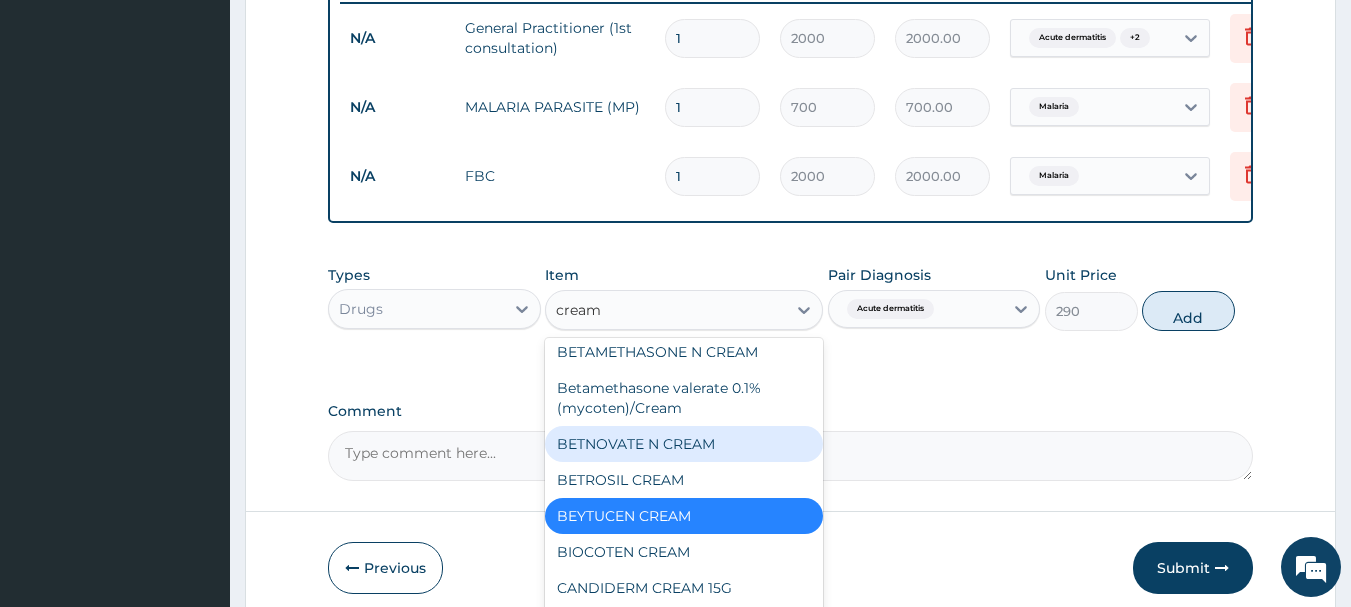 click on "BETNOVATE N CREAM" at bounding box center (684, 444) 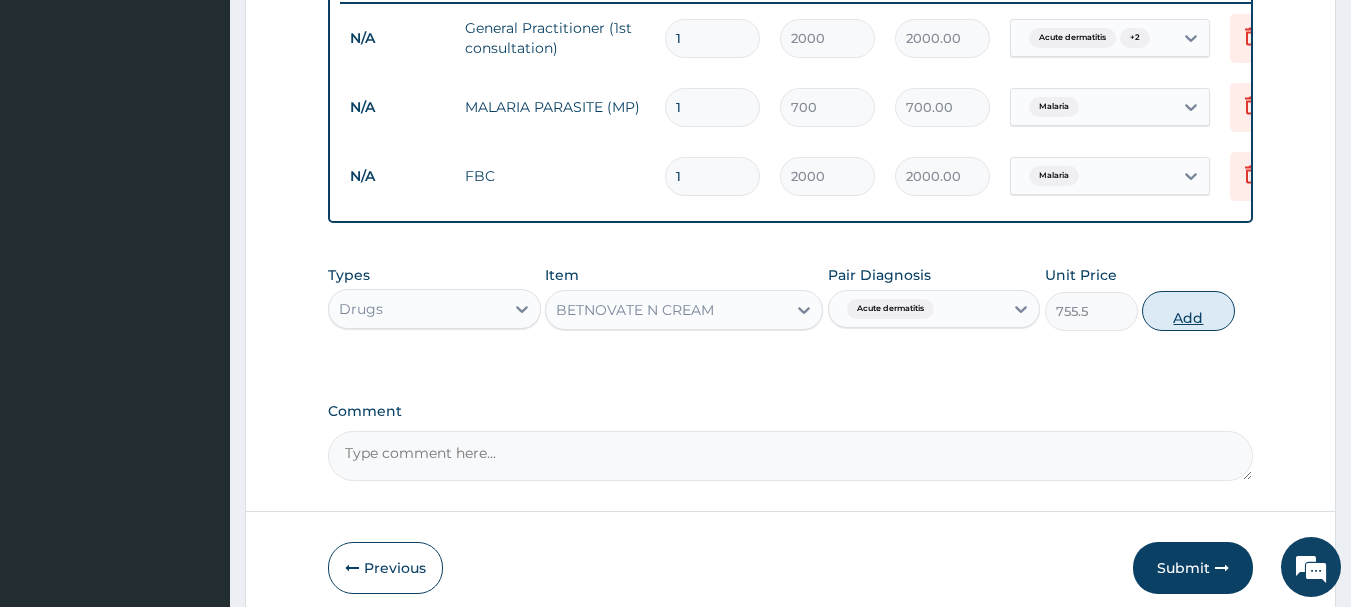 click on "Add" at bounding box center (1188, 311) 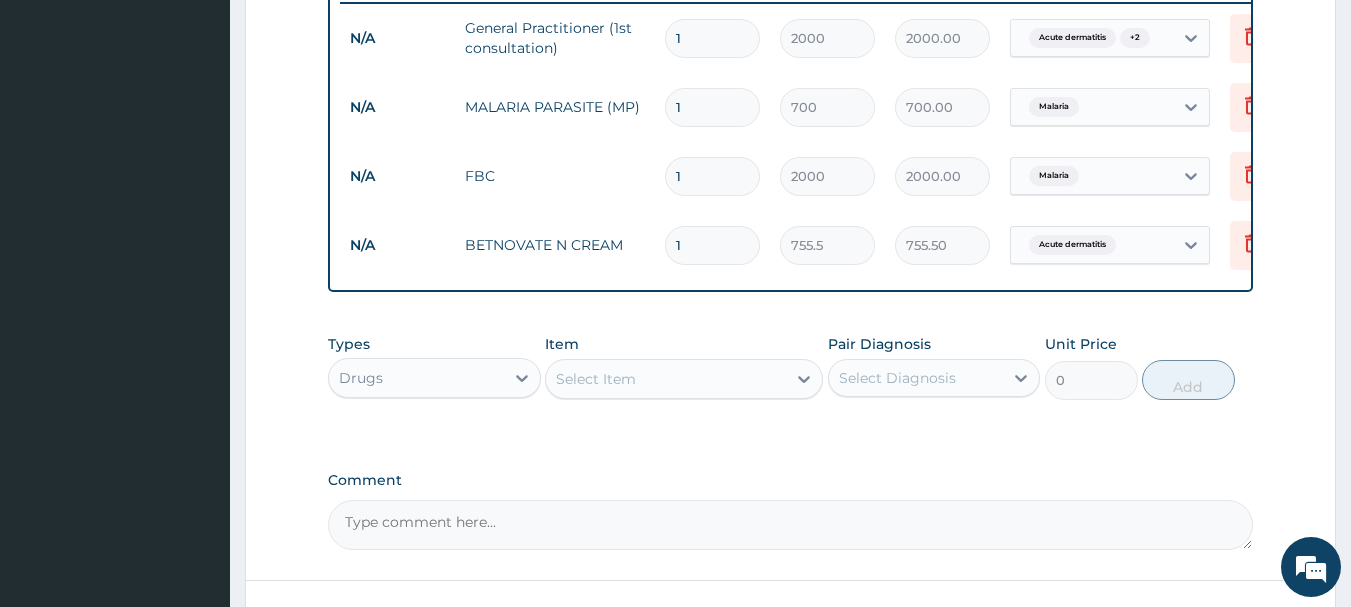 click on "Select Item" at bounding box center (596, 379) 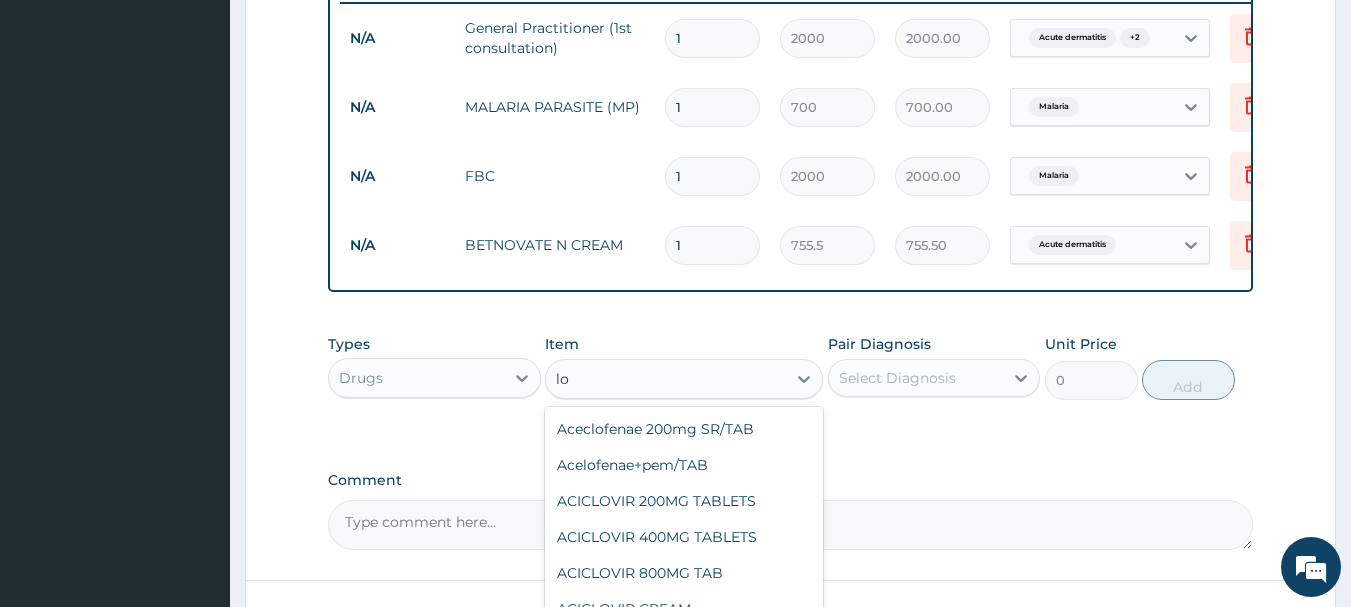 type on "l" 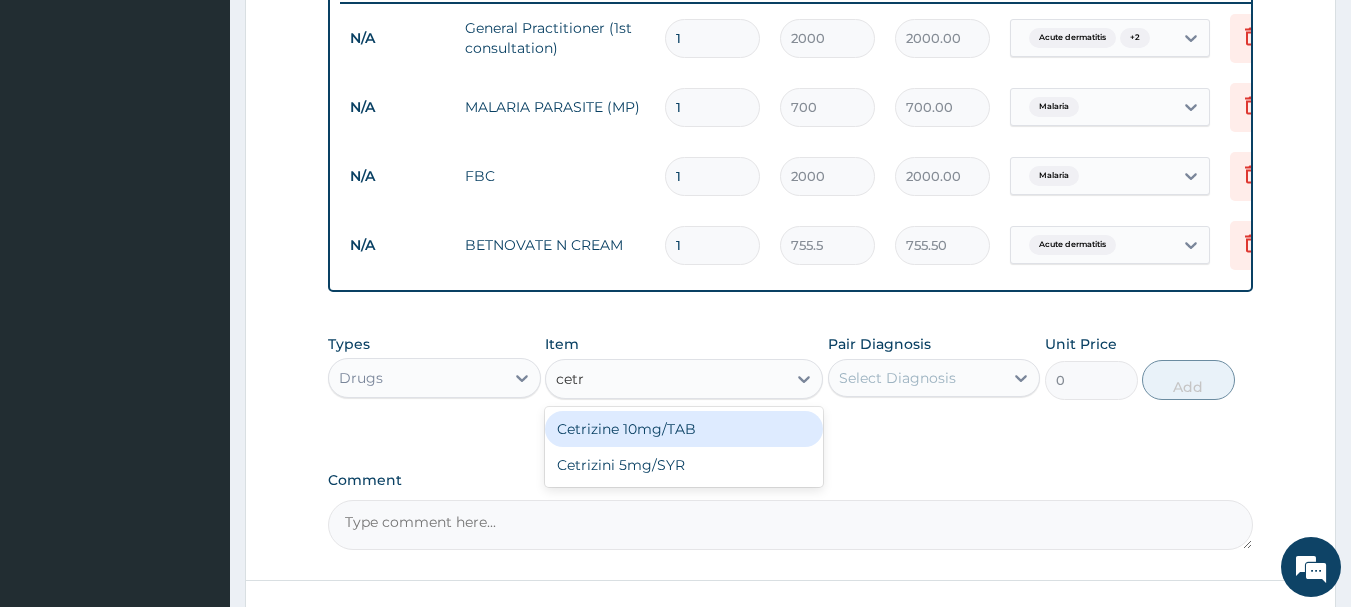 type on "cetri" 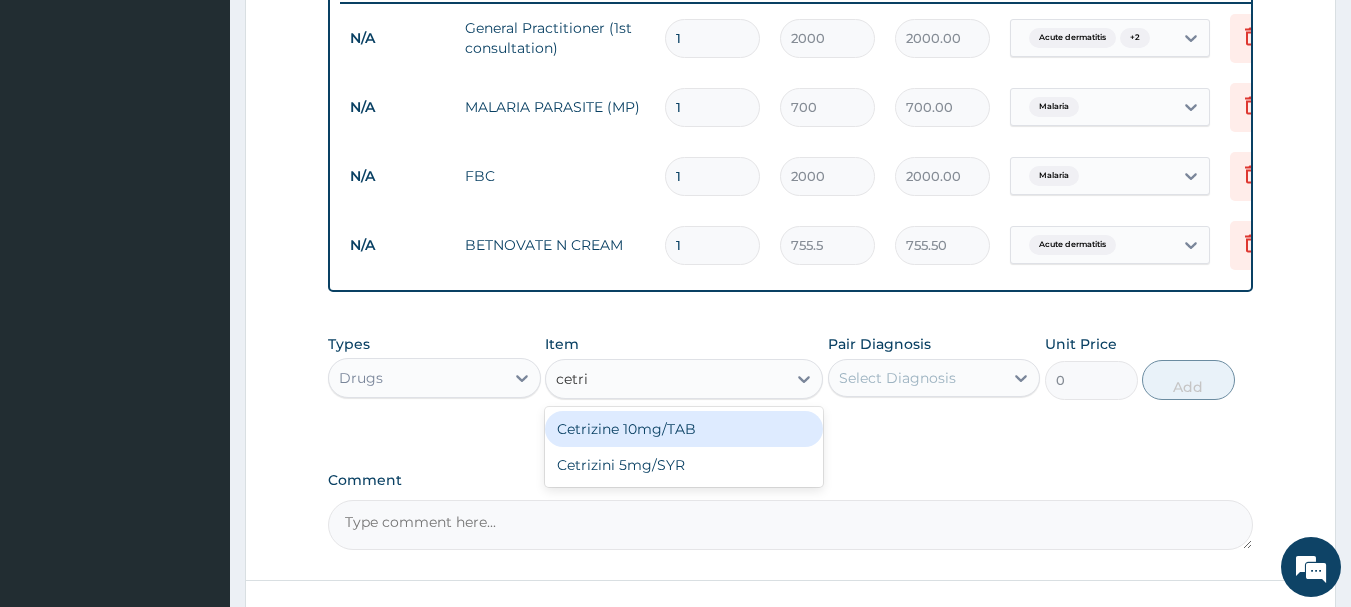 click on "Cetrizine 10mg/TAB" at bounding box center [684, 429] 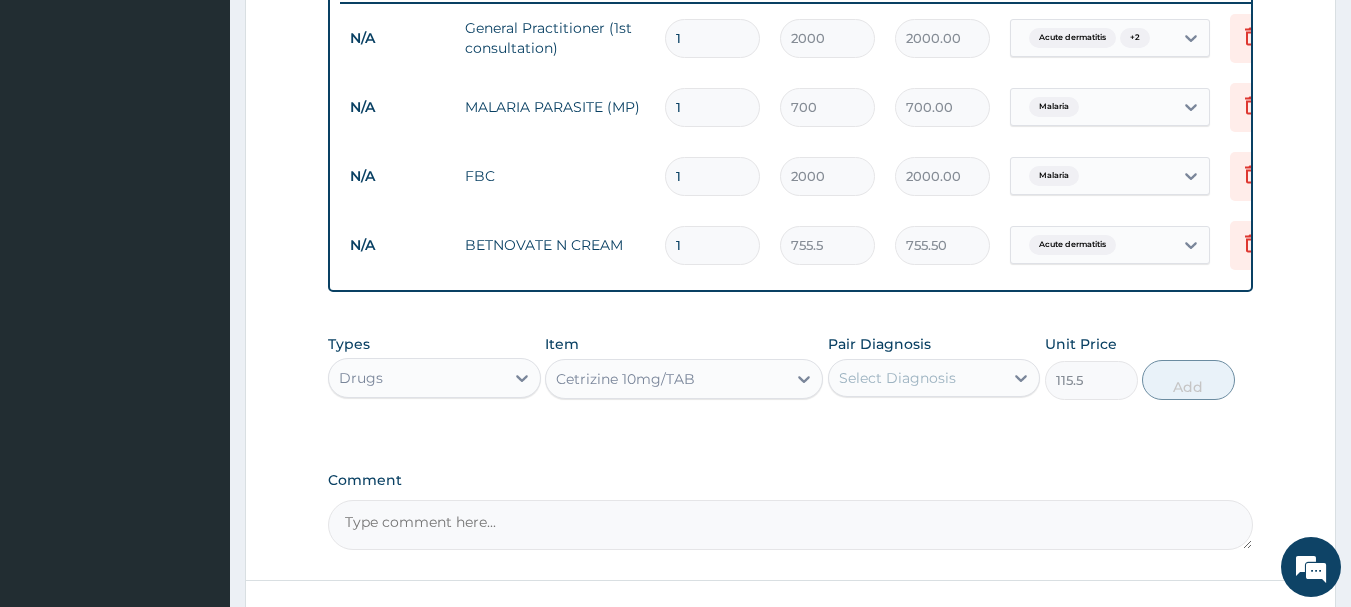 click on "Select Diagnosis" at bounding box center [916, 378] 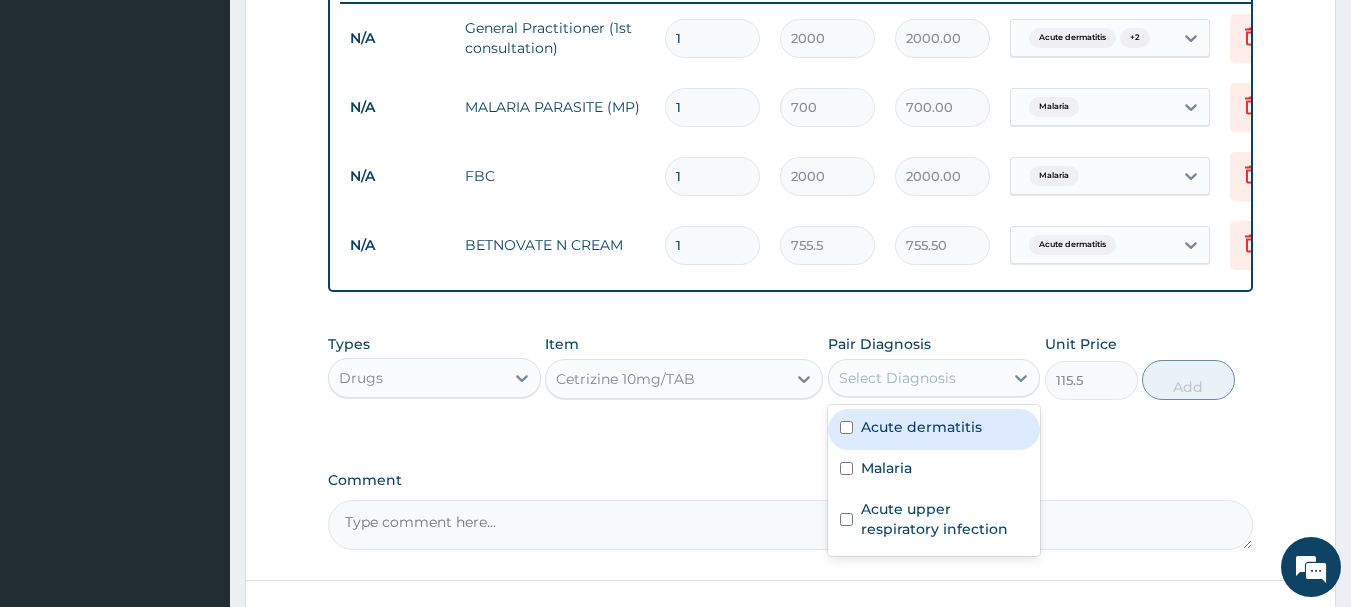 click at bounding box center [846, 427] 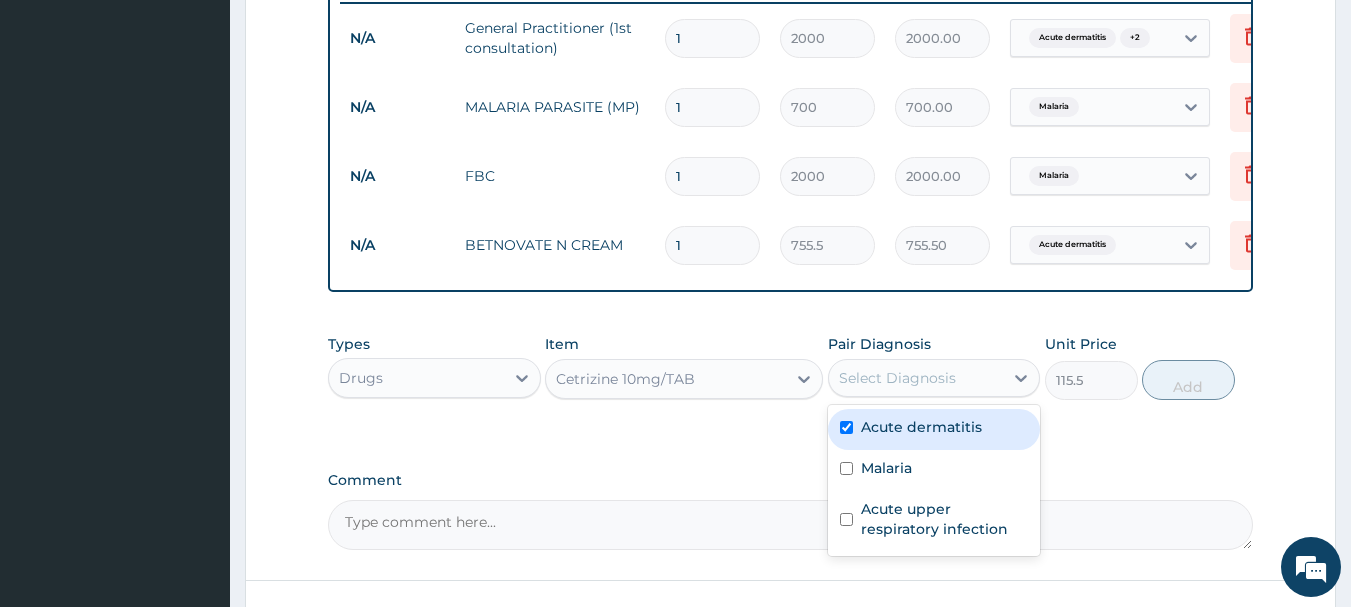 checkbox on "true" 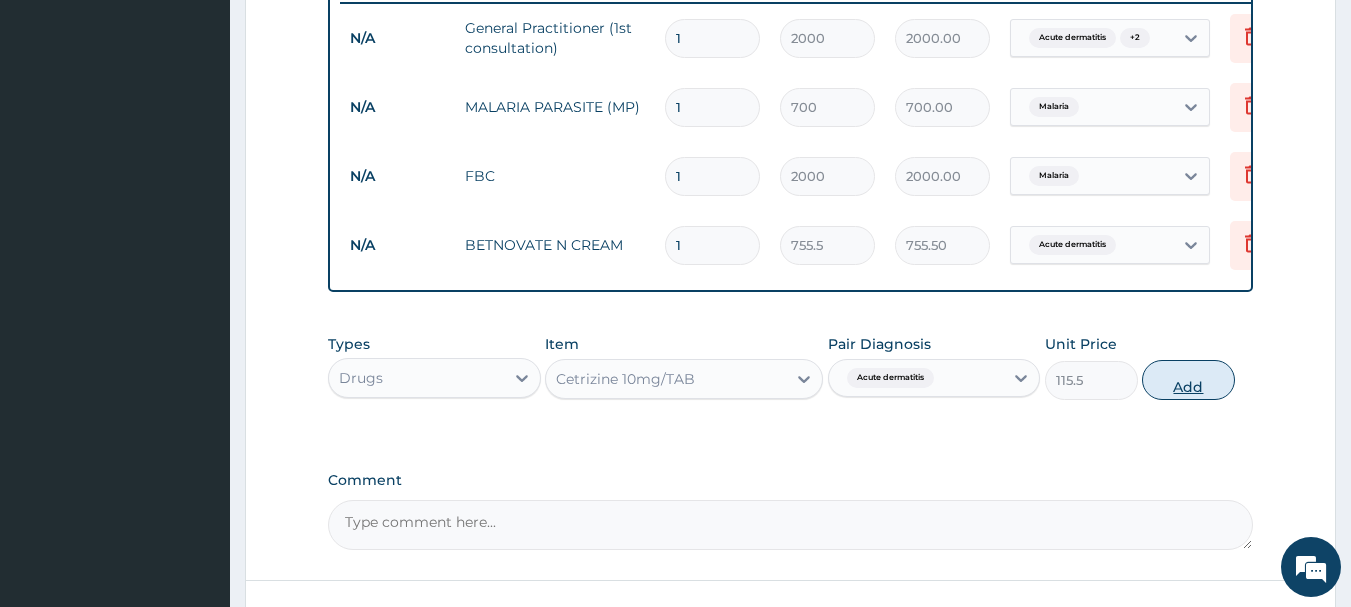 click on "Add" at bounding box center [1188, 380] 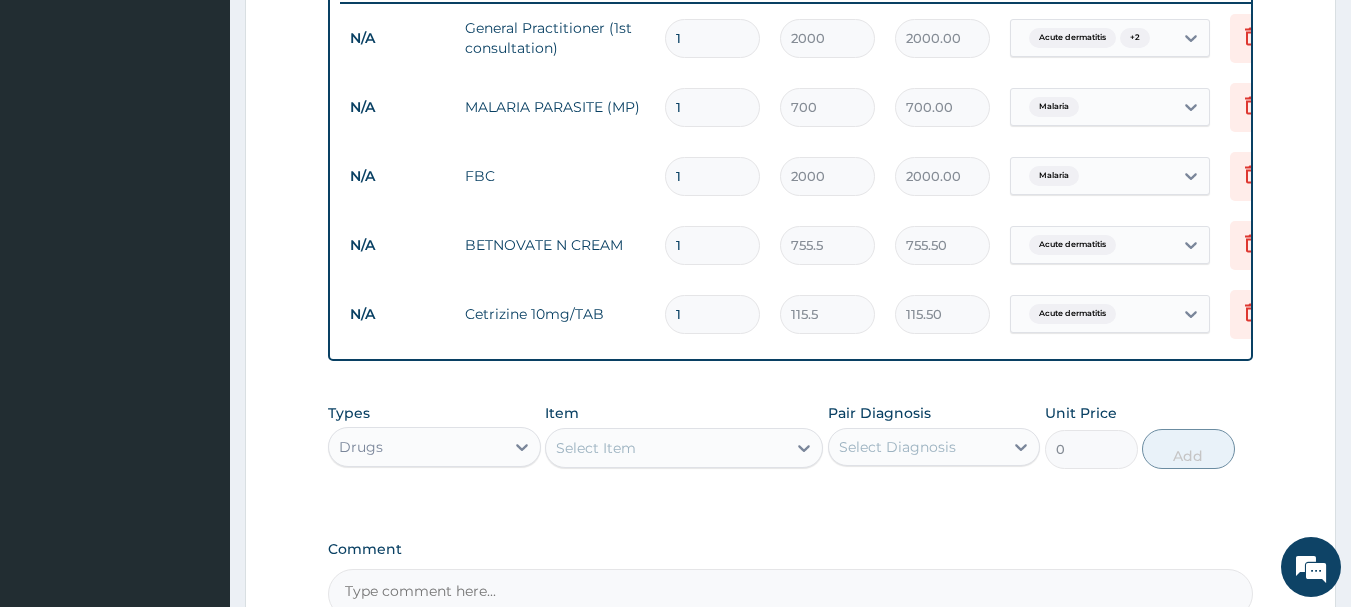 type on "10" 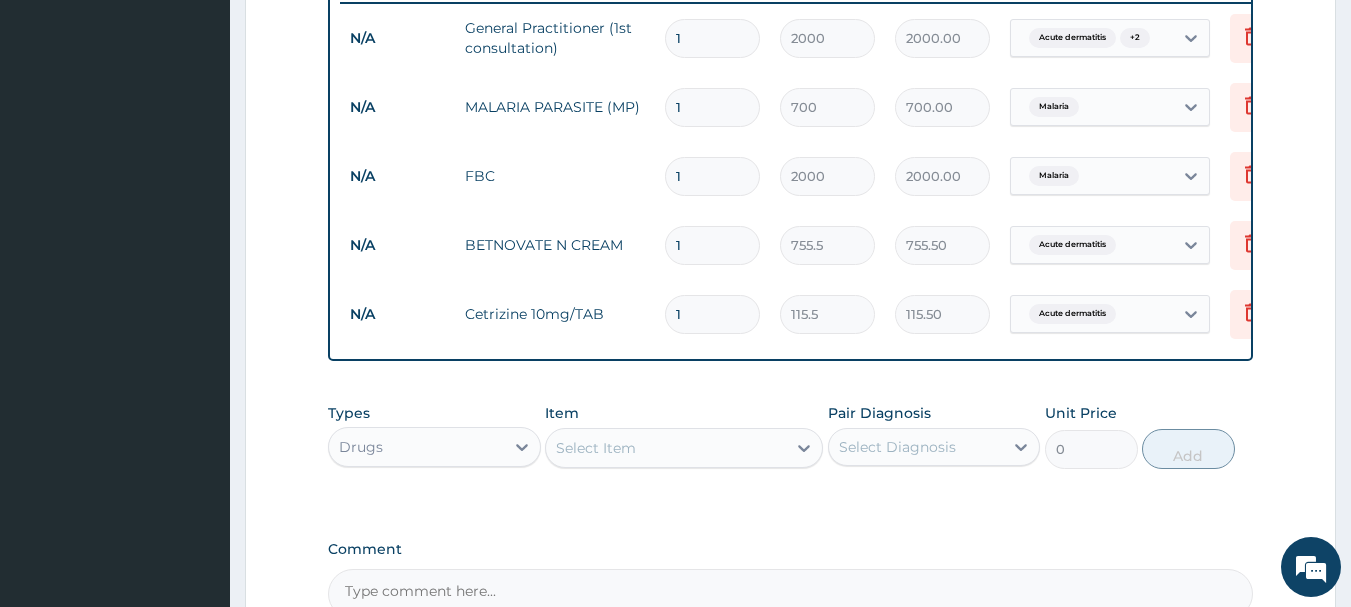 type on "1155.00" 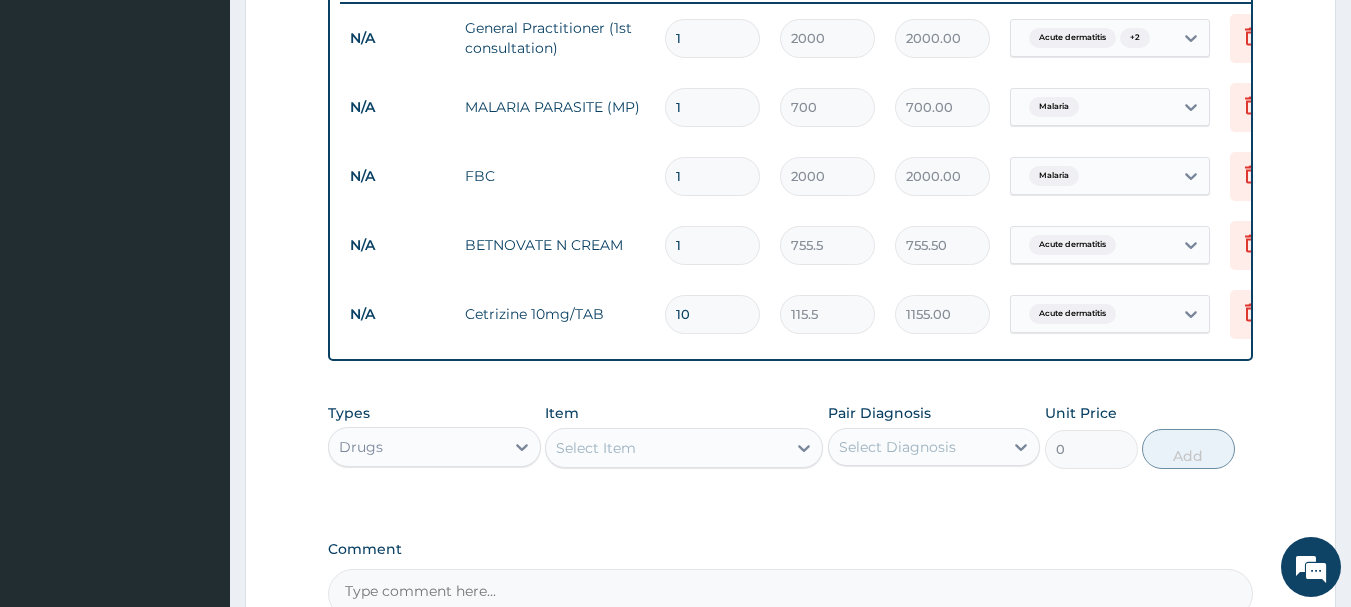 type on "10" 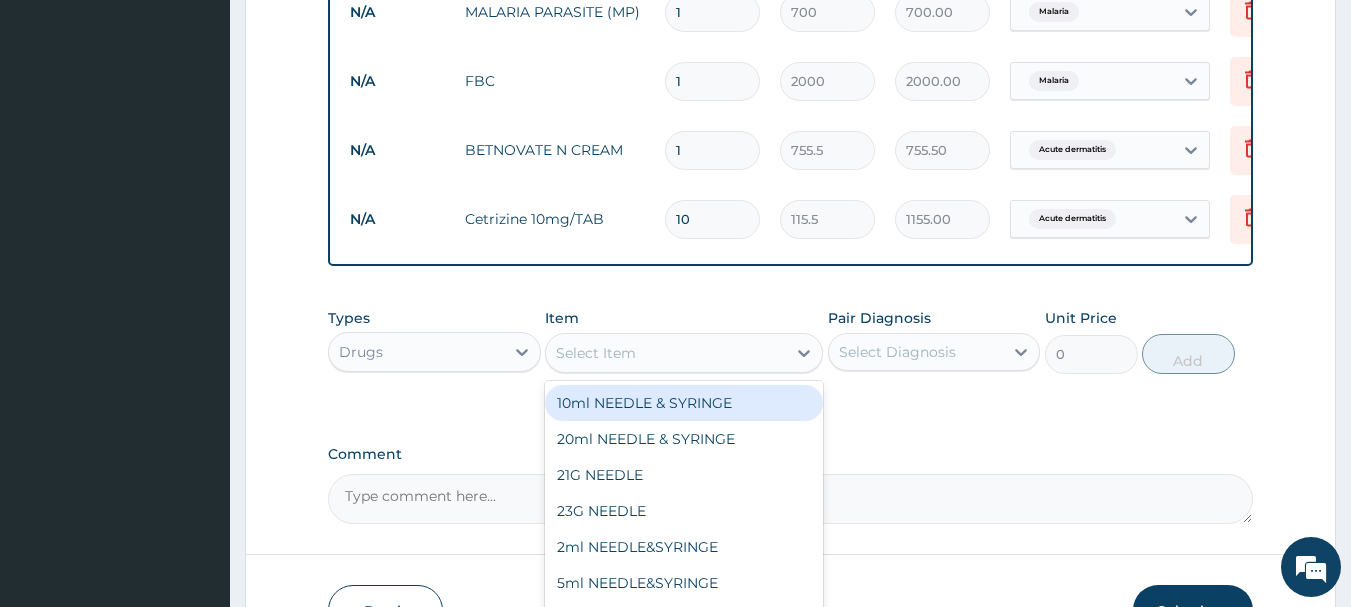 scroll, scrollTop: 895, scrollLeft: 0, axis: vertical 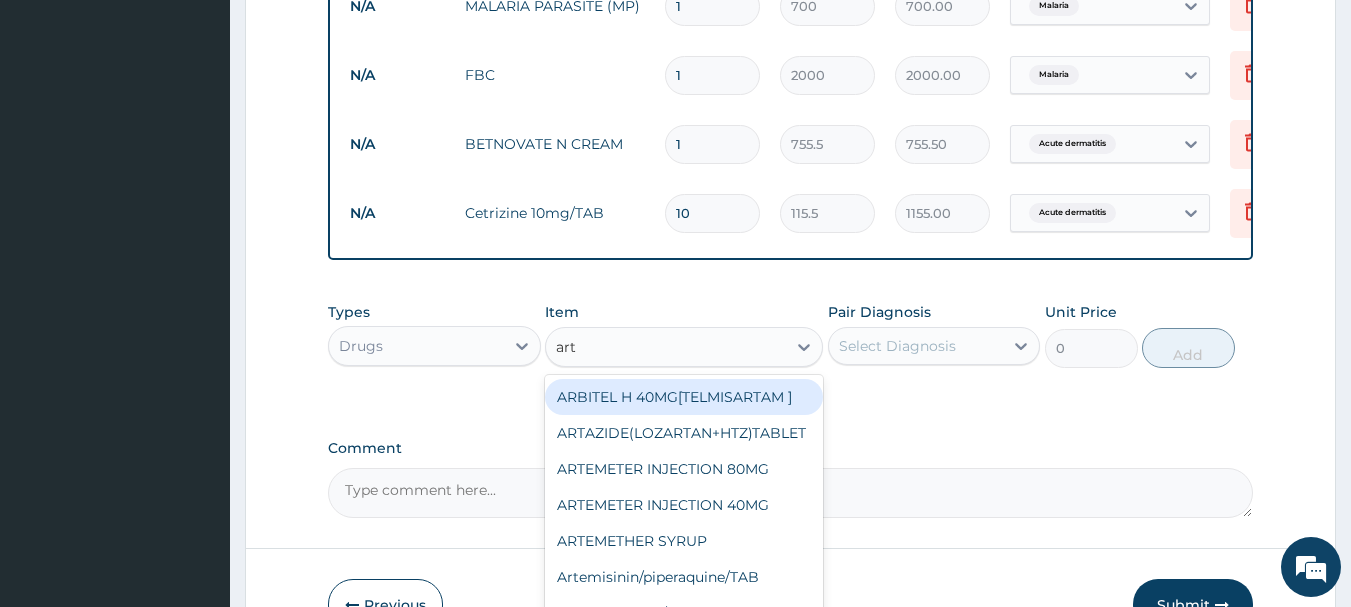 type on "arte" 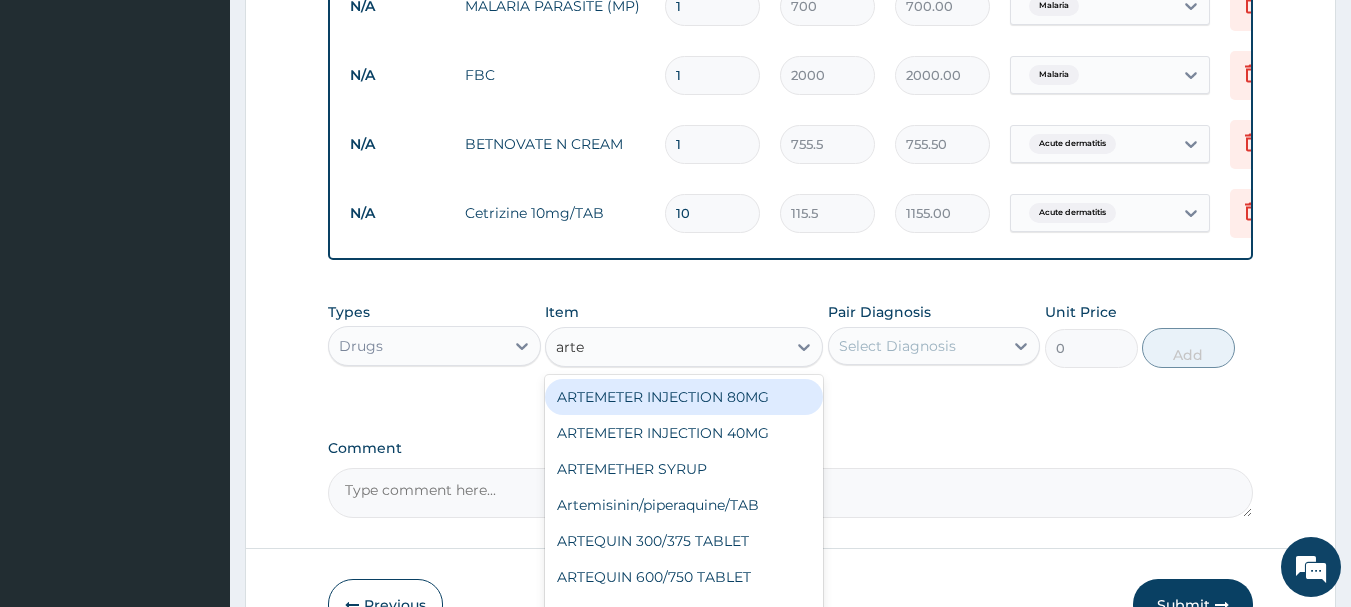 click on "ARTEMETER INJECTION  80MG" at bounding box center [684, 397] 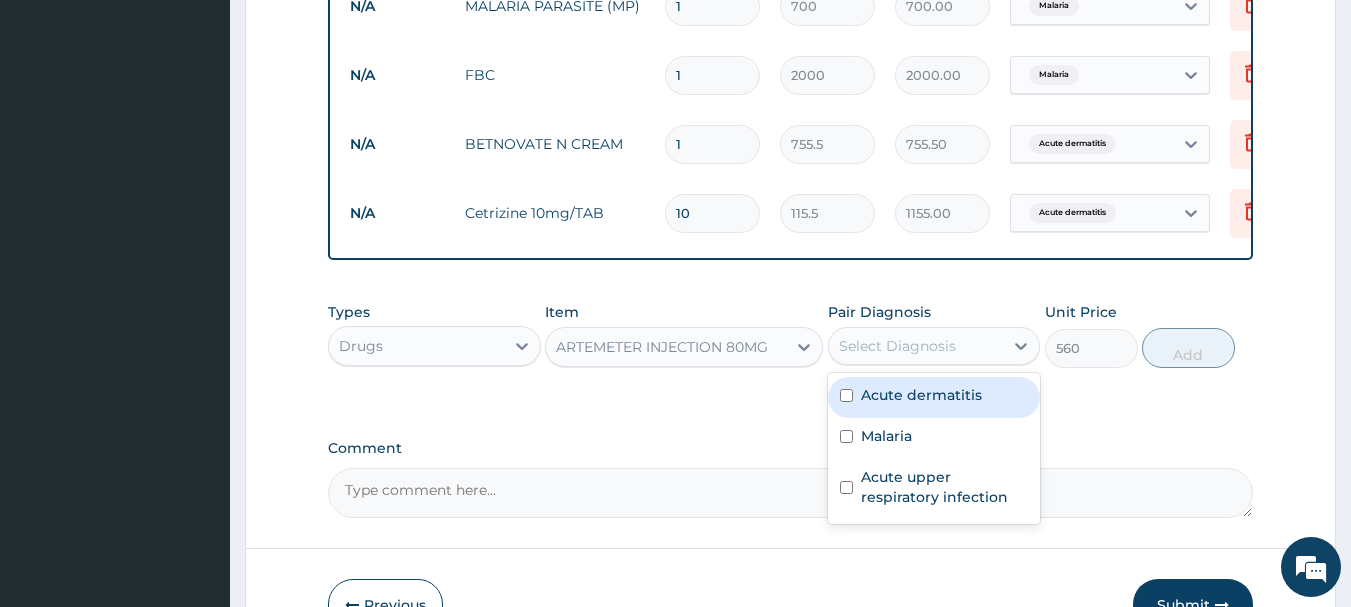 click on "Select Diagnosis" at bounding box center (916, 346) 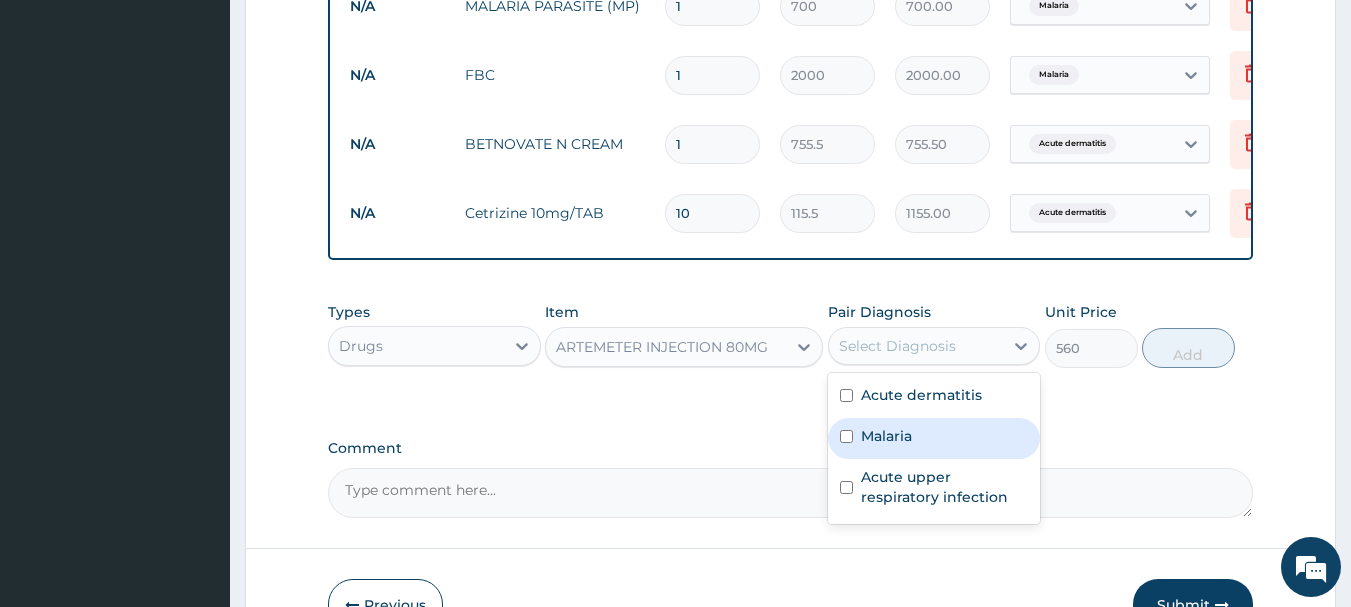 click on "Malaria" at bounding box center [934, 438] 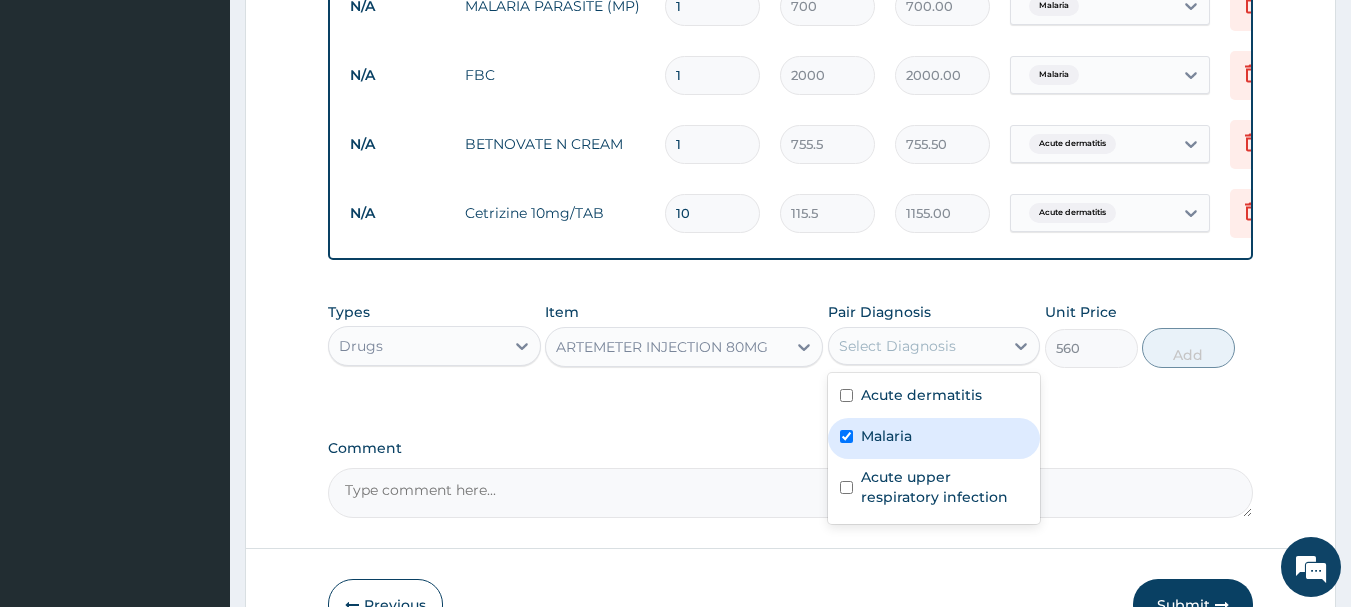 checkbox on "true" 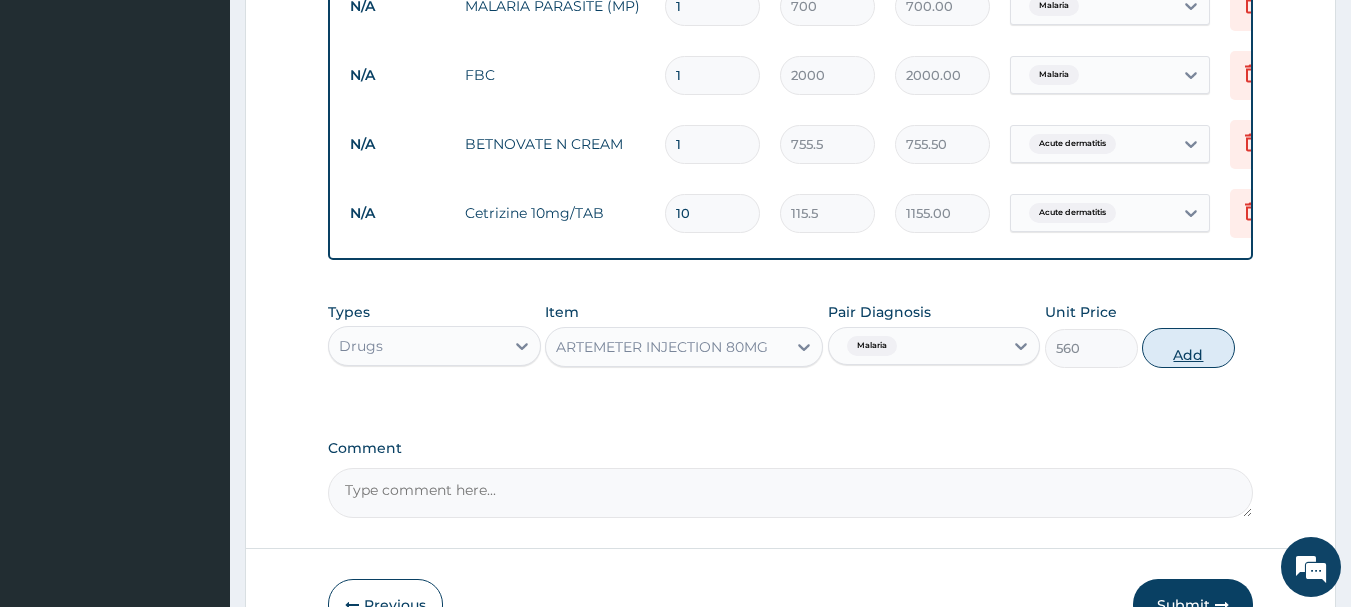 click on "Add" at bounding box center (1188, 348) 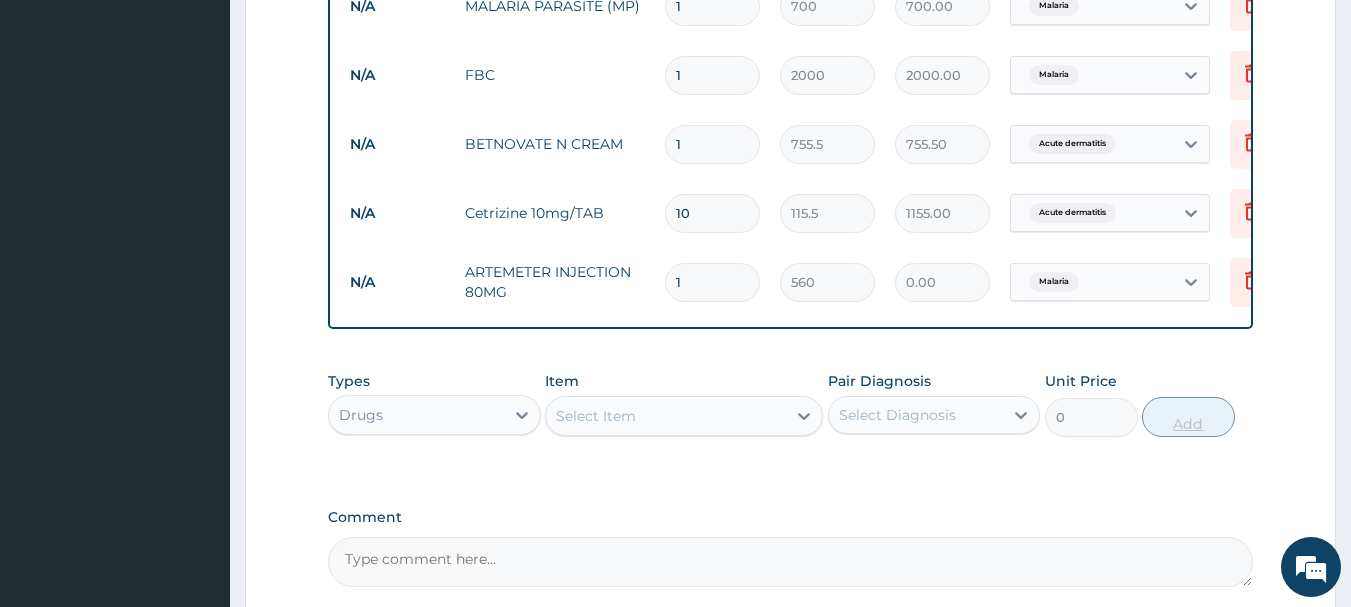 type 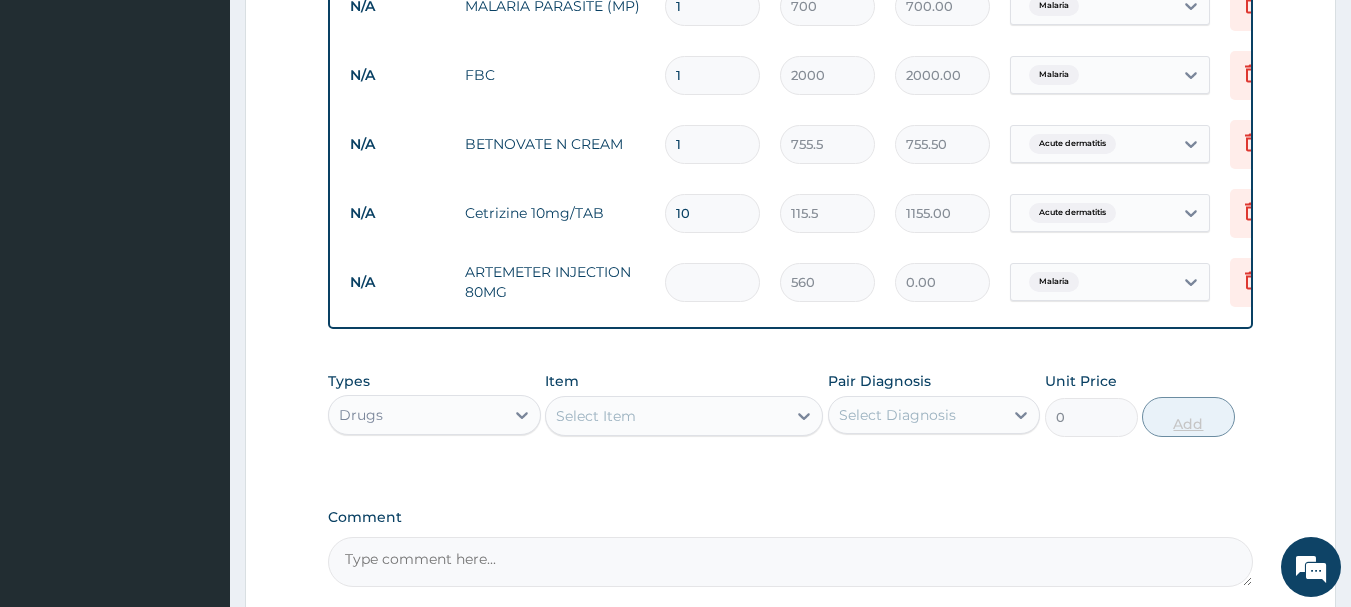 type on "0.00" 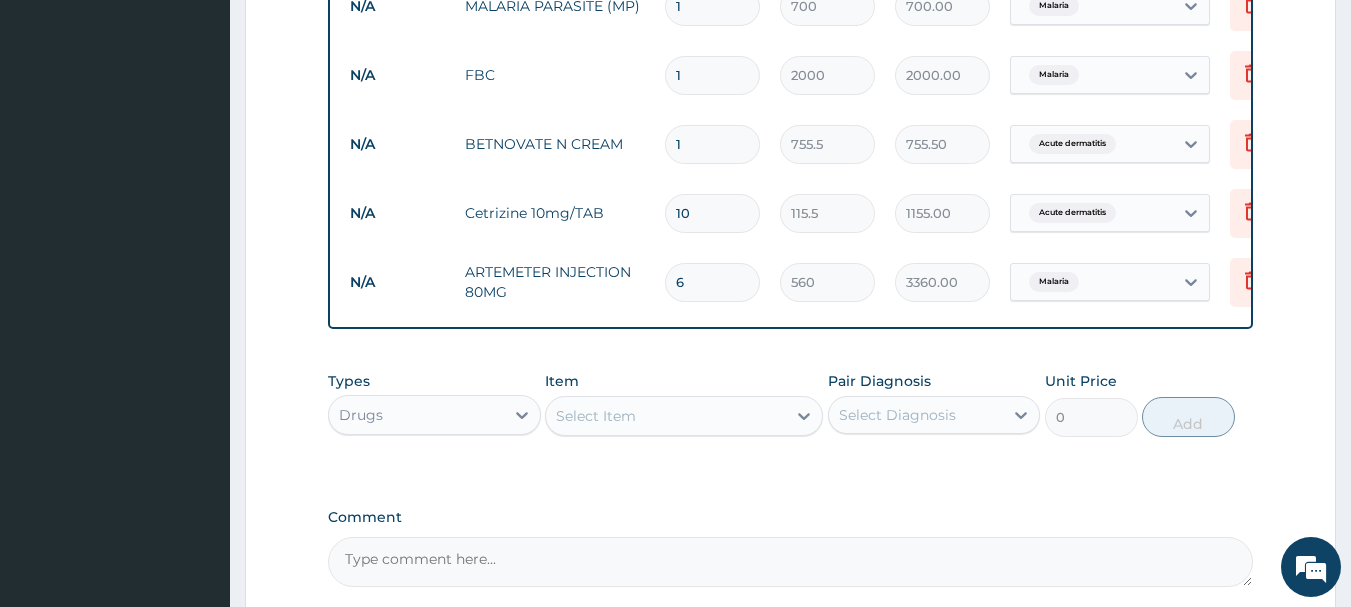 type on "6" 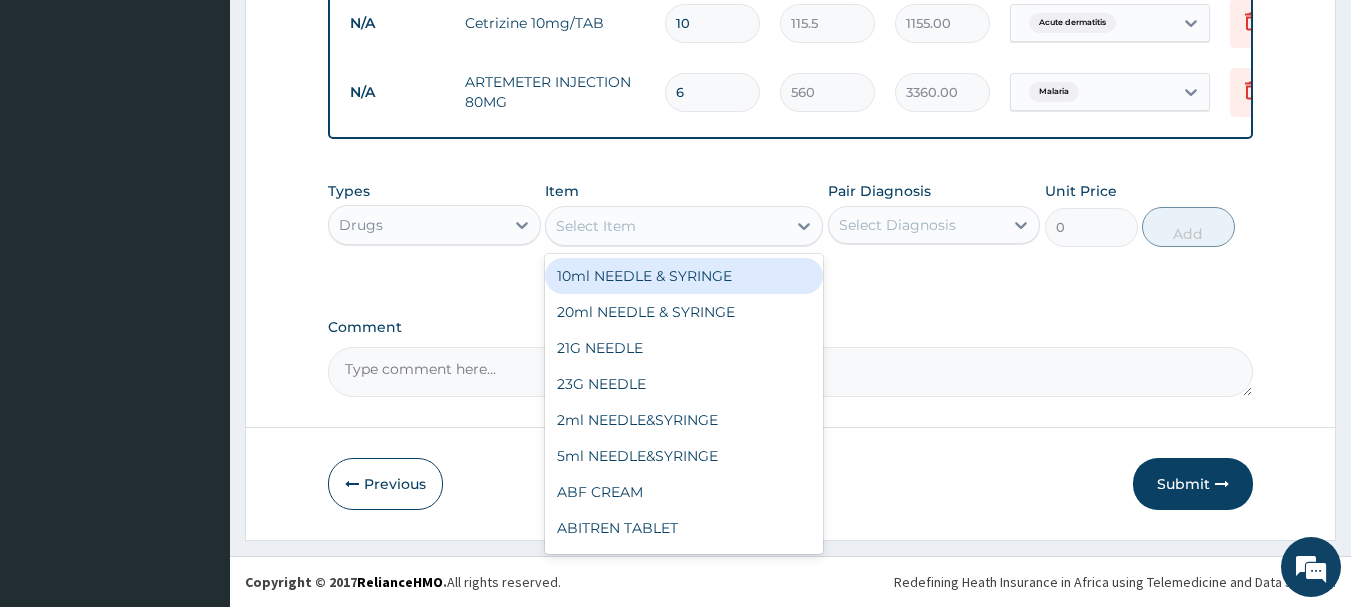 scroll, scrollTop: 1092, scrollLeft: 0, axis: vertical 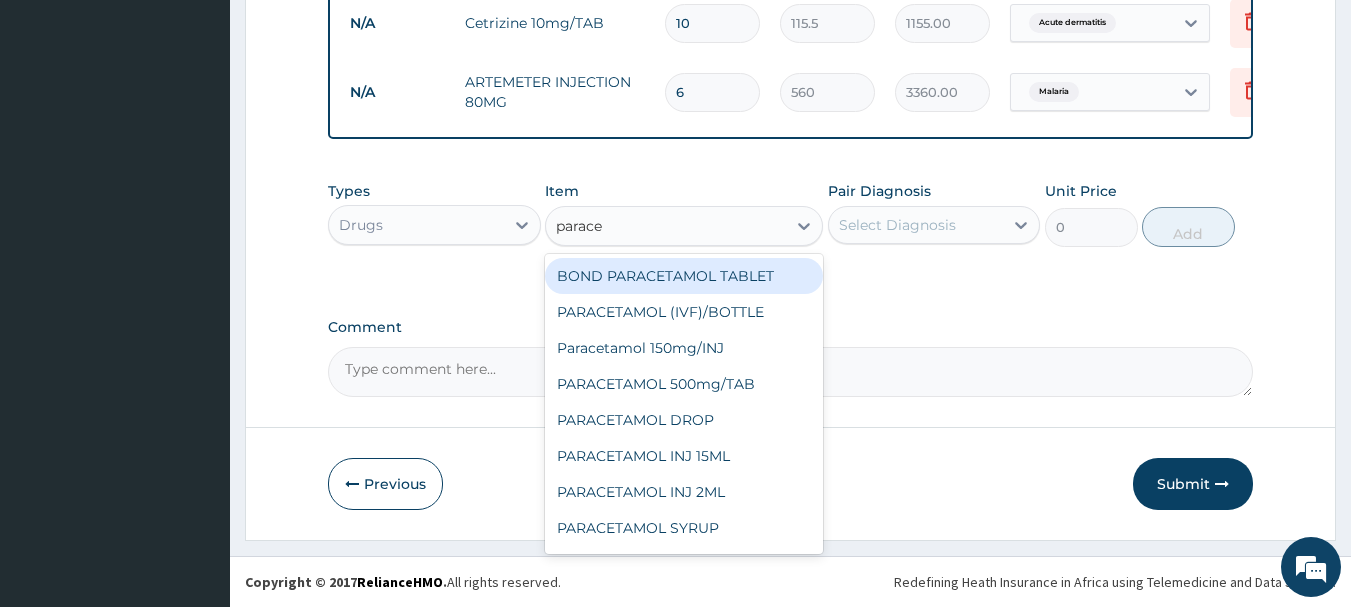 type on "paracet" 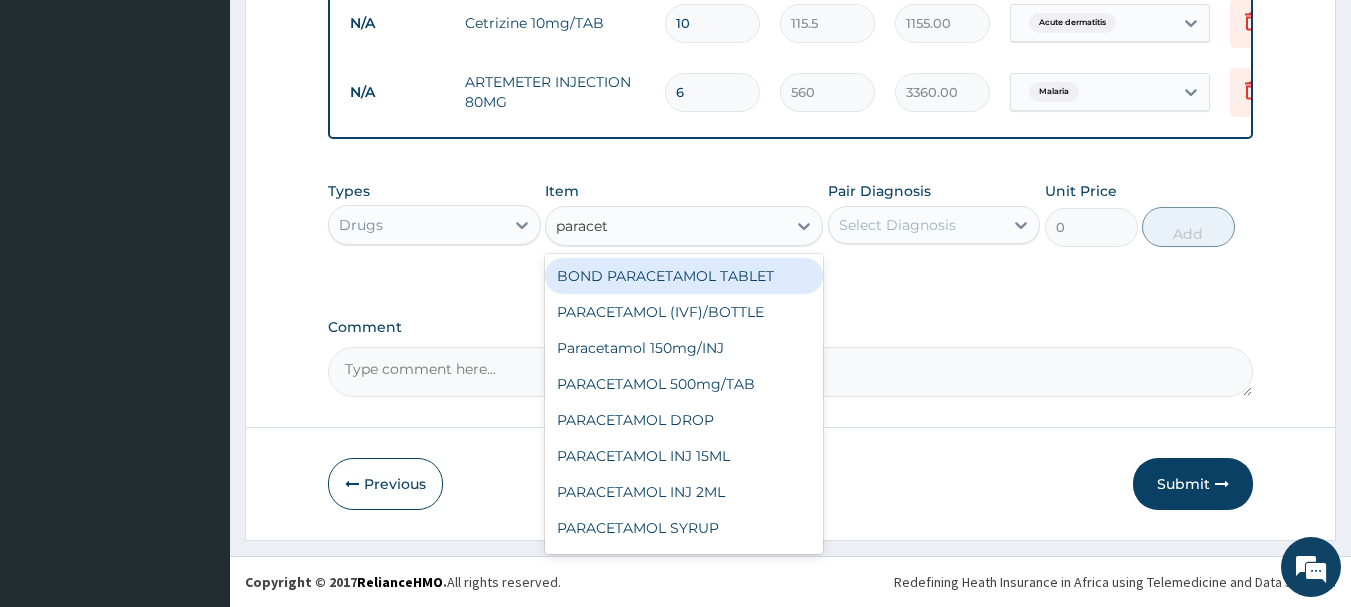 click on "BOND PARACETAMOL TABLET" at bounding box center (684, 276) 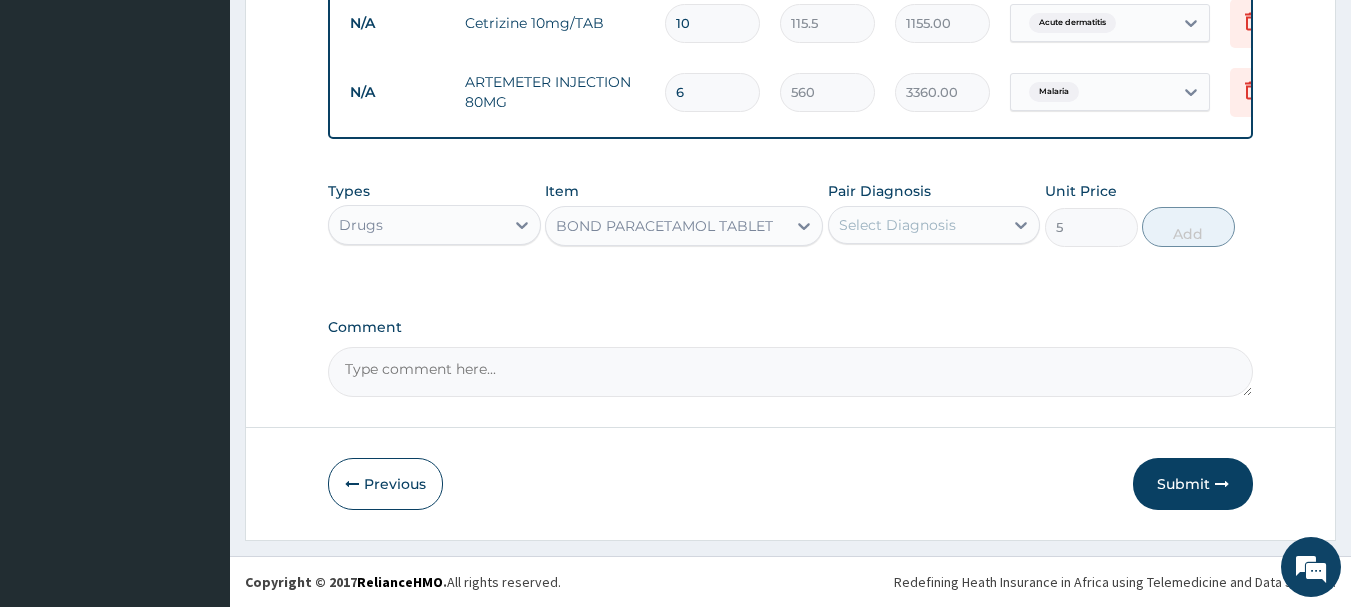 click on "Select Diagnosis" at bounding box center [916, 225] 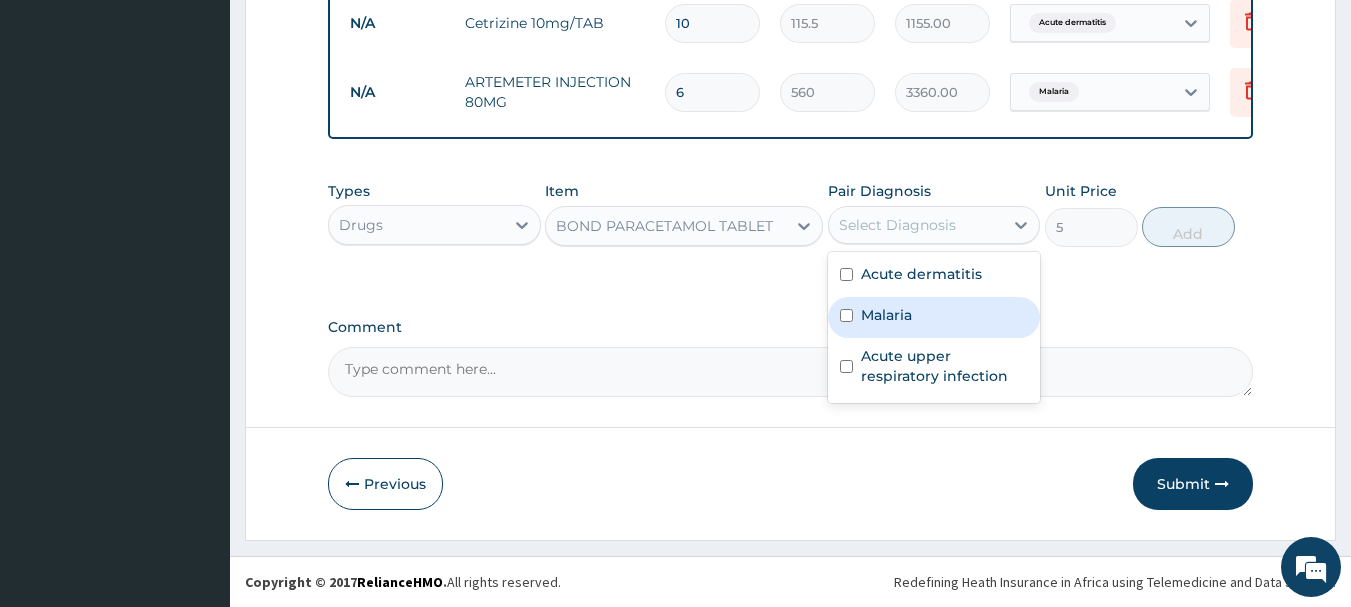 click on "Malaria" at bounding box center (886, 315) 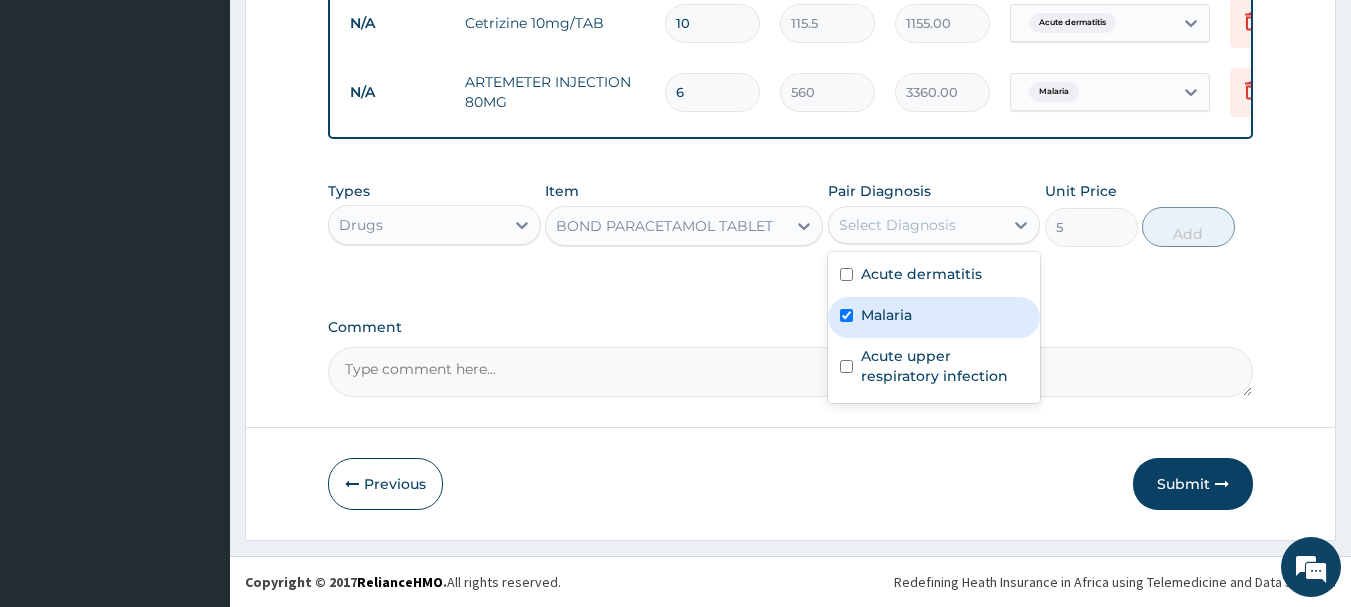 checkbox on "true" 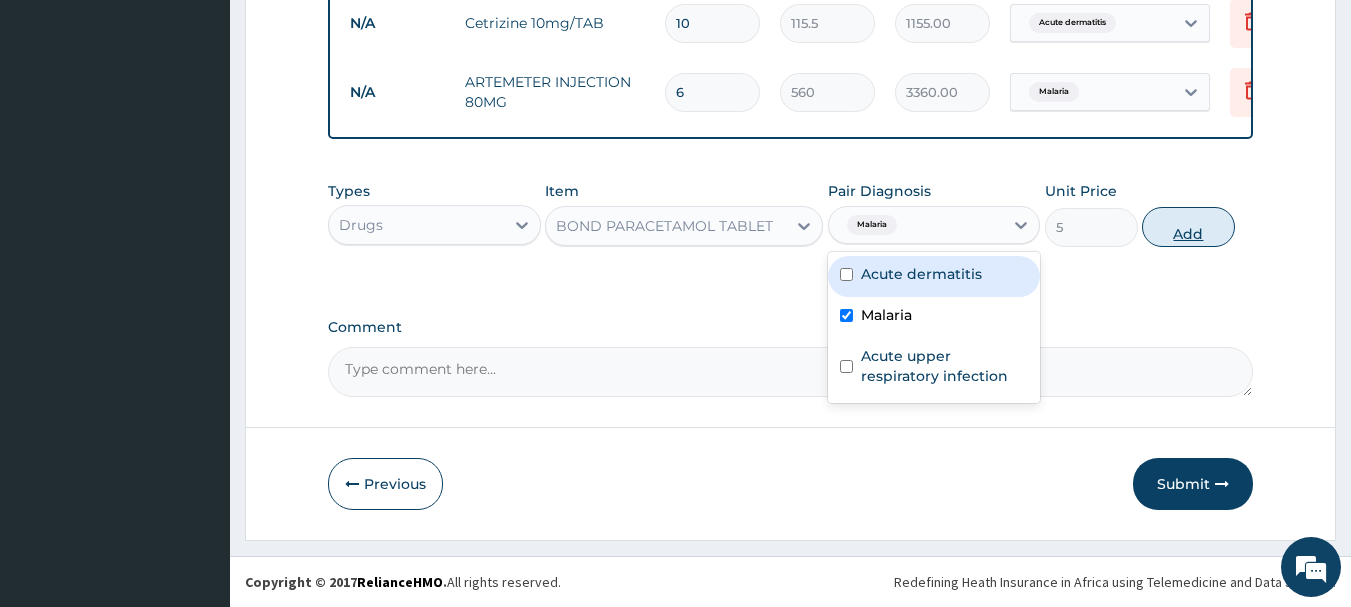 click on "Add" at bounding box center (1188, 227) 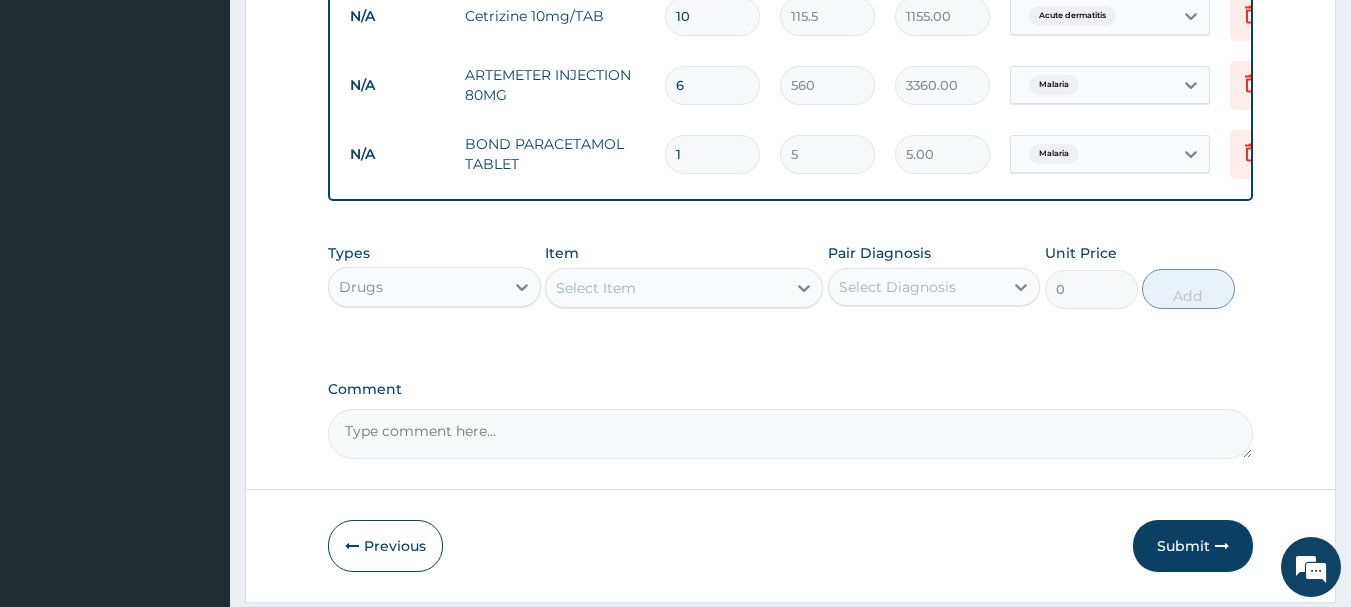 type on "18" 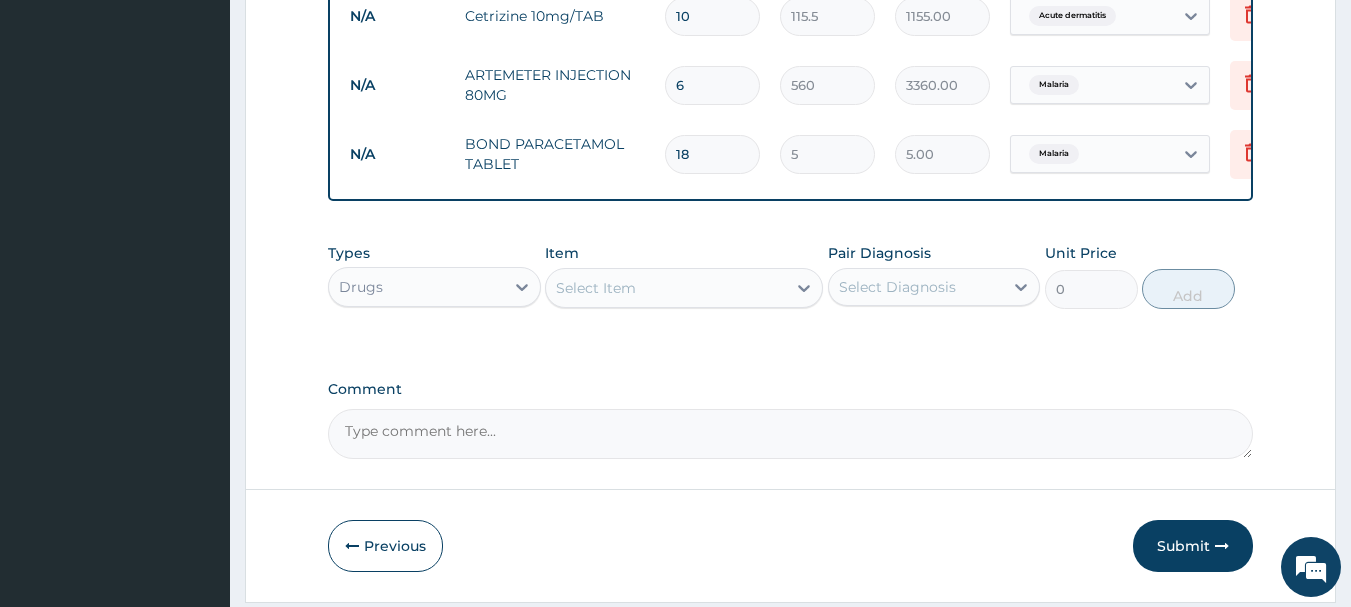 type on "90.00" 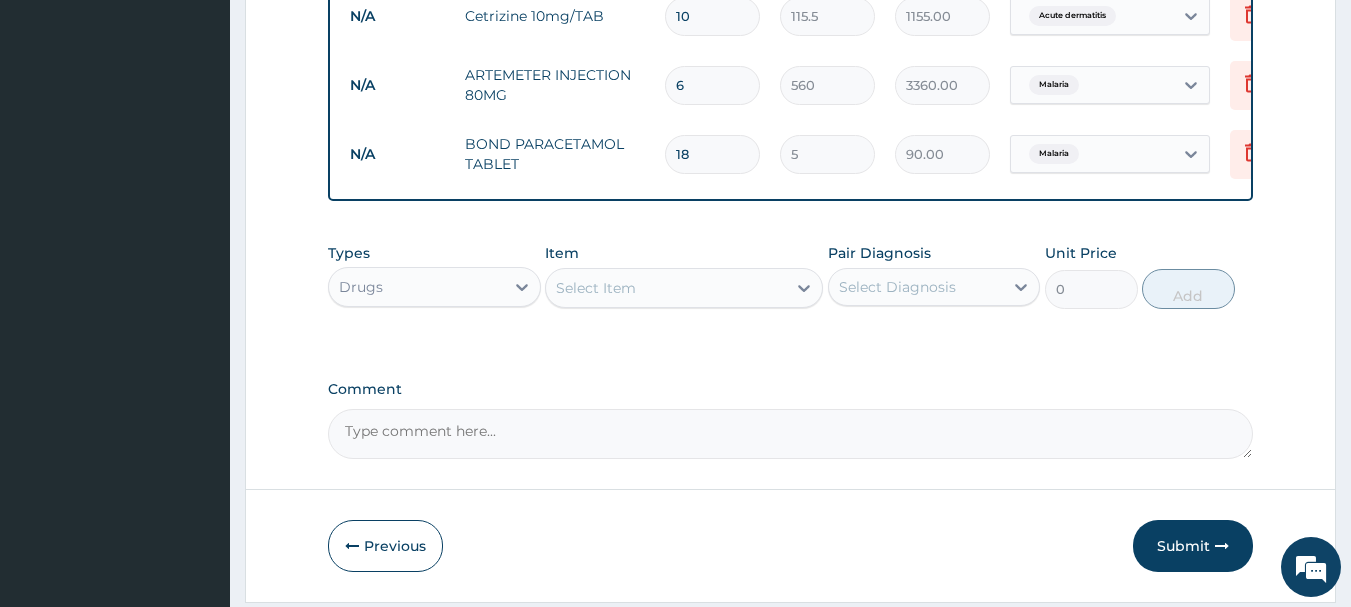 type on "18" 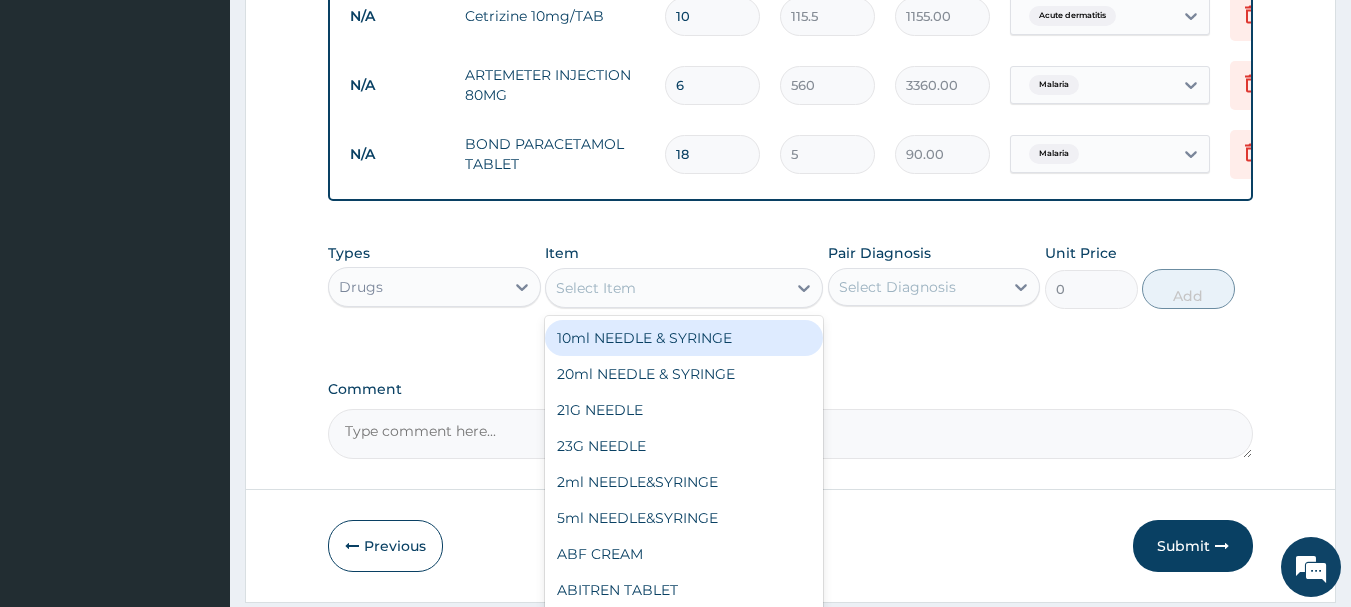 type on "a" 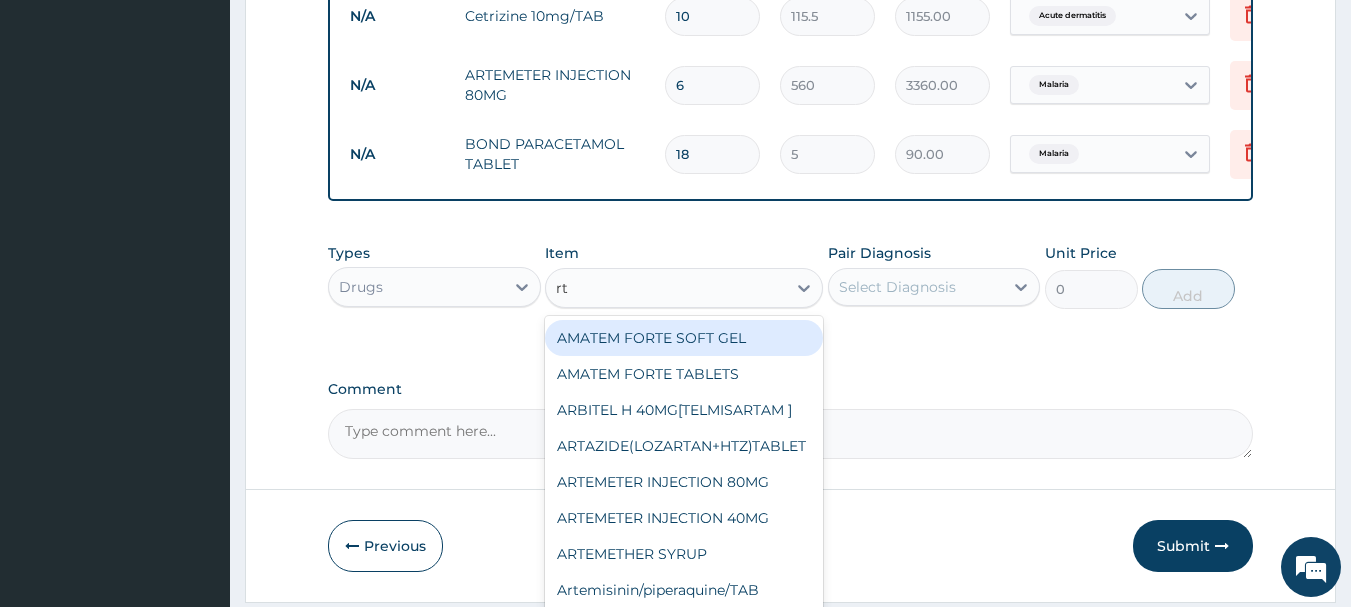 type on "r" 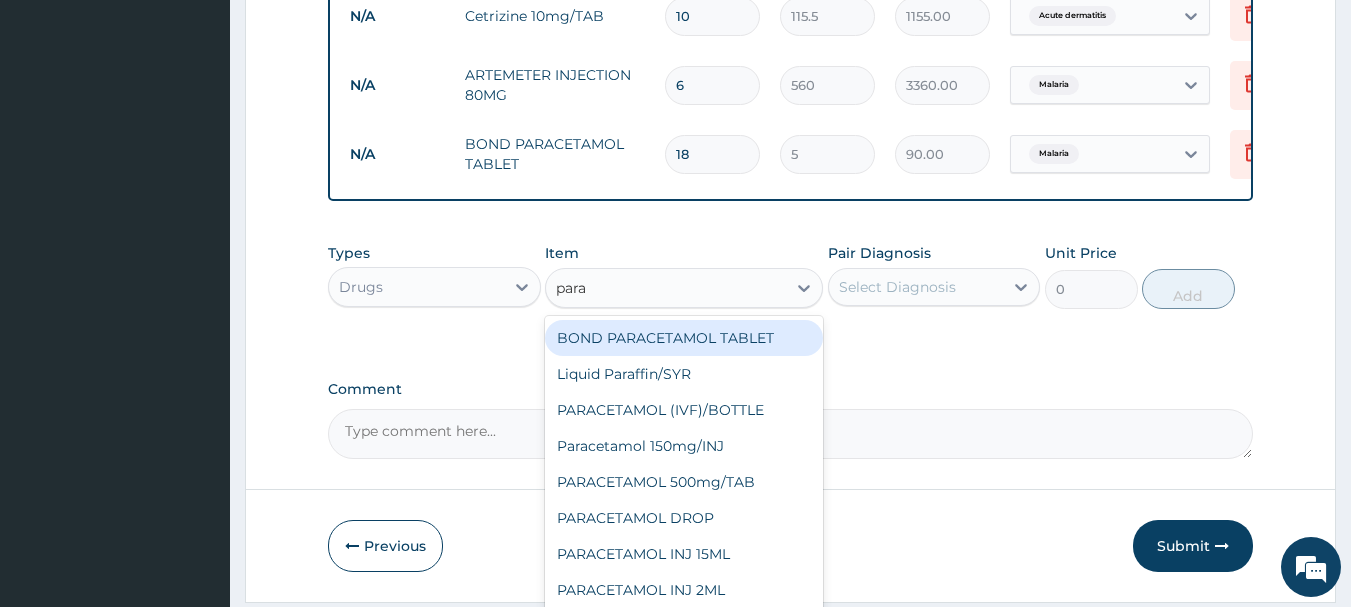 type on "parac" 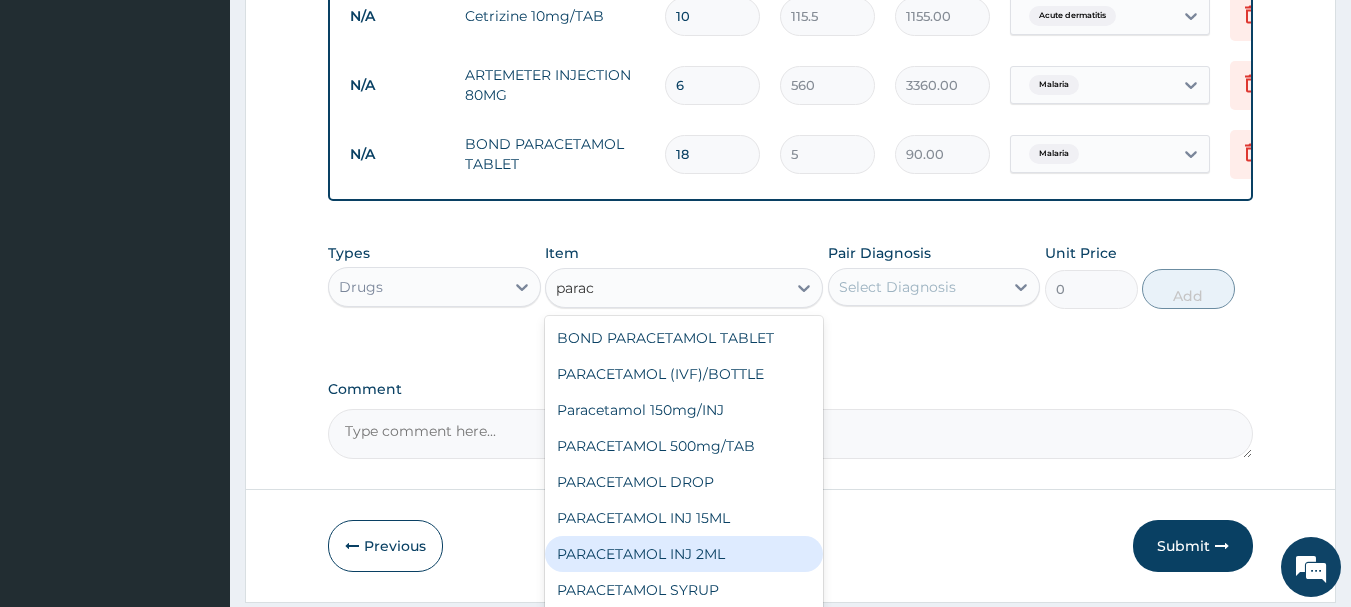 click on "PARACETAMOL INJ 2ML" at bounding box center [684, 554] 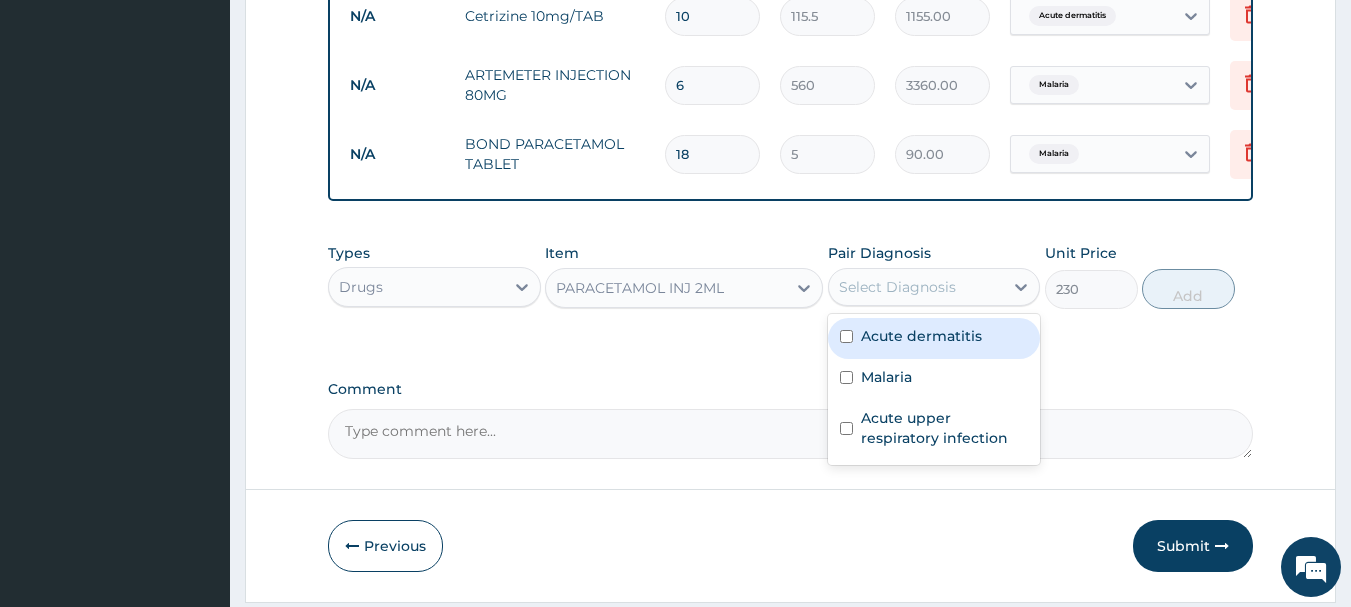 click on "Select Diagnosis" at bounding box center [916, 287] 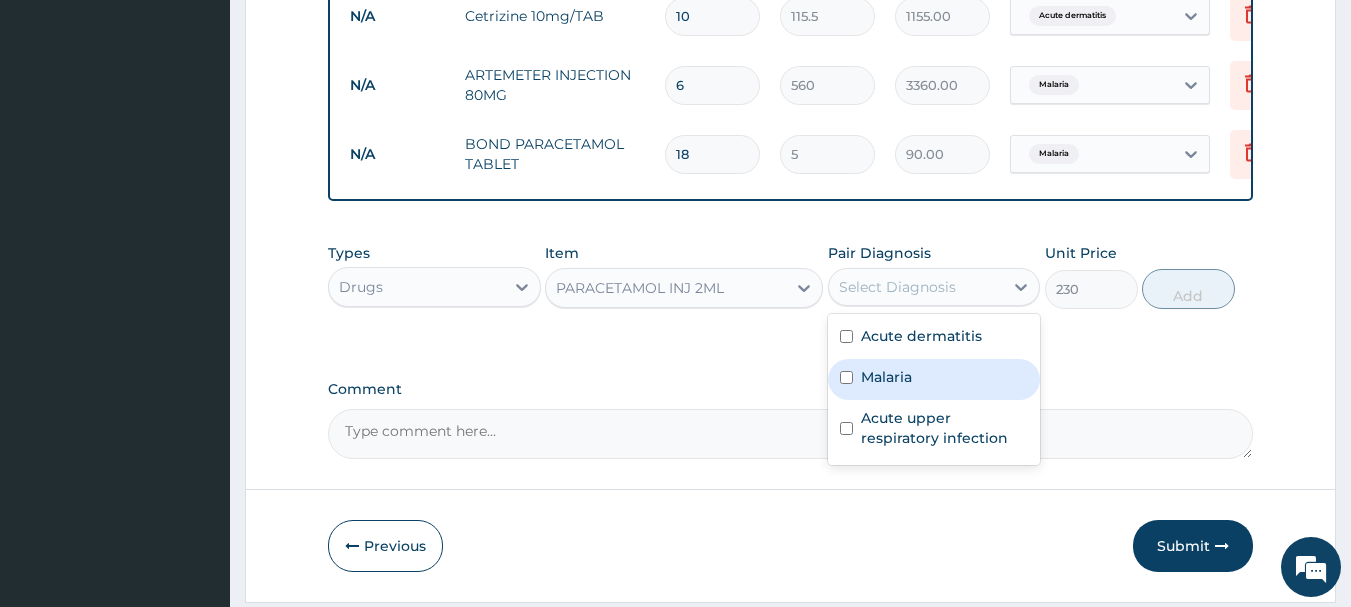 click on "Malaria" at bounding box center [934, 379] 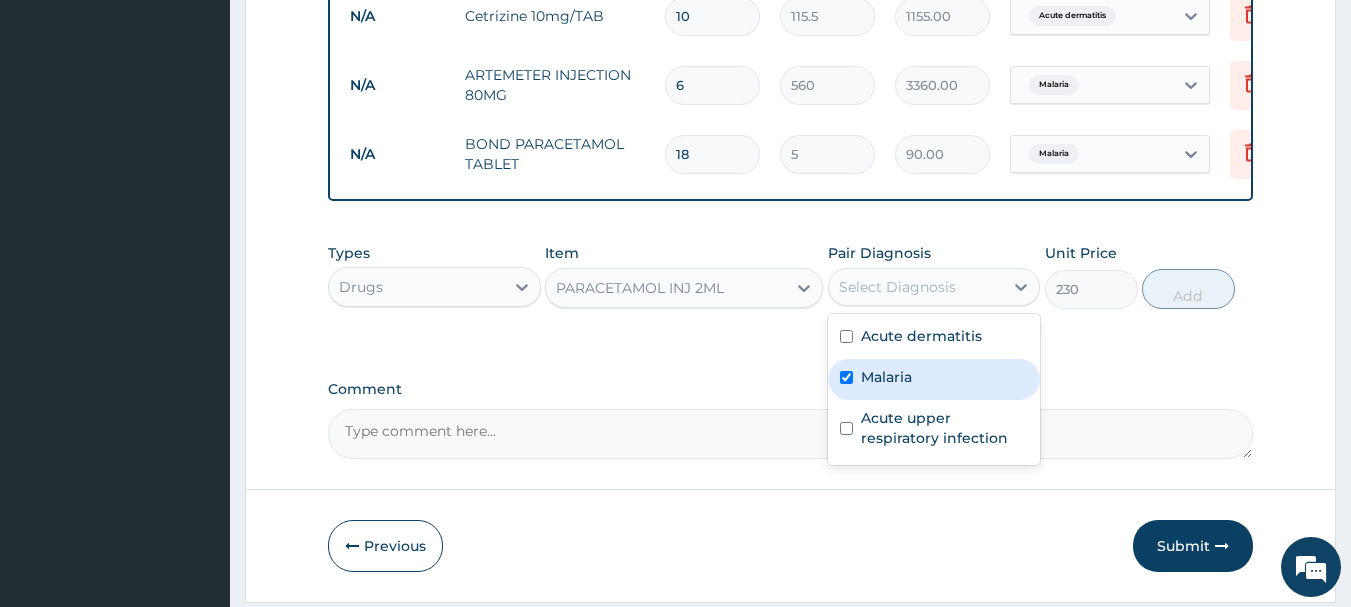 checkbox on "true" 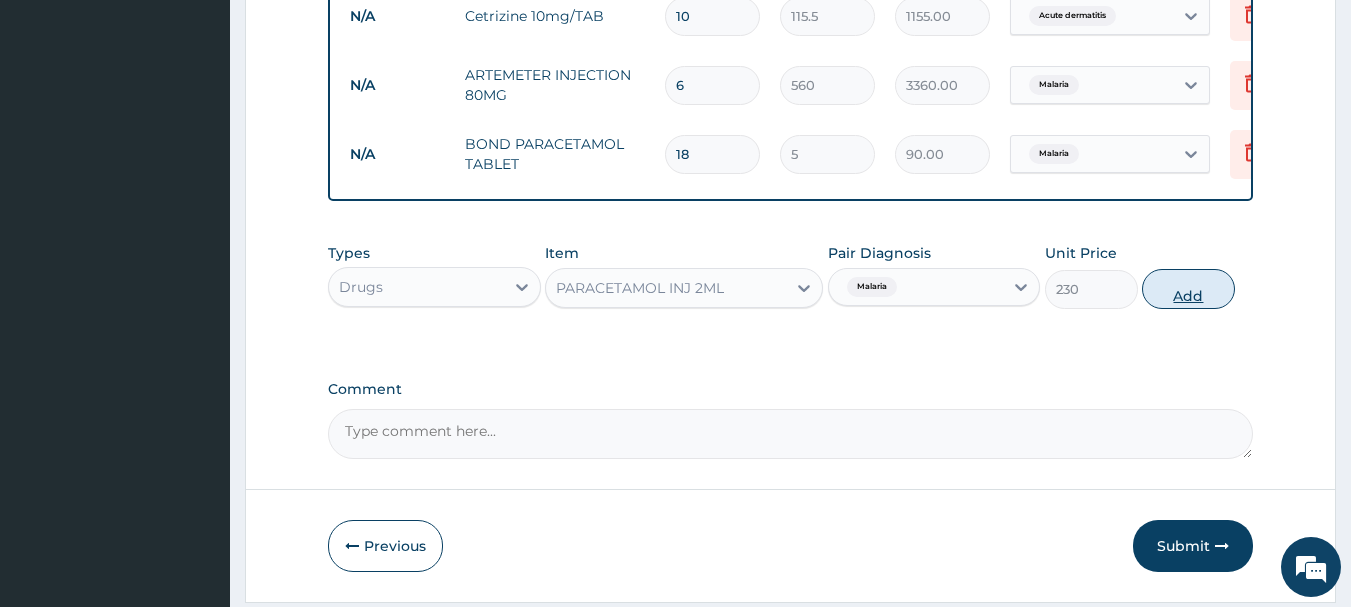click on "Add" at bounding box center [1188, 289] 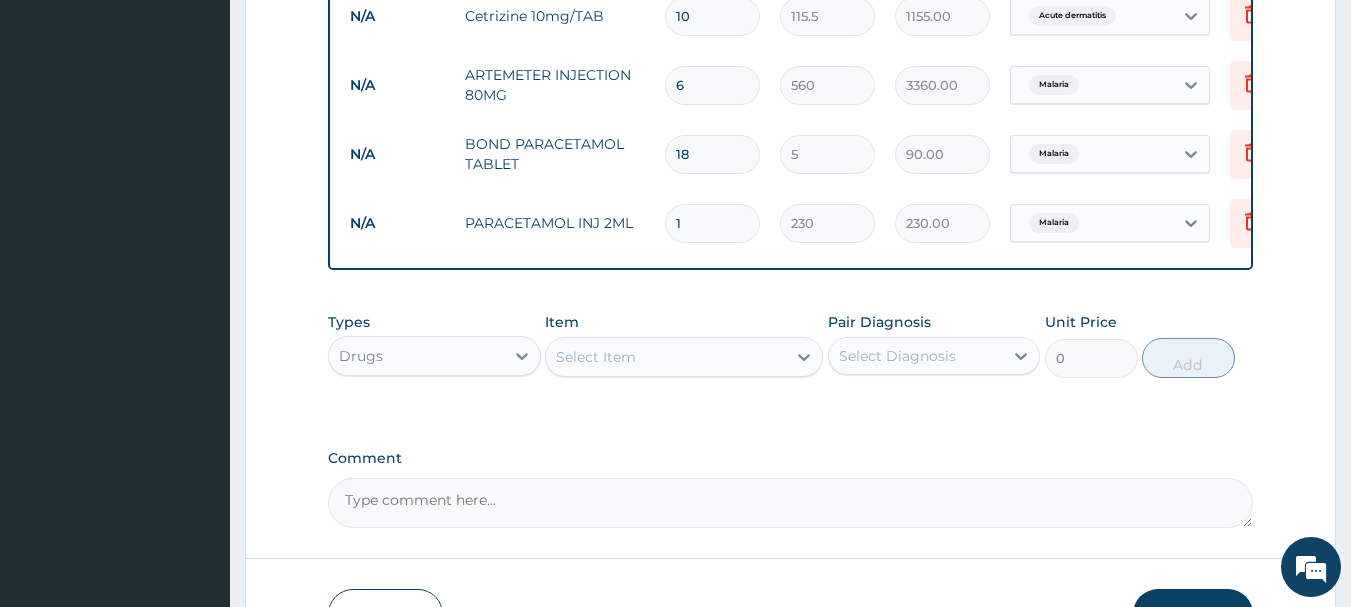 click on "Select Item" at bounding box center [666, 357] 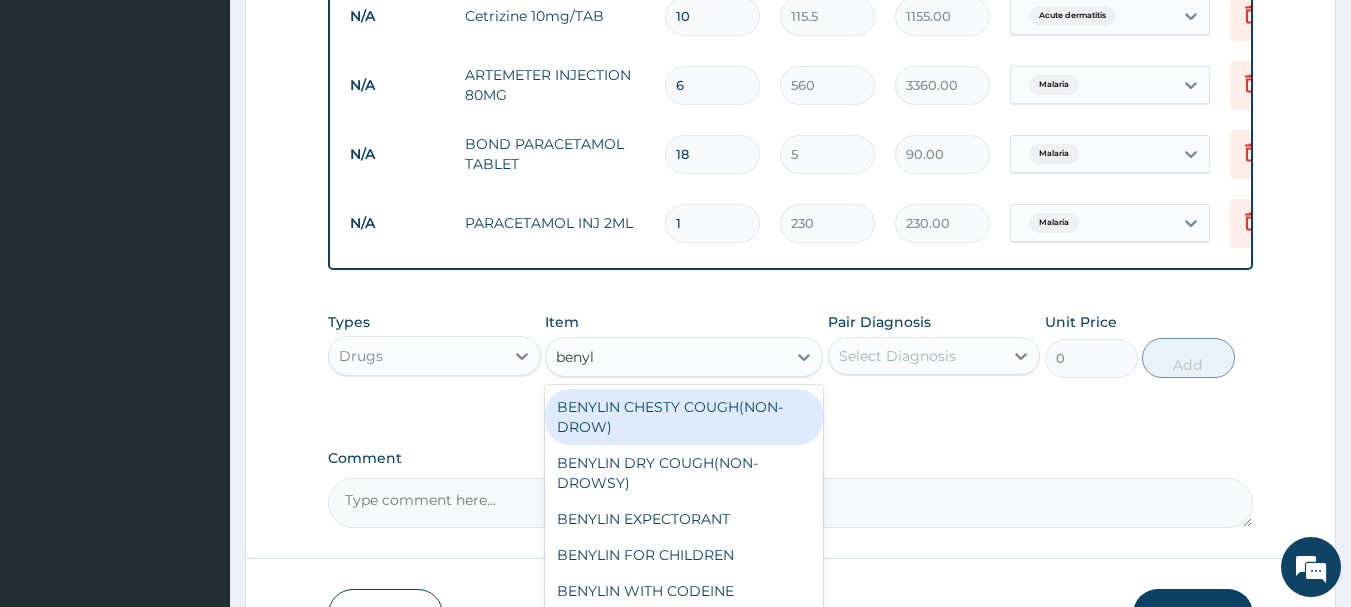 type on "benyli" 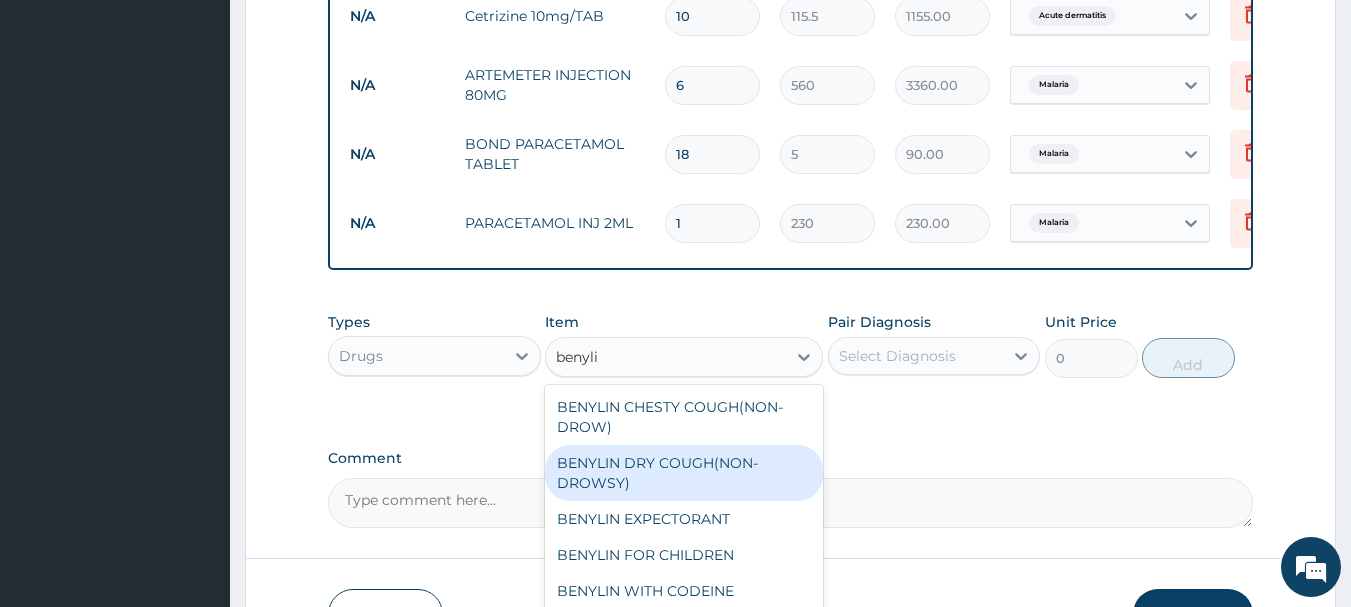 click on "BENYLIN DRY COUGH(NON-DROWSY)" at bounding box center (684, 473) 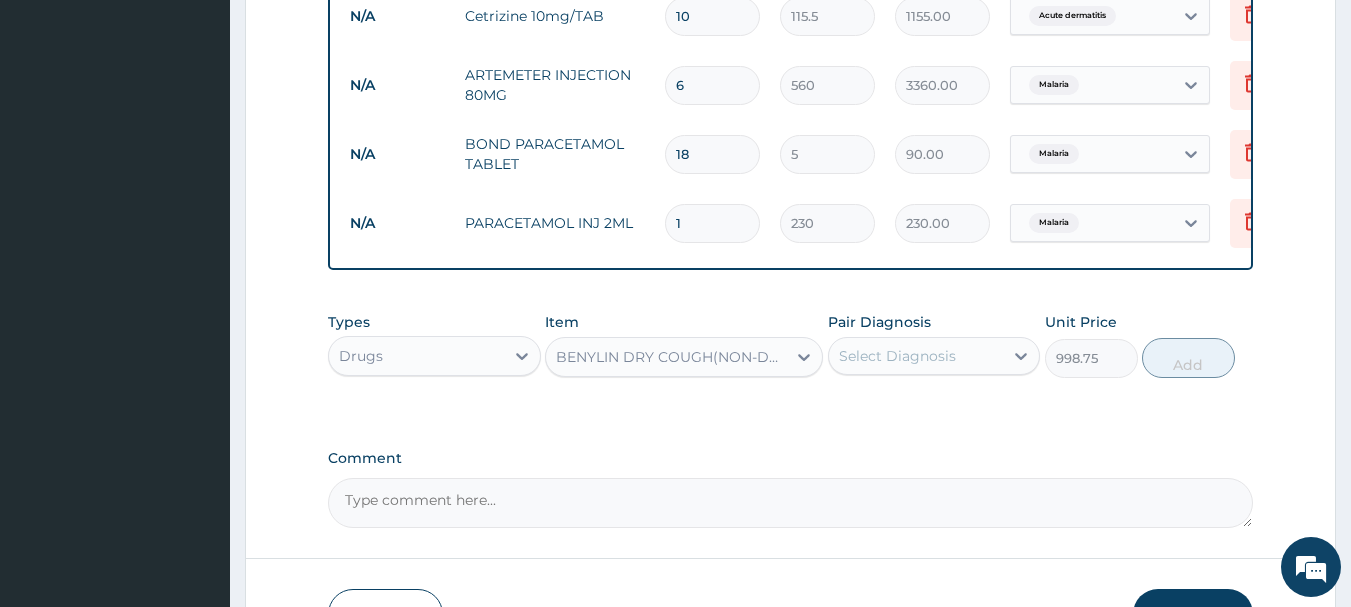 click on "Select Diagnosis" at bounding box center (897, 356) 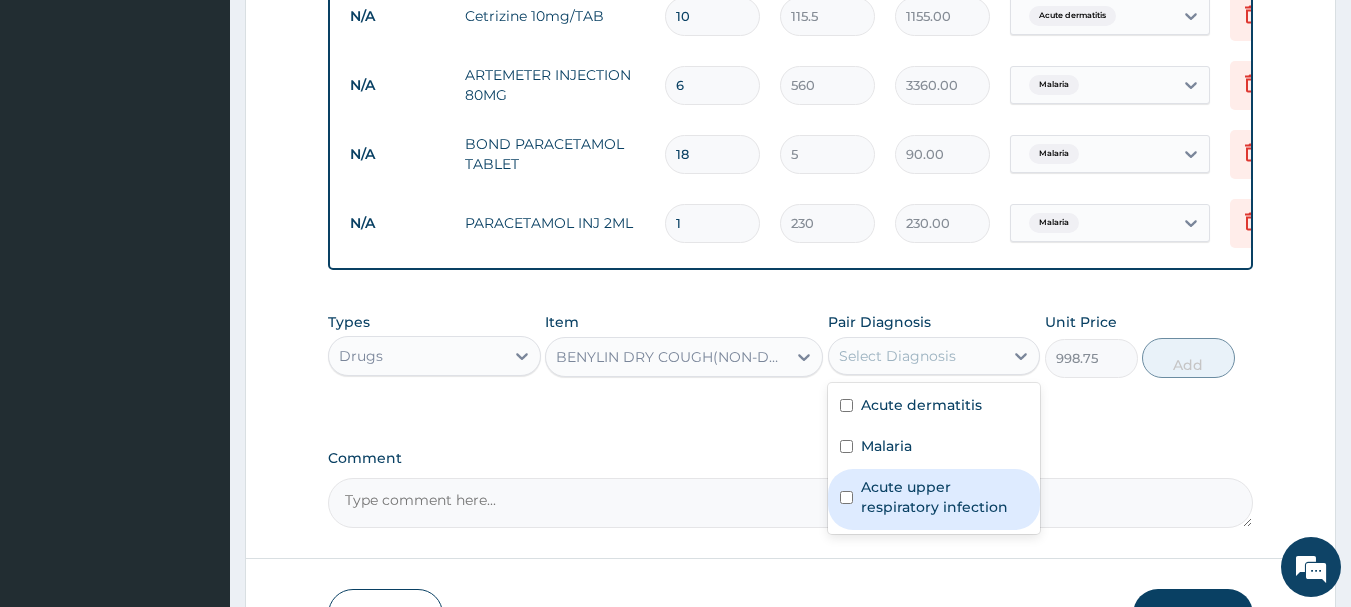 click on "Acute upper respiratory infection" at bounding box center [945, 497] 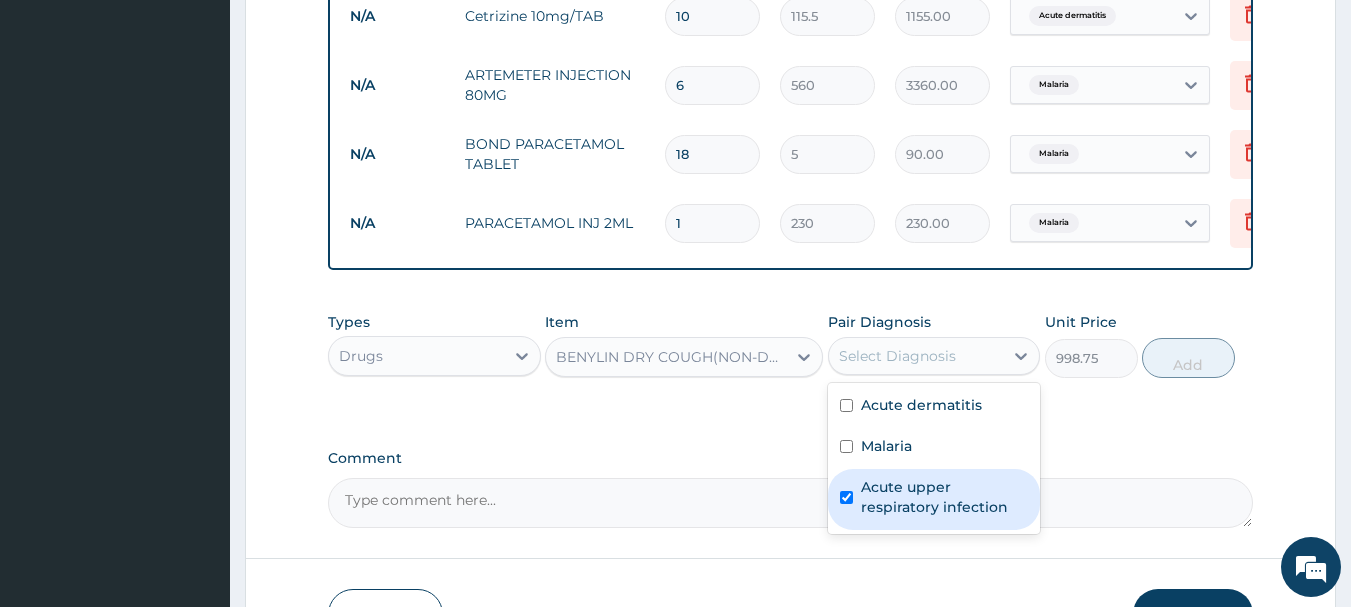 checkbox on "true" 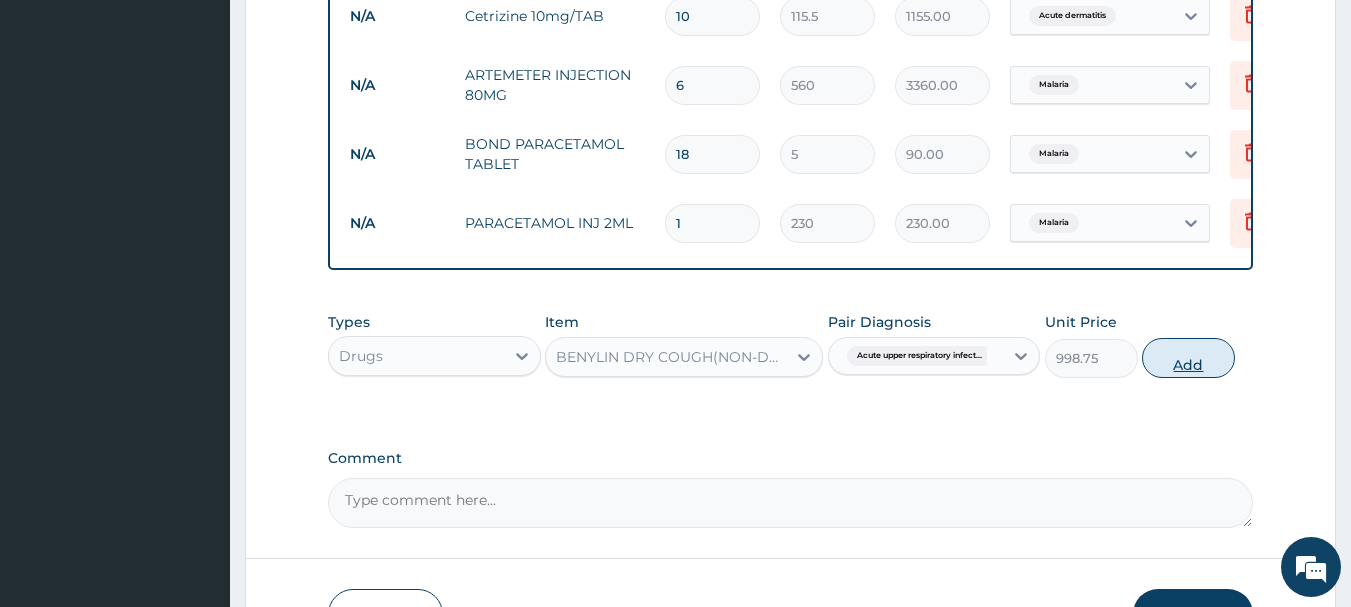 click on "Add" at bounding box center (1188, 358) 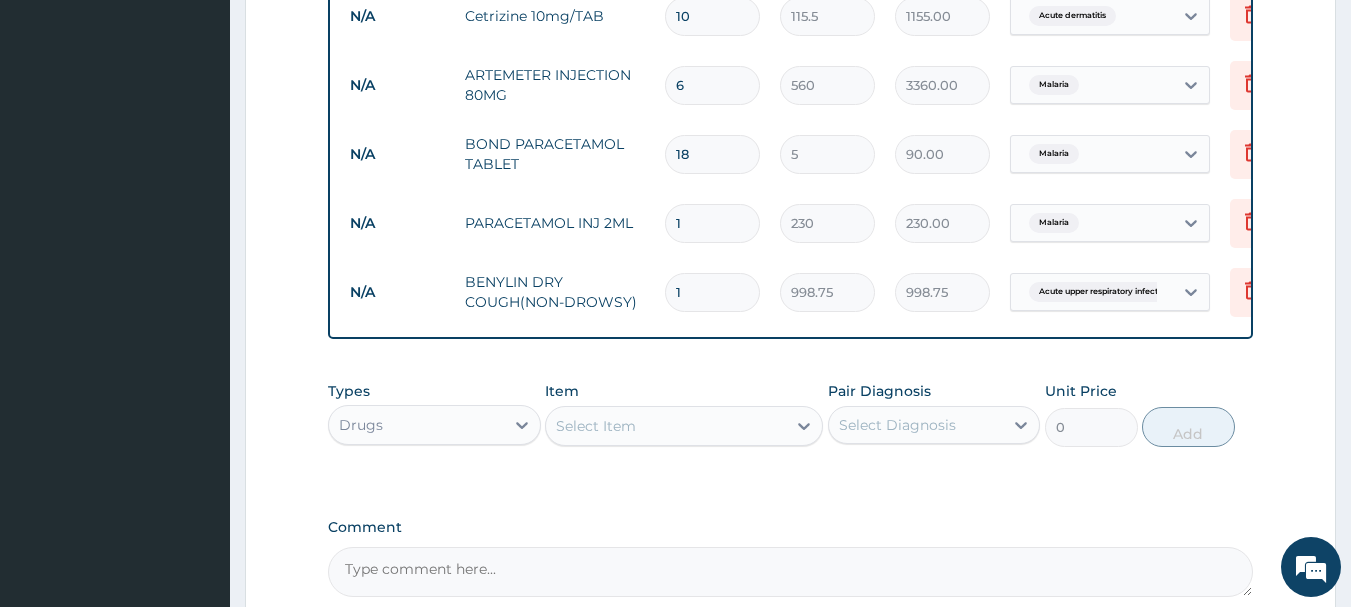 click on "Select Item" at bounding box center (666, 426) 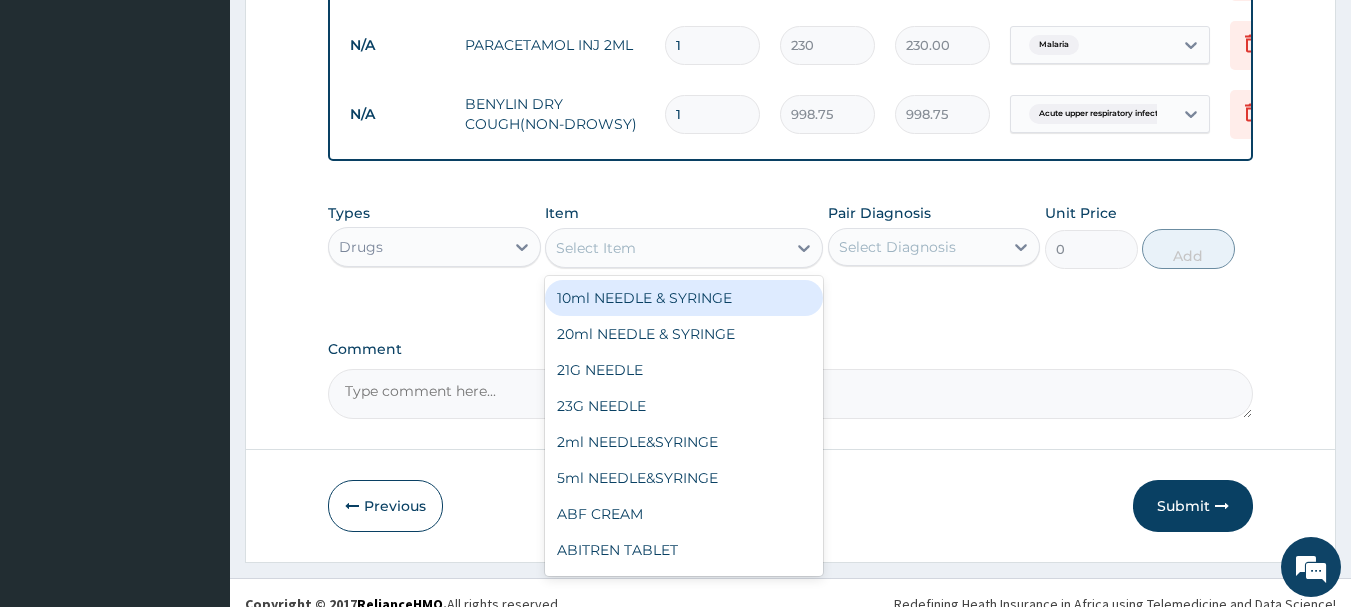 scroll, scrollTop: 1253, scrollLeft: 0, axis: vertical 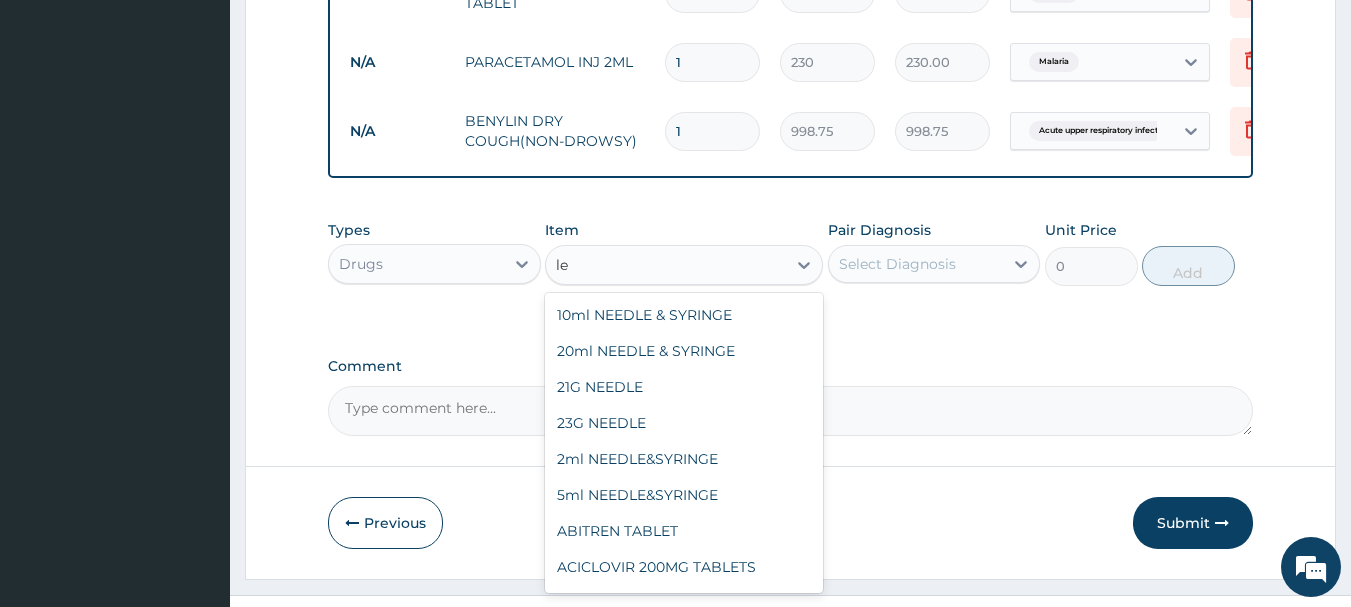 type on "l" 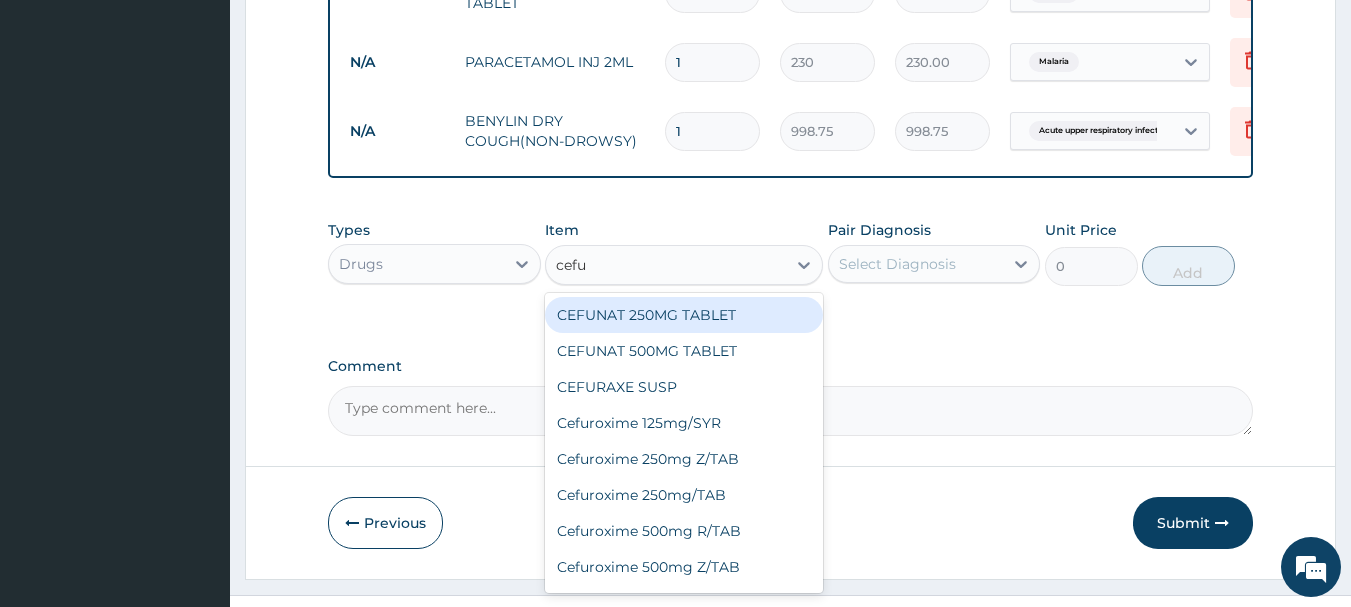 type on "cefur" 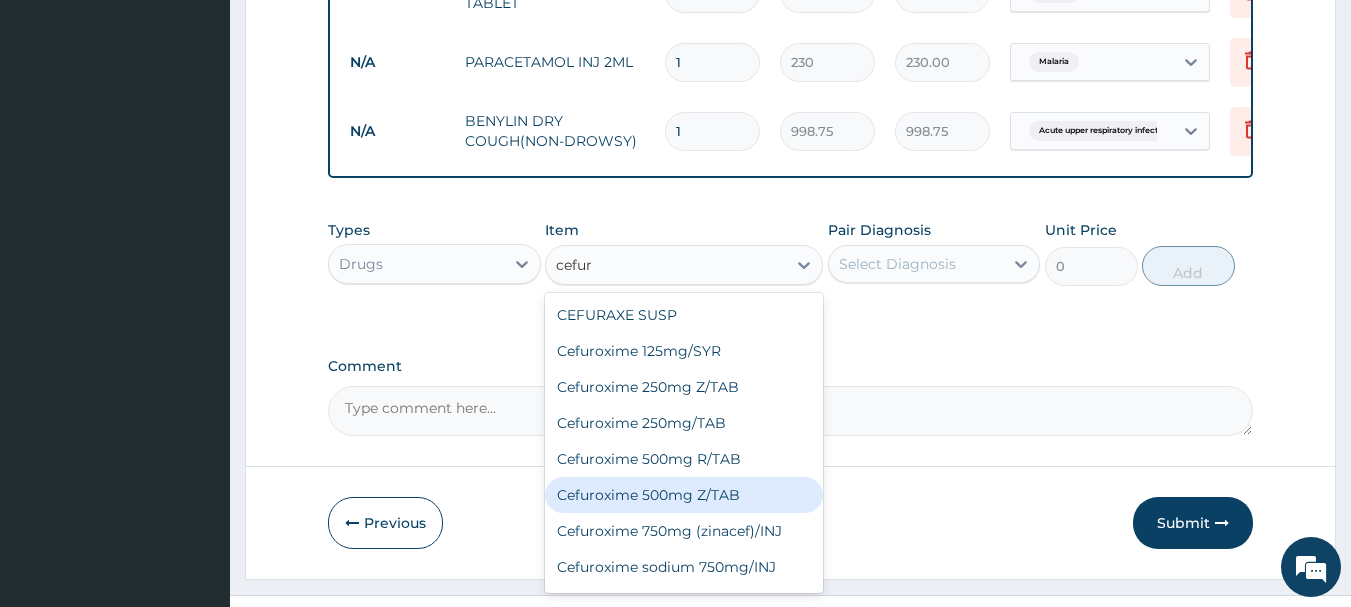click on "Cefuroxime 500mg Z/TAB" at bounding box center [684, 495] 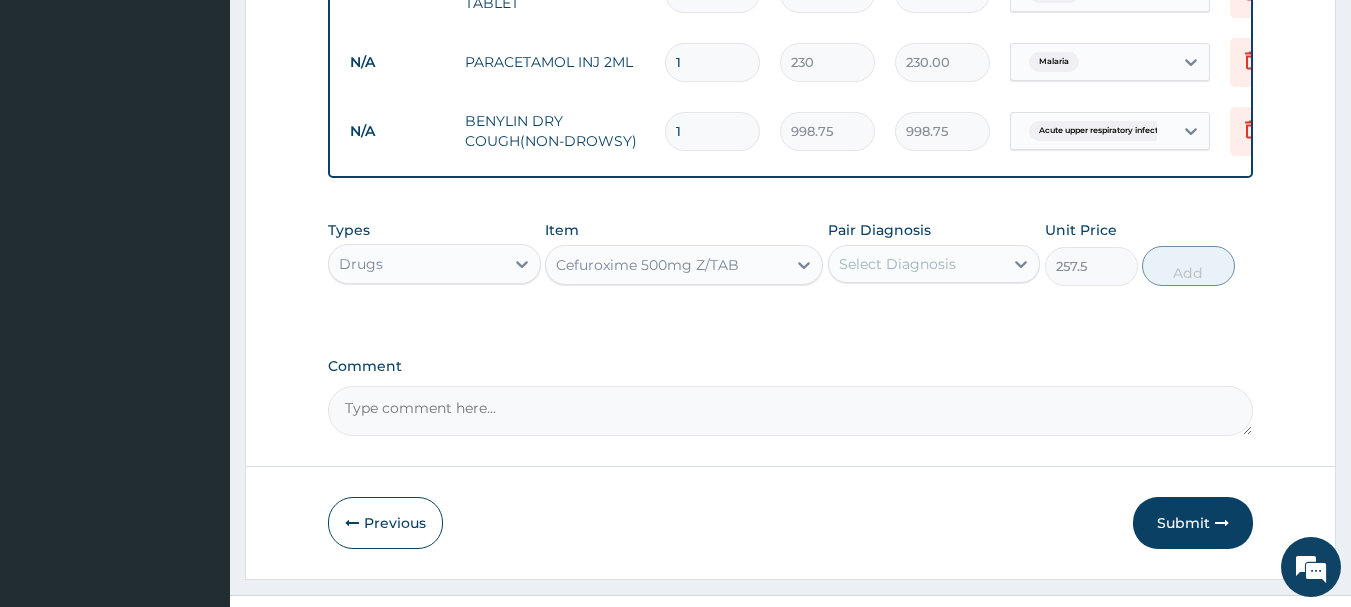 click on "Select Diagnosis" at bounding box center (916, 264) 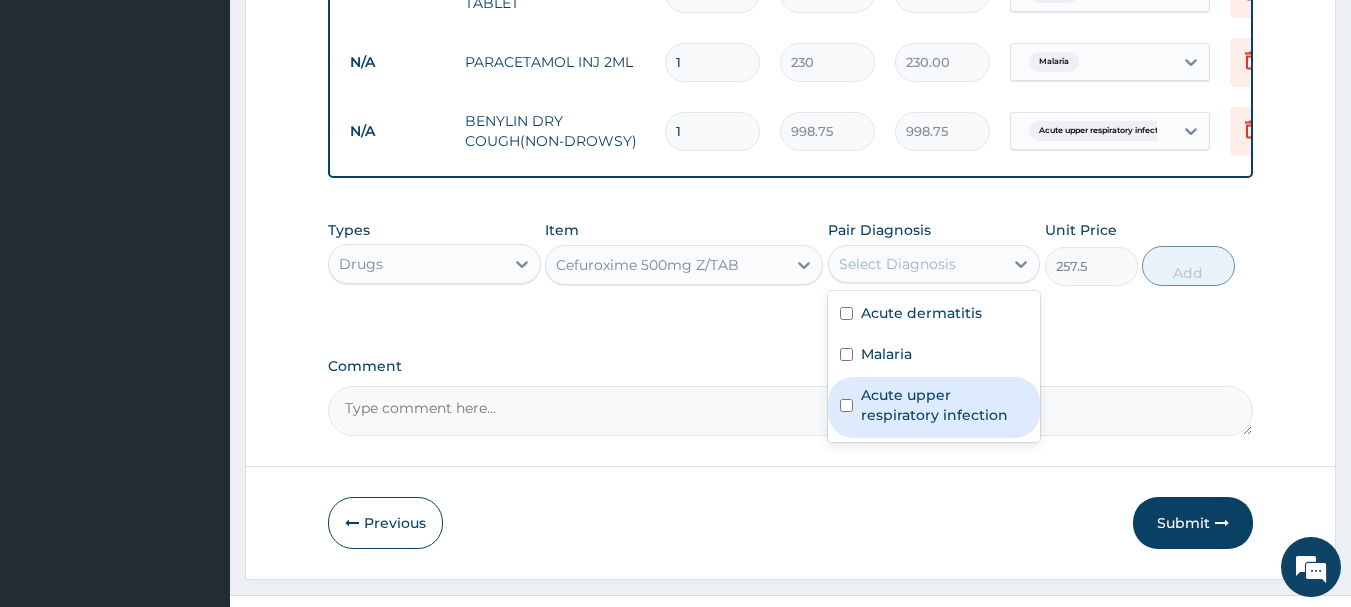click on "Acute upper respiratory infection" at bounding box center (945, 405) 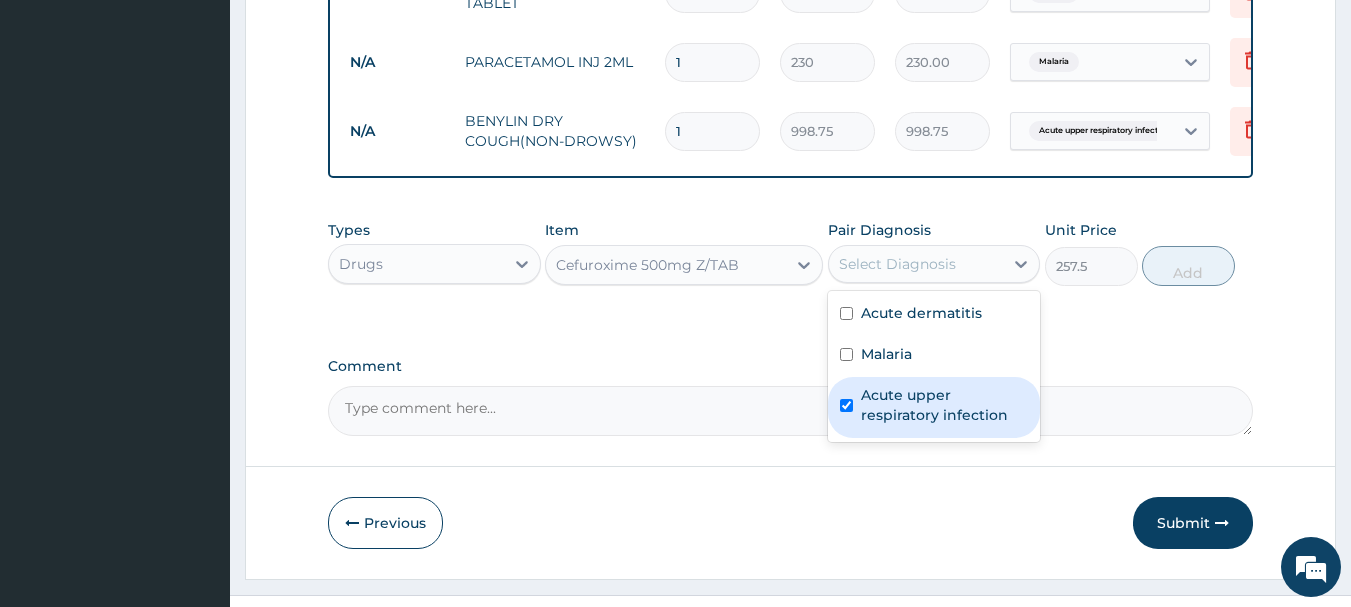 checkbox on "true" 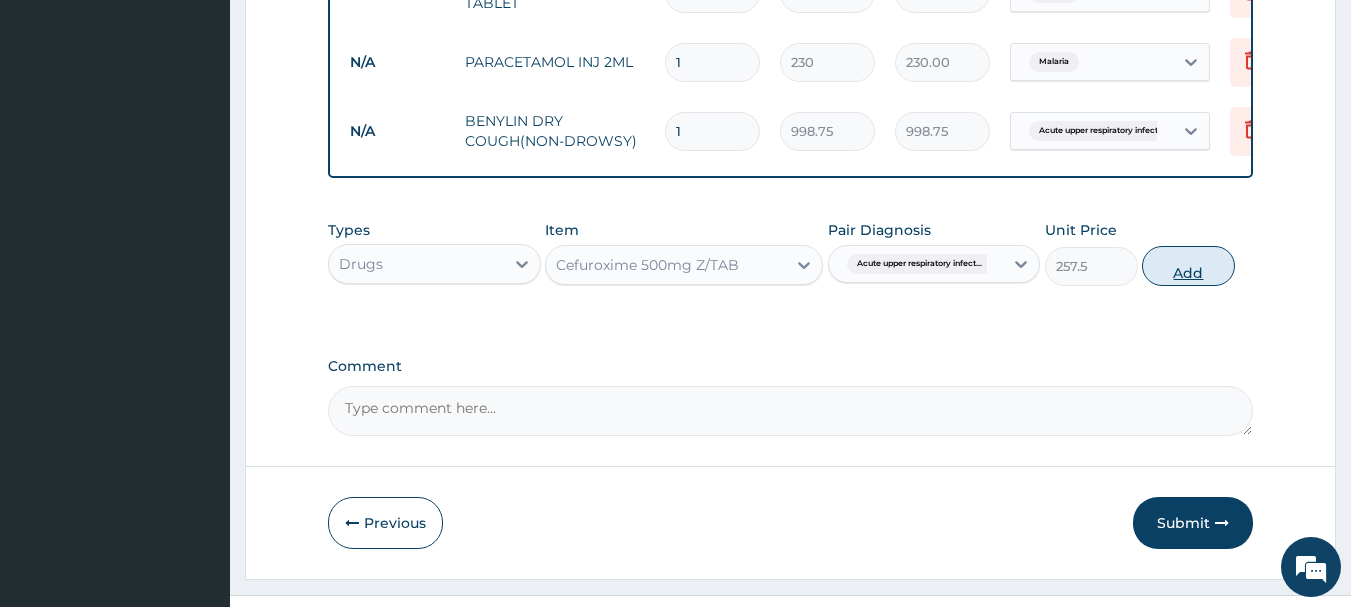 click on "Add" at bounding box center [1188, 266] 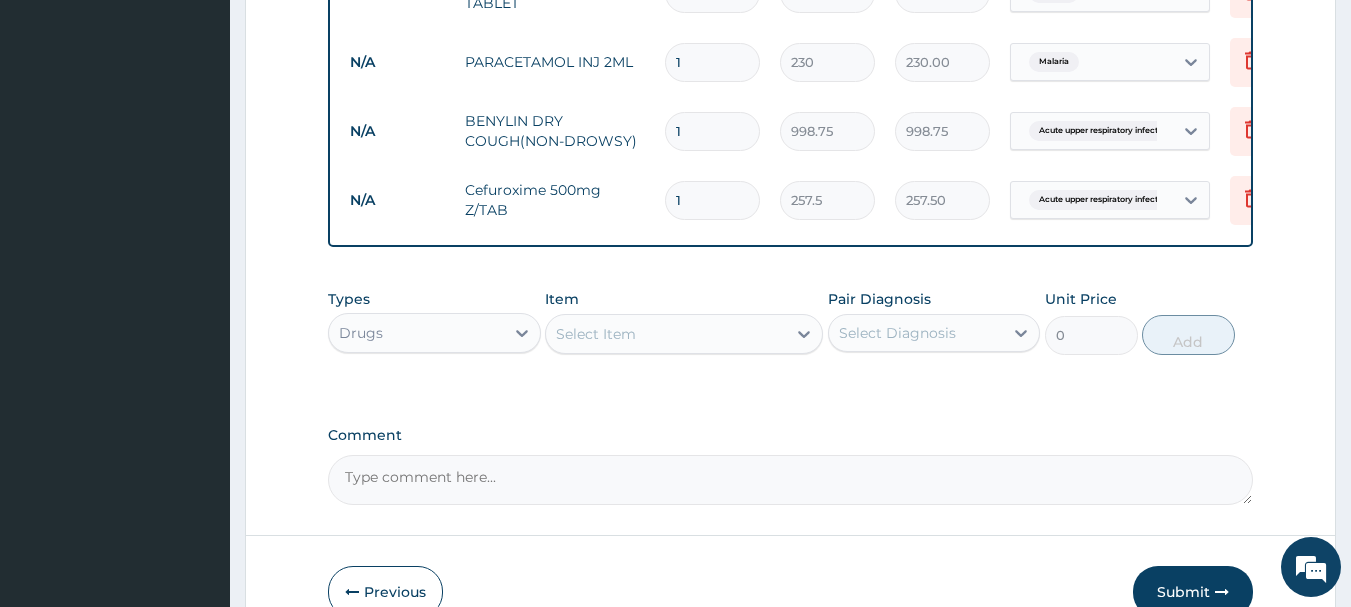 type on "10" 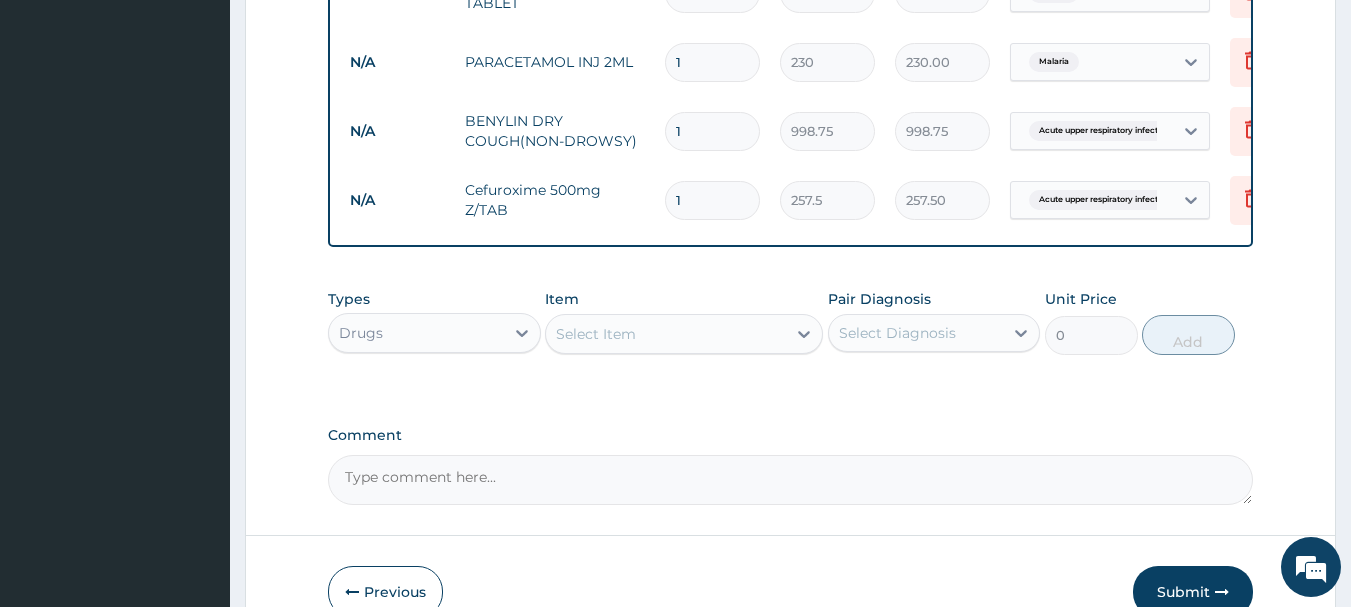 type on "2575.00" 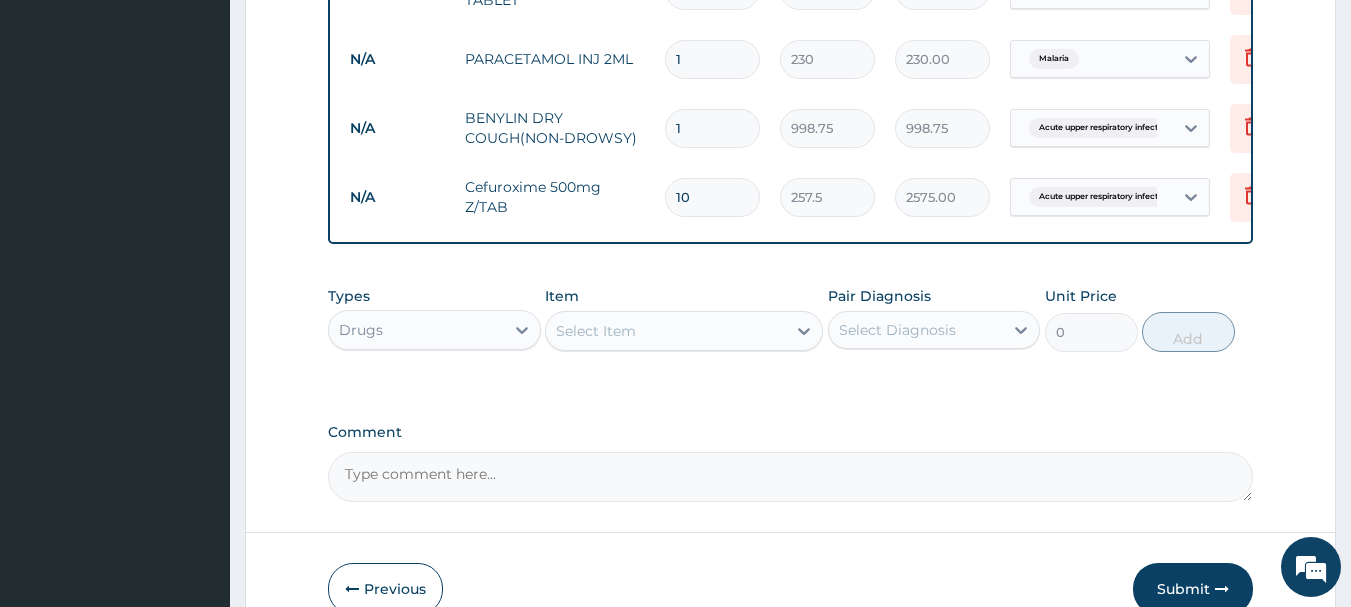 scroll, scrollTop: 1376, scrollLeft: 0, axis: vertical 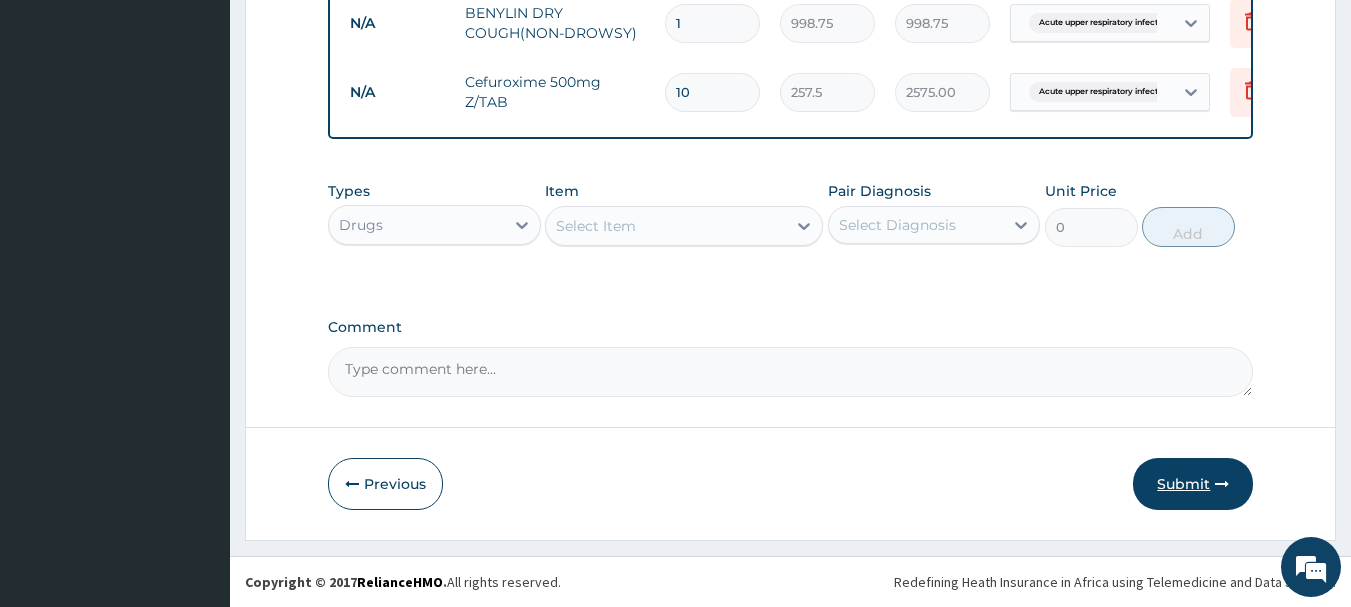type on "10" 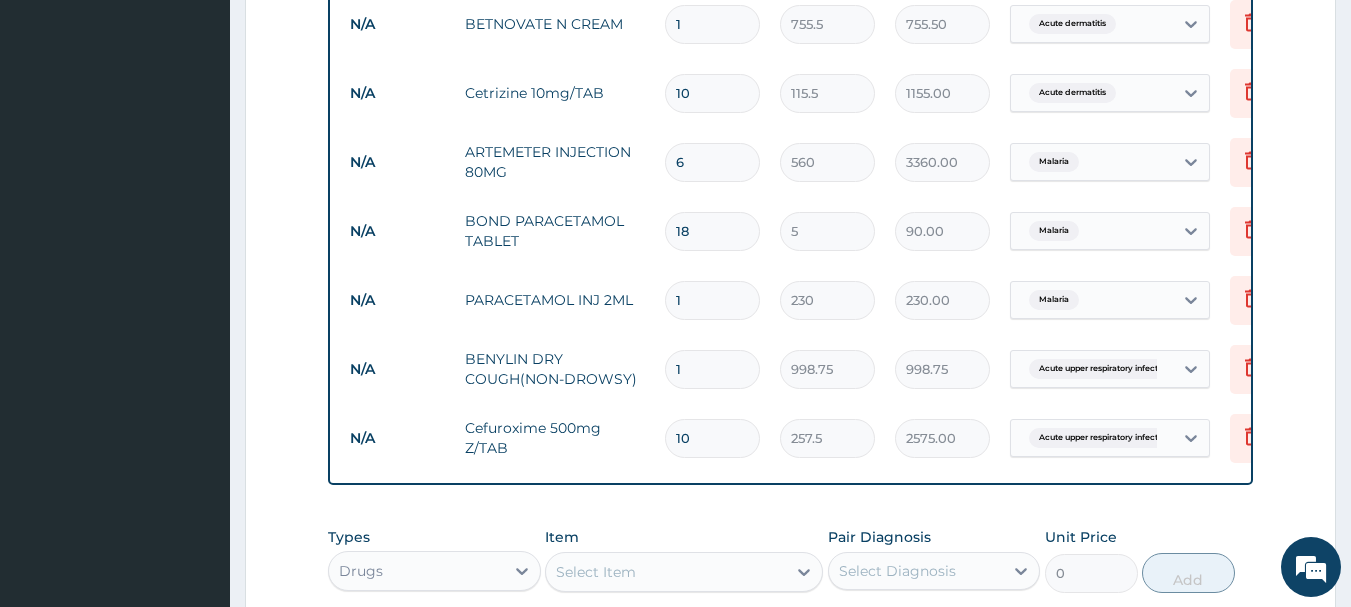 scroll, scrollTop: 1376, scrollLeft: 0, axis: vertical 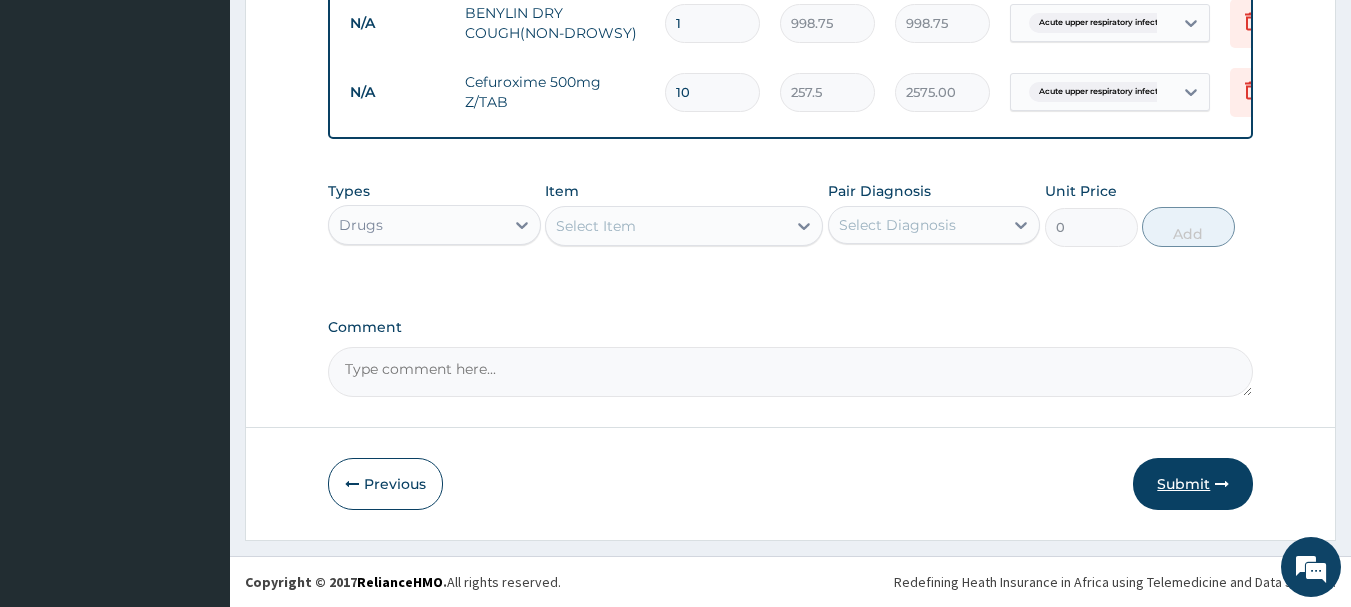 click on "Submit" at bounding box center (1193, 484) 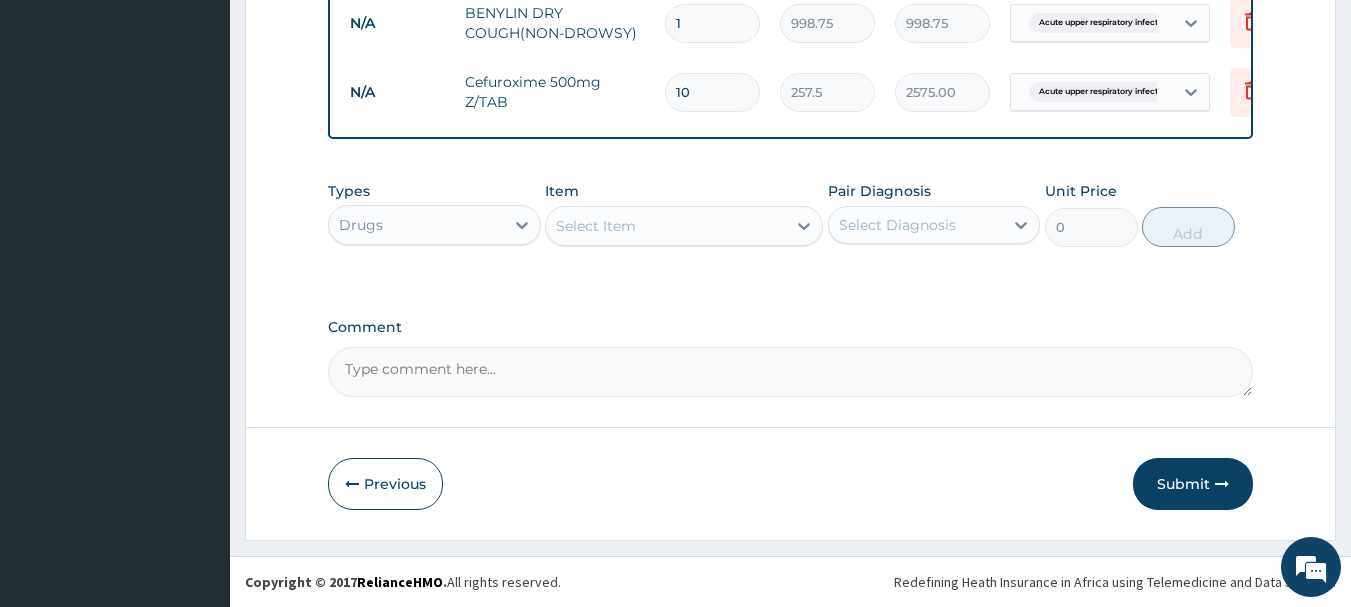 click on "PA Code / Prescription Code Enter Code(Secondary Care Only) Encounter Date DD-MM-YYYY Important Notice Please enter PA codes before entering items that are not attached to a PA code   All diagnoses entered must be linked to a claim item. Diagnosis & Claim Items that are visible but inactive cannot be edited because they were imported from an already approved PA code. Diagnosis Acute dermatitis Confirmed Malaria Confirmed Acute upper respiratory infection Confirmed NB: All diagnosis must be linked to a claim item Claim Items Type Name Quantity Unit Price Total Price Pair Diagnosis Actions N/A General Practitioner (1st consultation) 1 2000 2000.00 Acute dermatitis  + 2 Delete N/A MALARIA PARASITE (MP) 1 700 700.00 Malaria Delete N/A FBC 1 2000 2000.00 Malaria Delete N/A BETNOVATE N CREAM 1 755.5 755.50 Acute dermatitis Delete N/A Cetrizine 10mg/TAB 10 115.5 1155.00 Acute dermatitis Delete N/A ARTEMETER INJECTION  80MG 6 560 3360.00 Malaria Delete N/A BOND PARACETAMOL TABLET 18 5 90.00 Malaria Delete N/A 1 230 1" at bounding box center [791, -387] 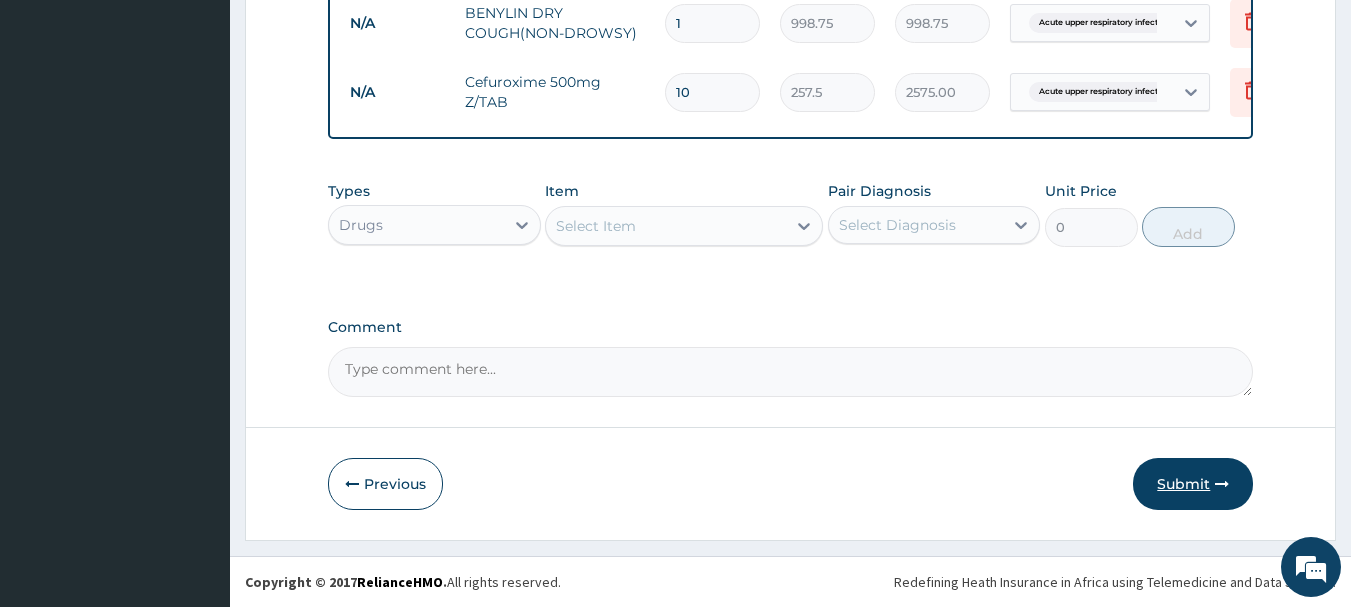 click on "Submit" at bounding box center (1193, 484) 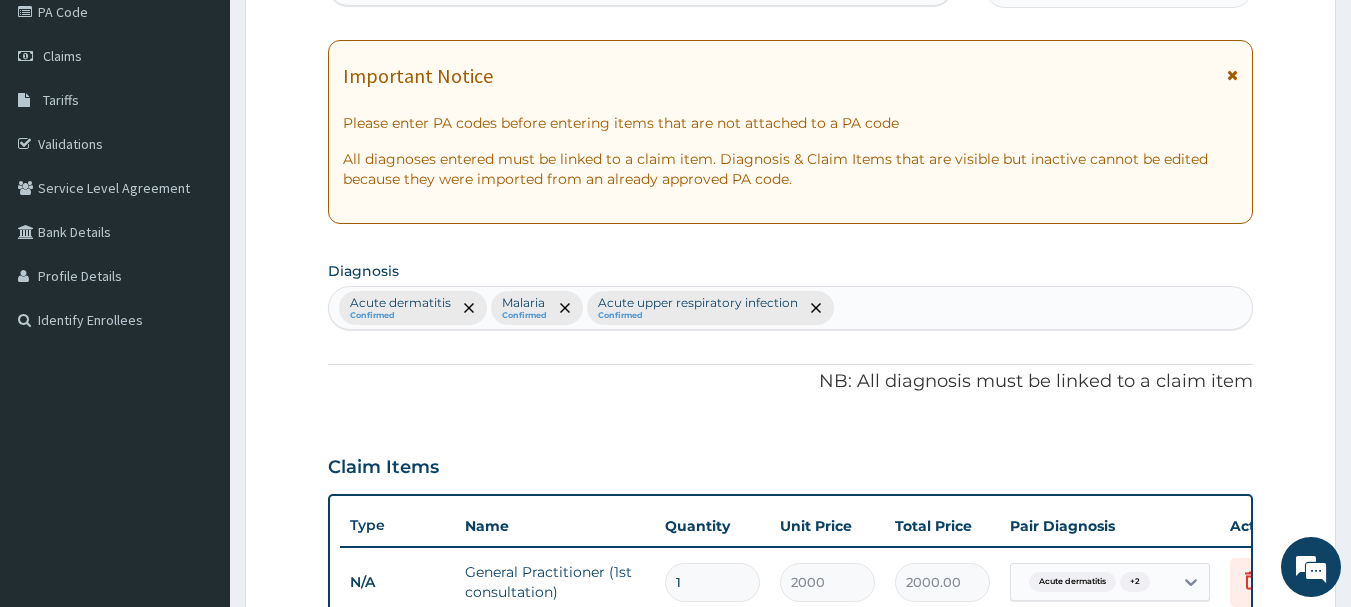 scroll, scrollTop: 254, scrollLeft: 0, axis: vertical 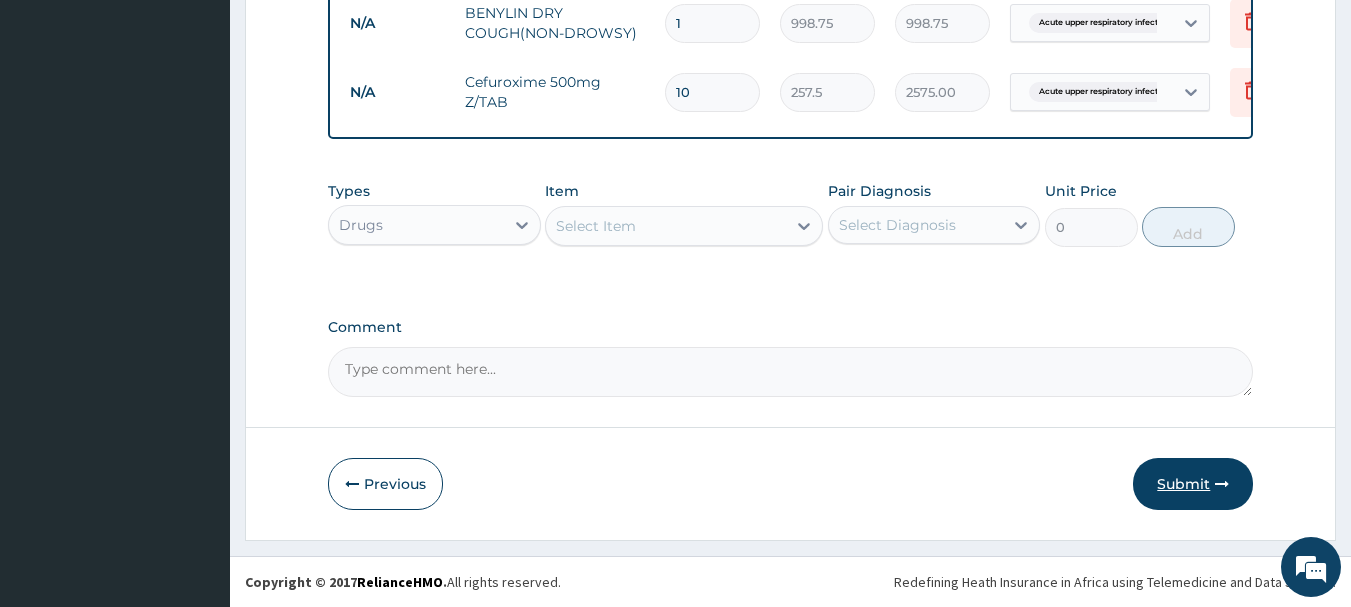 click on "Submit" at bounding box center (1193, 484) 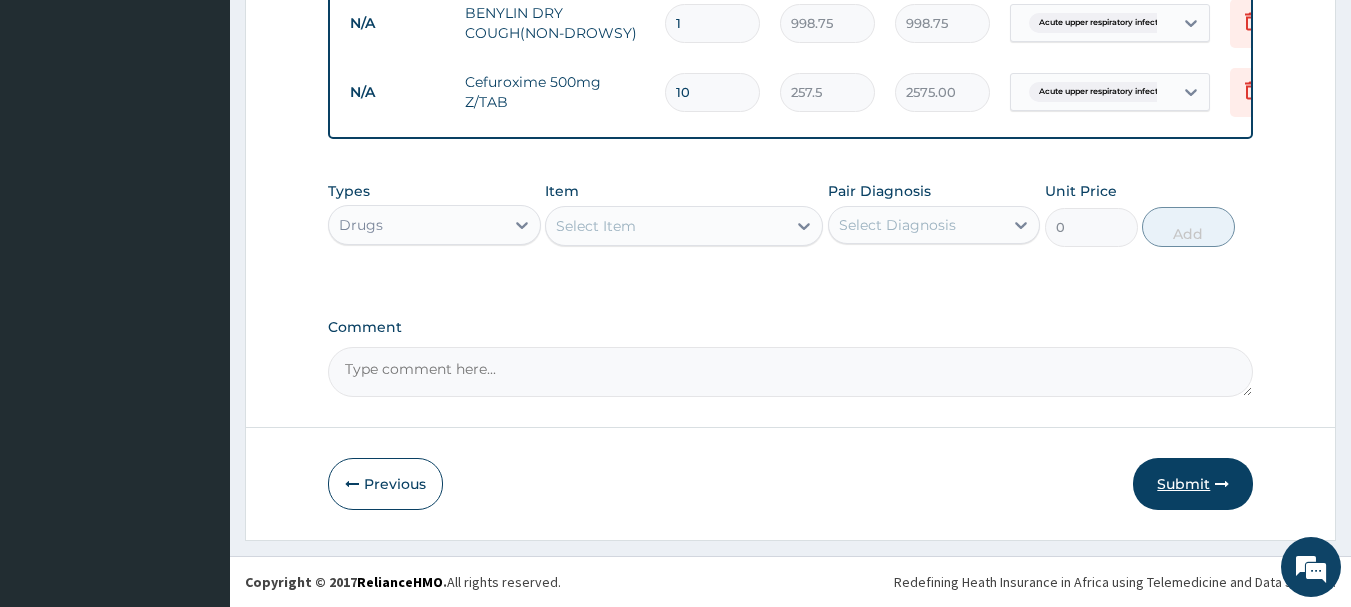 drag, startPoint x: 1206, startPoint y: 483, endPoint x: 1168, endPoint y: 477, distance: 38.470768 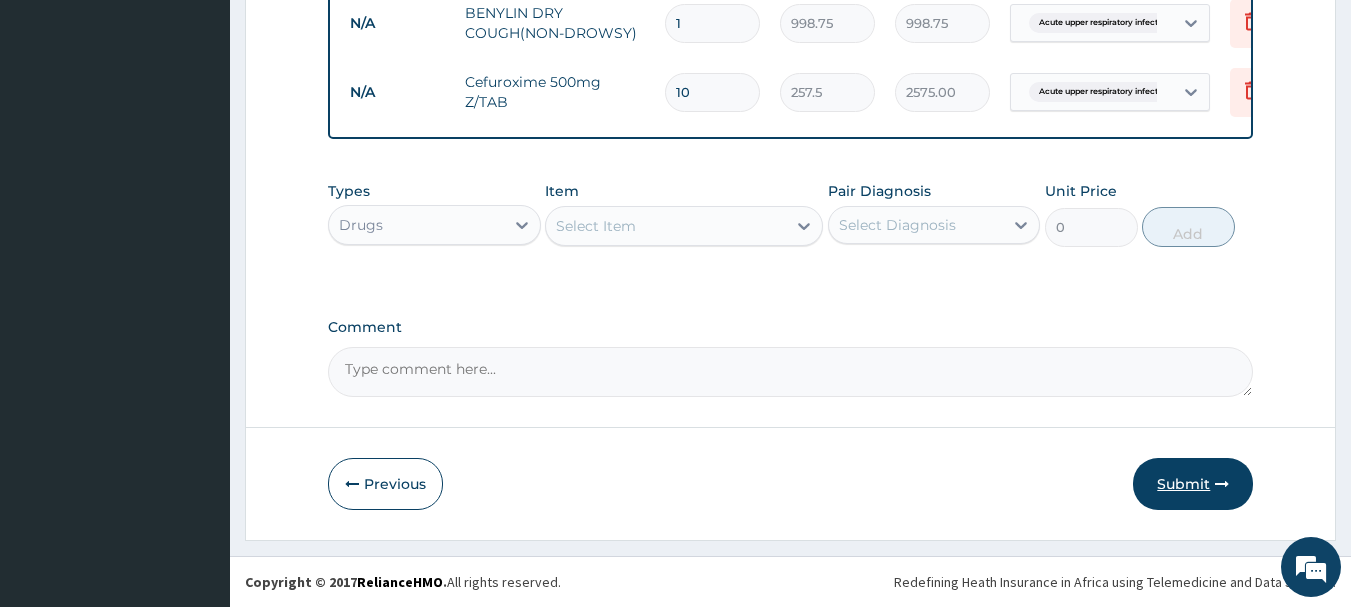 click on "Submit" at bounding box center (1193, 484) 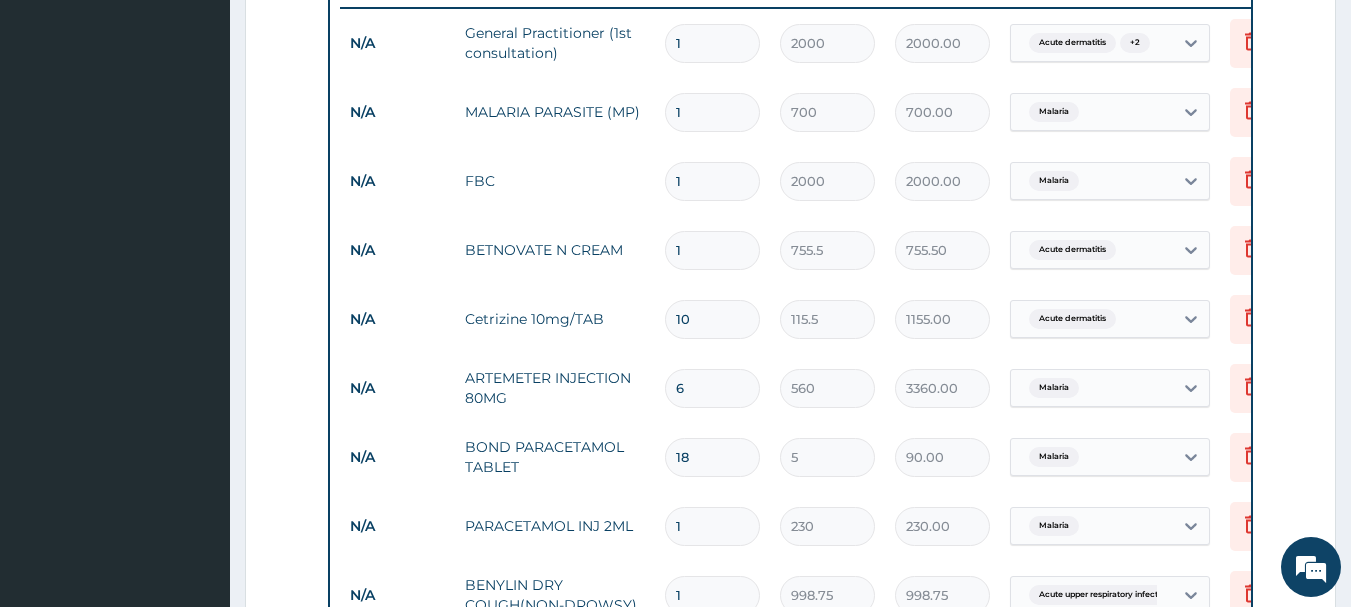 scroll, scrollTop: 796, scrollLeft: 0, axis: vertical 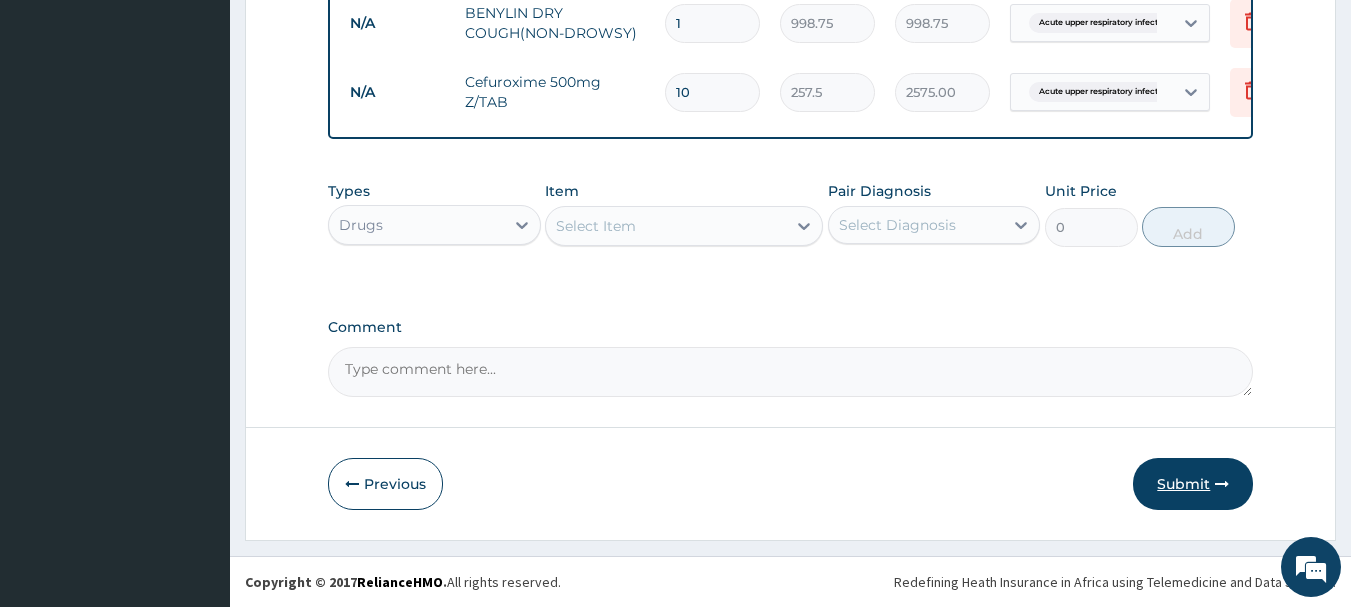 click on "Submit" at bounding box center [1193, 484] 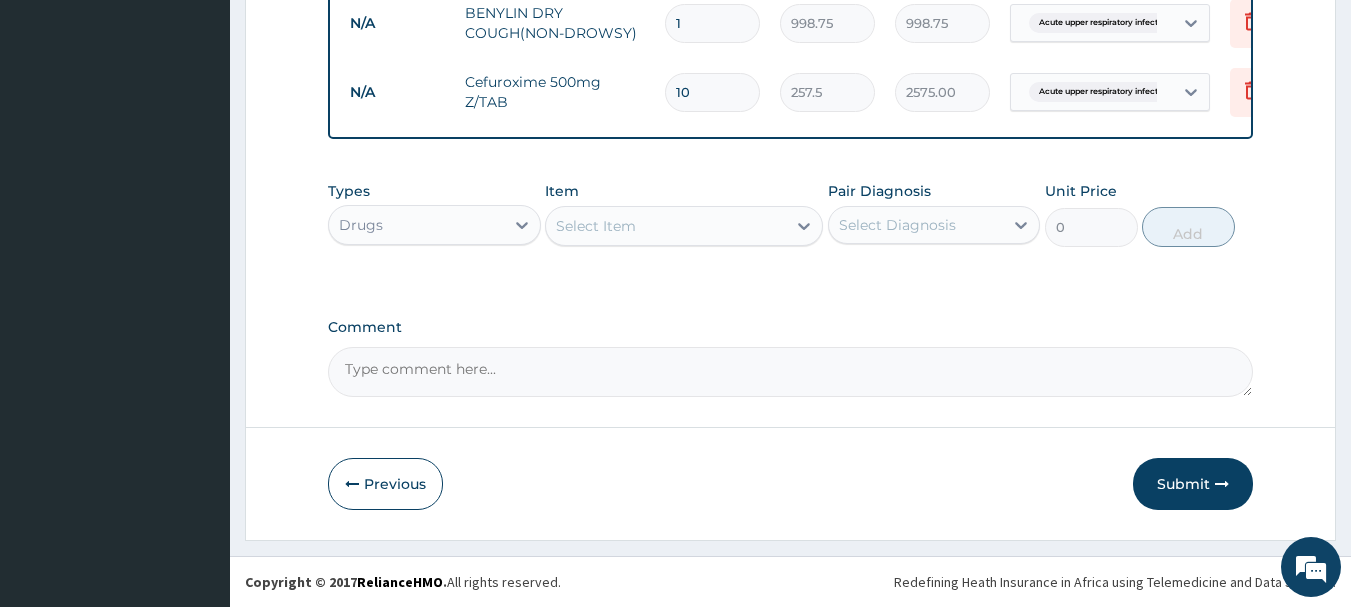 click on "PA Code / Prescription Code Enter Code(Secondary Care Only) Encounter Date DD-MM-YYYY Important Notice Please enter PA codes before entering items that are not attached to a PA code   All diagnoses entered must be linked to a claim item. Diagnosis & Claim Items that are visible but inactive cannot be edited because they were imported from an already approved PA code. Diagnosis Acute dermatitis Confirmed Malaria Confirmed Acute upper respiratory infection Confirmed NB: All diagnosis must be linked to a claim item Claim Items Type Name Quantity Unit Price Total Price Pair Diagnosis Actions N/A General Practitioner (1st consultation) 1 2000 2000.00 Acute dermatitis  + 2 Delete N/A MALARIA PARASITE (MP) 1 700 700.00 Malaria Delete N/A FBC 1 2000 2000.00 Malaria Delete N/A BETNOVATE N CREAM 1 755.5 755.50 Acute dermatitis Delete N/A Cetrizine 10mg/TAB 10 115.5 1155.00 Acute dermatitis Delete N/A ARTEMETER INJECTION  80MG 6 560 3360.00 Malaria Delete N/A BOND PARACETAMOL TABLET 18 5 90.00 Malaria Delete N/A 1 230 1" at bounding box center [791, -387] 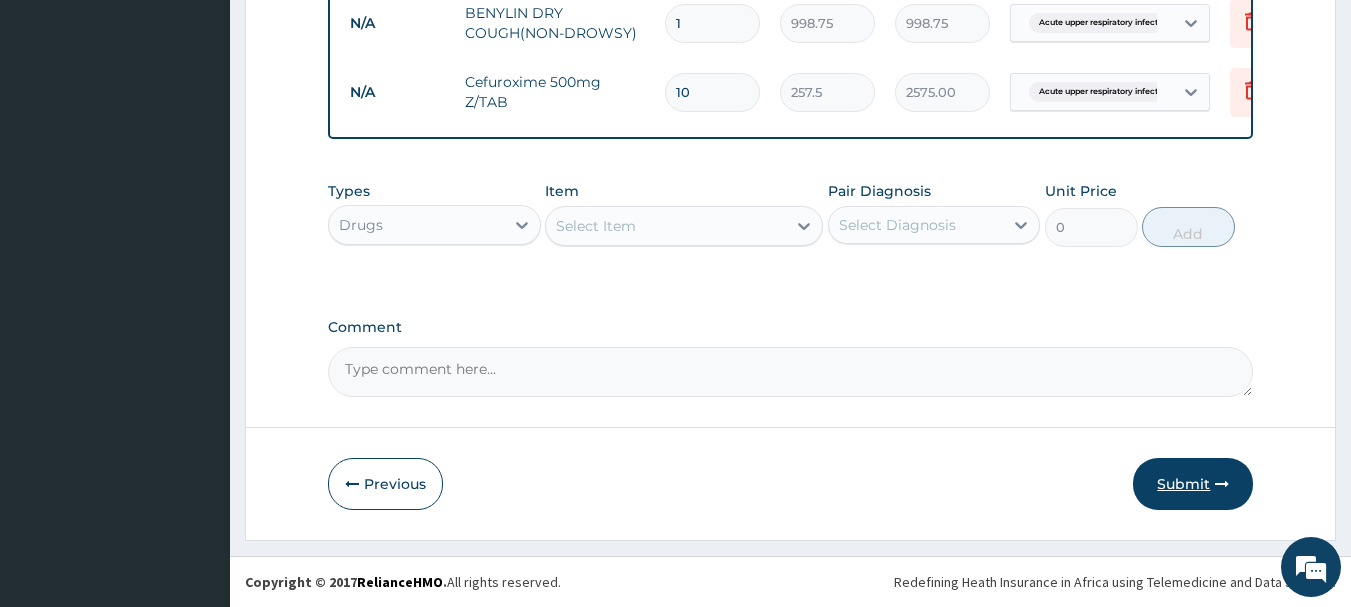 click on "Submit" at bounding box center [1193, 484] 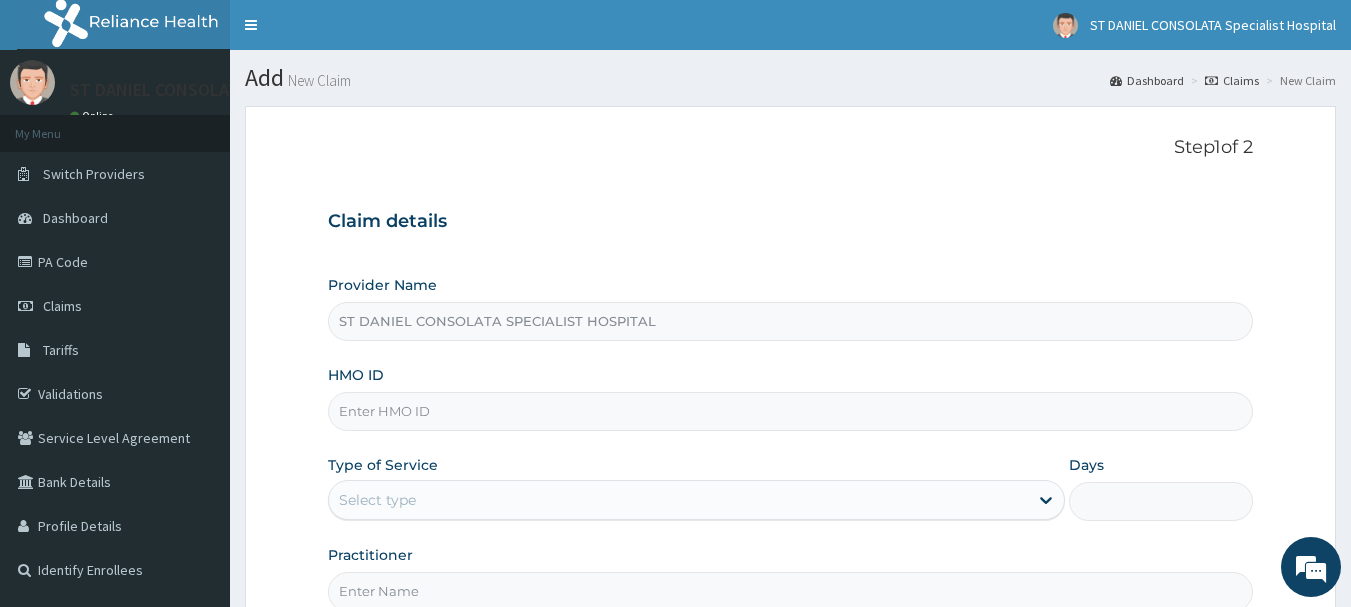 scroll, scrollTop: 0, scrollLeft: 0, axis: both 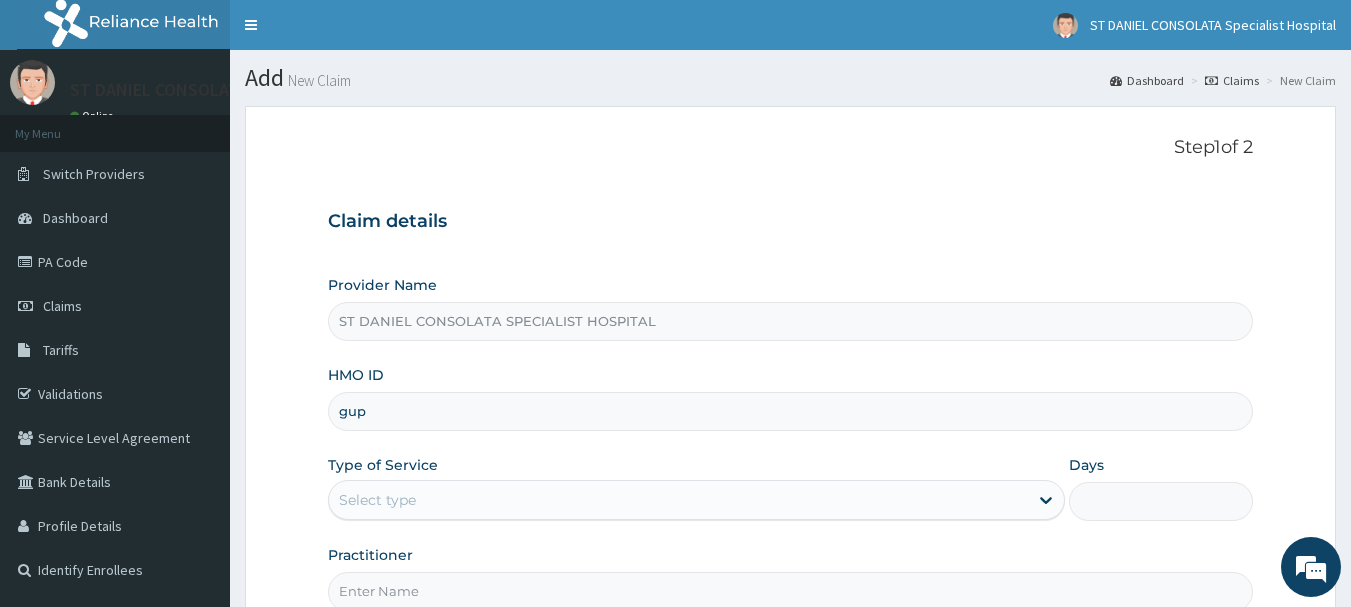 type on "GUP/10073/A" 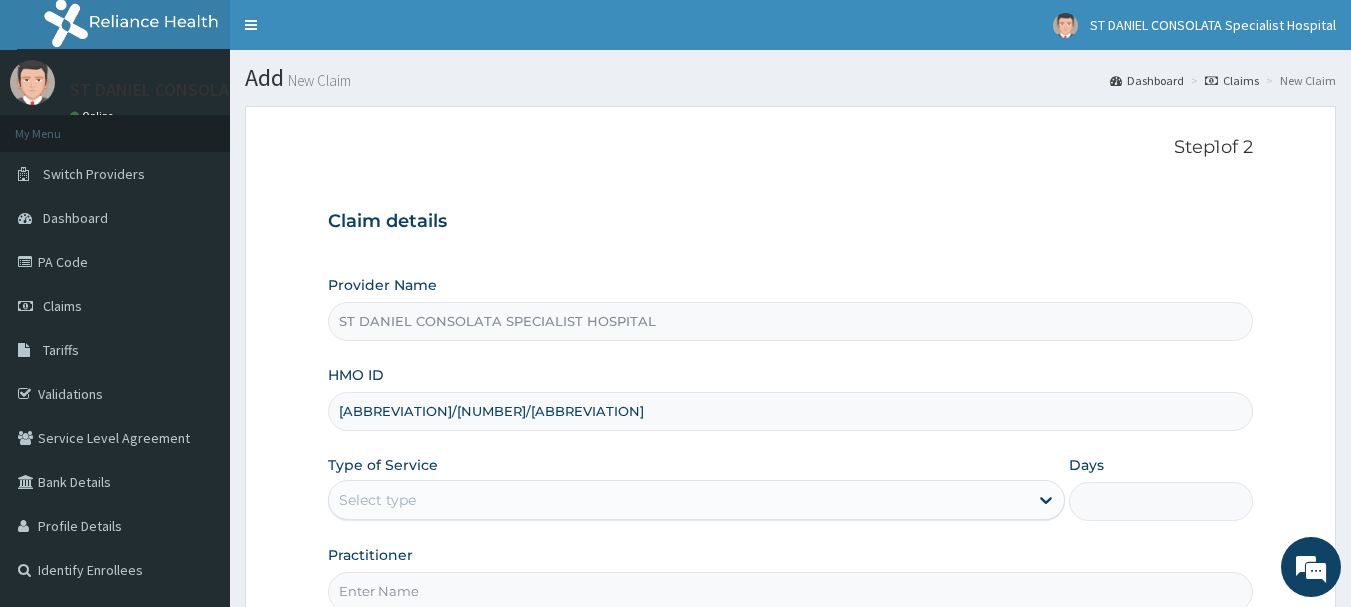 click on "Provider Name ST DANIEL CONSOLATA SPECIALIST HOSPITAL HMO ID GUP/10073/A Type of Service Select type Days Practitioner" at bounding box center [791, 443] 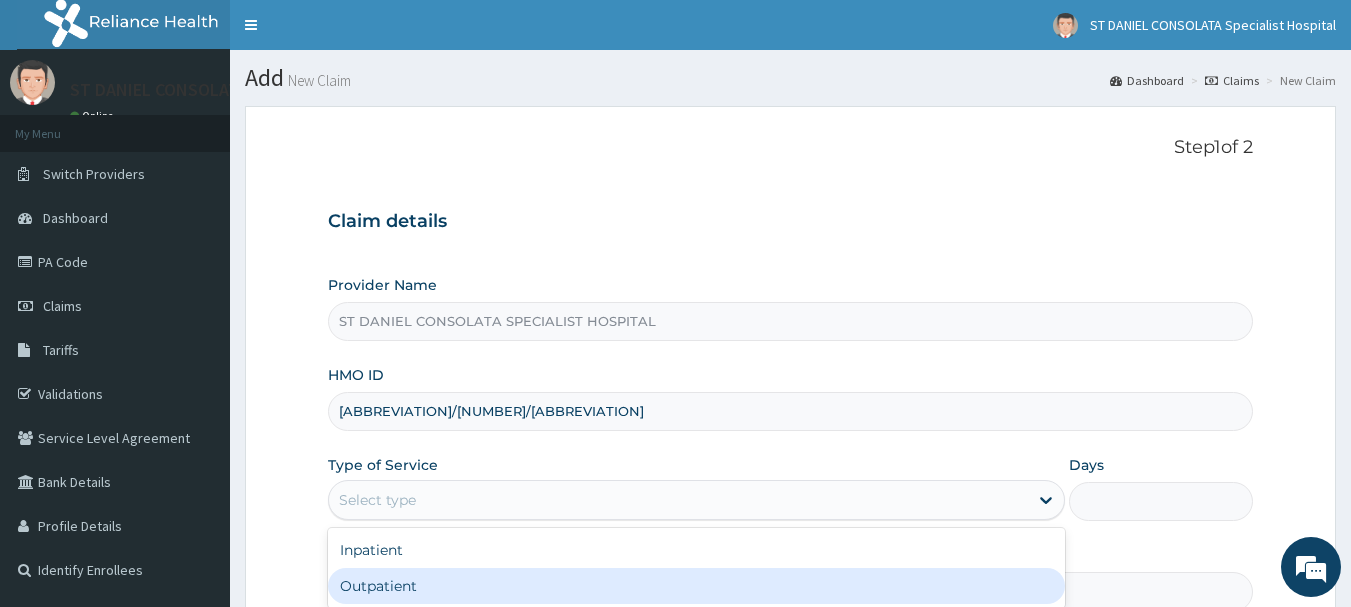 click on "Outpatient" at bounding box center (696, 586) 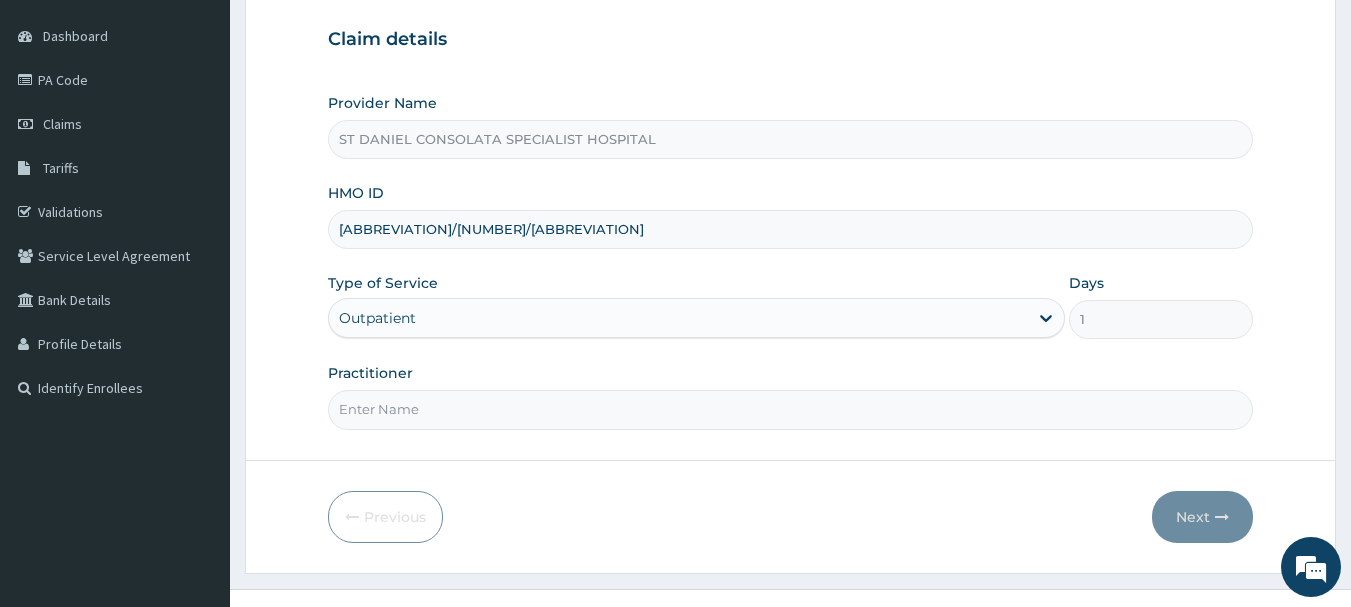 scroll, scrollTop: 215, scrollLeft: 0, axis: vertical 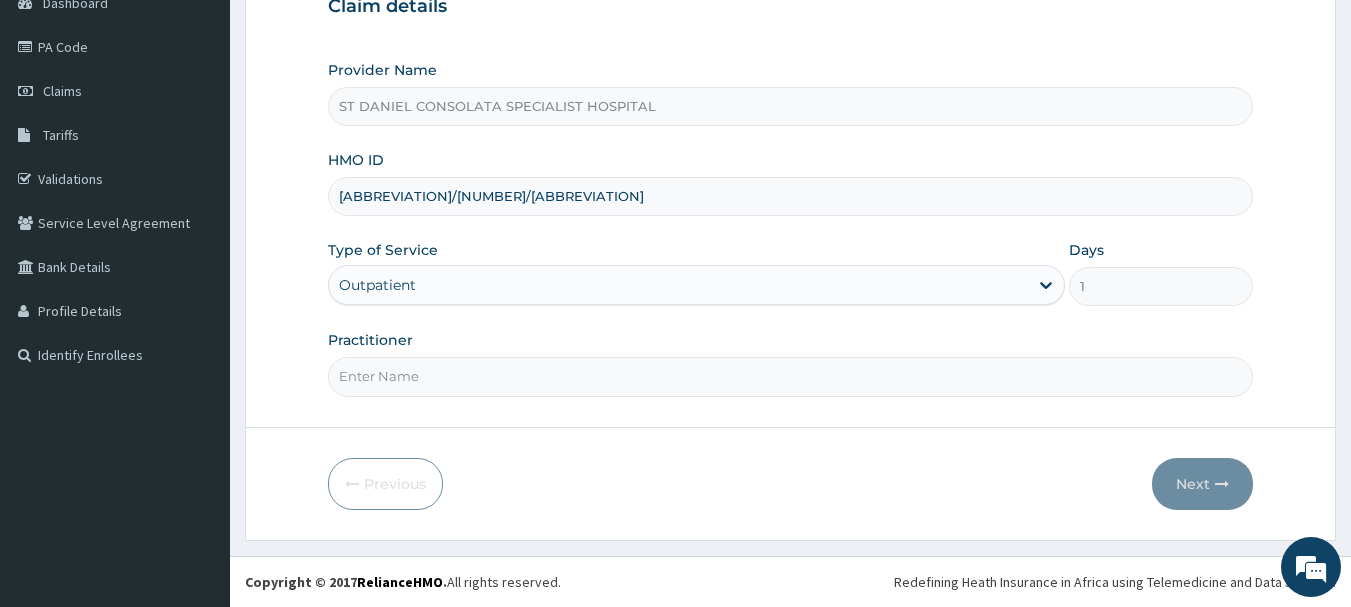 click on "Practitioner" at bounding box center (791, 376) 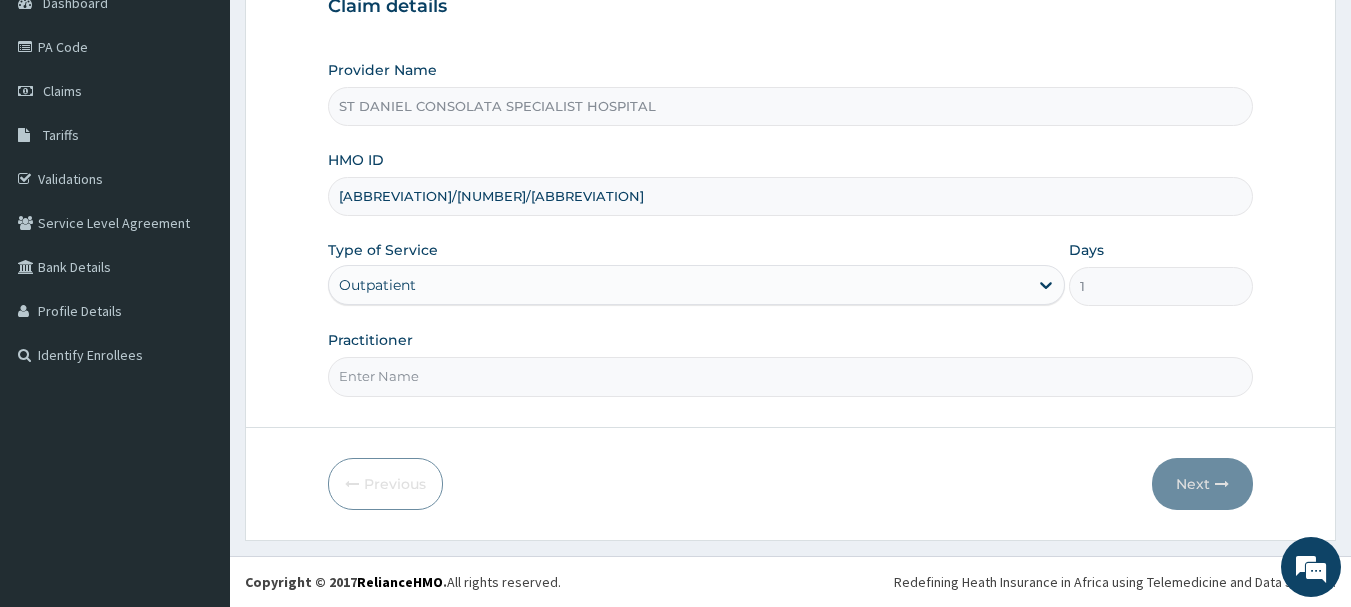type on "DR OJOBOR" 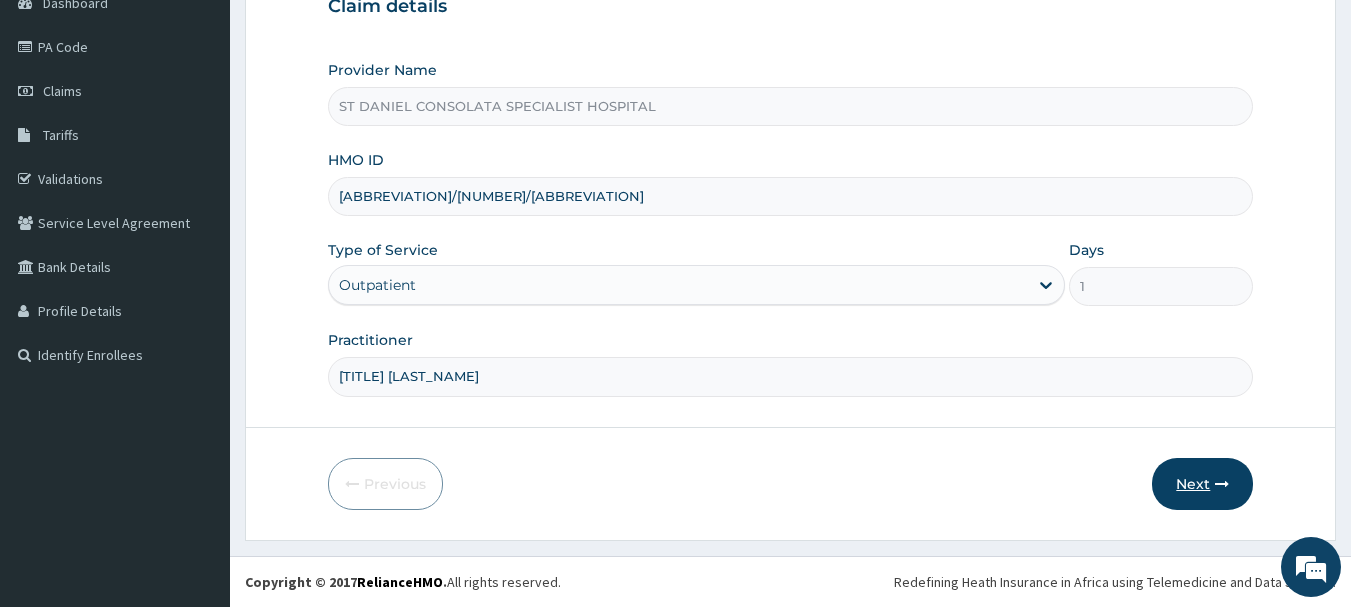 click on "Next" at bounding box center [1202, 484] 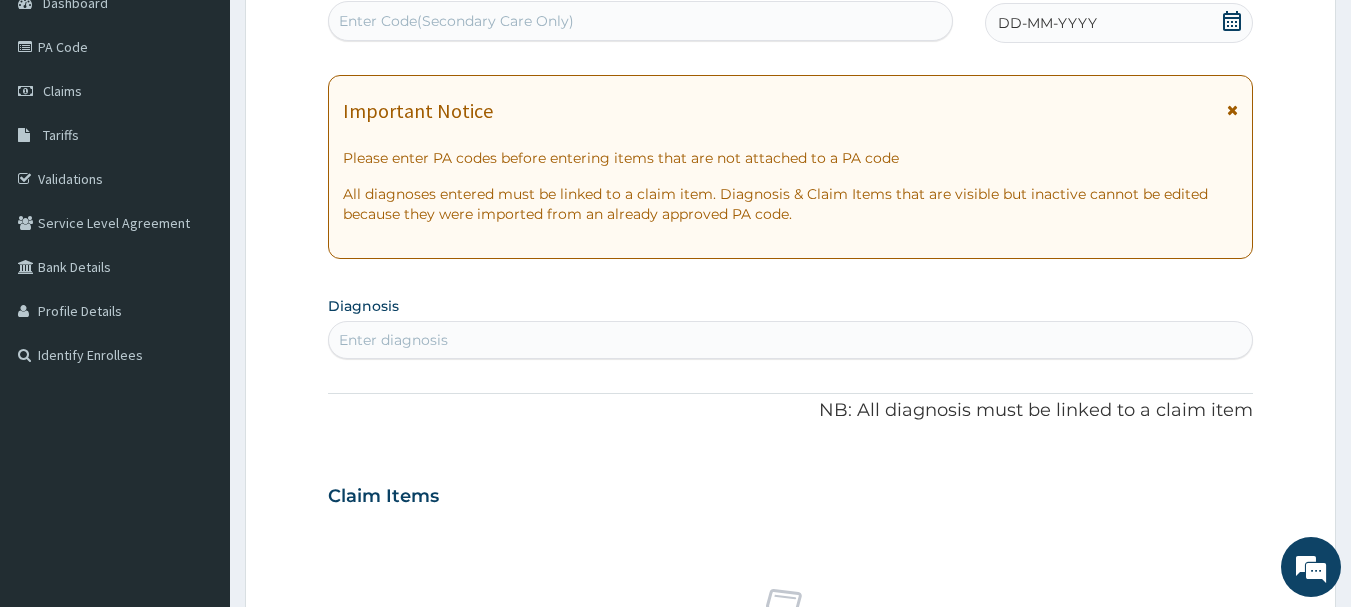 click 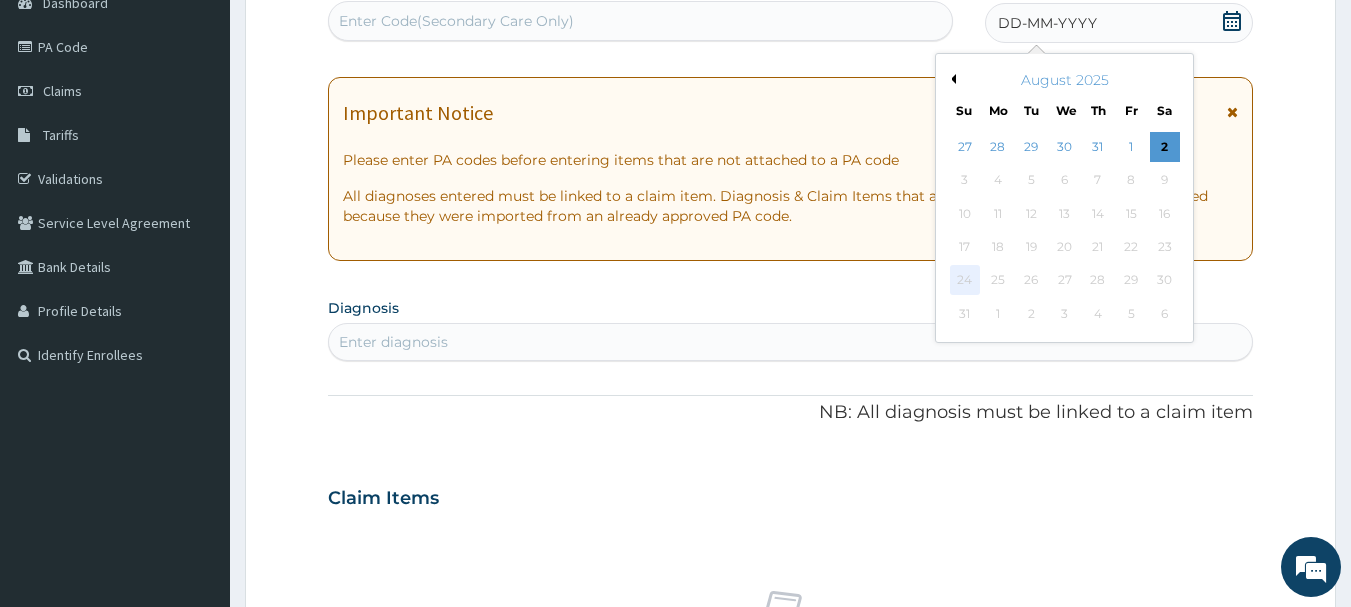 click on "24" at bounding box center [965, 281] 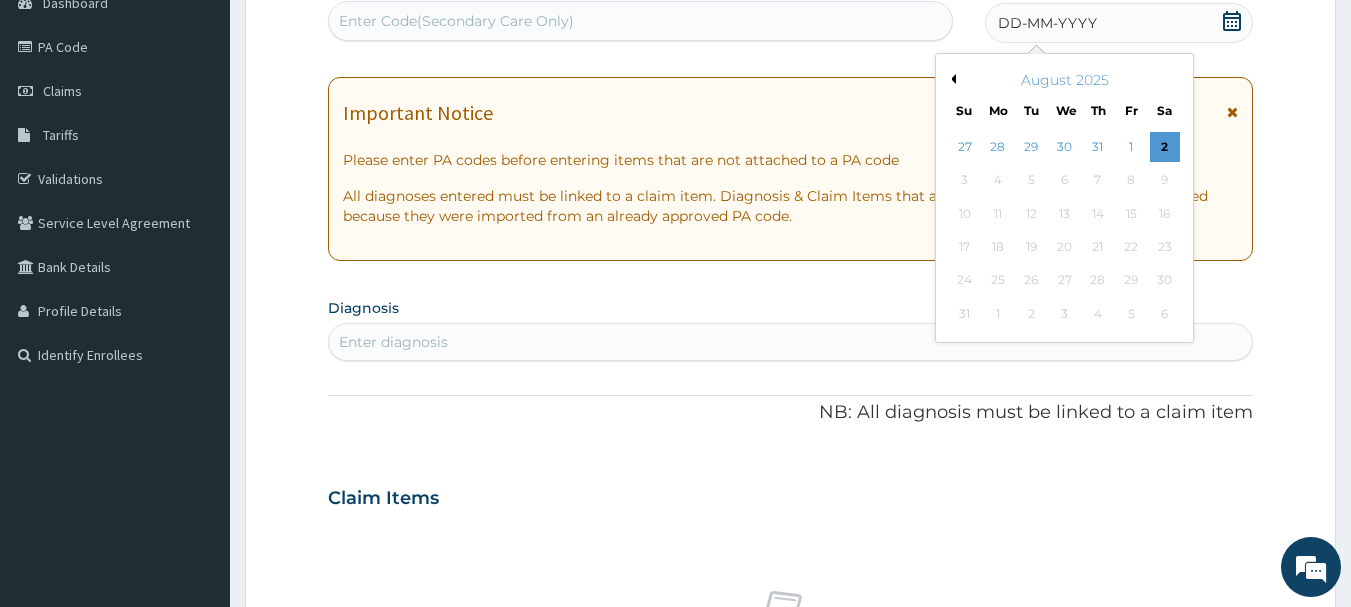 click on "Previous Month" at bounding box center (951, 79) 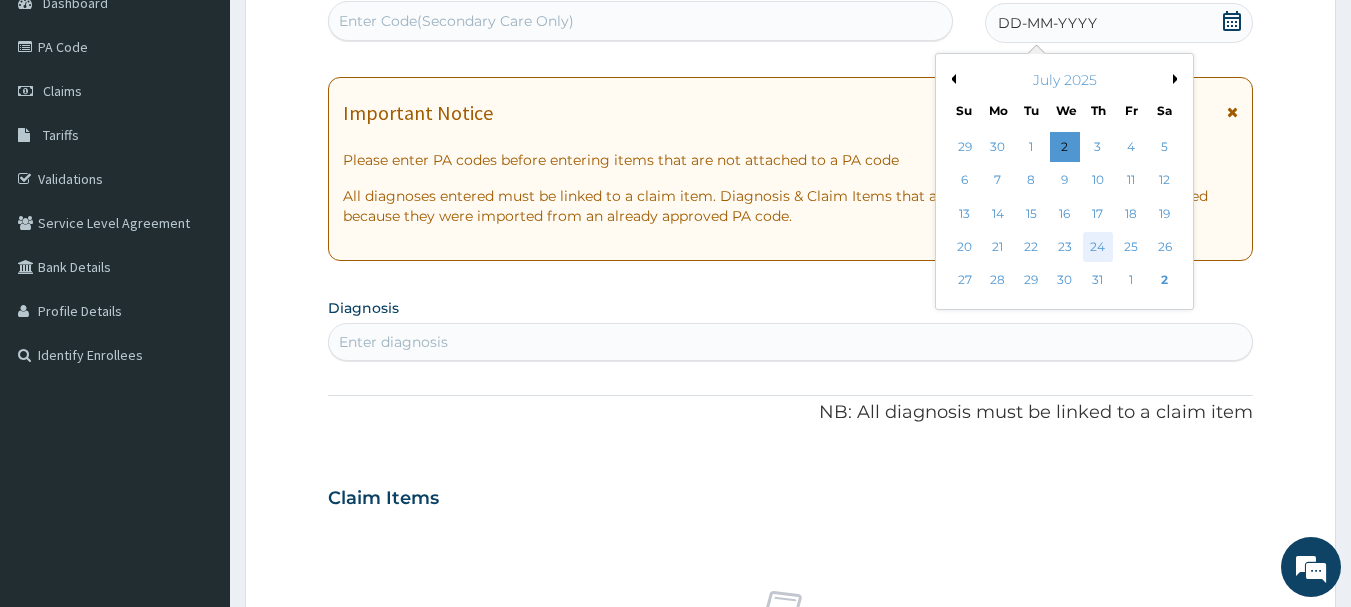 click on "24" at bounding box center (1098, 247) 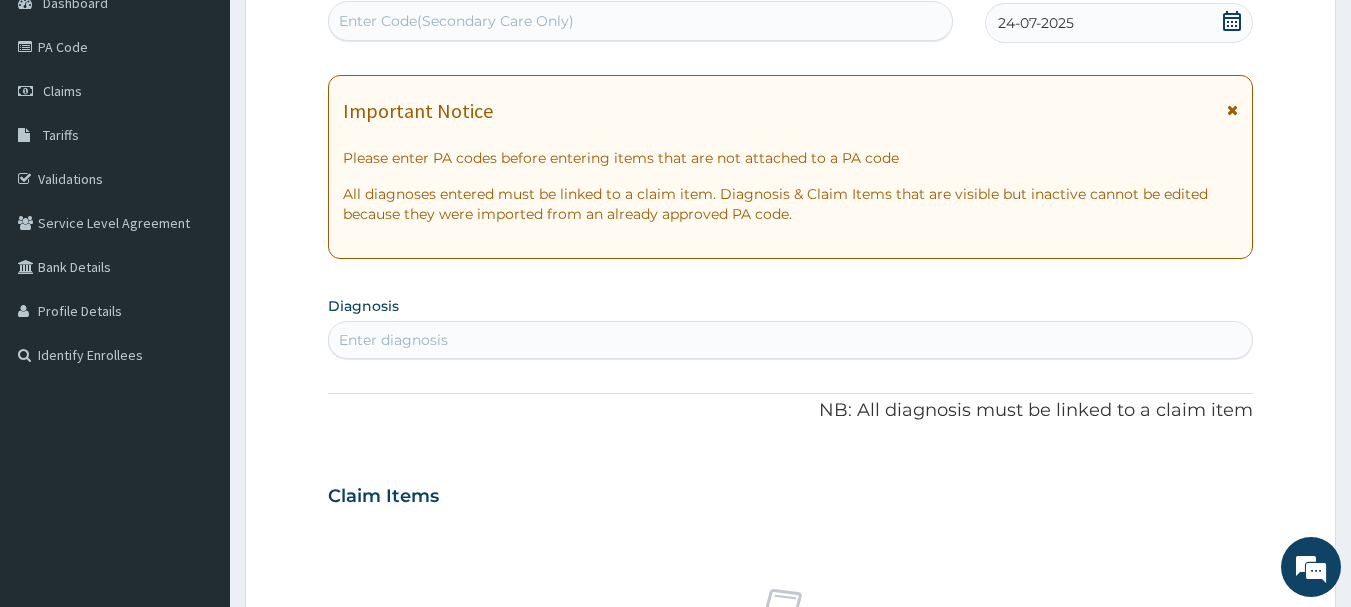 click on "Enter diagnosis" at bounding box center (791, 340) 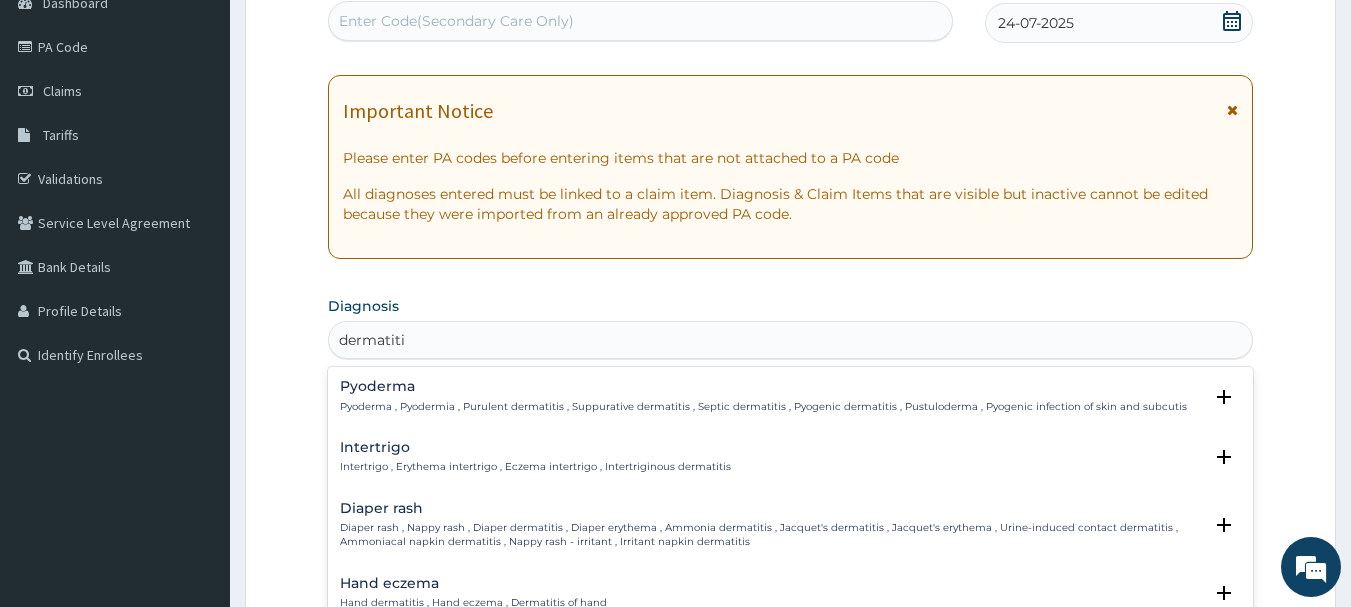 type on "dermatitis" 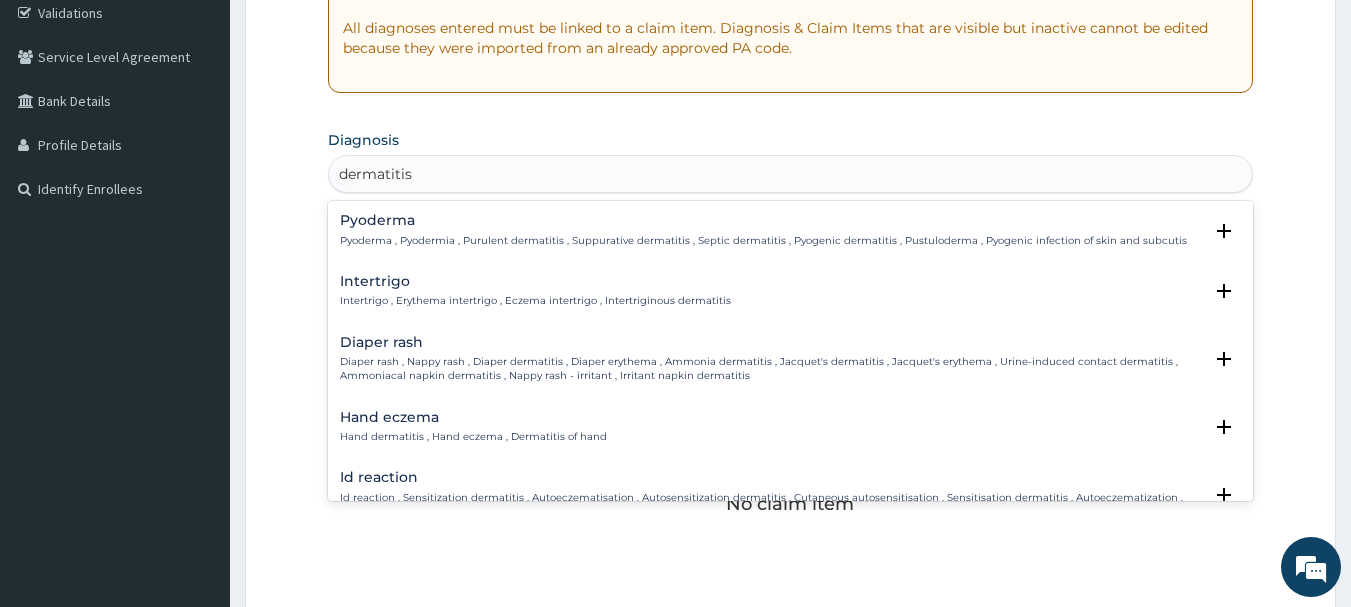 scroll, scrollTop: 383, scrollLeft: 0, axis: vertical 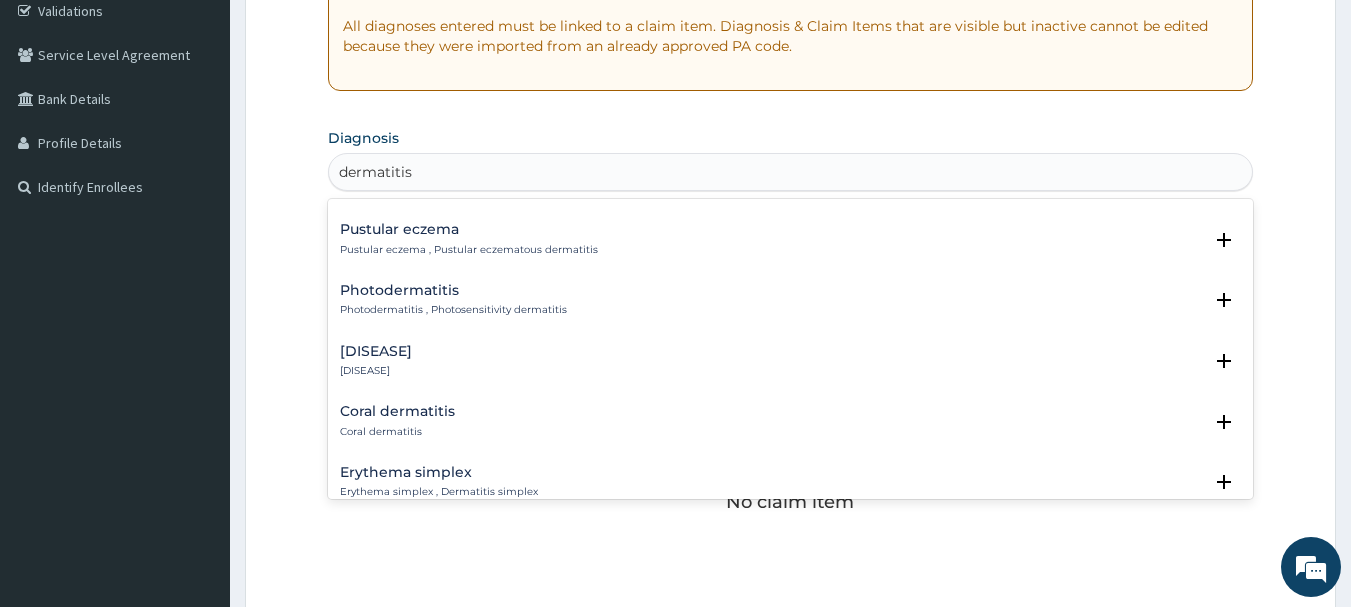click on "Acute dermatitis" at bounding box center [376, 351] 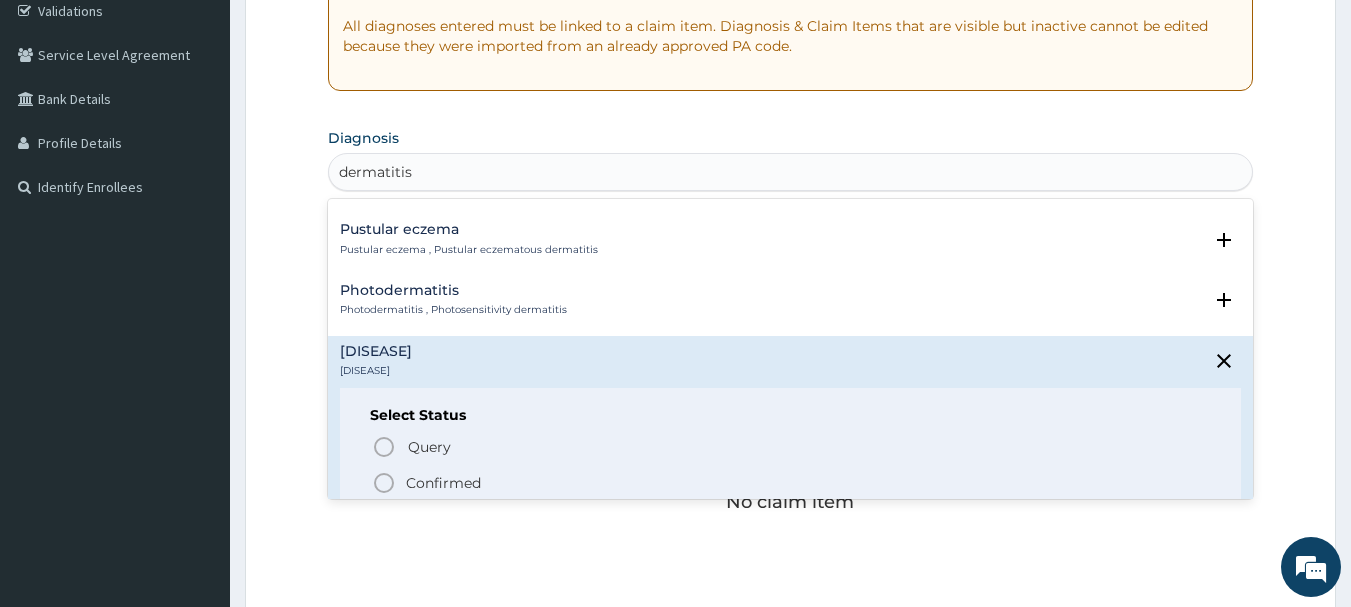 click 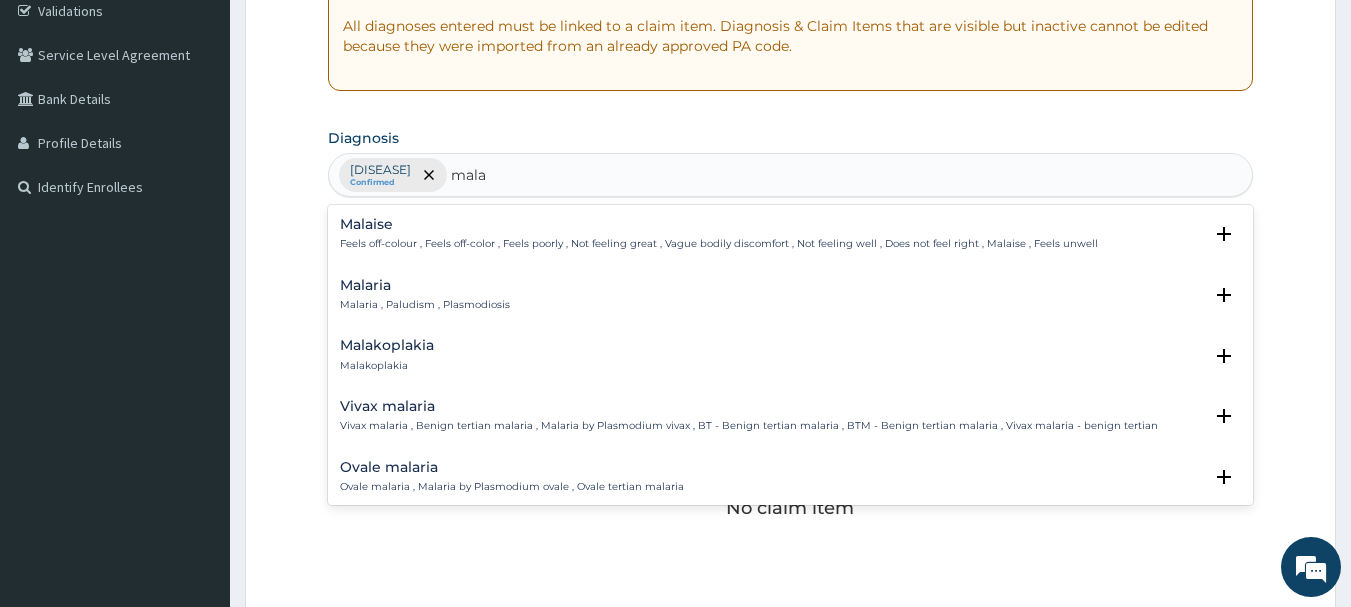 type on "malar" 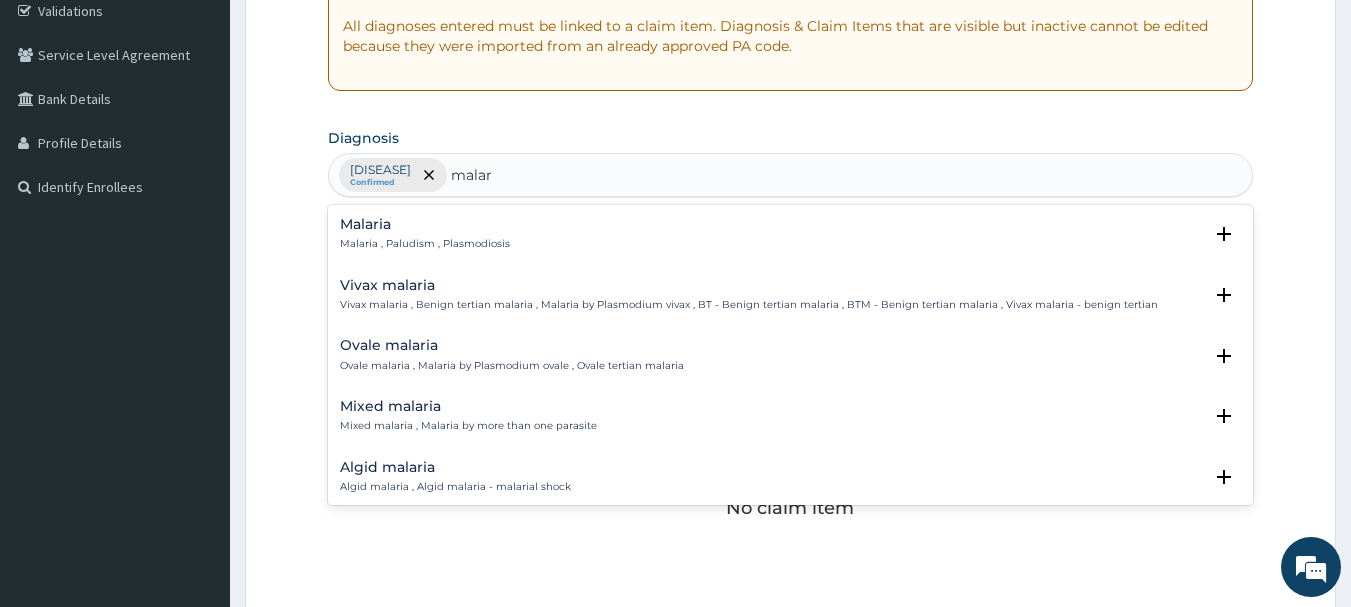 click on "Malaria Malaria , Paludism , Plasmodiosis" at bounding box center [425, 234] 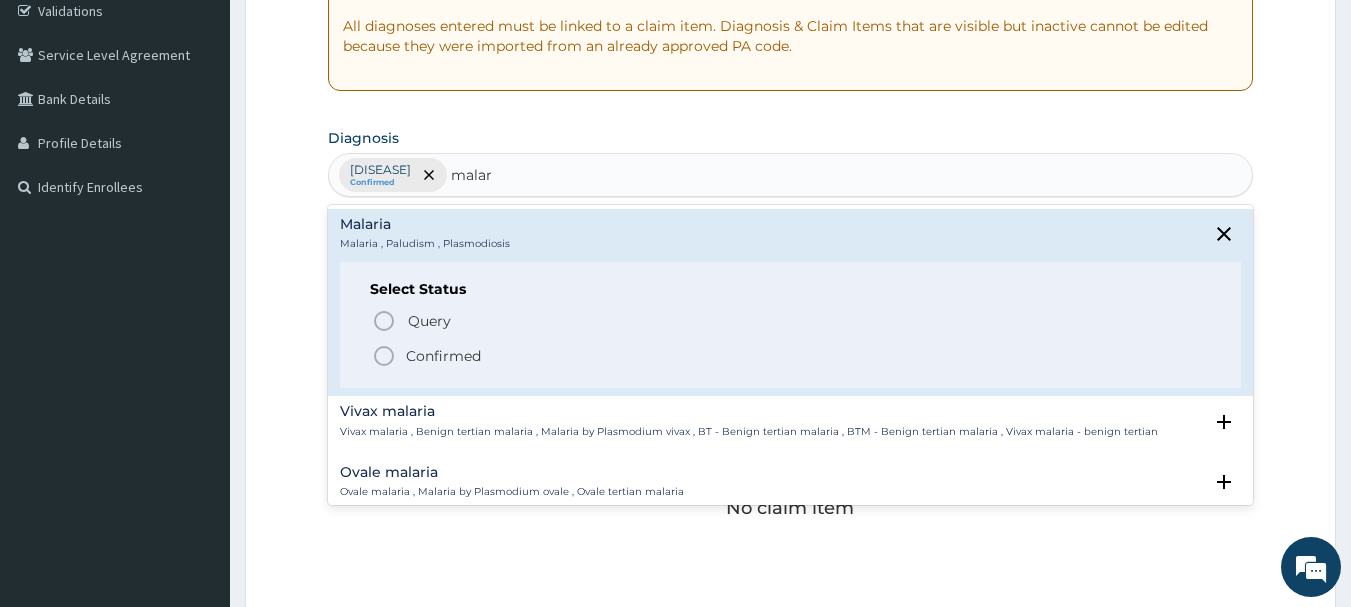 click 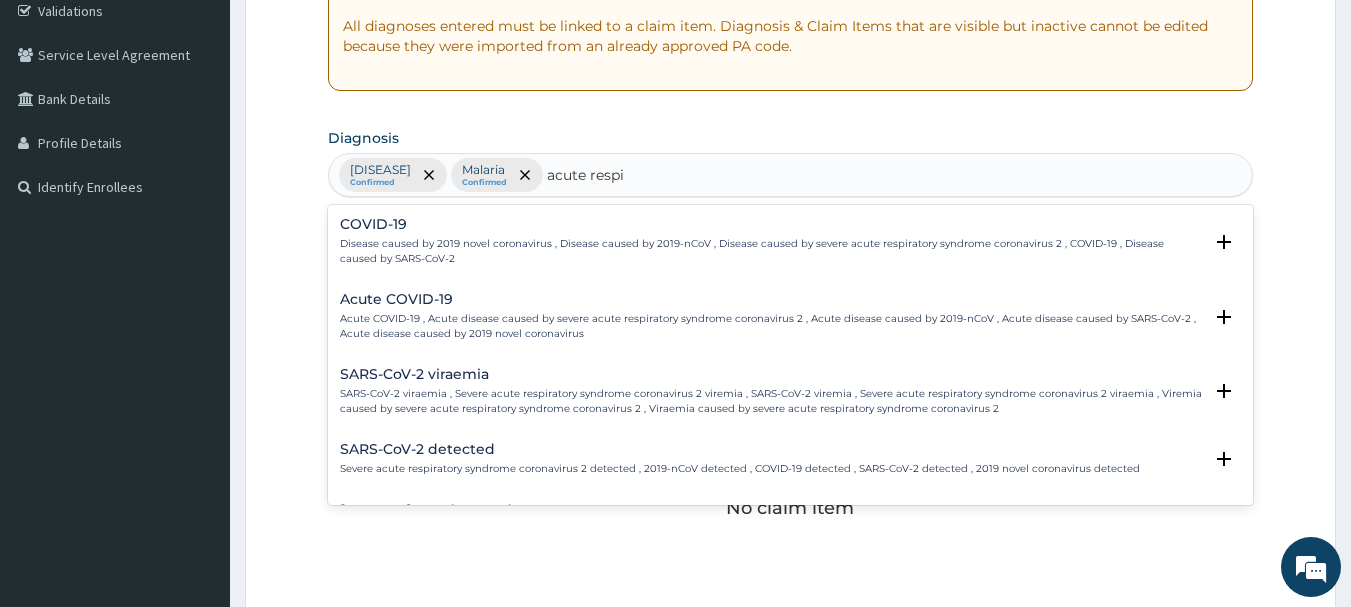 click on "acute respi" at bounding box center [586, 175] 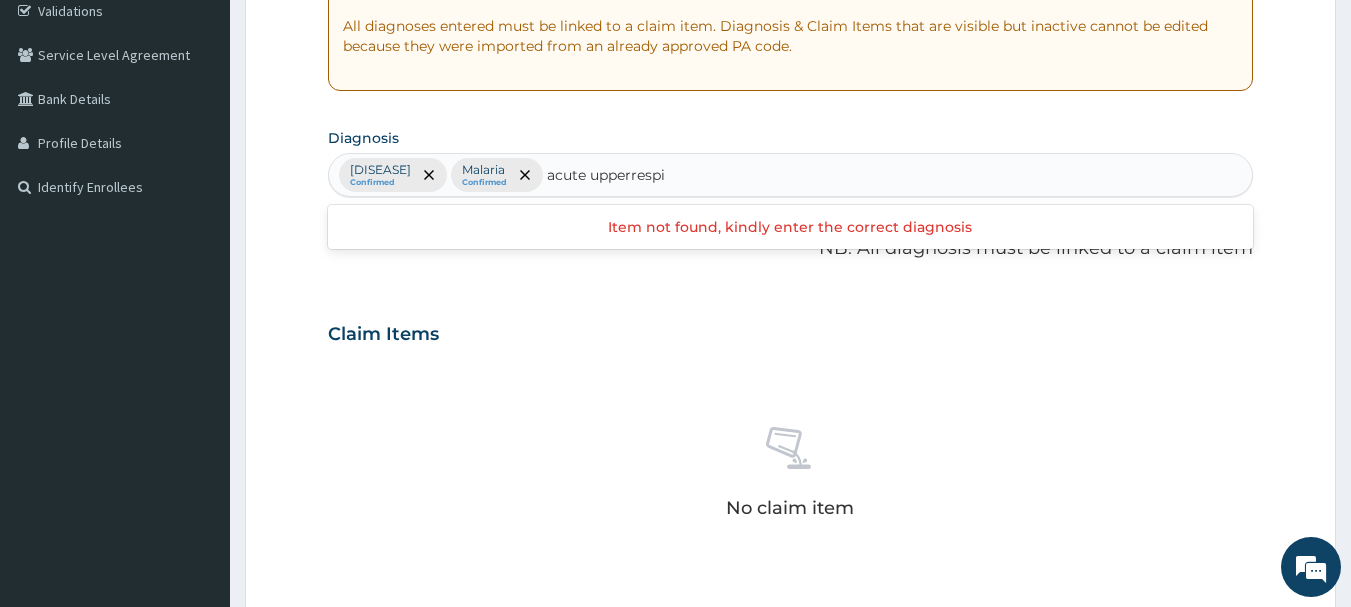 type on "acute upper respi" 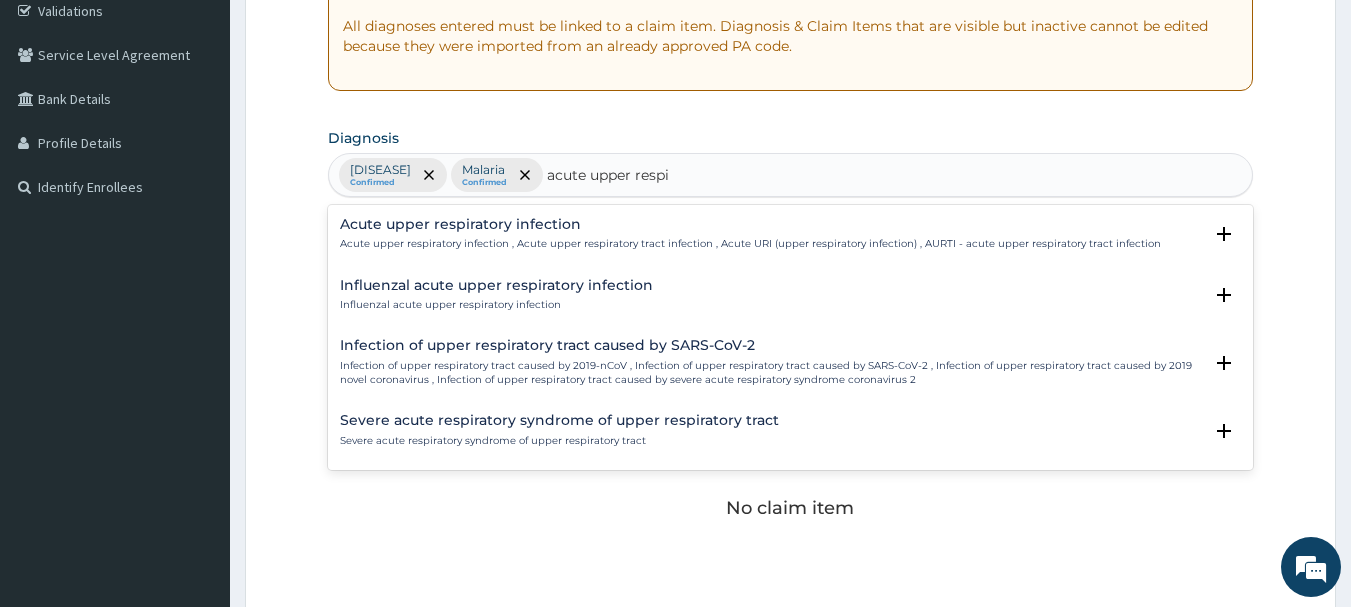click on "Acute upper respiratory infection Acute upper respiratory infection , Acute upper respiratory tract infection , Acute URI (upper respiratory infection) , AURTI - acute upper respiratory tract infection" at bounding box center (750, 234) 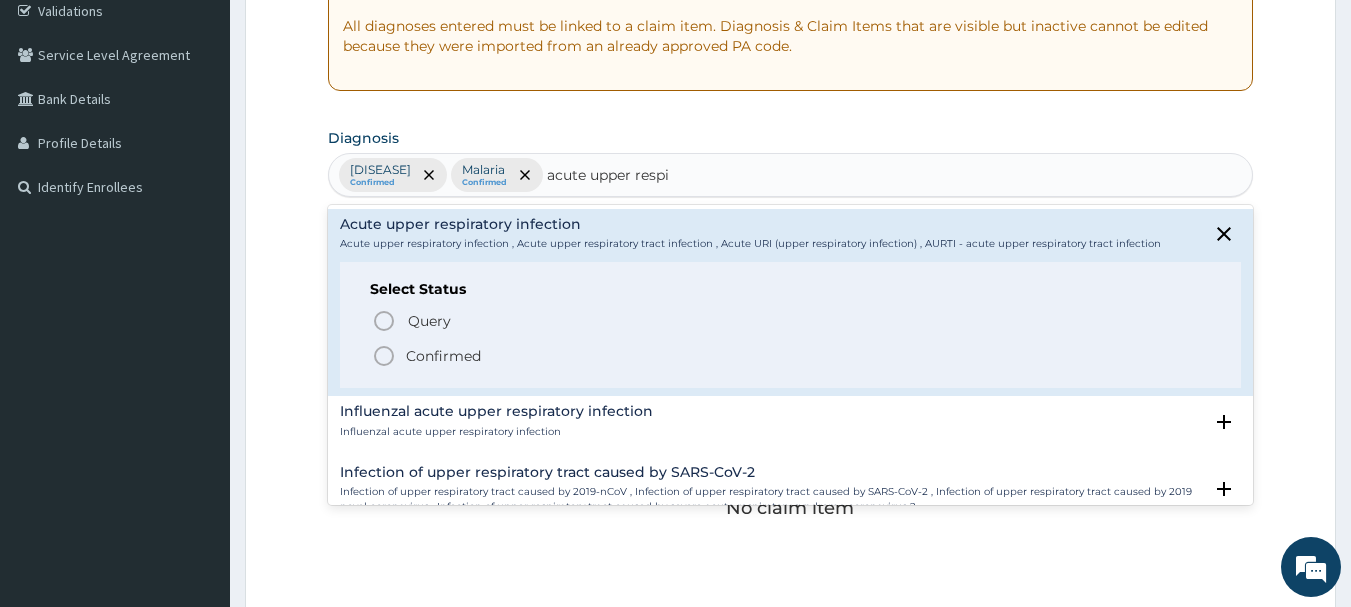 click 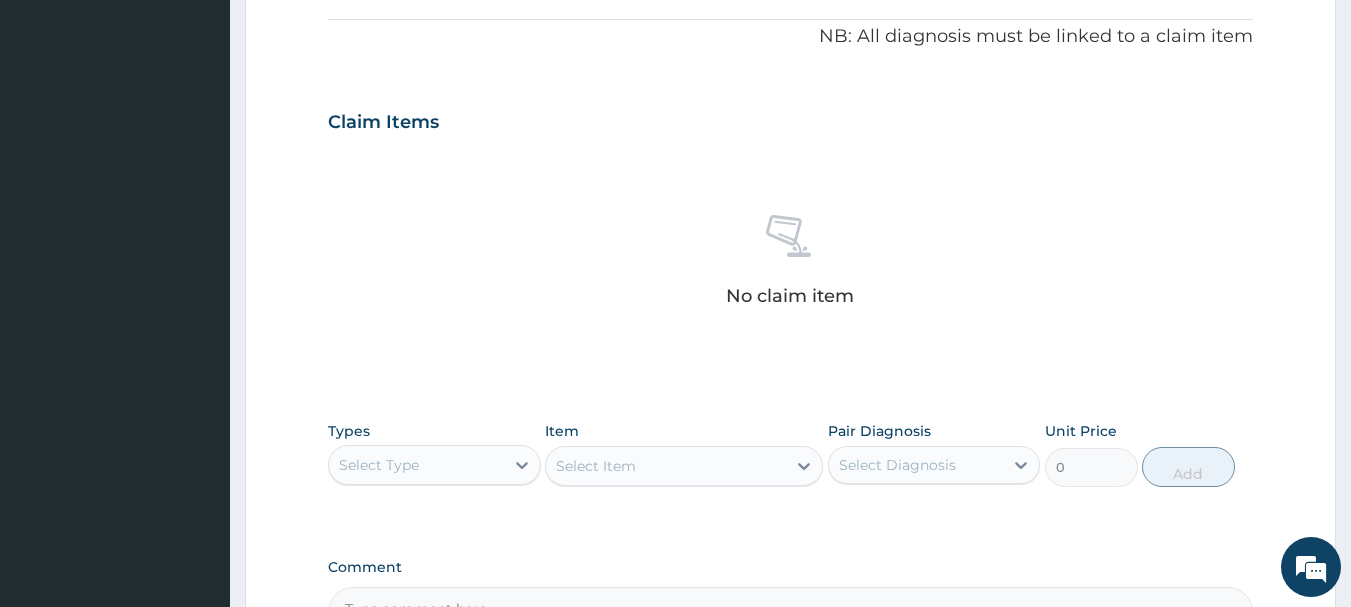 scroll, scrollTop: 610, scrollLeft: 0, axis: vertical 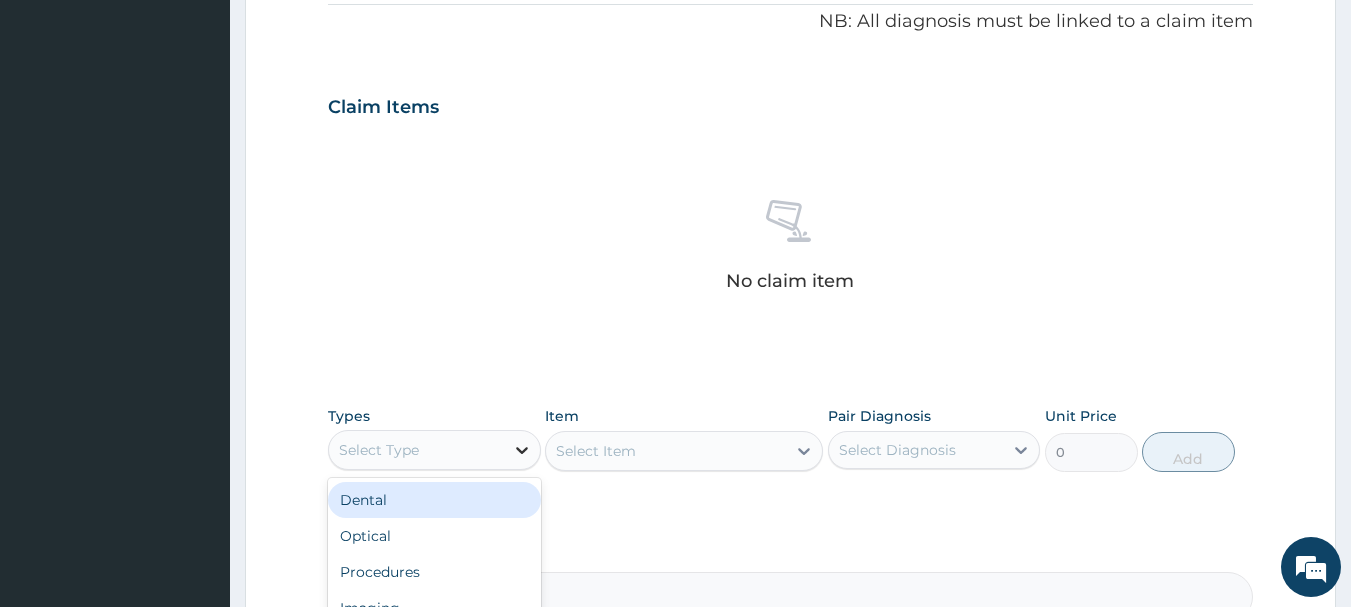 click 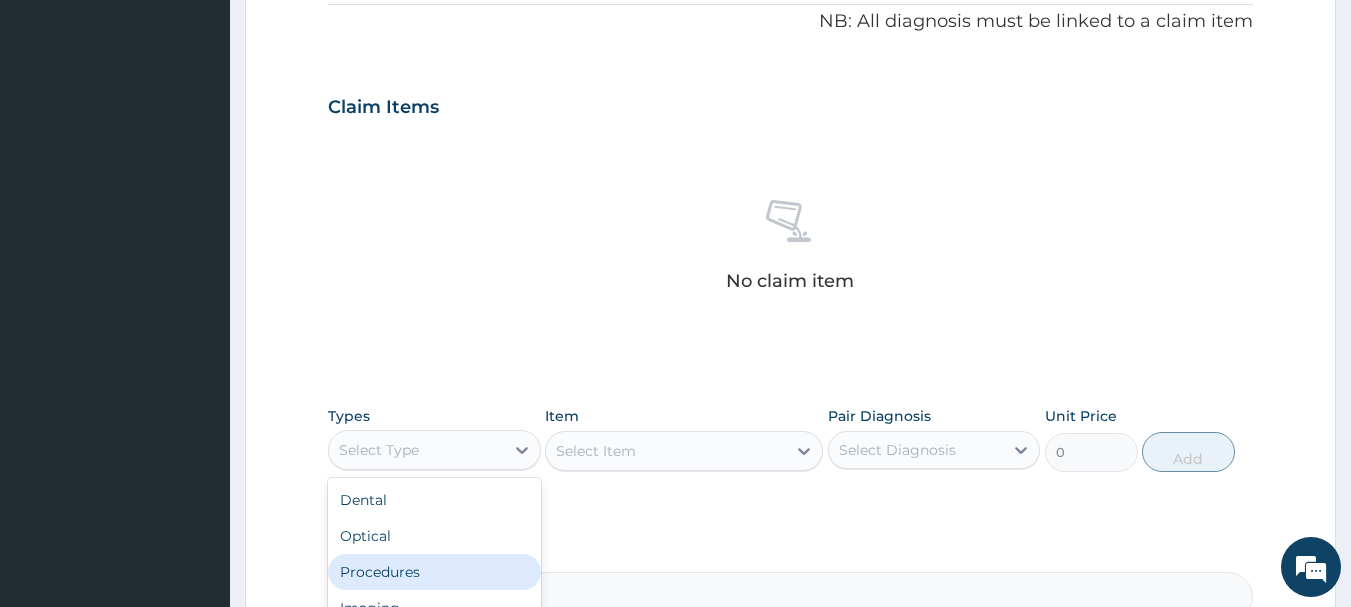 click on "Procedures" at bounding box center (434, 572) 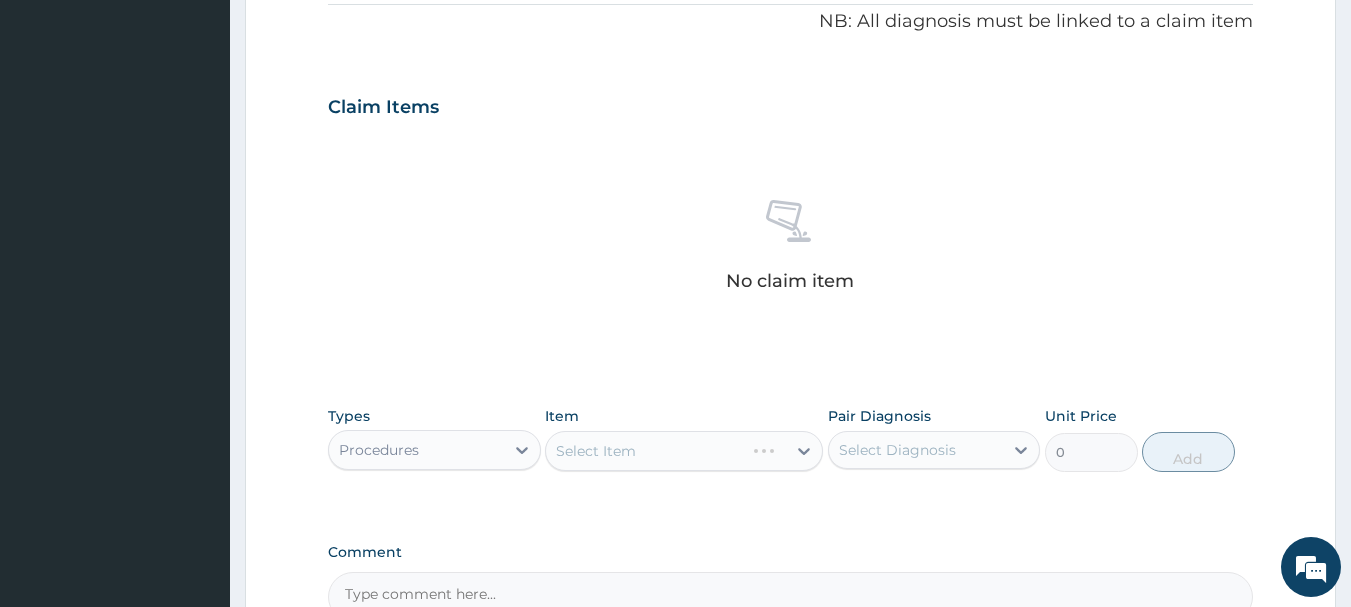 click on "Select Item" at bounding box center (684, 451) 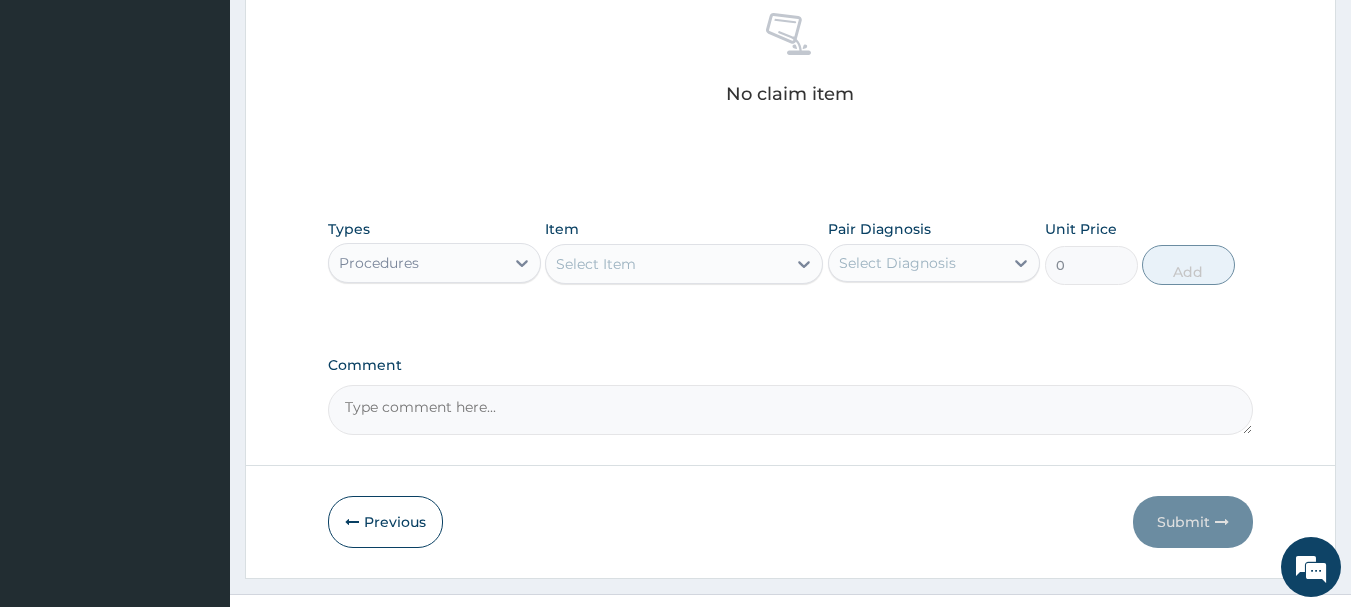 scroll, scrollTop: 835, scrollLeft: 0, axis: vertical 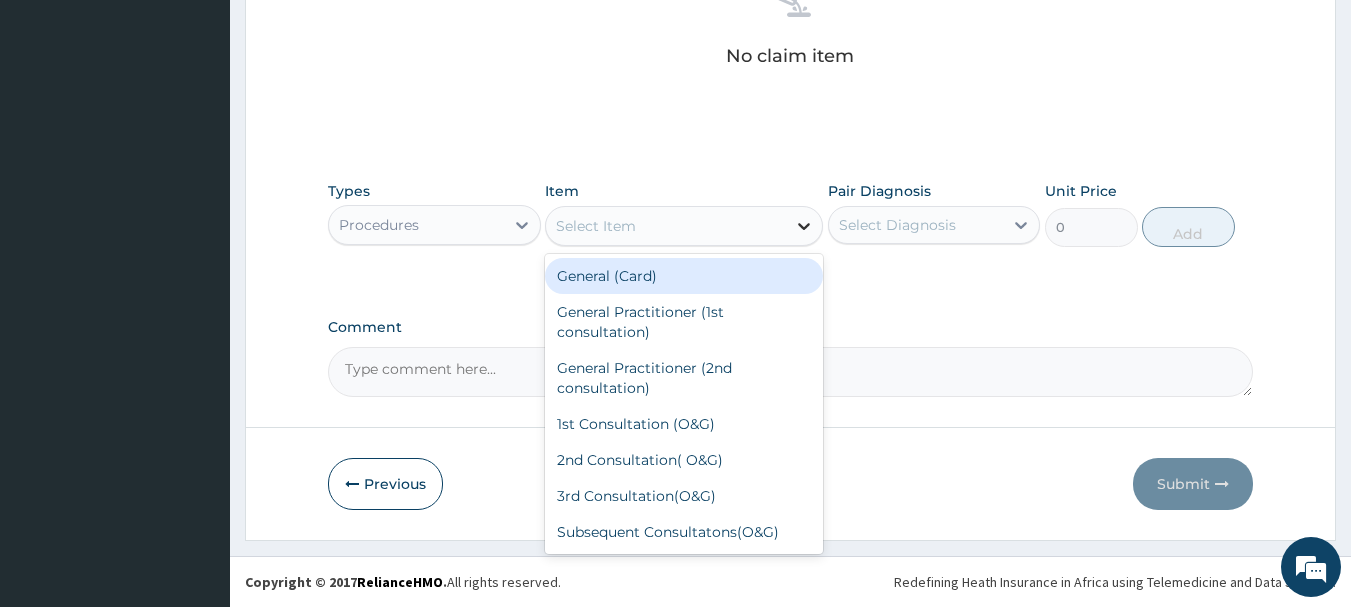 click at bounding box center [804, 226] 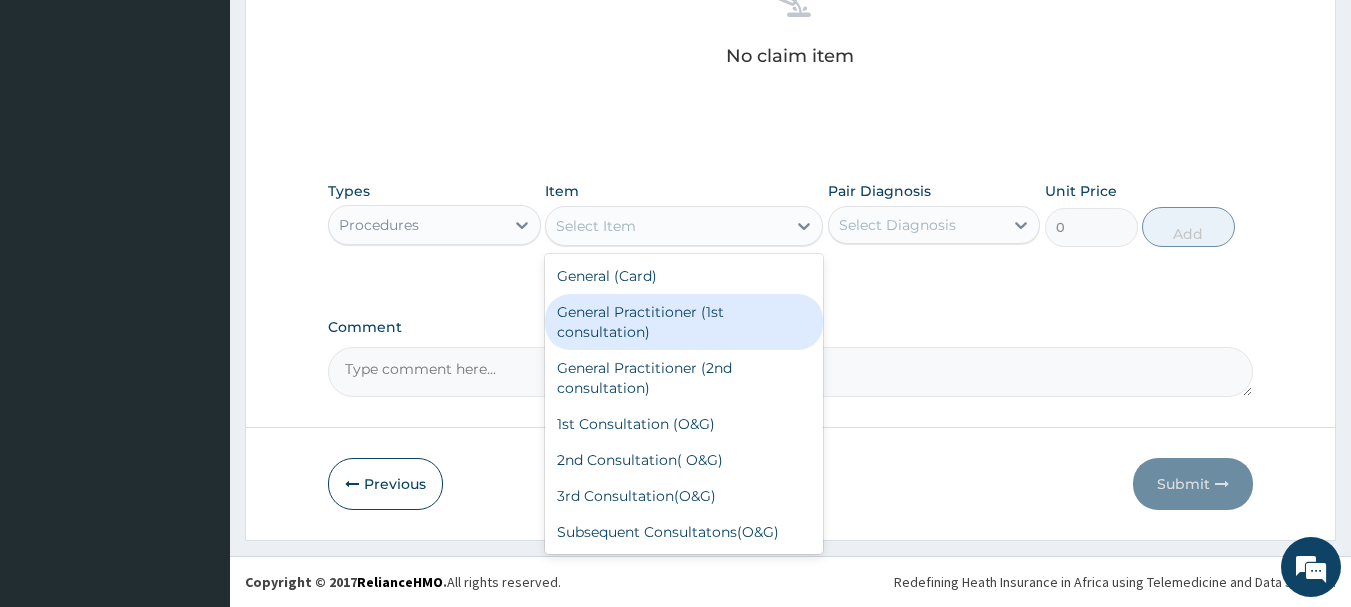 click on "General Practitioner (1st consultation)" at bounding box center (684, 322) 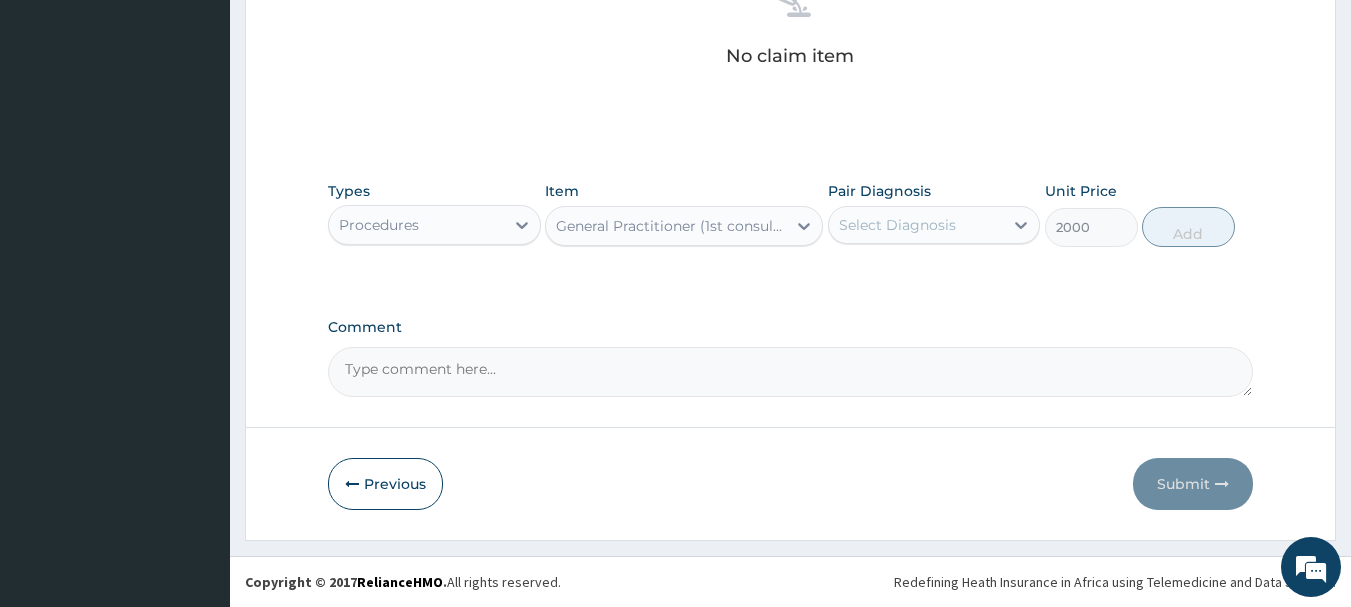 click on "Select Diagnosis" at bounding box center (916, 225) 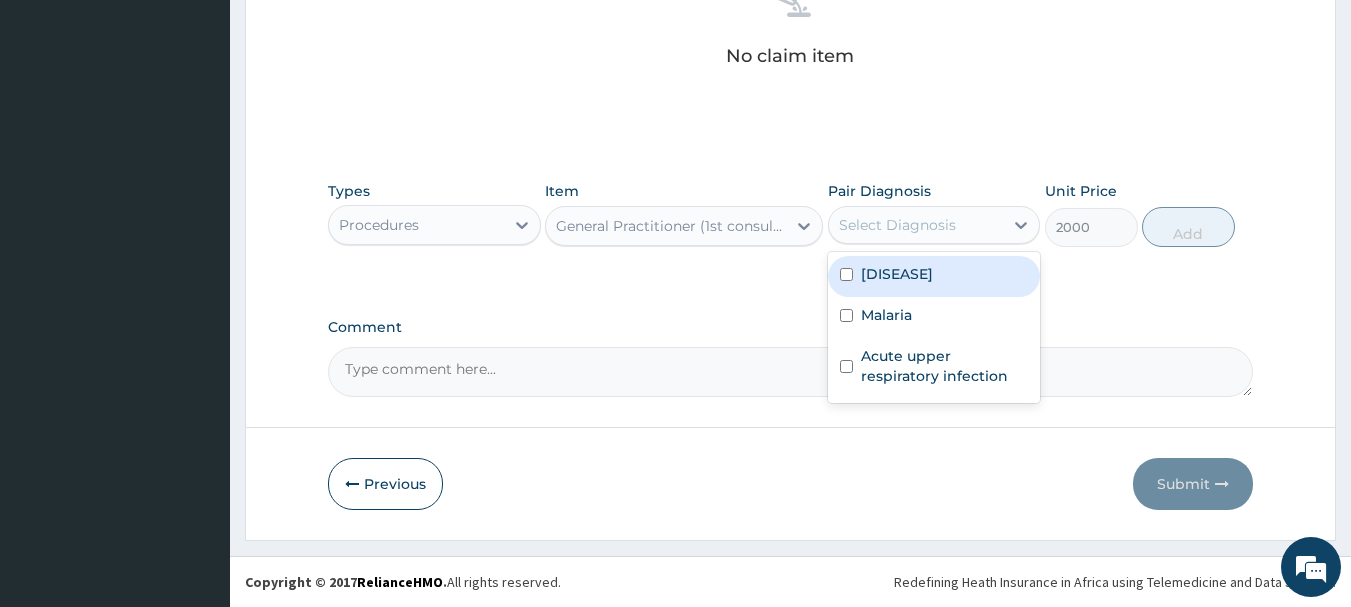 click on "Acute dermatitis" at bounding box center (897, 274) 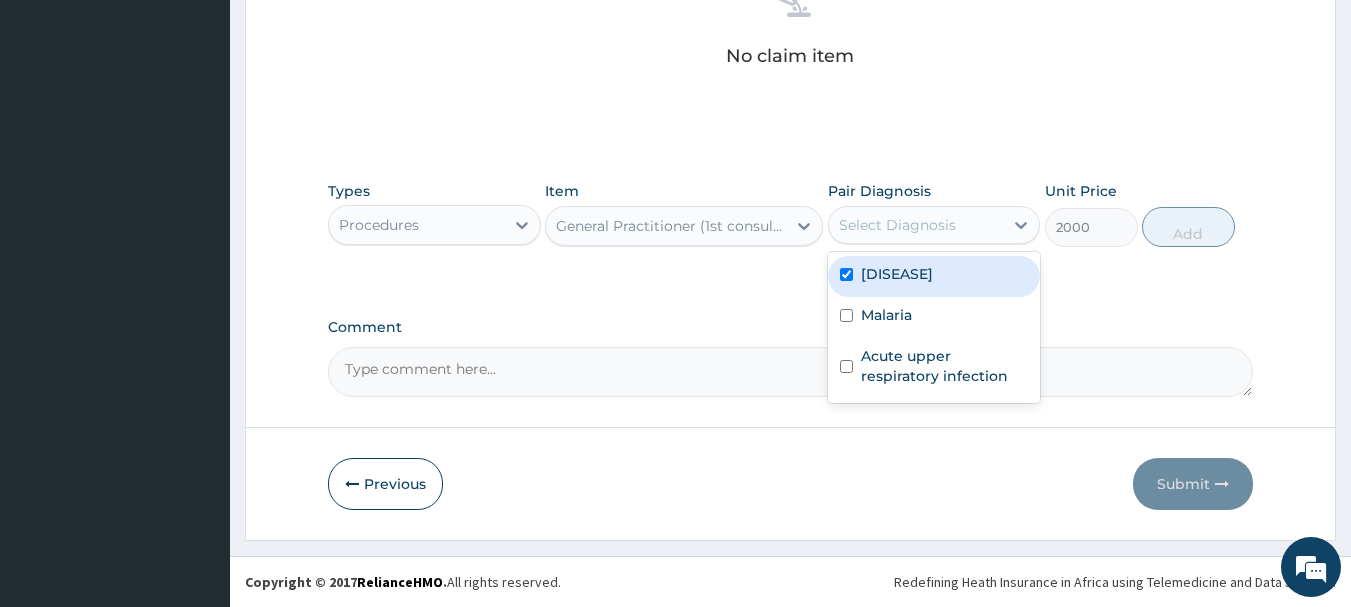 checkbox on "true" 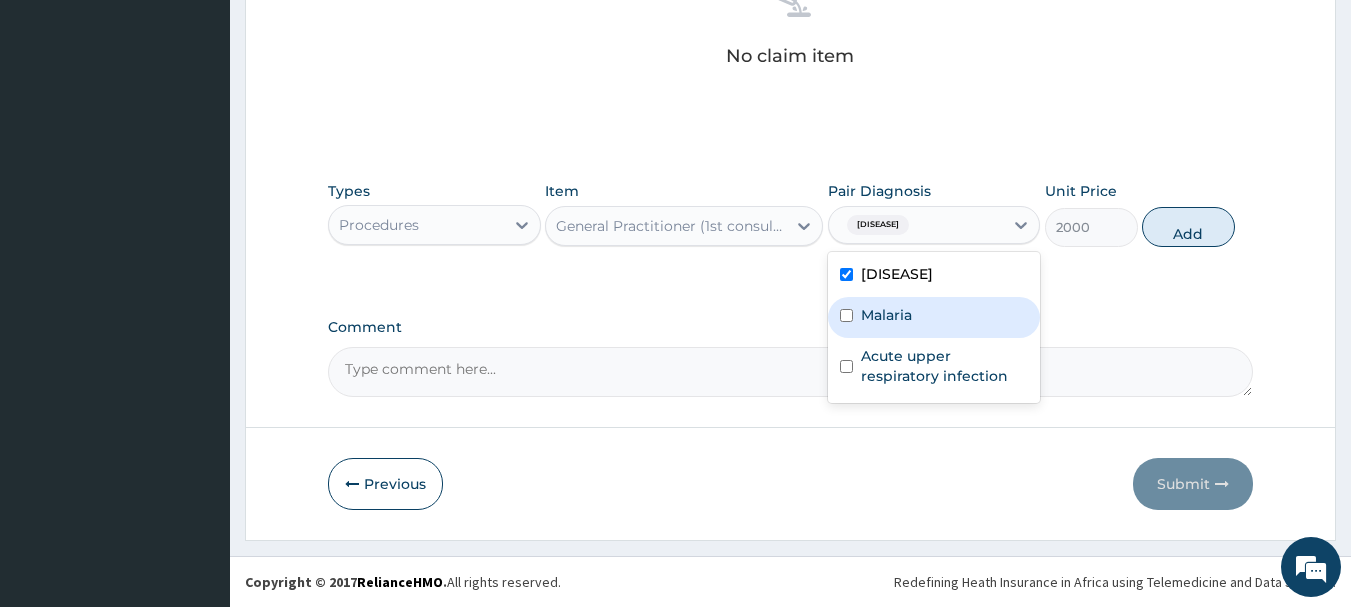 click on "Malaria" at bounding box center [934, 317] 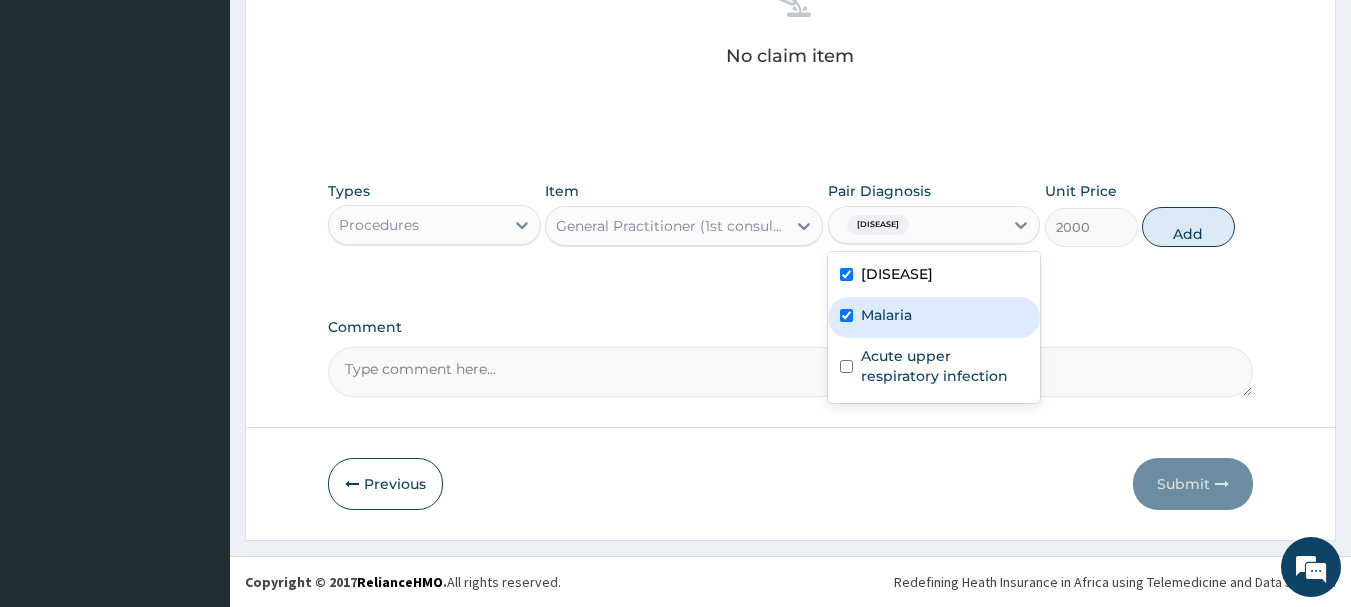 checkbox on "true" 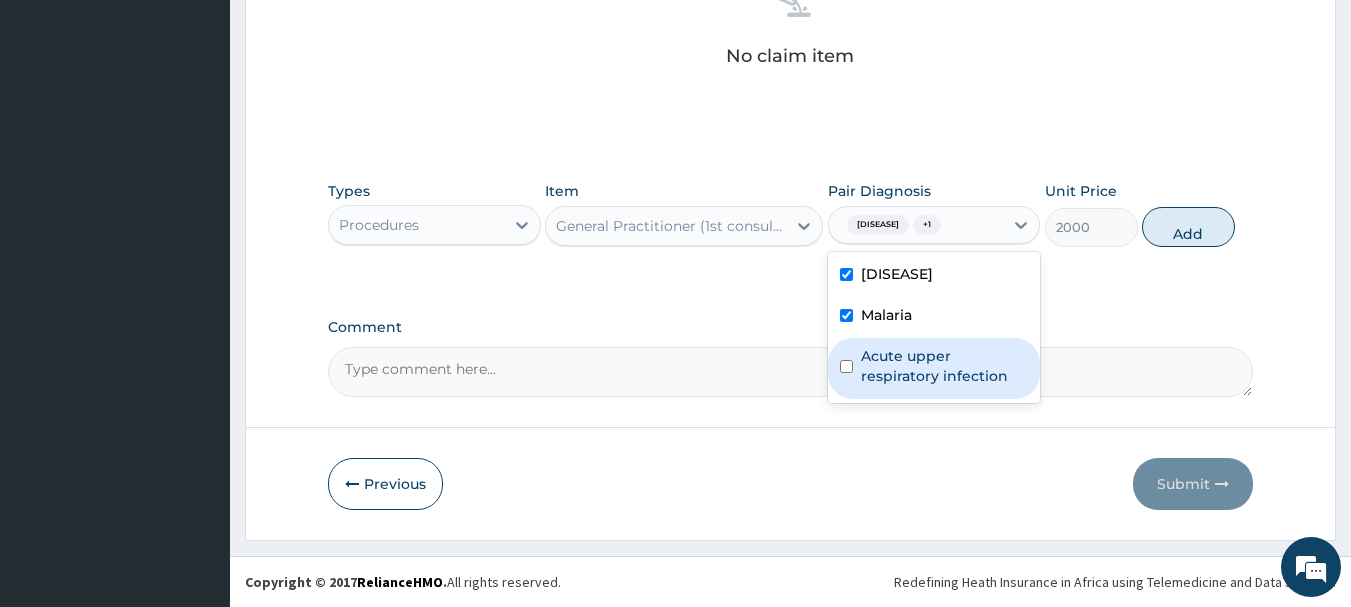 click on "Acute upper respiratory infection" at bounding box center (945, 366) 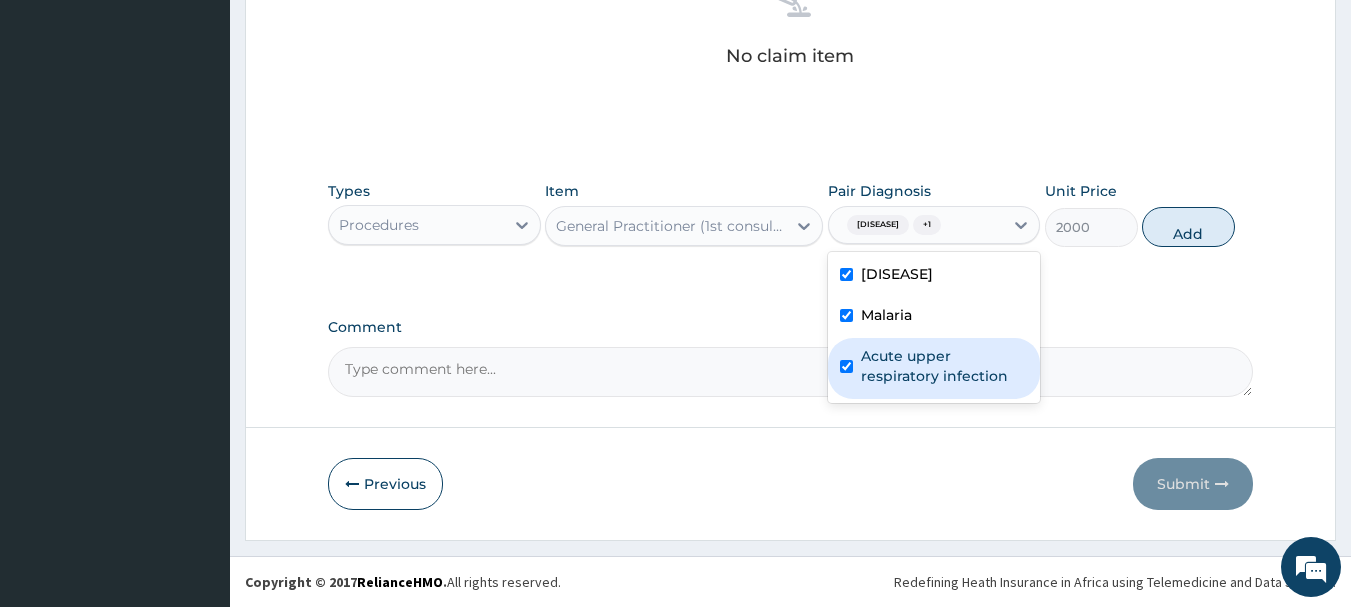 checkbox on "true" 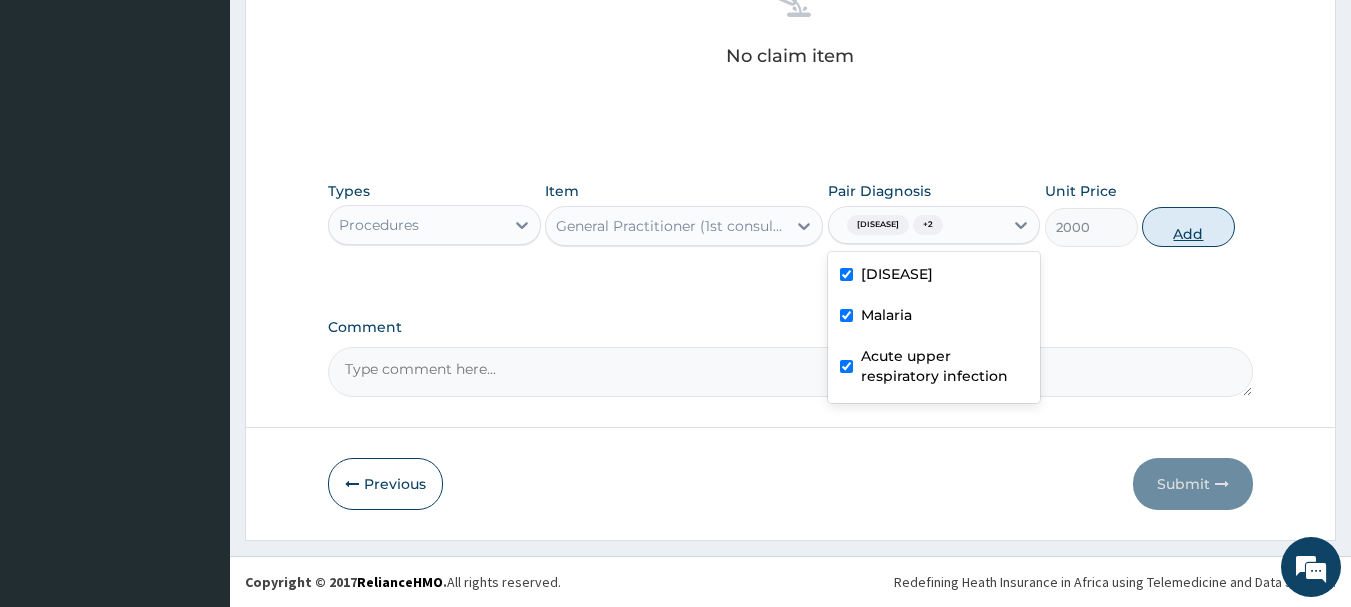 click on "Add" at bounding box center (1188, 227) 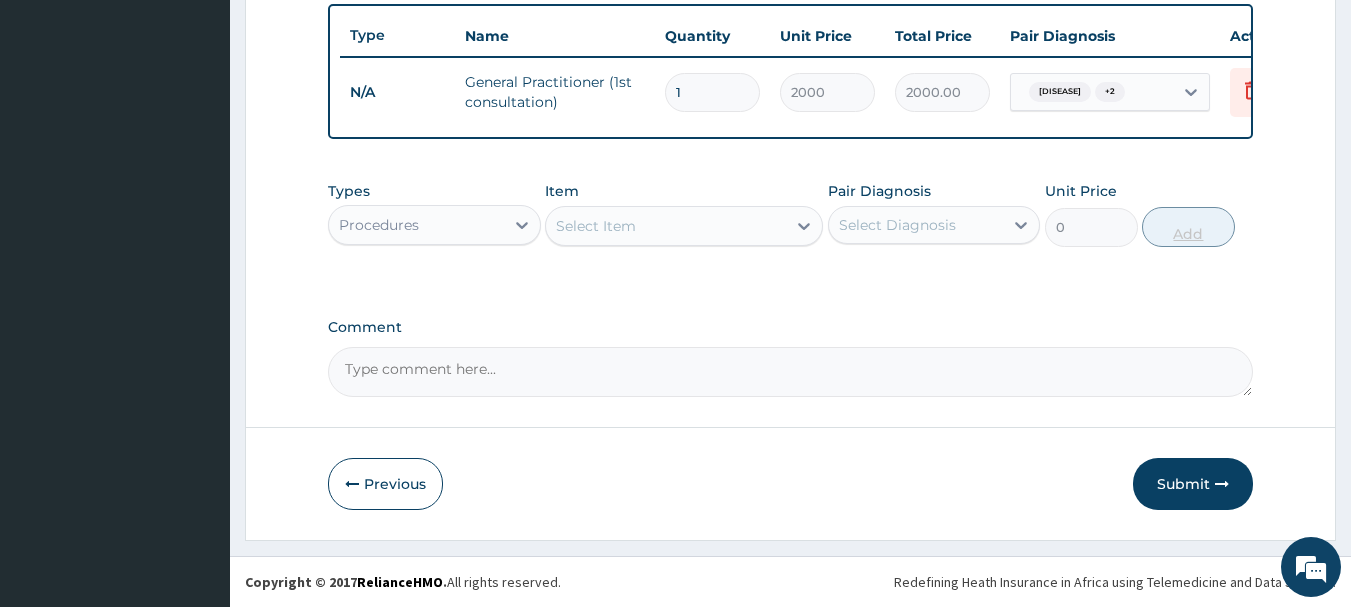 scroll, scrollTop: 755, scrollLeft: 0, axis: vertical 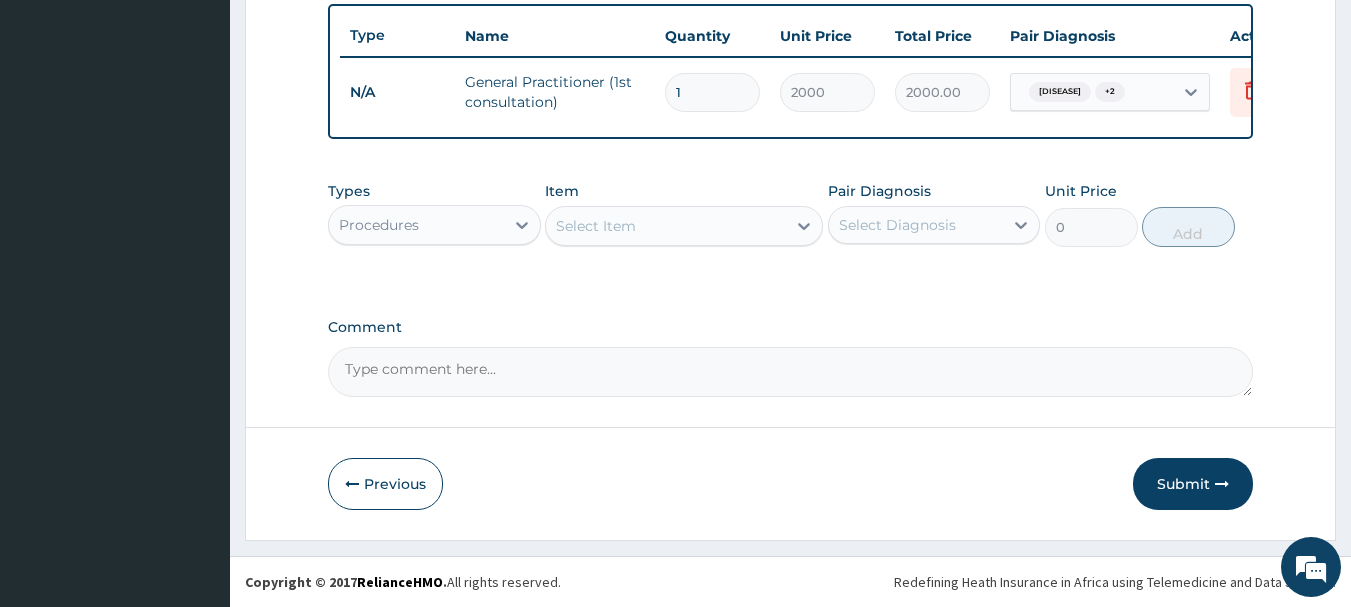 click on "Select Item" at bounding box center [596, 226] 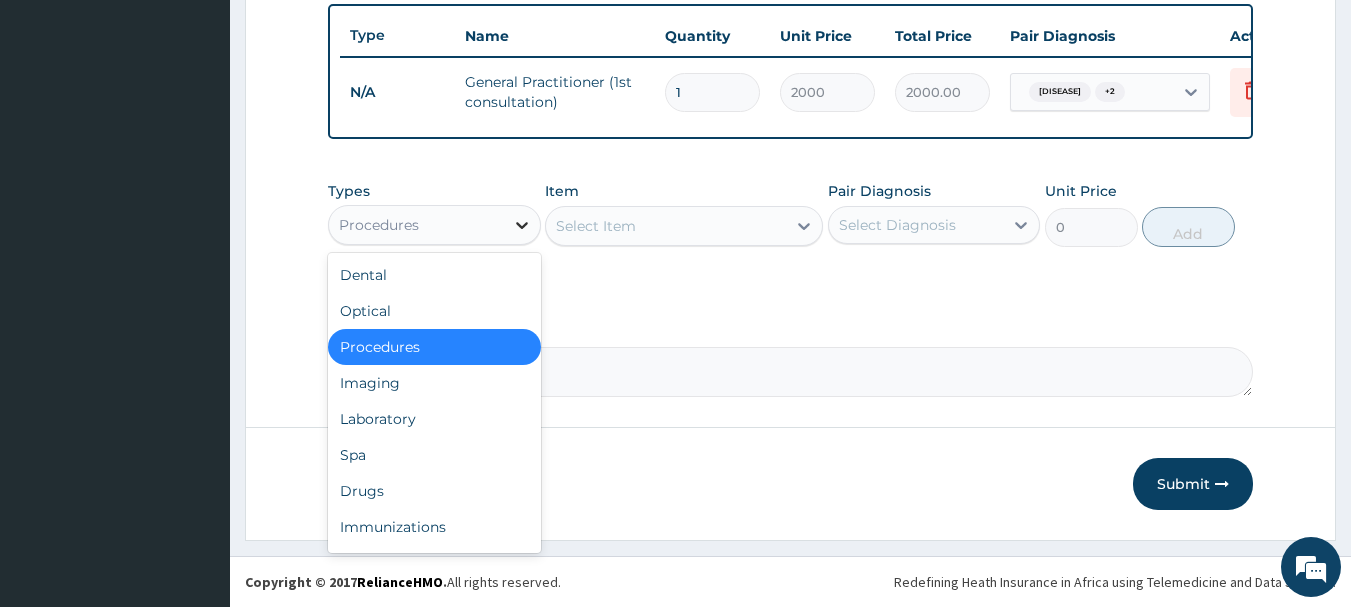 click 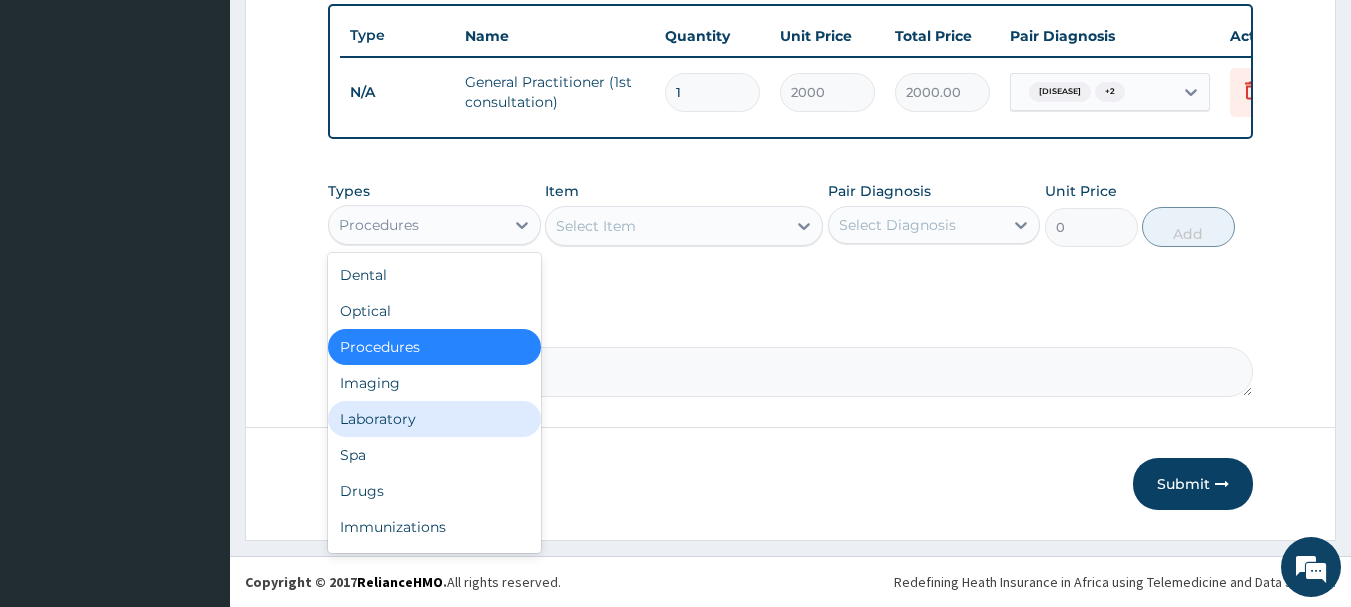 click on "Laboratory" at bounding box center (434, 419) 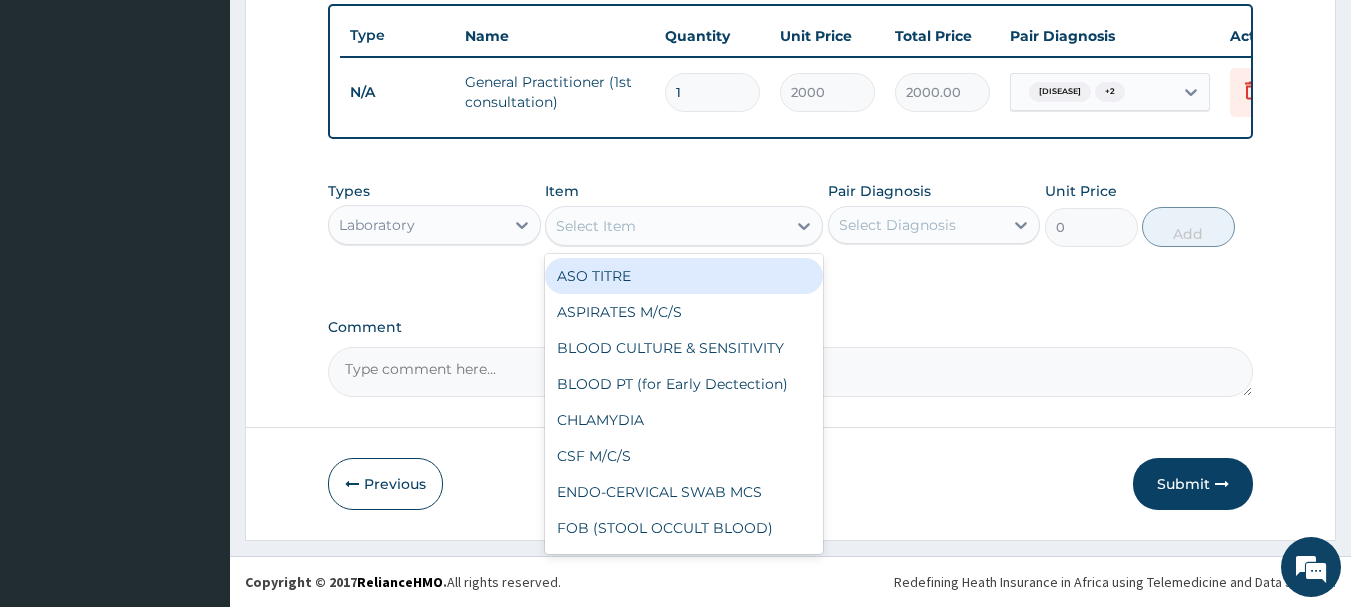 click on "Select Item" at bounding box center (666, 226) 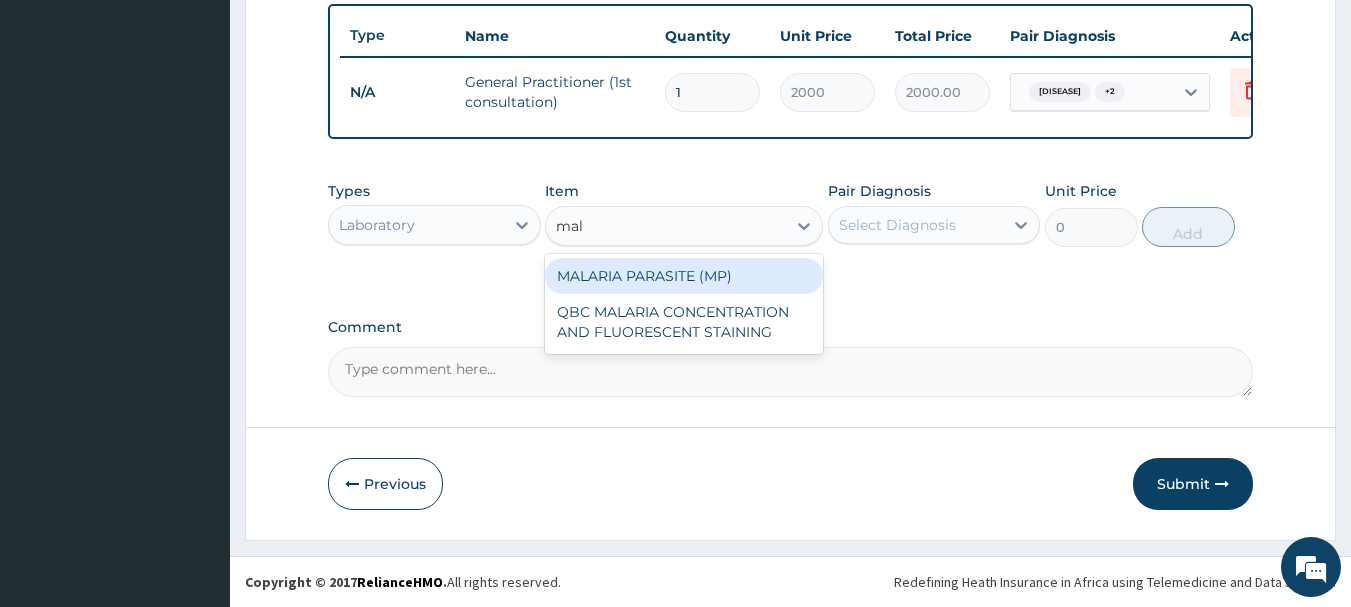type on "mala" 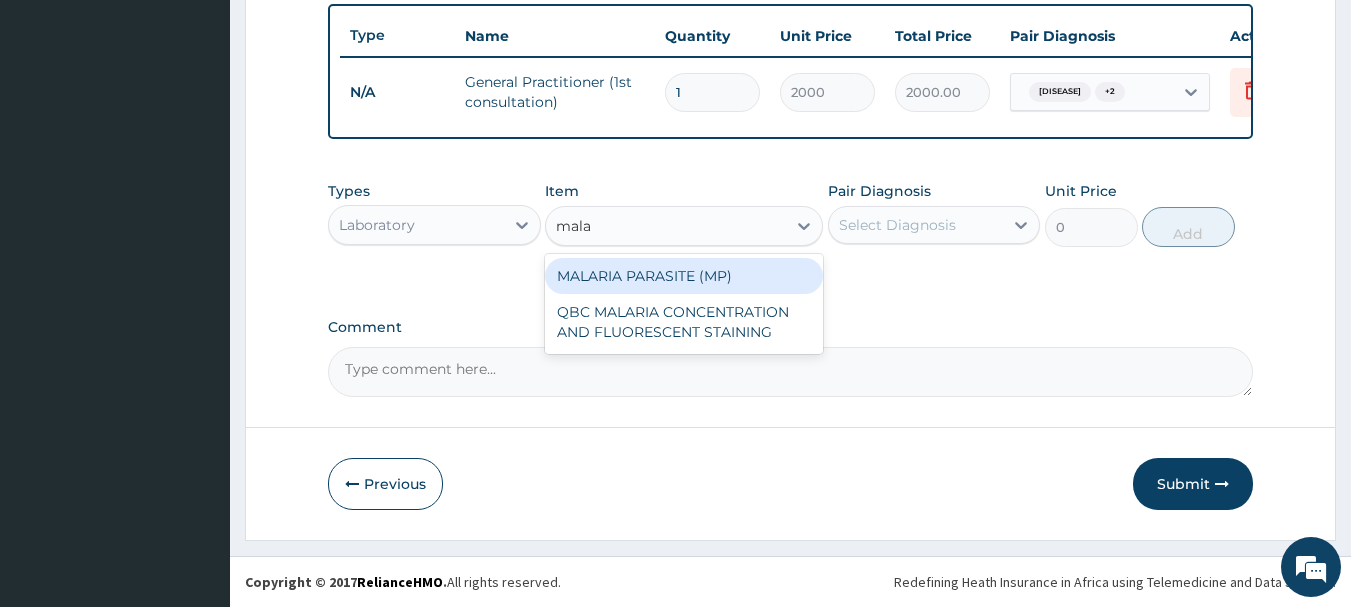 click on "MALARIA PARASITE (MP)" at bounding box center [684, 276] 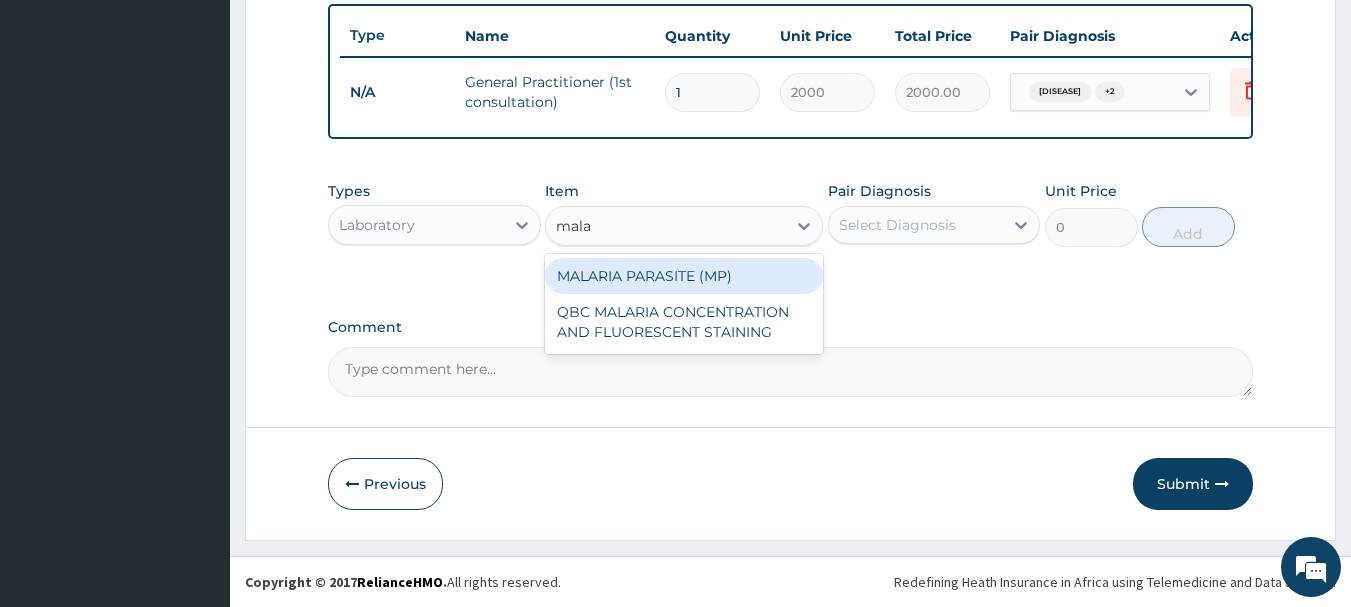 type 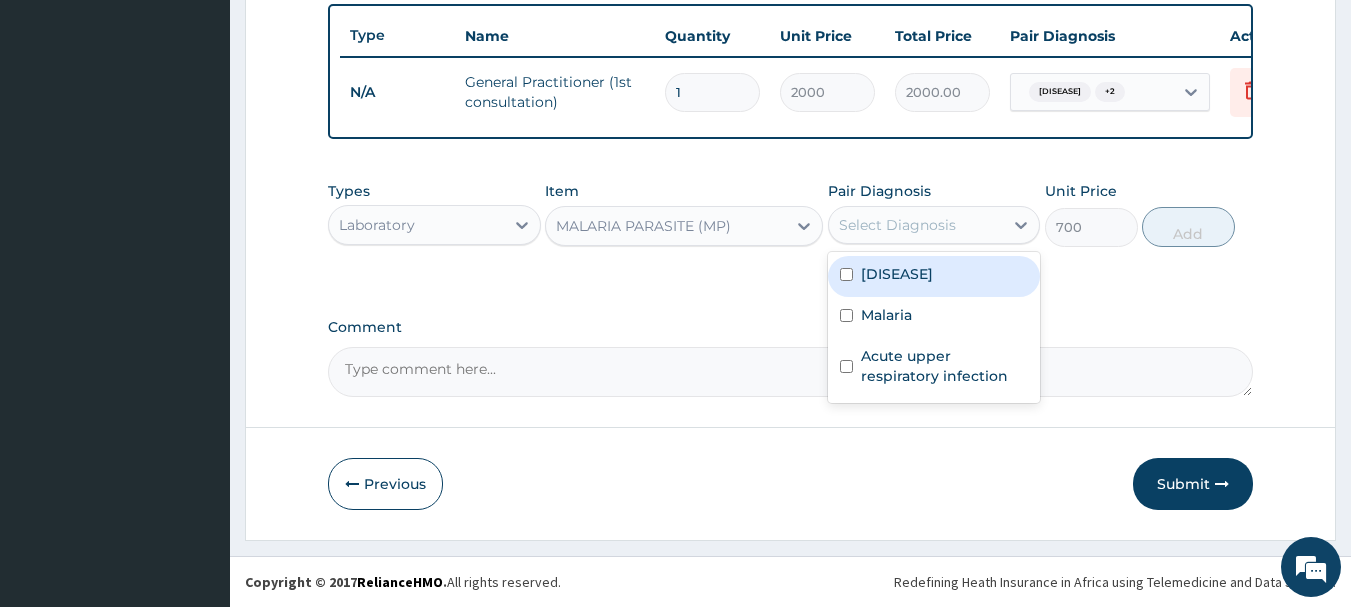 click on "Select Diagnosis" at bounding box center (916, 225) 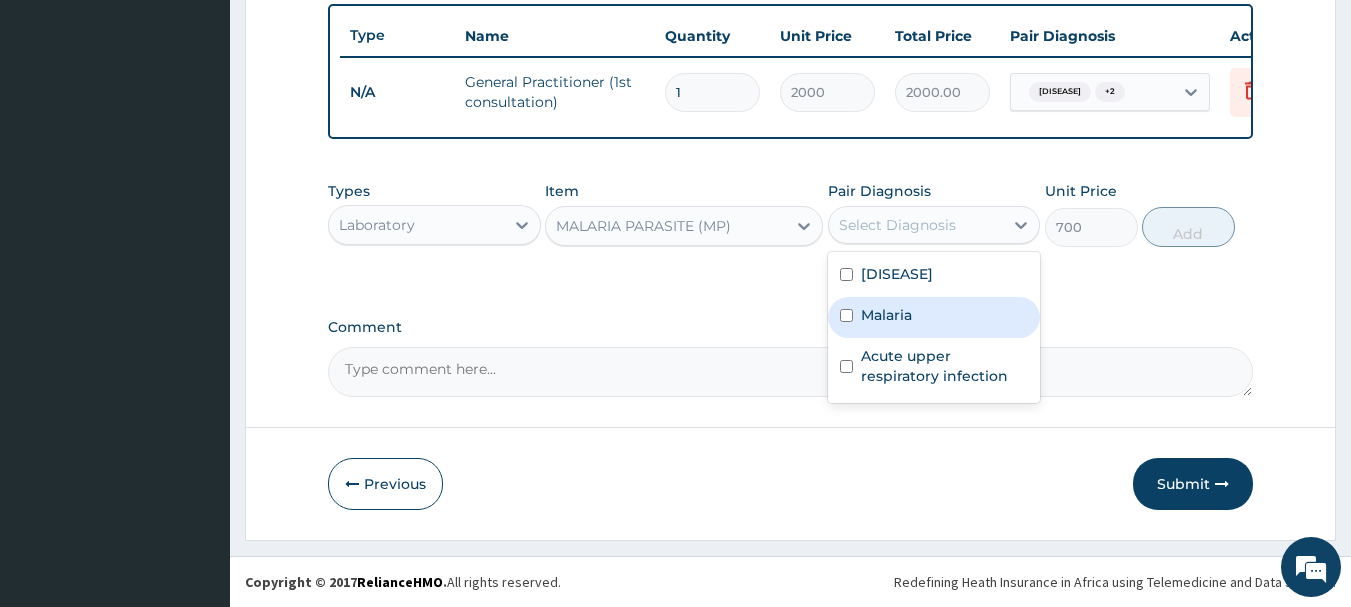 click on "Malaria" at bounding box center (934, 317) 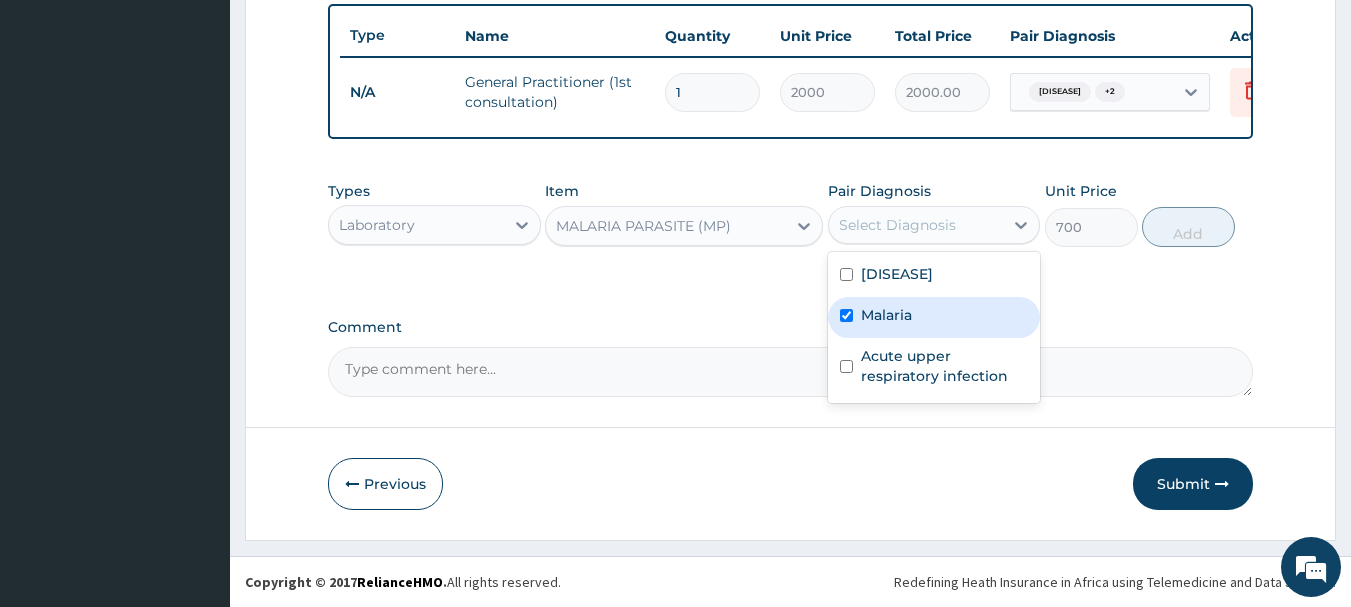 checkbox on "true" 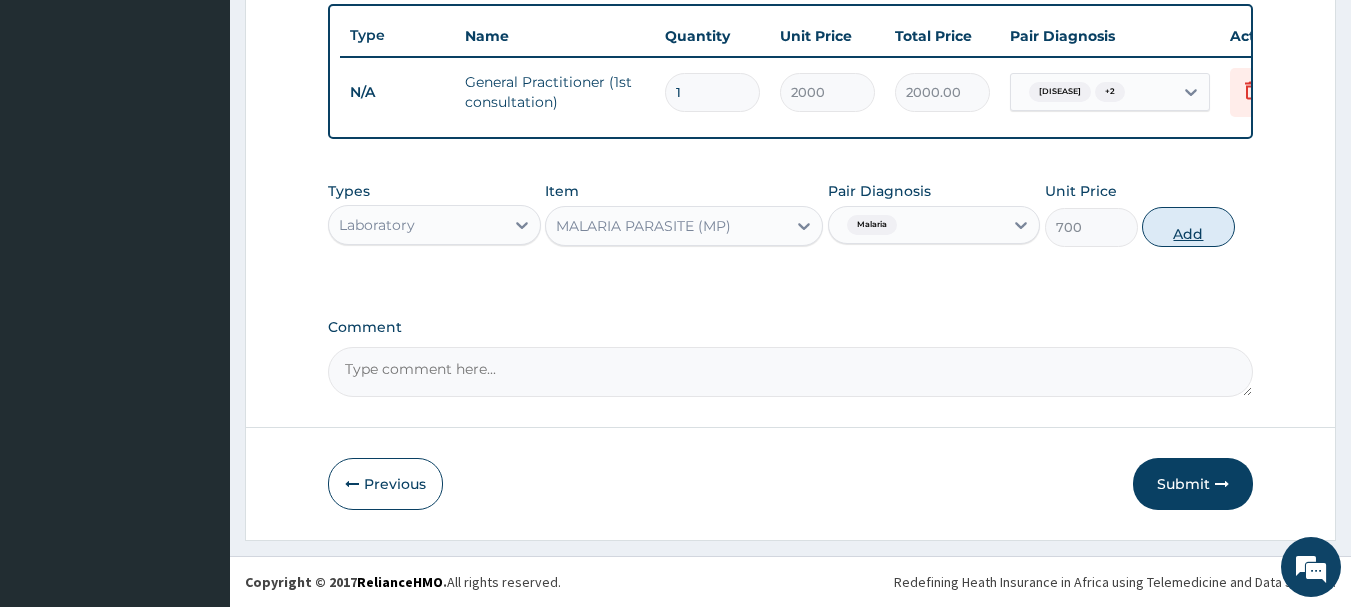 click on "Add" at bounding box center (1188, 227) 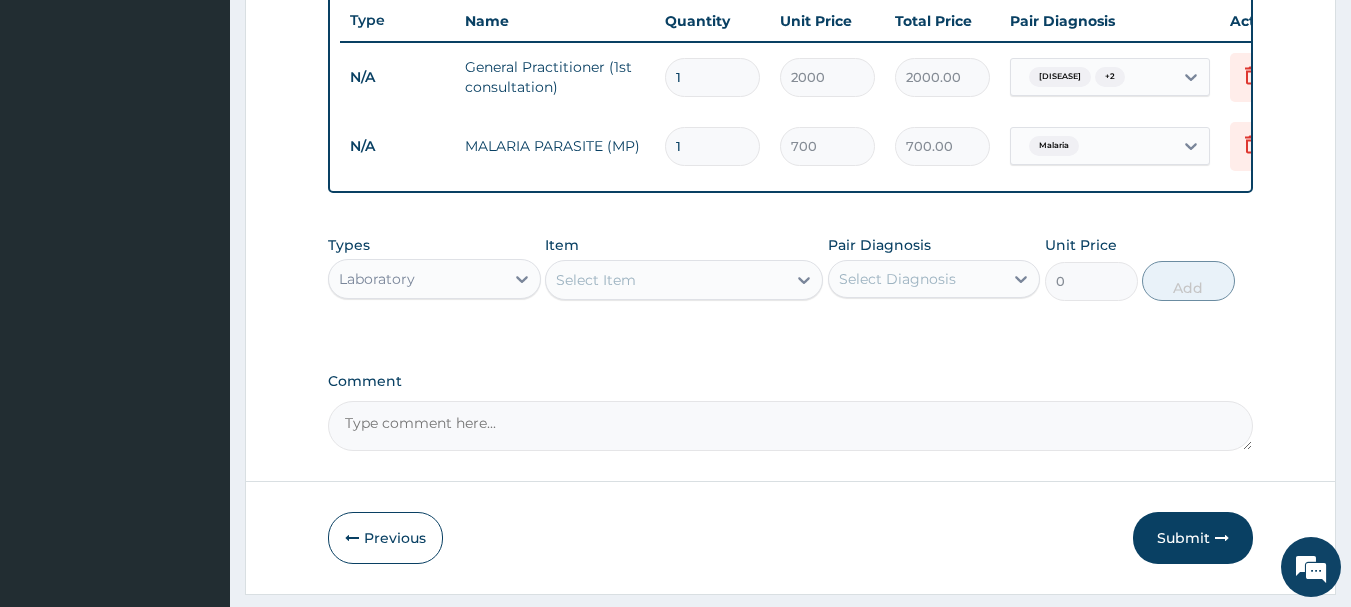 click on "Select Item" at bounding box center [666, 280] 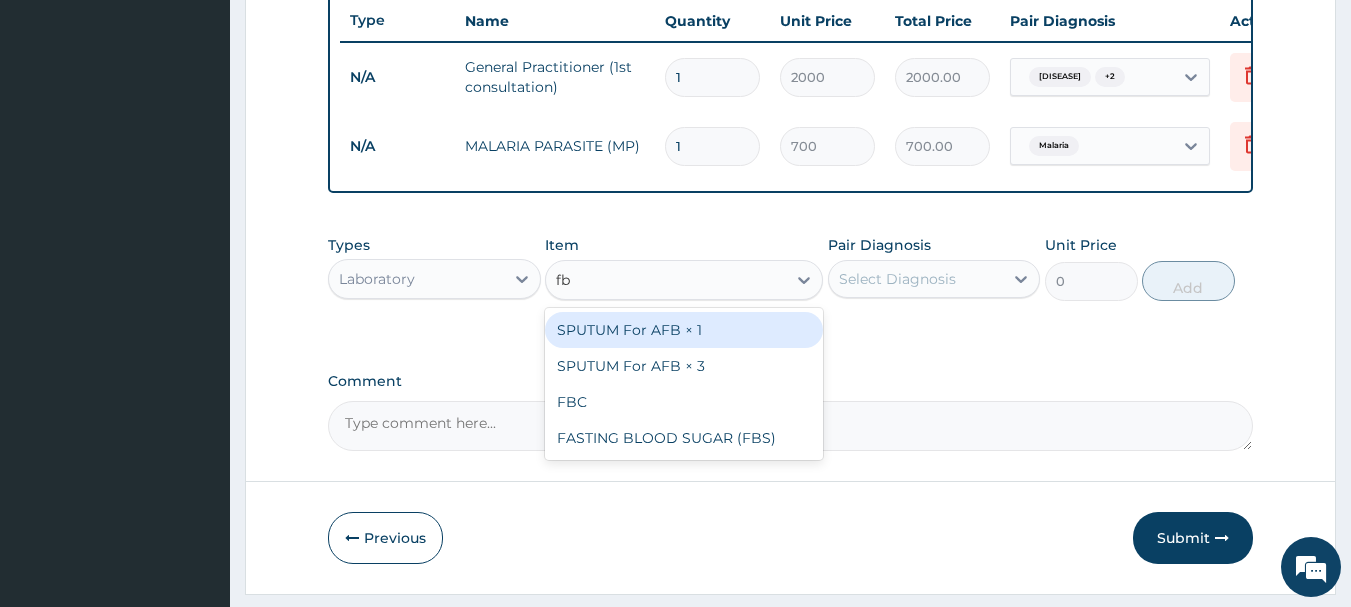 type on "fbc" 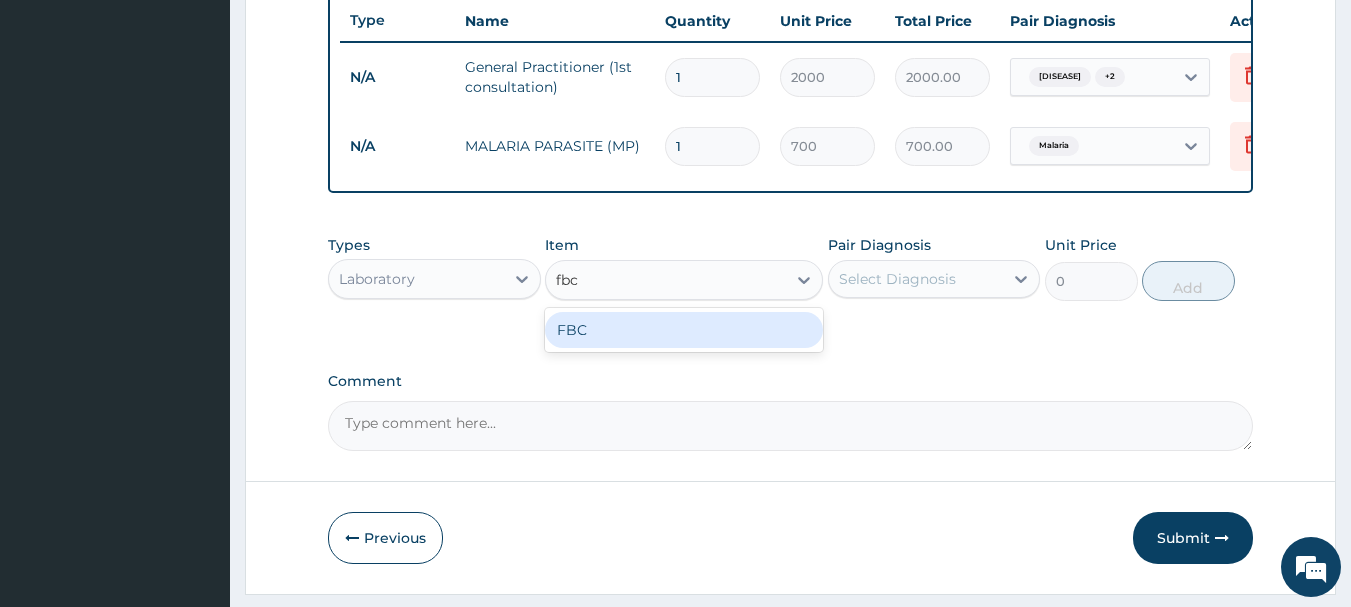click on "FBC" at bounding box center (684, 330) 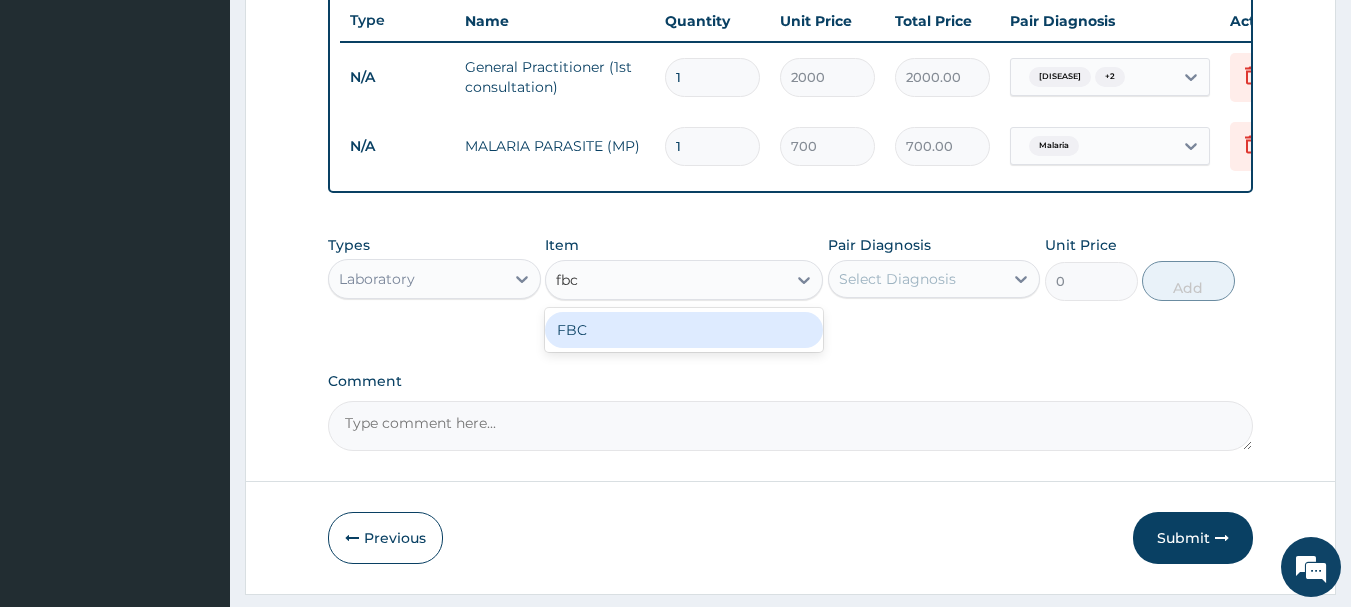 type 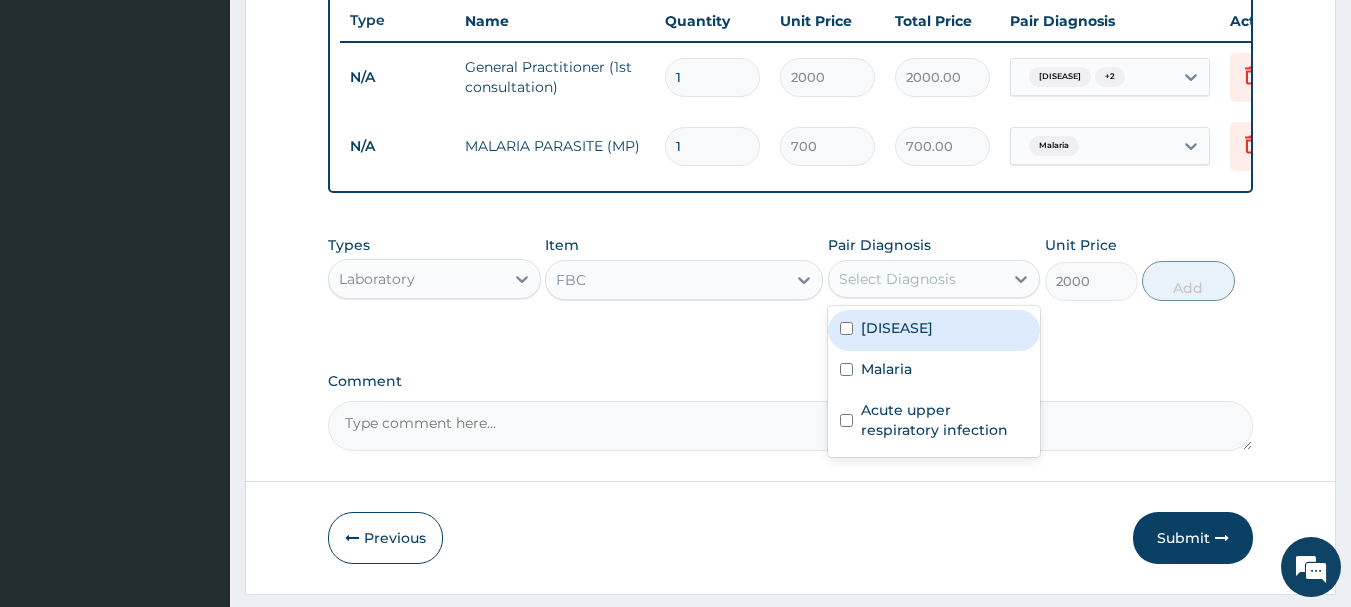 click on "Select Diagnosis" at bounding box center [897, 279] 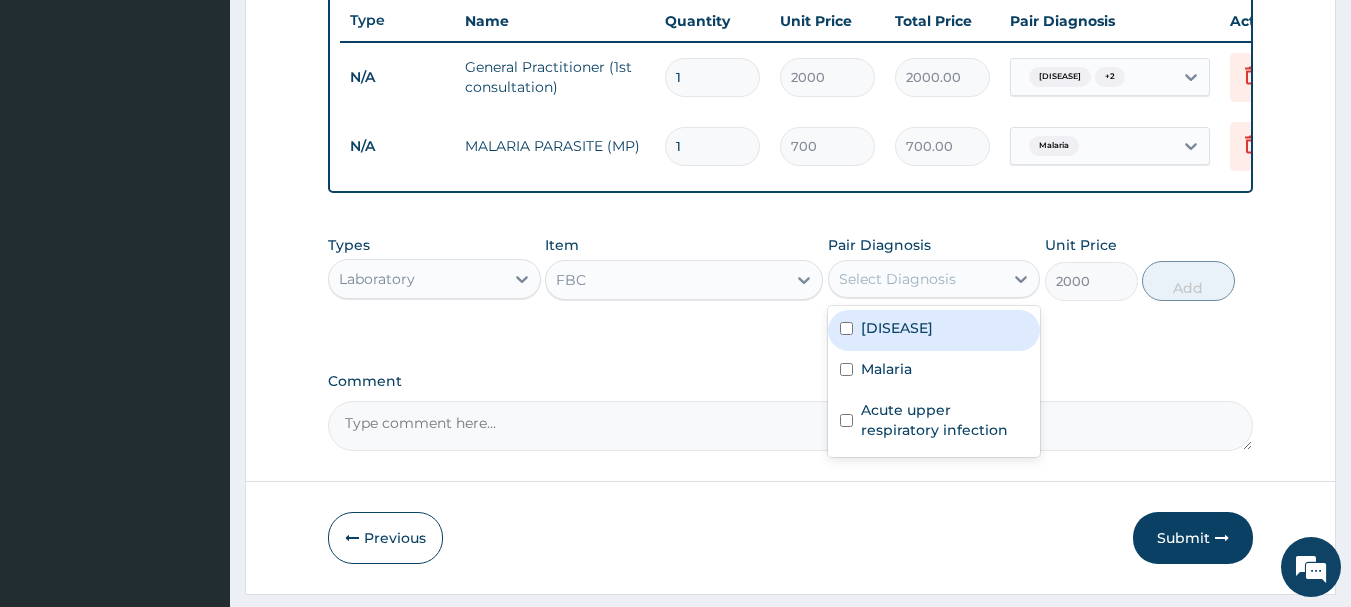 click on "Acute dermatitis" at bounding box center (897, 328) 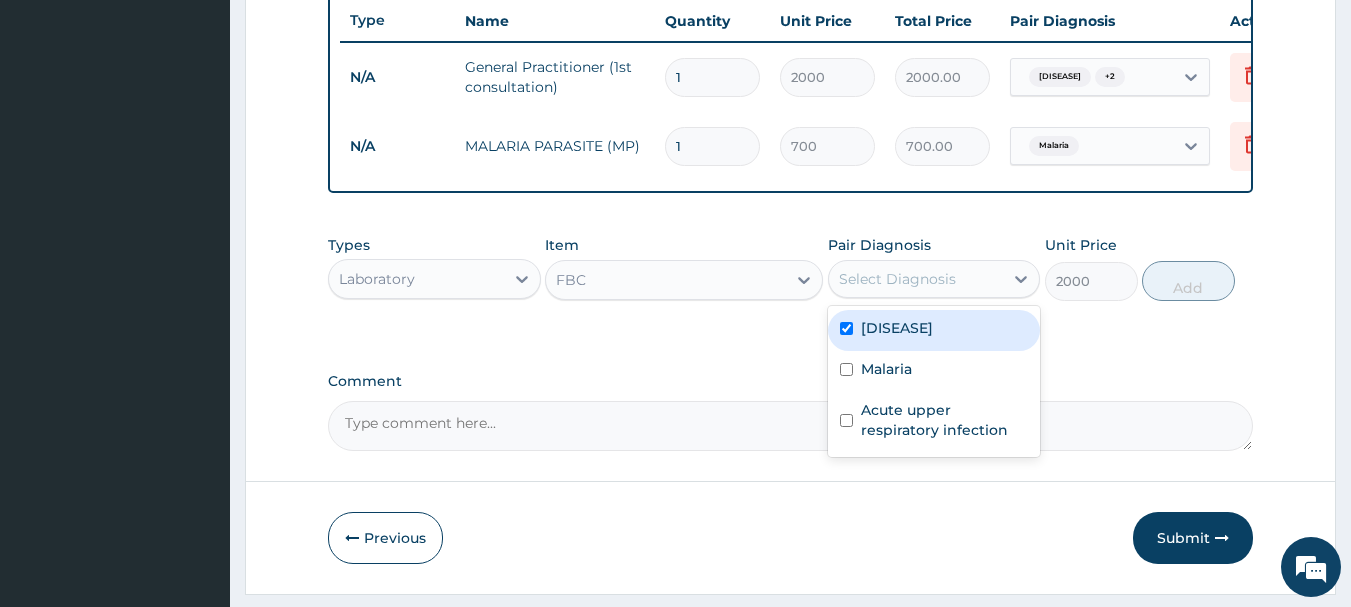 checkbox on "true" 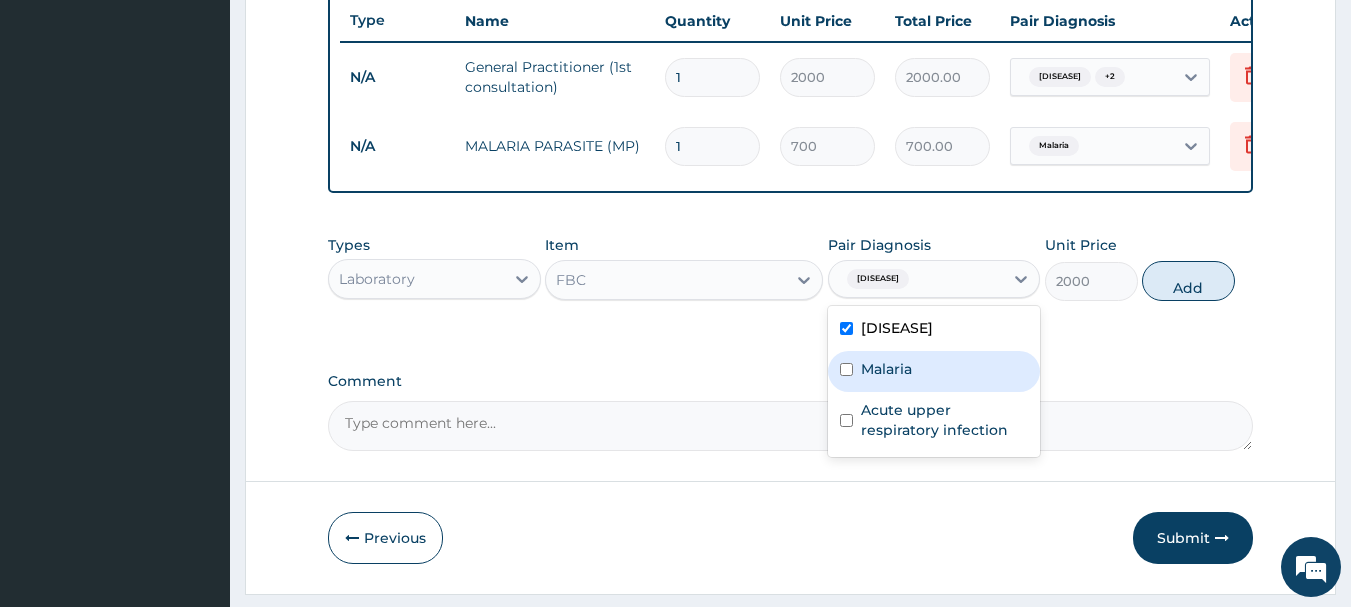 click on "Malaria" at bounding box center [934, 371] 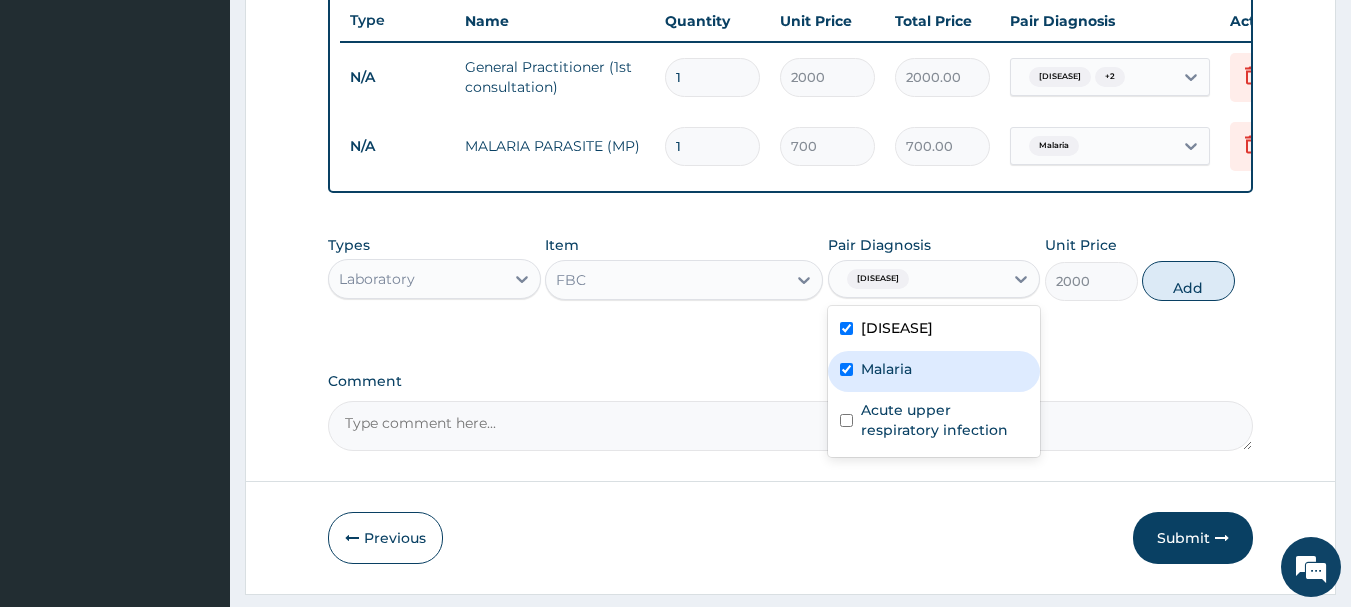 checkbox on "true" 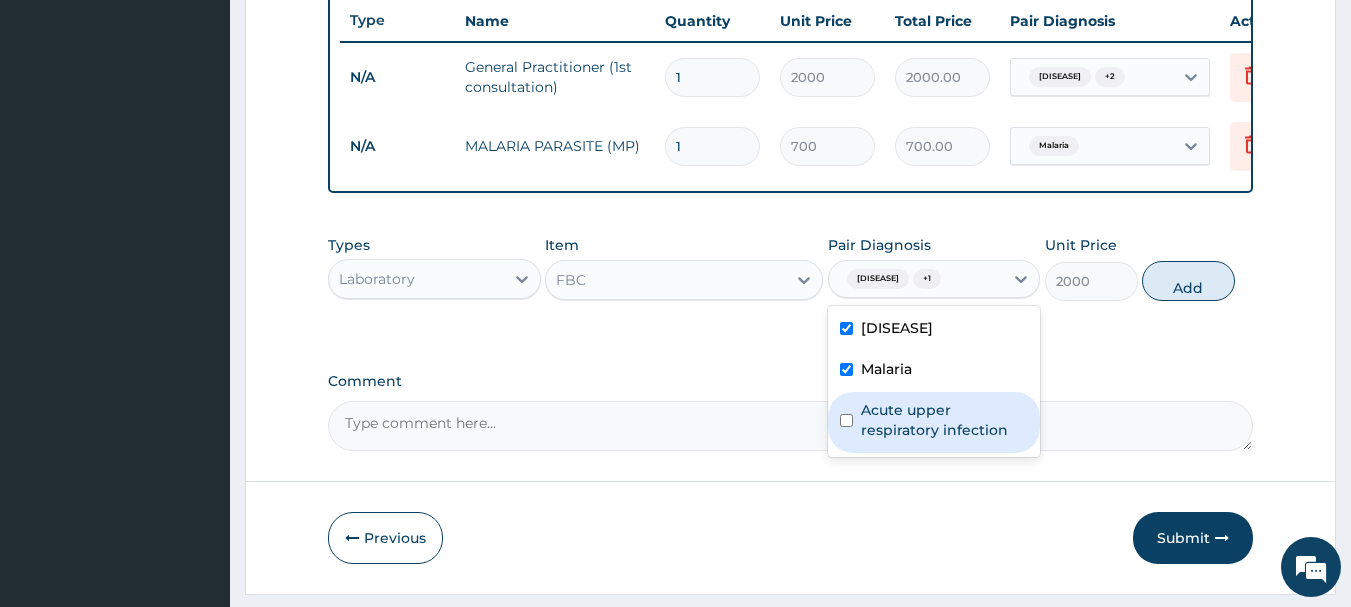 click on "Acute upper respiratory infection" at bounding box center [945, 420] 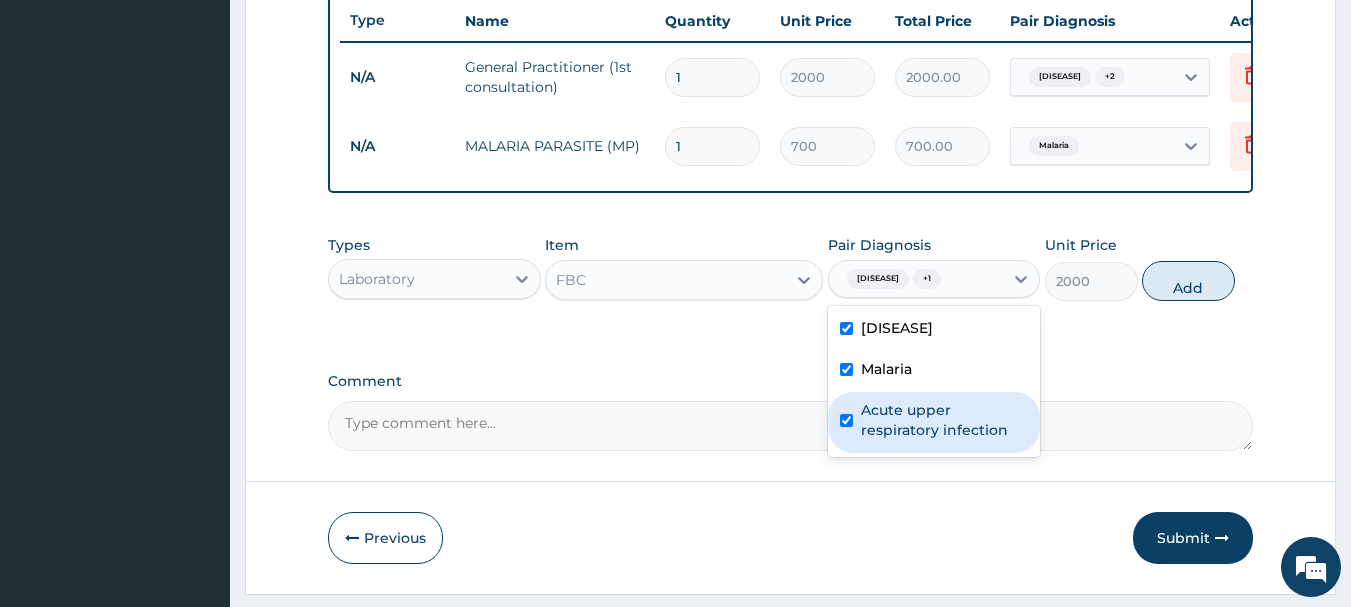 checkbox on "true" 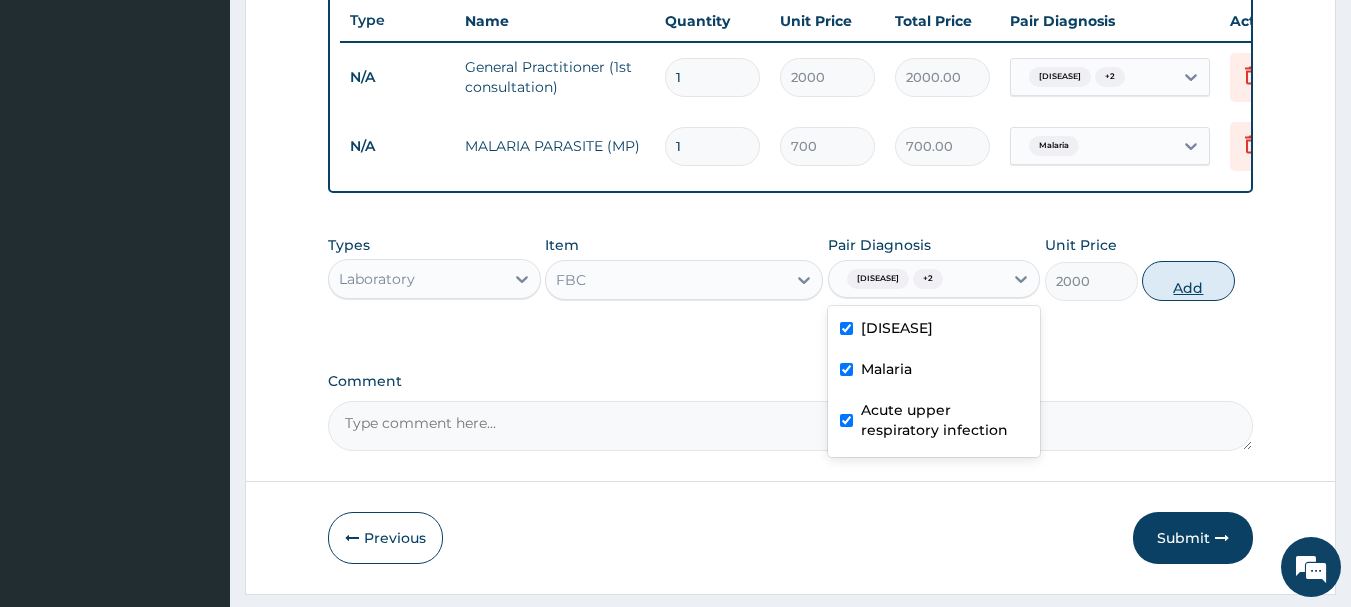 click on "Add" at bounding box center [1188, 281] 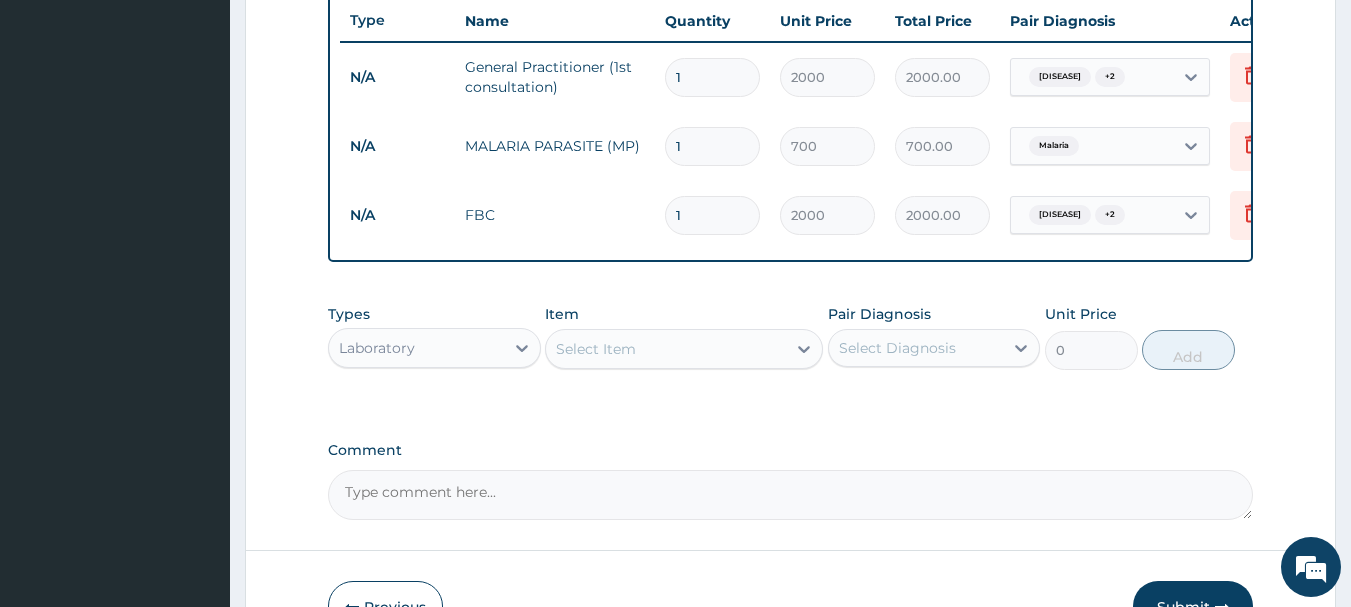 click on "Select Item" at bounding box center (596, 349) 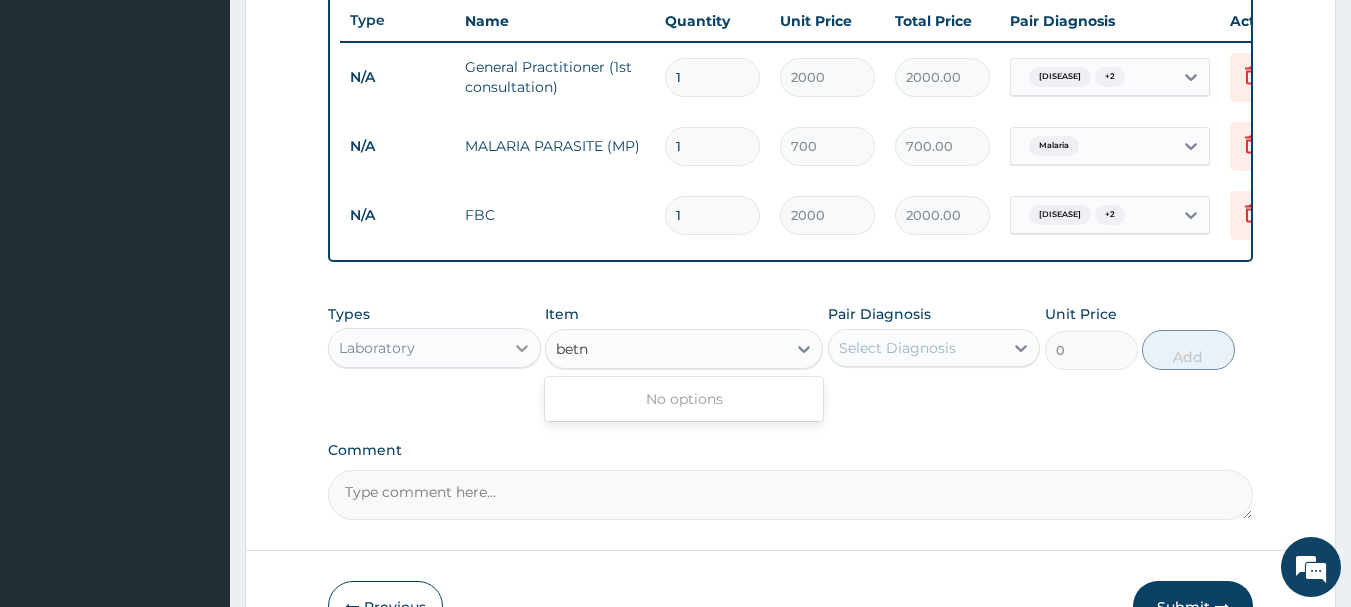 type on "betn" 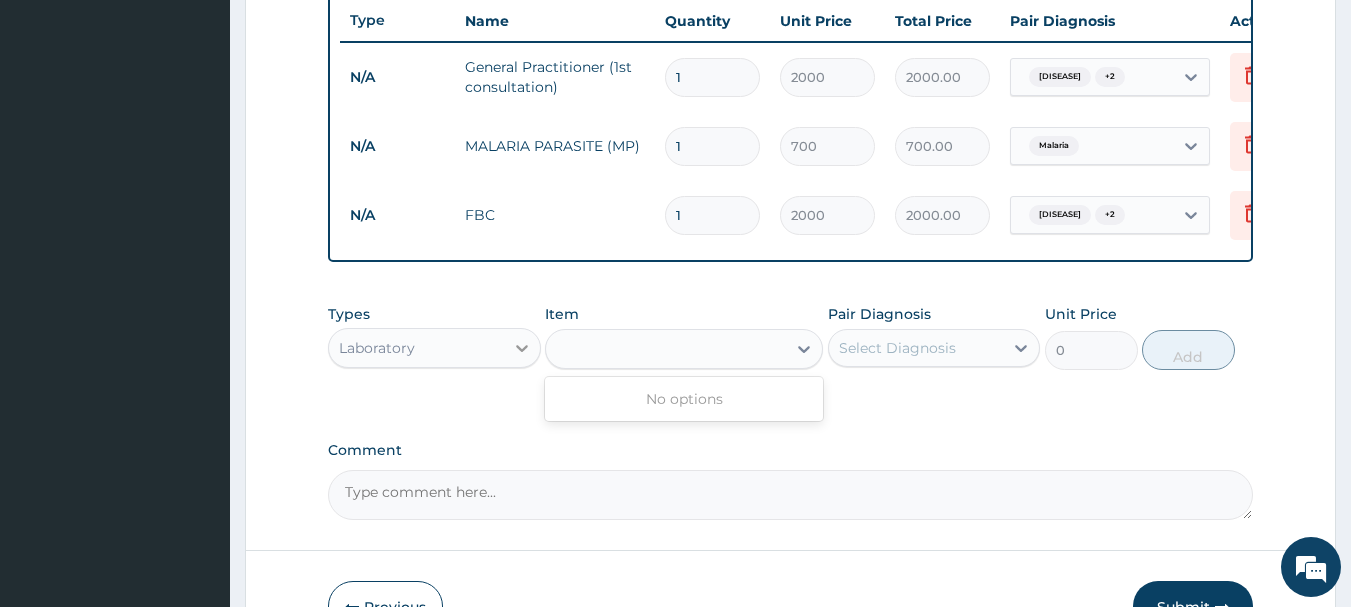 click 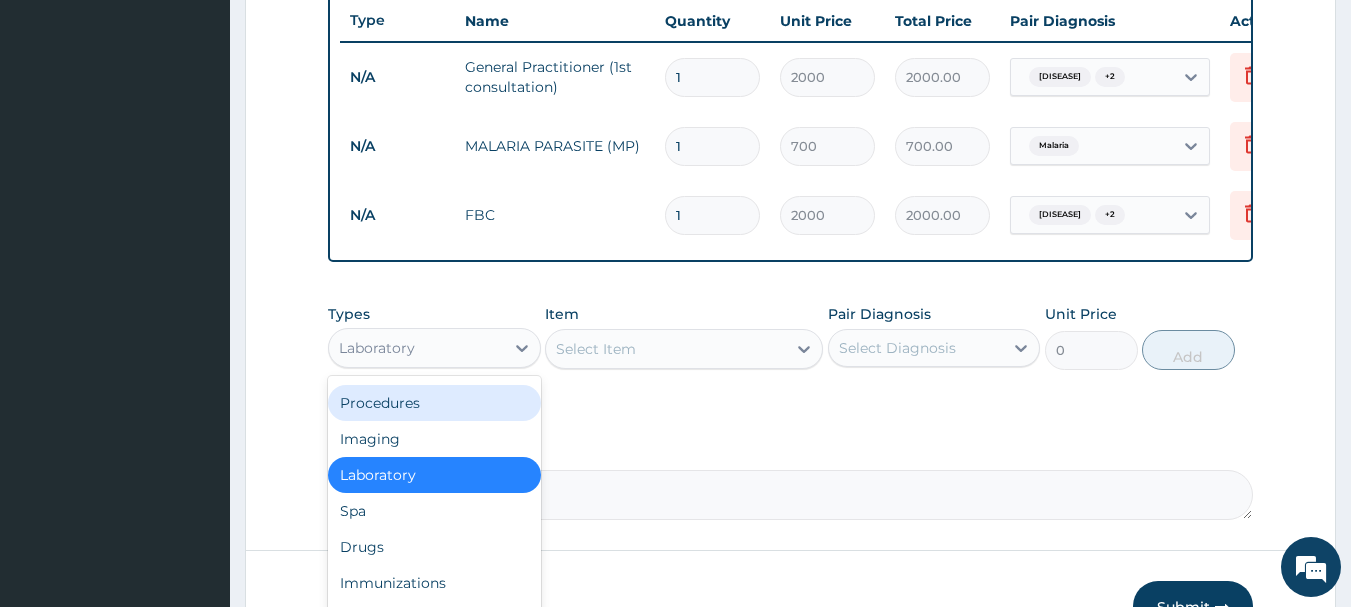 scroll, scrollTop: 68, scrollLeft: 0, axis: vertical 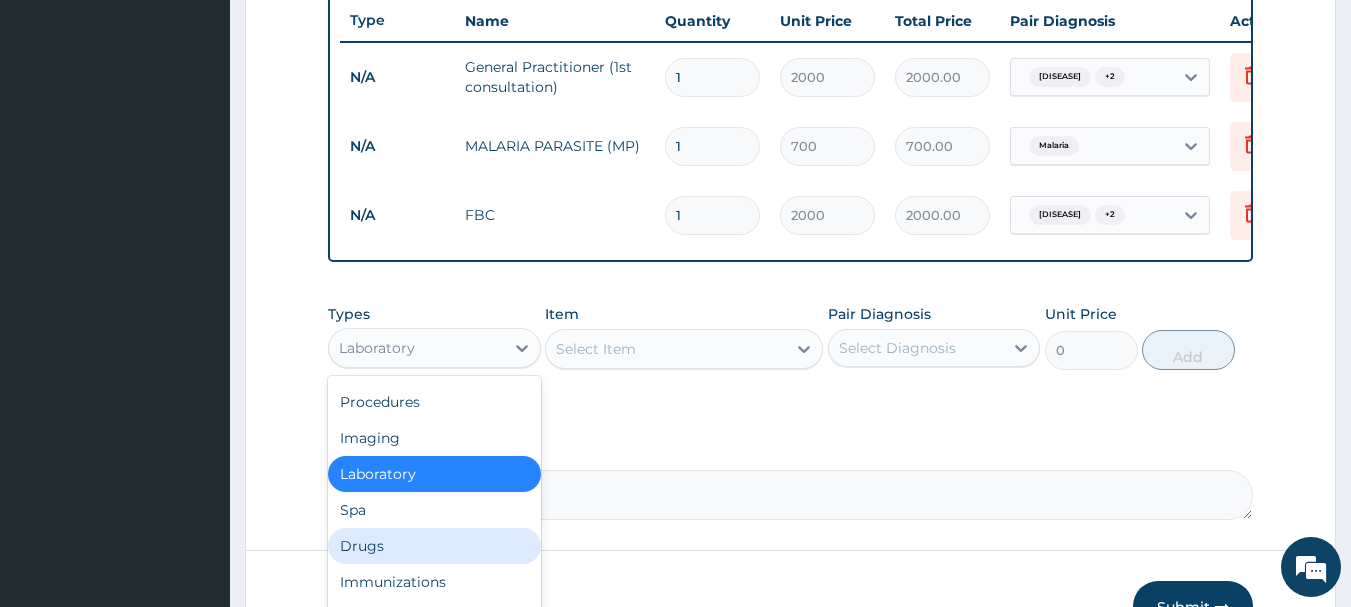 click on "Drugs" at bounding box center (434, 546) 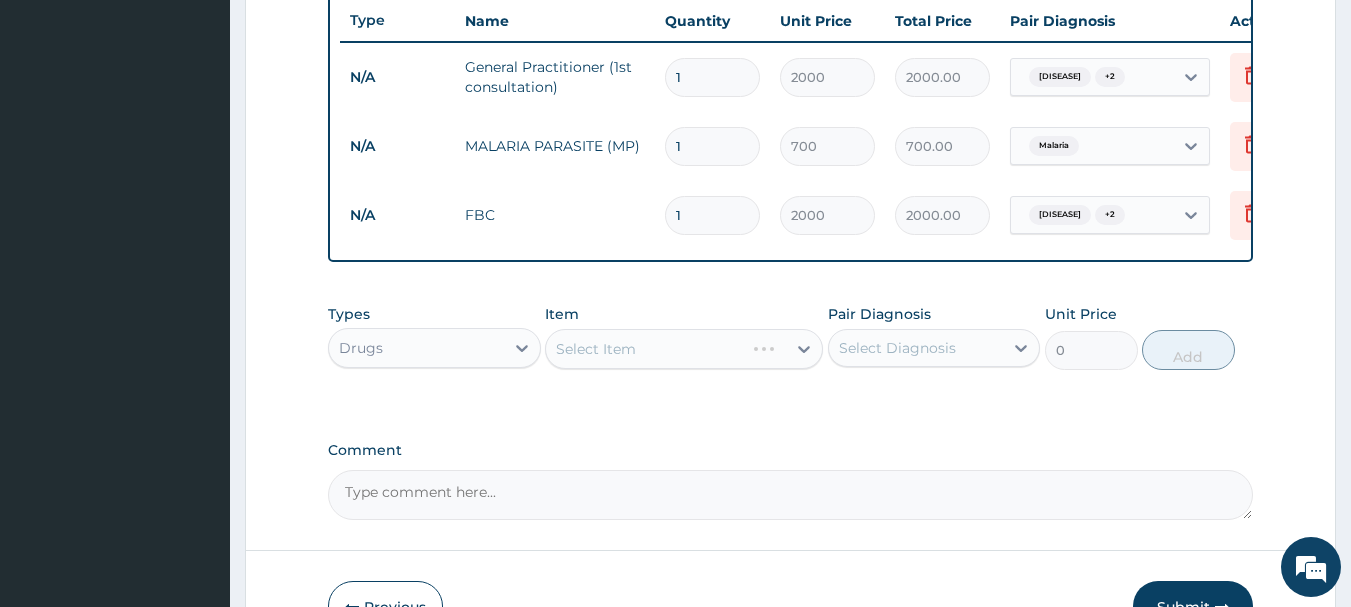 click on "Select Item" at bounding box center [684, 349] 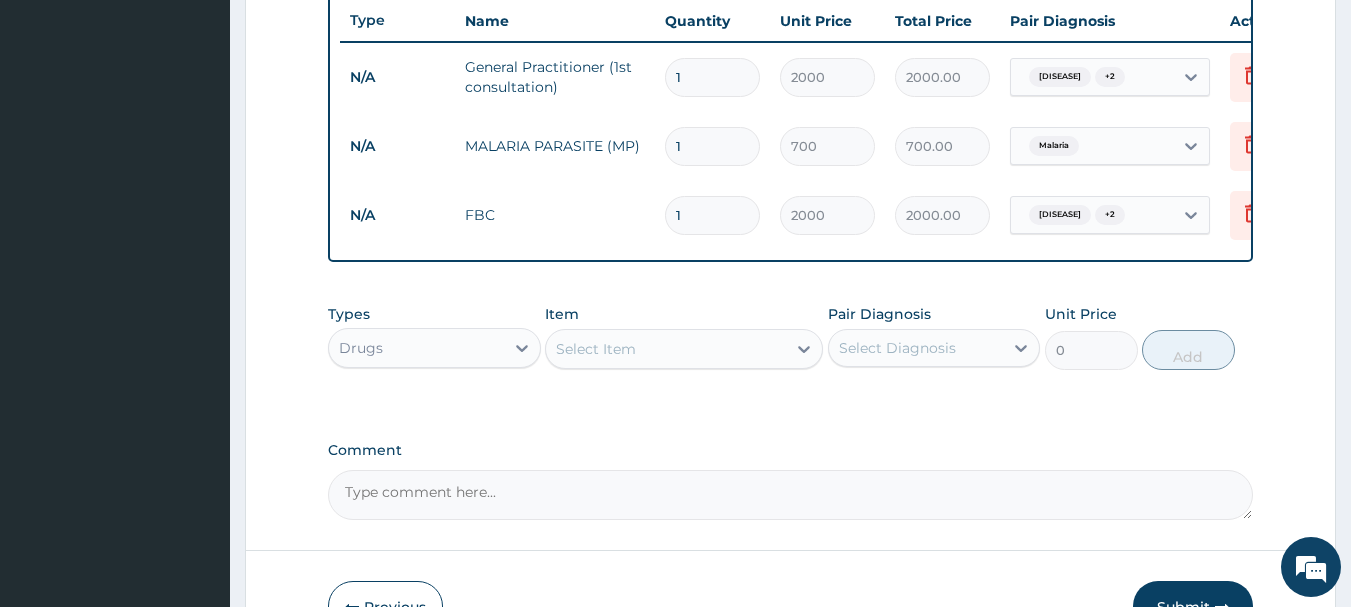 click 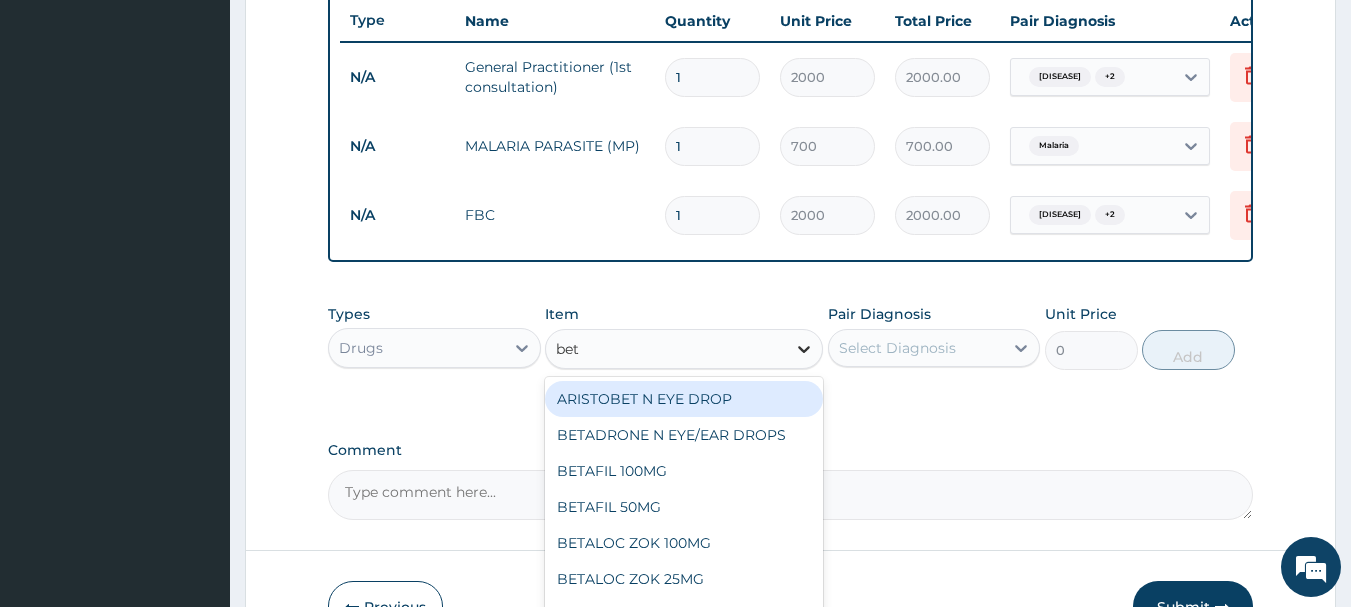 type on "betn" 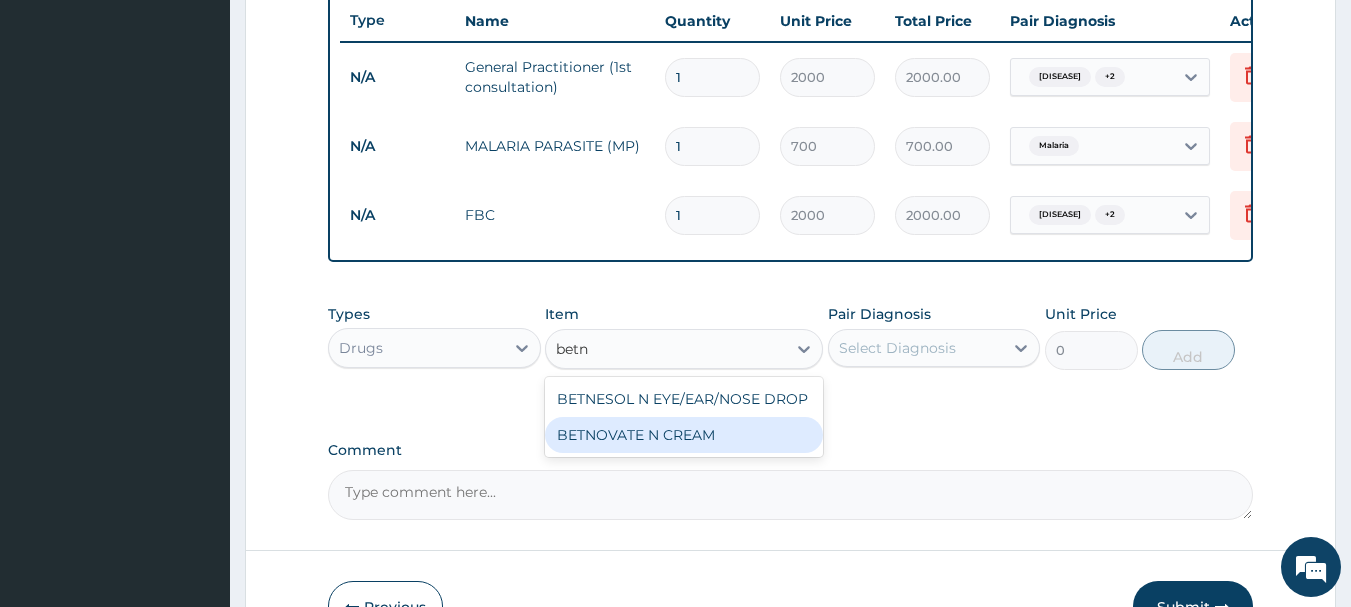 click on "BETNOVATE N CREAM" at bounding box center (684, 435) 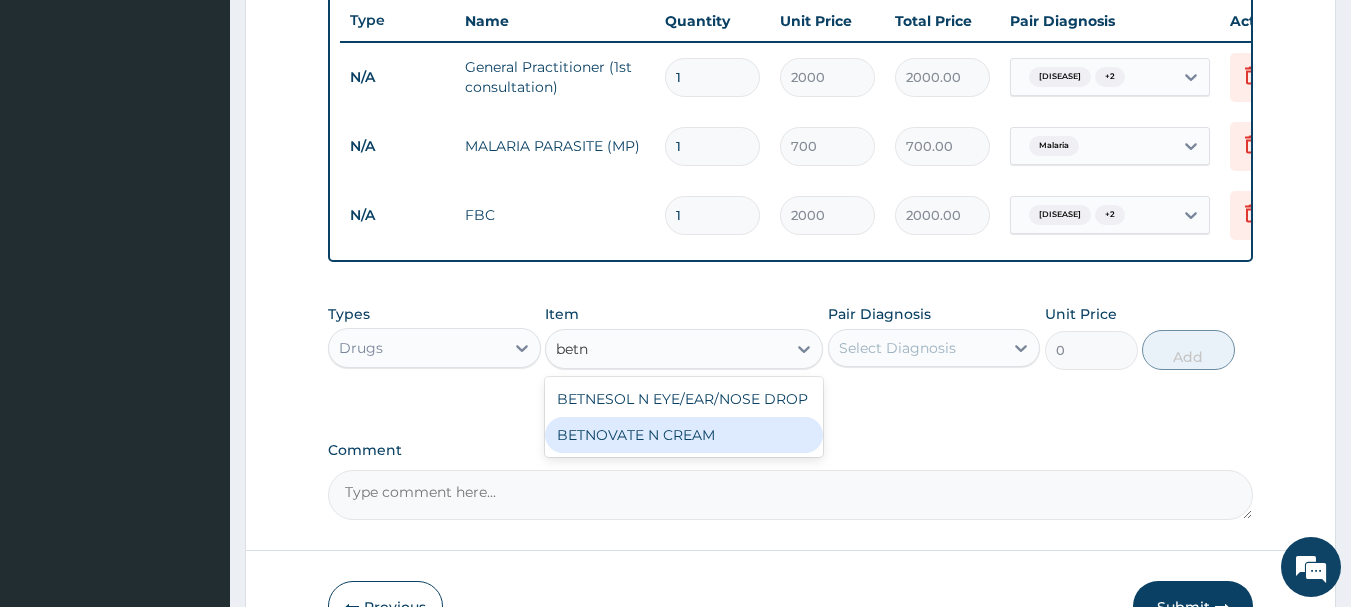 type 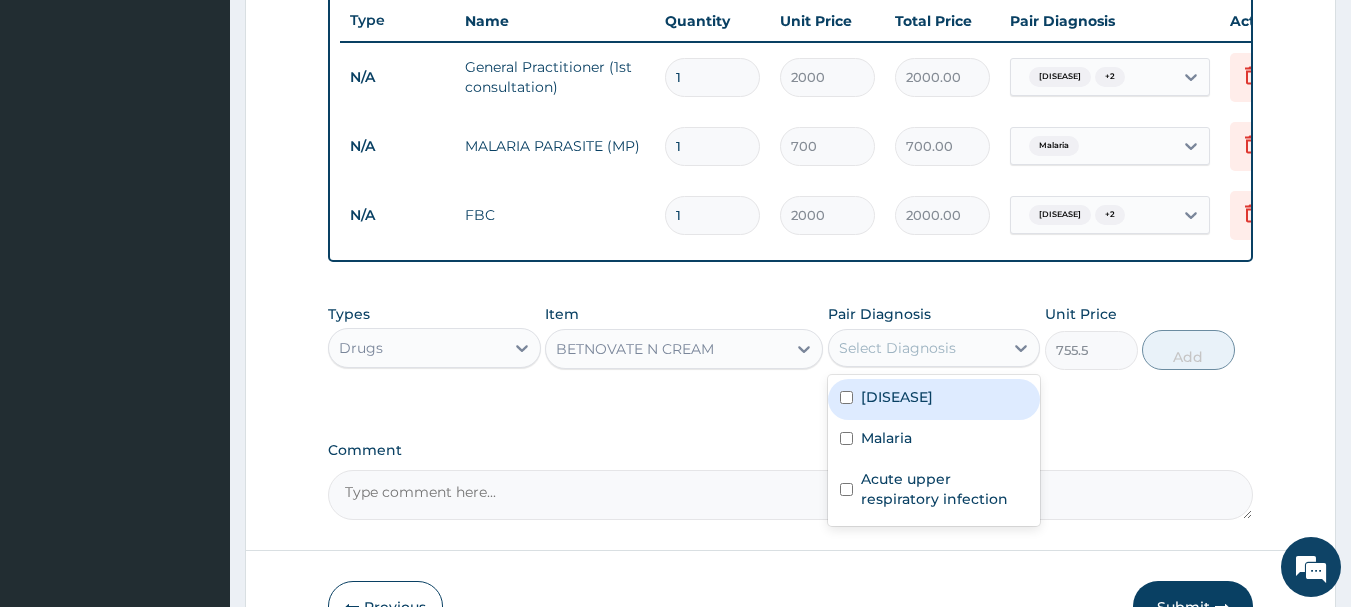 click on "Select Diagnosis" at bounding box center (916, 348) 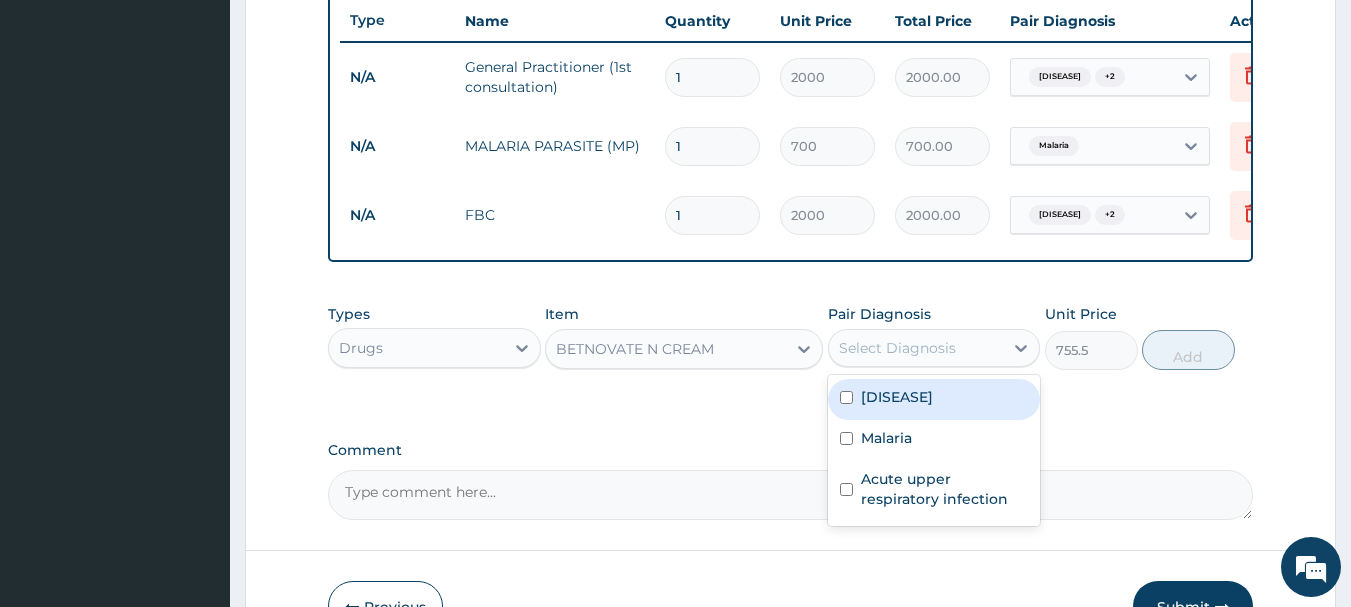 click on "Acute dermatitis" at bounding box center [897, 397] 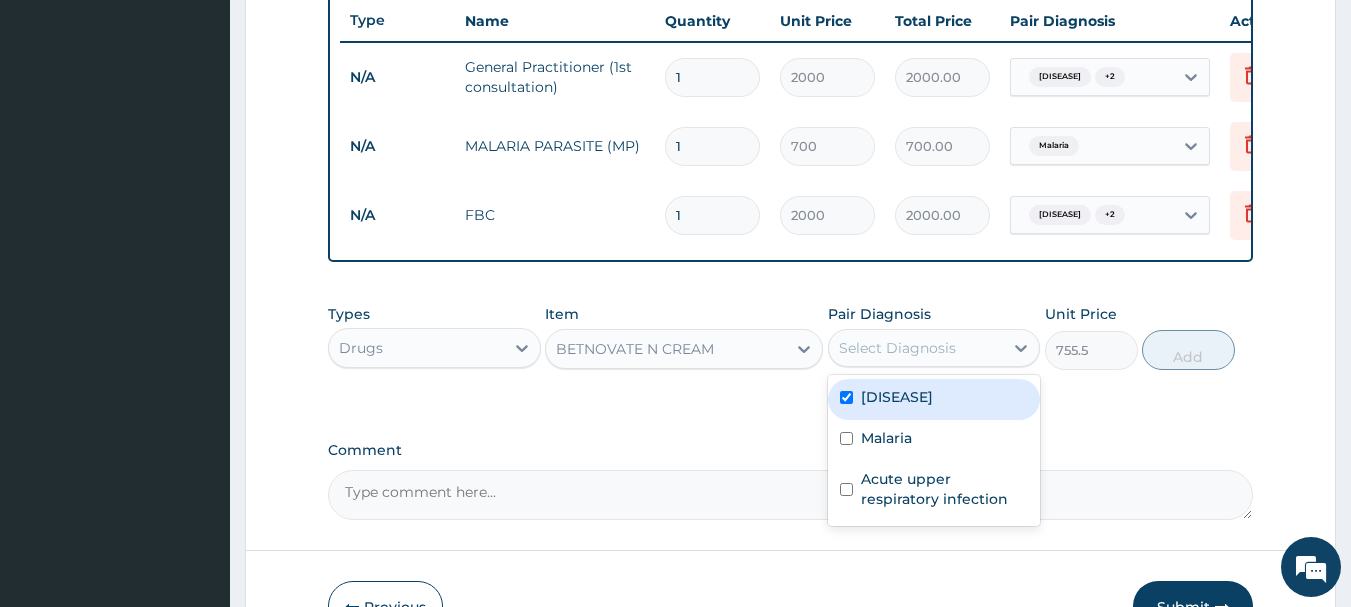 checkbox on "true" 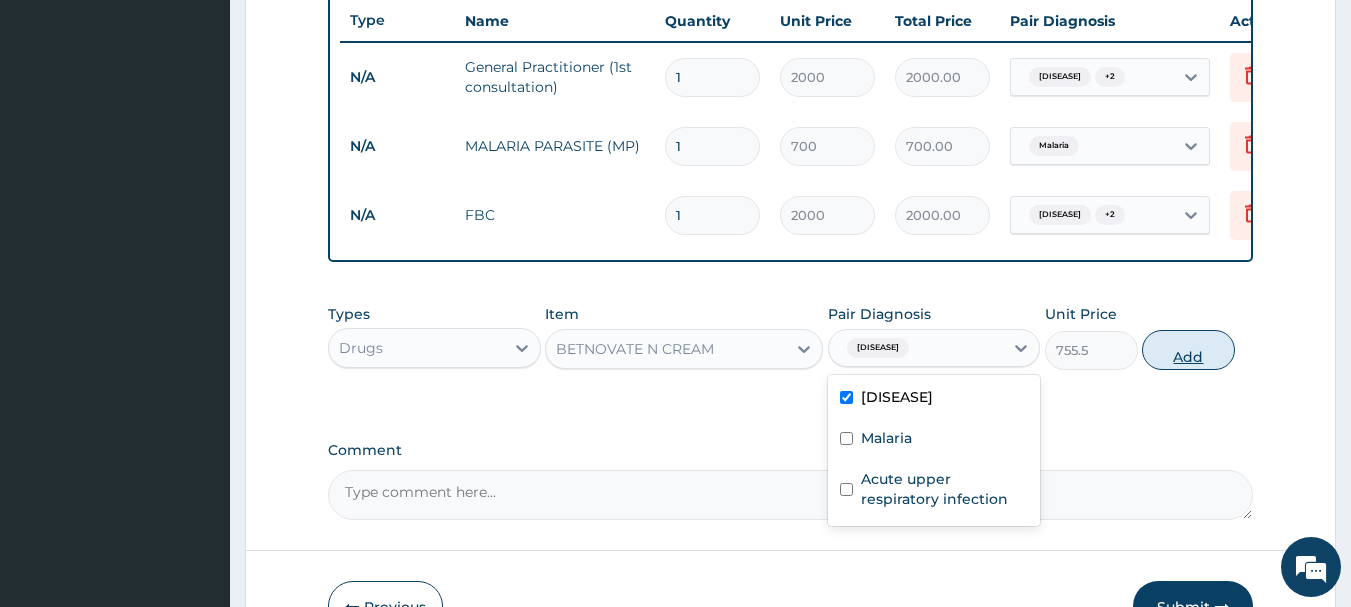 click on "Add" at bounding box center (1188, 350) 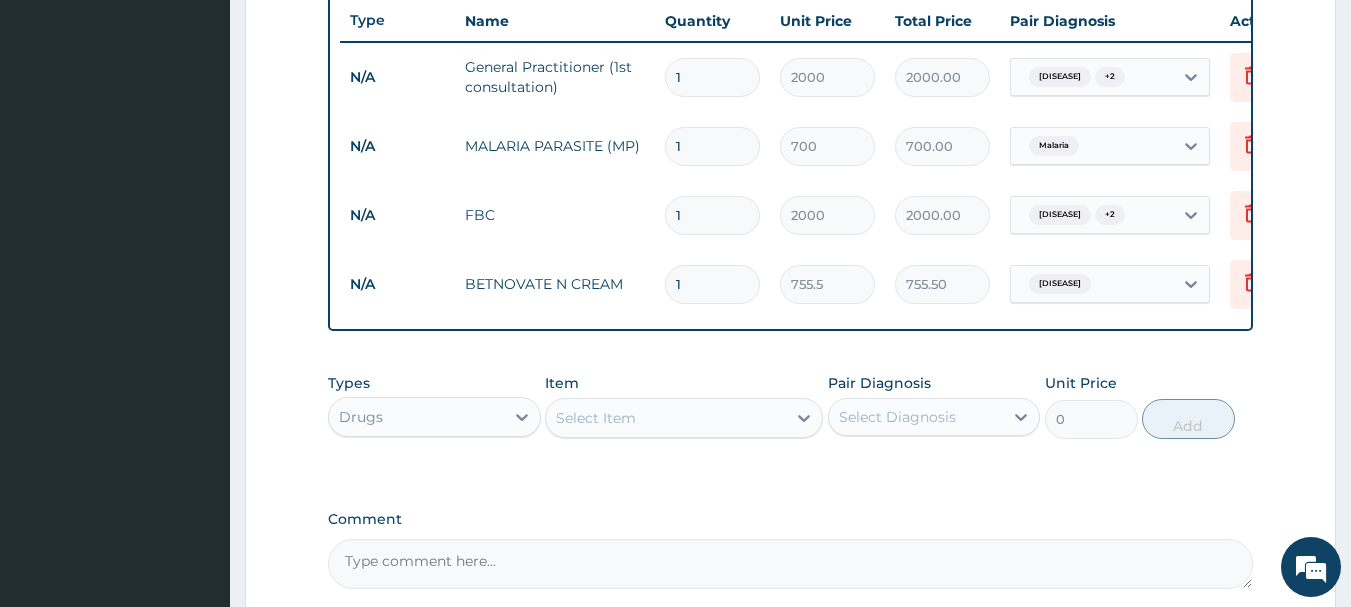 click on "Select Item" at bounding box center (666, 418) 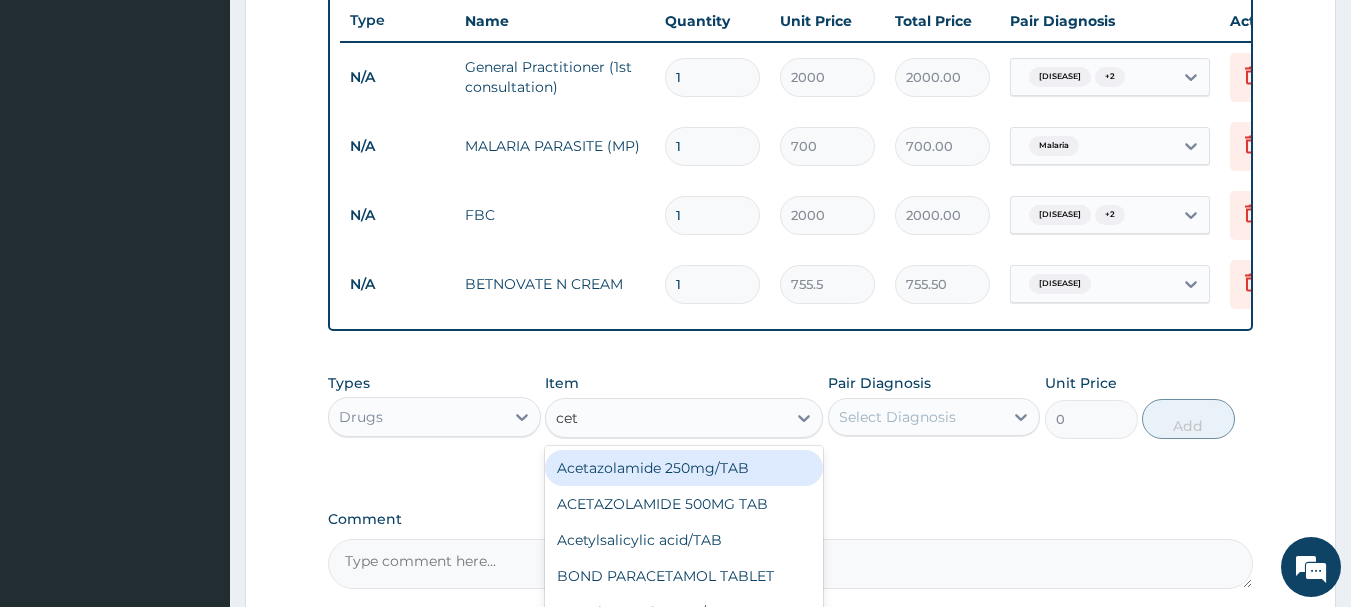 type on "cetr" 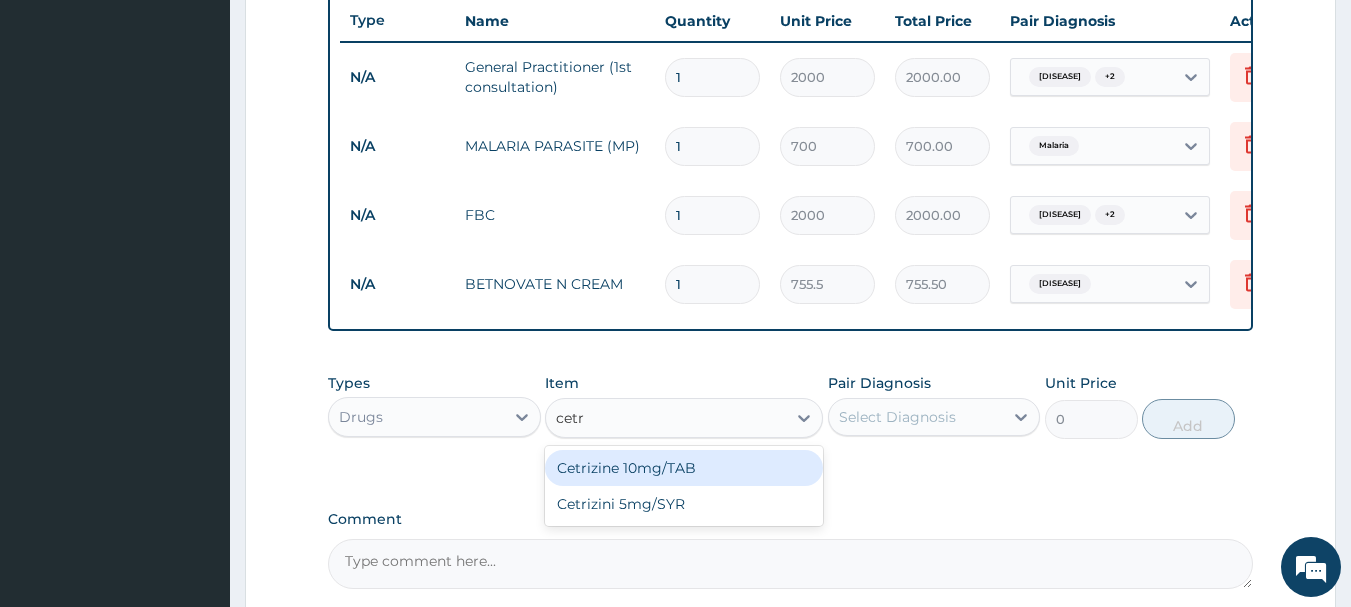 click on "Cetrizine 10mg/TAB" at bounding box center [684, 468] 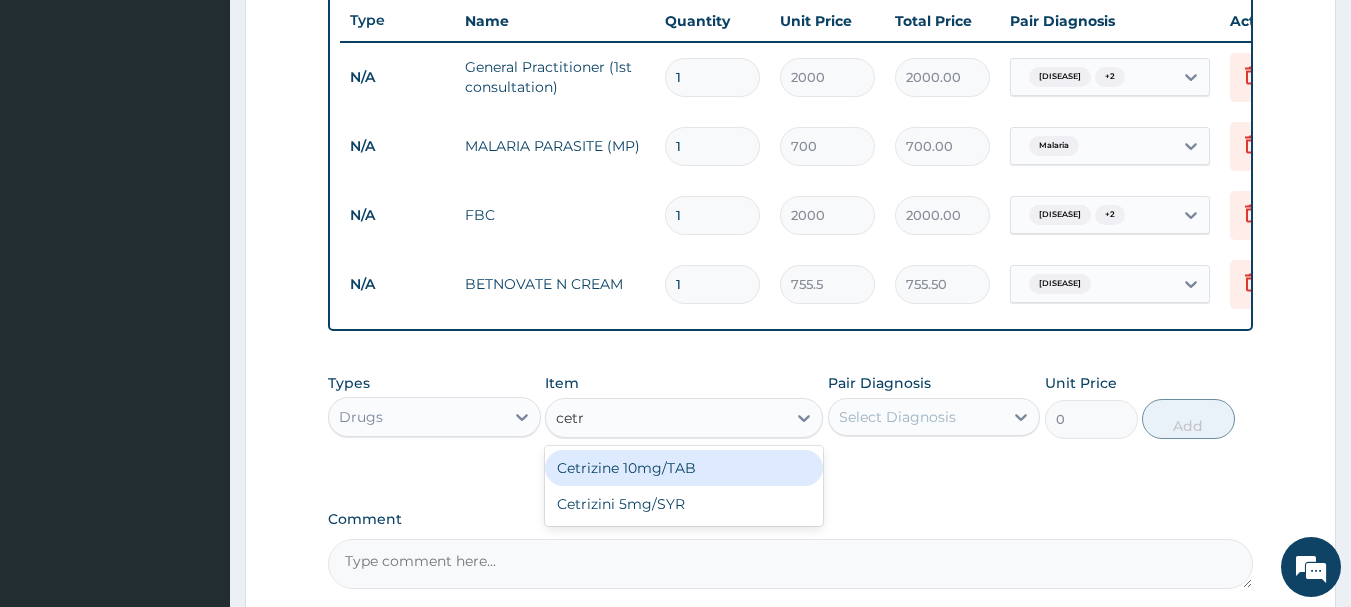 type 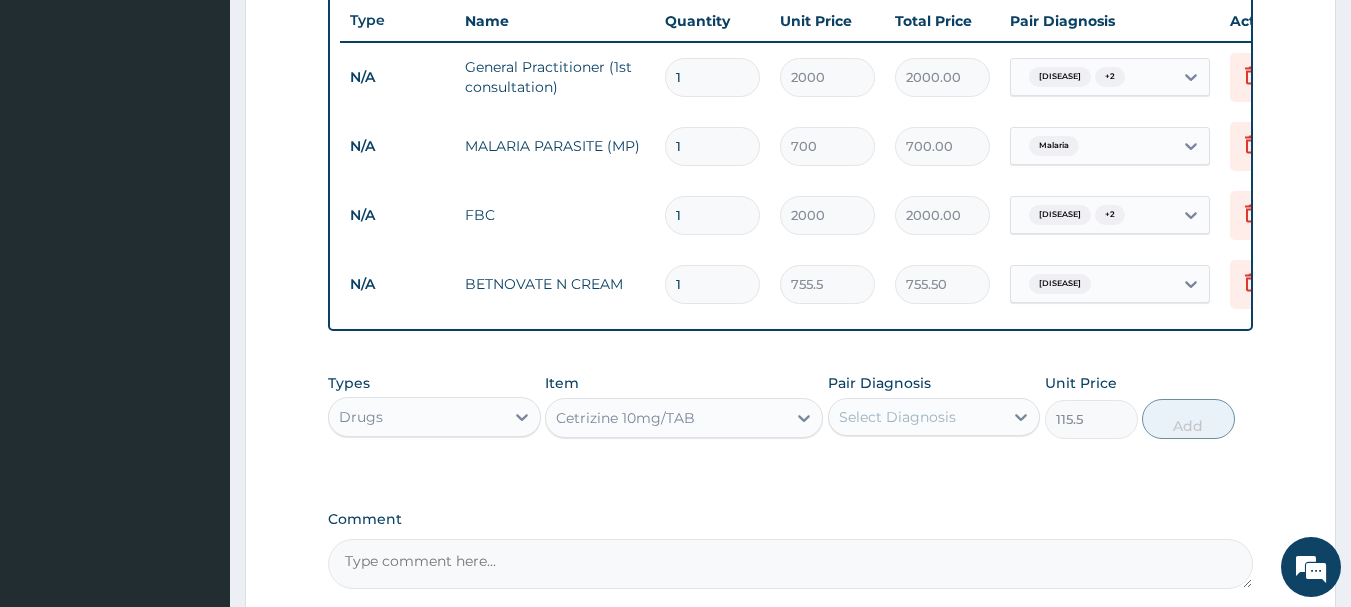 click on "Select Diagnosis" at bounding box center (897, 417) 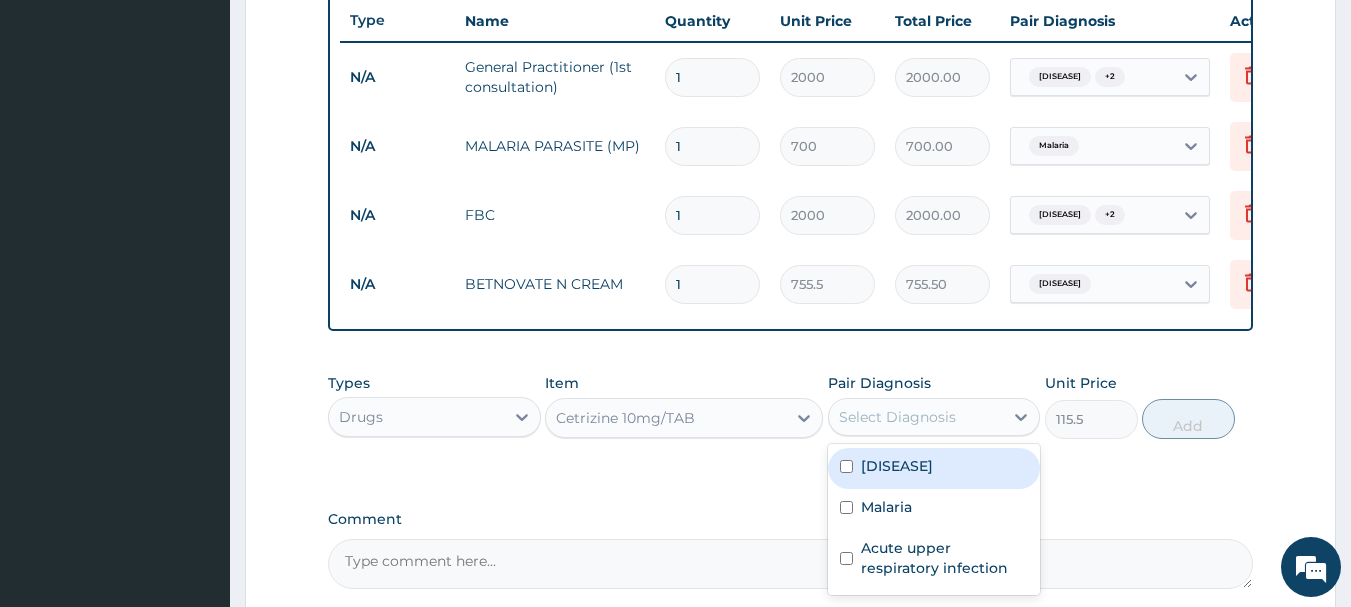 click on "Acute dermatitis" at bounding box center (897, 466) 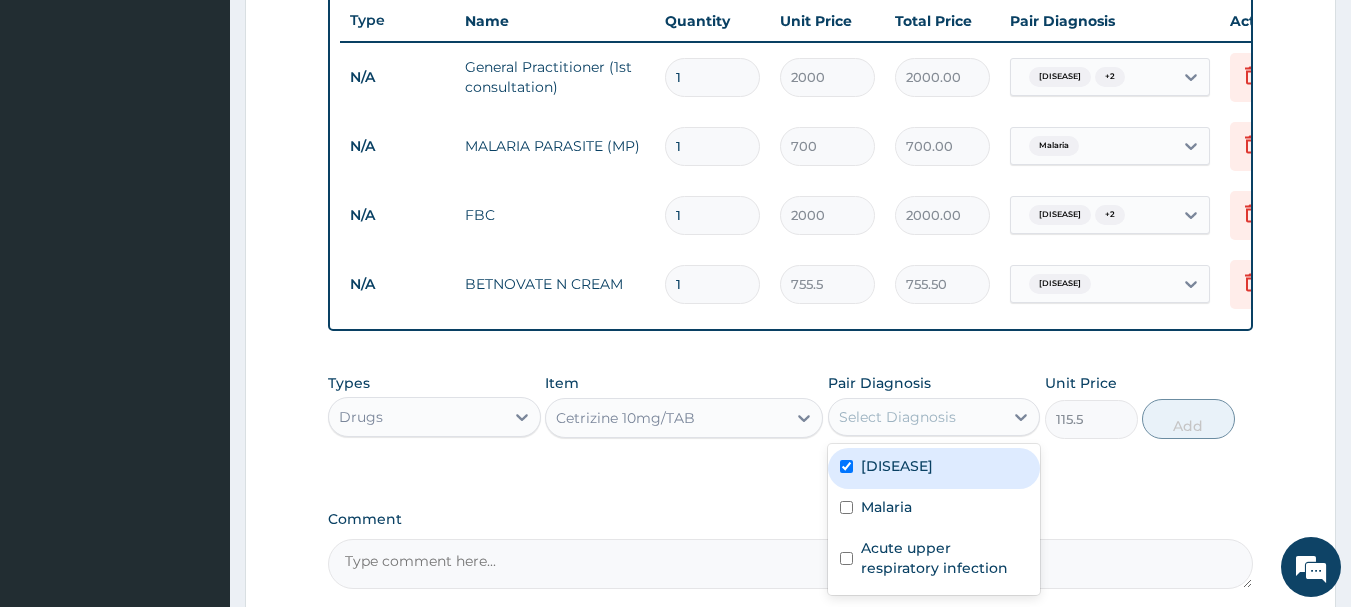 checkbox on "true" 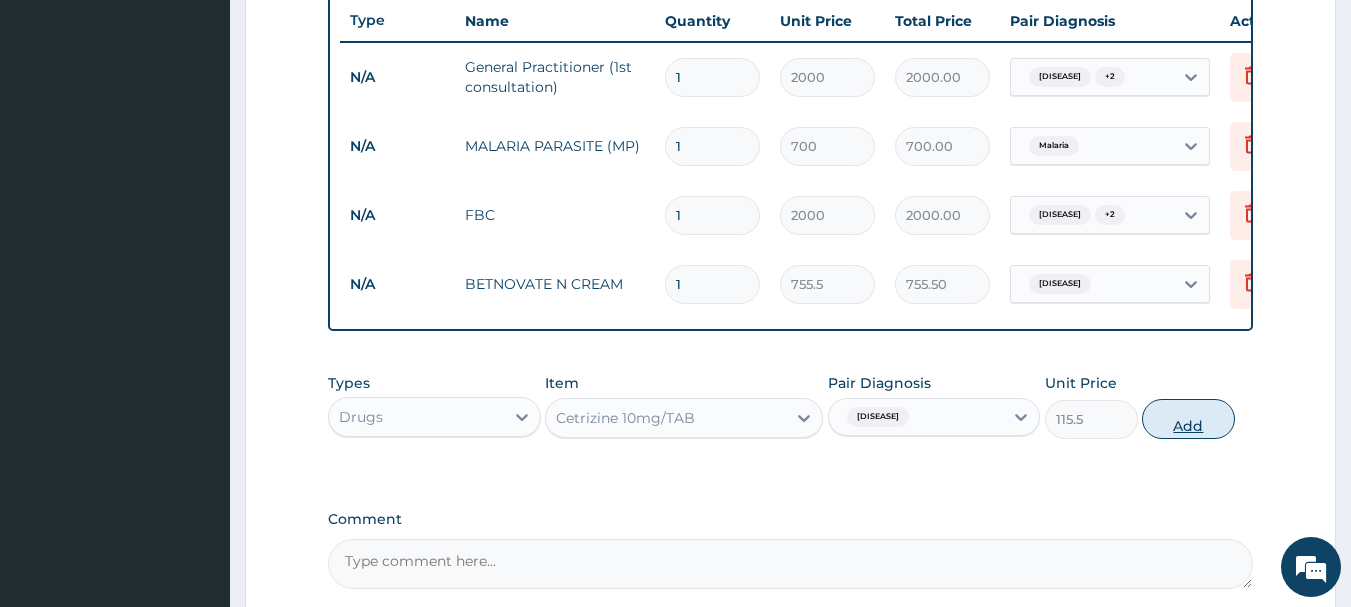 click on "Add" at bounding box center [1188, 419] 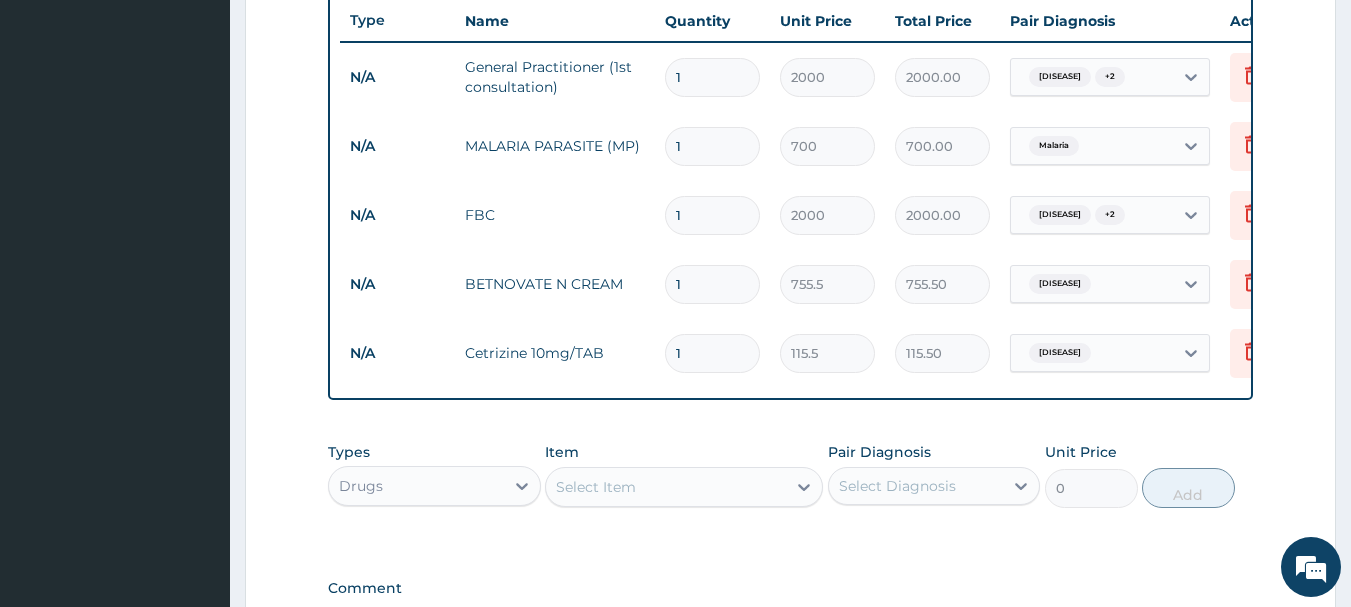 type on "10" 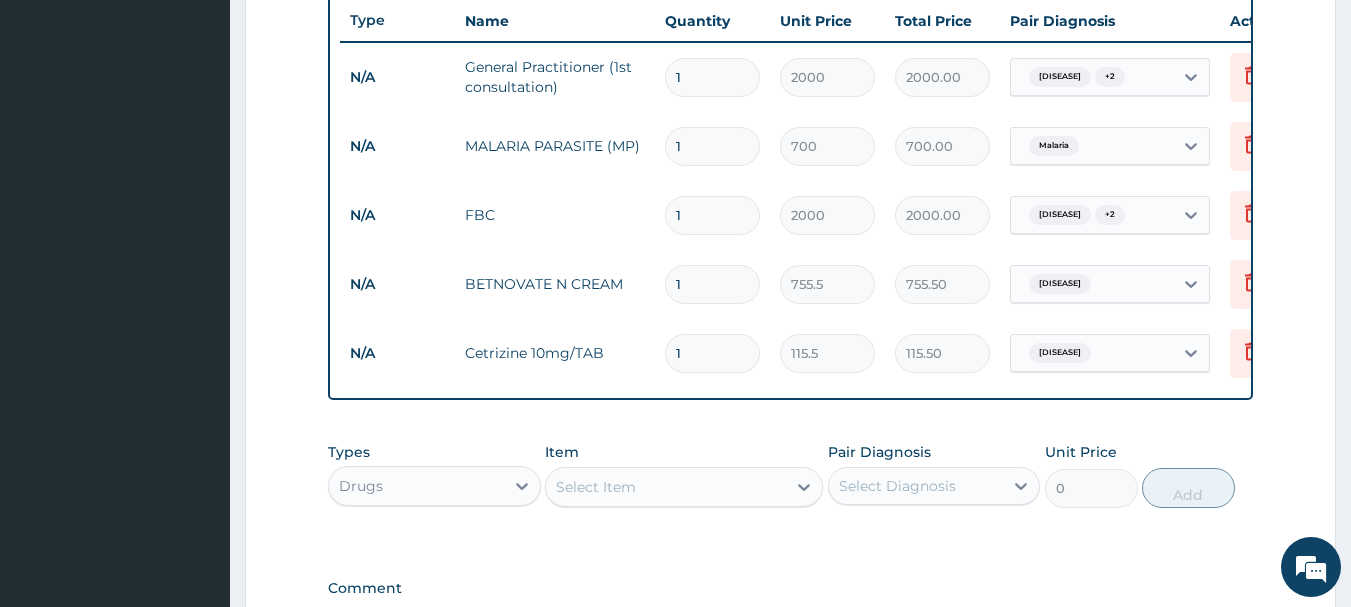type on "1155.00" 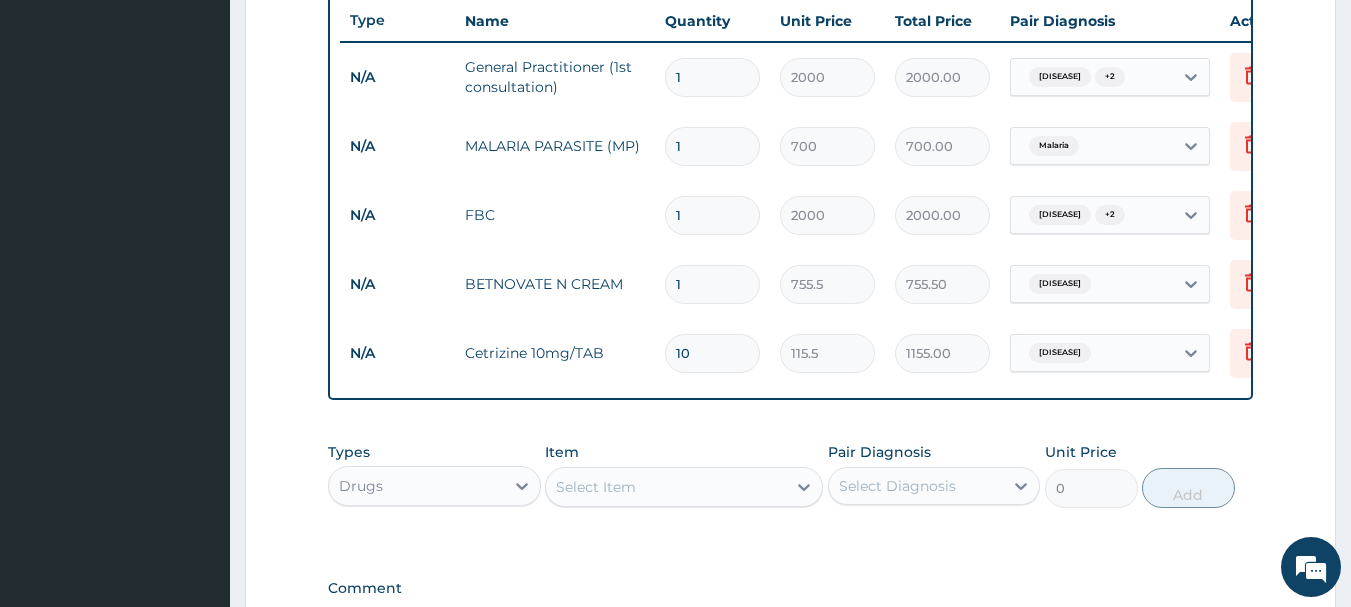 type on "10" 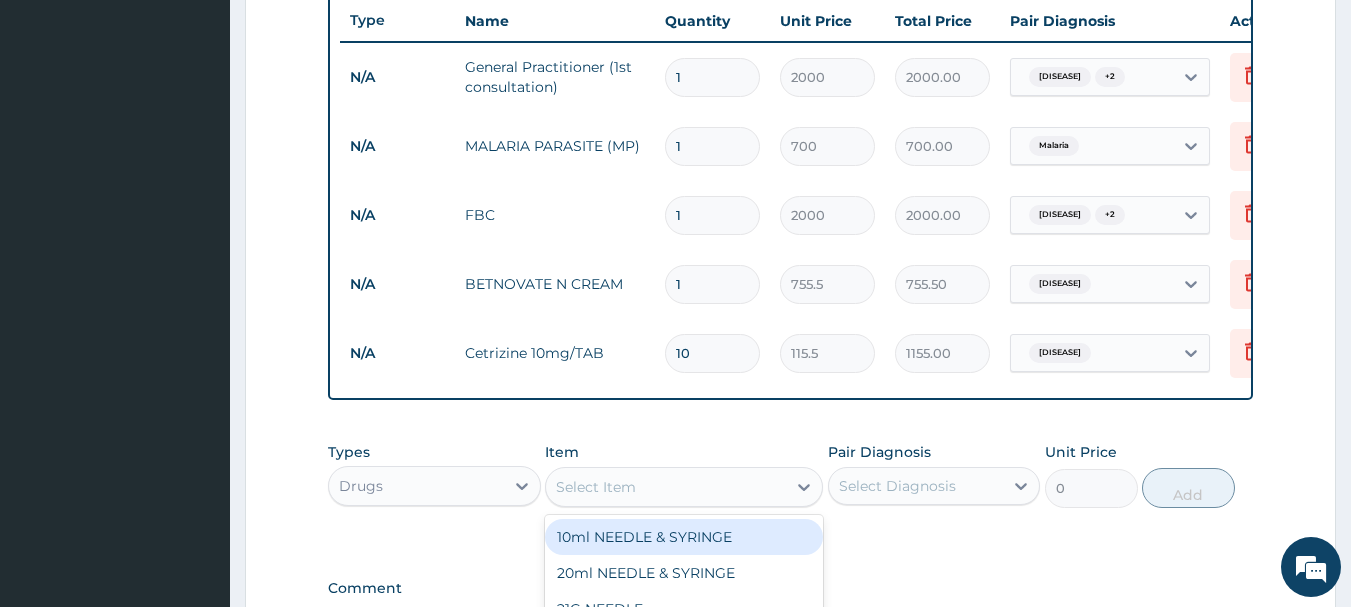 scroll, scrollTop: 1031, scrollLeft: 0, axis: vertical 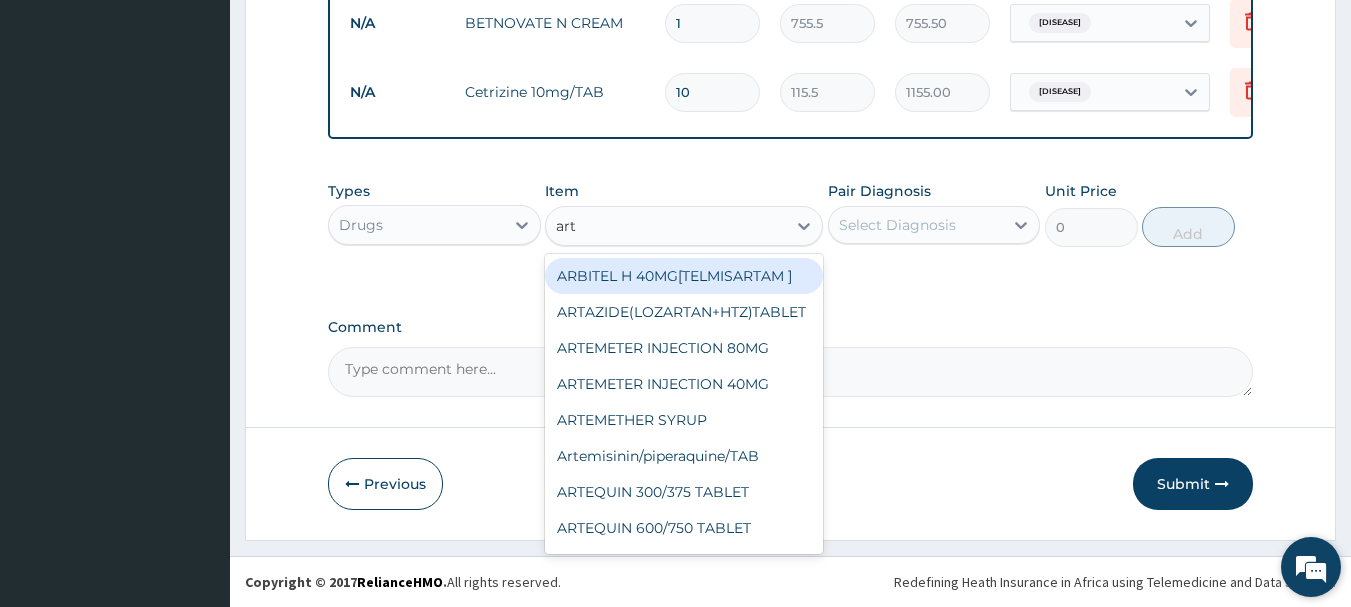 type on "arte" 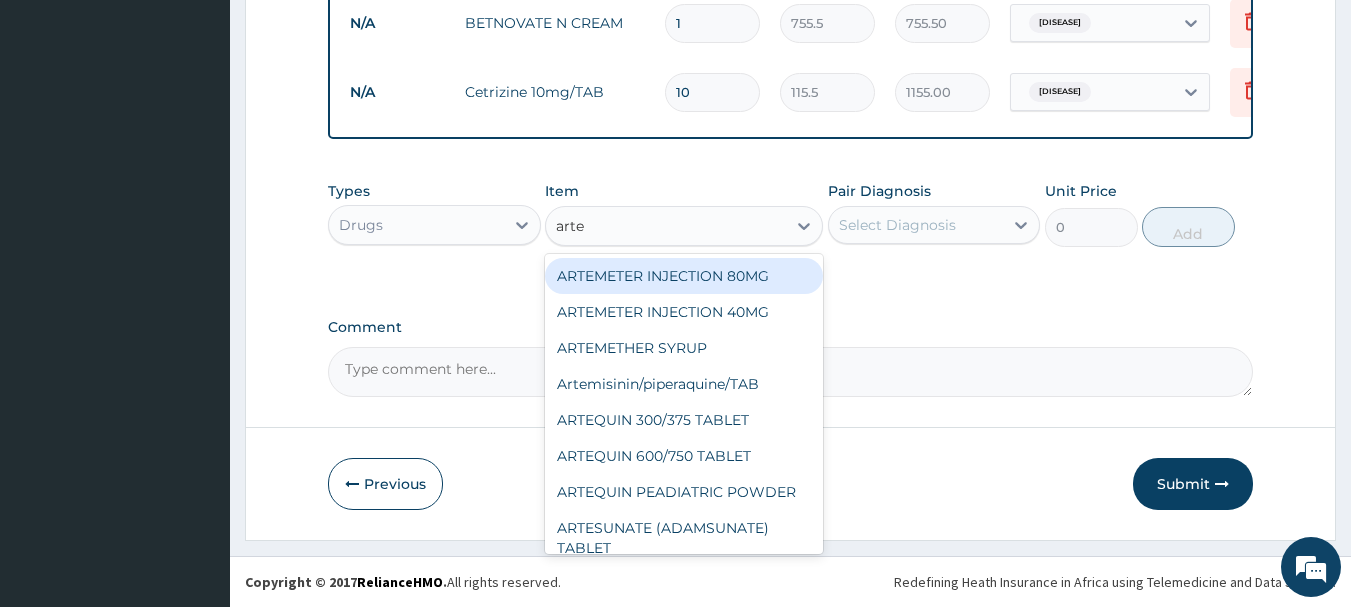 click on "ARTEMETER INJECTION  80MG" at bounding box center (684, 276) 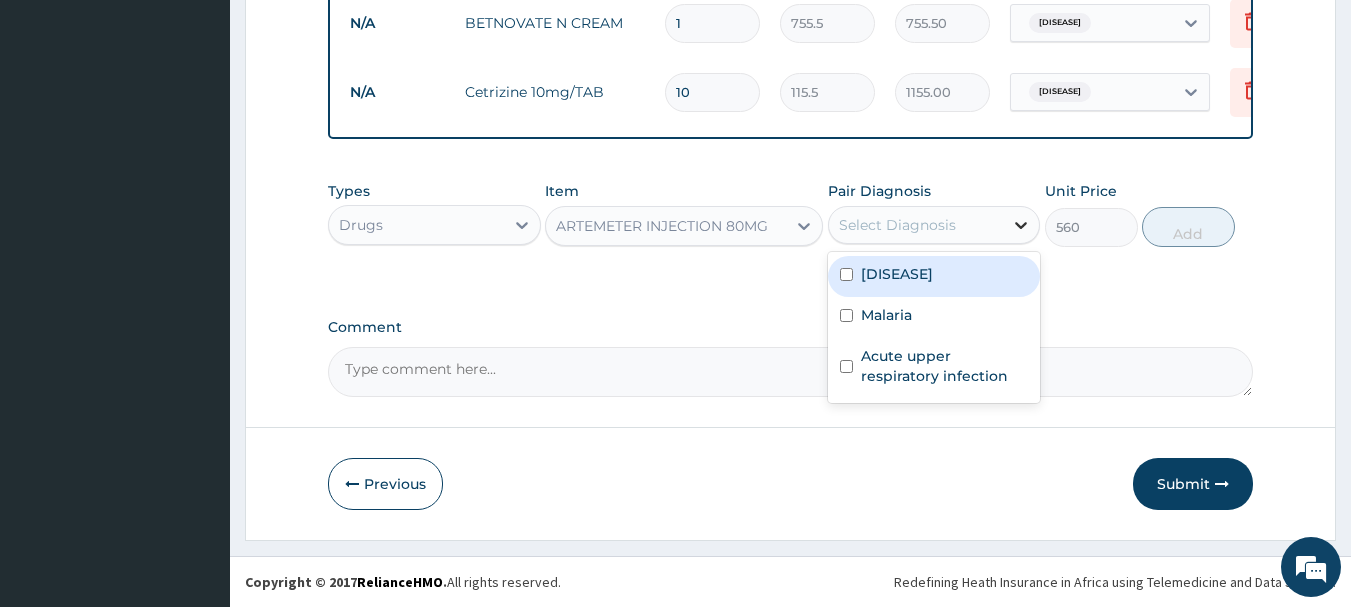 click at bounding box center [1021, 225] 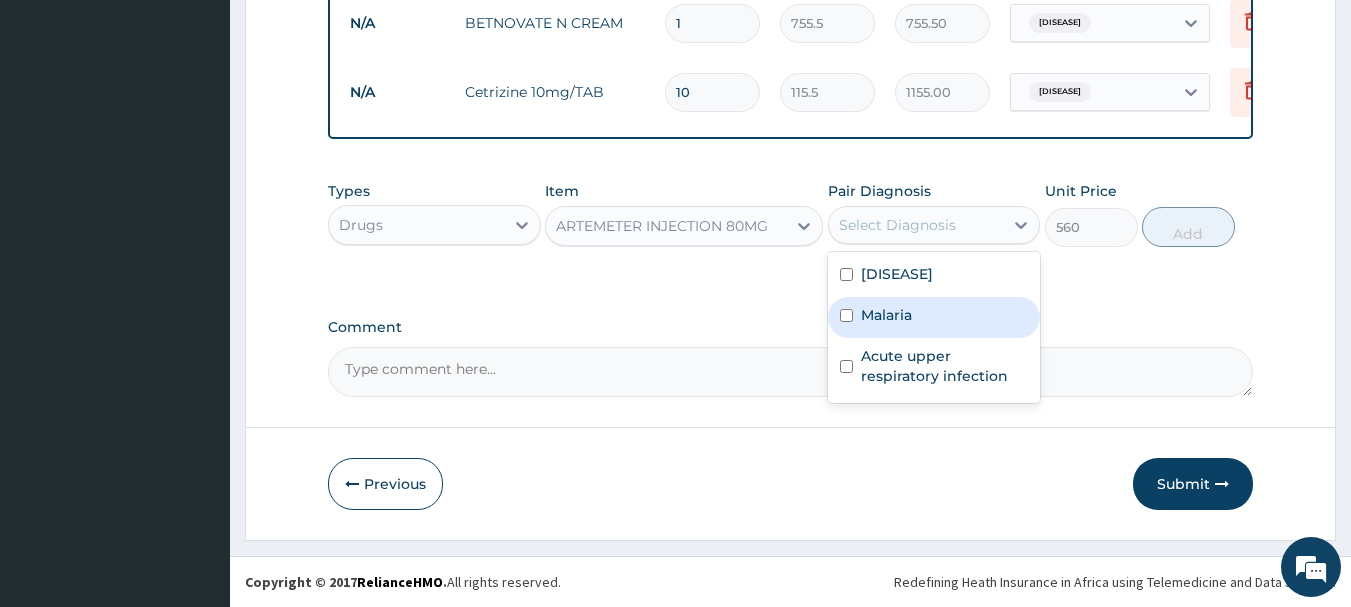 click on "Malaria" at bounding box center [934, 317] 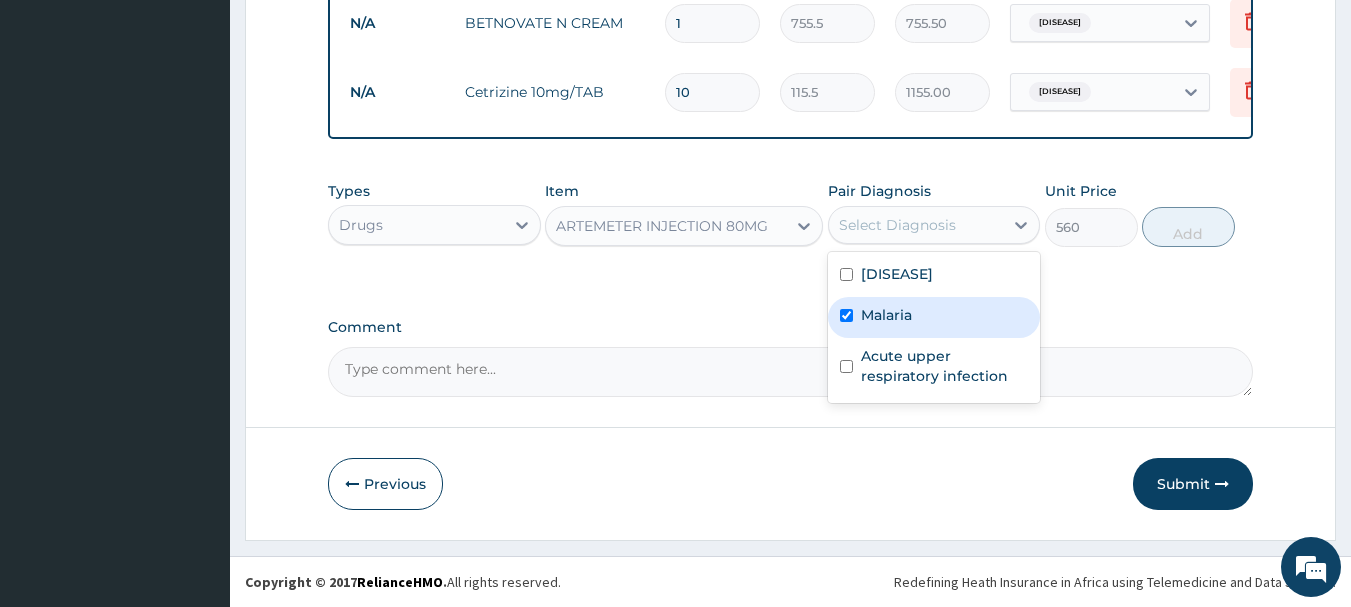checkbox on "true" 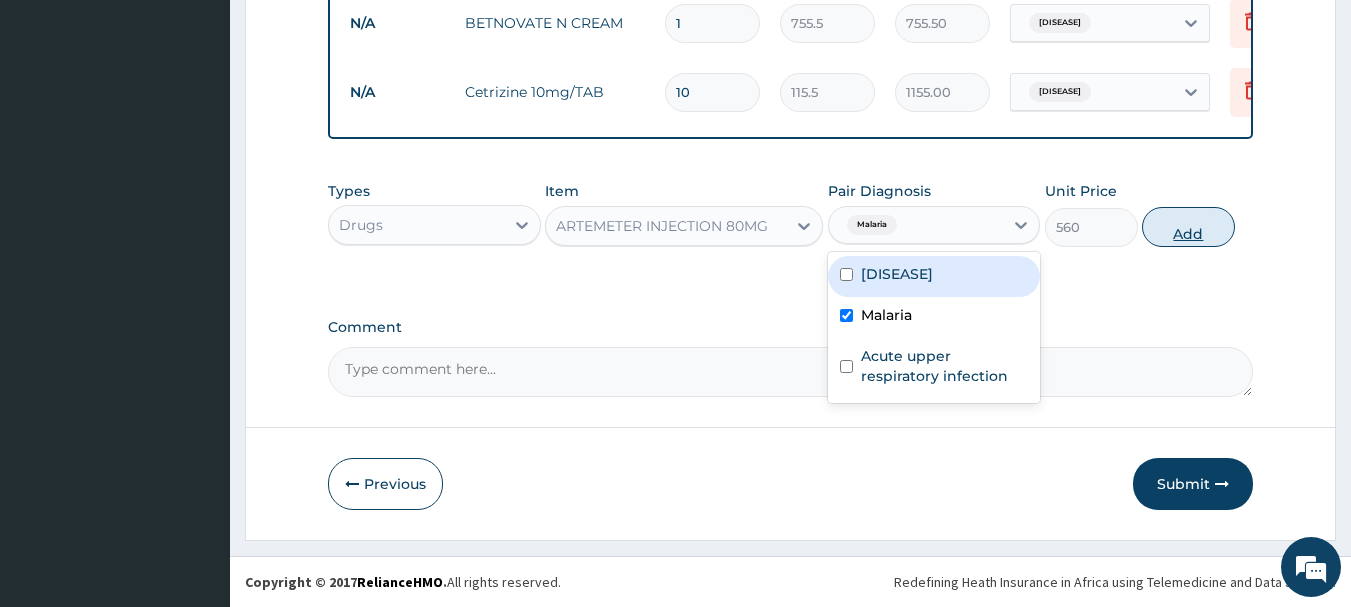 click on "Add" at bounding box center [1188, 227] 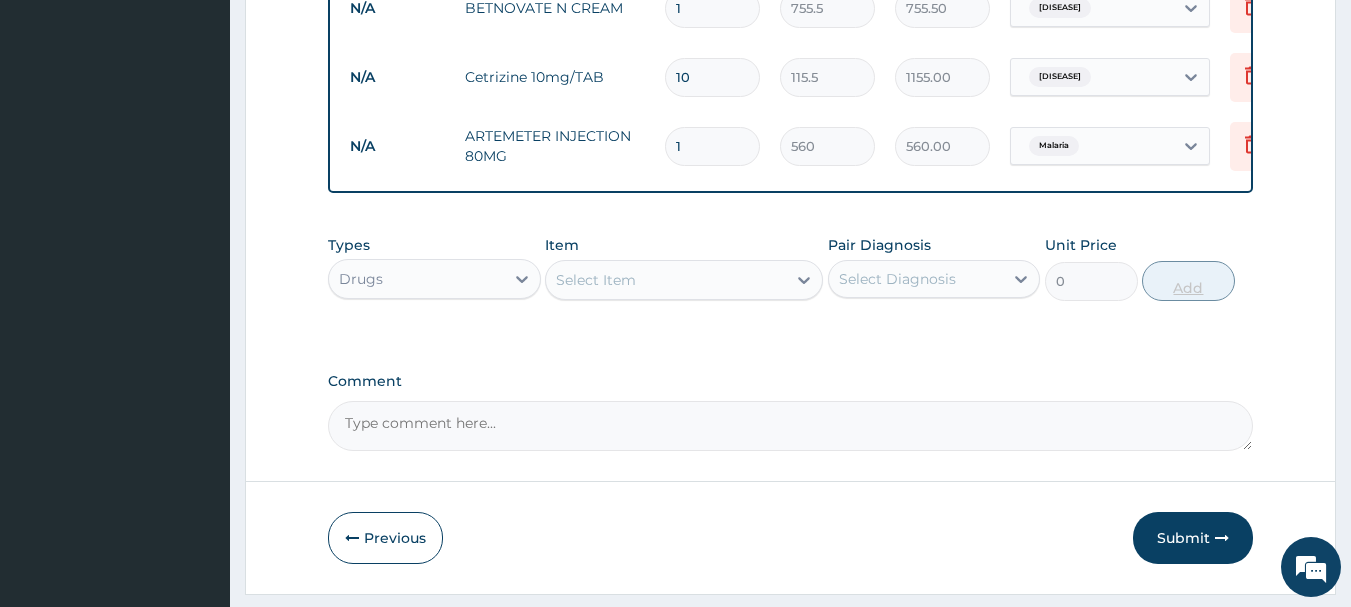 type 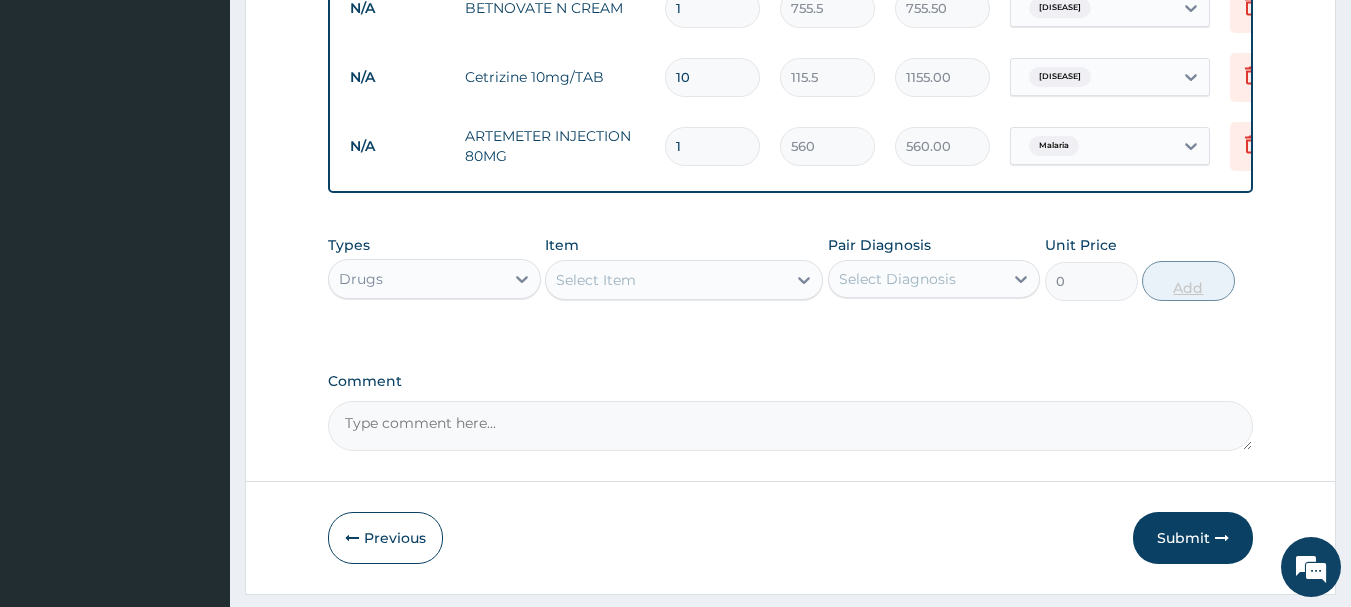 type on "0.00" 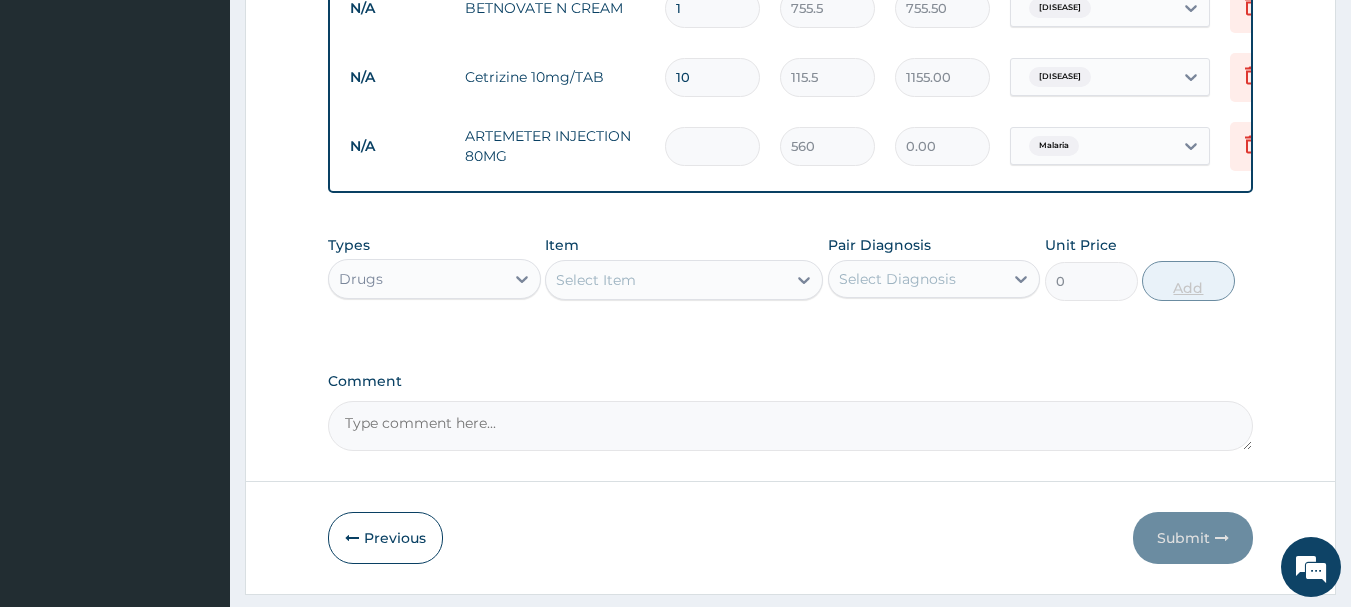 type on "6" 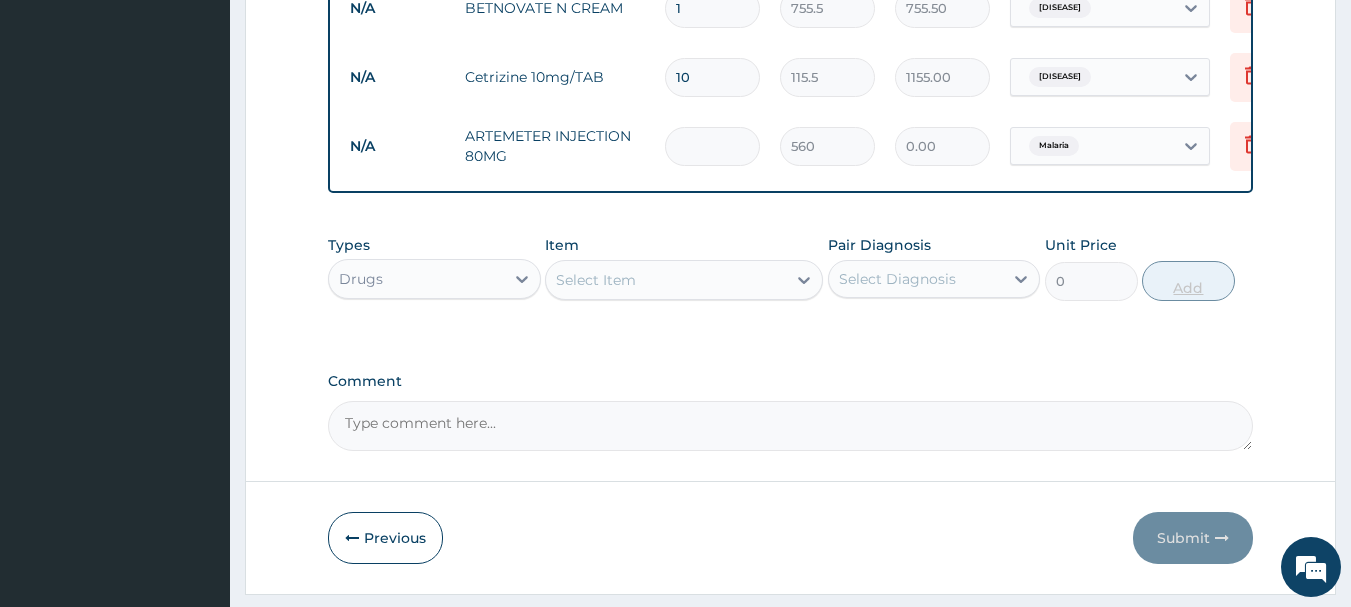 type on "3360.00" 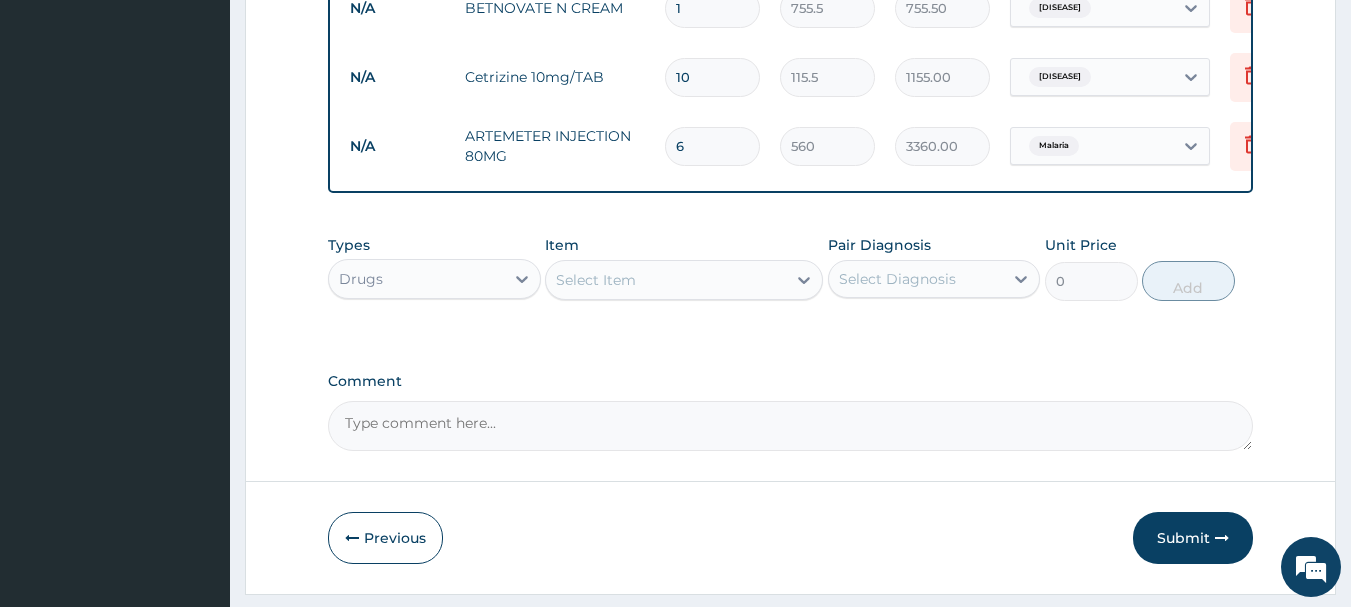 type on "6" 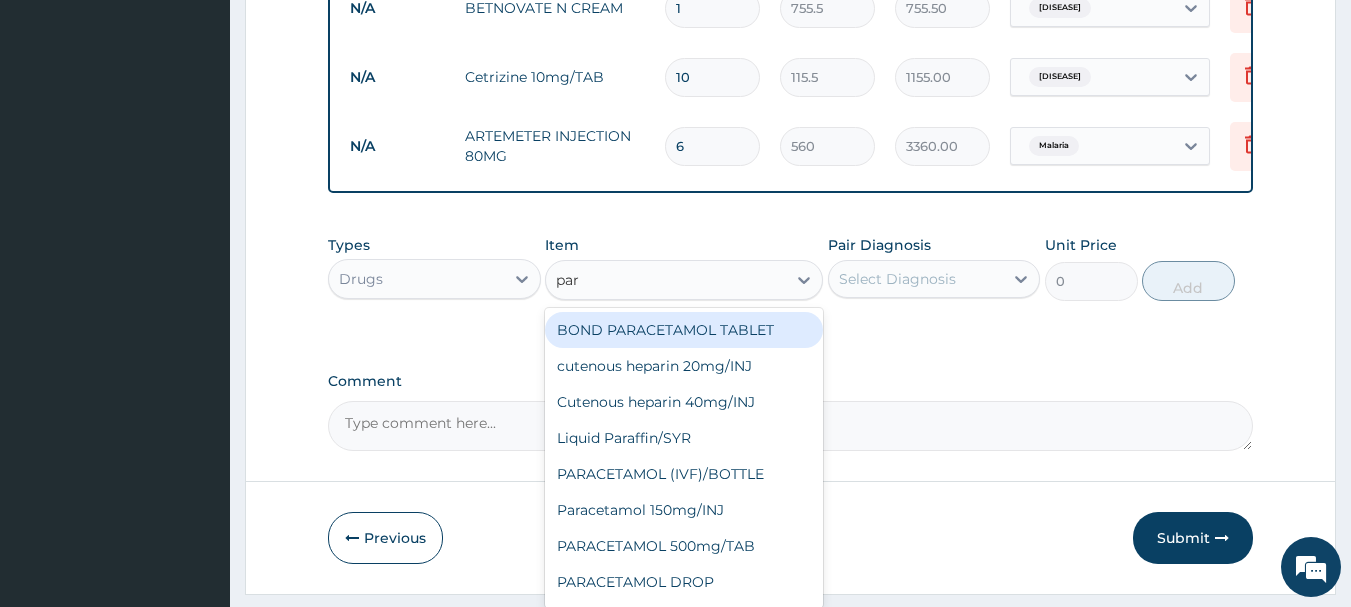 type on "para" 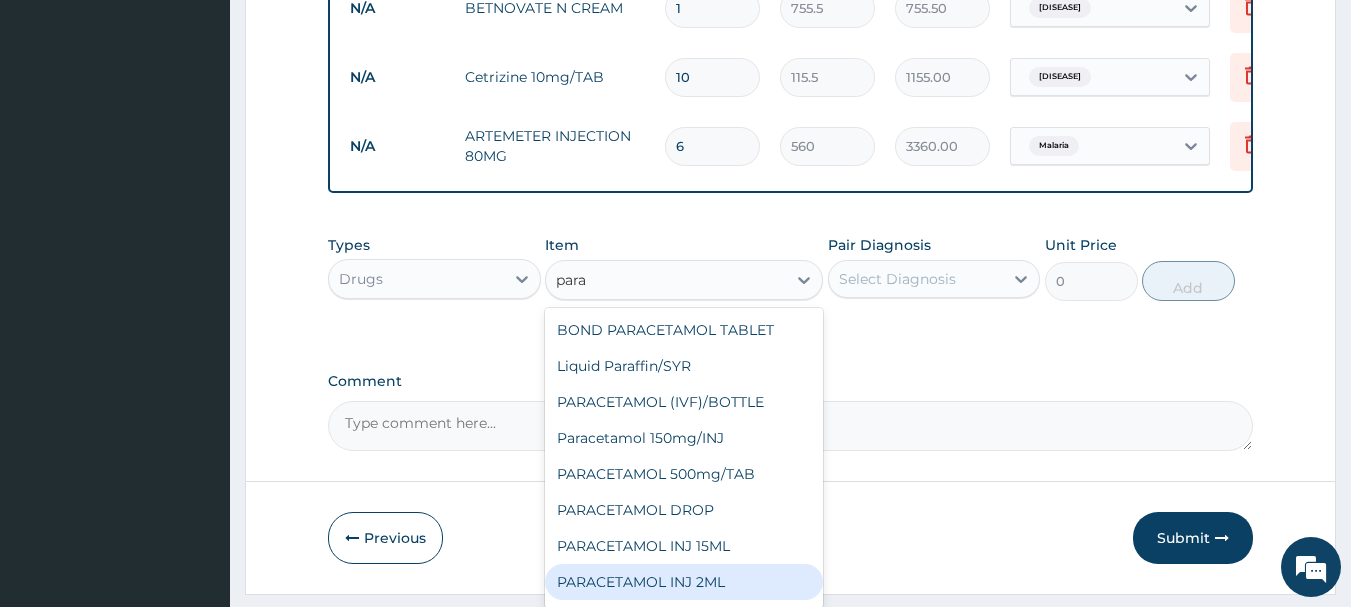 click on "PARACETAMOL INJ 2ML" at bounding box center (684, 582) 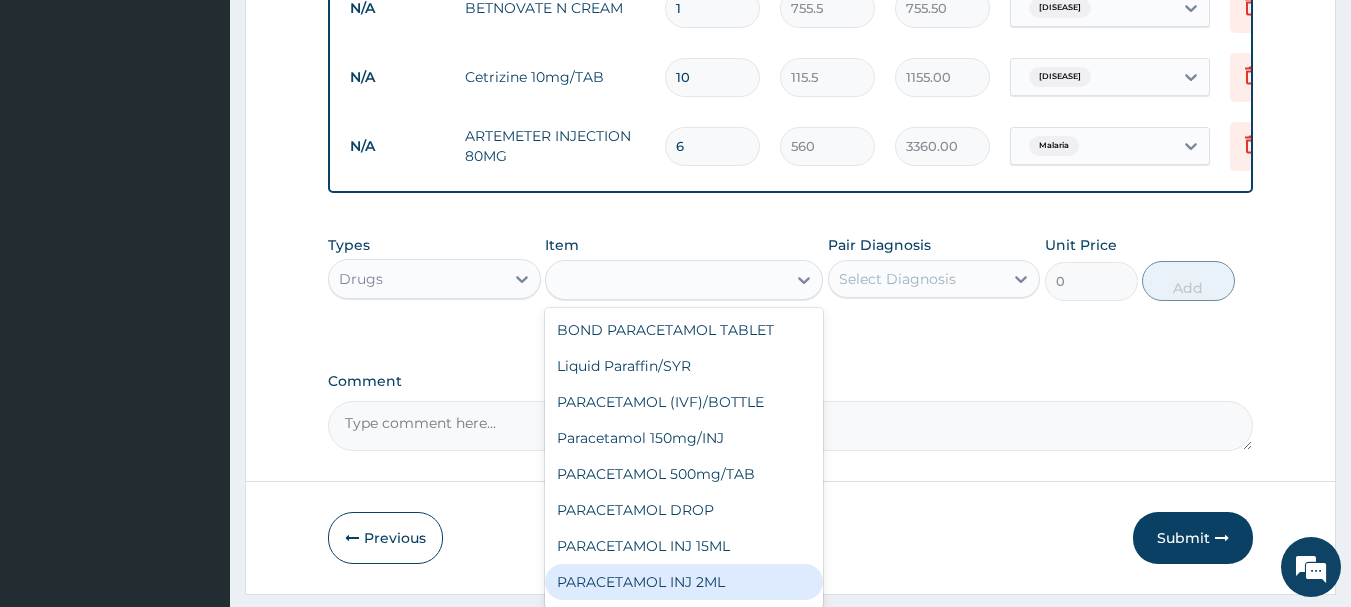 type on "230" 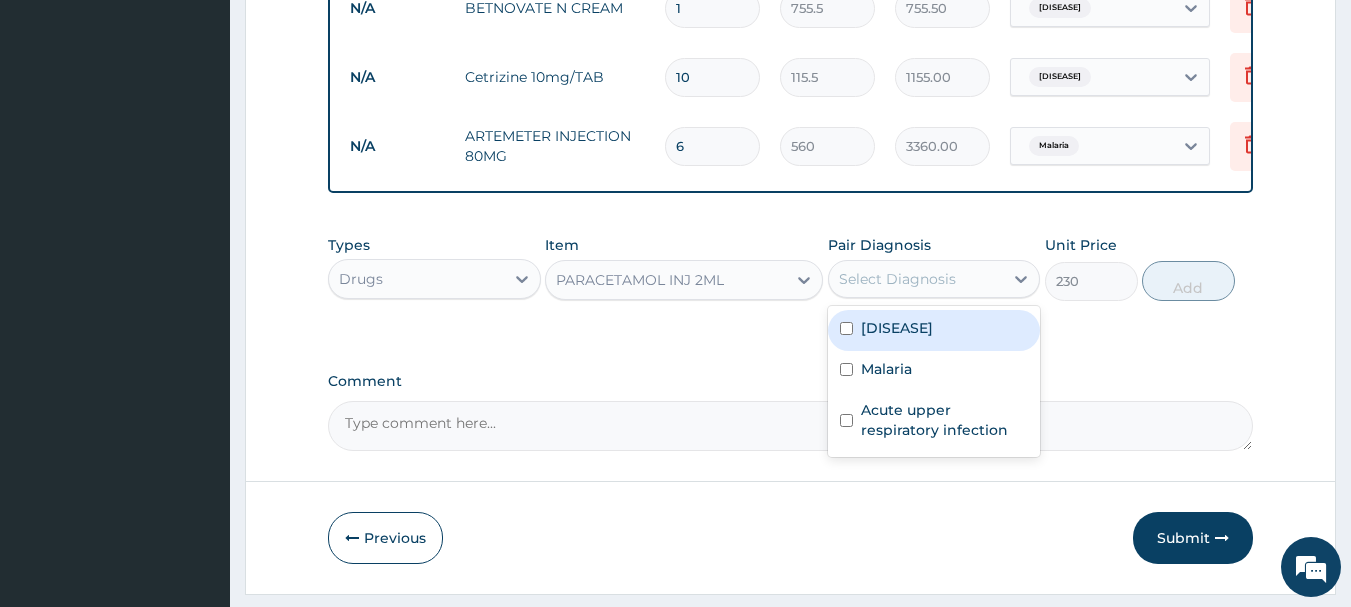 click on "Select Diagnosis" at bounding box center (916, 279) 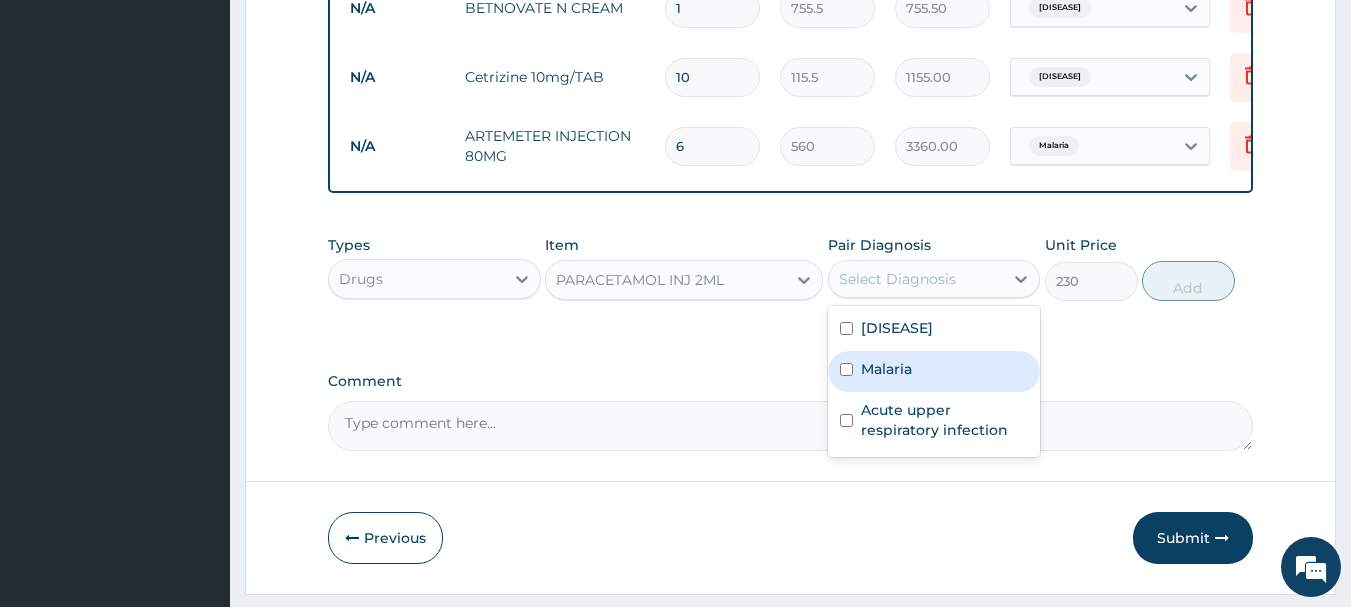 click on "Malaria" at bounding box center [934, 371] 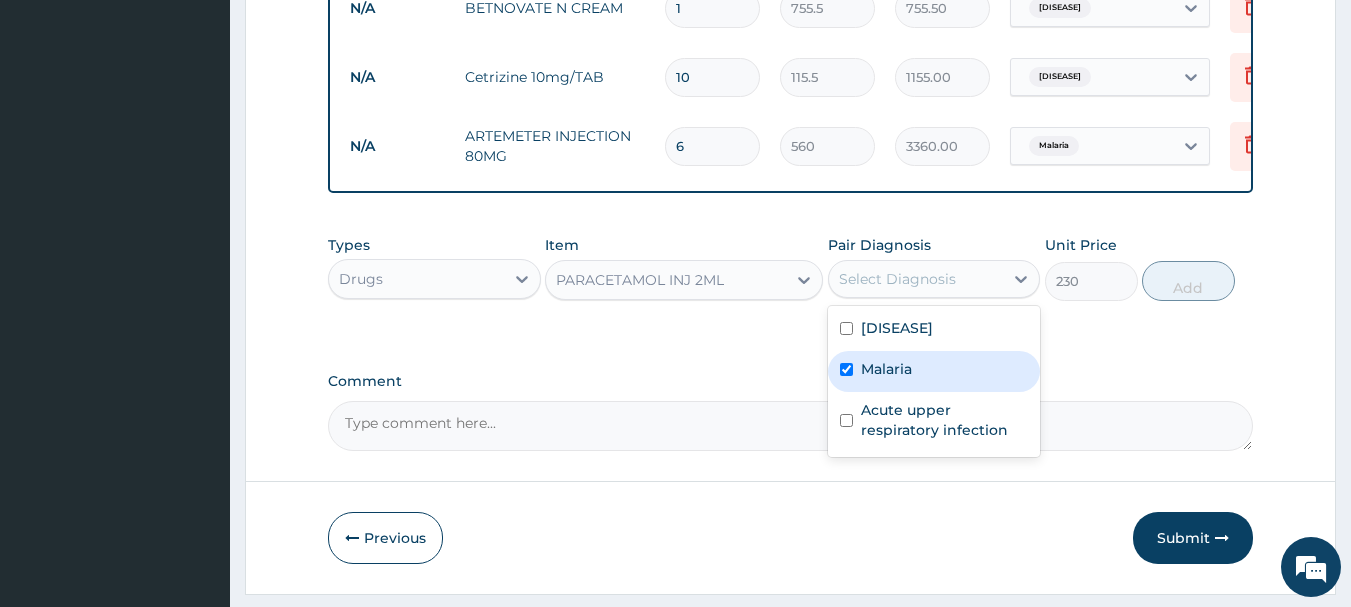 checkbox on "true" 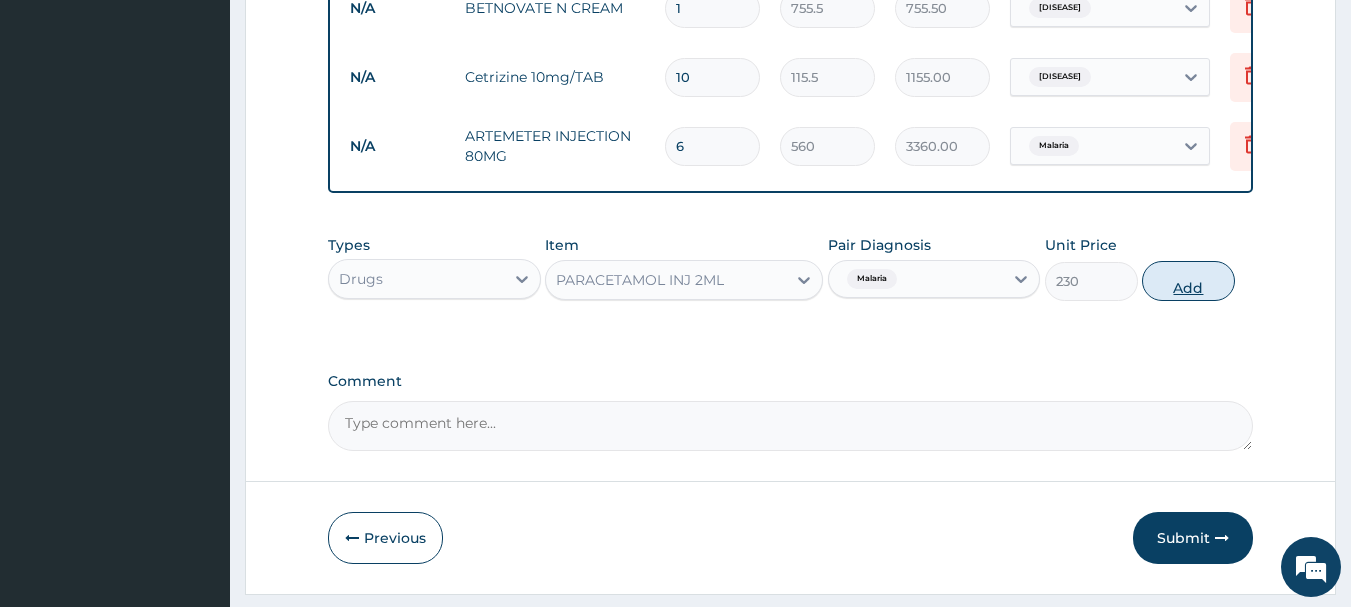 click on "Add" at bounding box center (1188, 281) 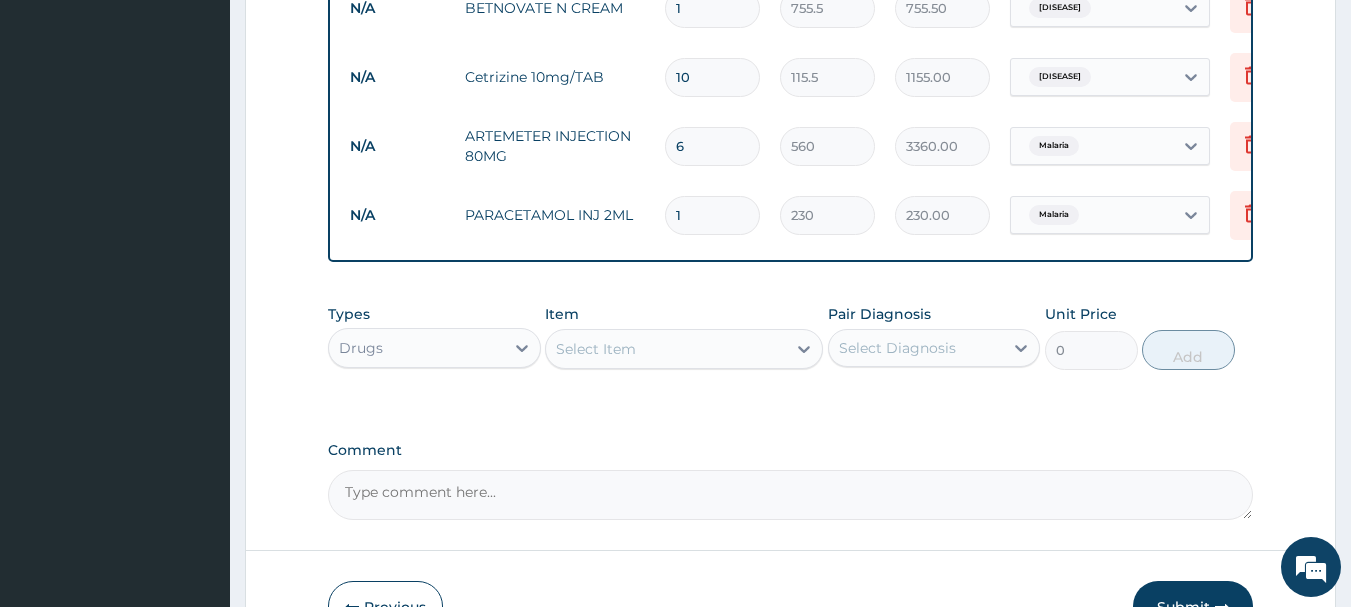 click on "Select Item" at bounding box center (666, 349) 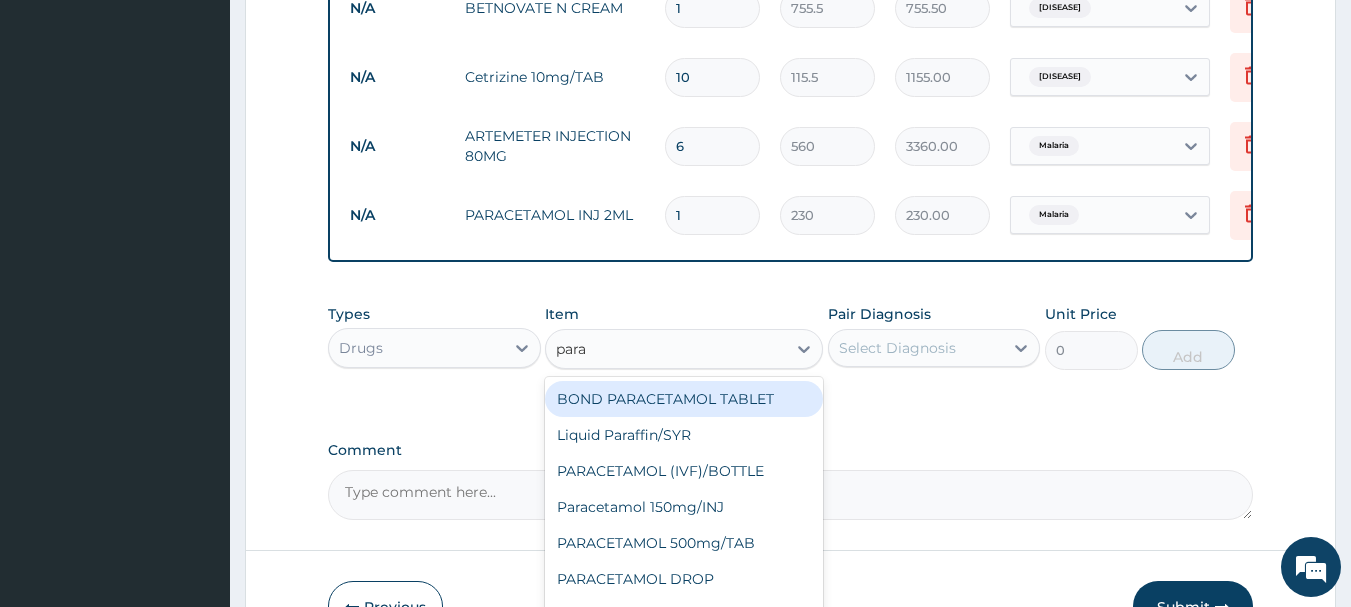 type on "parac" 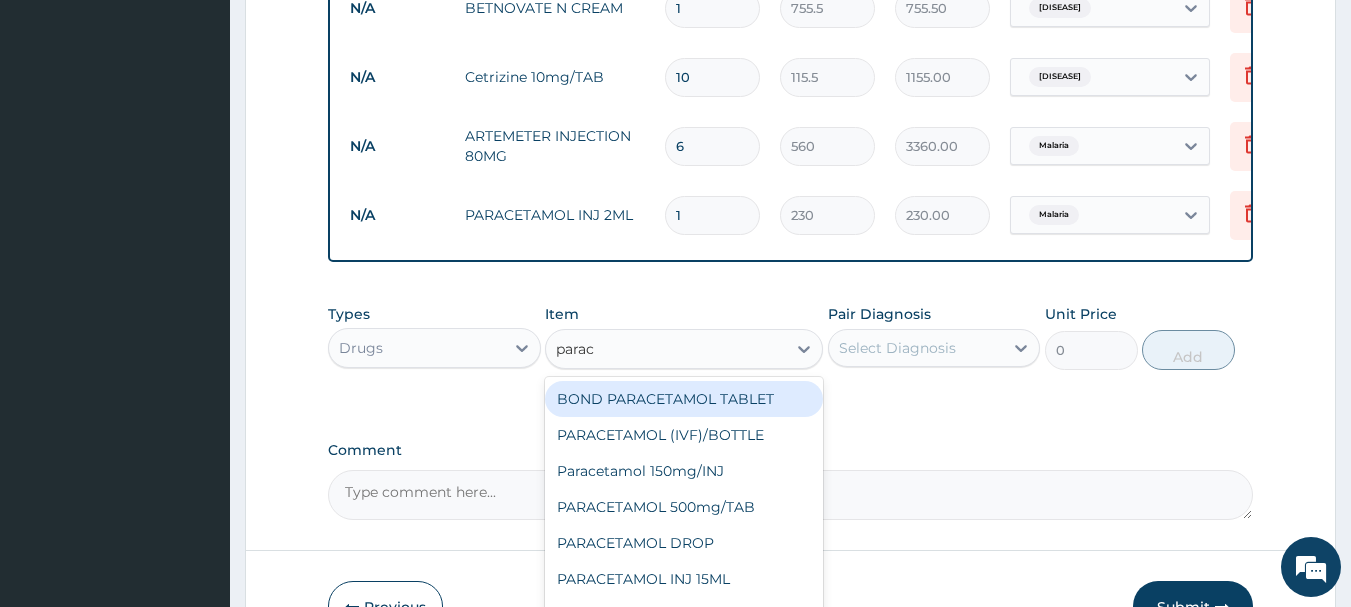 click on "BOND PARACETAMOL TABLET" at bounding box center (684, 399) 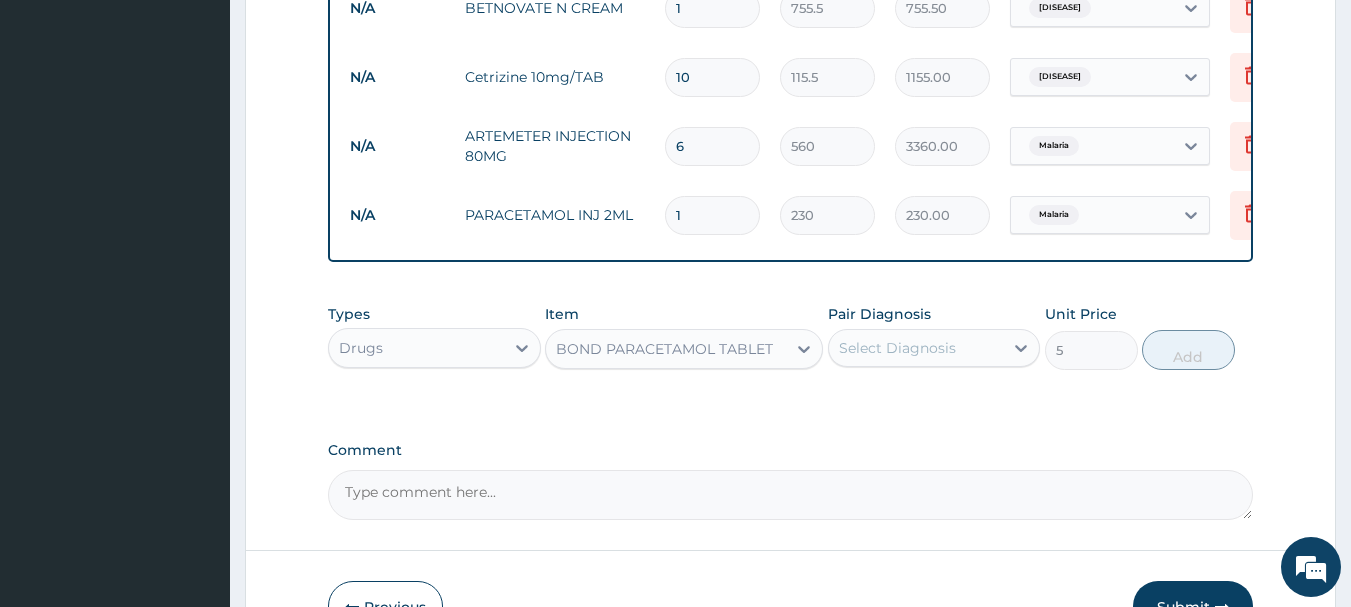 click on "Select Diagnosis" at bounding box center (897, 348) 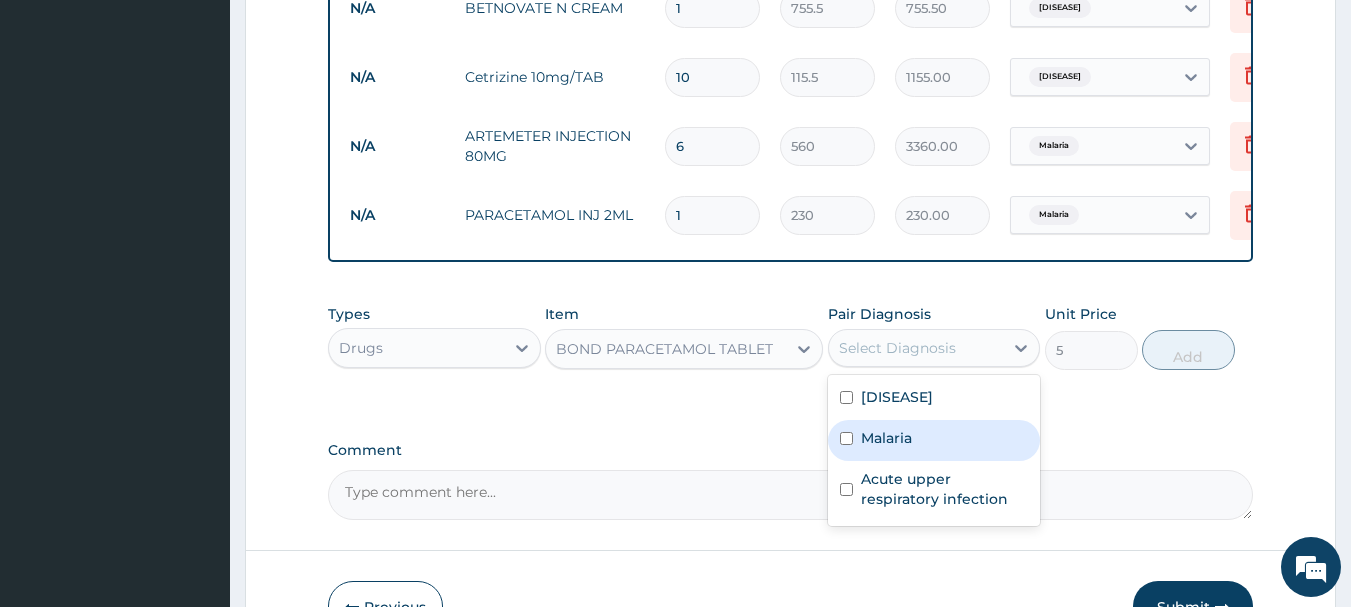 click on "Malaria" at bounding box center [934, 440] 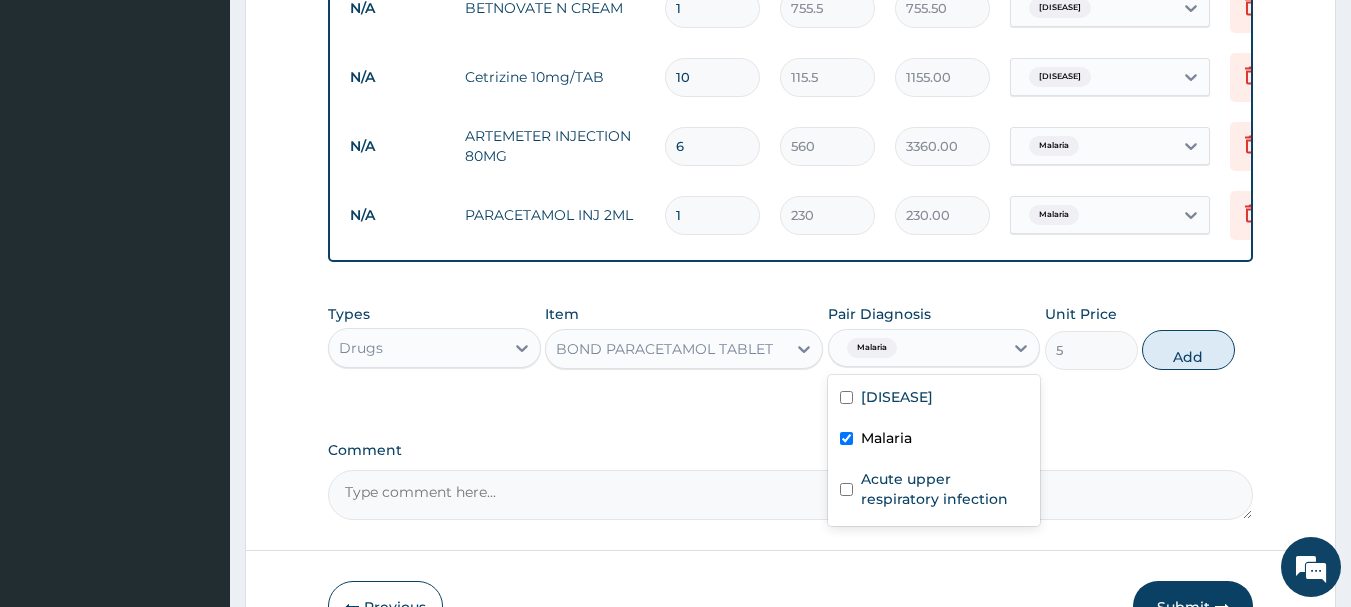 checkbox on "true" 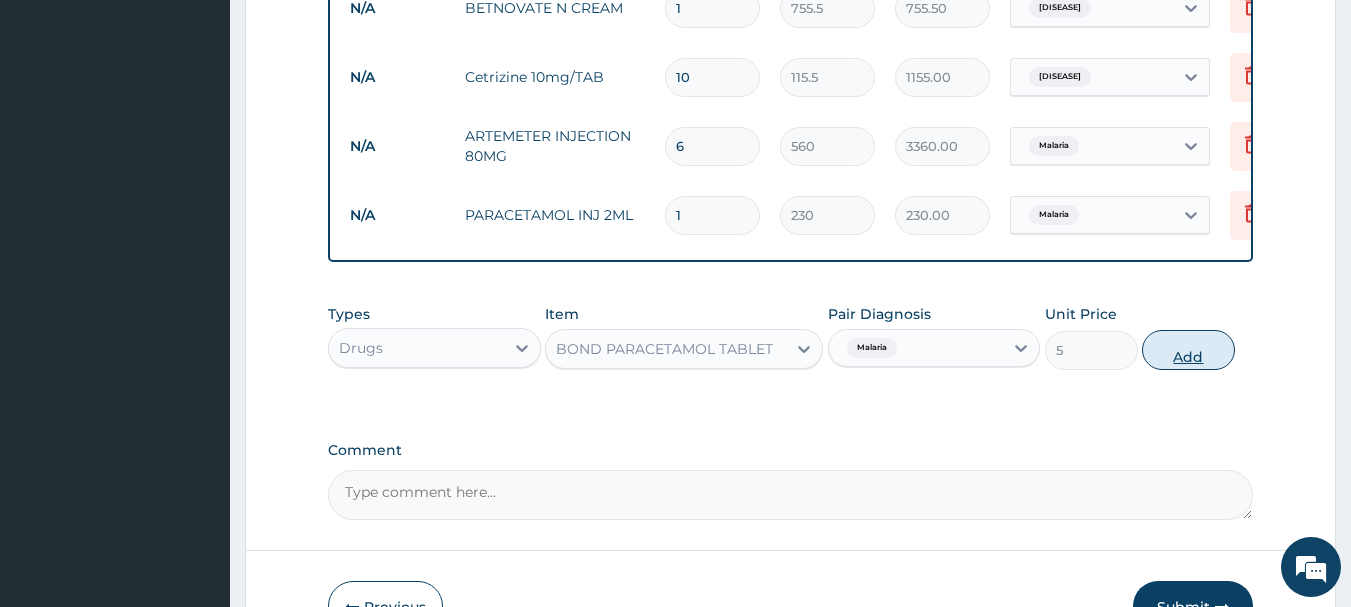 click on "Add" at bounding box center (1188, 350) 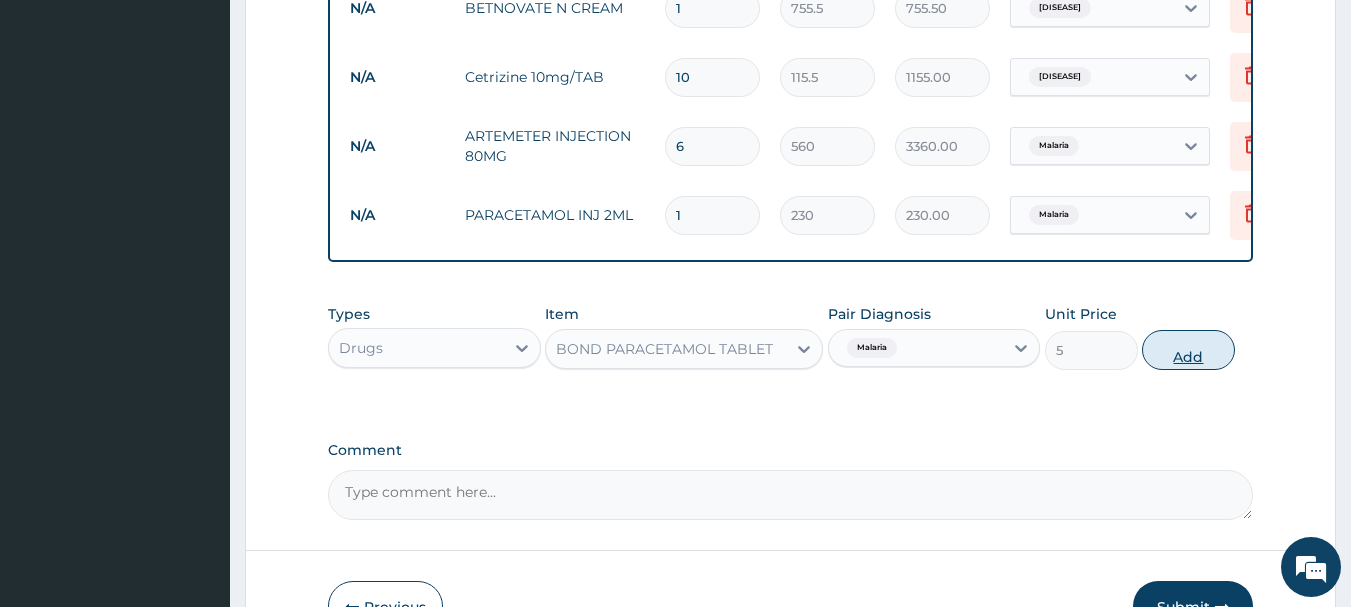 type on "0" 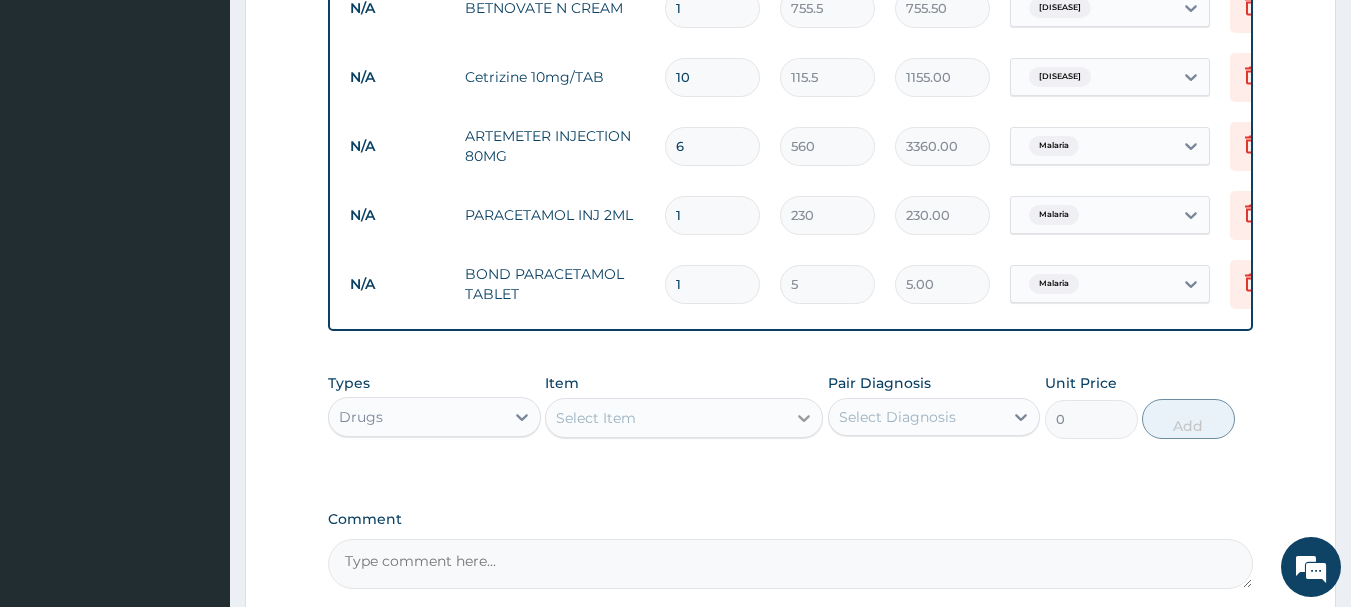 click at bounding box center [804, 418] 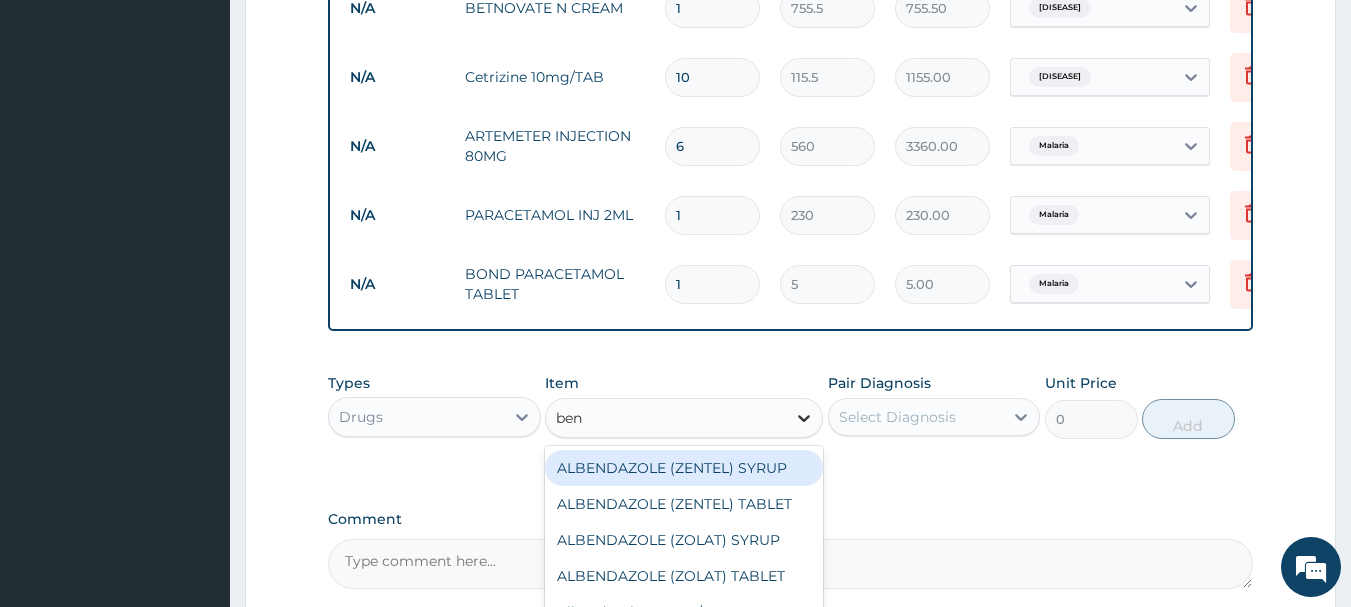 type on "beny" 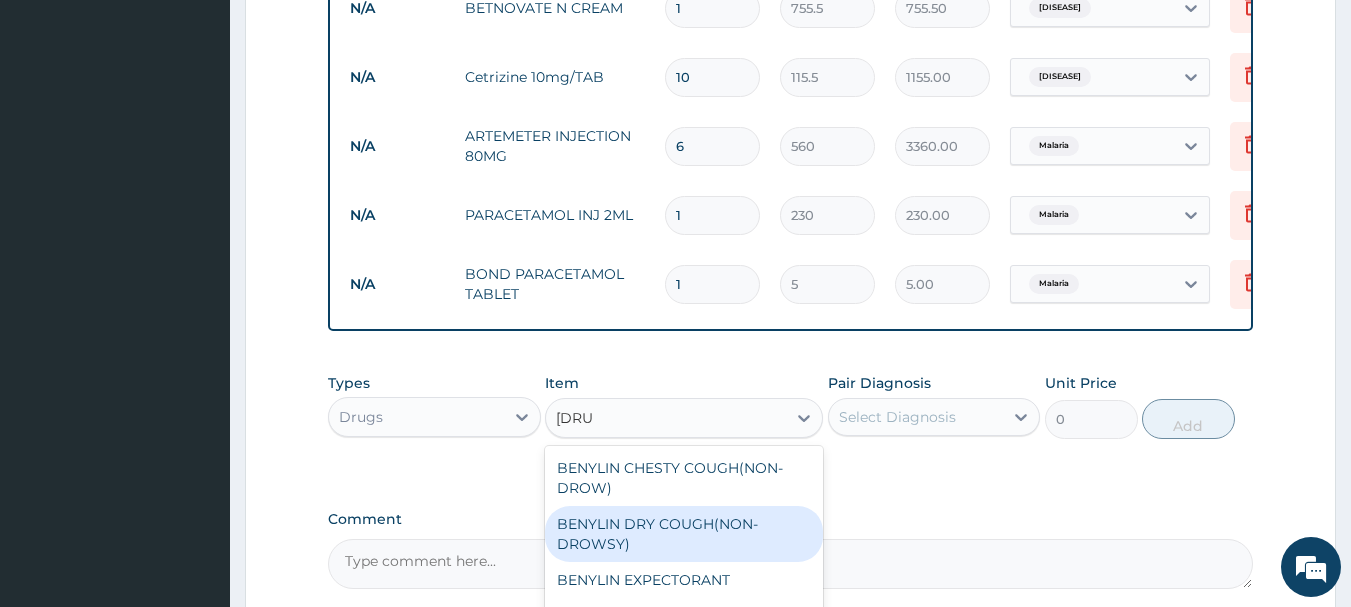 click on "BENYLIN DRY COUGH(NON-DROWSY)" at bounding box center [684, 534] 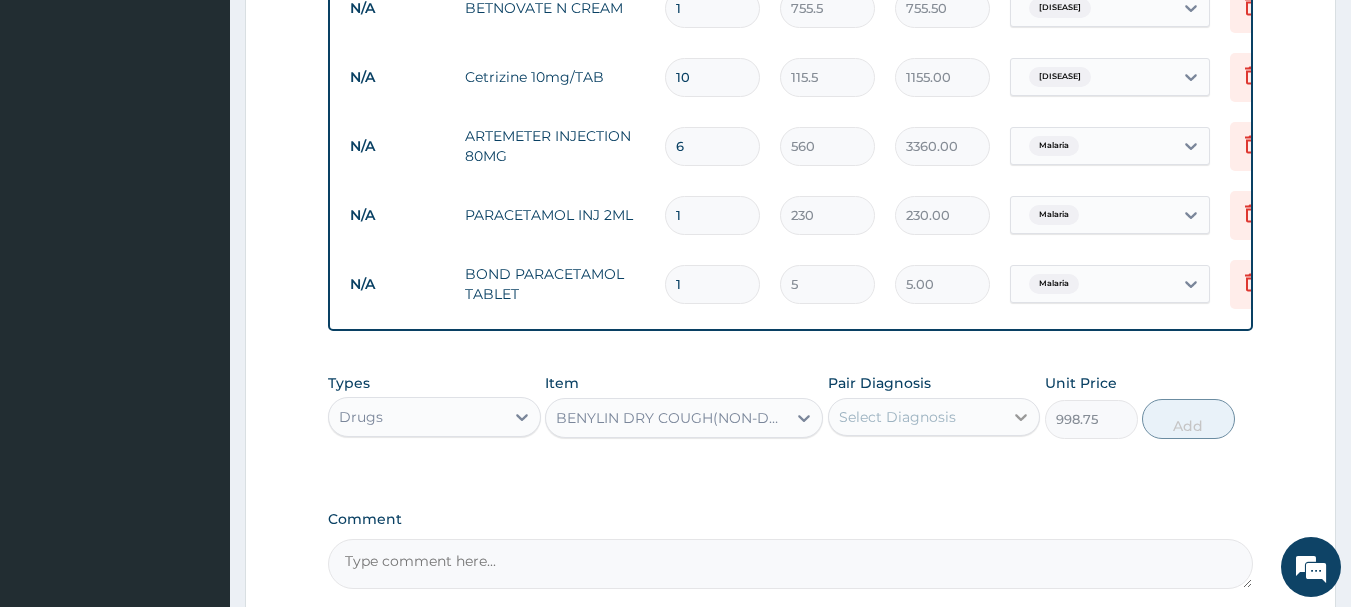 click at bounding box center (1021, 417) 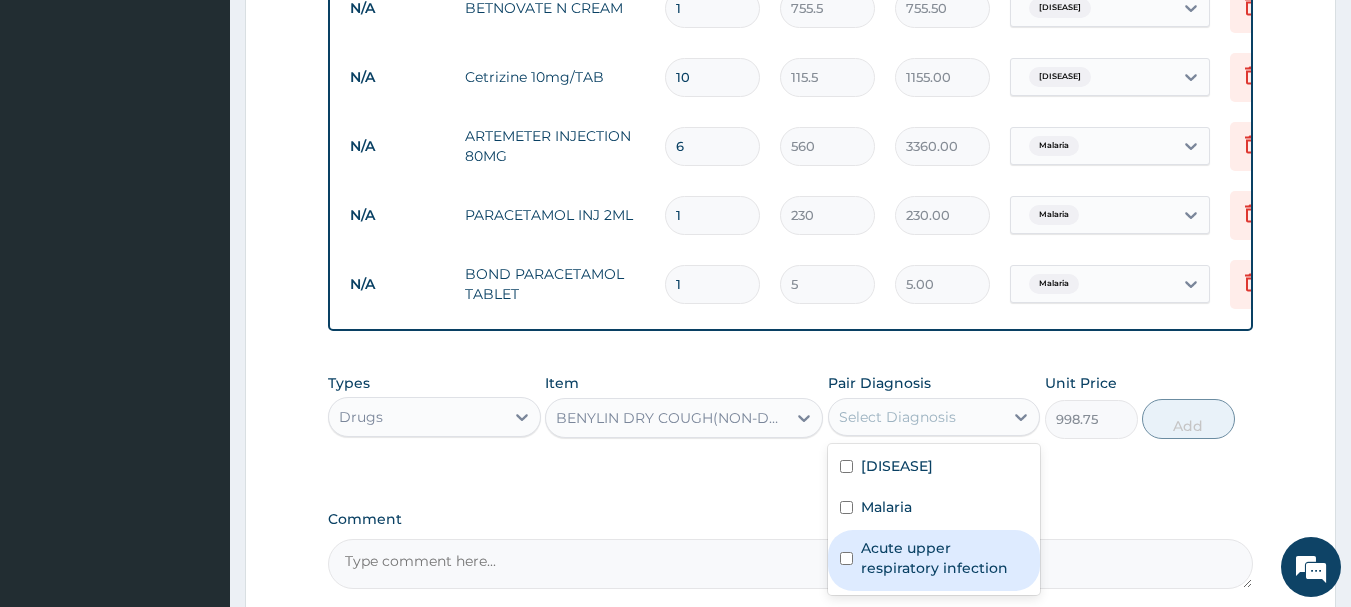 click on "Acute upper respiratory infection" at bounding box center [945, 558] 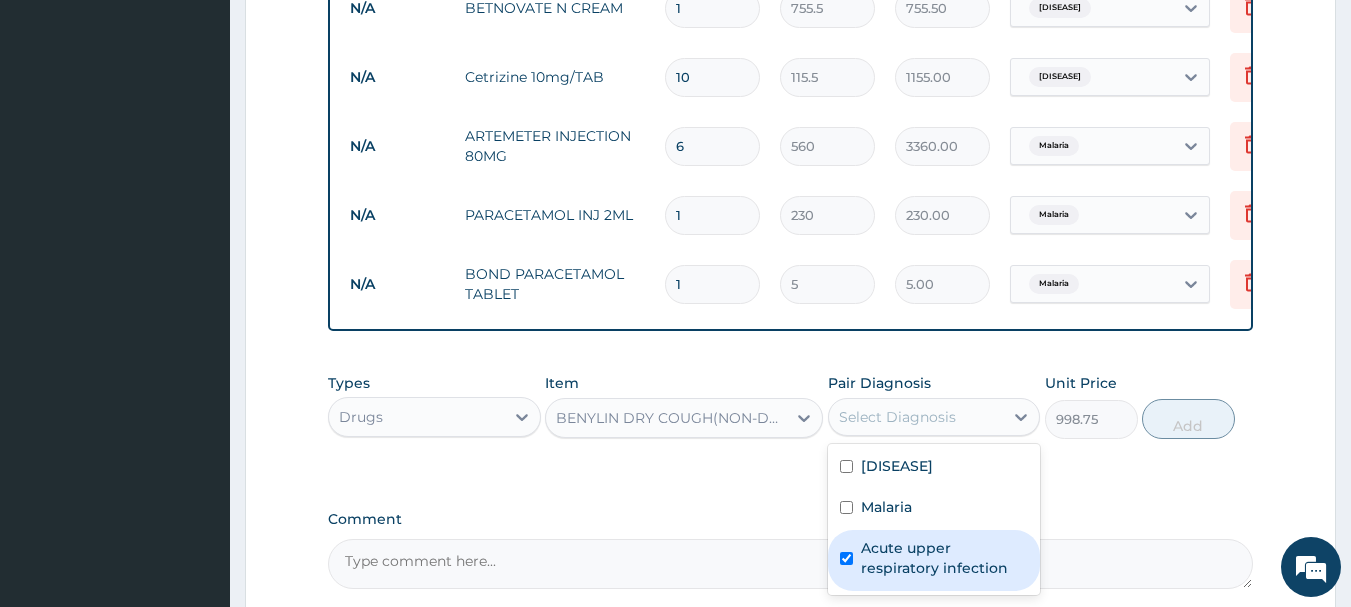checkbox on "true" 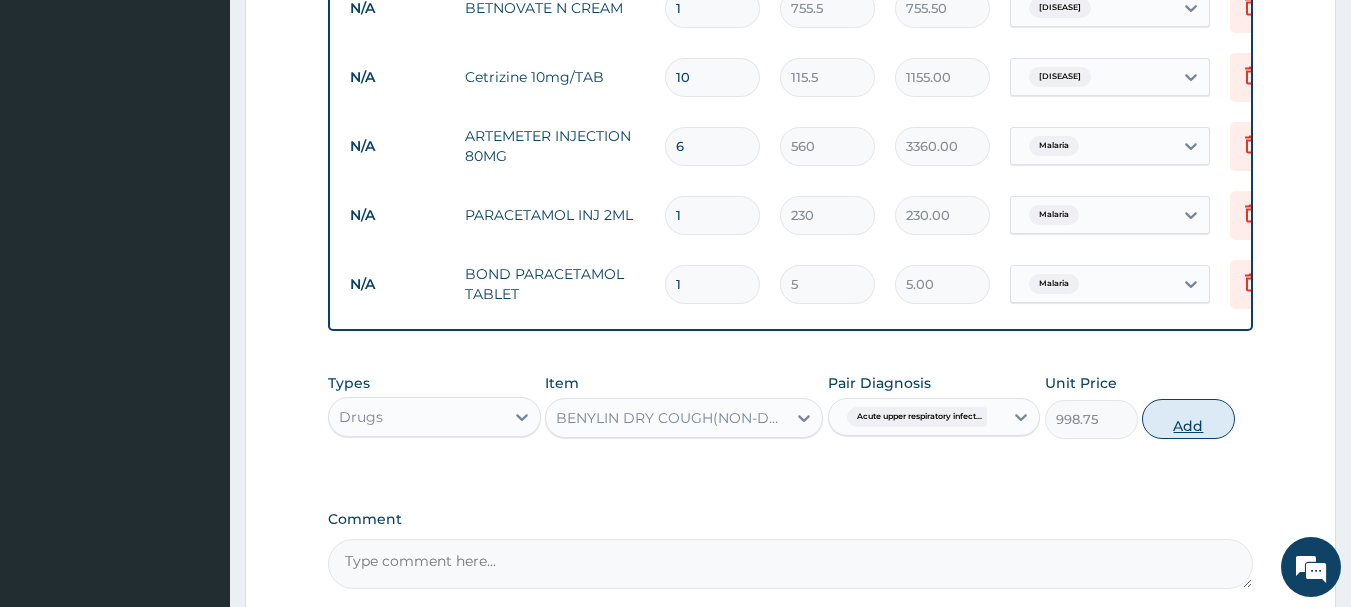 click on "Add" at bounding box center (1188, 419) 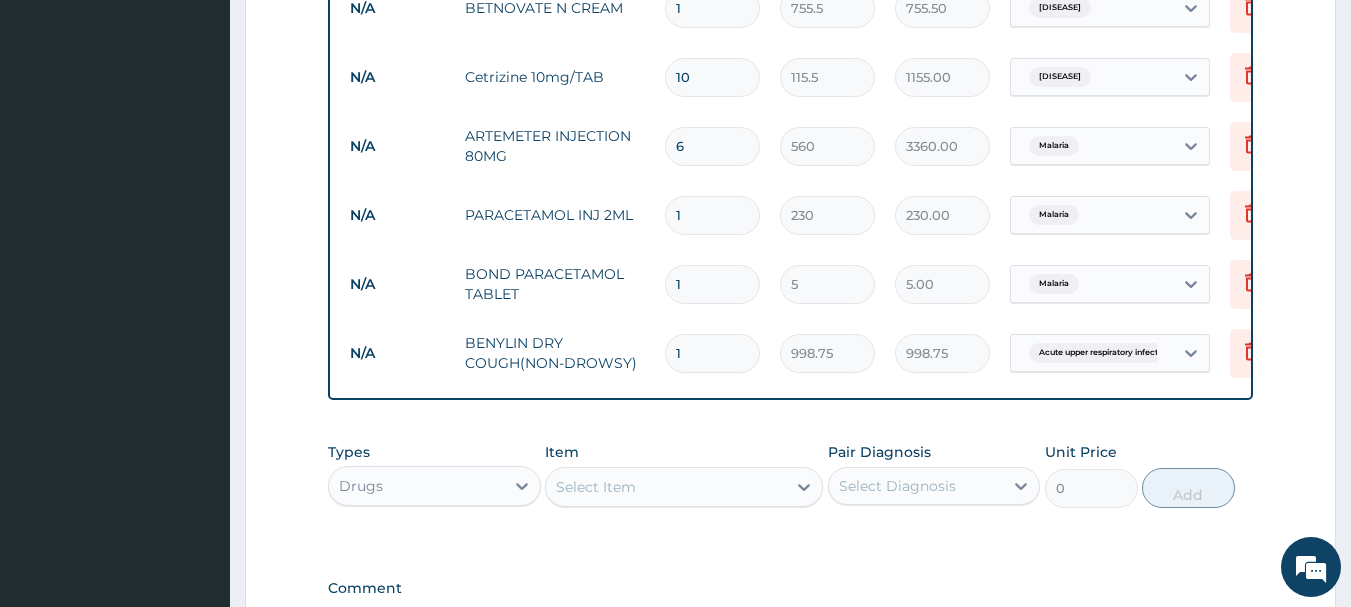 click on "Select Item" at bounding box center (666, 487) 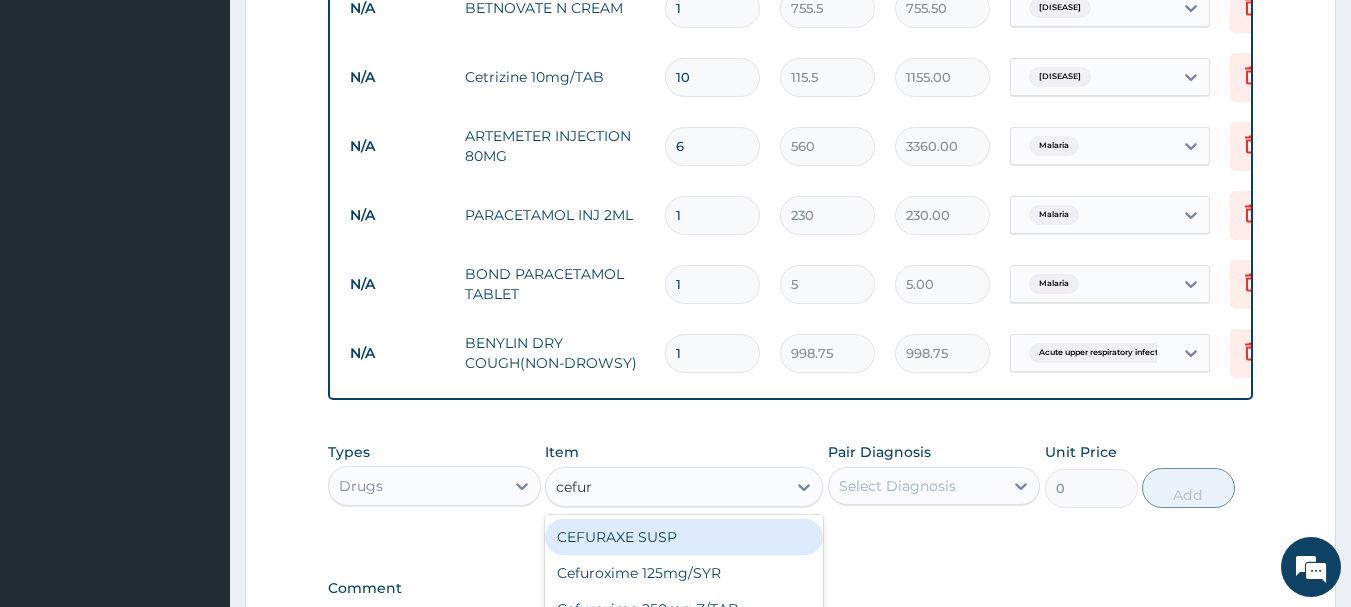 type on "cefuro" 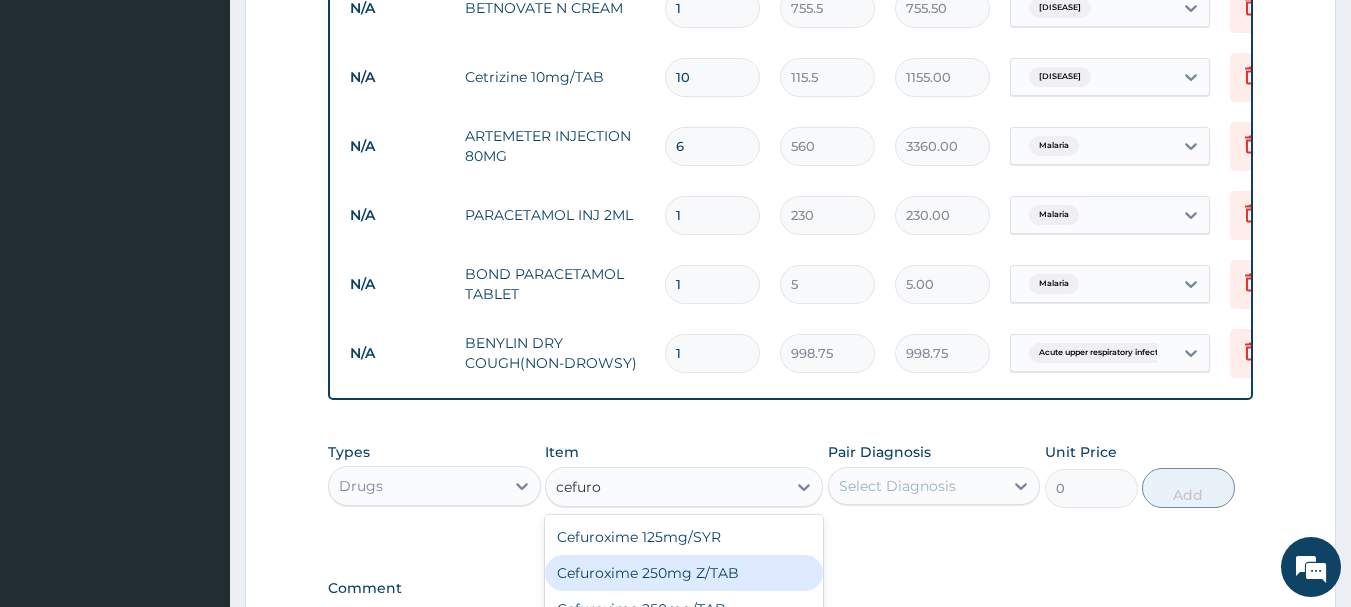 click on "Cefuroxime 250mg Z/TAB" at bounding box center [684, 573] 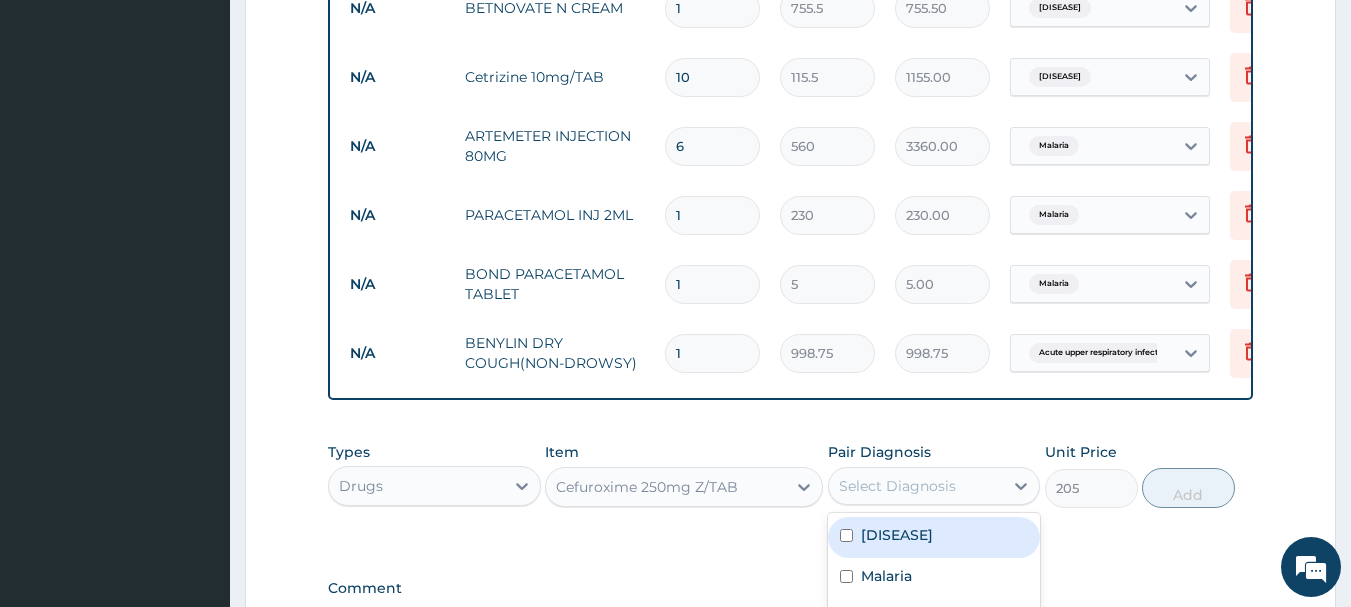 click on "Select Diagnosis" at bounding box center [916, 486] 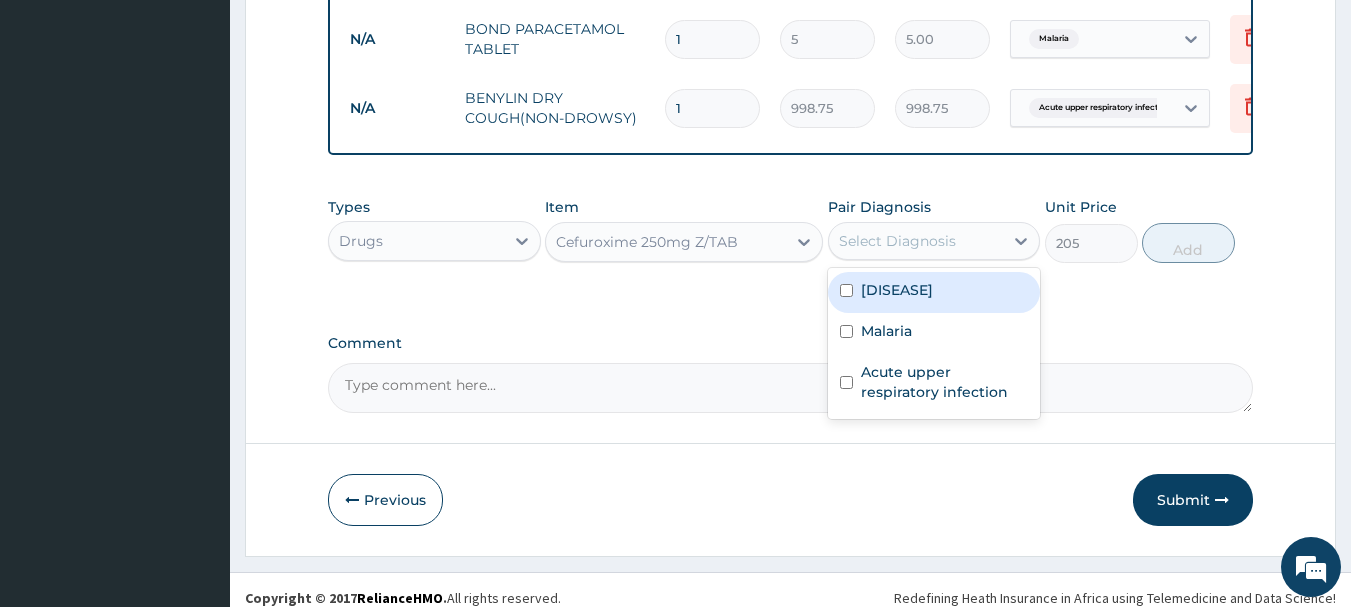 scroll, scrollTop: 1307, scrollLeft: 0, axis: vertical 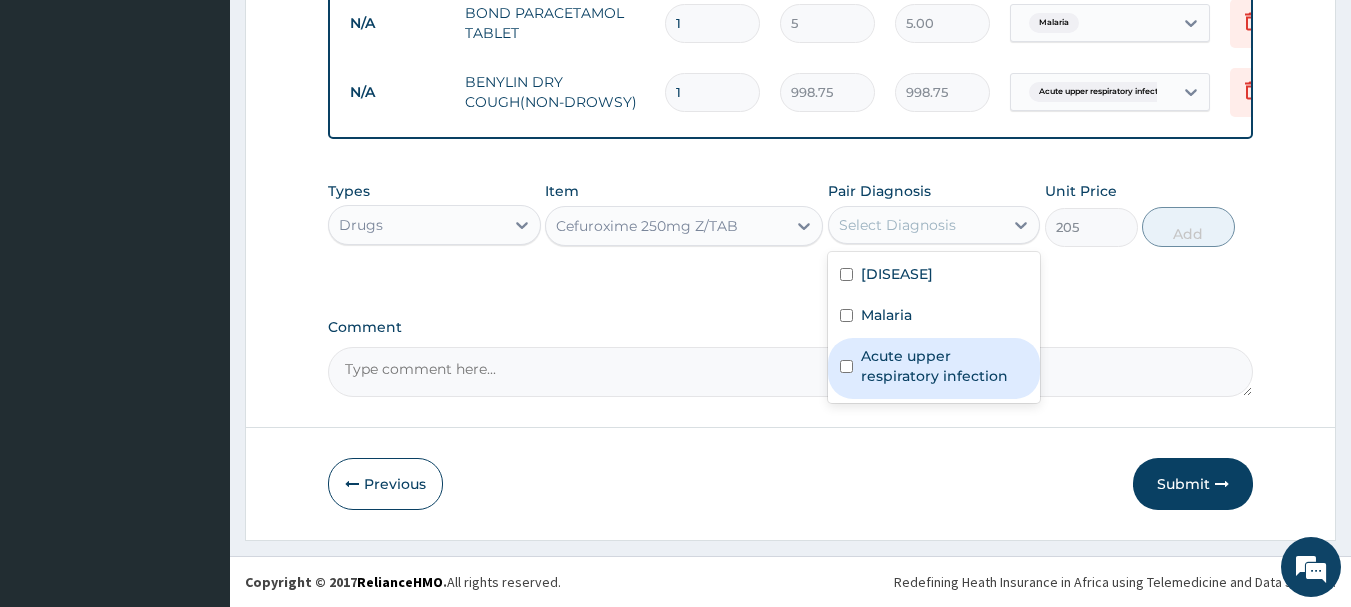 click on "Acute upper respiratory infection" at bounding box center (934, 368) 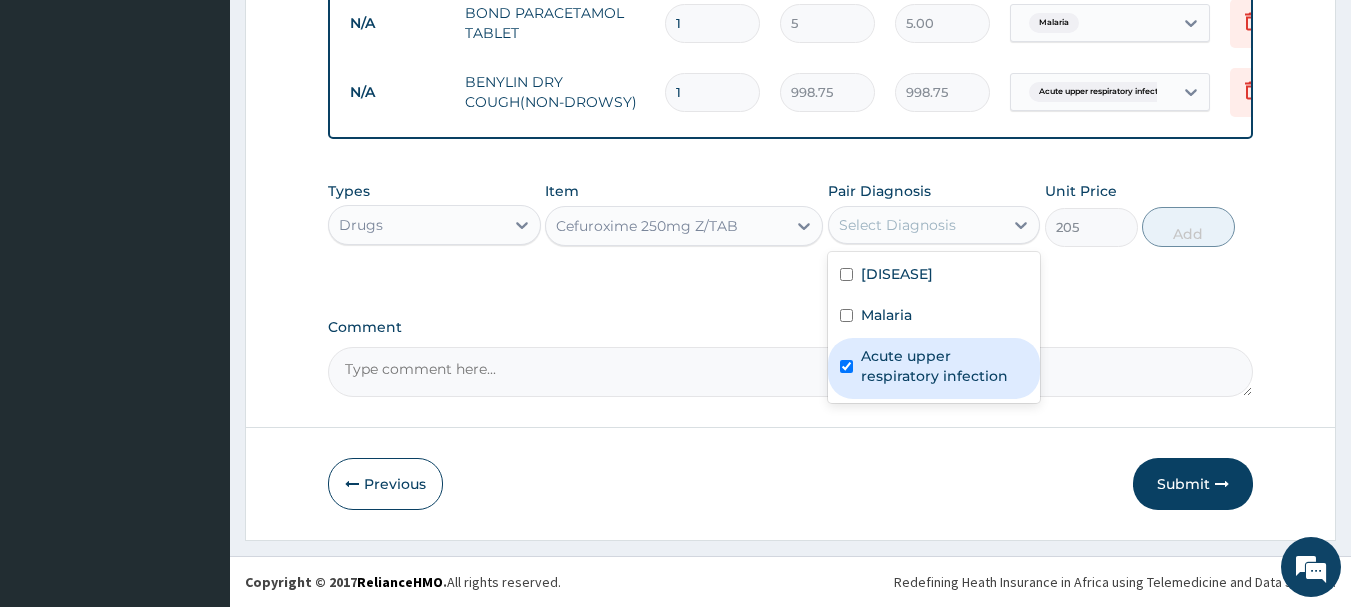 checkbox on "true" 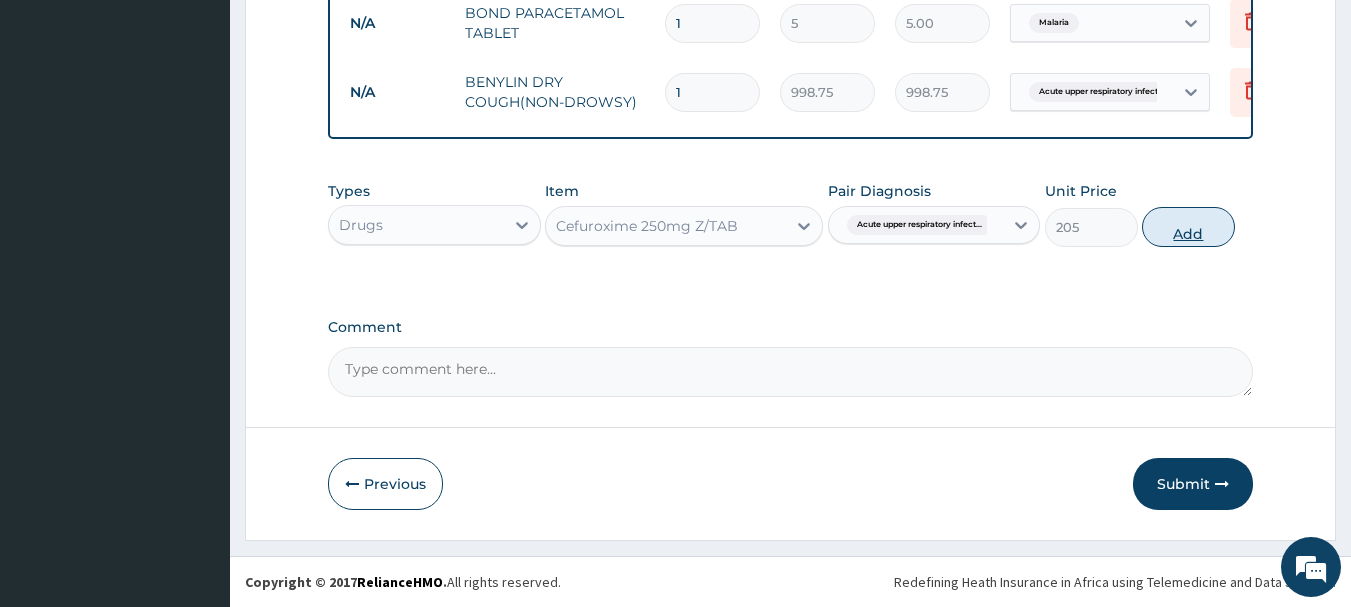 click on "Add" at bounding box center (1188, 227) 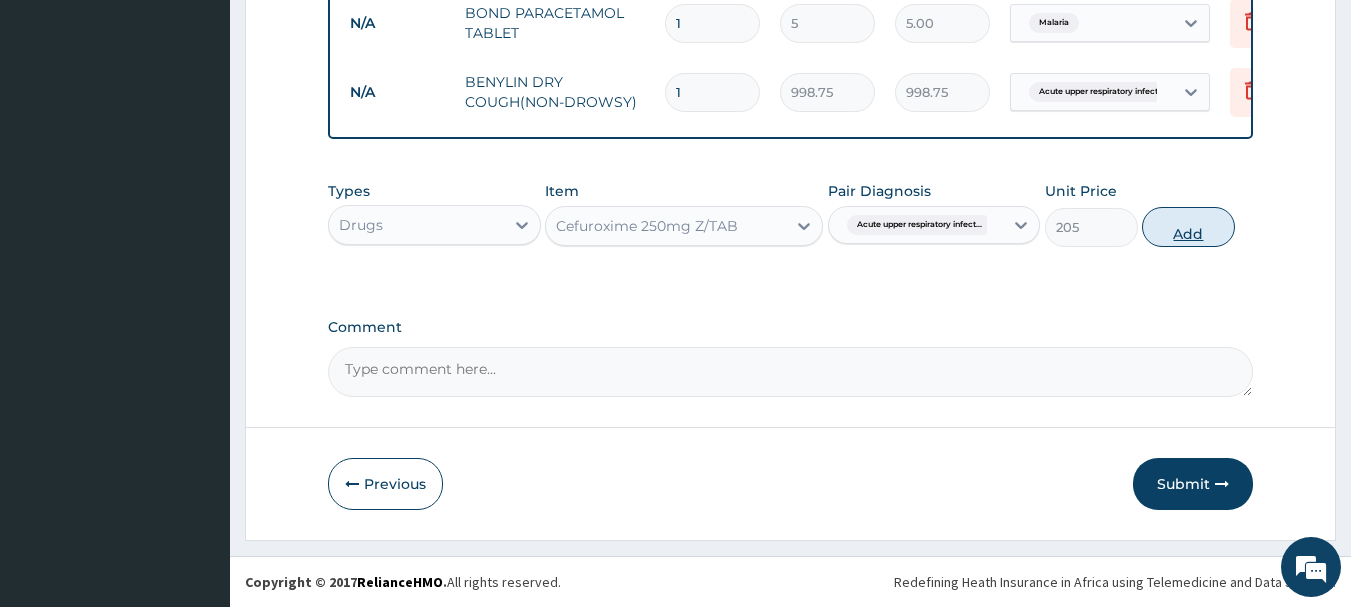 type on "0" 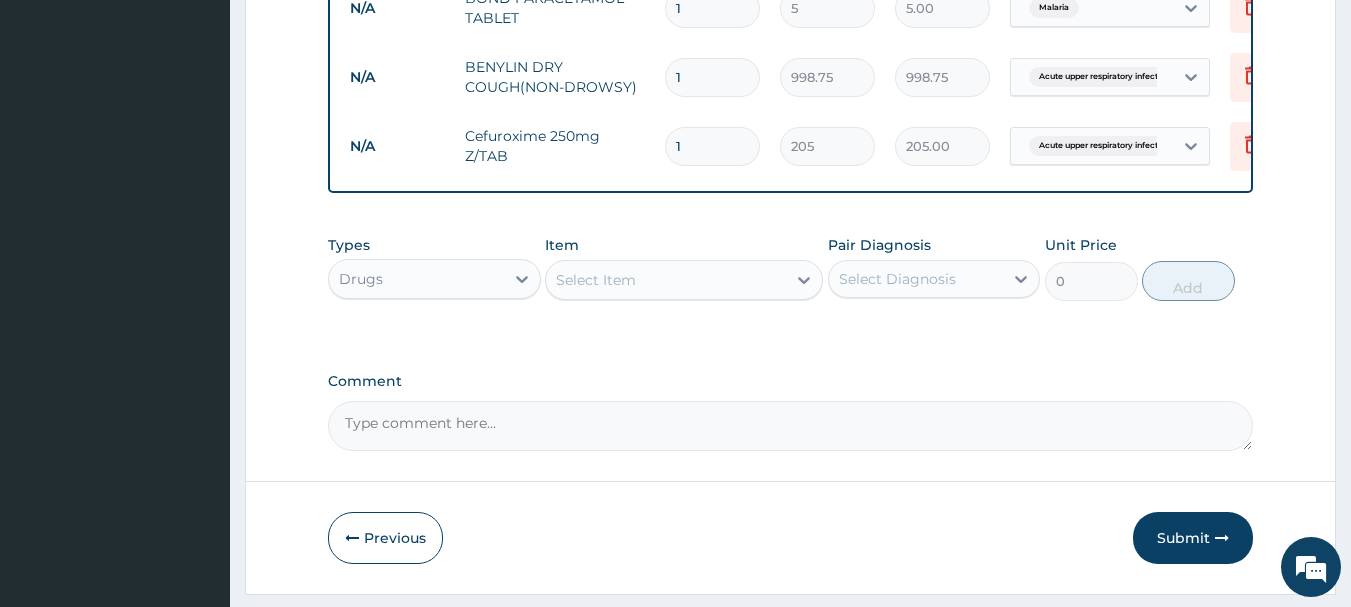 type on "10" 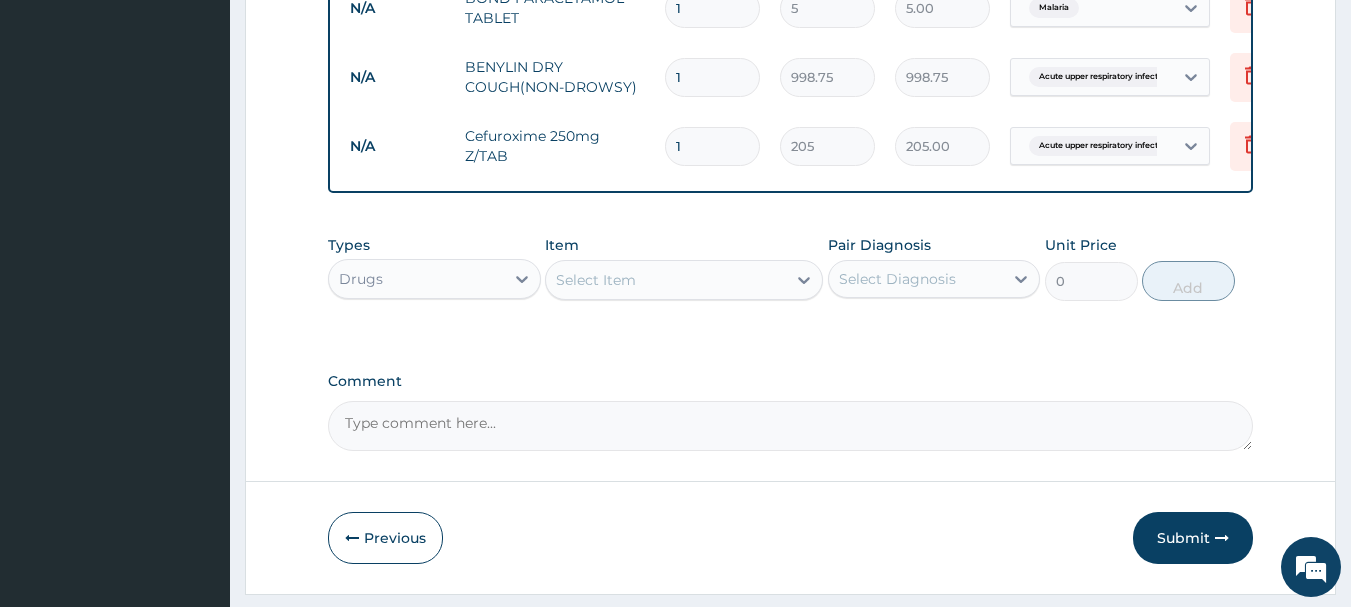 type on "2050.00" 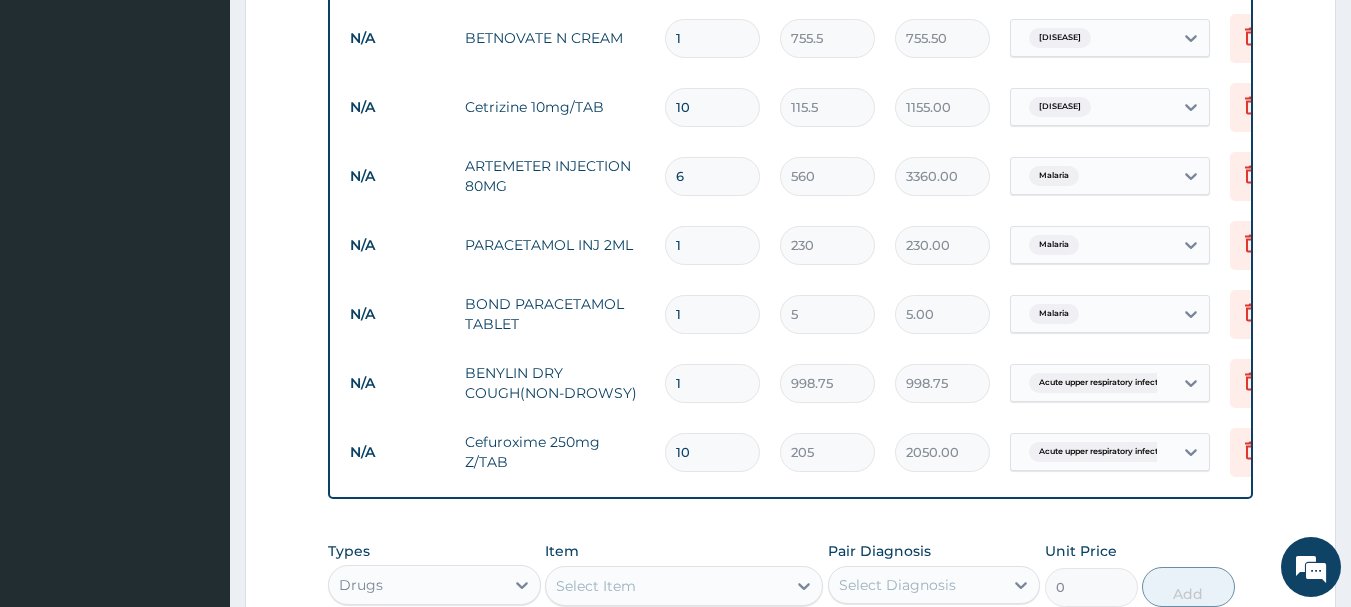 scroll, scrollTop: 998, scrollLeft: 0, axis: vertical 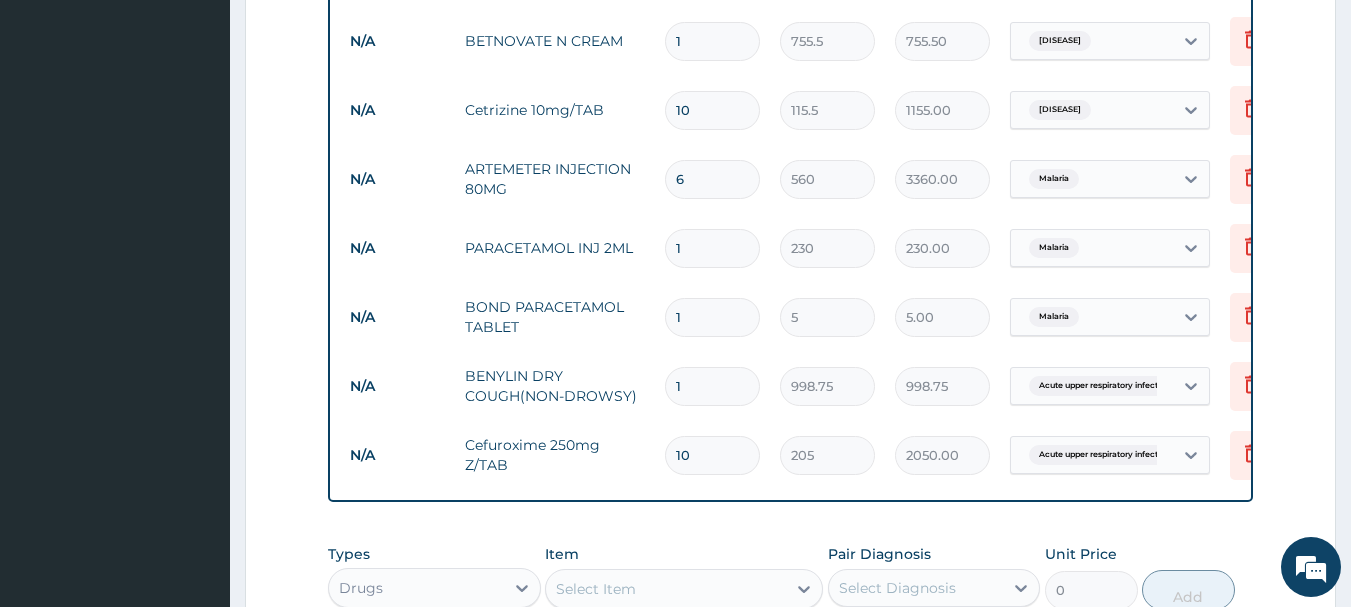 type on "10" 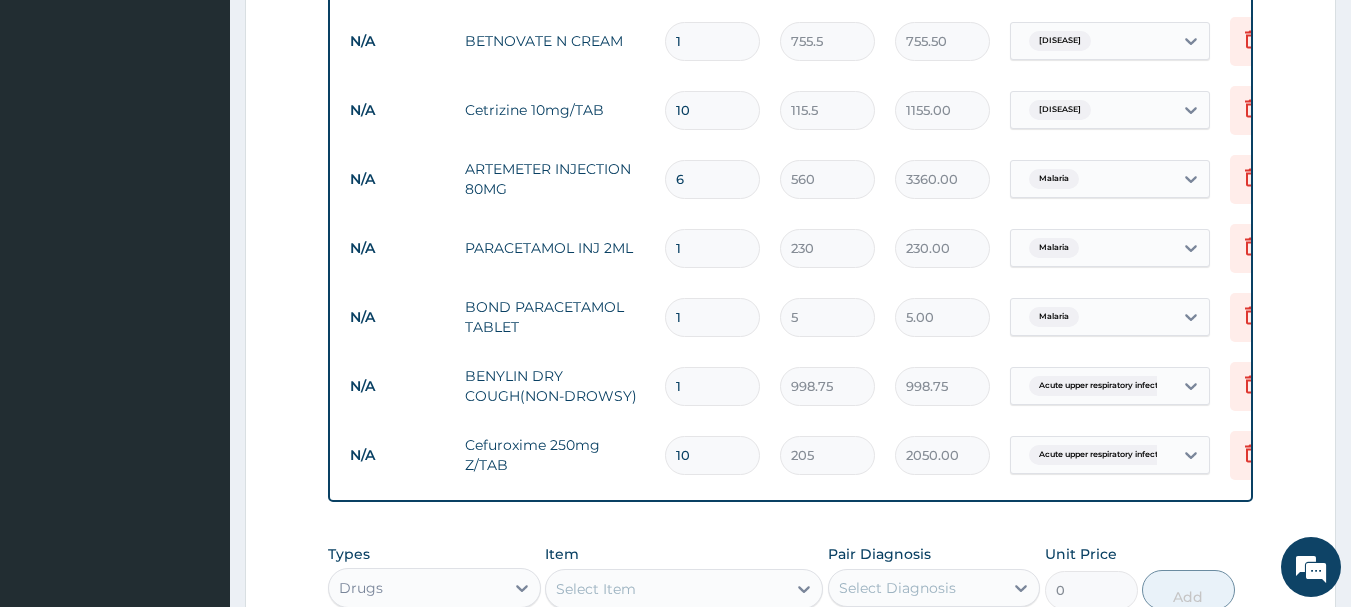 type on "18" 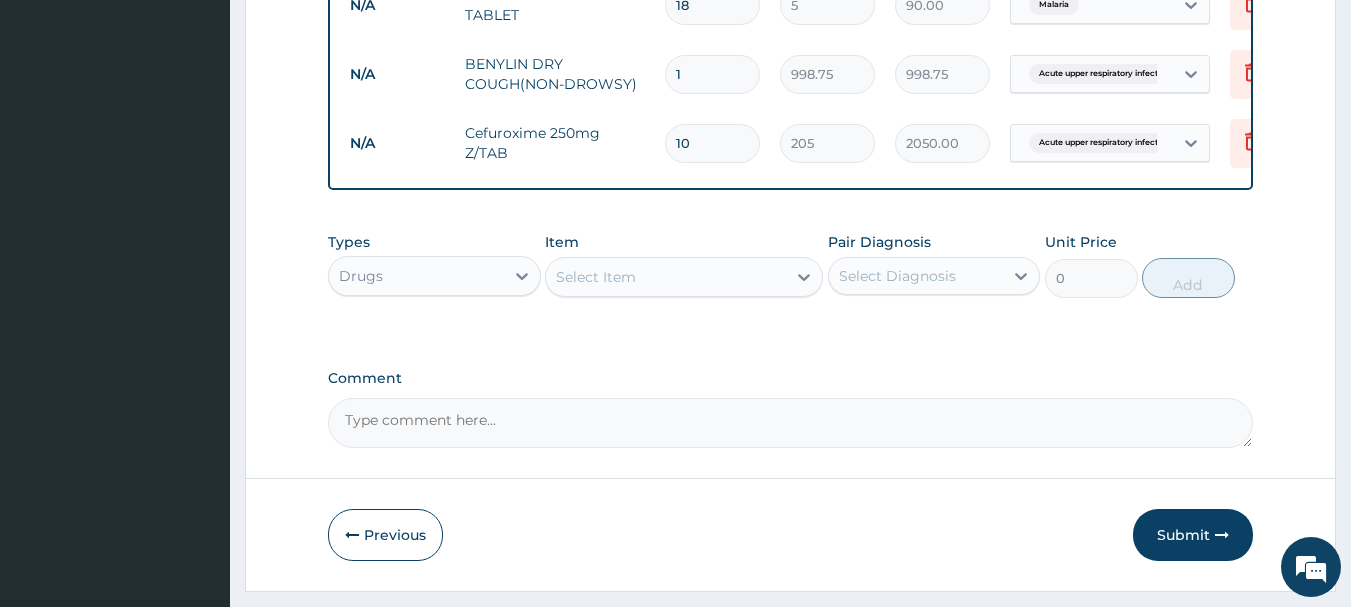 scroll, scrollTop: 1376, scrollLeft: 0, axis: vertical 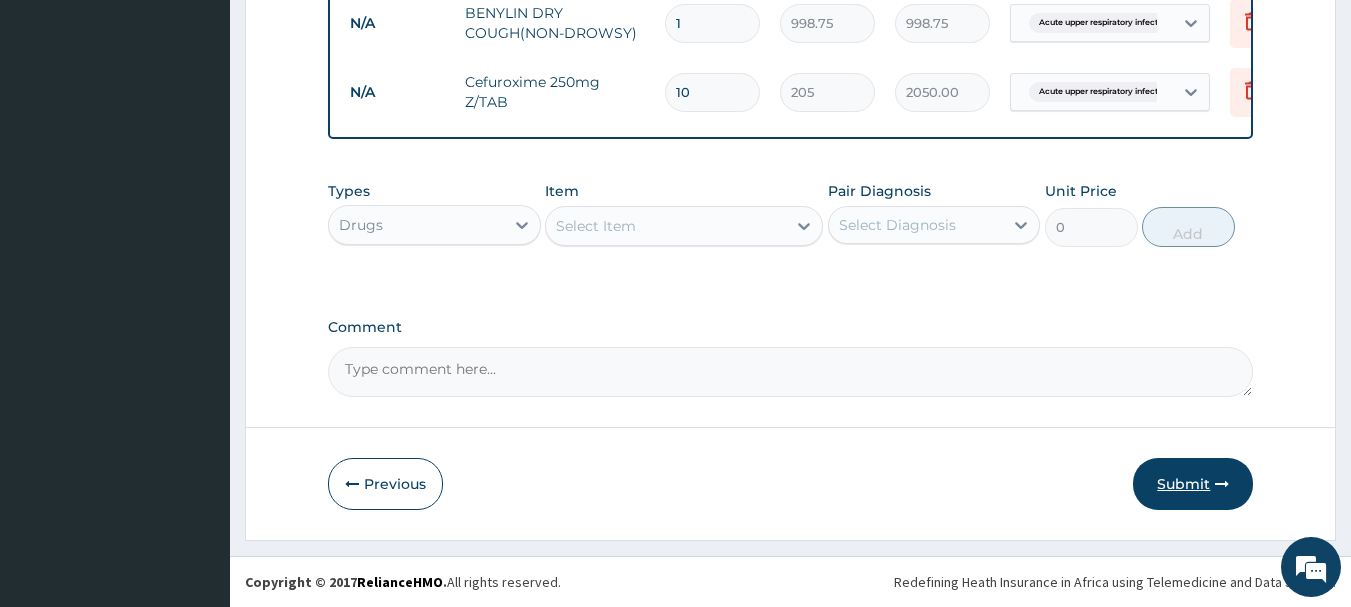 type on "18" 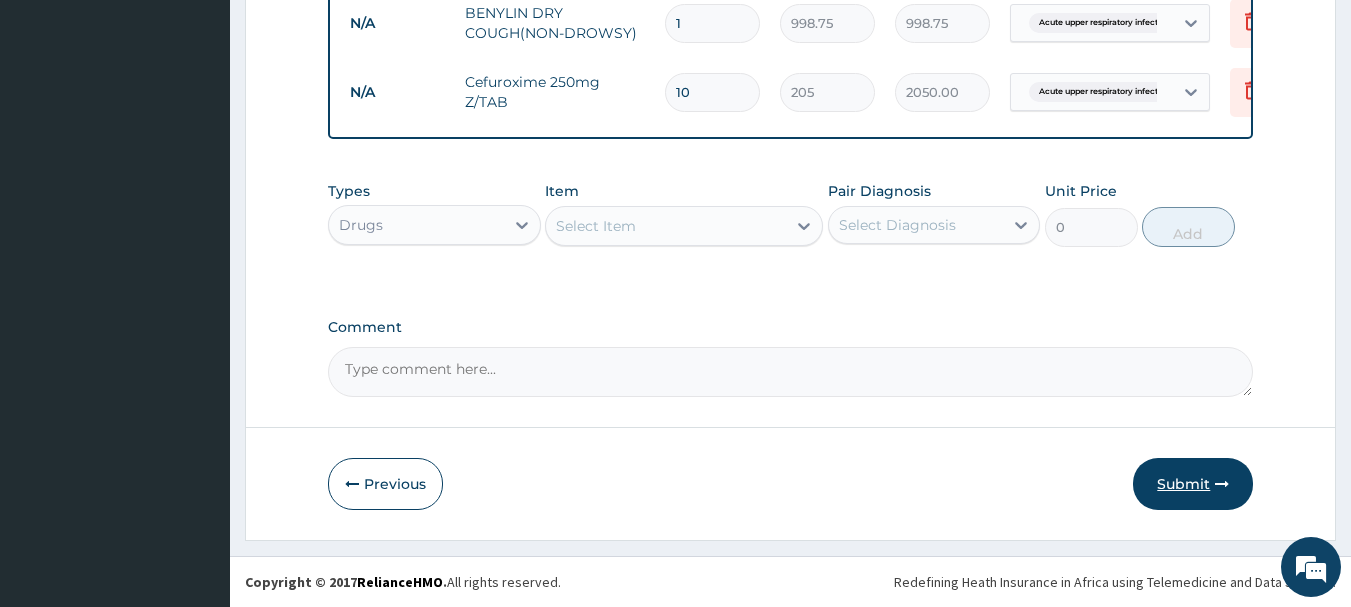 click on "Submit" at bounding box center [1193, 484] 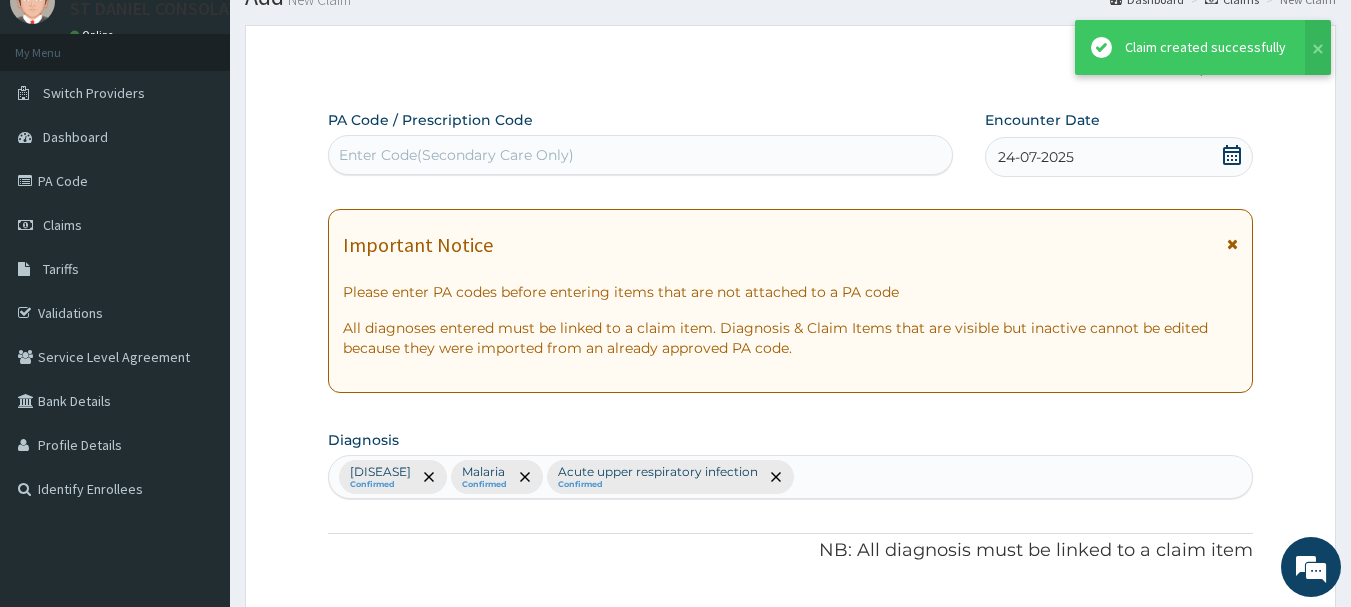 scroll, scrollTop: 1376, scrollLeft: 0, axis: vertical 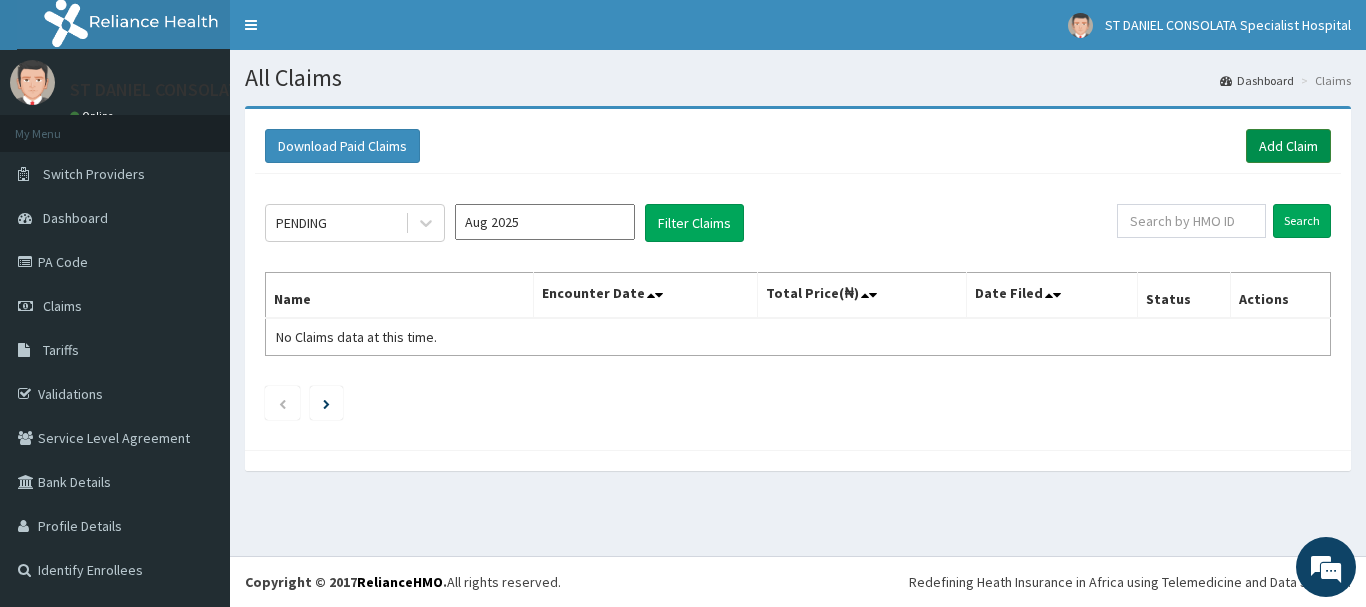 click on "Add Claim" at bounding box center (1288, 146) 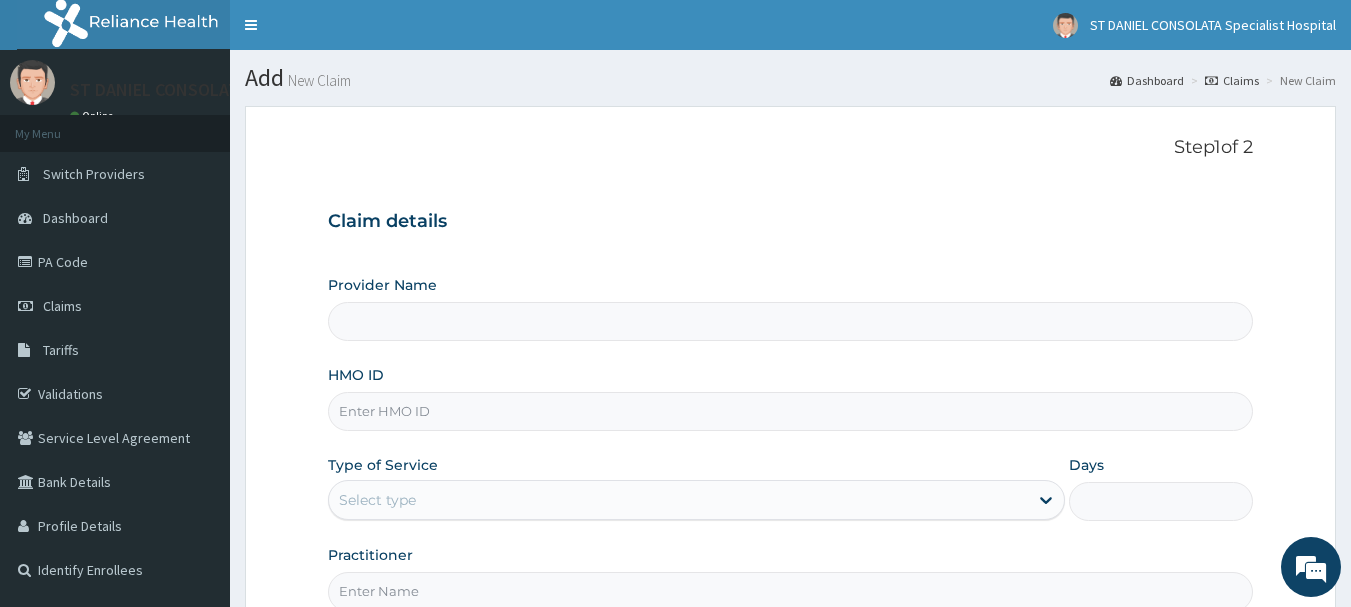 scroll, scrollTop: 0, scrollLeft: 0, axis: both 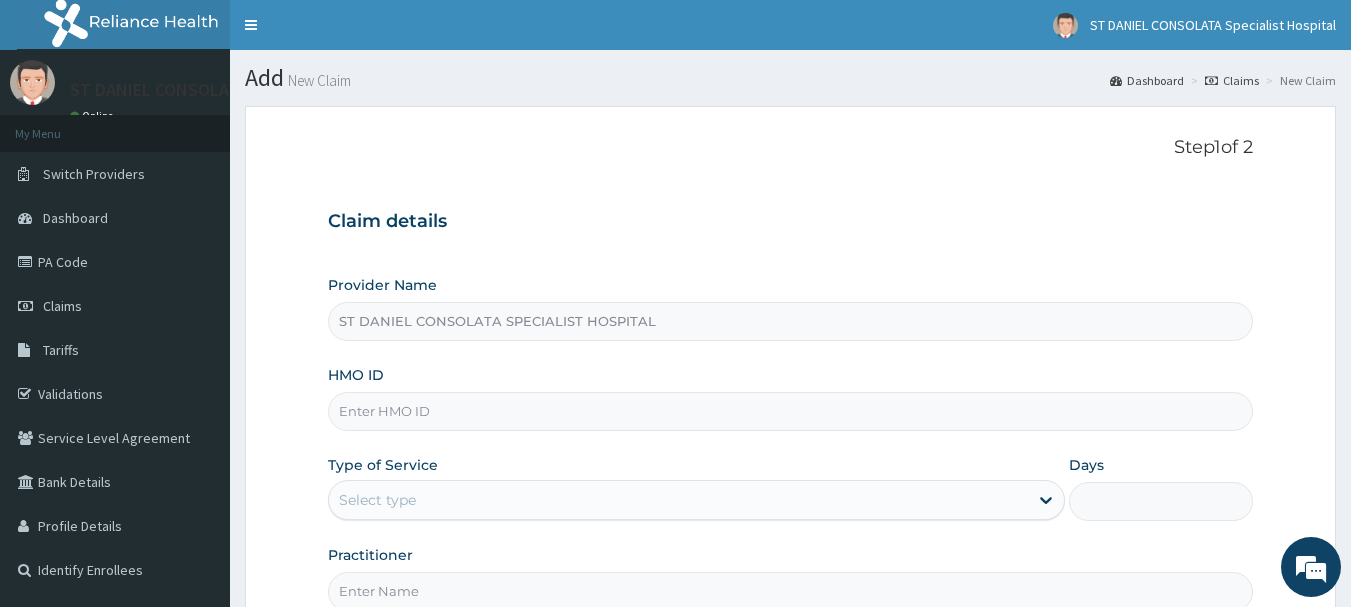 click on "HMO ID" at bounding box center (791, 411) 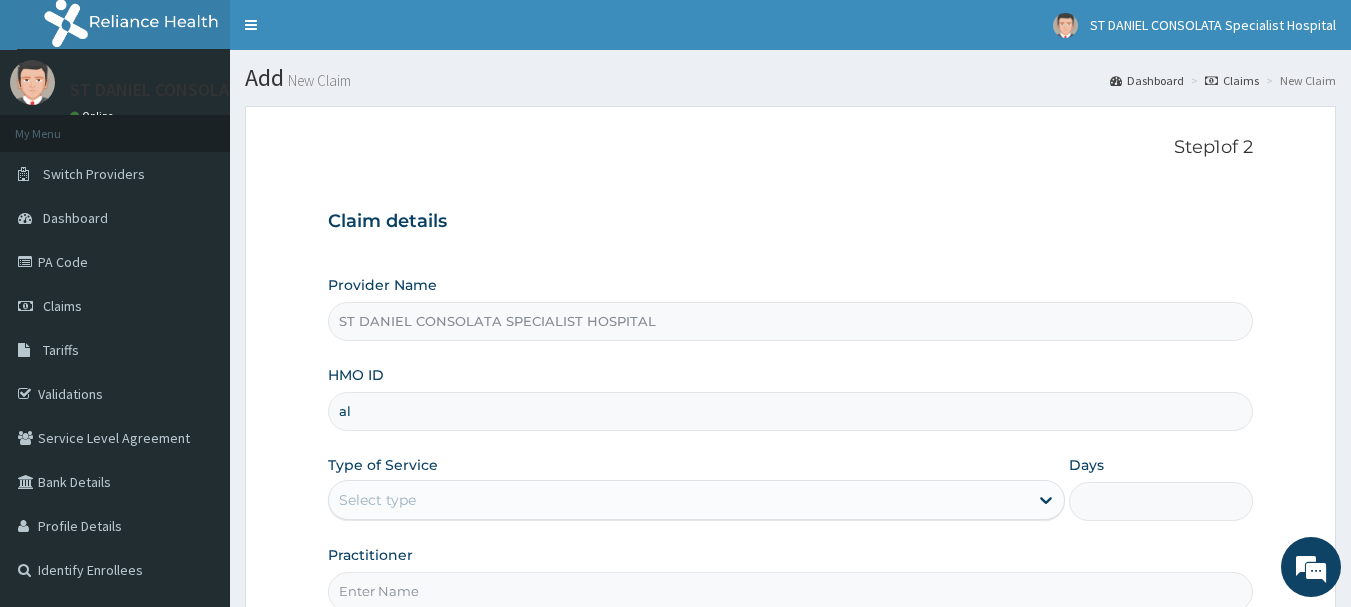 type on "a" 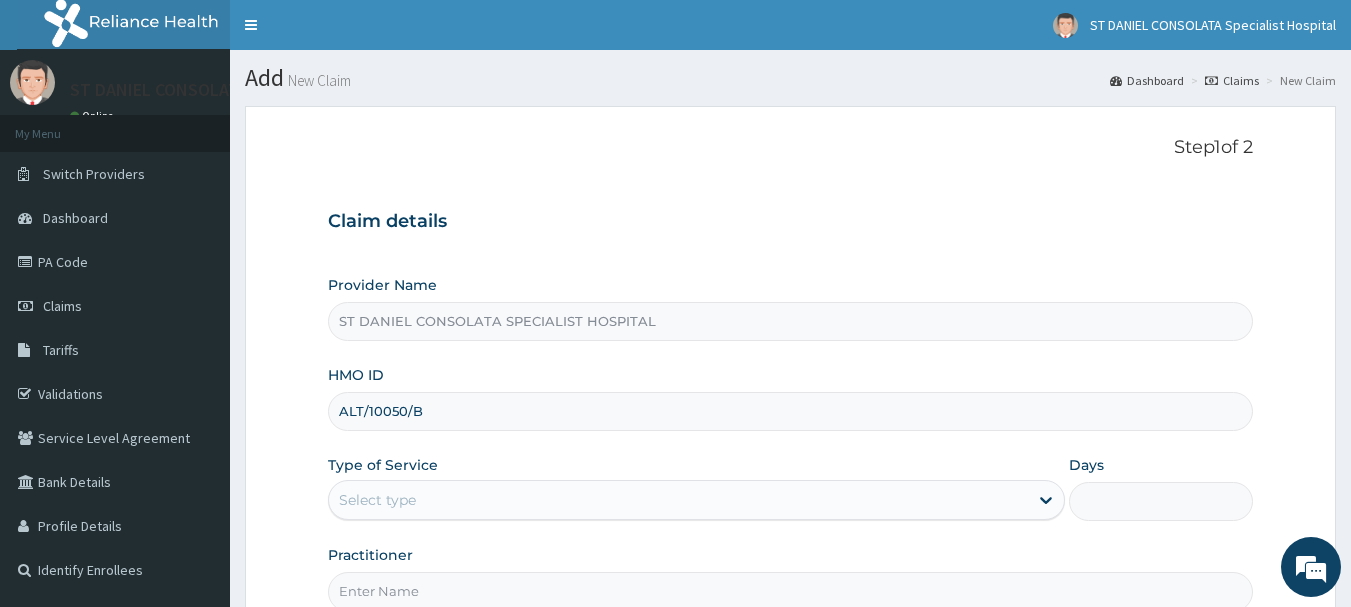 type on "ALT/10050/B" 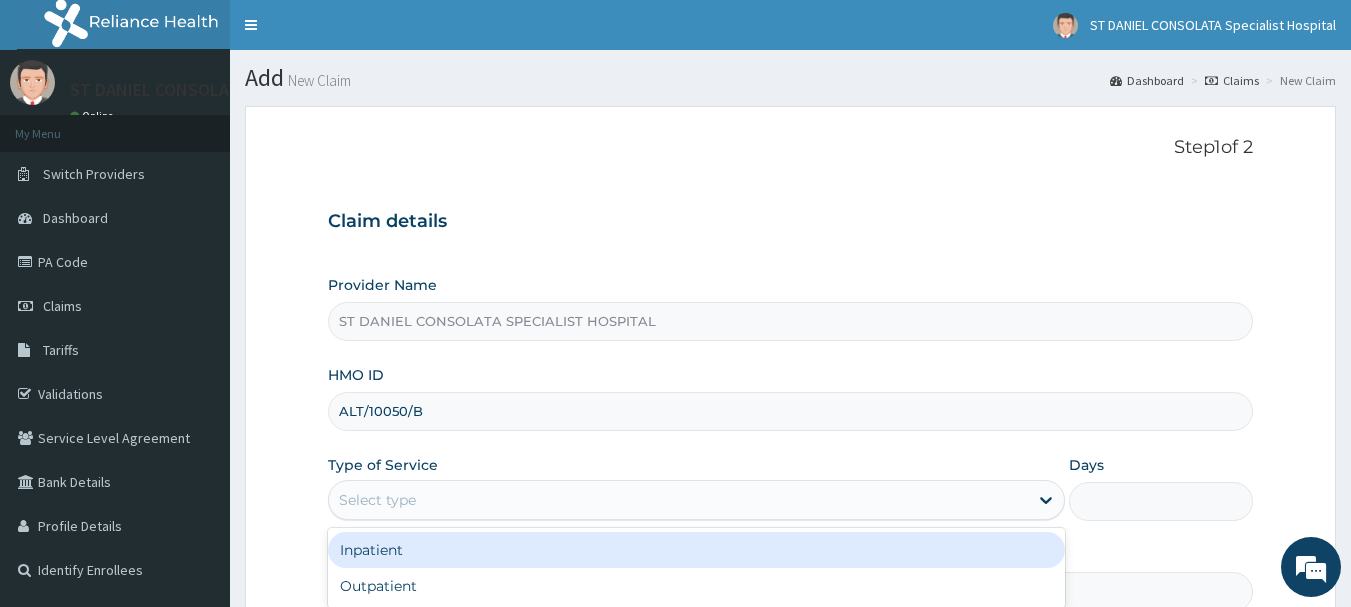 click on "Select type" at bounding box center (678, 500) 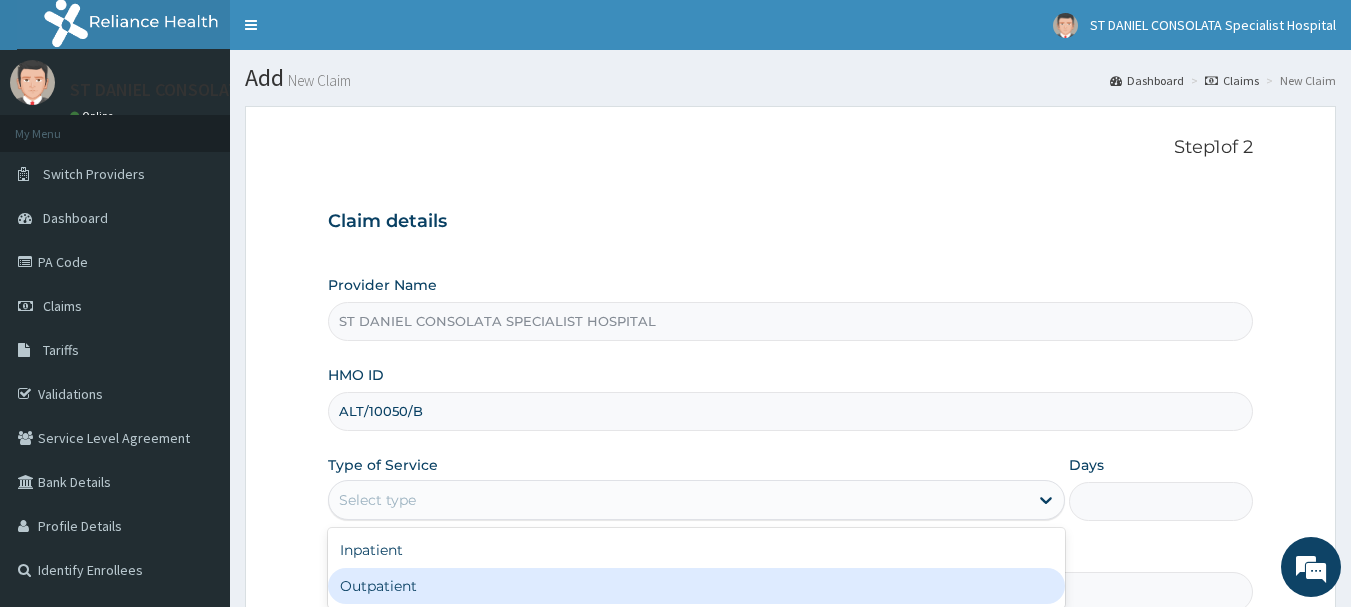 click on "Outpatient" at bounding box center [696, 586] 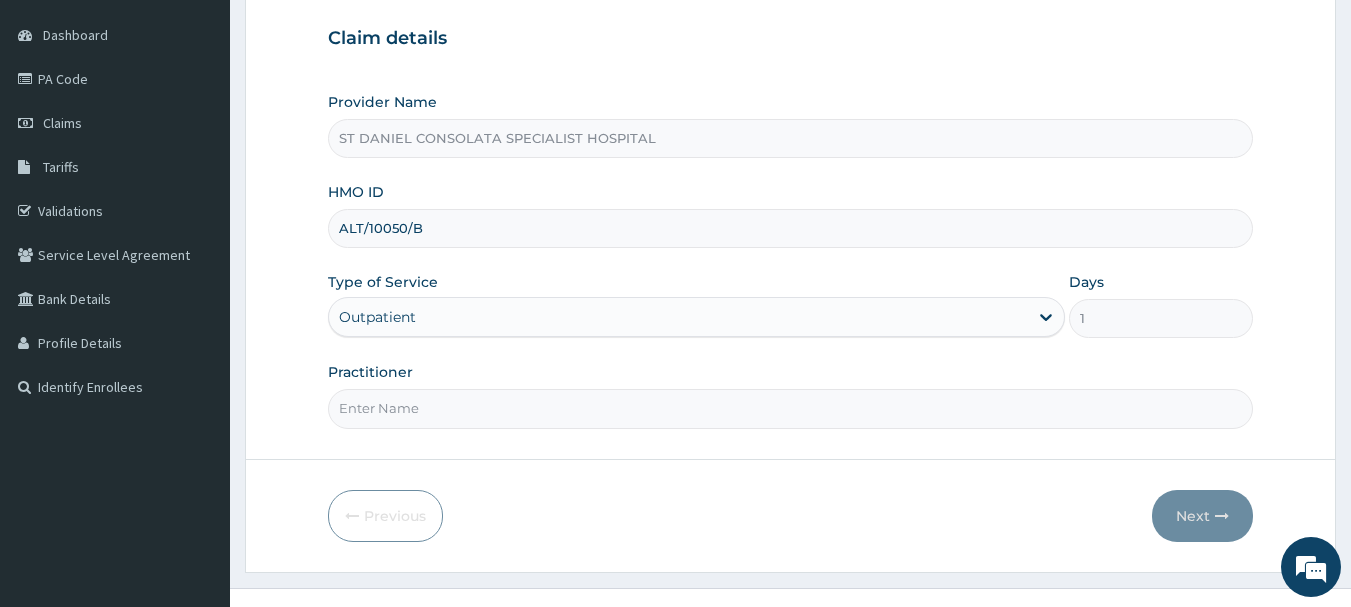 scroll, scrollTop: 186, scrollLeft: 0, axis: vertical 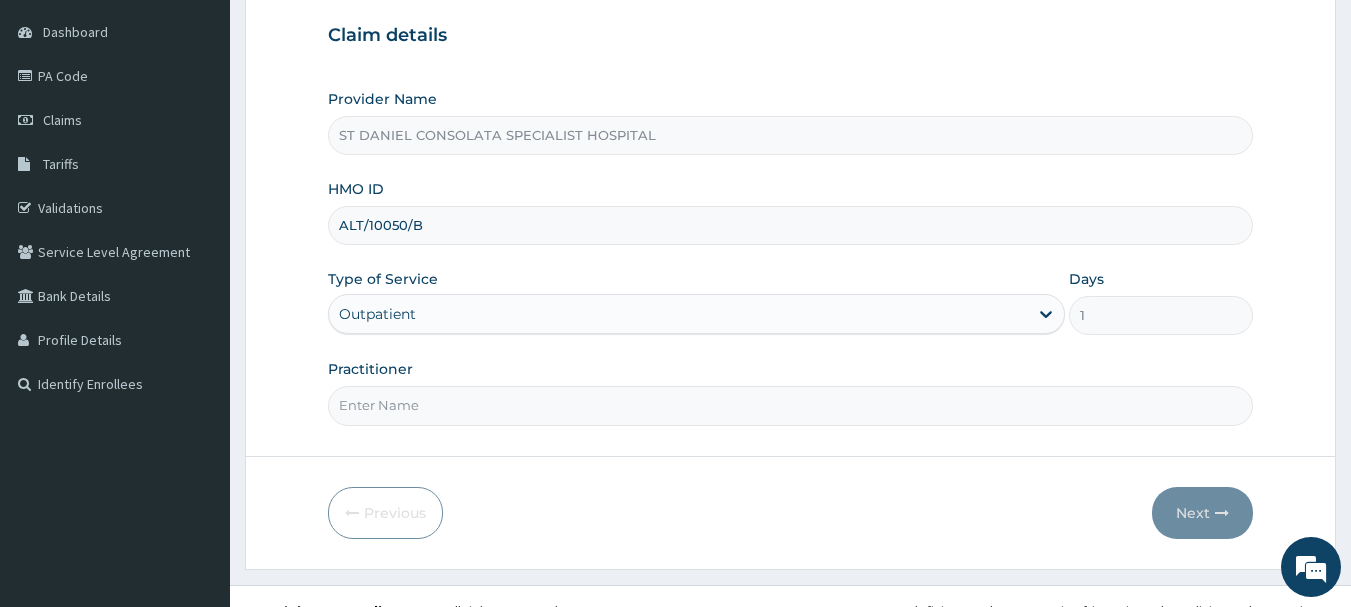 click on "Practitioner" at bounding box center [791, 405] 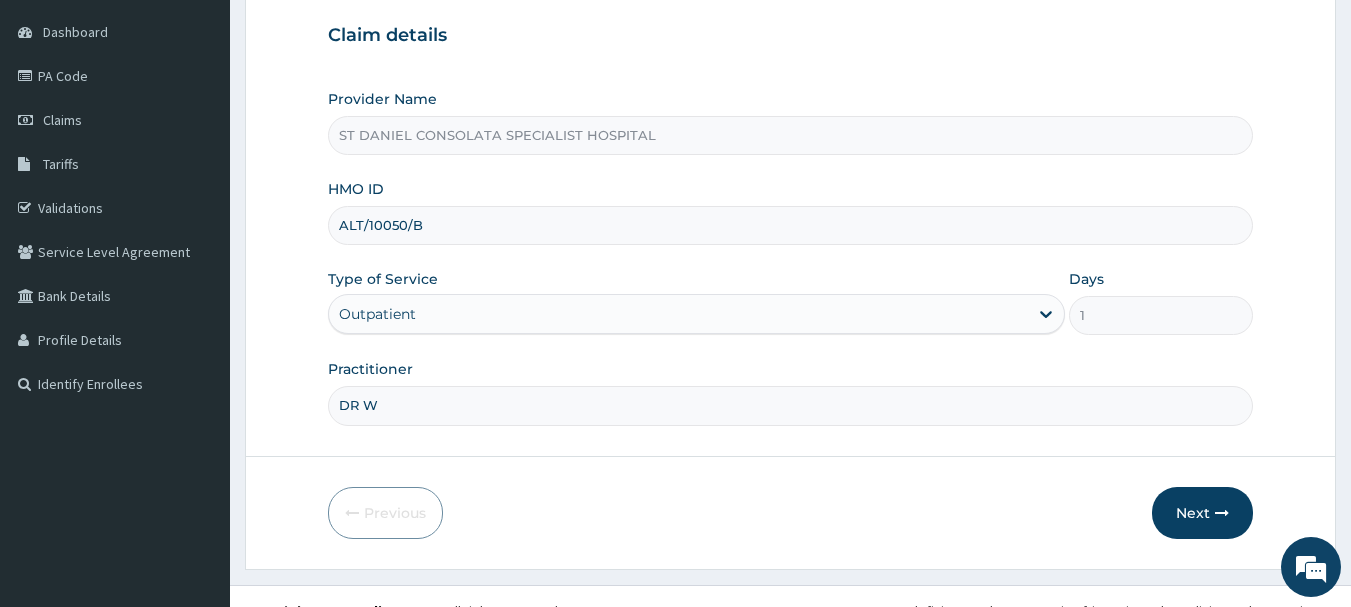 type on "DR [NAME]" 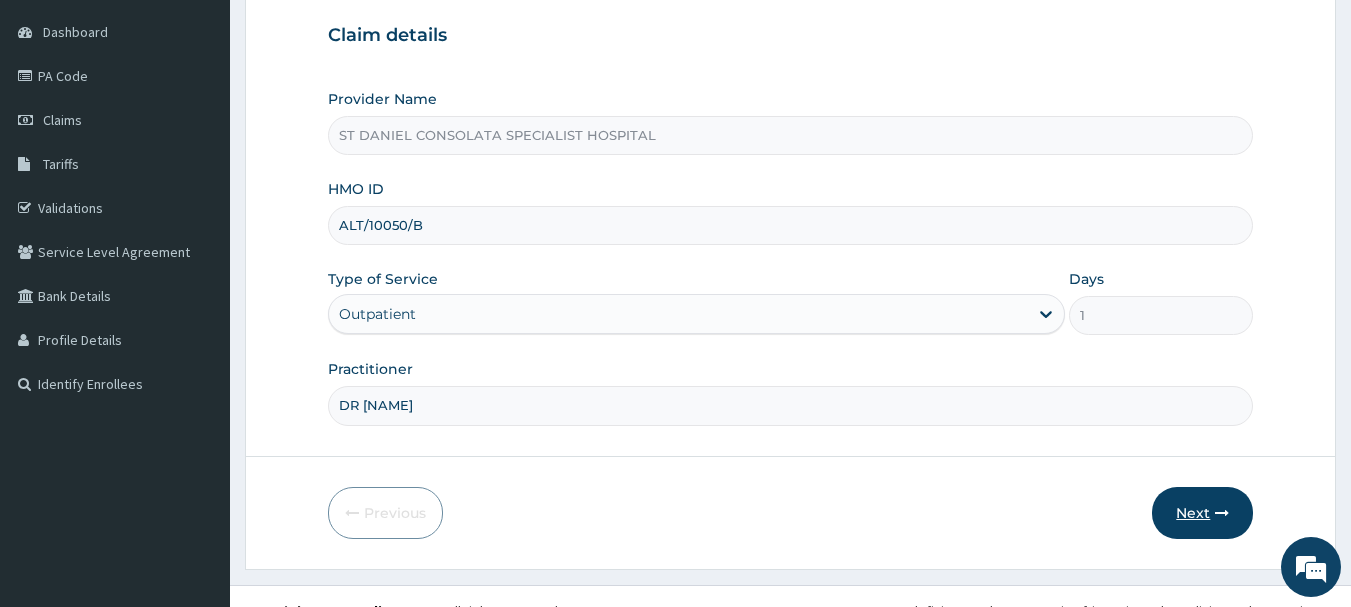 click on "Next" at bounding box center (1202, 513) 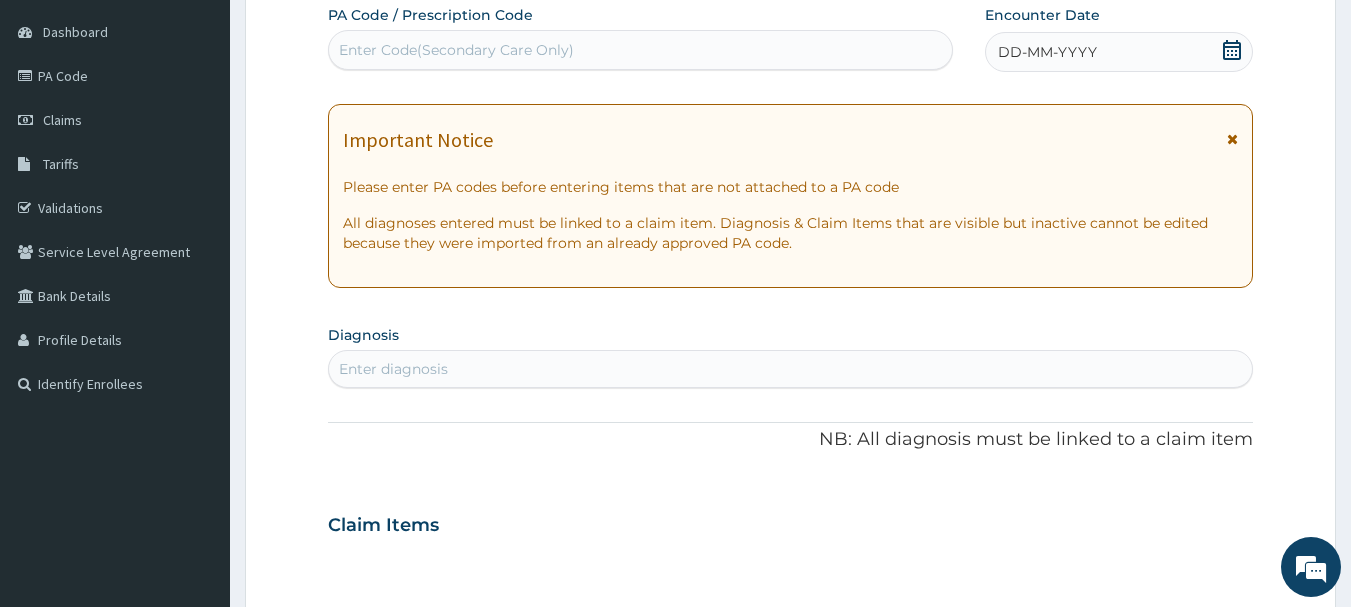 click on "Enter Code(Secondary Care Only)" at bounding box center [641, 50] 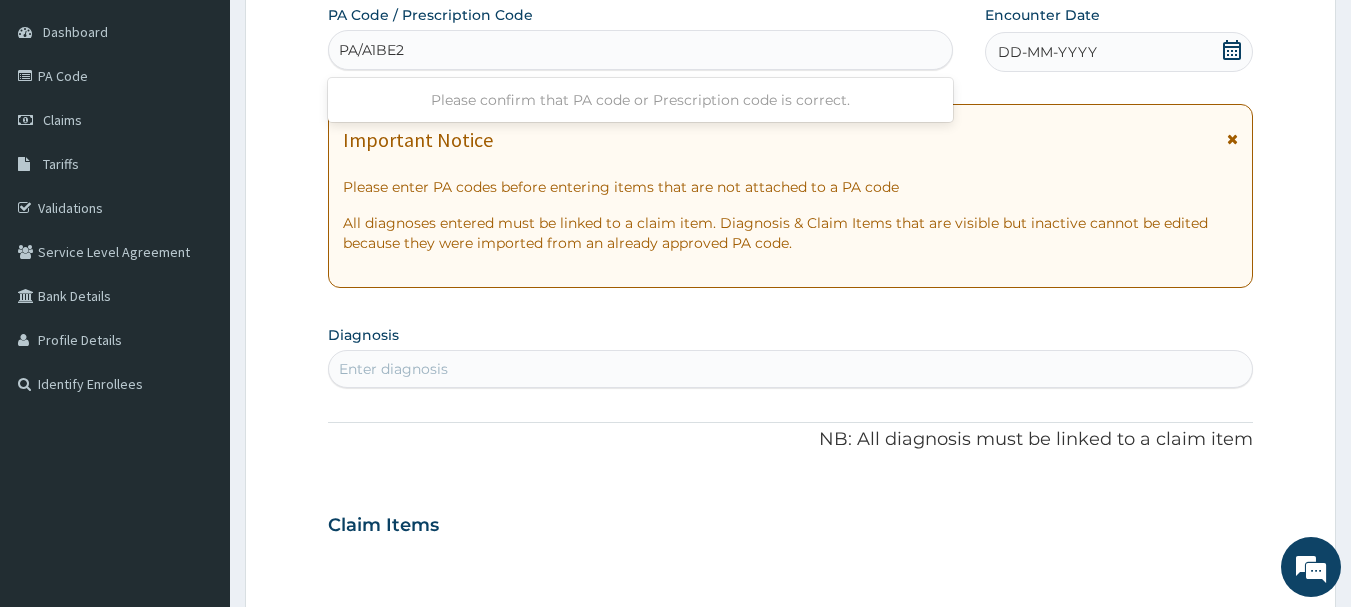 type on "PA/A1BE22" 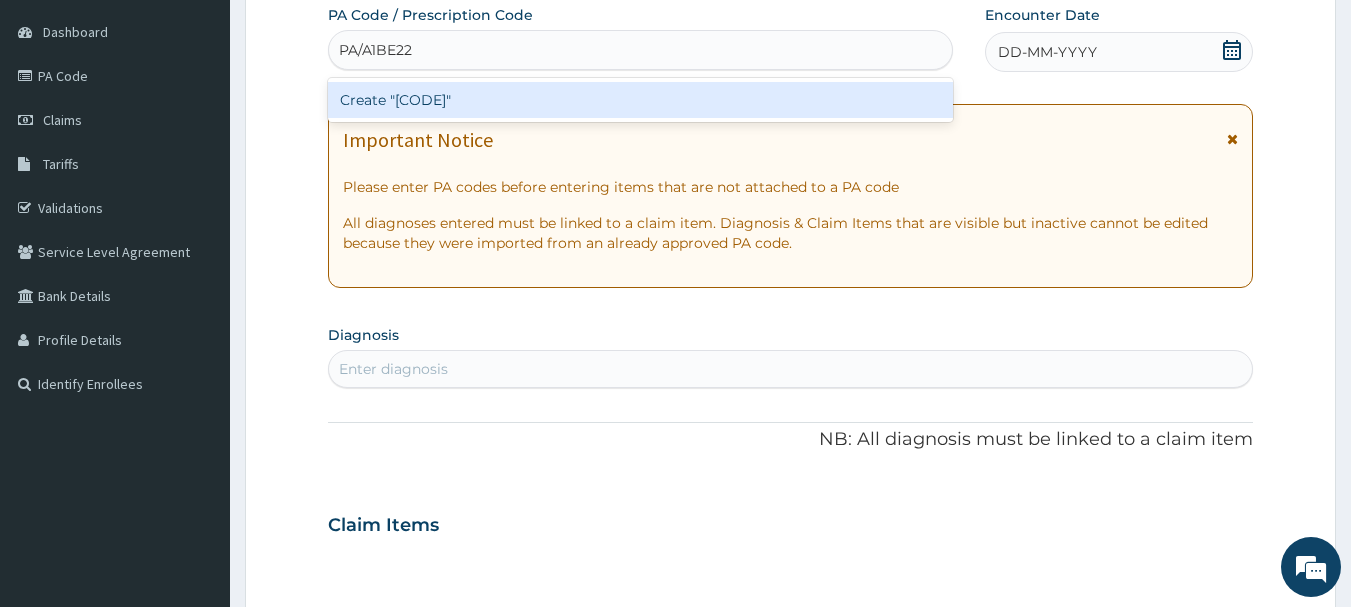click on "Create "[CODE]"" at bounding box center [641, 100] 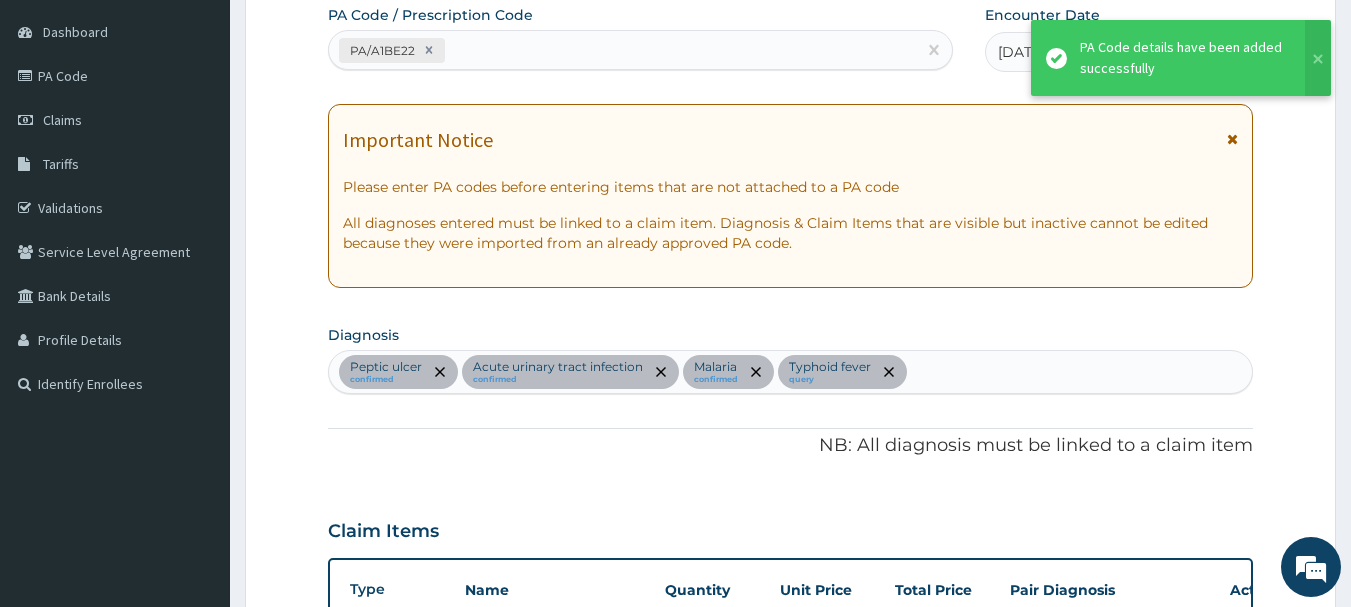 scroll, scrollTop: 2003, scrollLeft: 0, axis: vertical 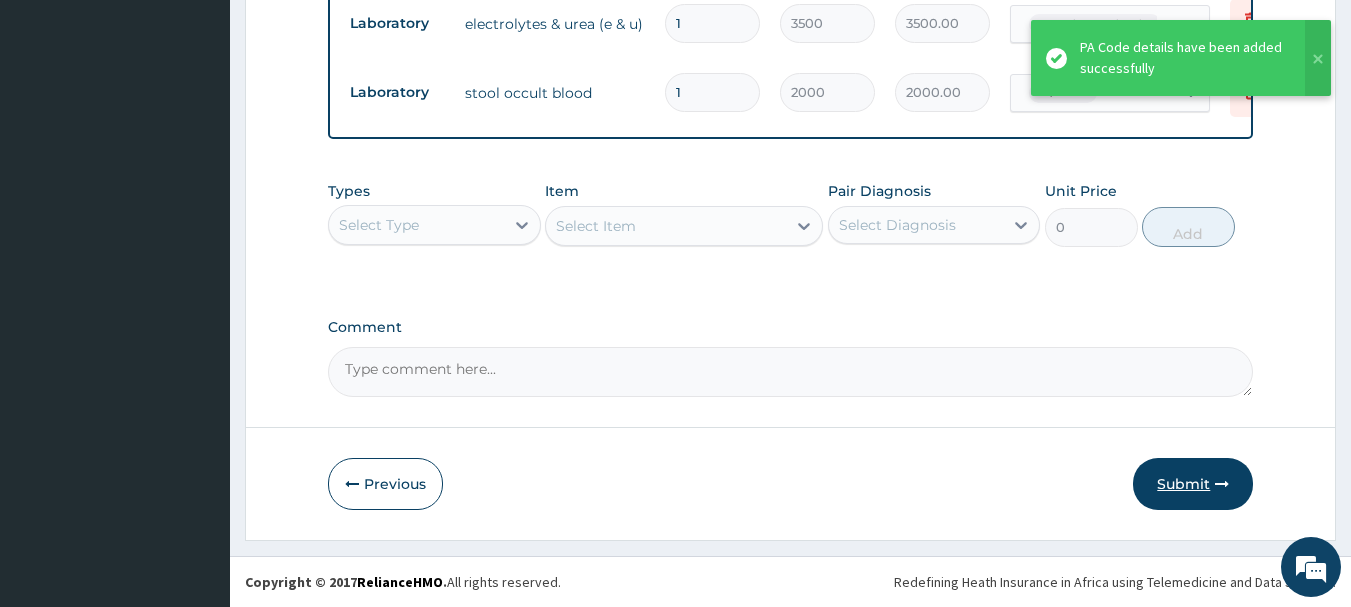 click on "Submit" at bounding box center [1193, 484] 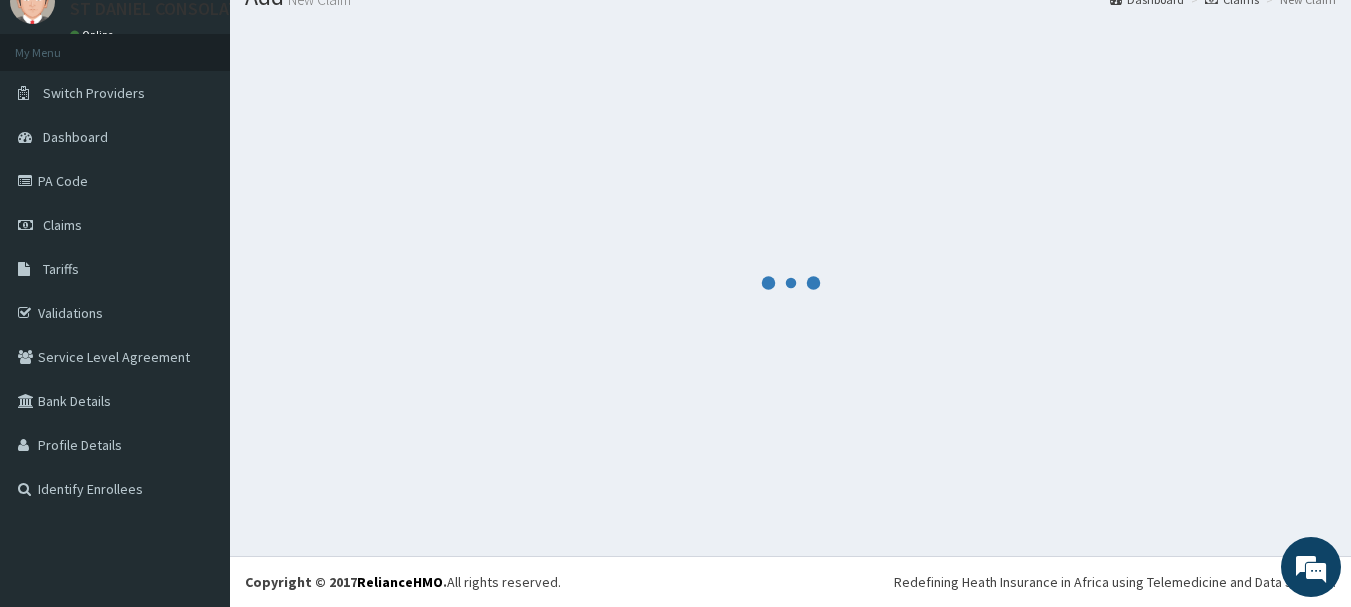 scroll, scrollTop: 2229, scrollLeft: 0, axis: vertical 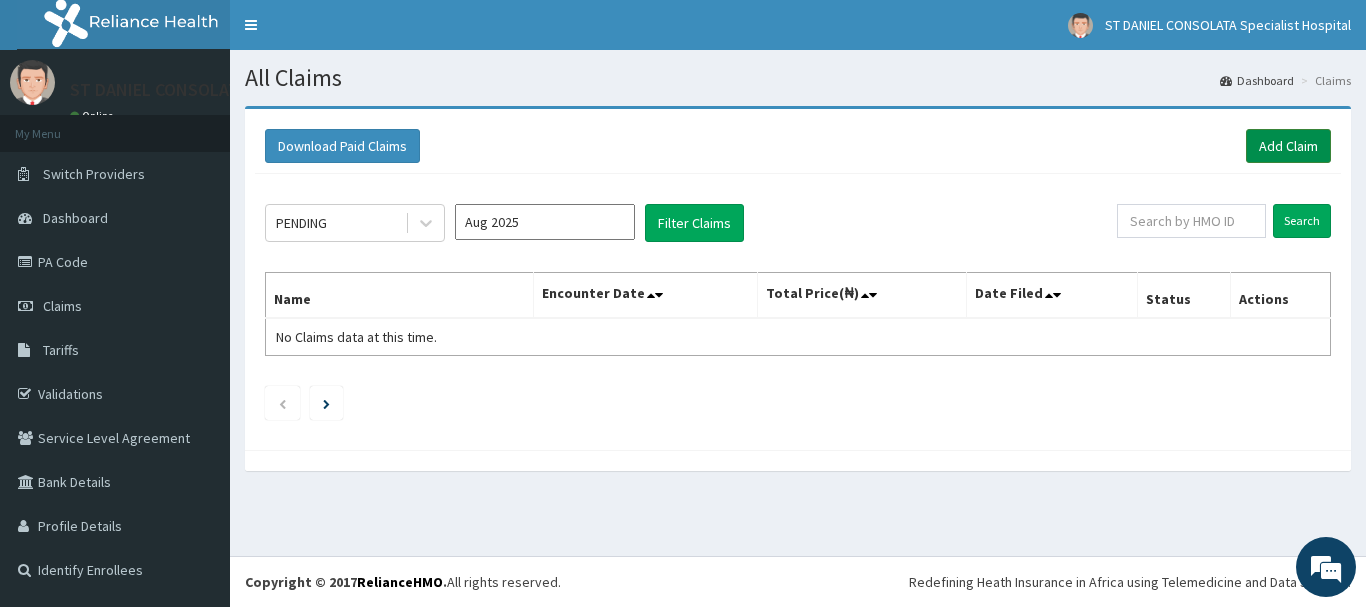 click on "Add Claim" at bounding box center [1288, 146] 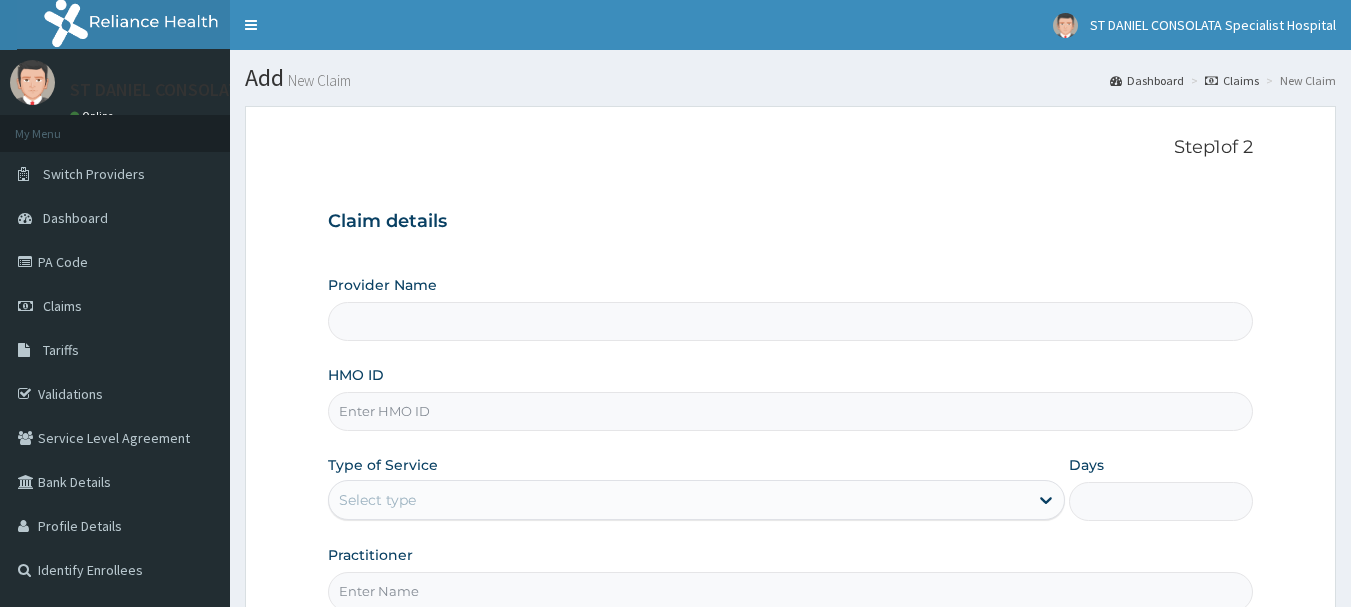 scroll, scrollTop: 0, scrollLeft: 0, axis: both 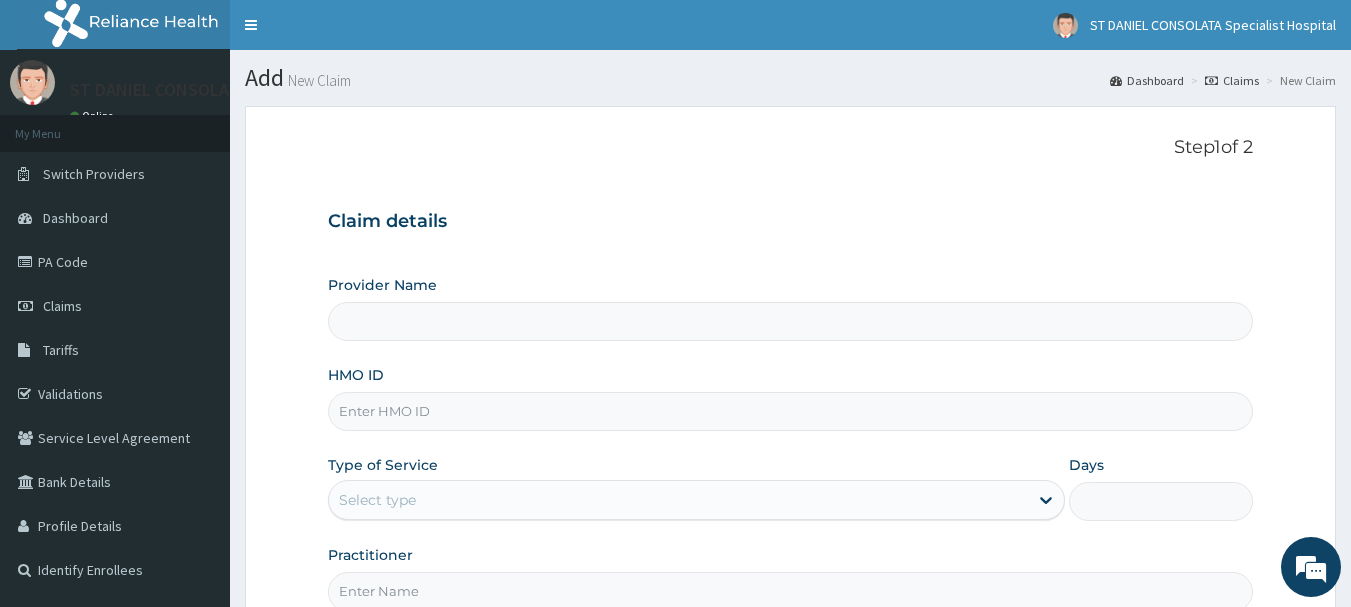 click on "Provider Name" at bounding box center (791, 321) 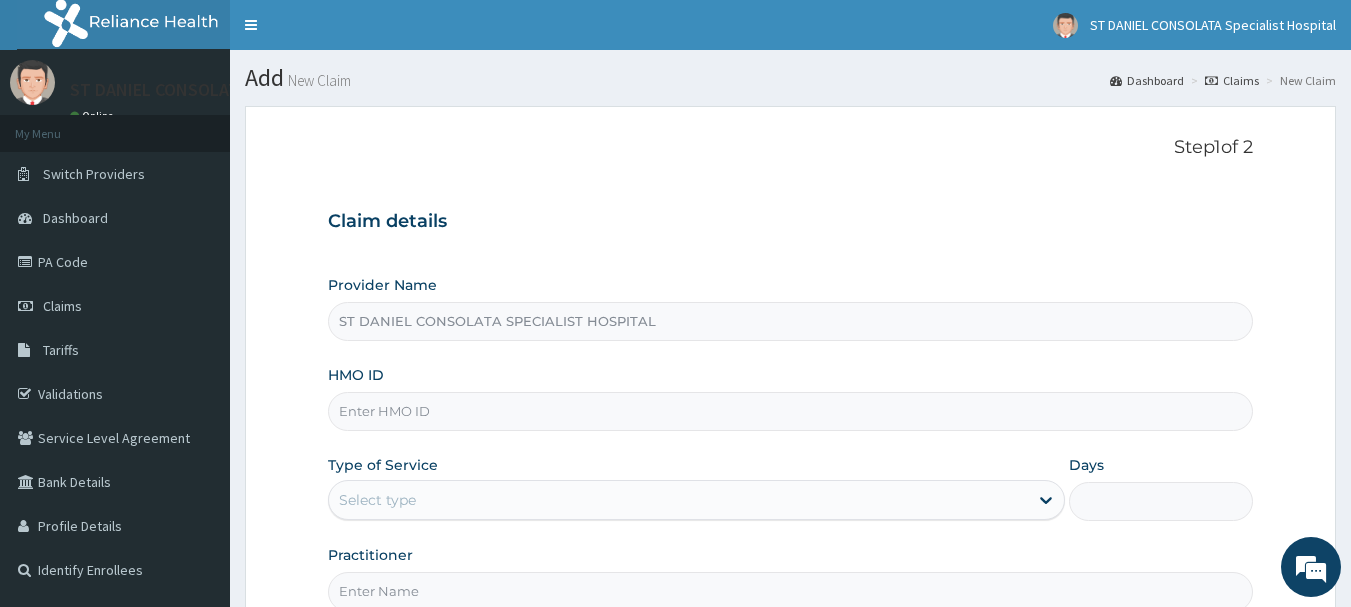 click on "HMO ID" at bounding box center [791, 411] 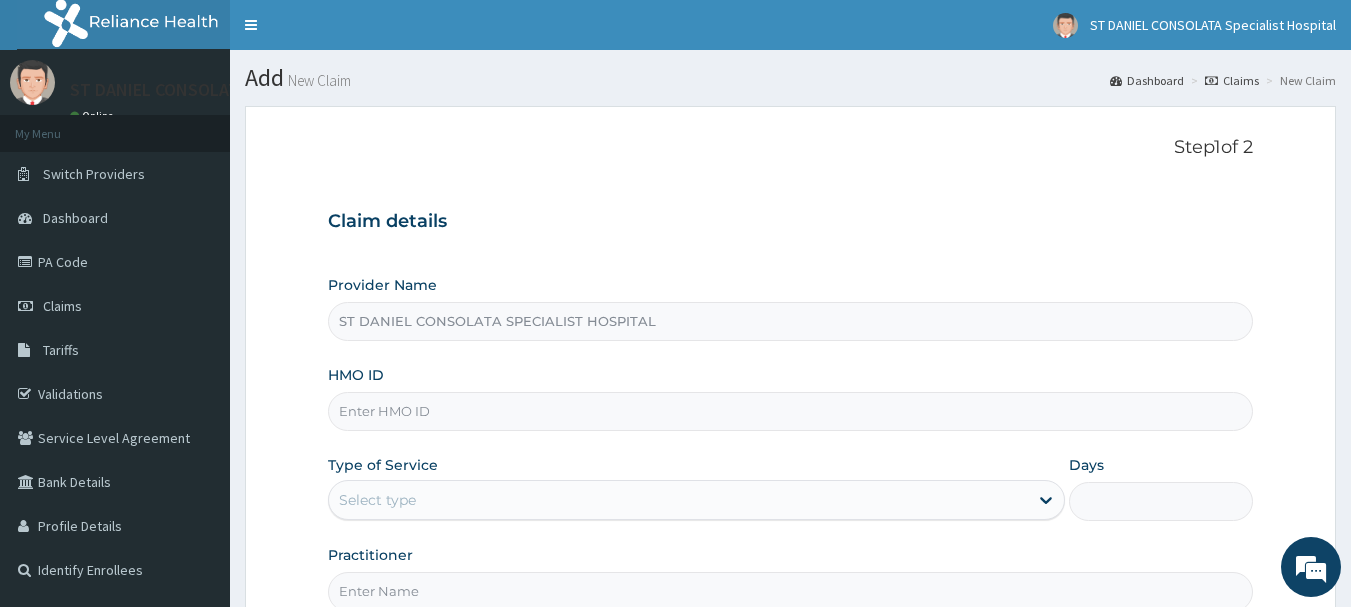 scroll, scrollTop: 0, scrollLeft: 0, axis: both 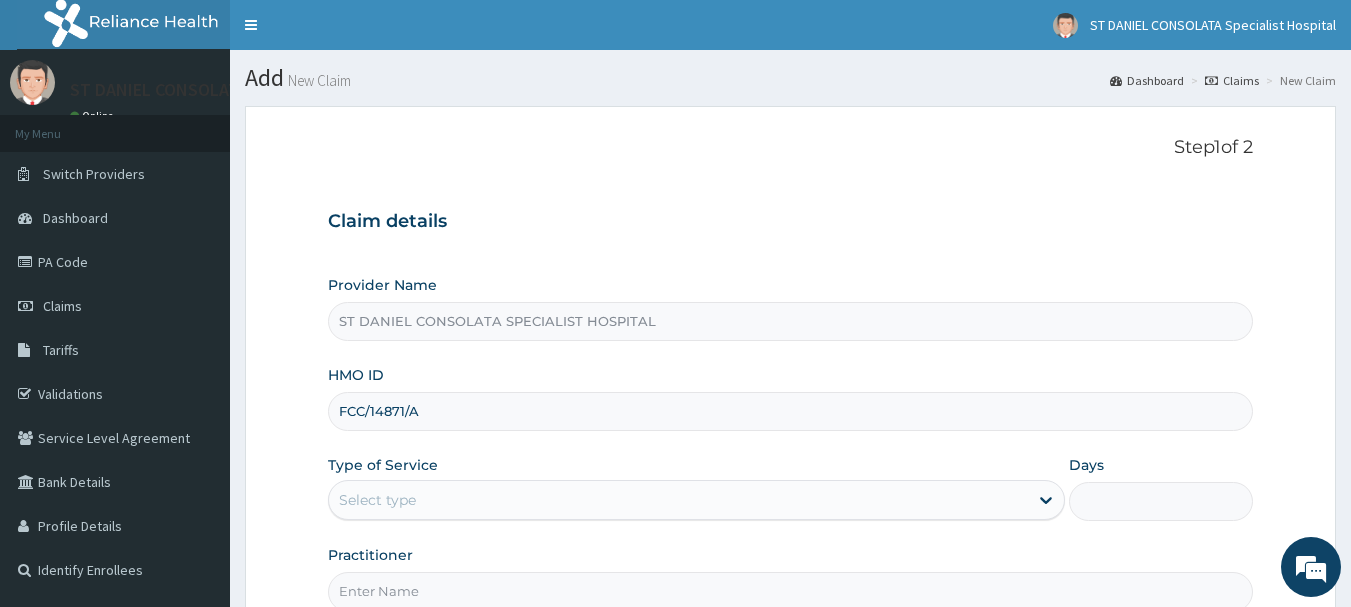 type on "FCC/14871/A" 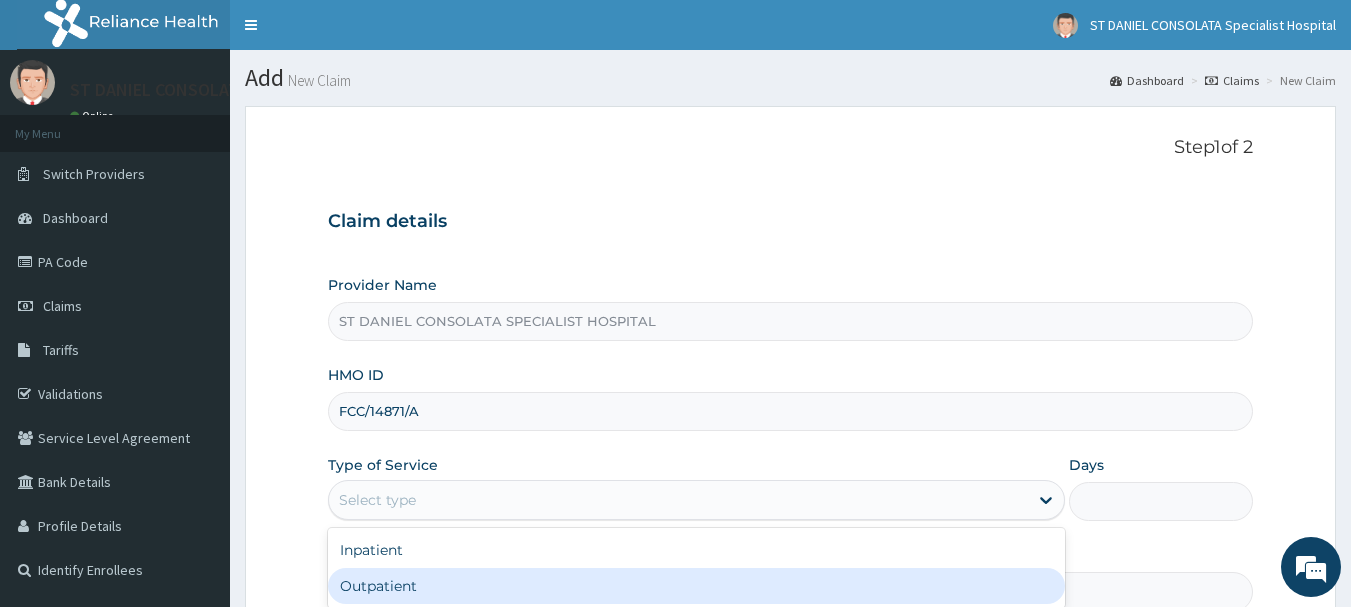 click on "Outpatient" at bounding box center [696, 586] 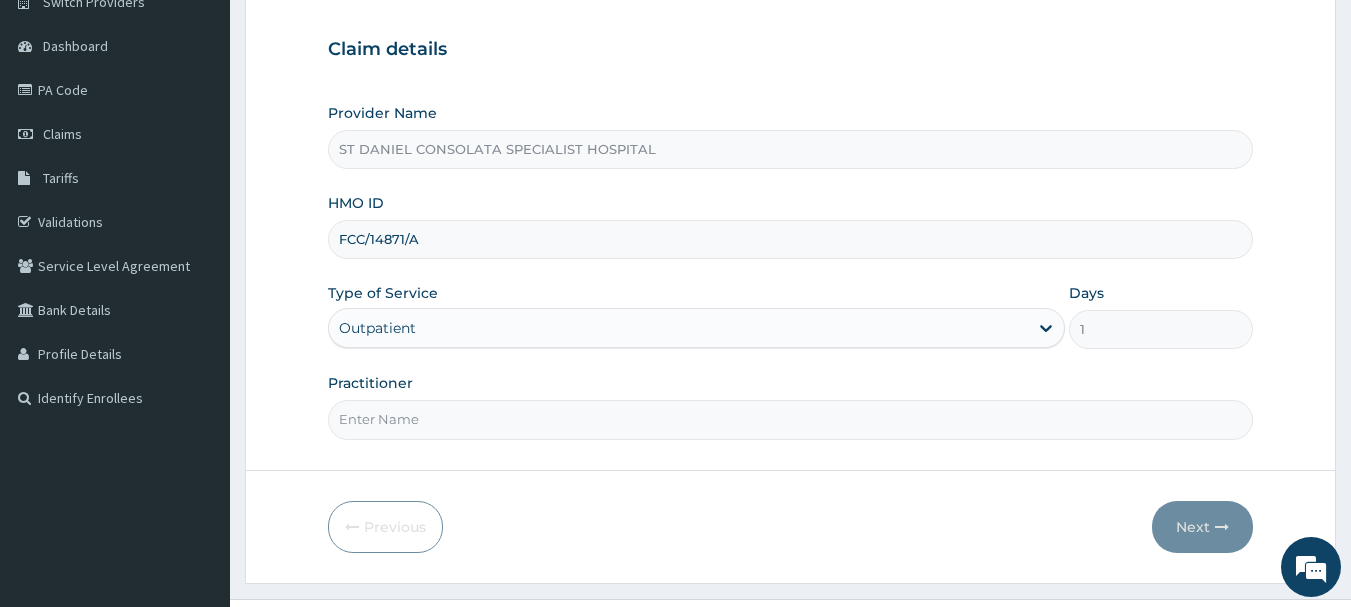 scroll, scrollTop: 215, scrollLeft: 0, axis: vertical 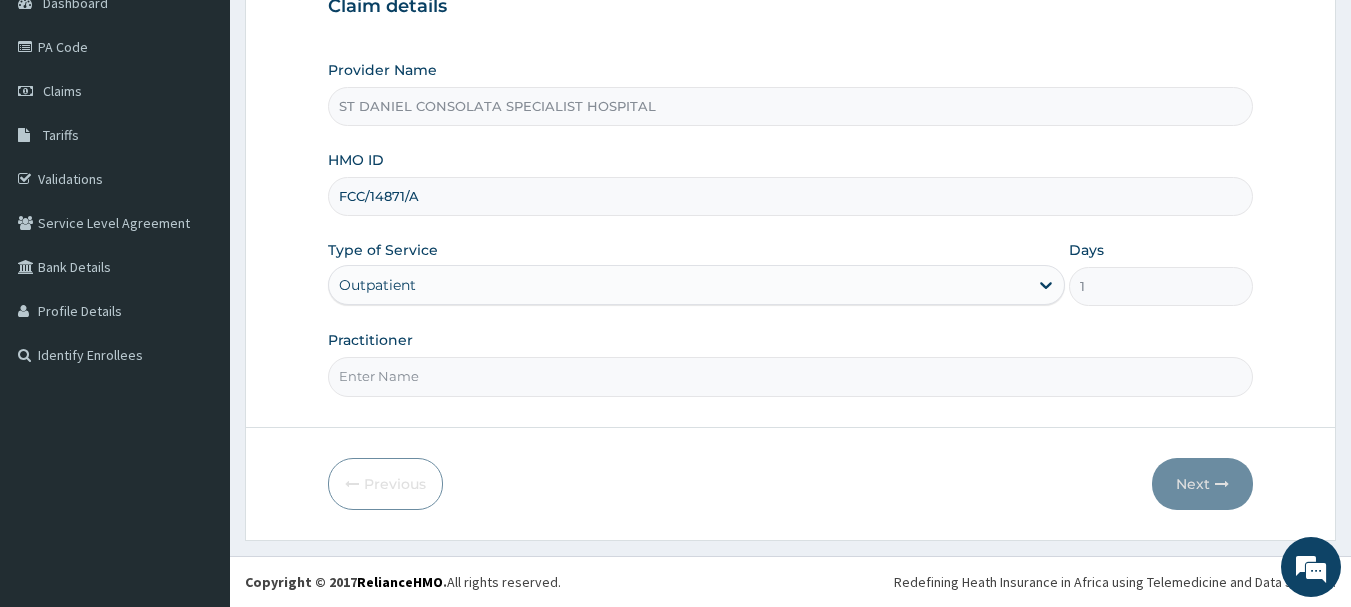 click on "Practitioner" at bounding box center [791, 376] 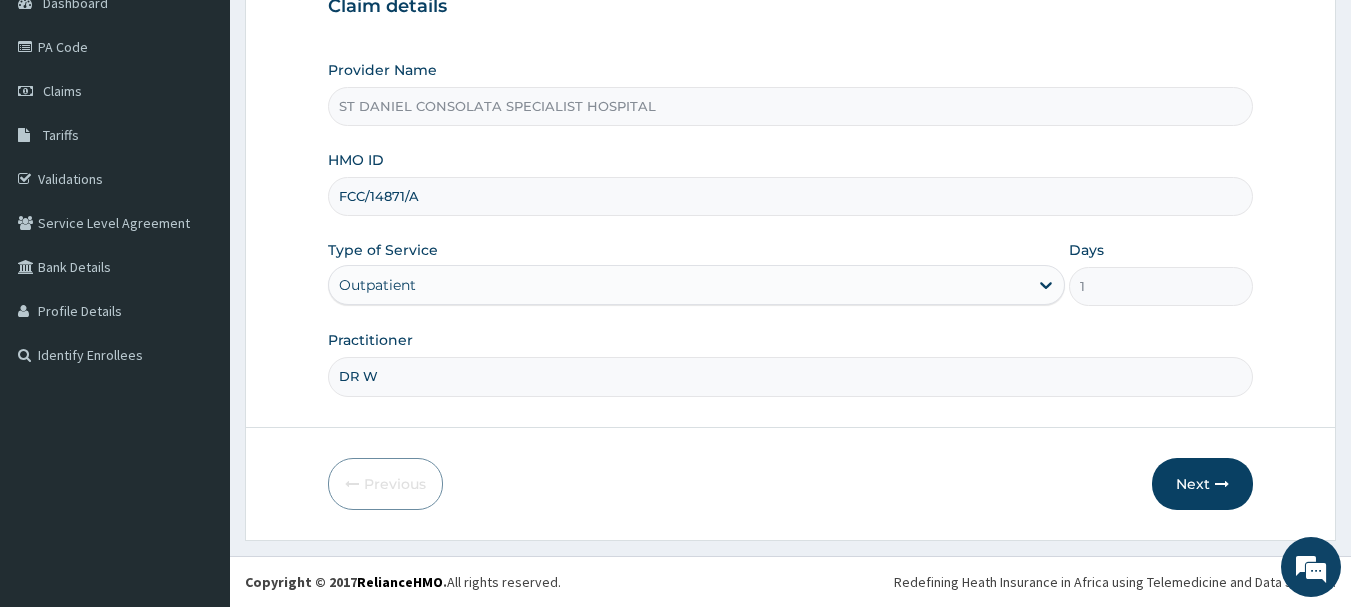 type on "[FIRST] [LAST]" 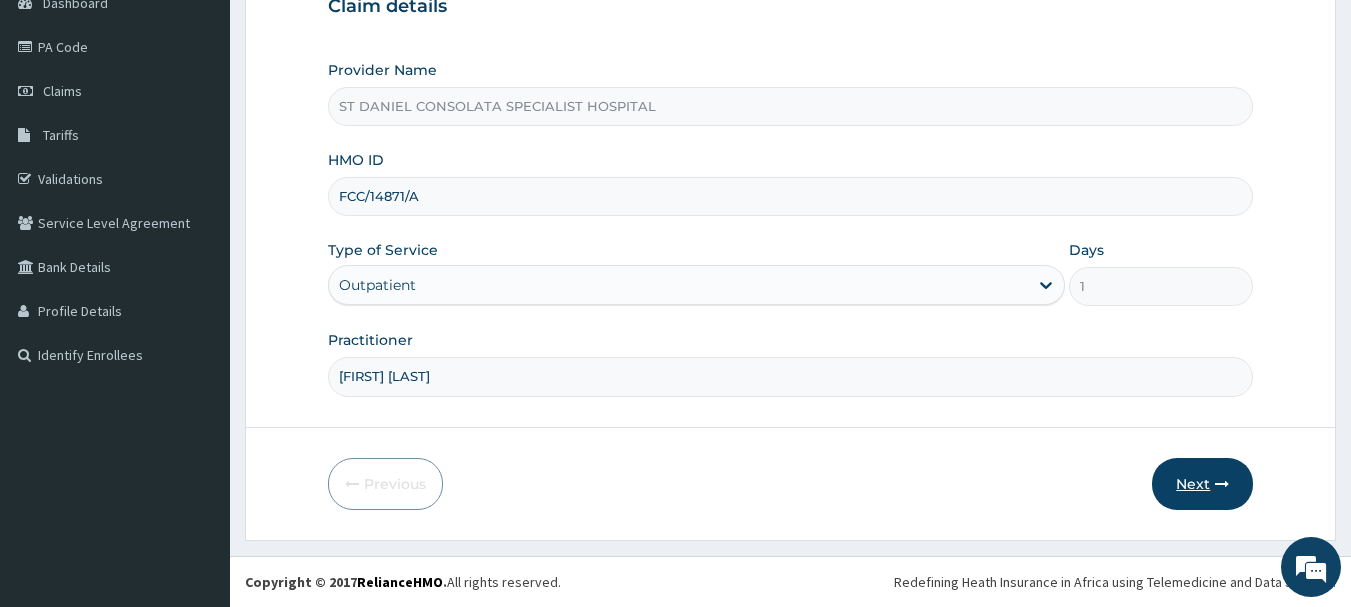 click on "Next" at bounding box center [1202, 484] 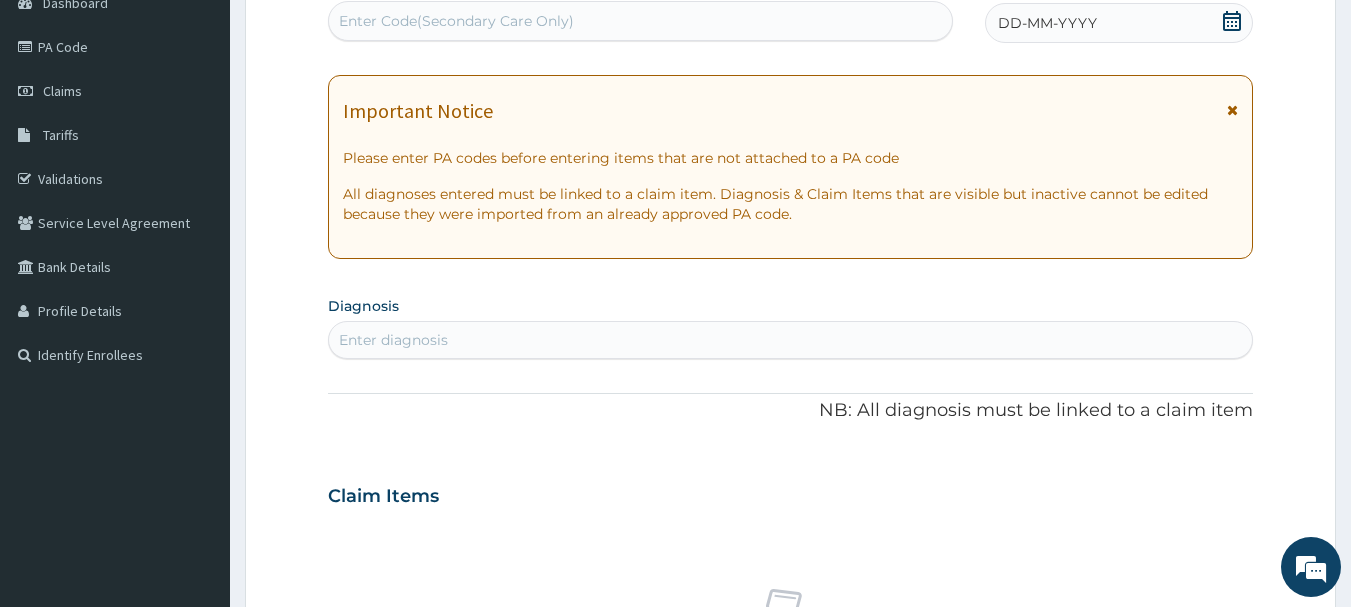 click on "Enter Code(Secondary Care Only)" at bounding box center (641, 21) 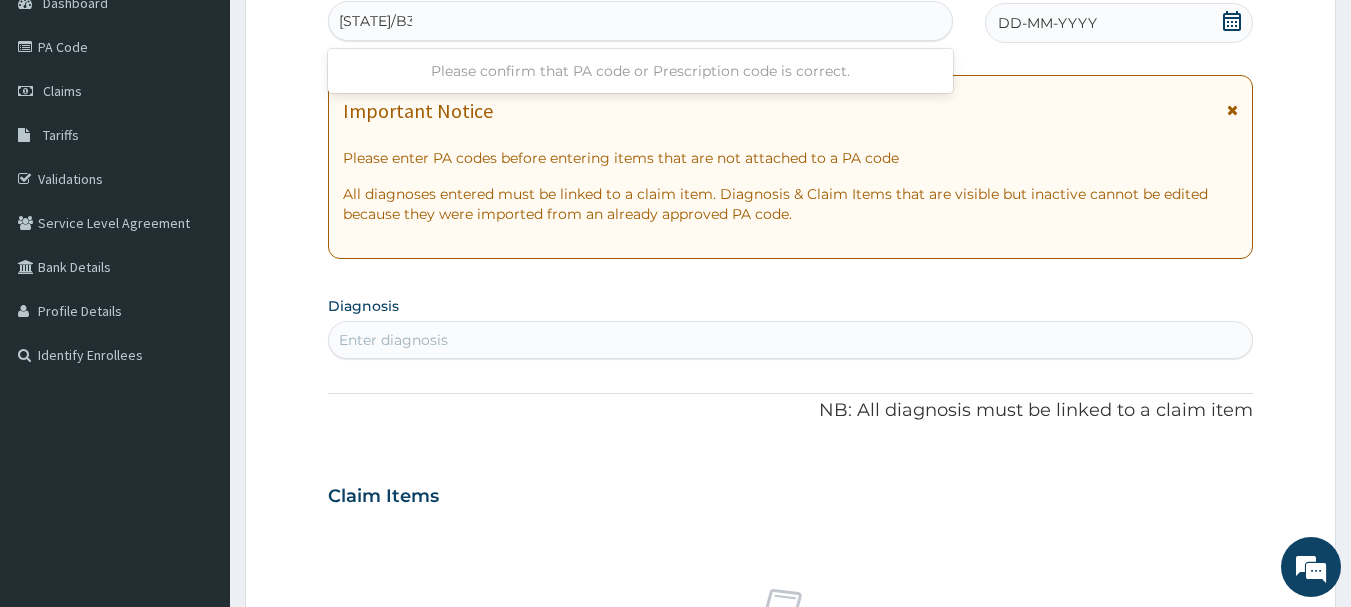 type on "PA/B372D2" 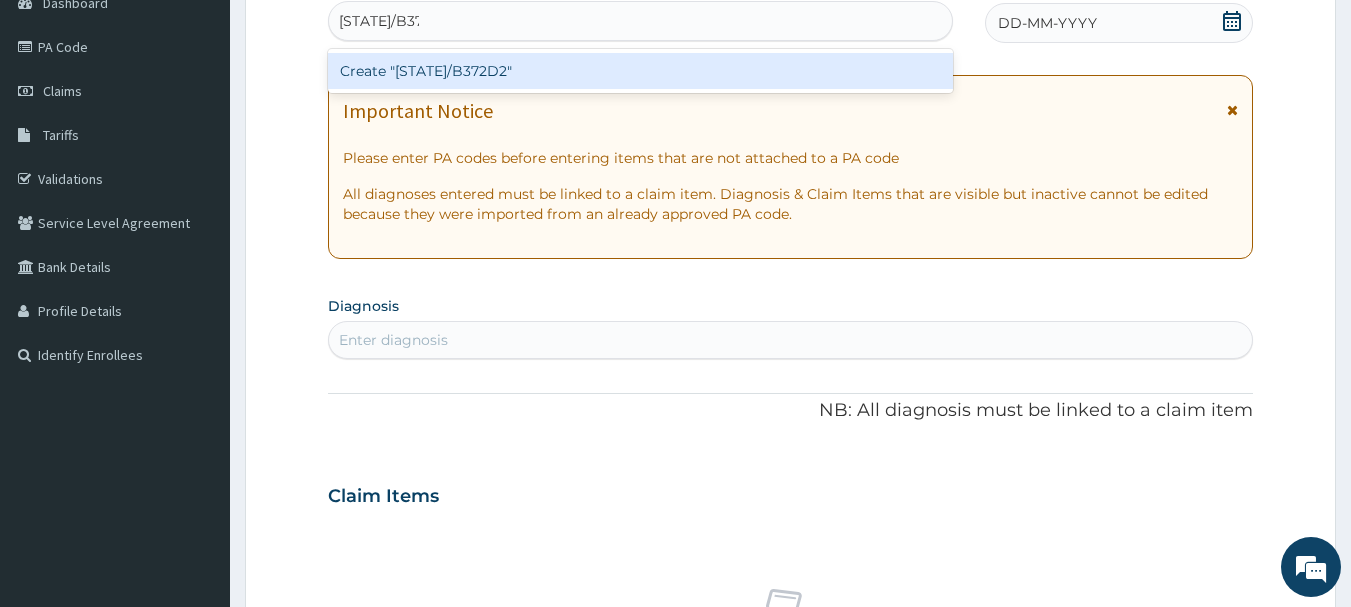 click on "Create "PA/B372D2"" at bounding box center [641, 71] 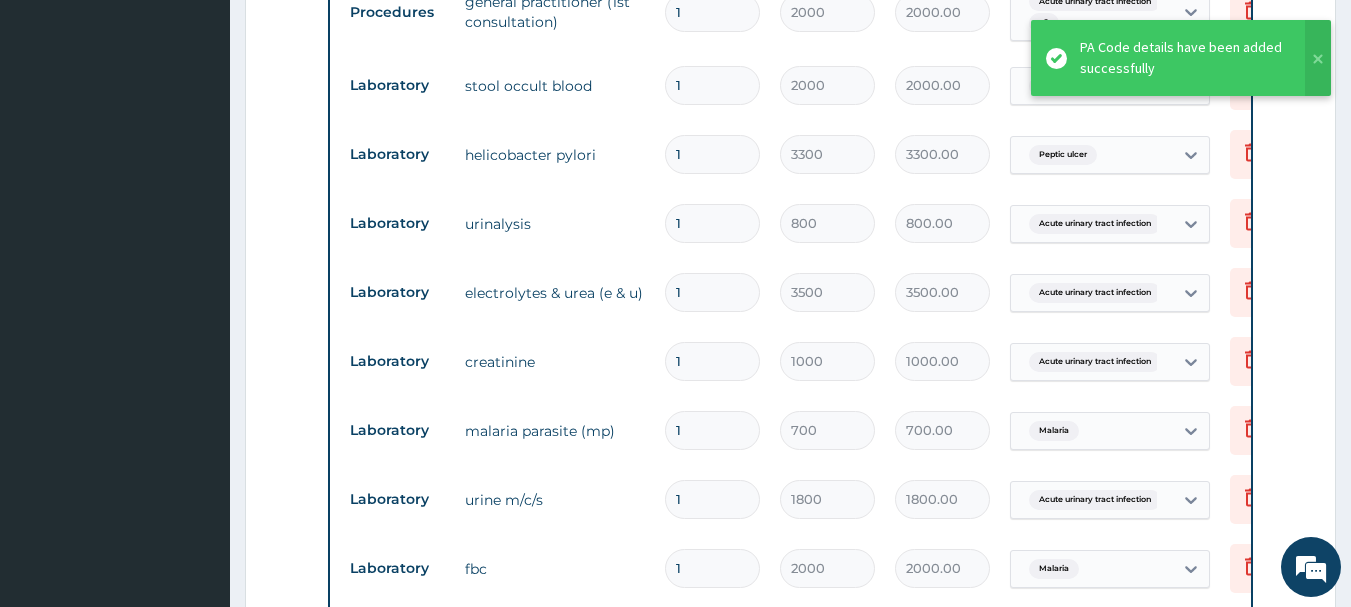 scroll, scrollTop: 1936, scrollLeft: 0, axis: vertical 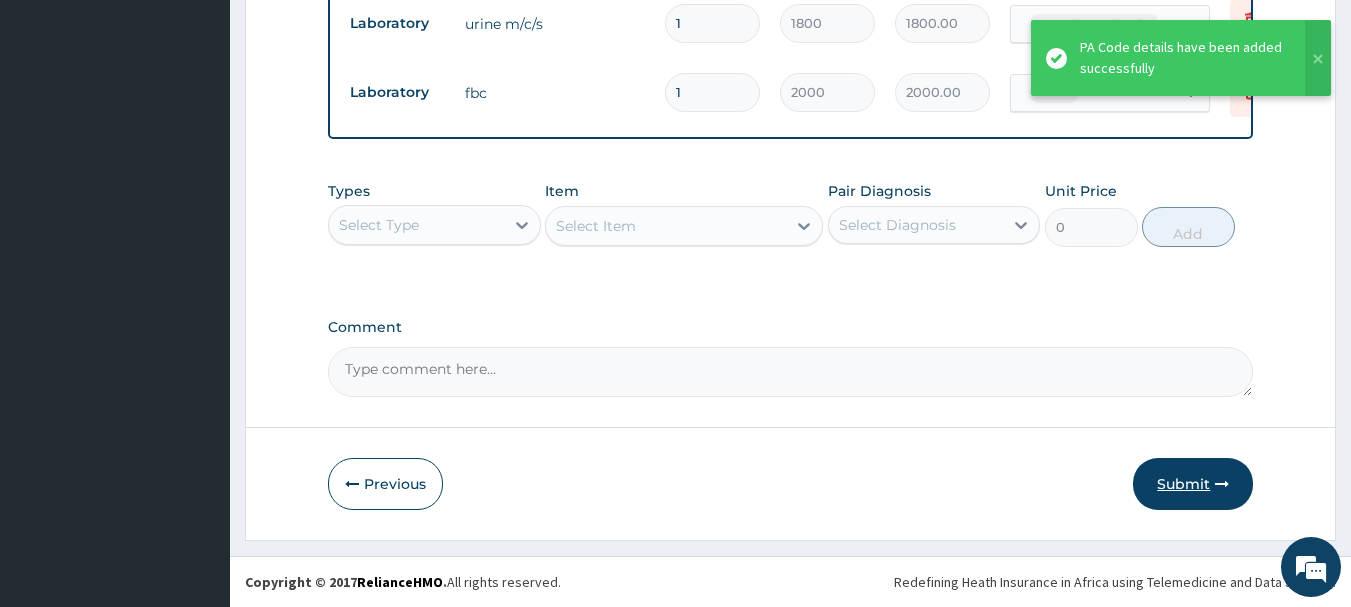 click on "Submit" at bounding box center (1193, 484) 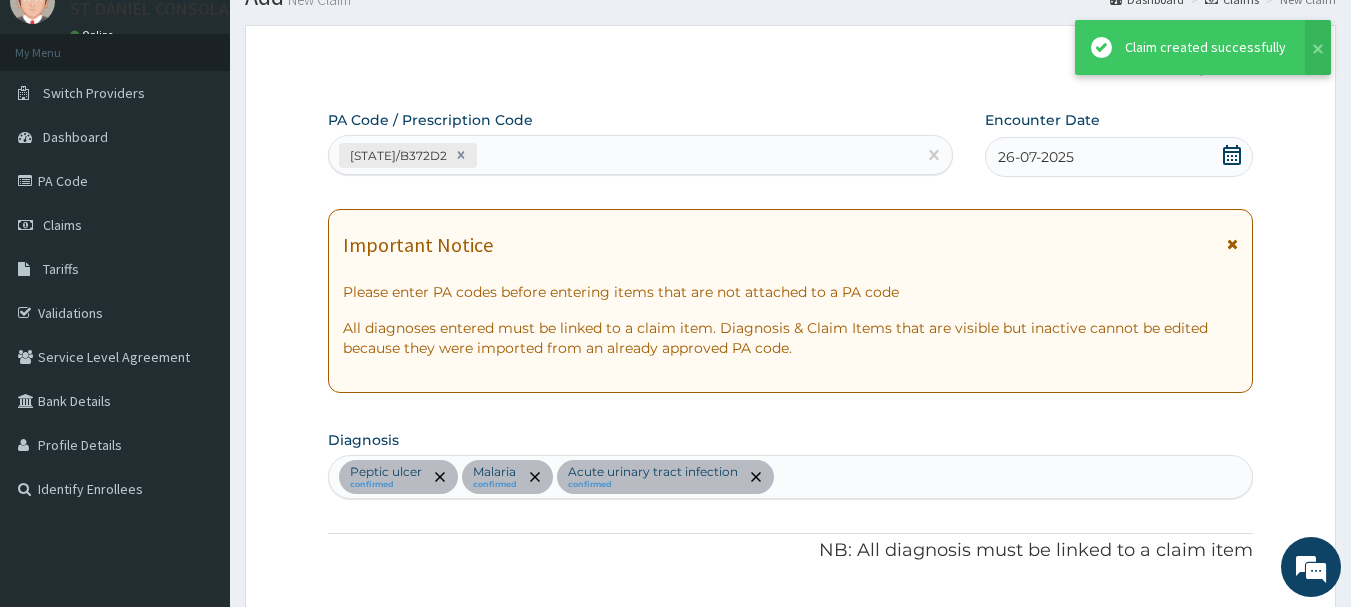scroll, scrollTop: 1936, scrollLeft: 0, axis: vertical 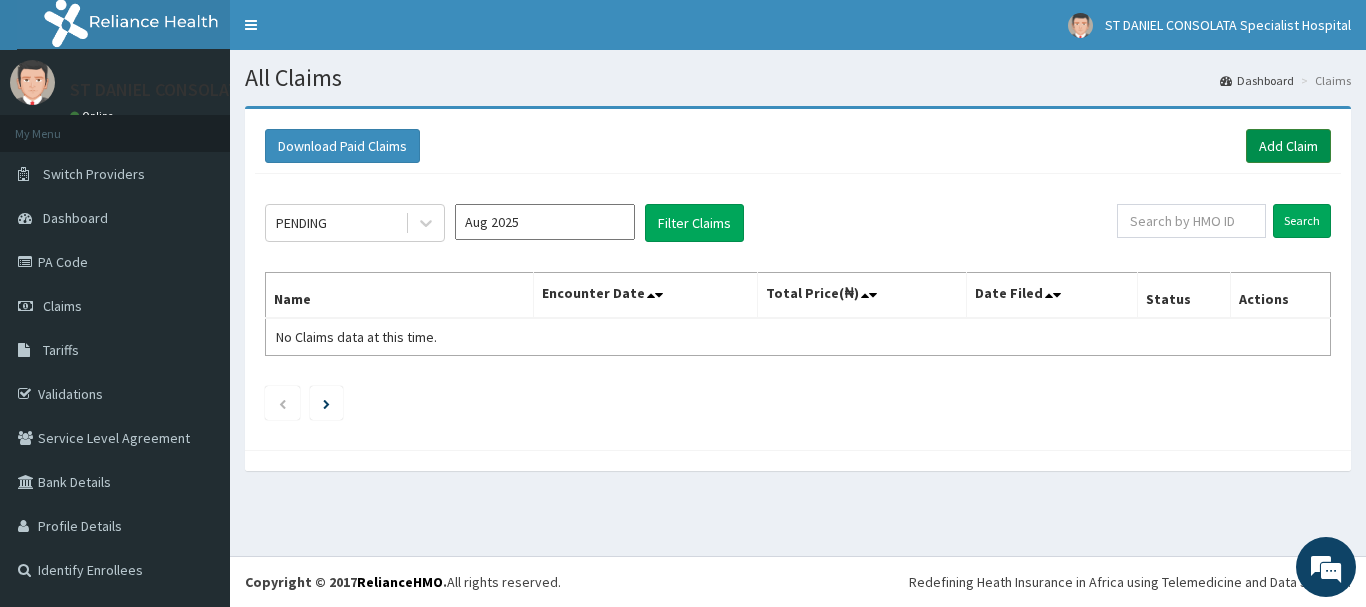 click on "Add Claim" at bounding box center (1288, 146) 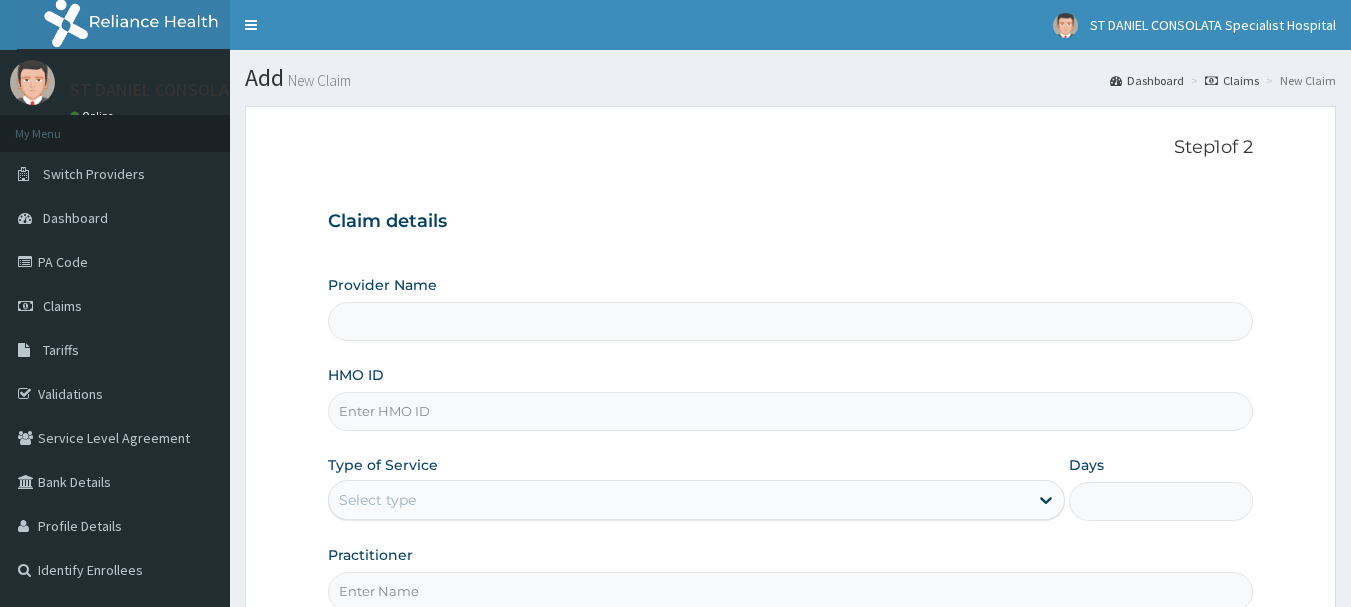scroll, scrollTop: 0, scrollLeft: 0, axis: both 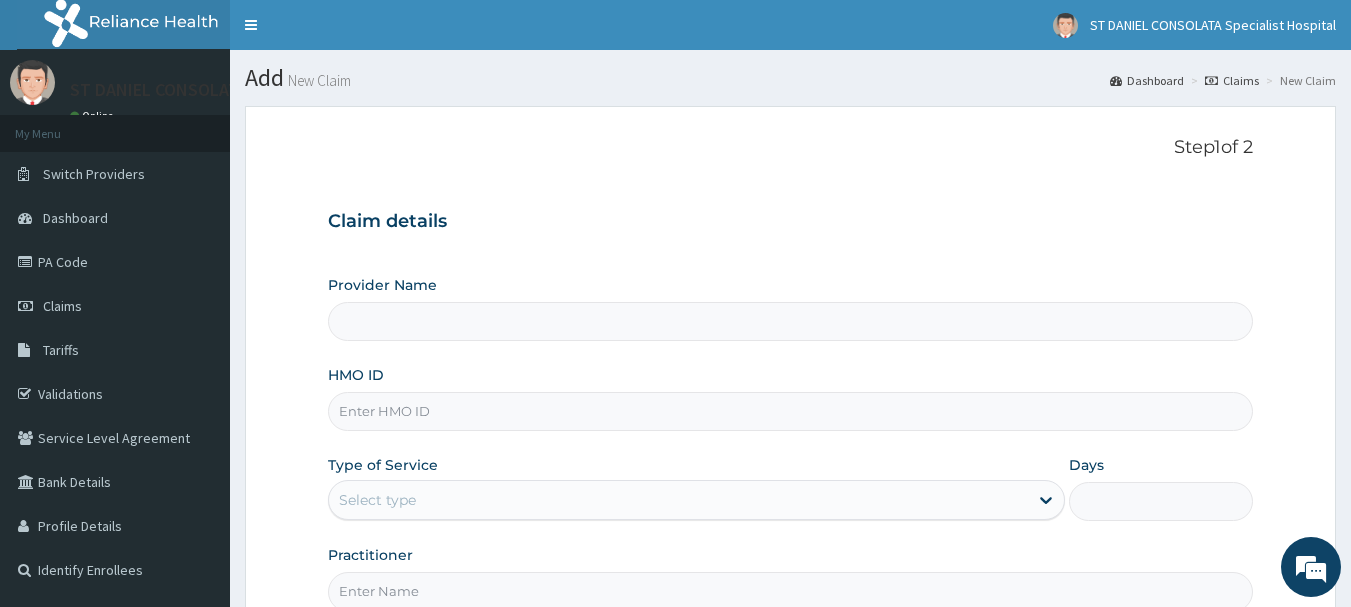 type on "ST DANIEL CONSOLATA SPECIALIST HOSPITAL" 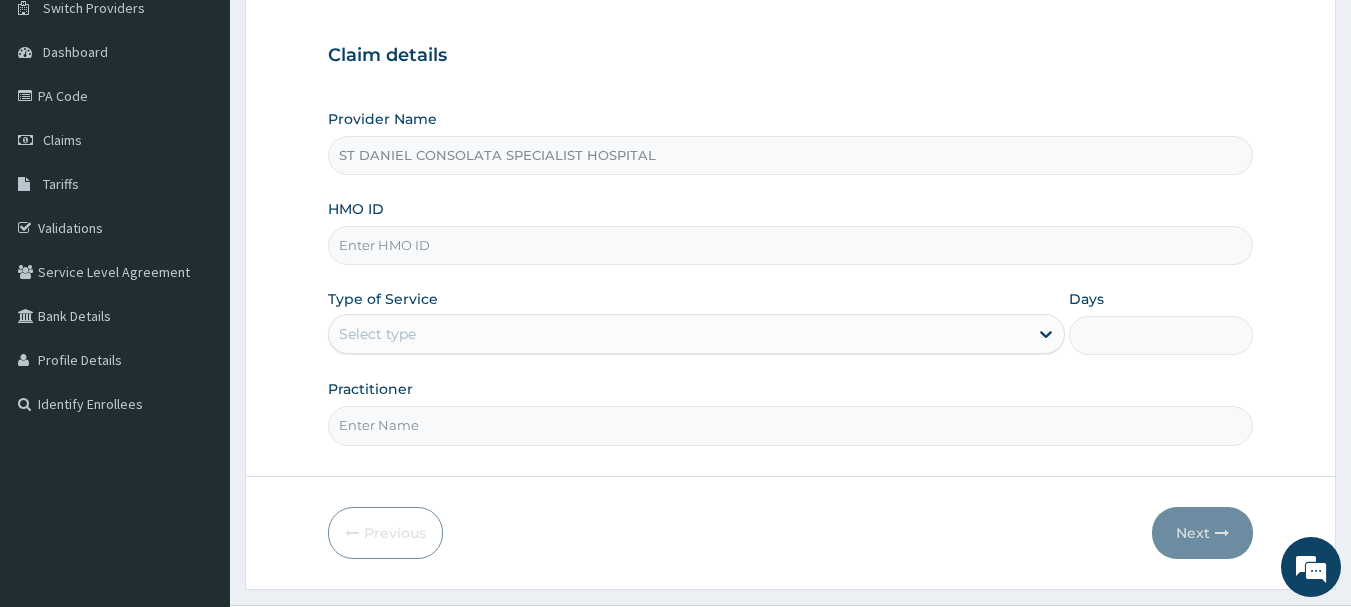 scroll, scrollTop: 170, scrollLeft: 0, axis: vertical 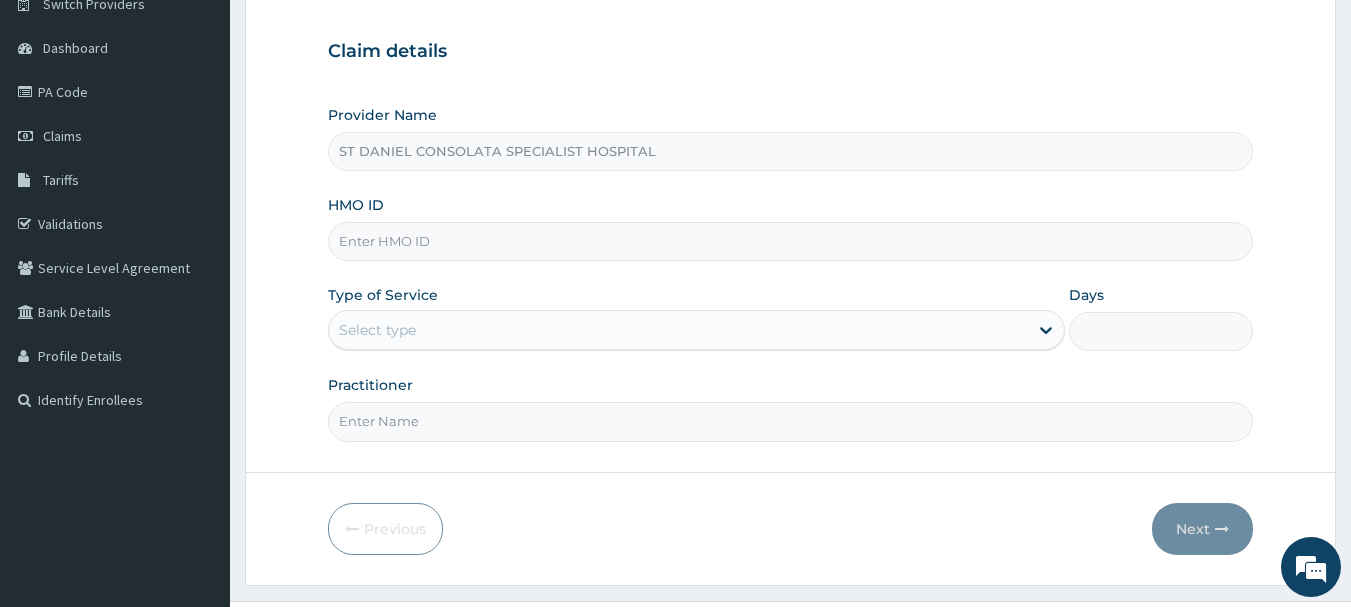 click on "HMO ID" at bounding box center [791, 241] 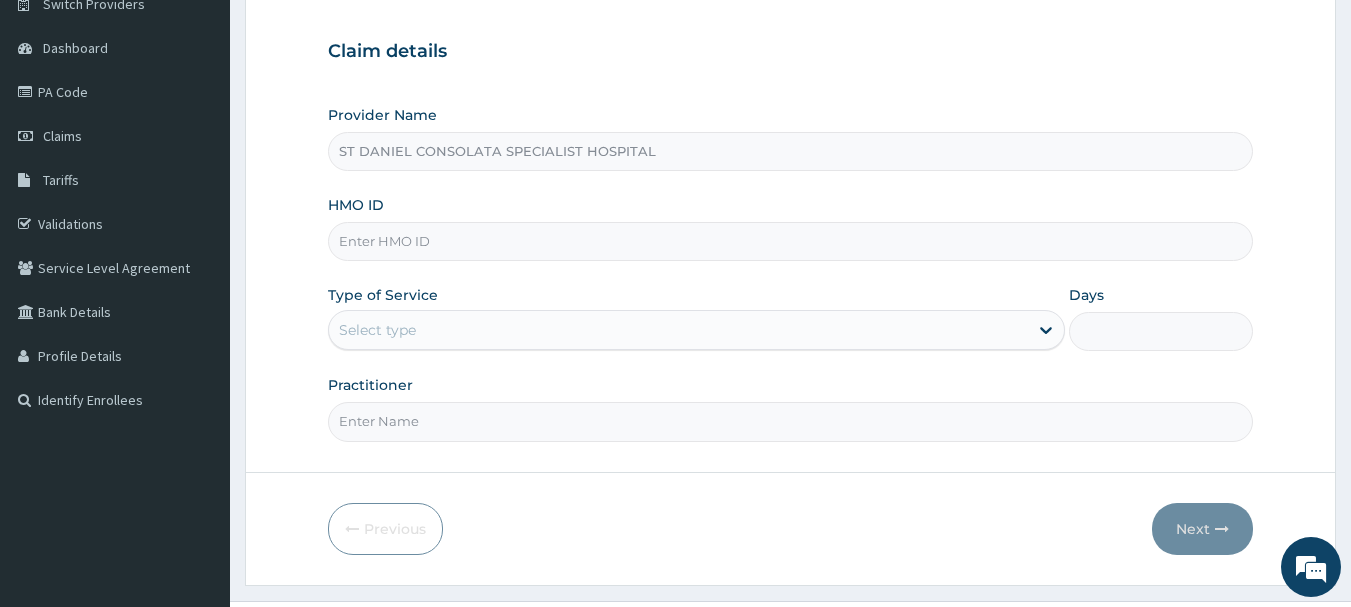 scroll, scrollTop: 0, scrollLeft: 0, axis: both 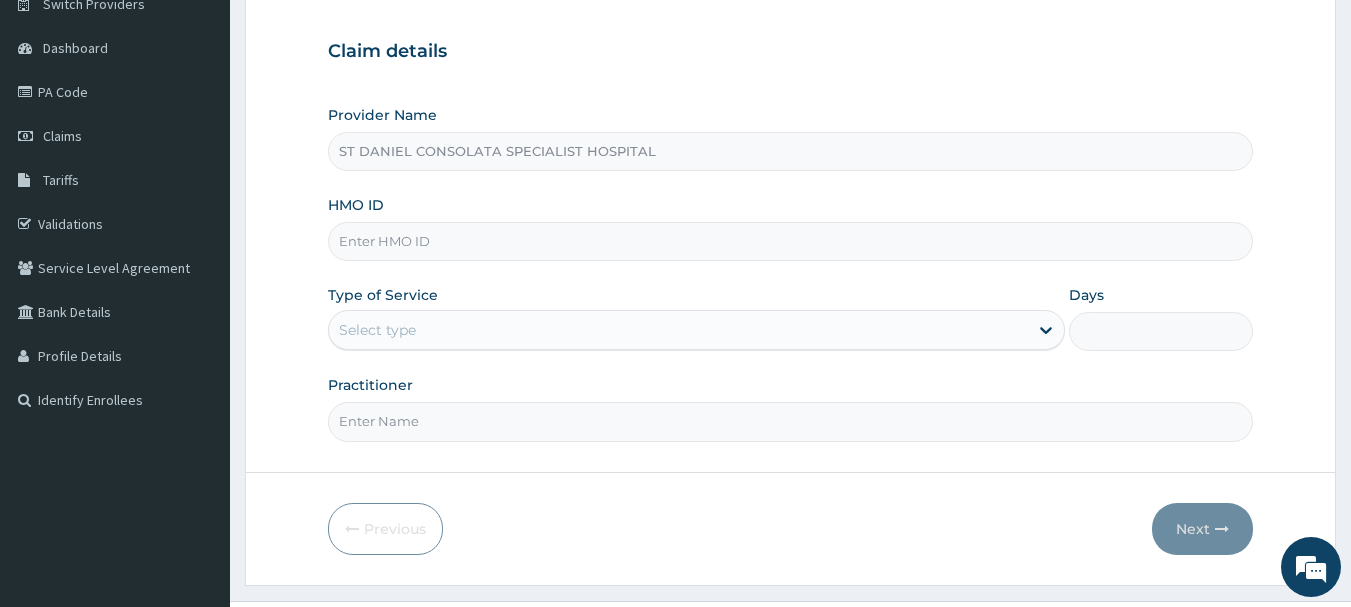 click on "HMO ID" at bounding box center (791, 241) 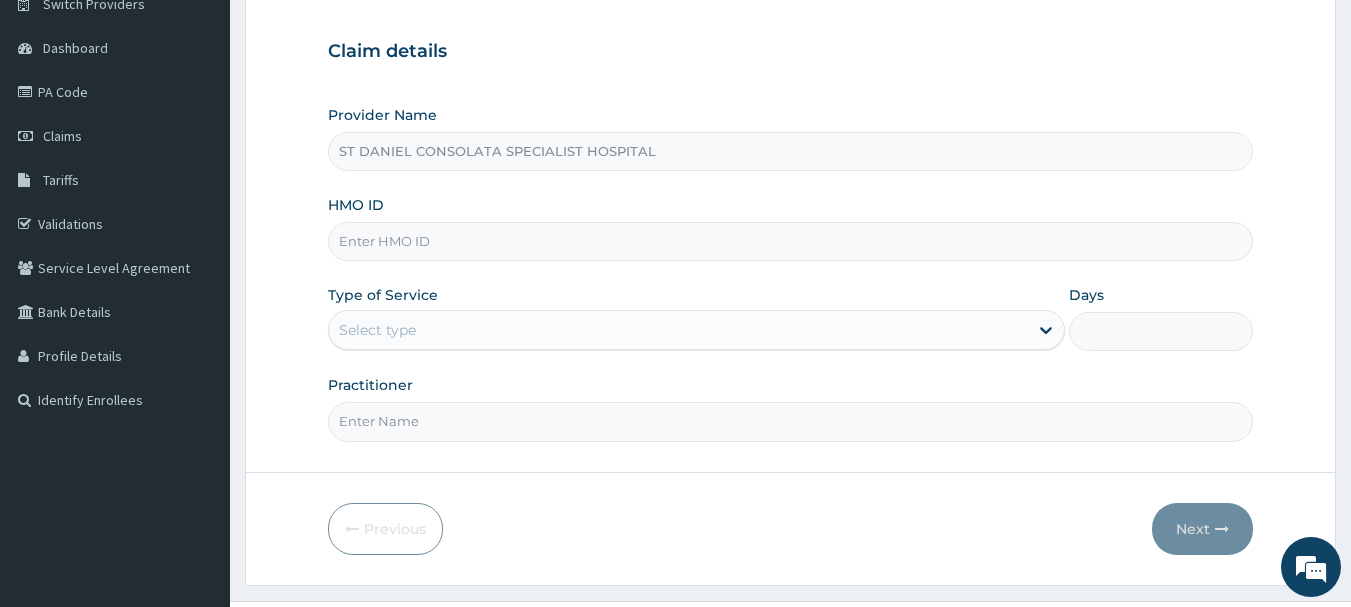 paste on "FCC/12639/A" 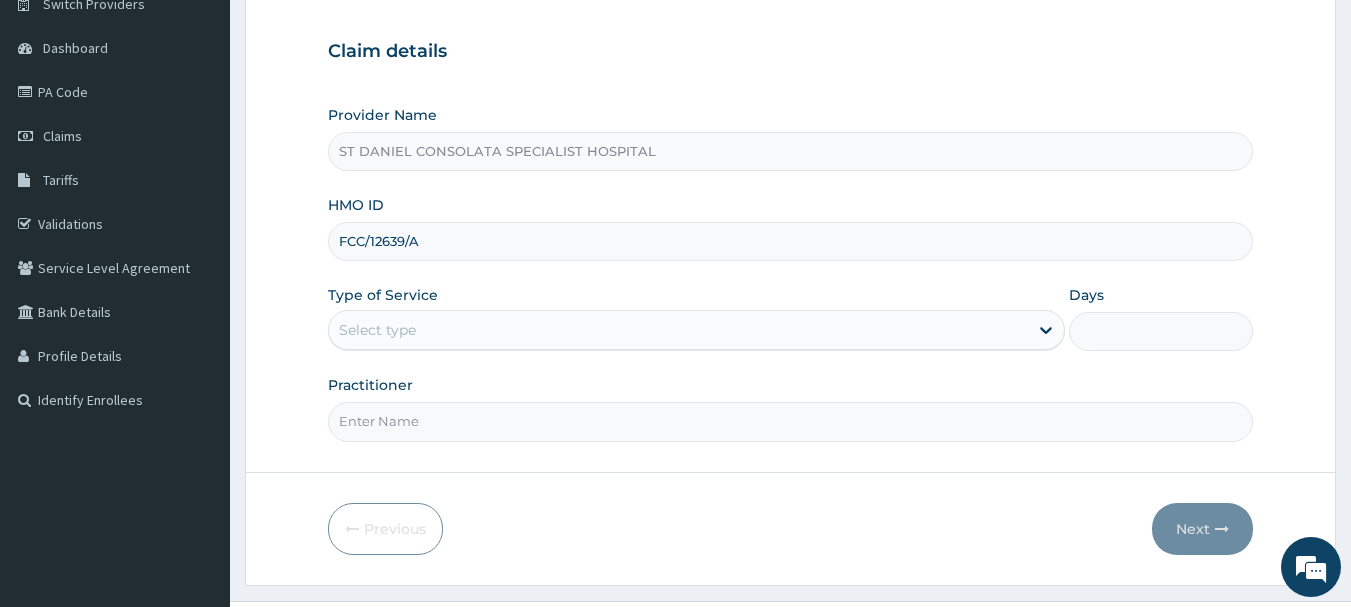 type on "FCC/12639/A" 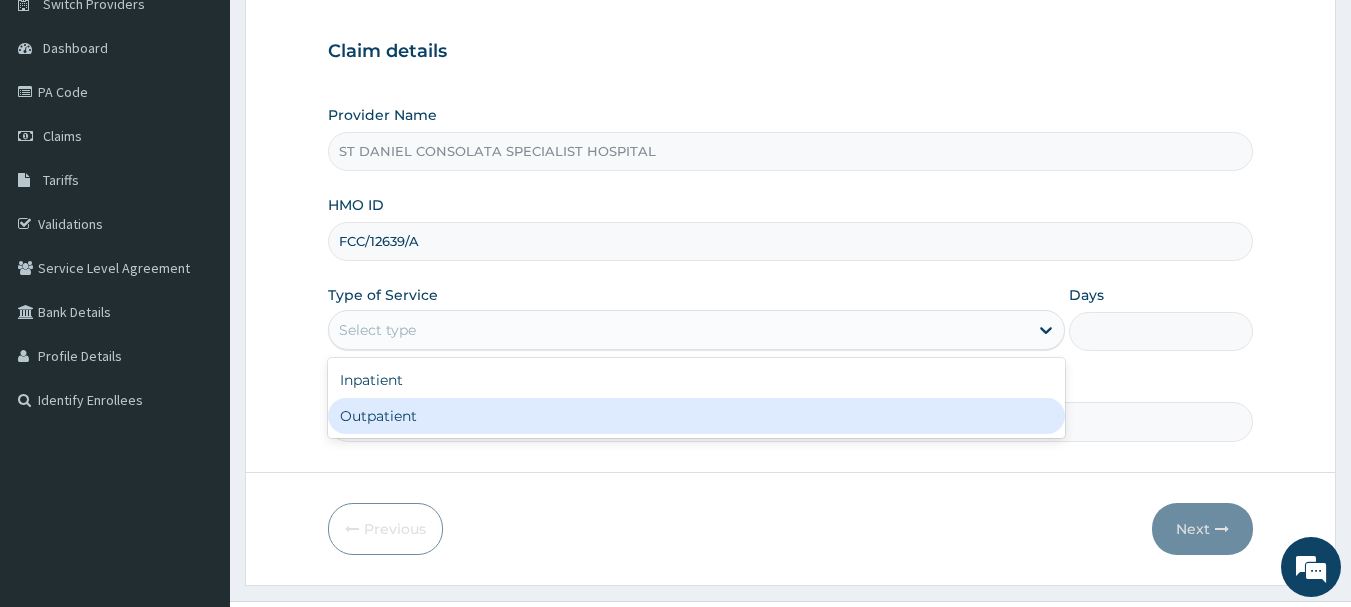 click on "Outpatient" at bounding box center [696, 416] 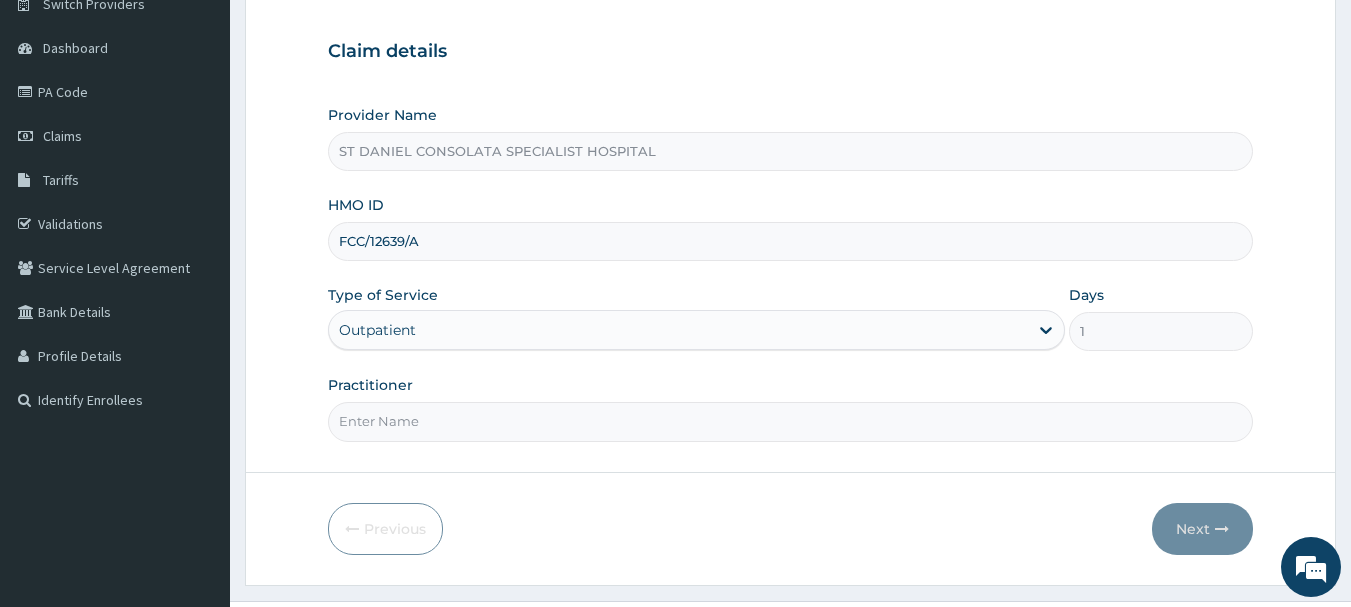 click on "Practitioner" at bounding box center [791, 421] 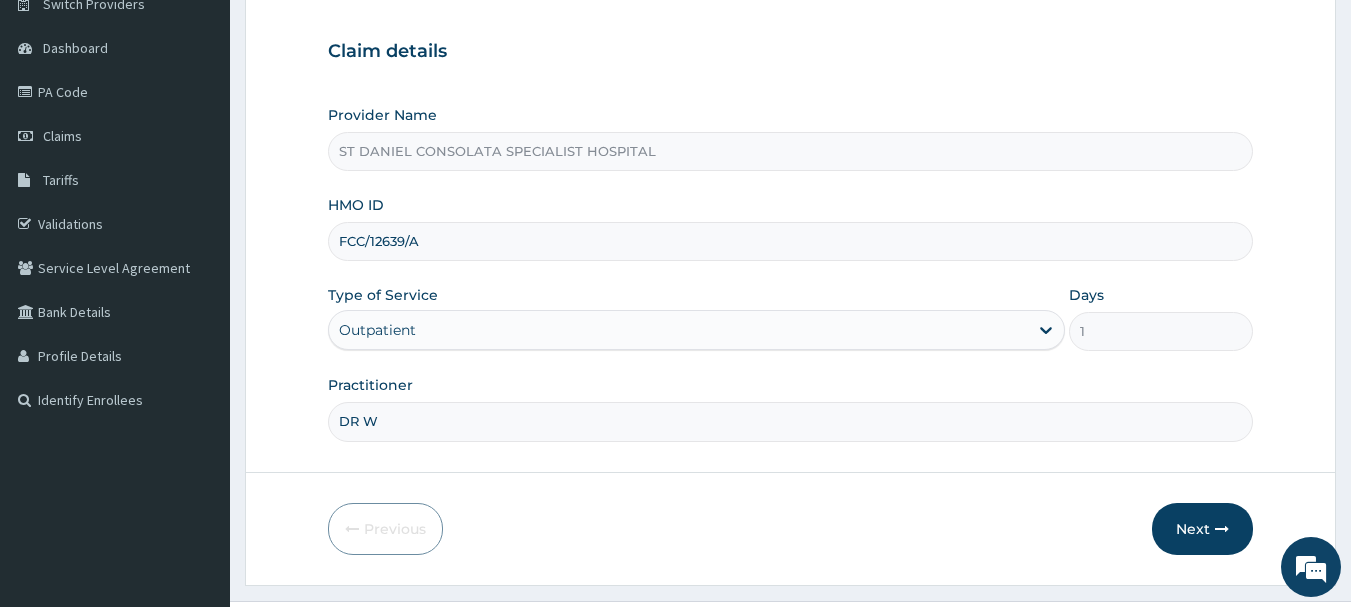 type on "[FIRST] [LAST]" 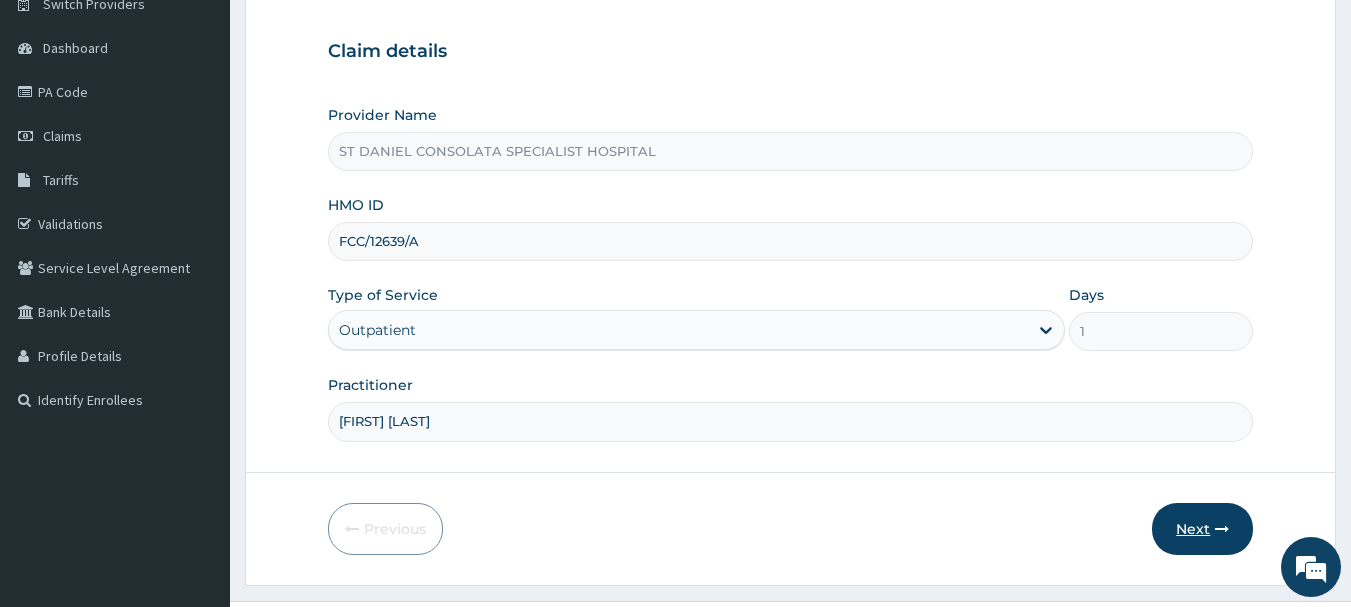 click on "Next" at bounding box center (1202, 529) 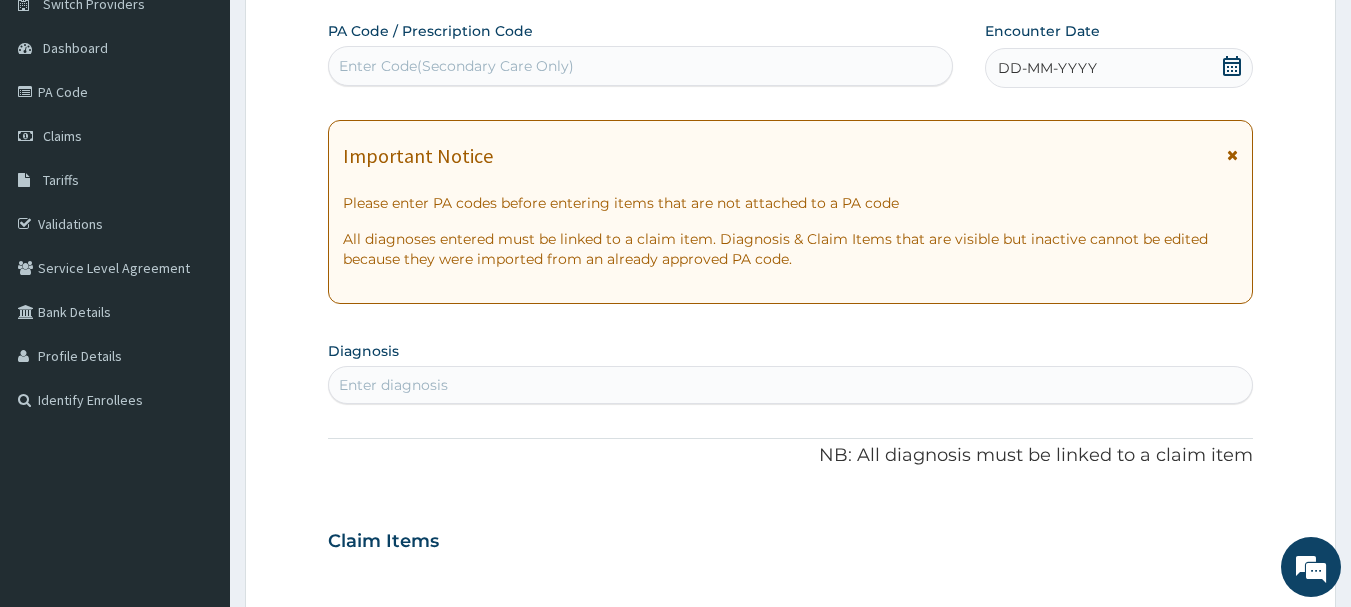 click on "Enter Code(Secondary Care Only)" at bounding box center (641, 66) 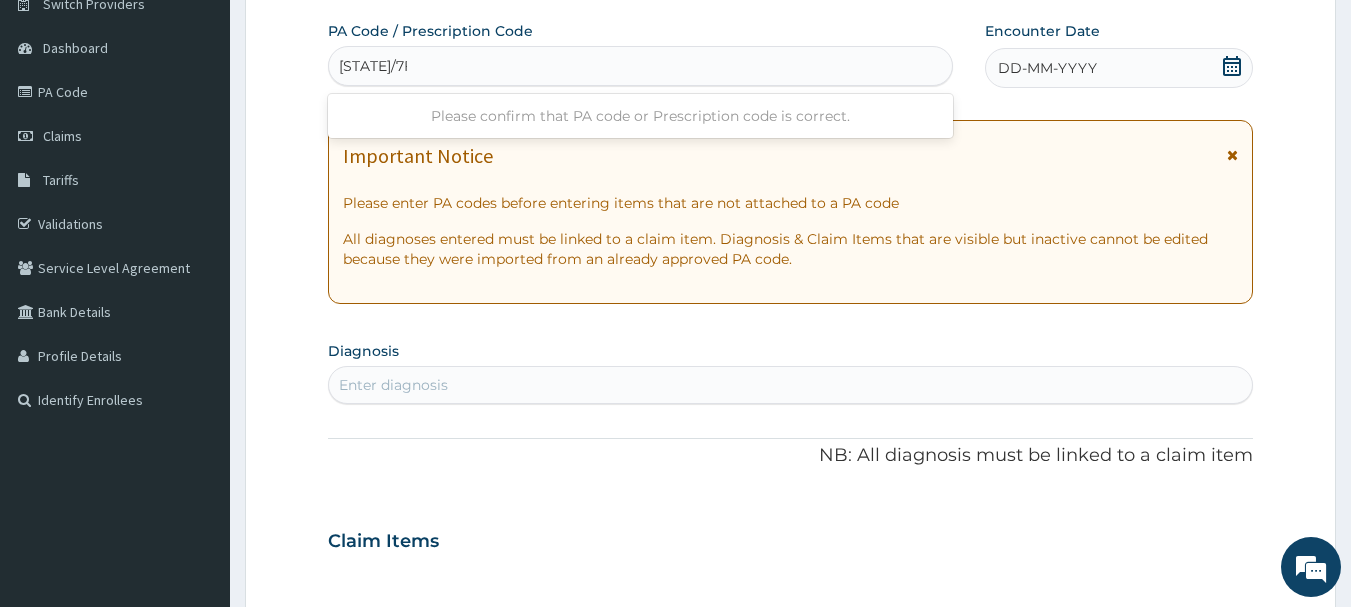 type on "PA/7FF1A5" 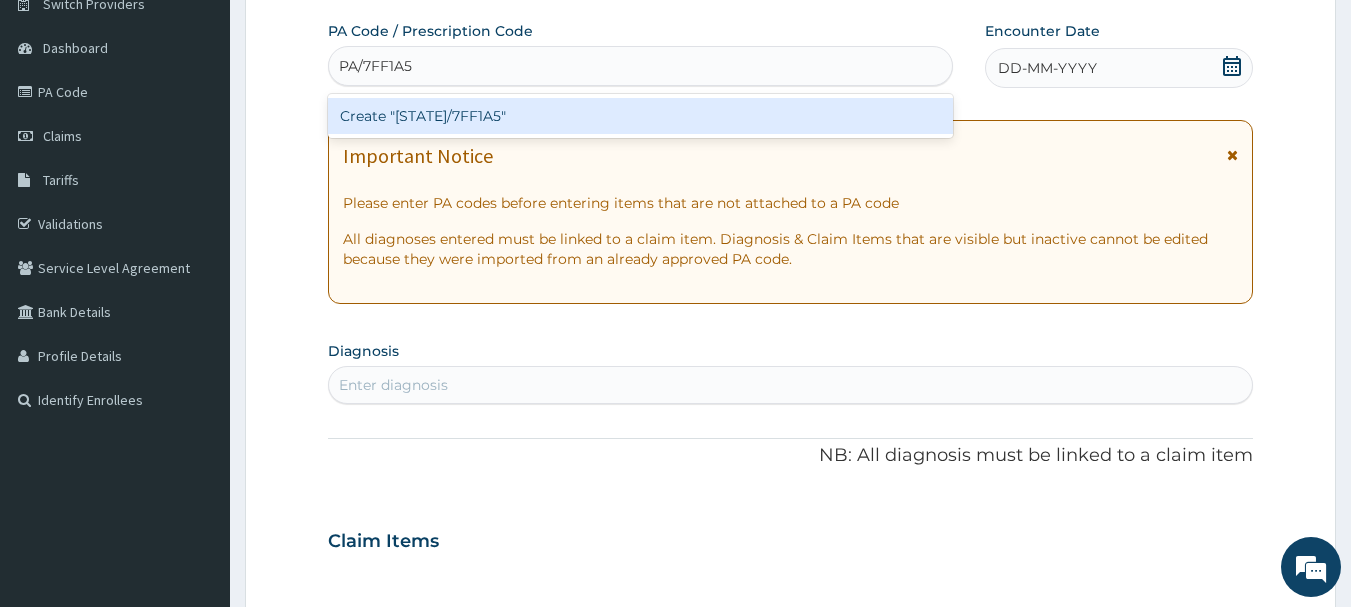 click on "Create "[STATE]/7FF1A5"" at bounding box center [641, 116] 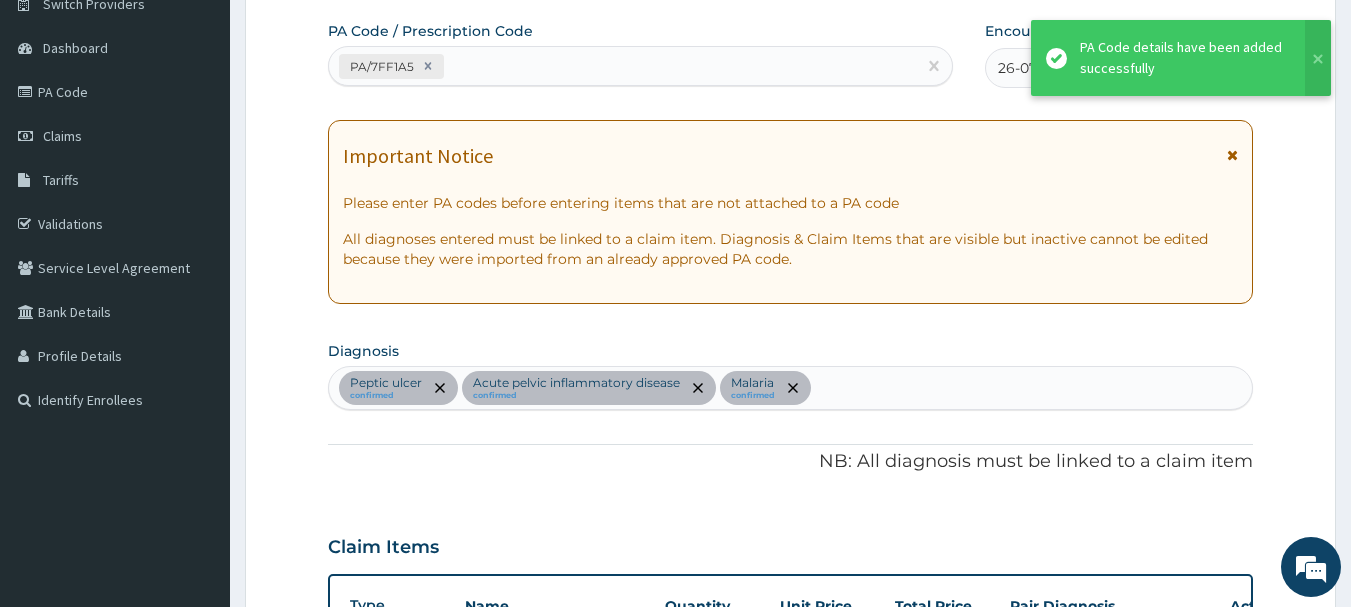 scroll, scrollTop: 1434, scrollLeft: 0, axis: vertical 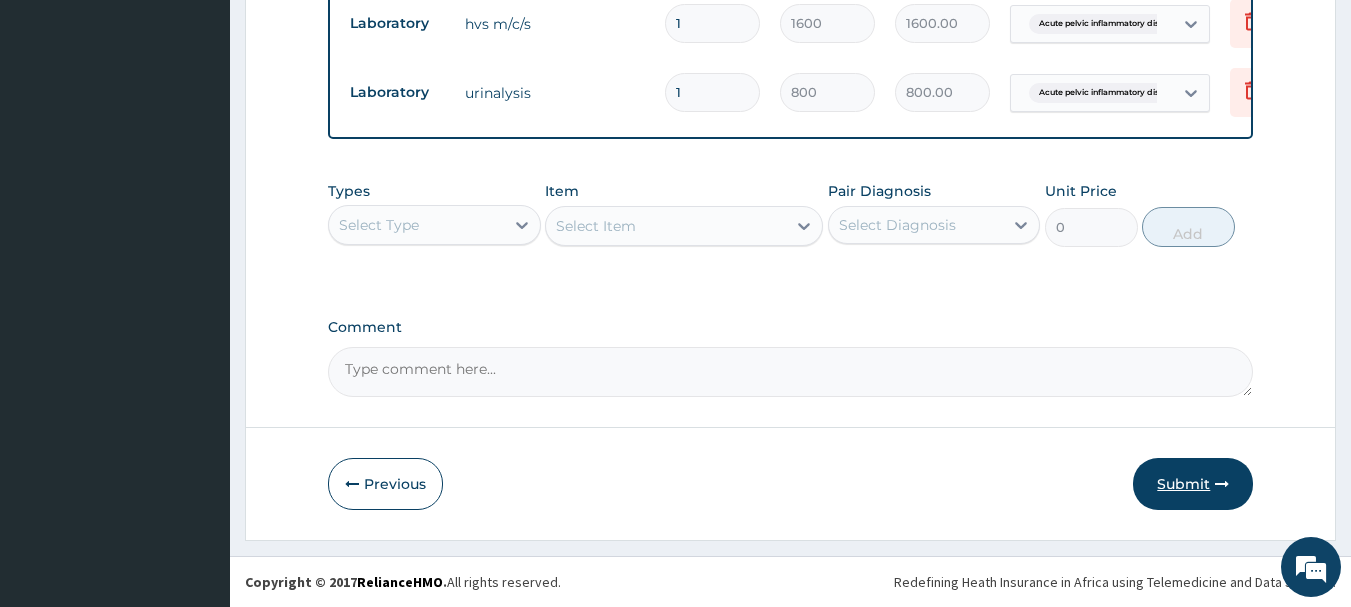 click on "Submit" at bounding box center (1193, 484) 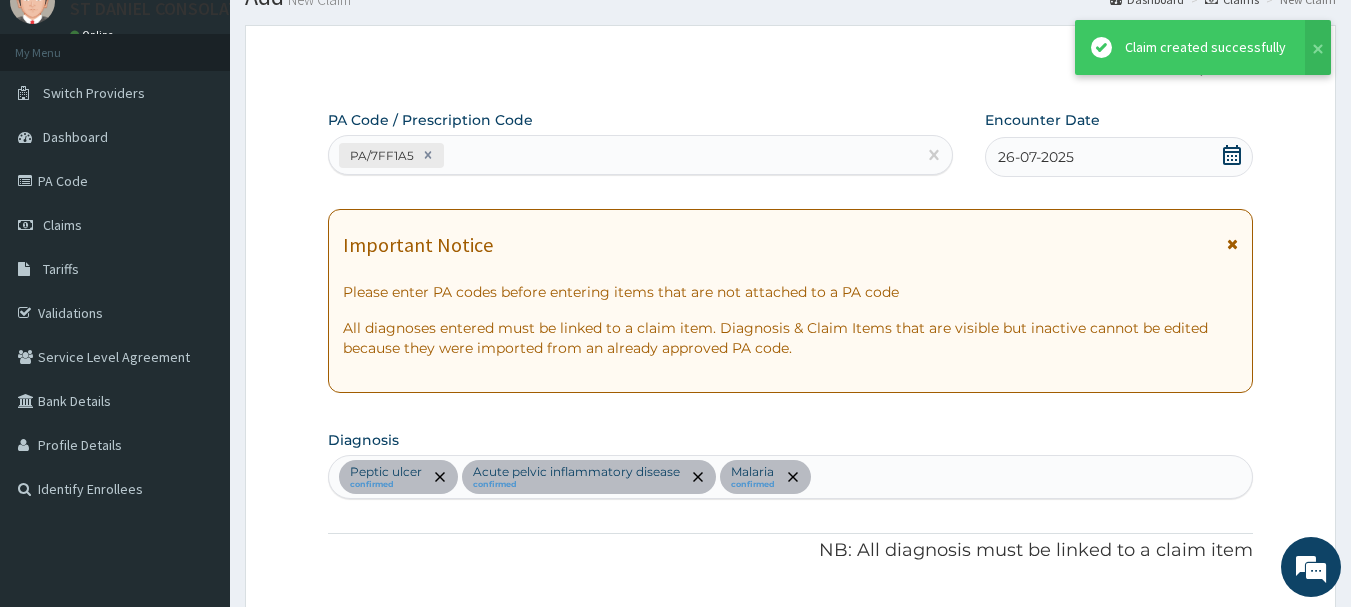 scroll, scrollTop: 1660, scrollLeft: 0, axis: vertical 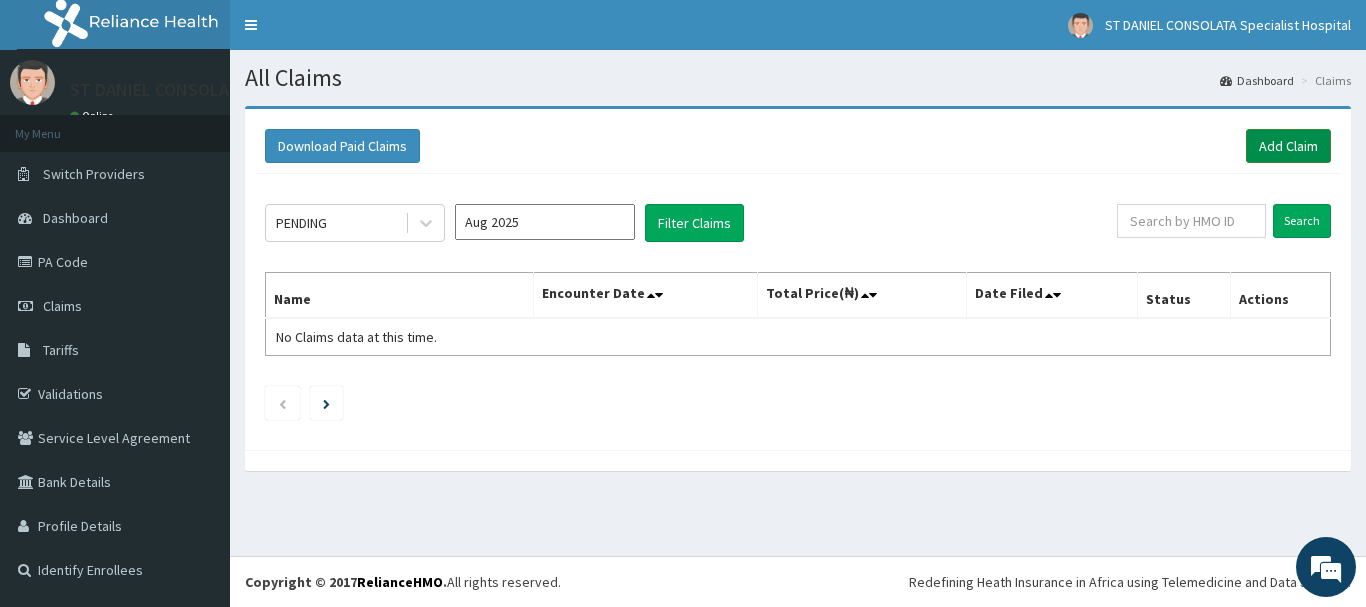 click on "Add Claim" at bounding box center (1288, 146) 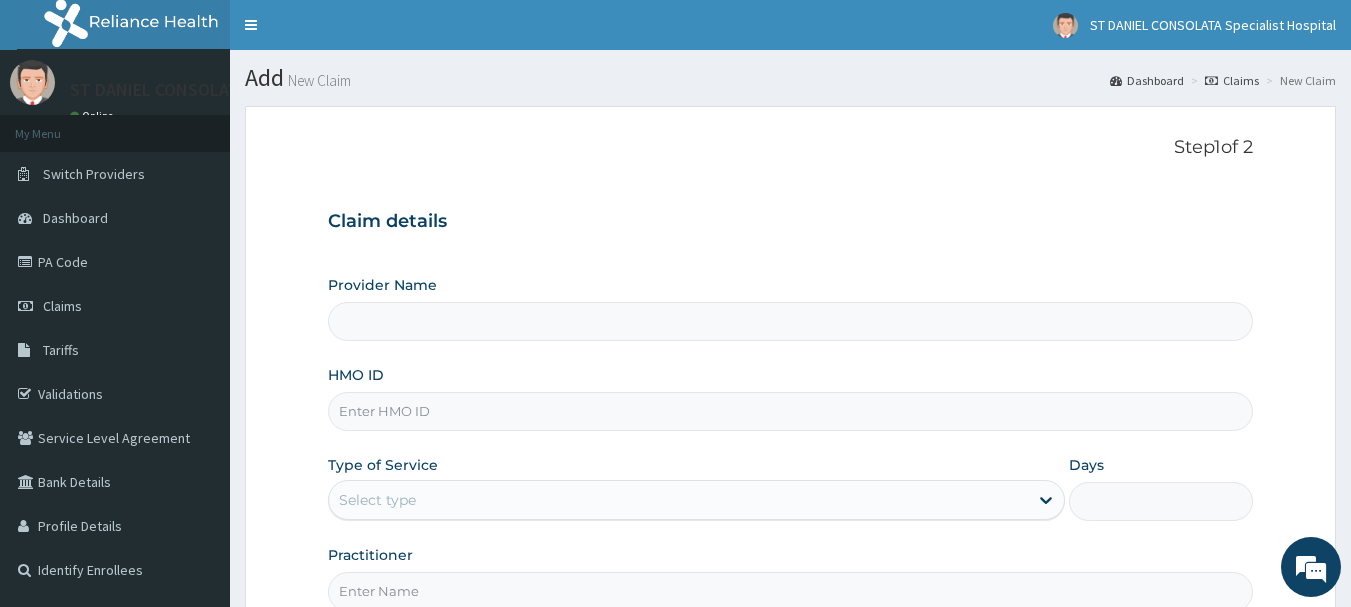 scroll, scrollTop: 0, scrollLeft: 0, axis: both 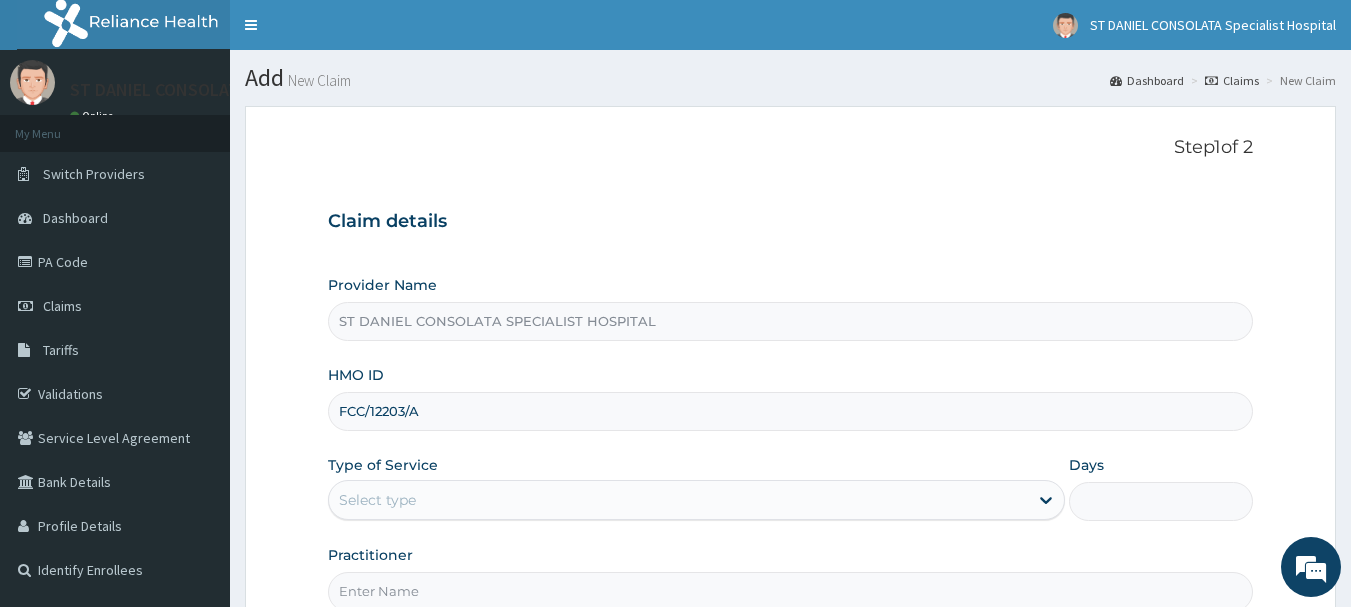type on "FCC/12203/A" 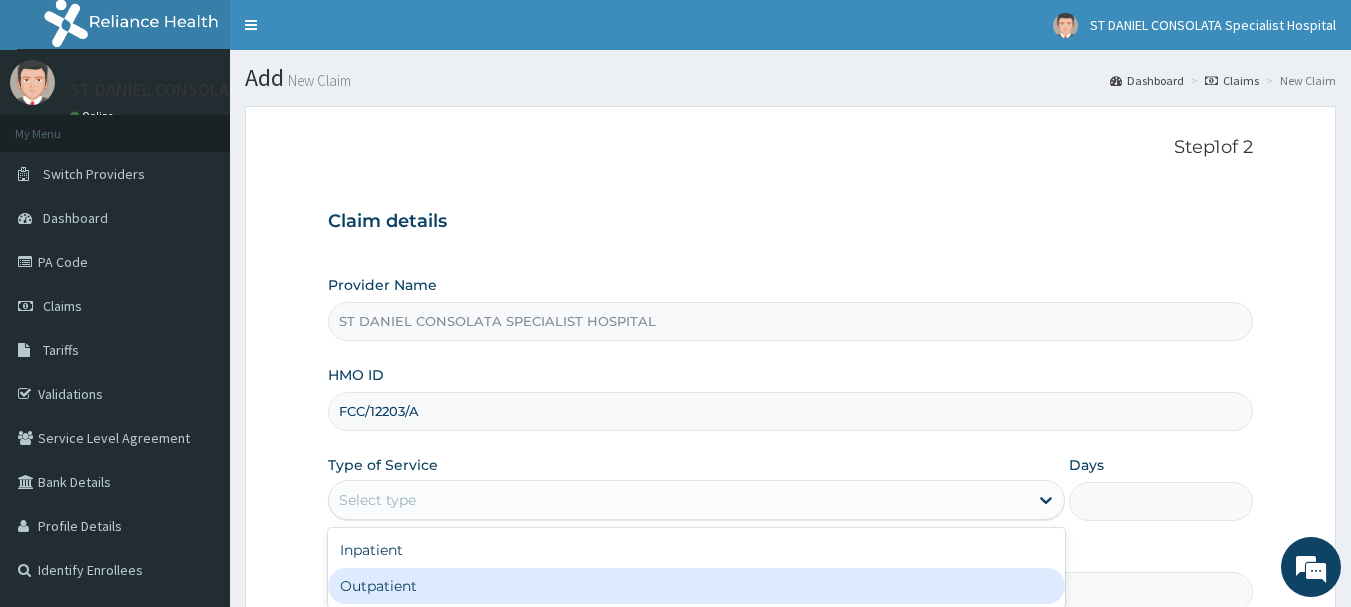 click on "Outpatient" at bounding box center (696, 586) 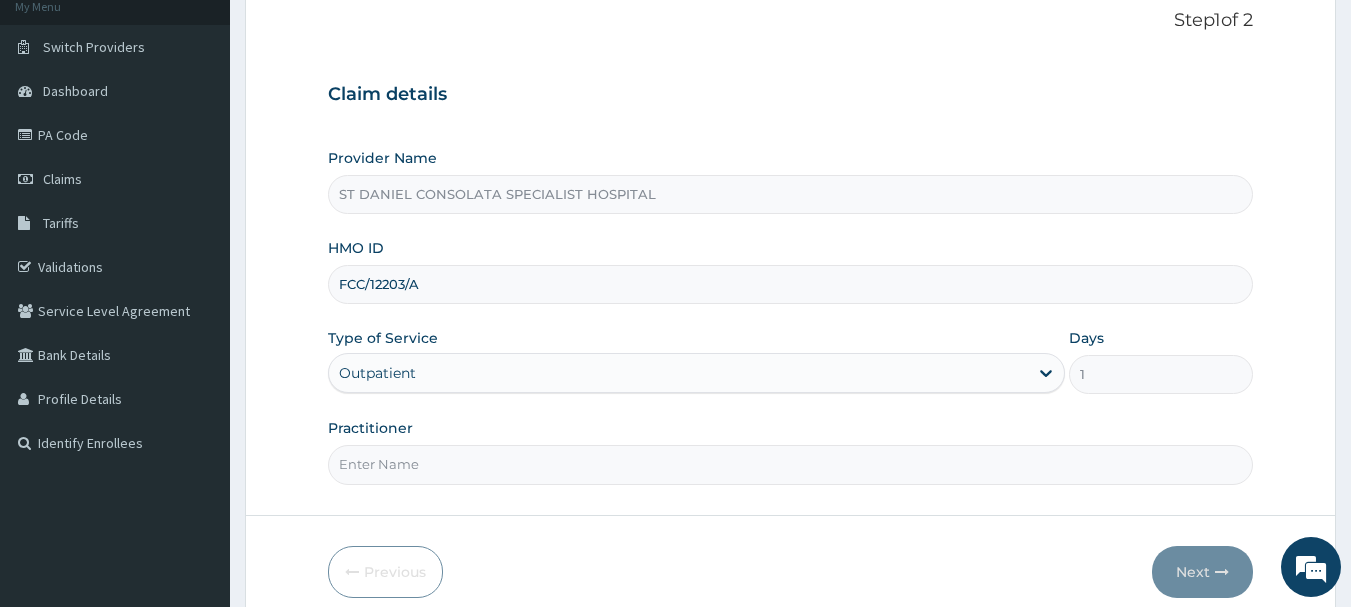 scroll, scrollTop: 153, scrollLeft: 0, axis: vertical 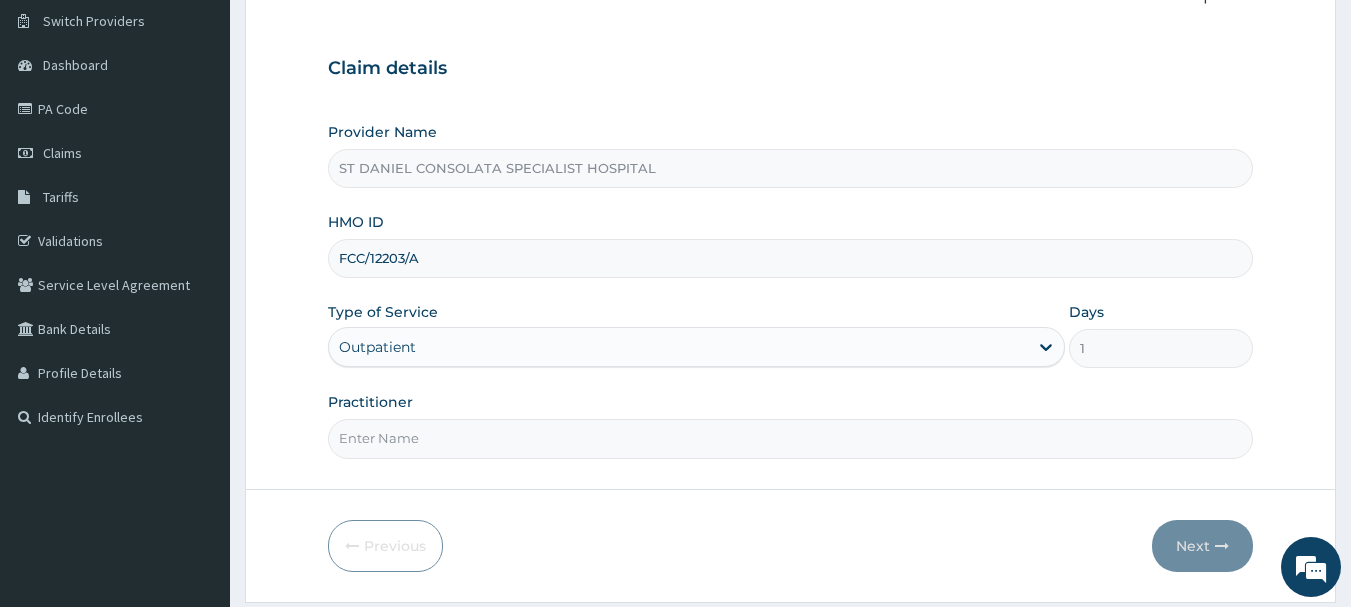 click on "Practitioner" at bounding box center [791, 438] 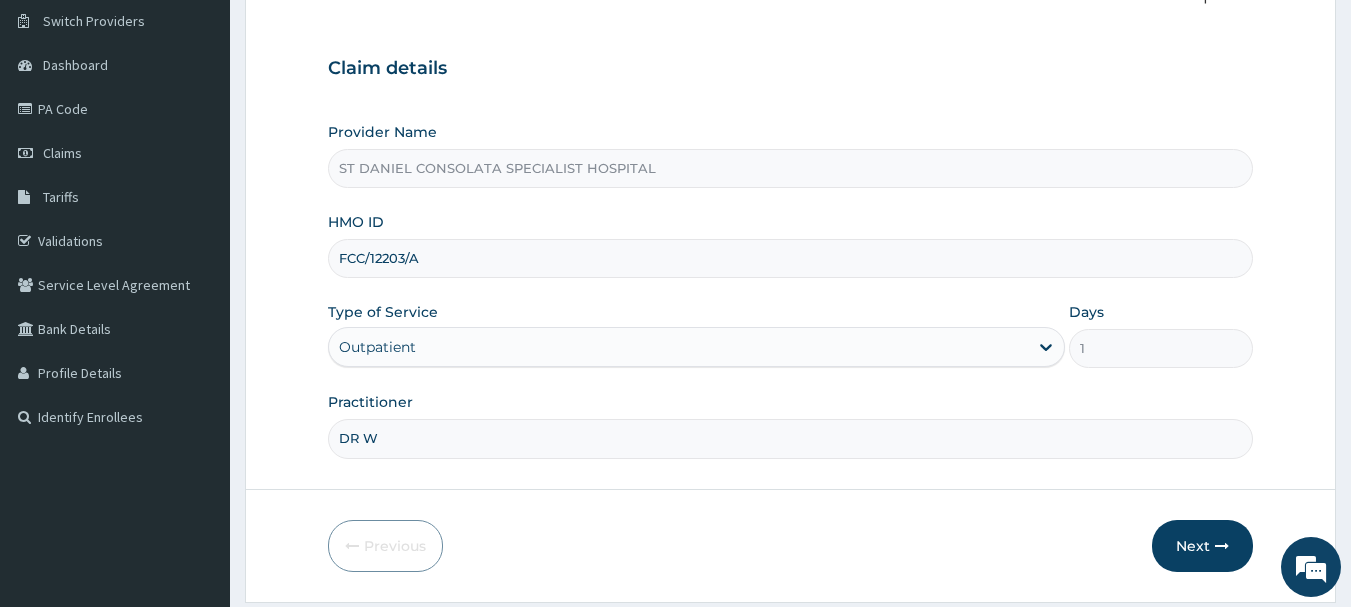 type on "DR WILSON OKORIE" 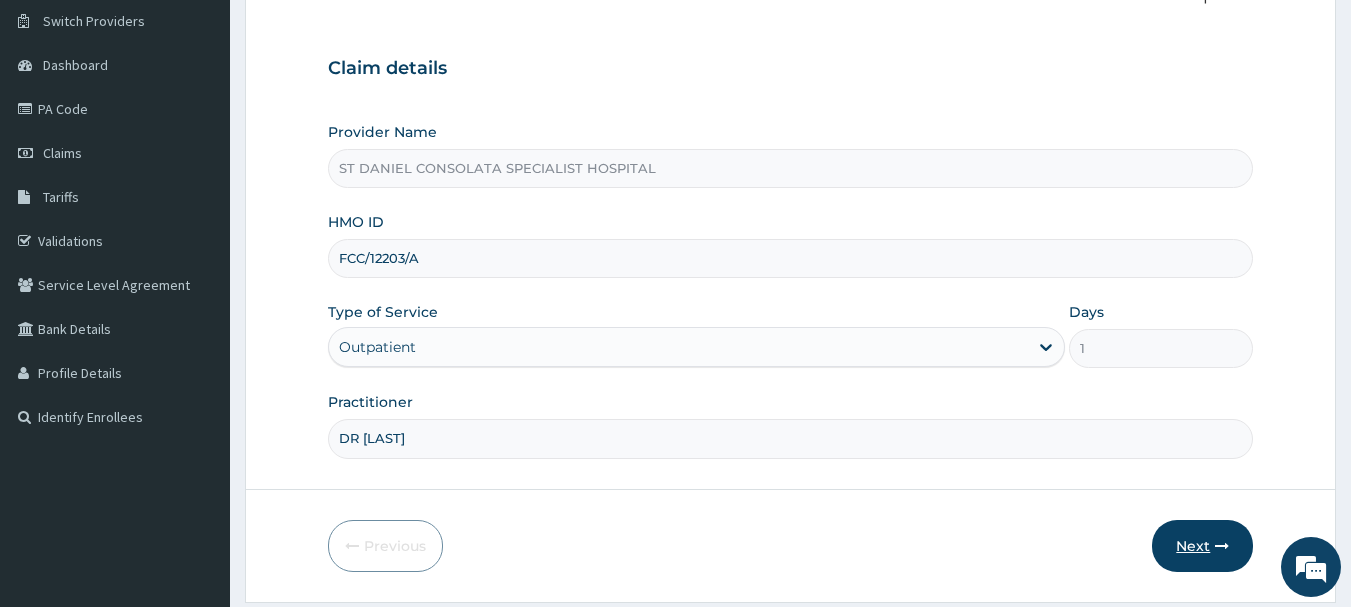 click on "Next" at bounding box center (1202, 546) 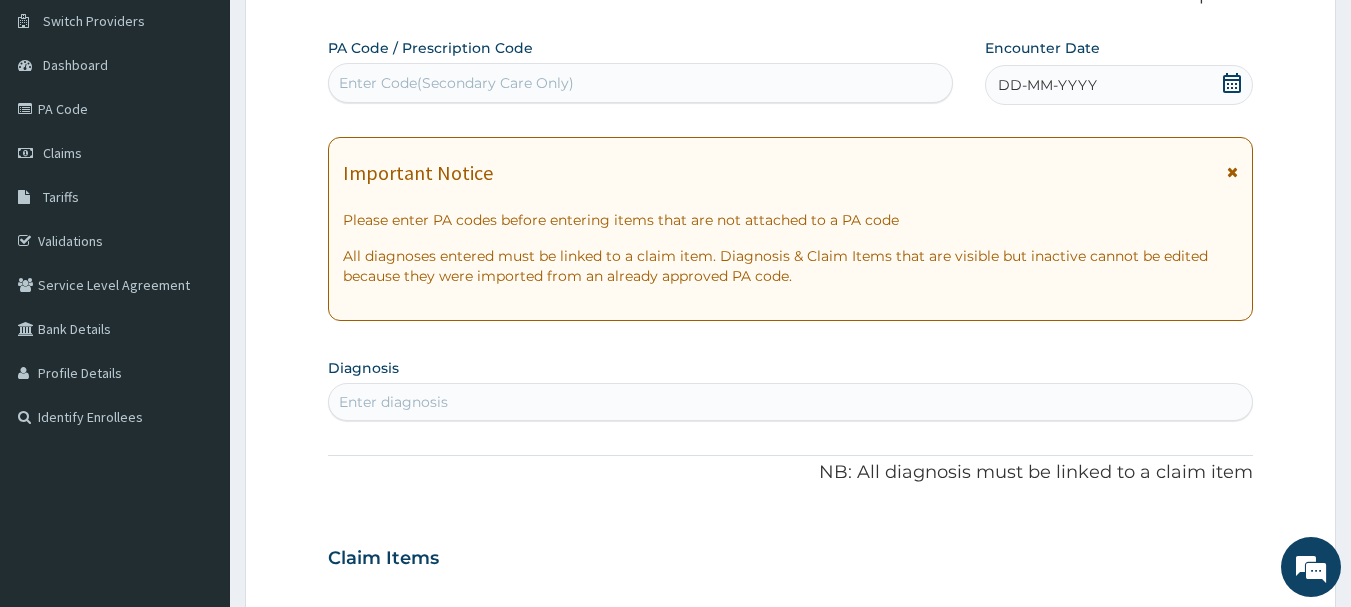click on "DD-MM-YYYY" at bounding box center (1119, 85) 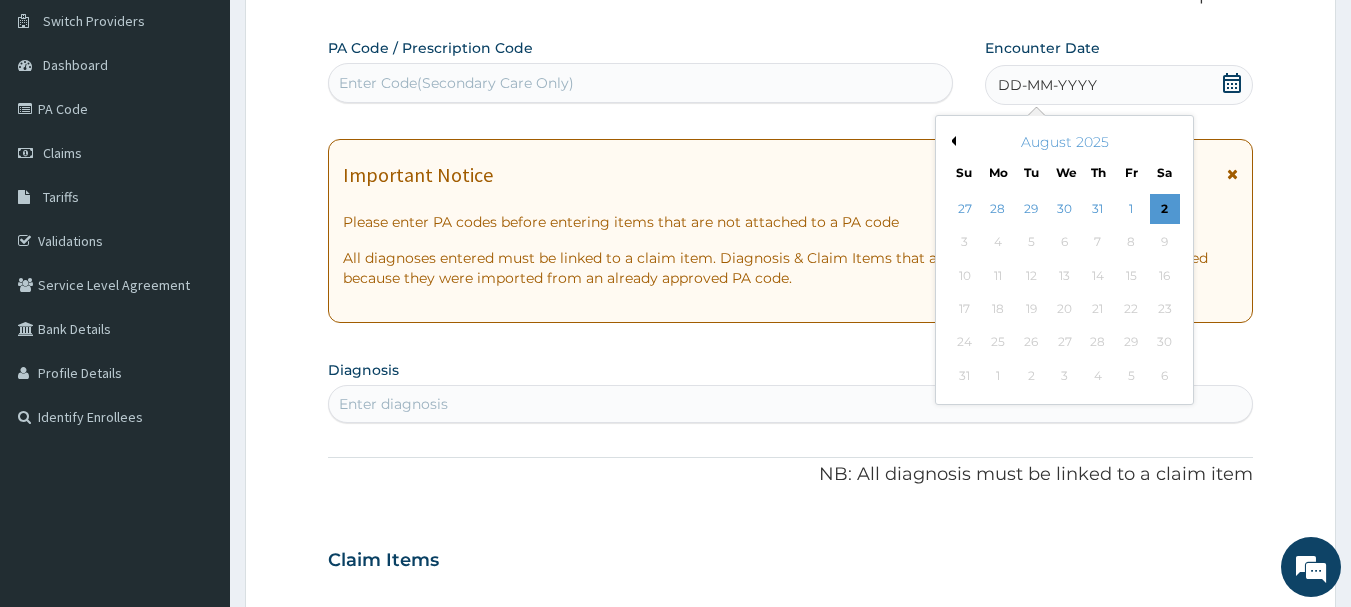 click on "Previous Month" at bounding box center [951, 141] 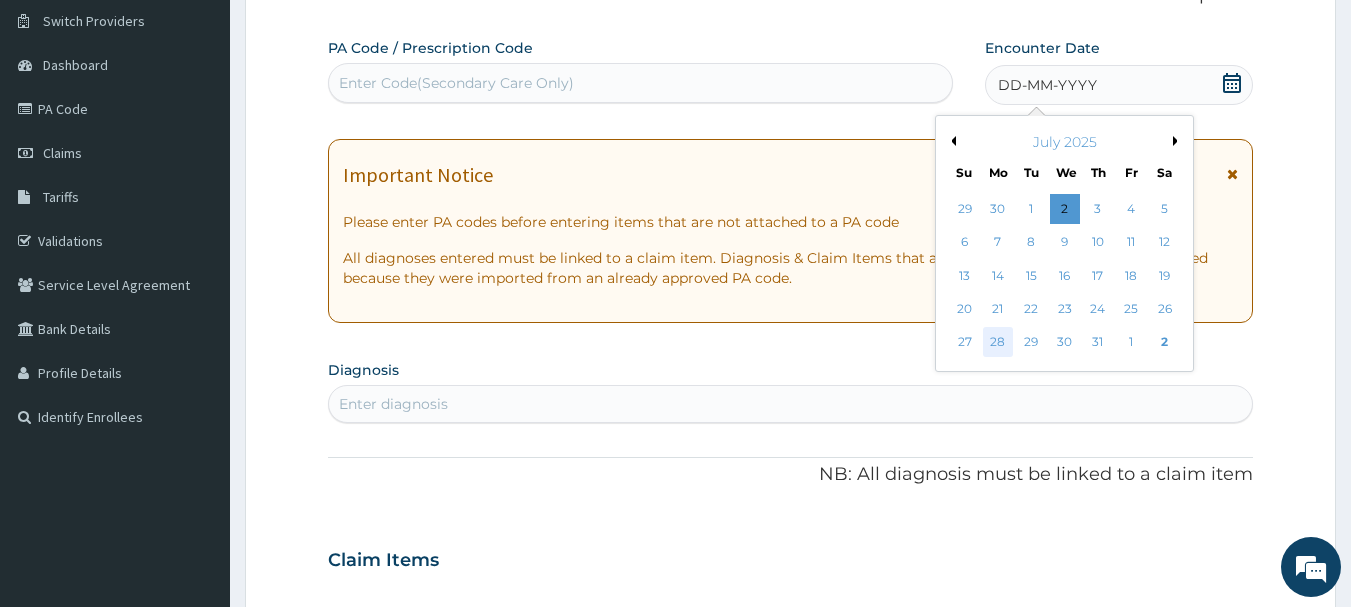 click on "28" at bounding box center [998, 343] 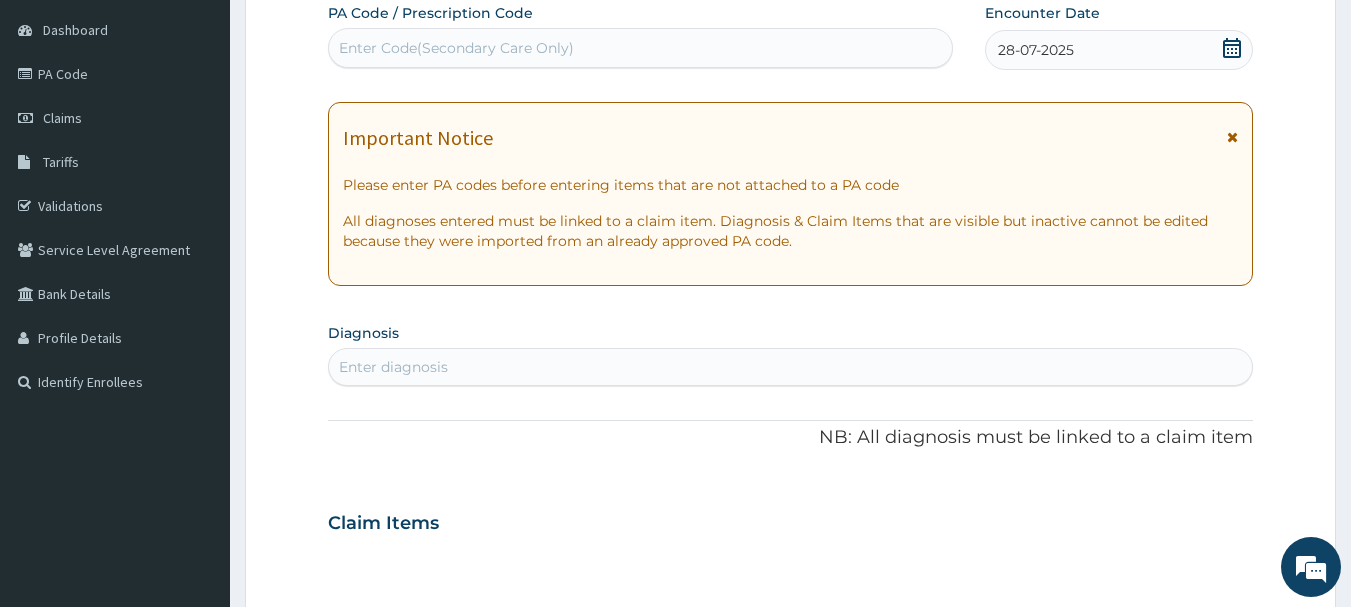 scroll, scrollTop: 482, scrollLeft: 0, axis: vertical 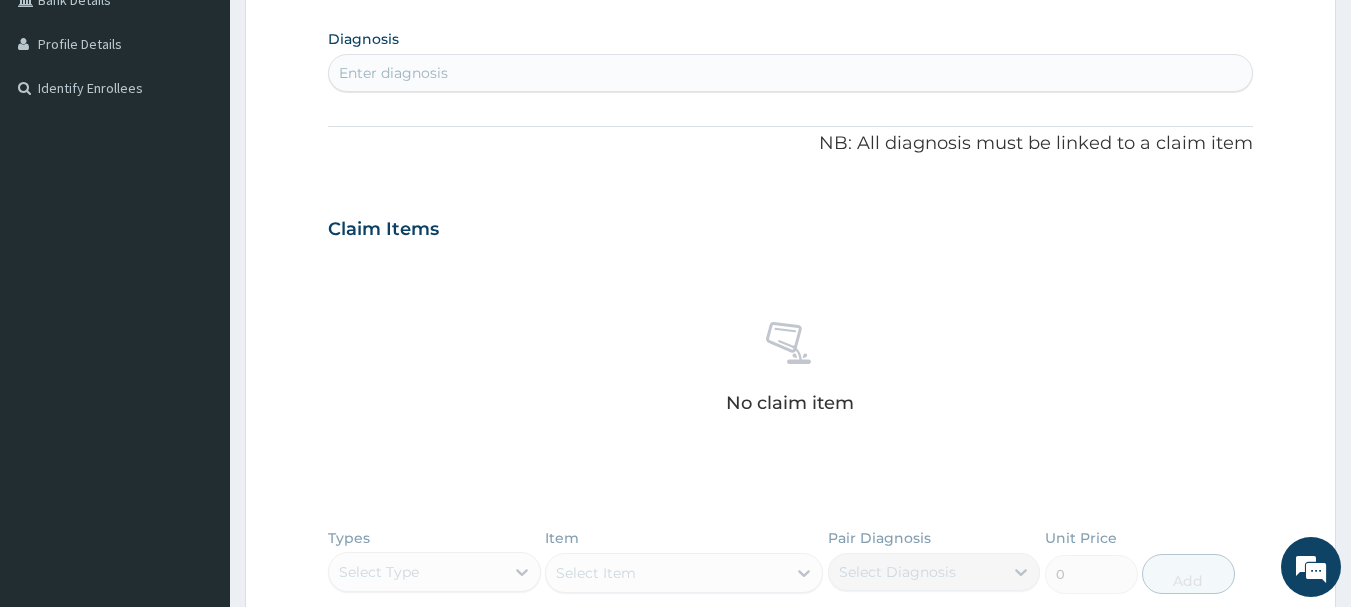 click on "Enter diagnosis" at bounding box center [393, 73] 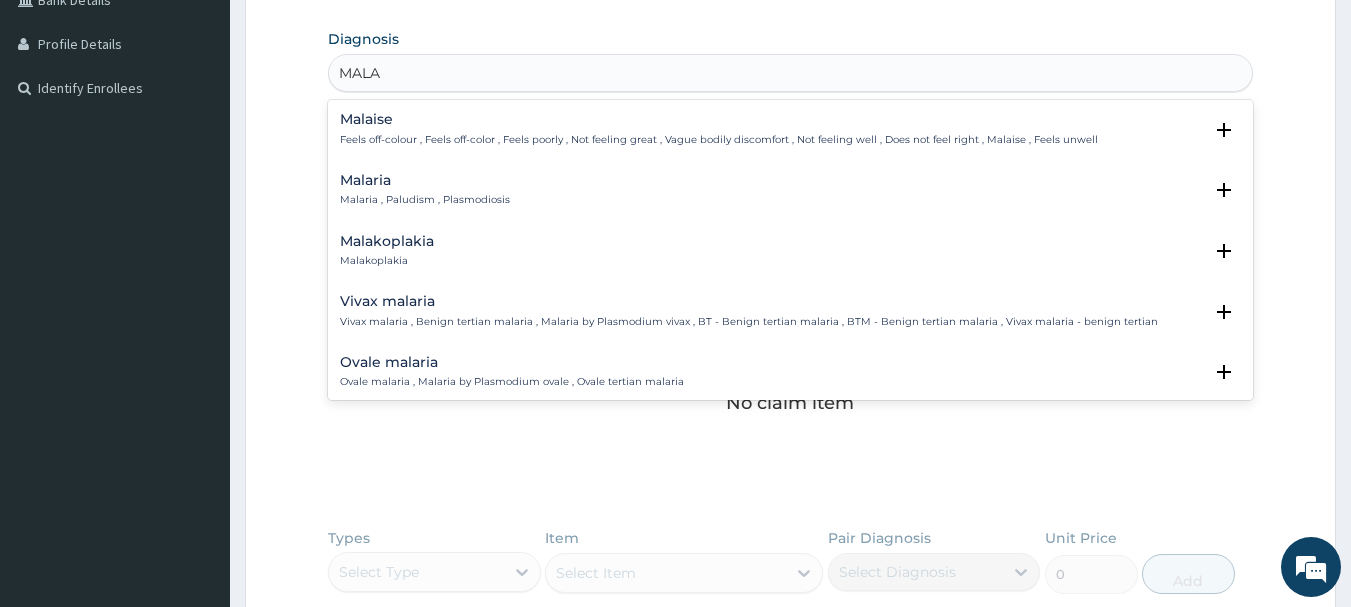 type on "MALAR" 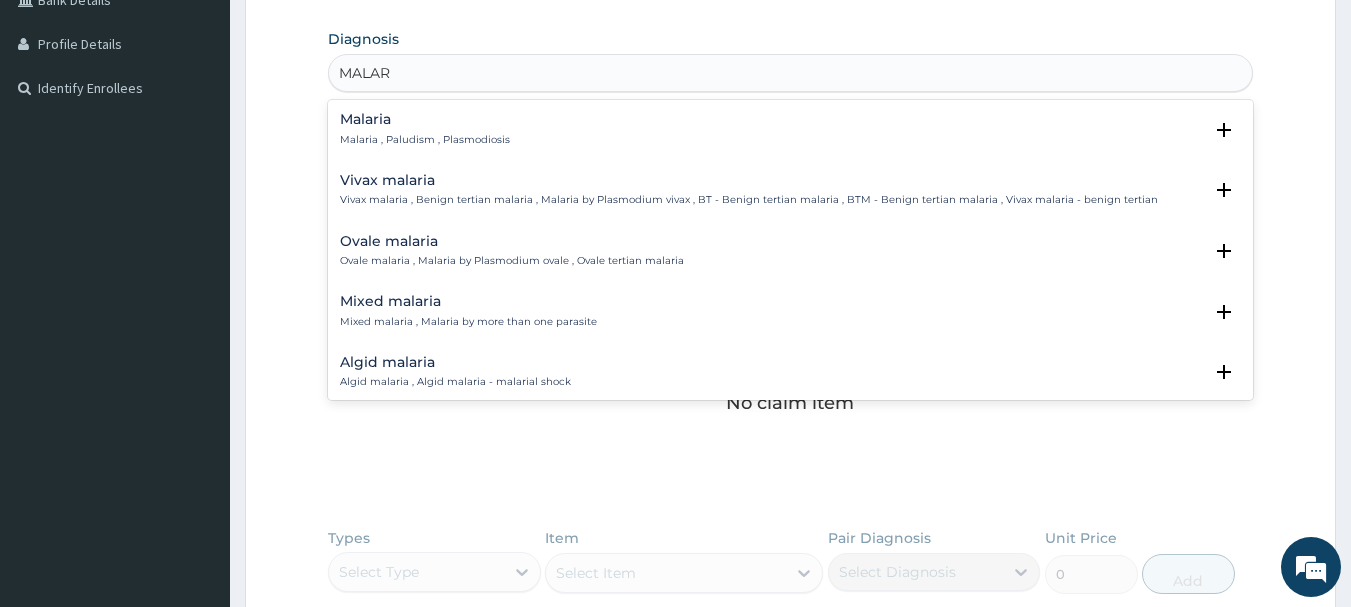 click on "Malaria , Paludism , Plasmodiosis" at bounding box center [425, 140] 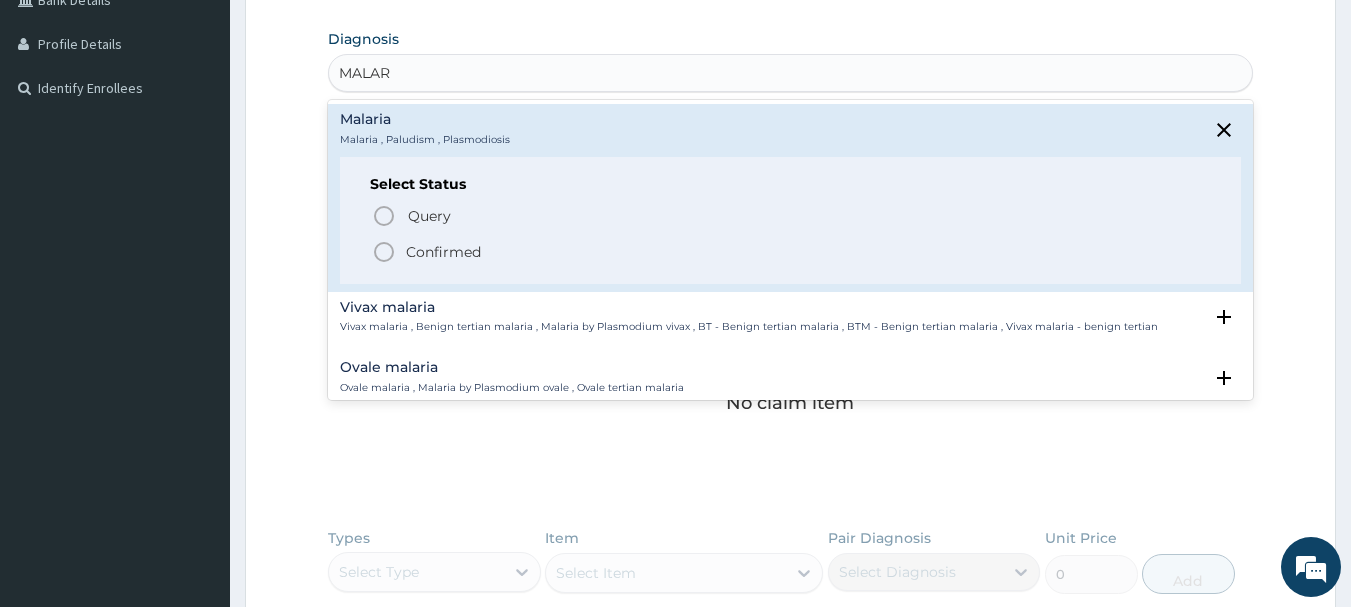 click 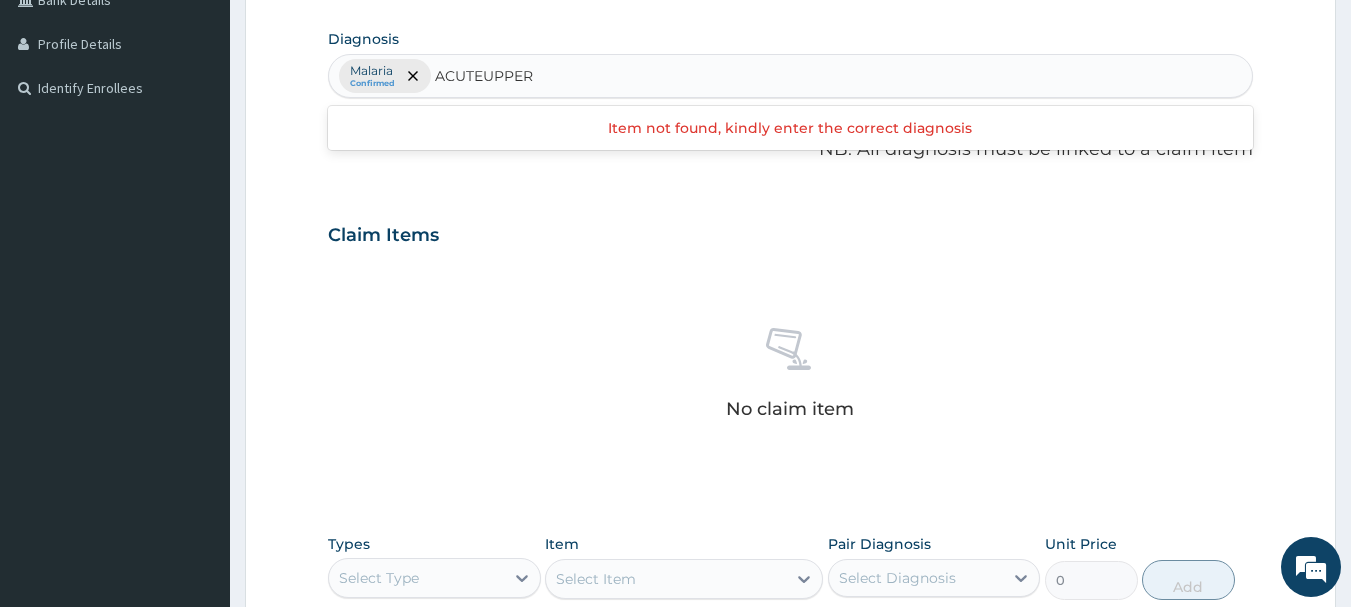 type on "ACUTE UPPER" 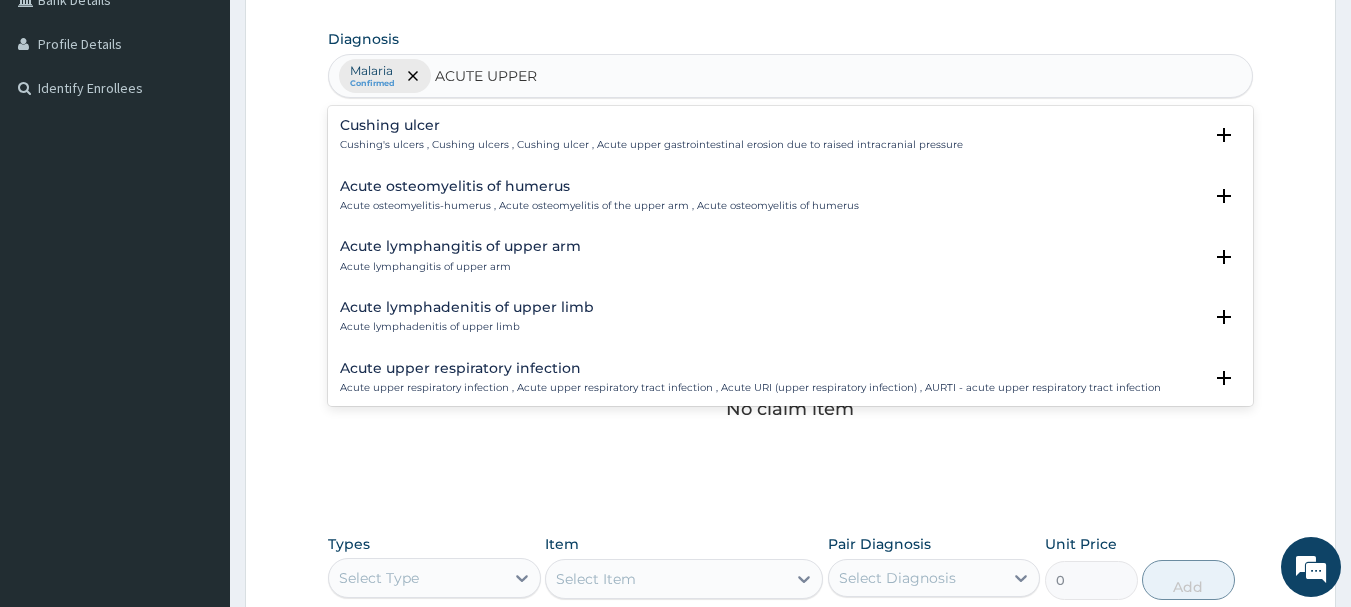 click on "Acute upper respiratory infection" at bounding box center (750, 368) 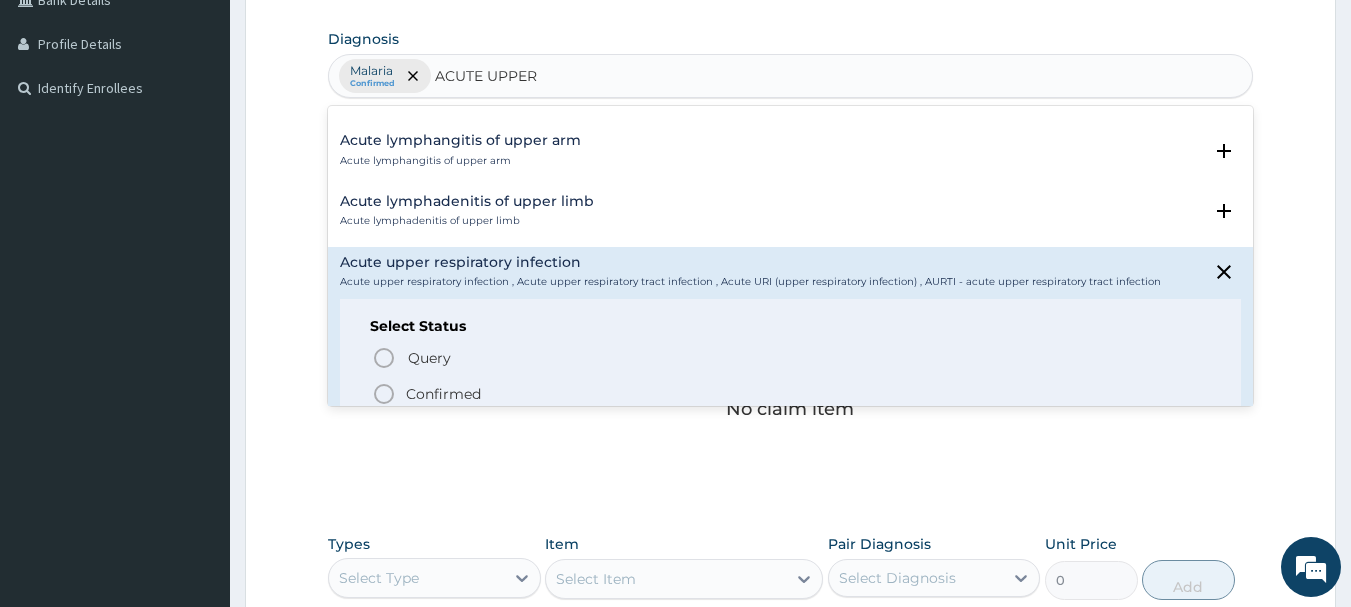 scroll, scrollTop: 120, scrollLeft: 0, axis: vertical 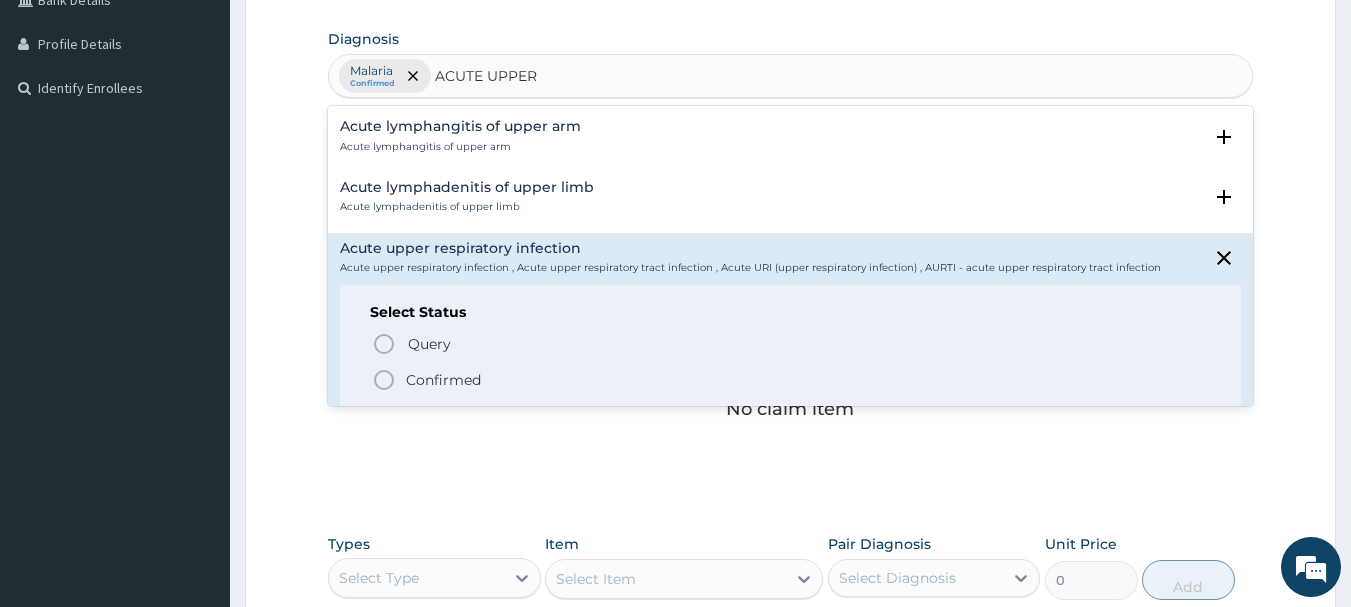 click 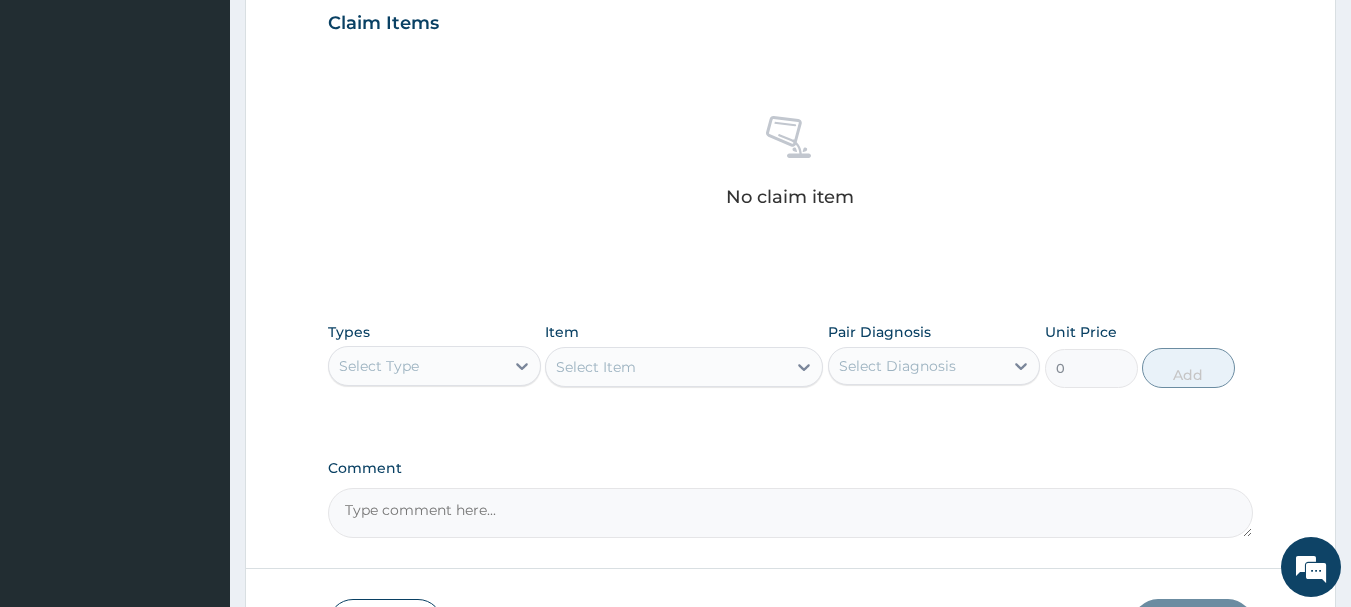 scroll, scrollTop: 714, scrollLeft: 0, axis: vertical 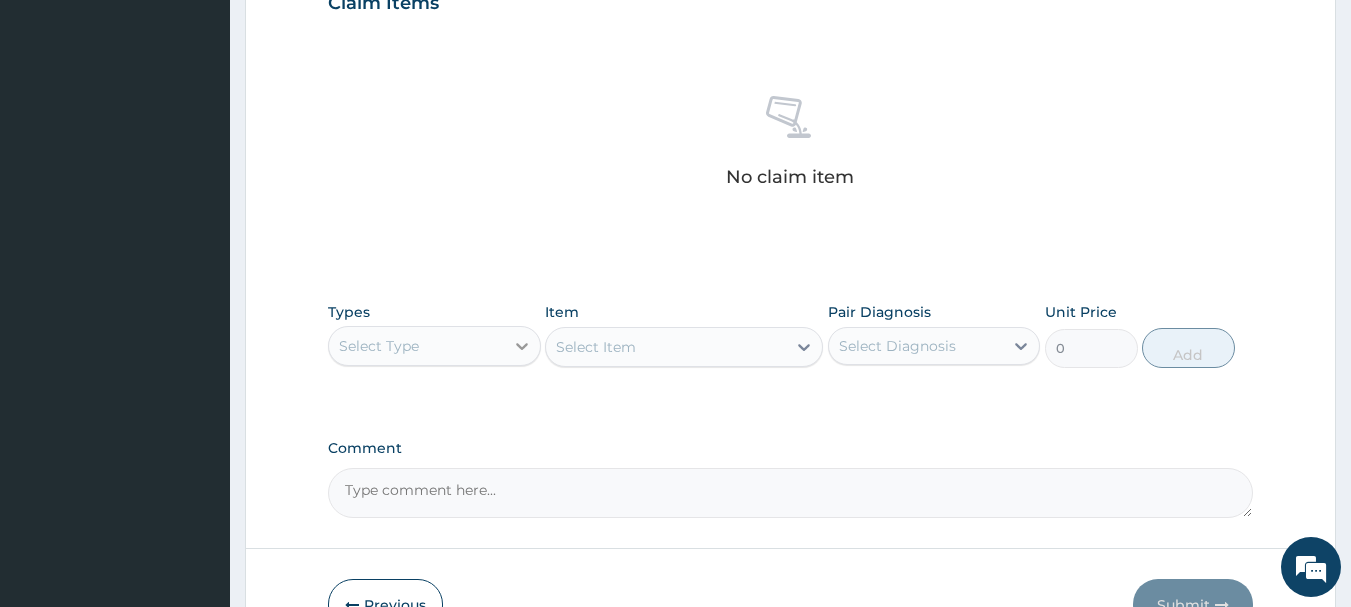 click at bounding box center (522, 346) 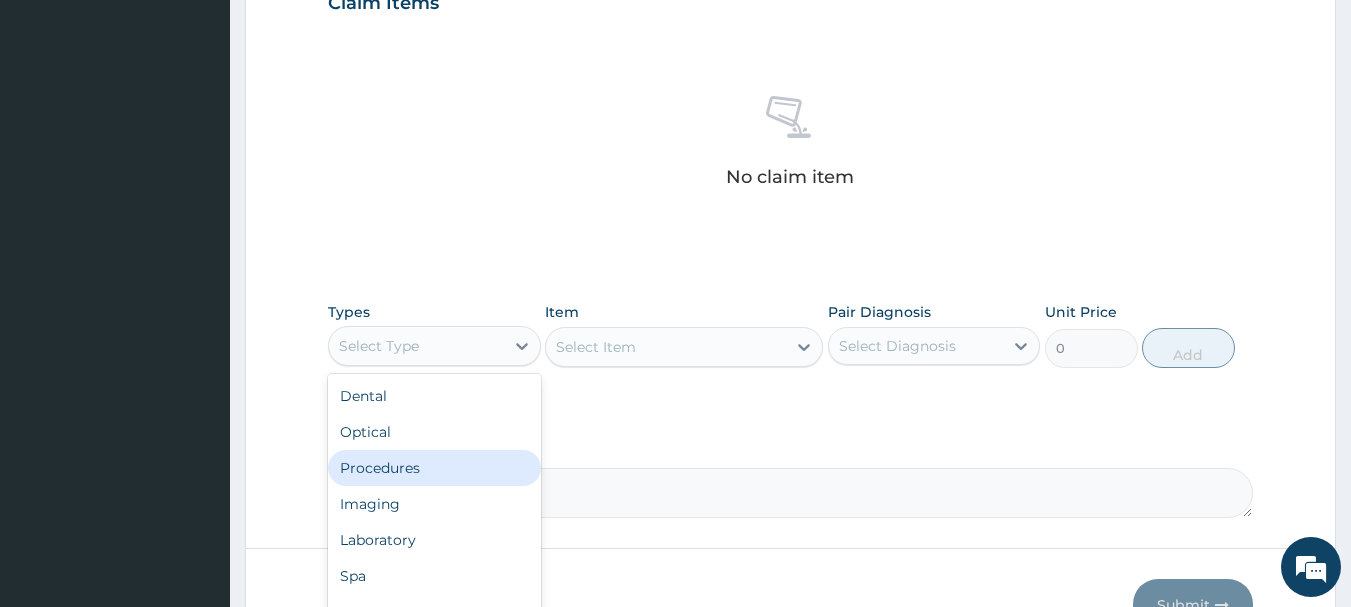 click on "Procedures" at bounding box center [434, 468] 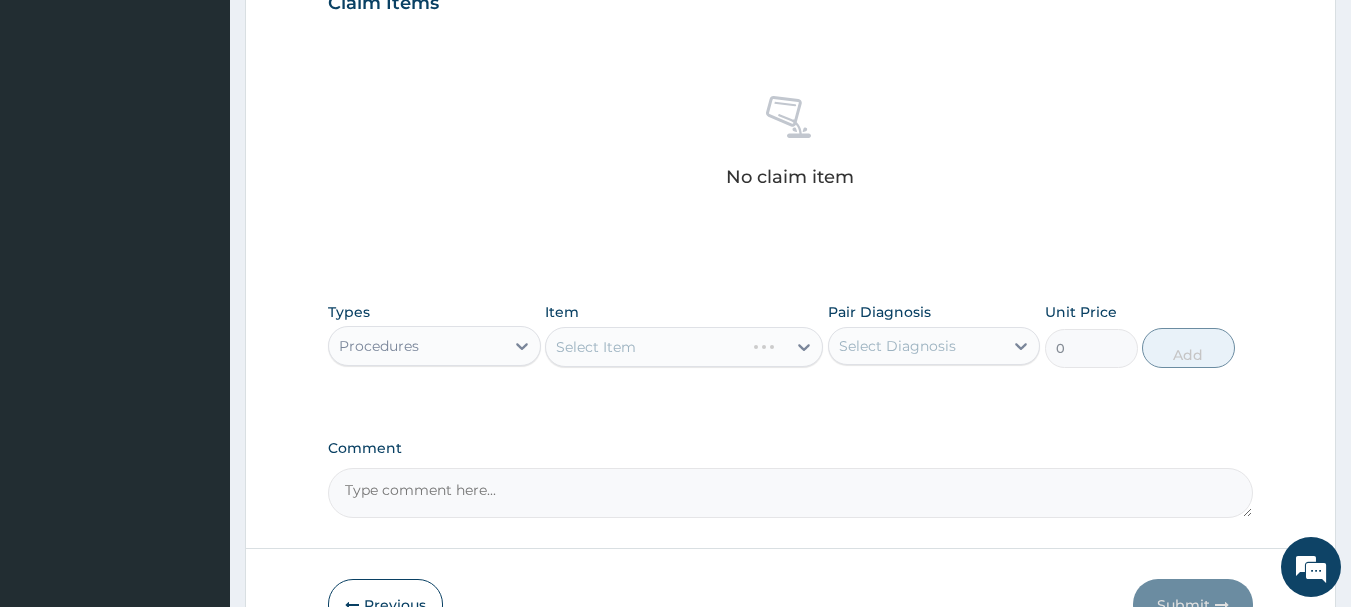 click on "Select Item" at bounding box center (684, 347) 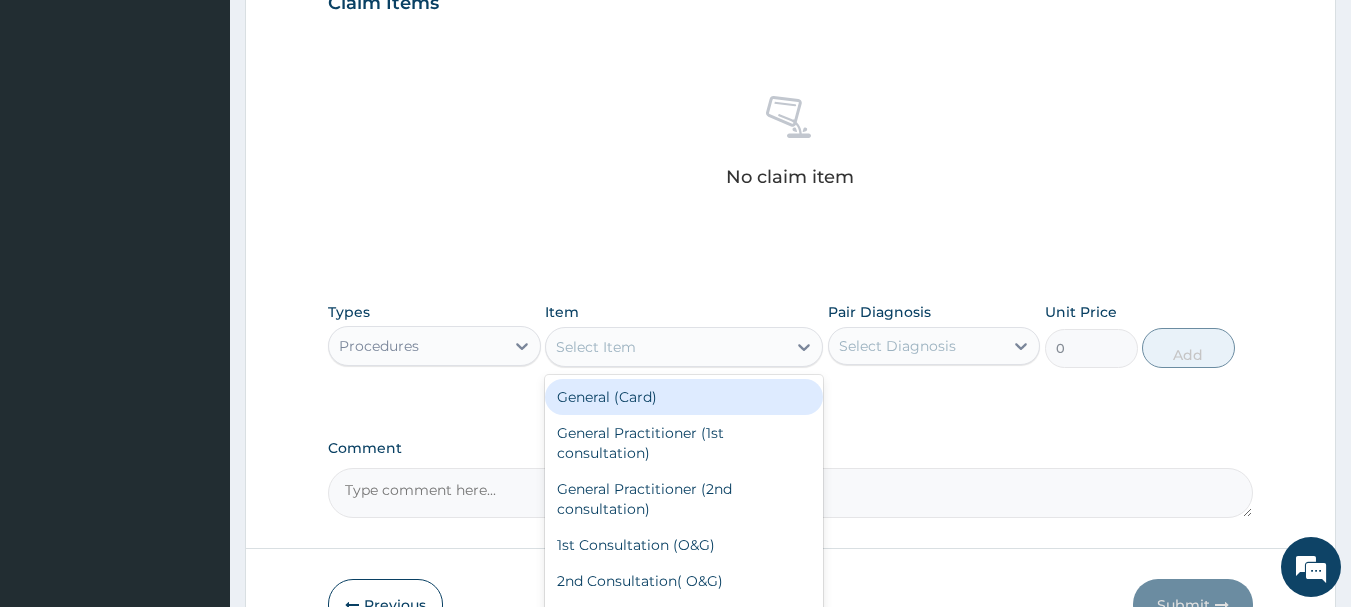 click on "Select Item" at bounding box center [666, 347] 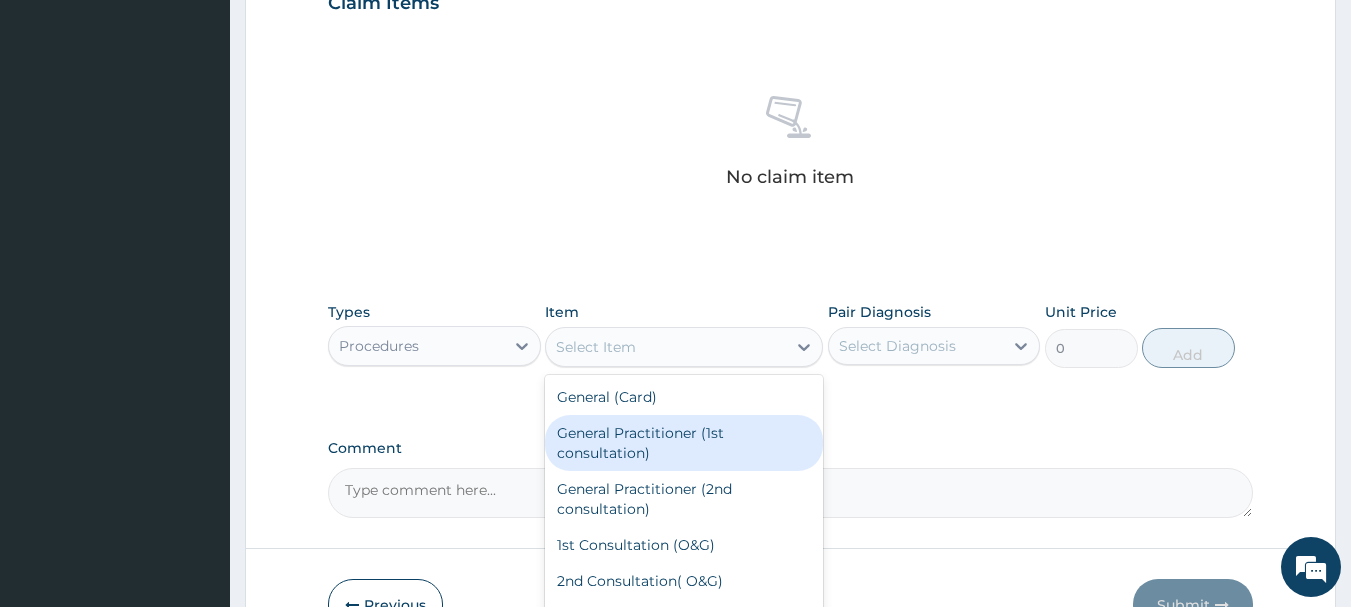 click on "General Practitioner (1st consultation)" at bounding box center (684, 443) 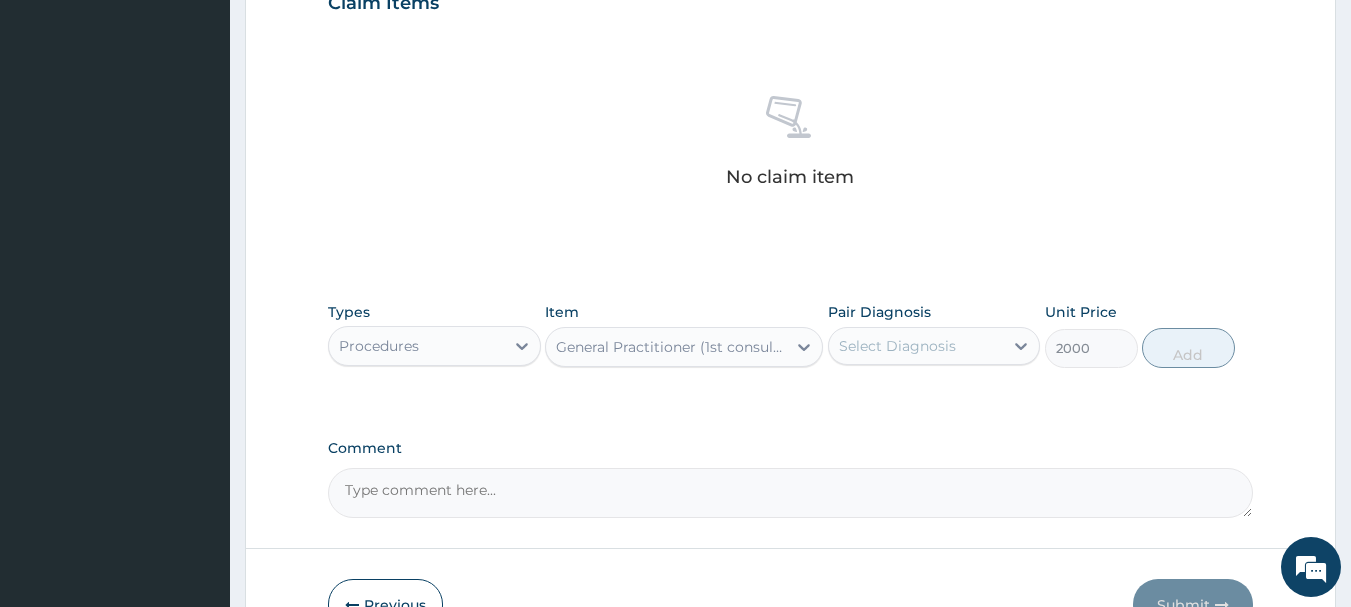click on "Select Diagnosis" at bounding box center [916, 346] 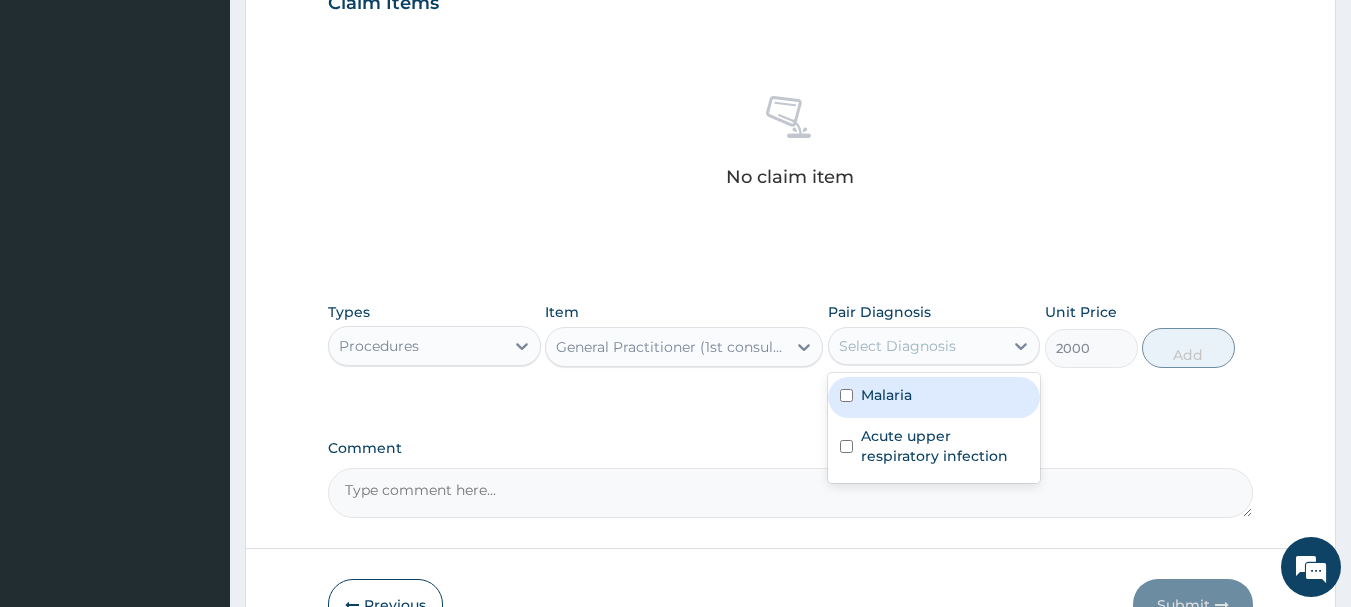 click on "Malaria" at bounding box center [934, 397] 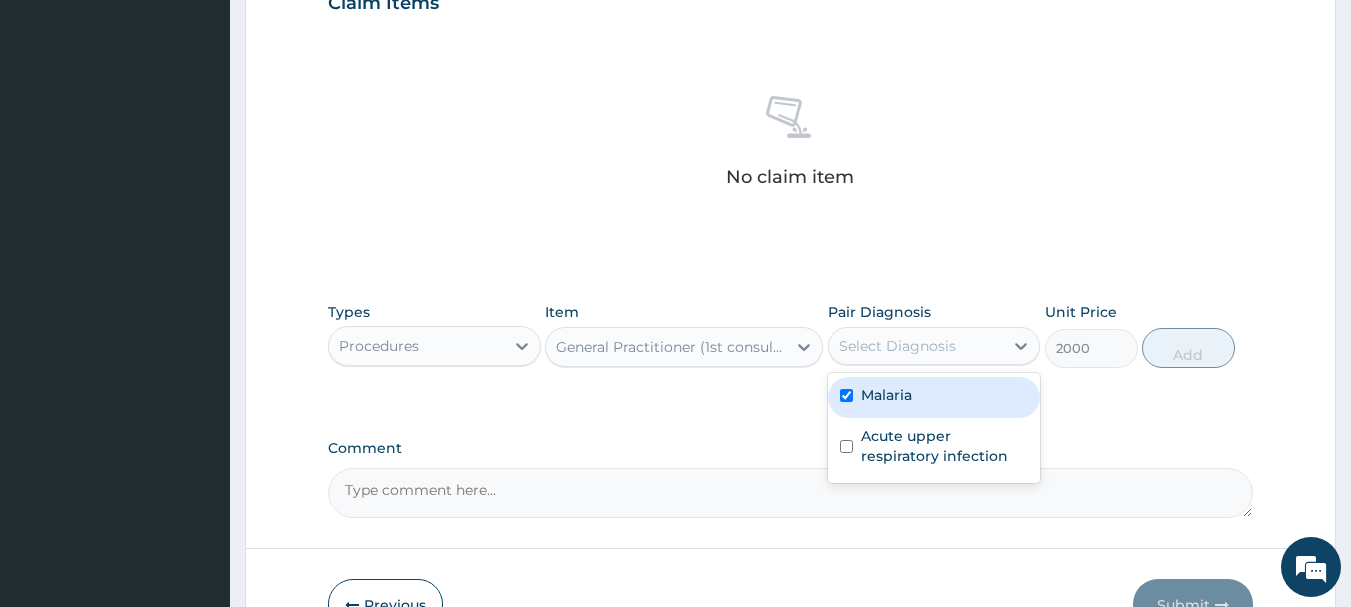 checkbox on "true" 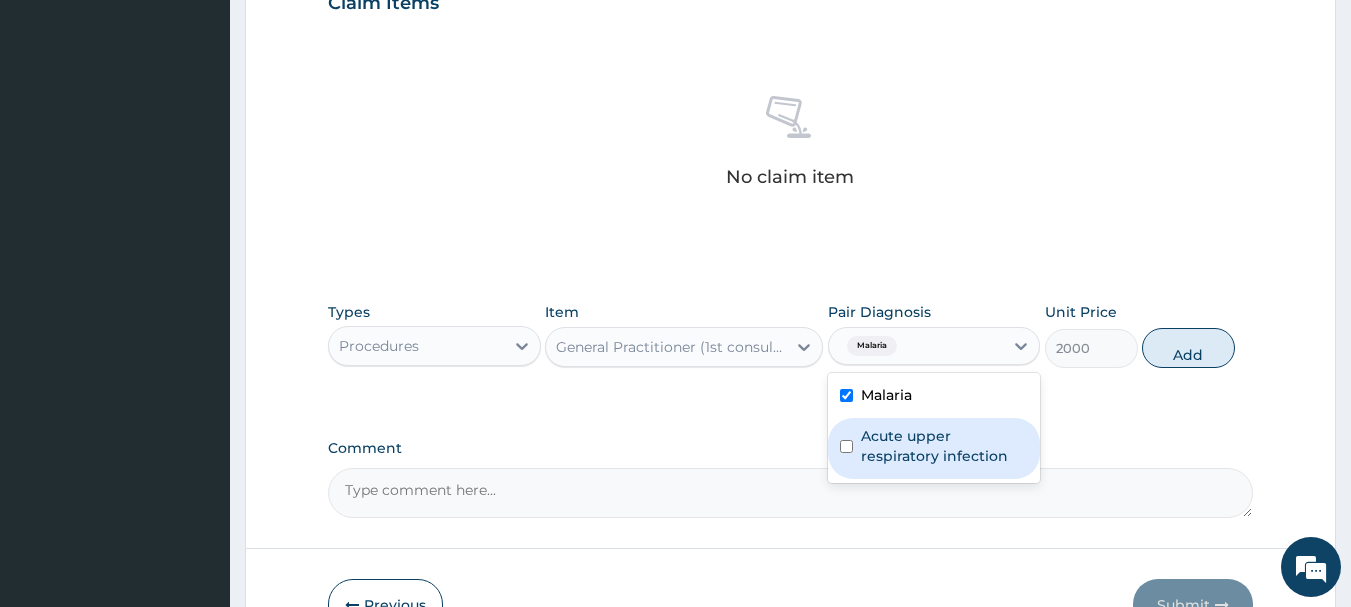 click on "Acute upper respiratory infection" at bounding box center [945, 446] 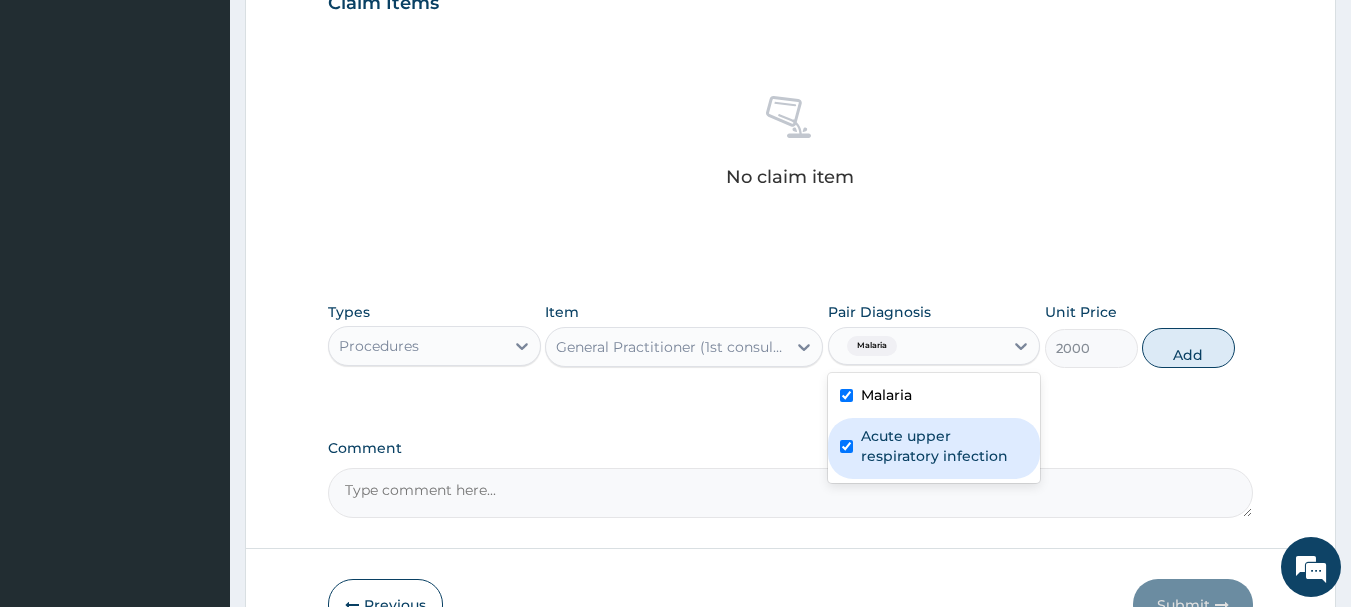 checkbox on "true" 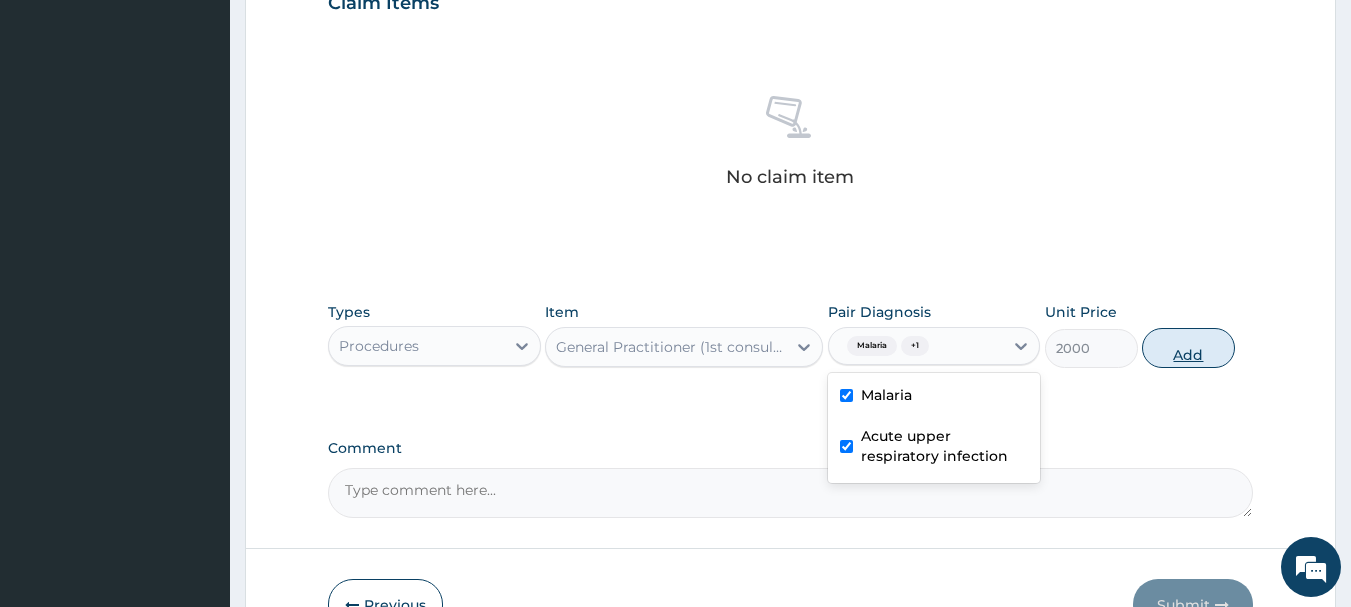 click on "Add" at bounding box center (1188, 348) 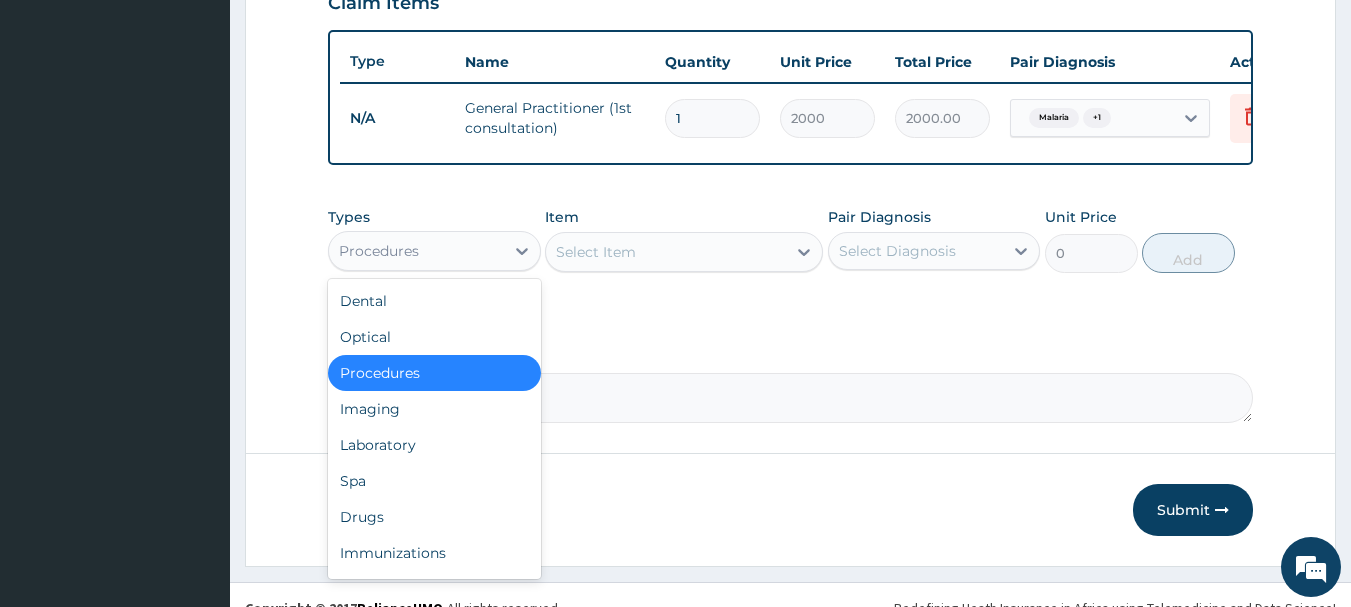 click on "Procedures" at bounding box center (416, 251) 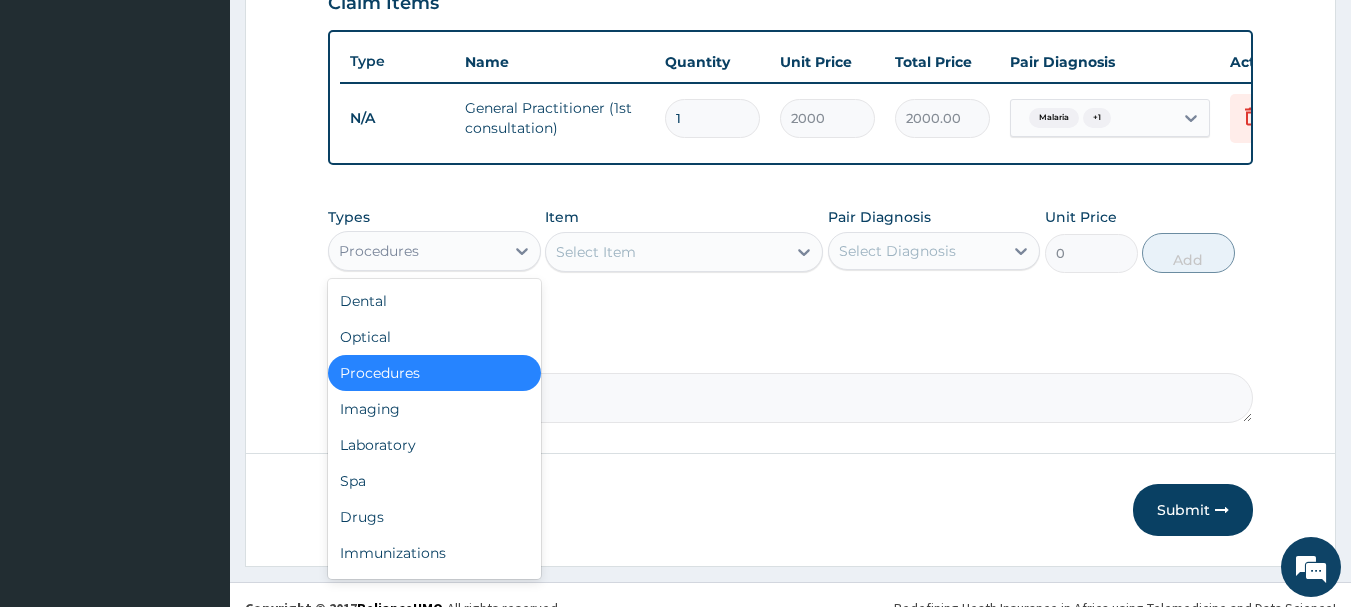 click on "Procedures" at bounding box center (434, 373) 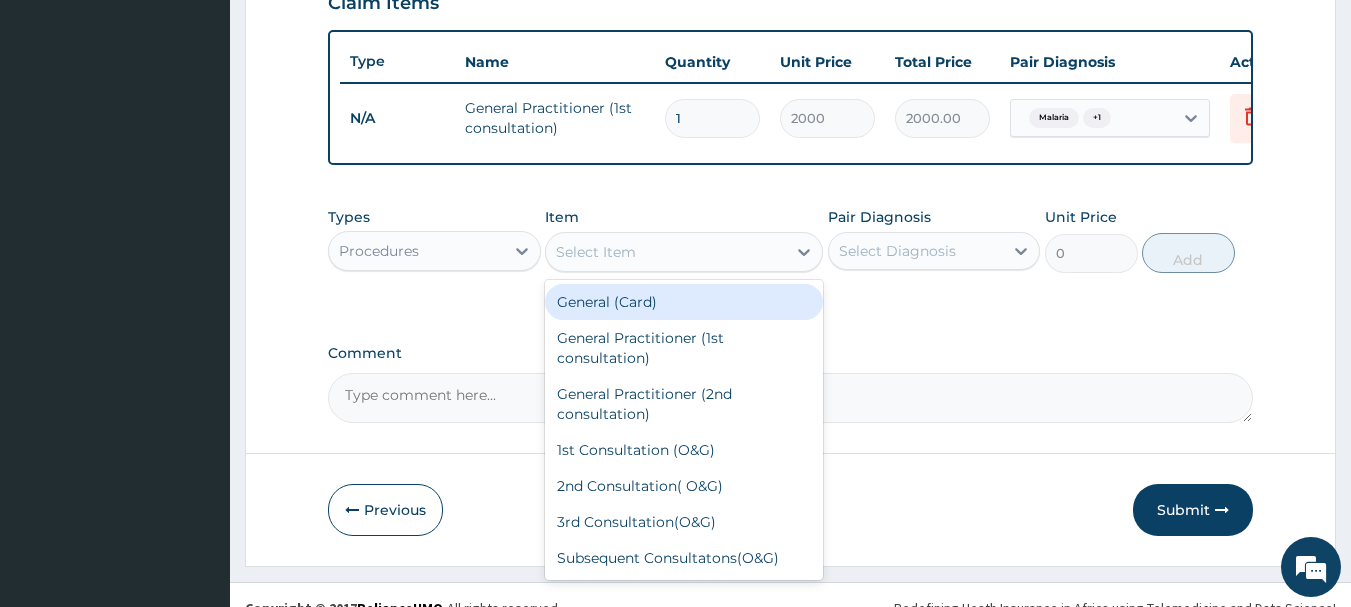 click on "Select Item" at bounding box center [666, 252] 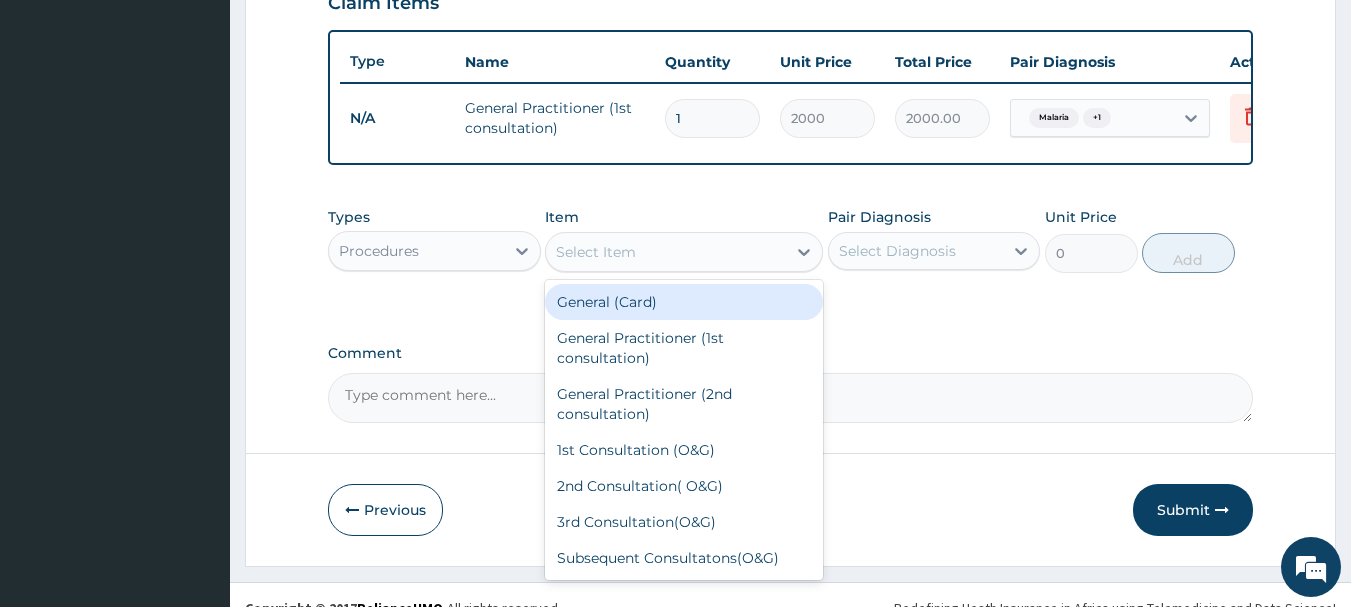click on "Procedures" at bounding box center [416, 251] 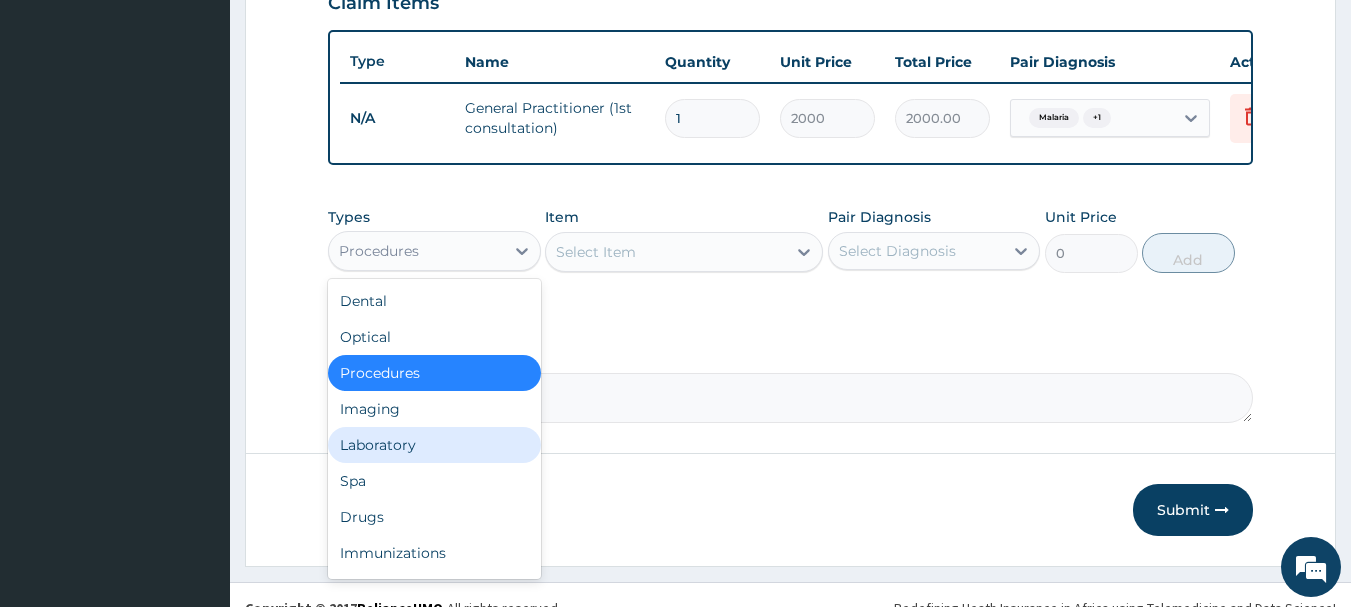 click on "Laboratory" at bounding box center (434, 445) 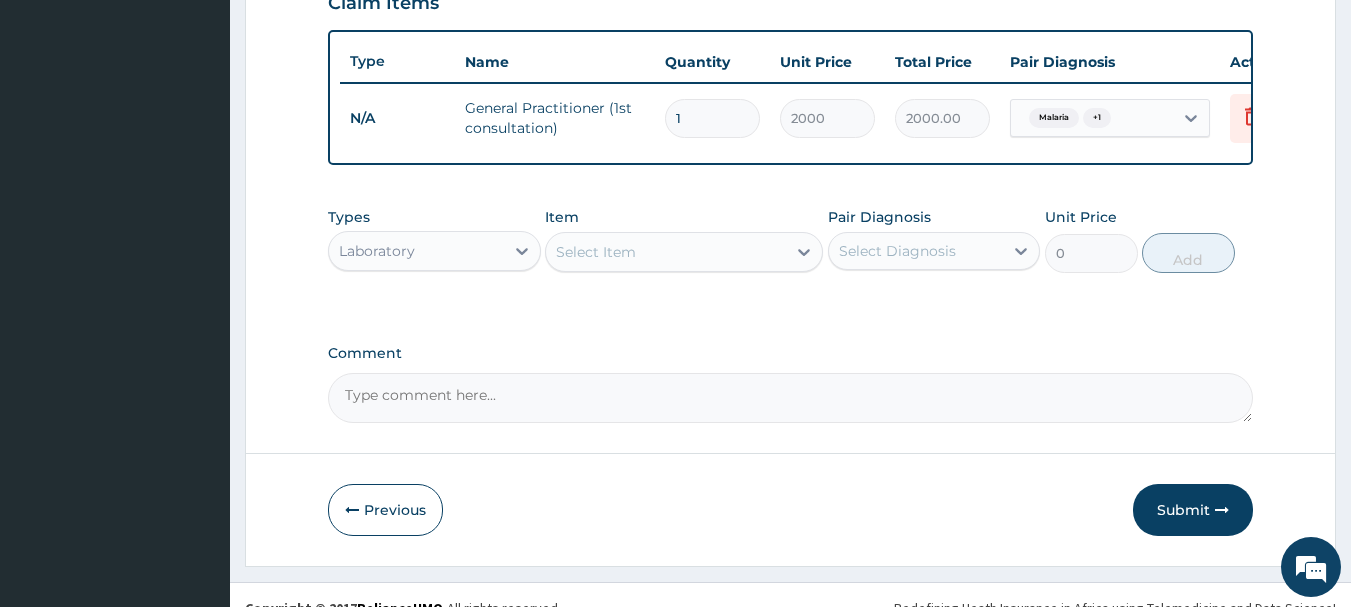 click on "Select Item" at bounding box center [596, 252] 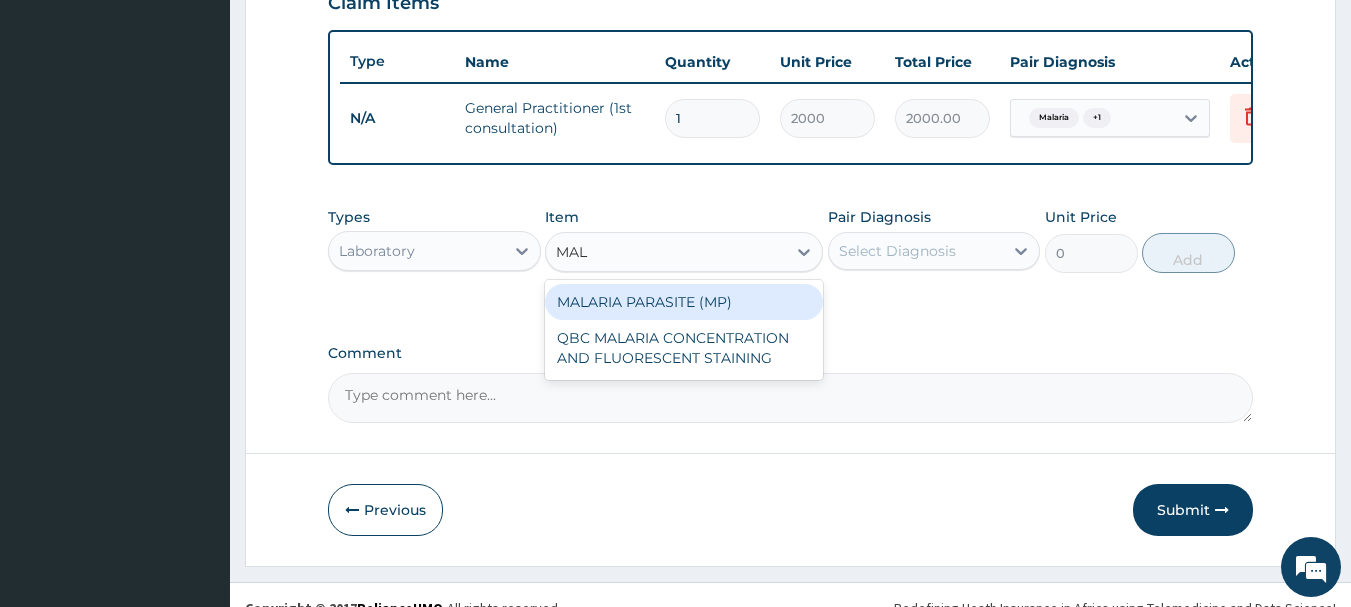 type on "MALA" 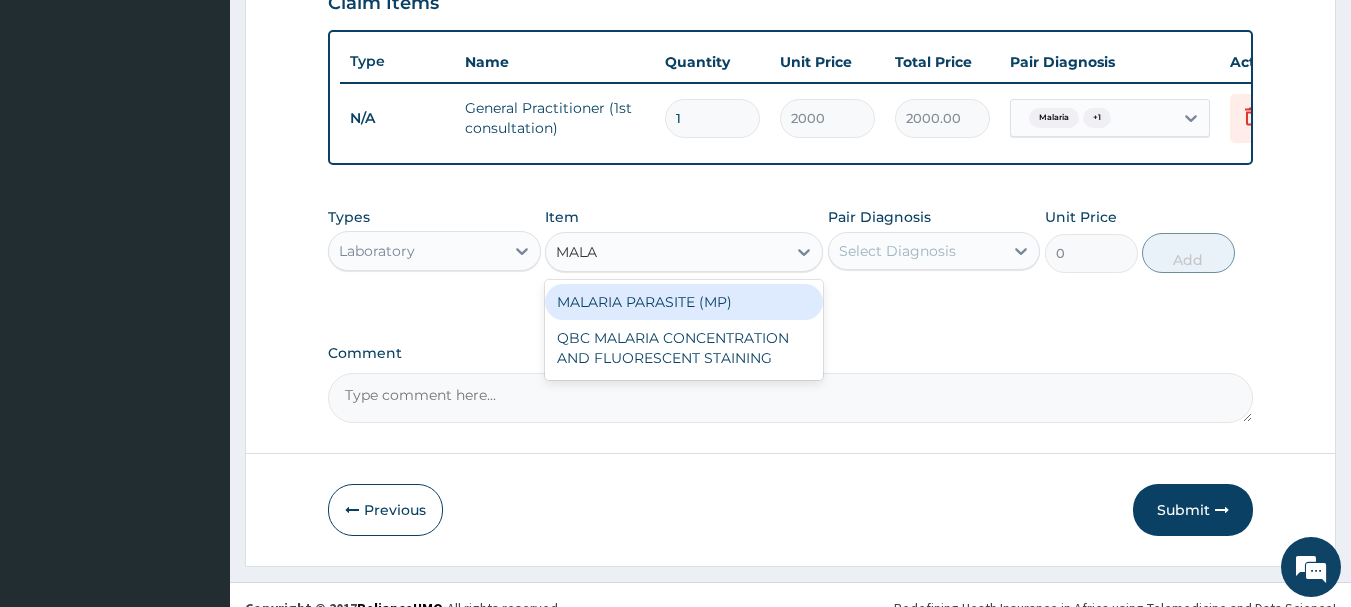 click on "MALARIA PARASITE (MP)" at bounding box center [684, 302] 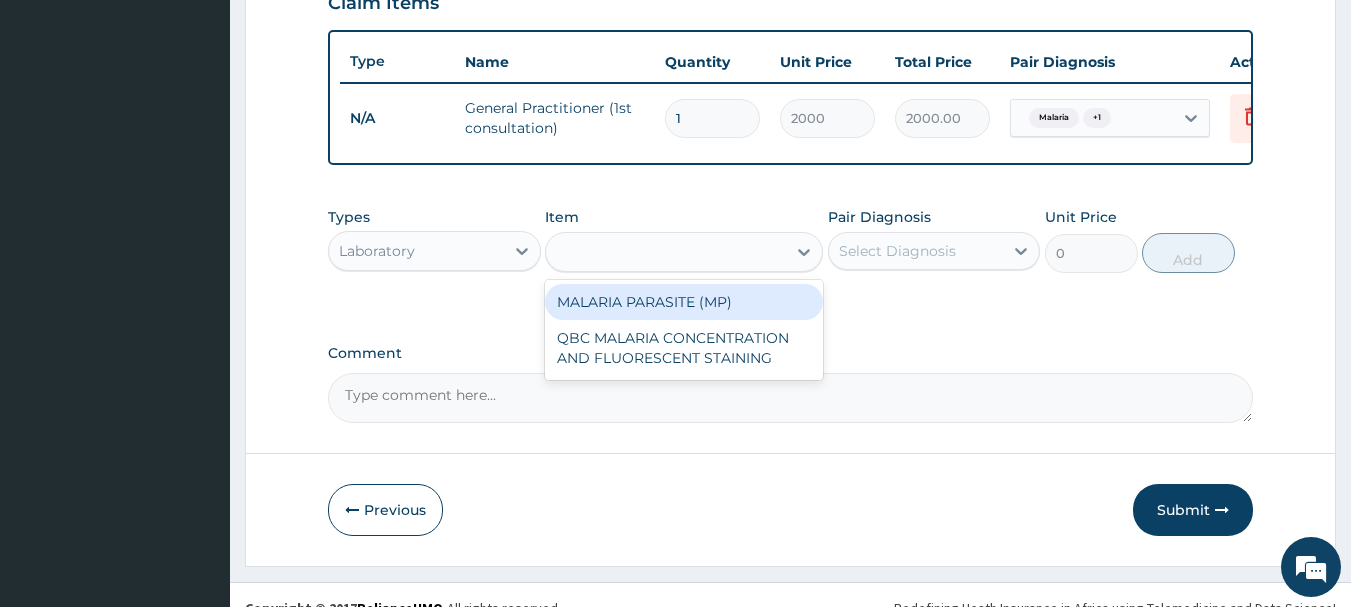 type on "700" 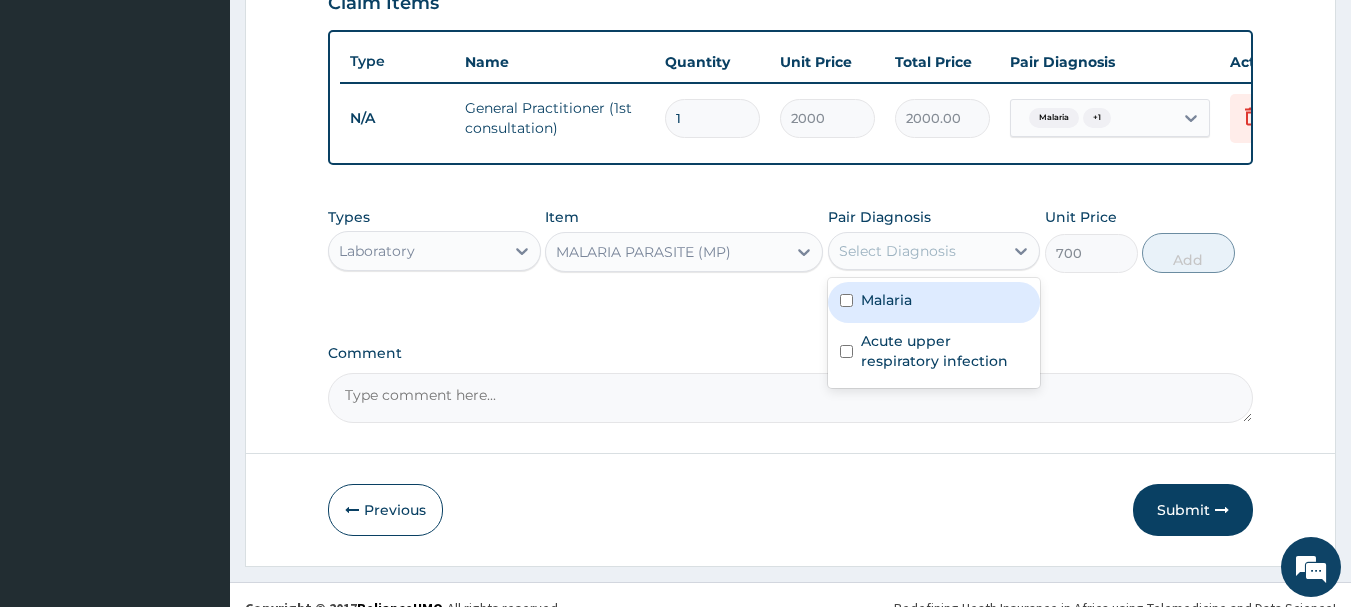 click on "Select Diagnosis" at bounding box center [916, 251] 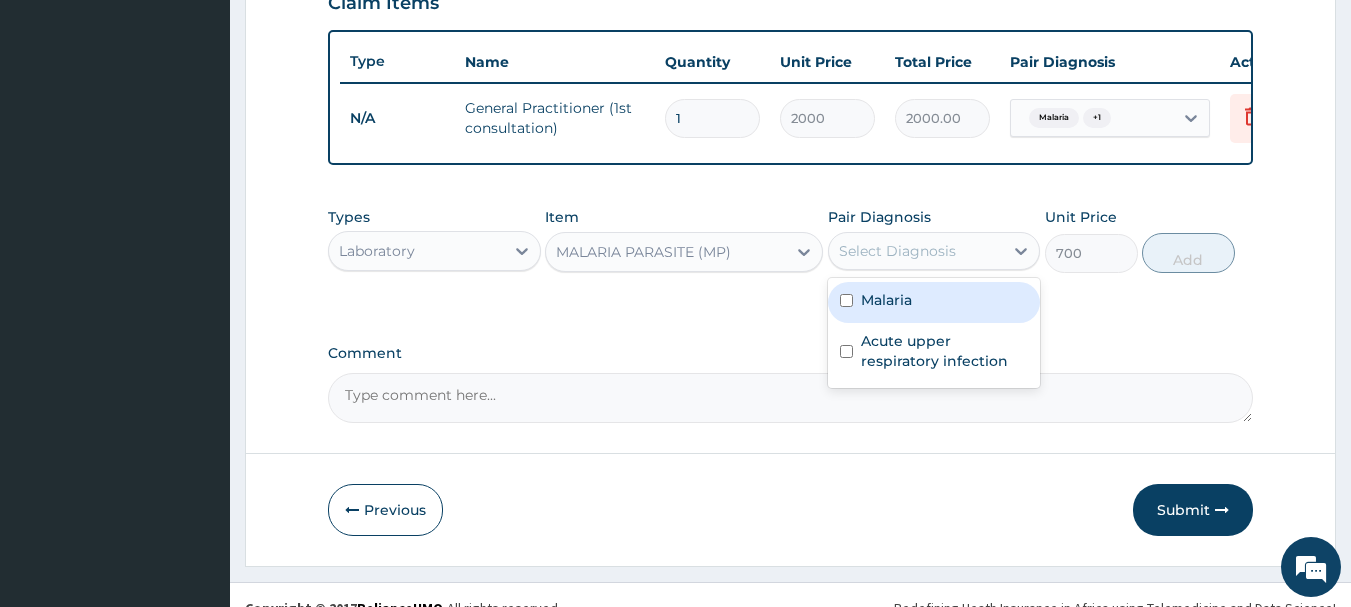 click on "Malaria" at bounding box center (886, 300) 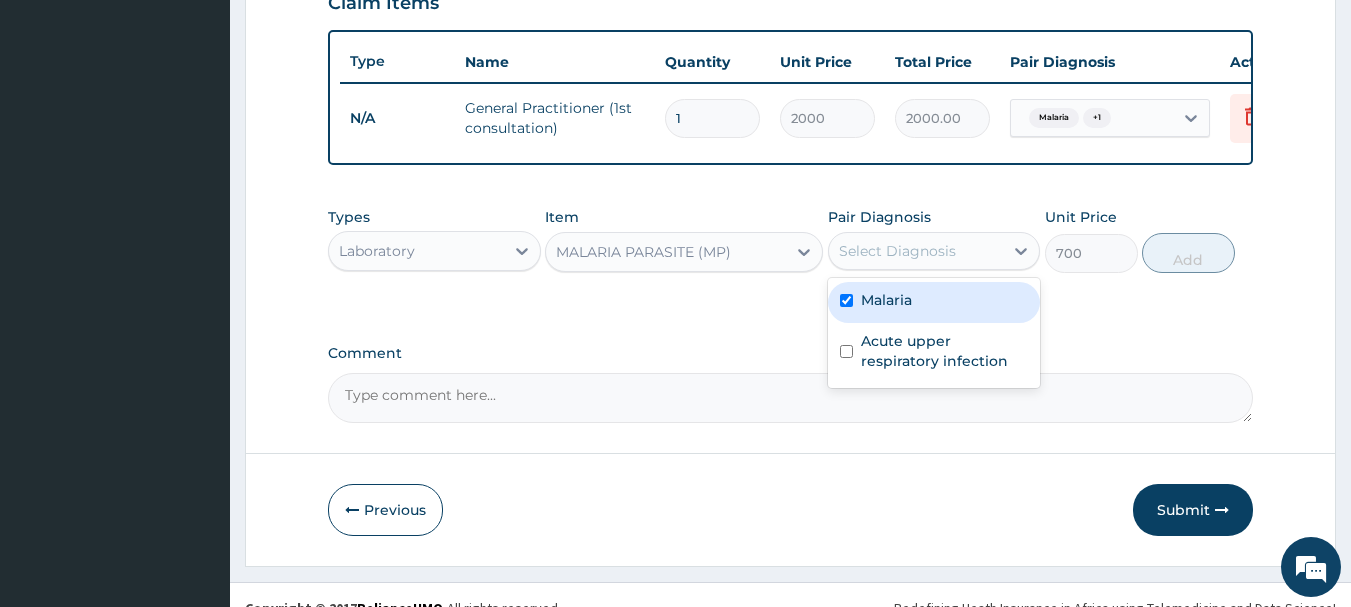 checkbox on "true" 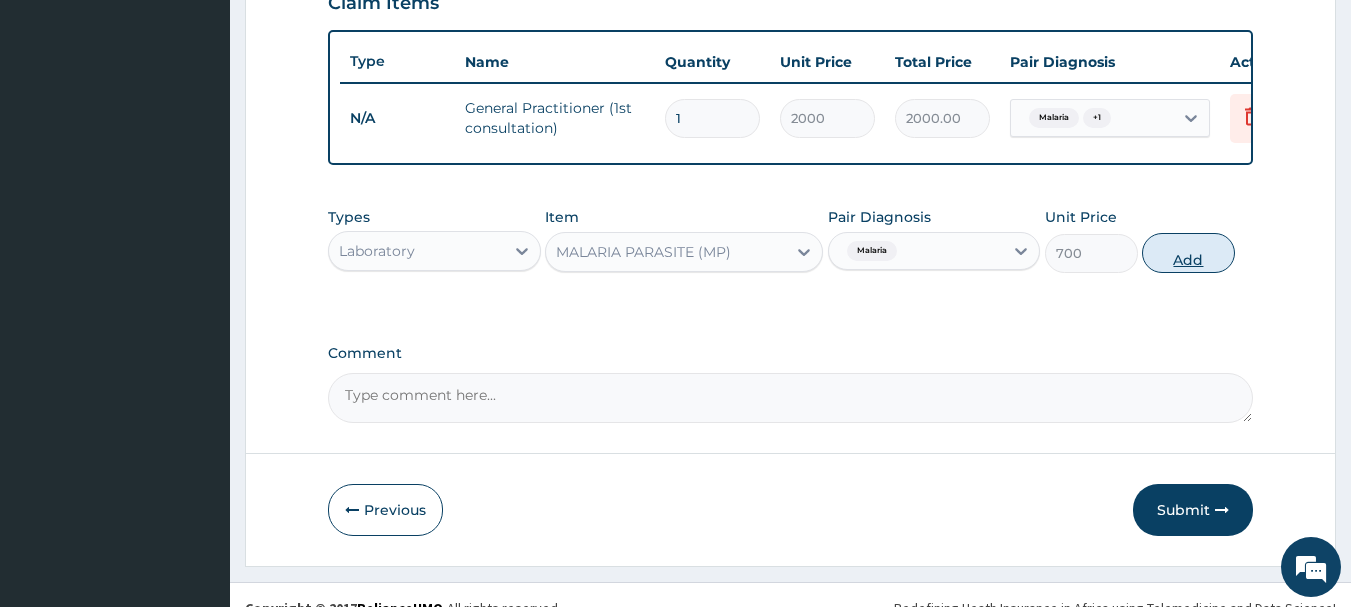 click on "Add" at bounding box center (1188, 253) 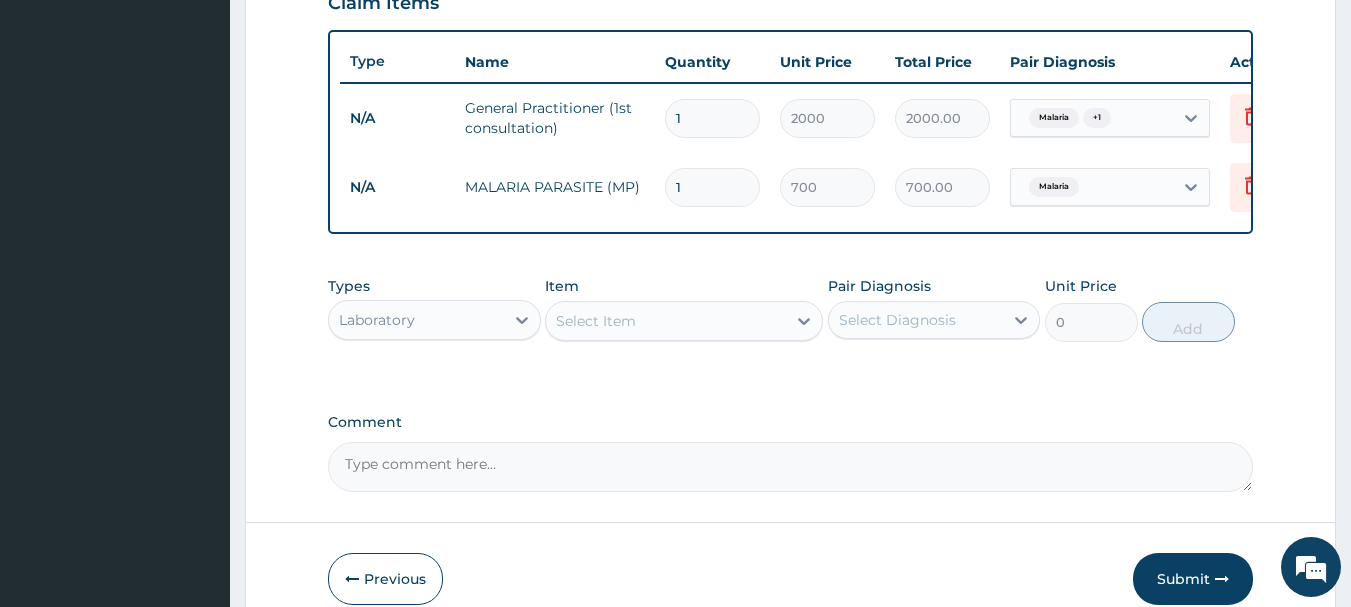 click on "Select Item" at bounding box center (666, 321) 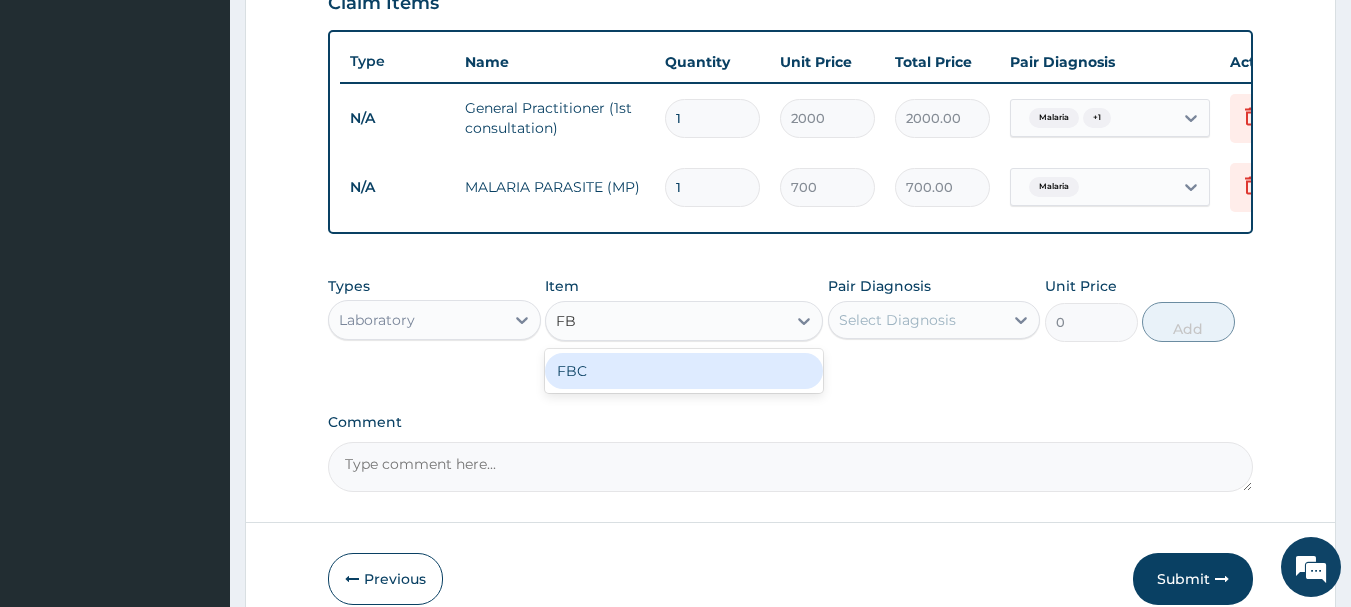 type on "FBC" 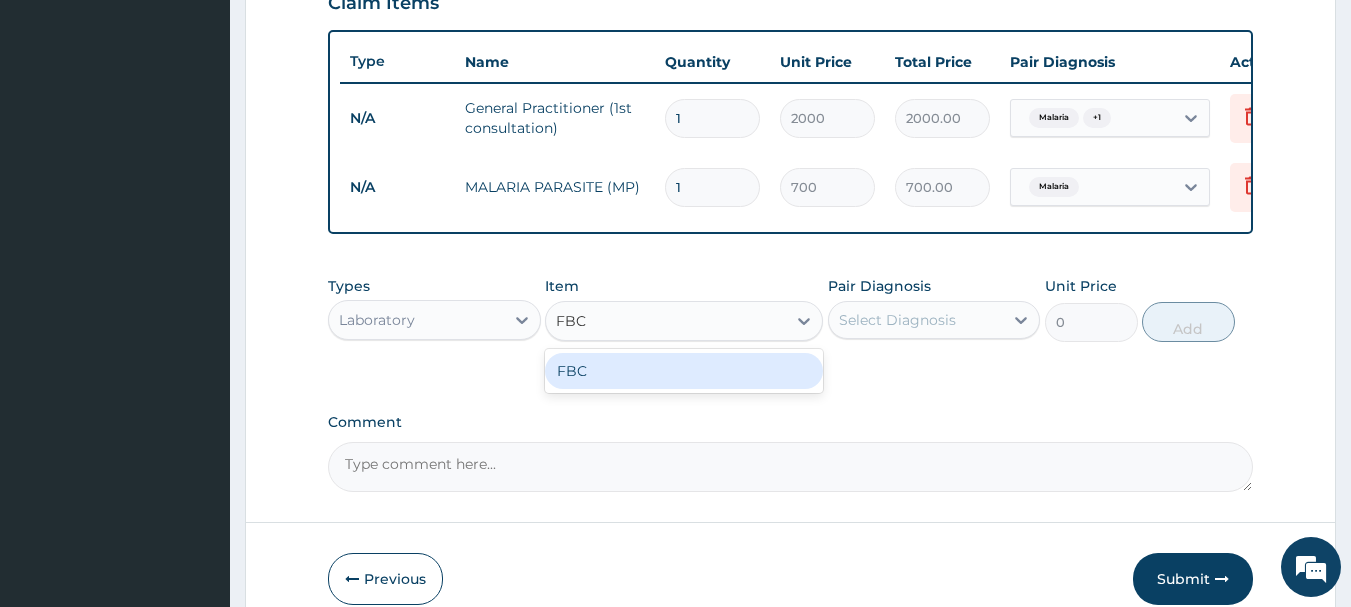 click on "FBC" at bounding box center (684, 371) 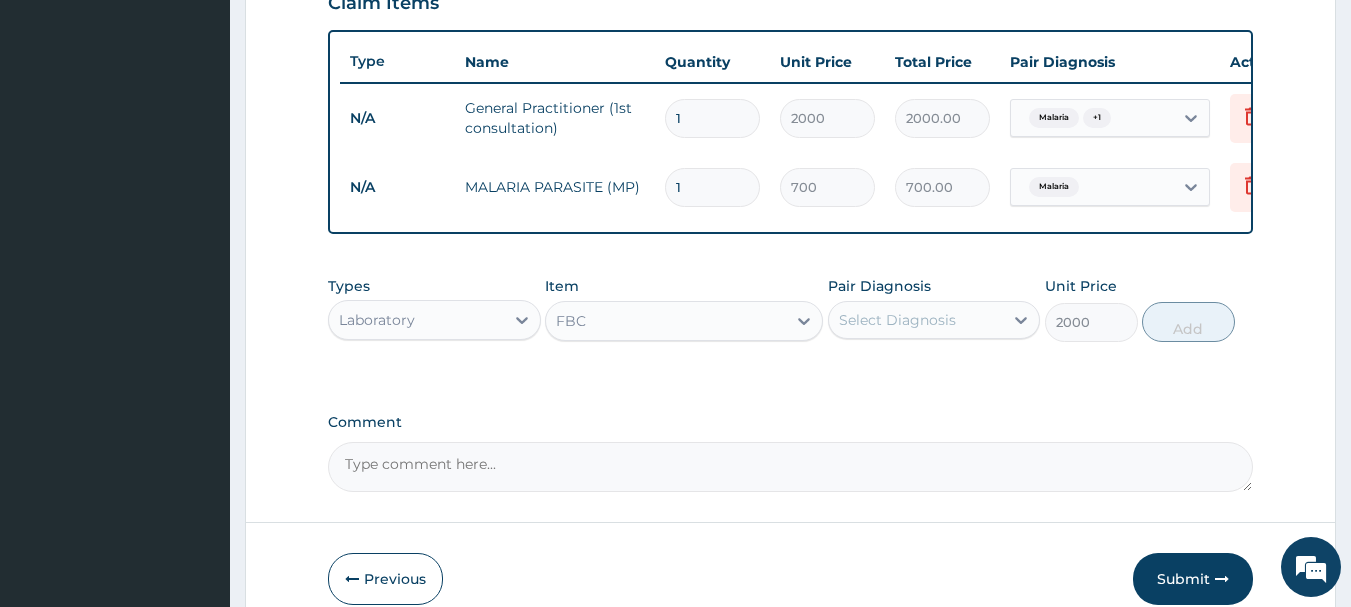 click on "Select Diagnosis" at bounding box center (897, 320) 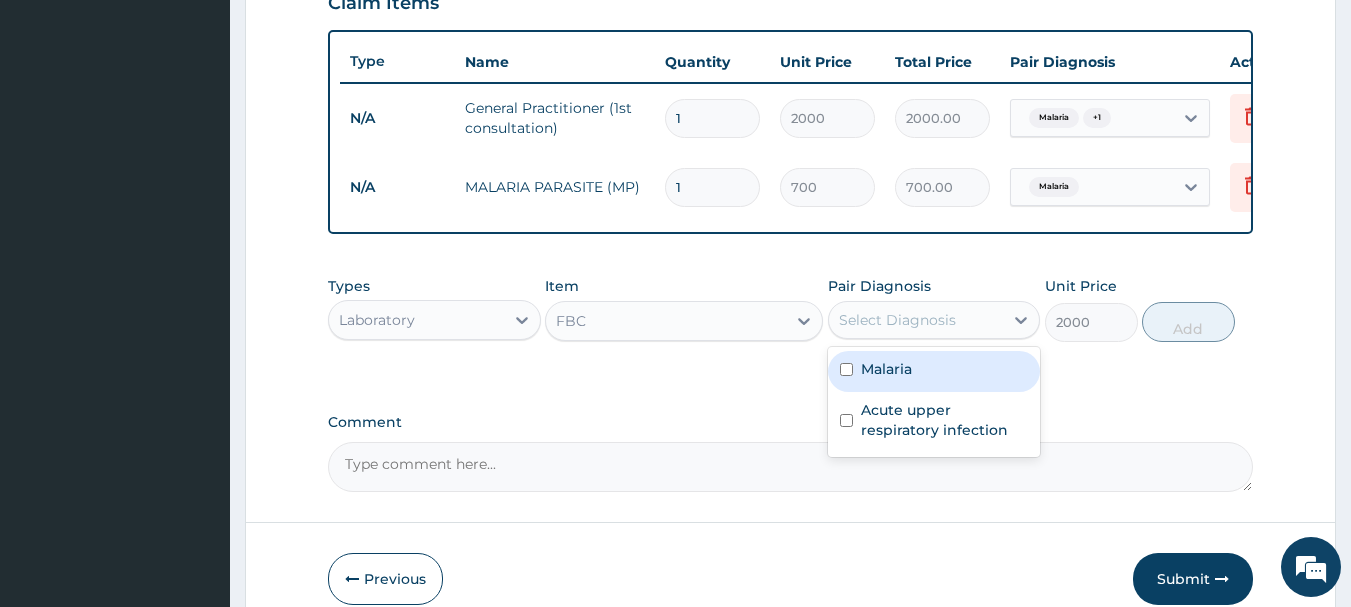 click on "Malaria" at bounding box center (886, 369) 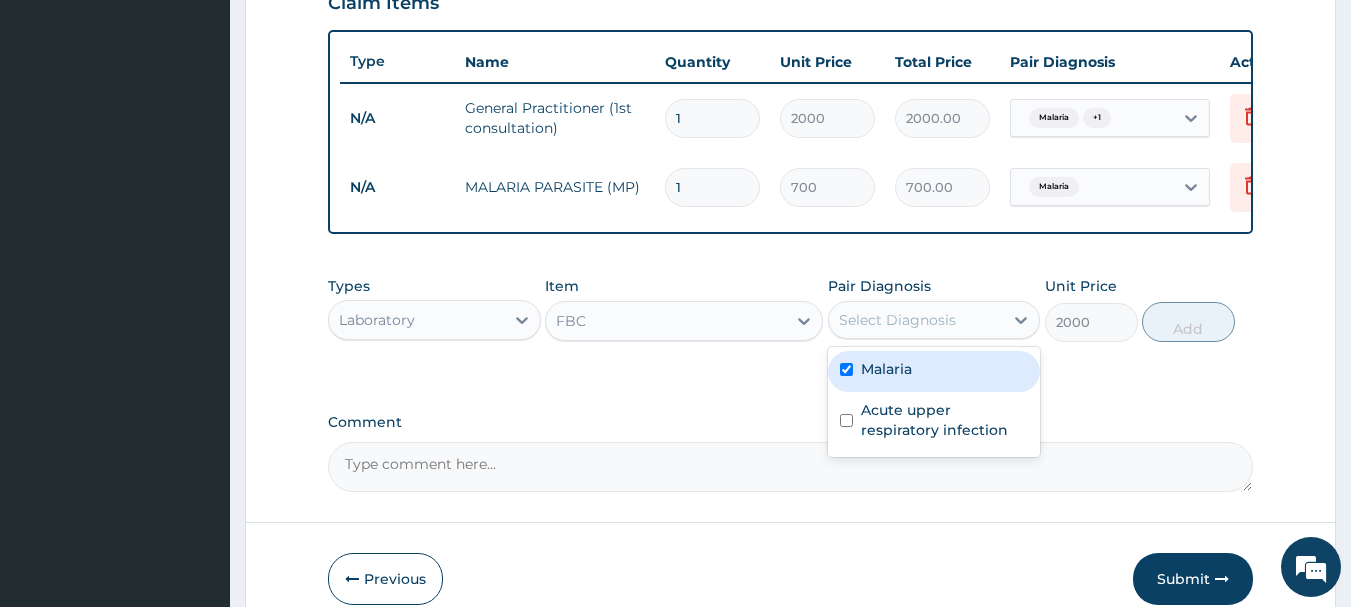 checkbox on "true" 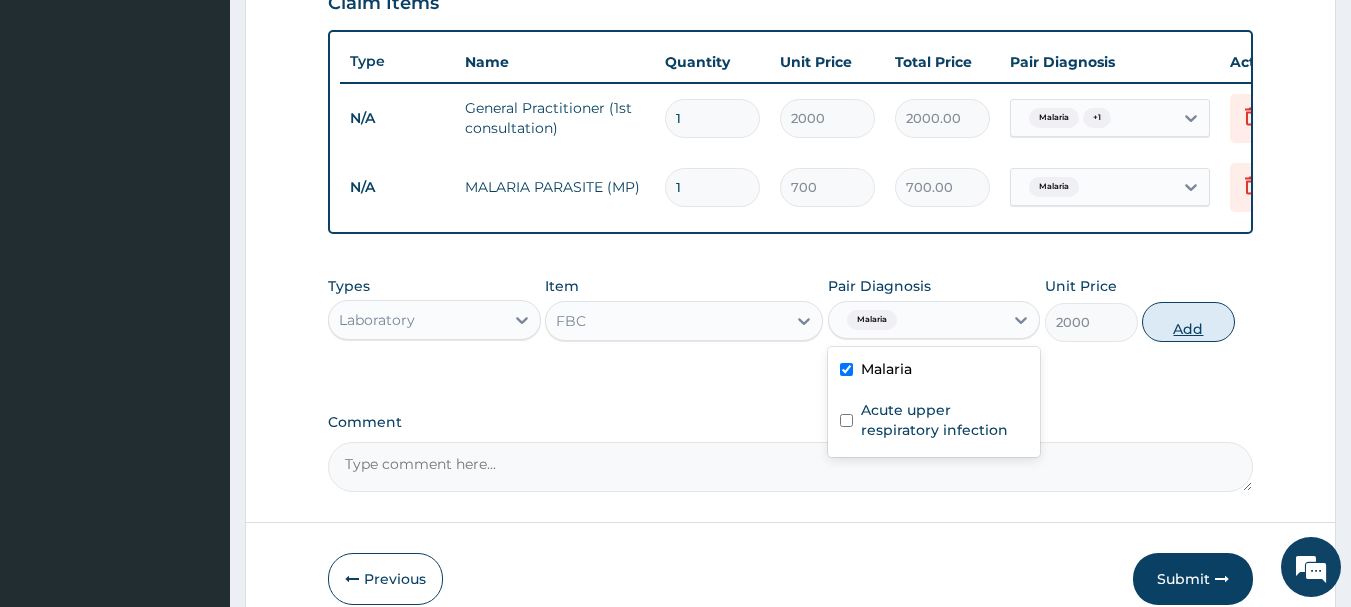 click on "Add" at bounding box center (1188, 322) 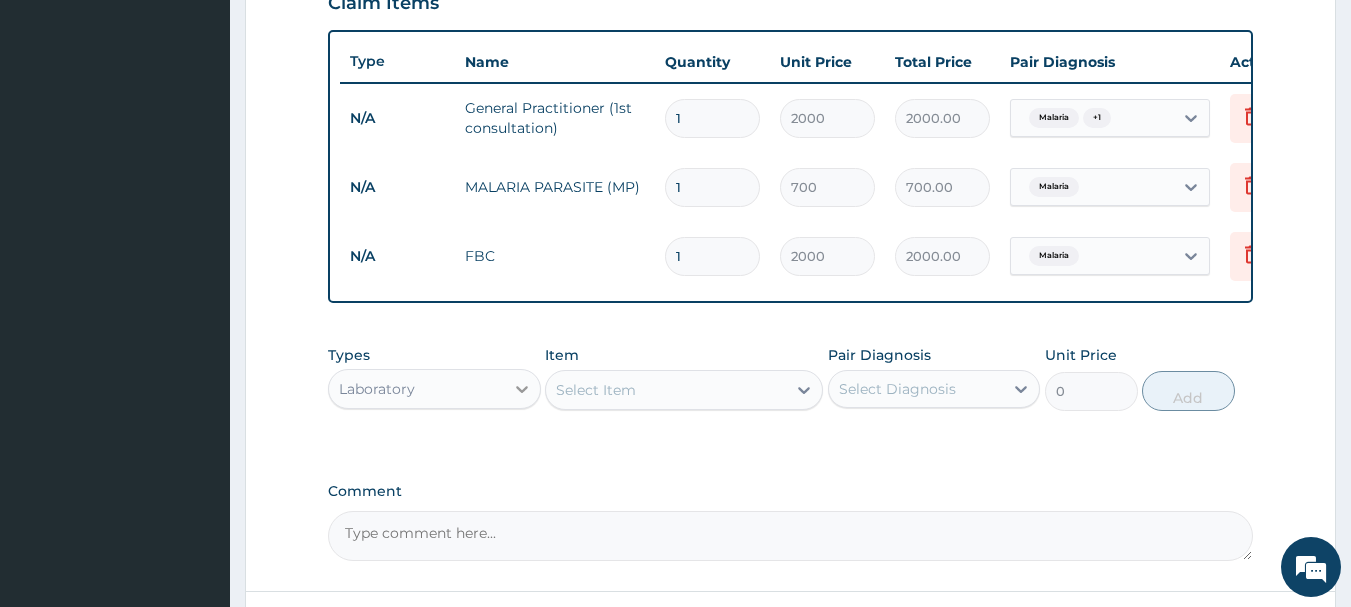 click 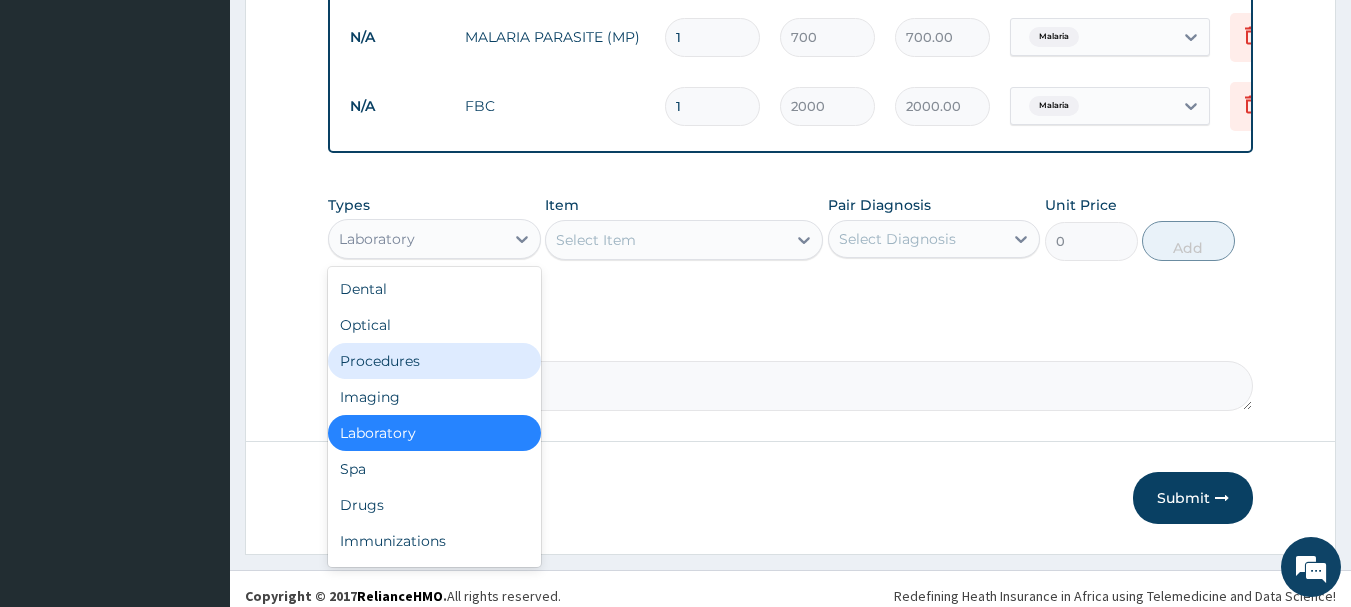 scroll, scrollTop: 882, scrollLeft: 0, axis: vertical 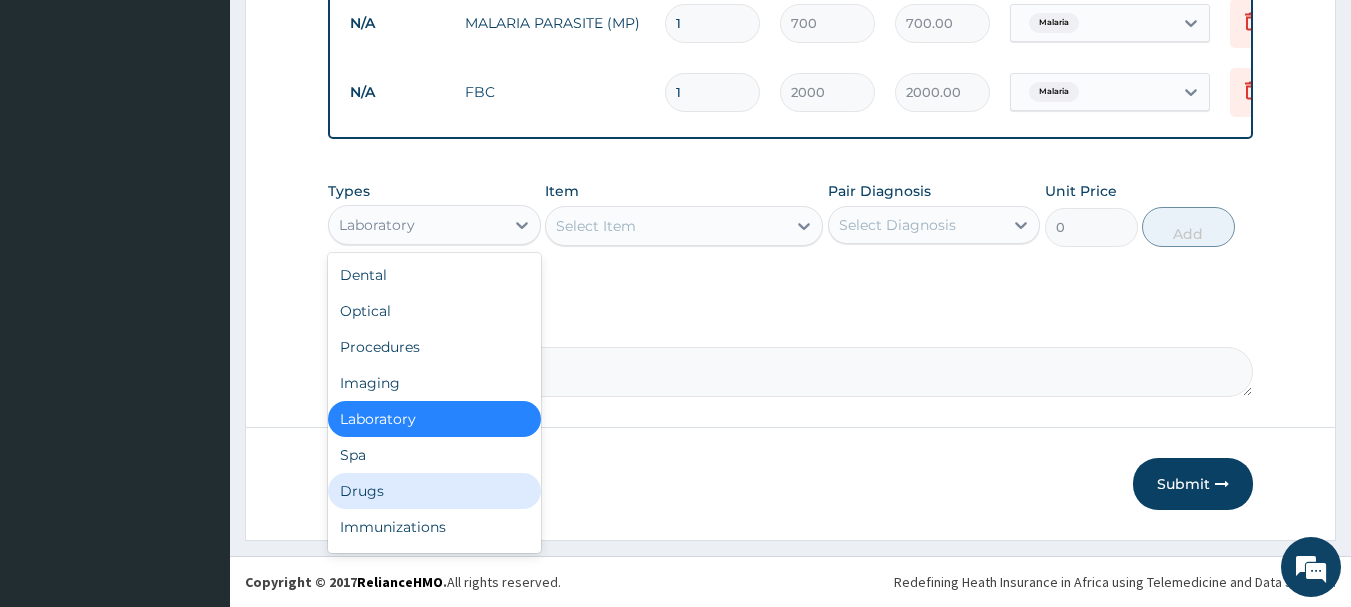 click on "Drugs" at bounding box center (434, 491) 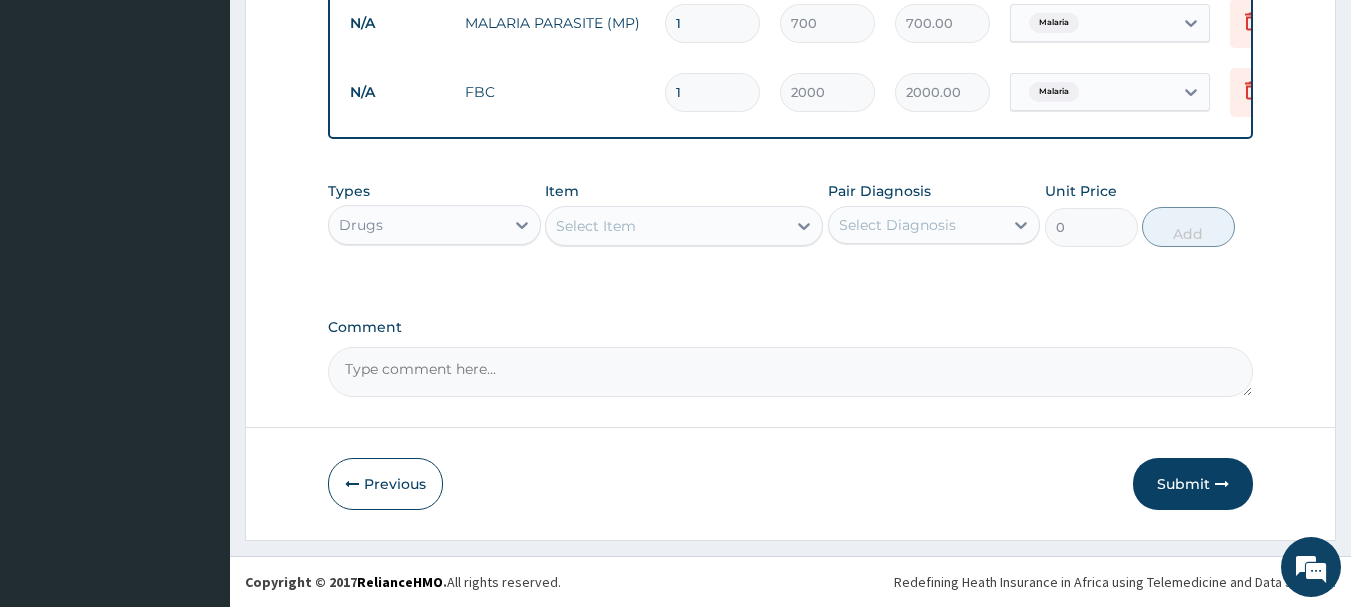 click on "Select Item" at bounding box center (666, 226) 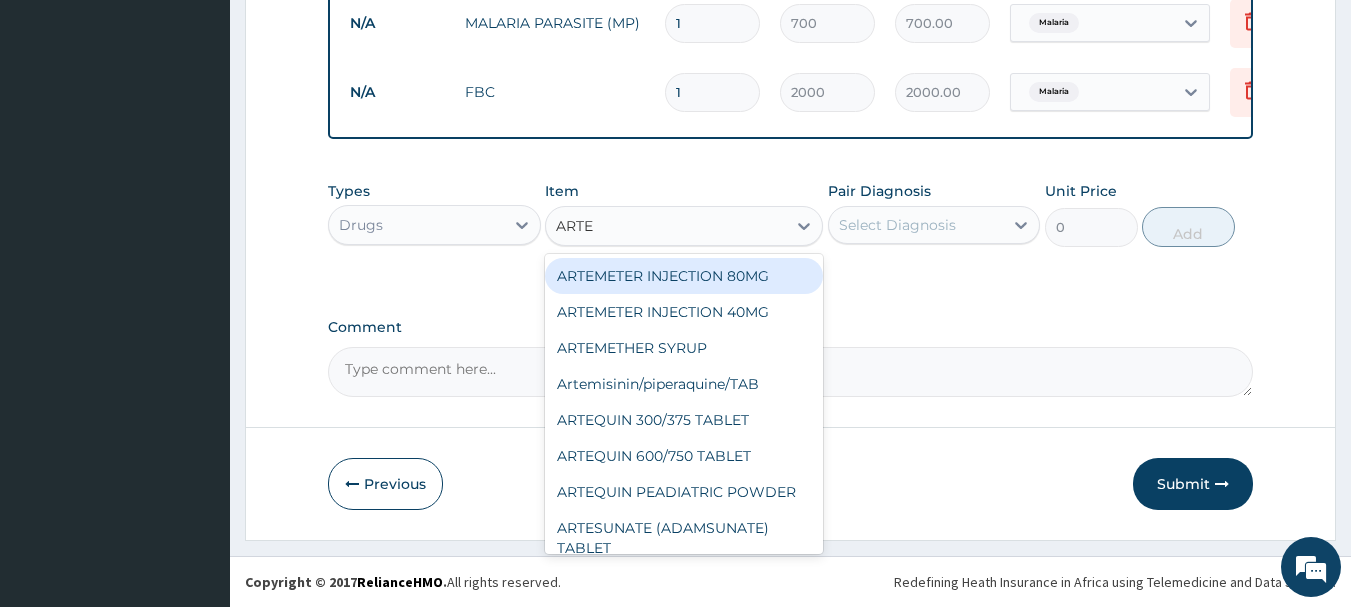 type on "ARTEQ" 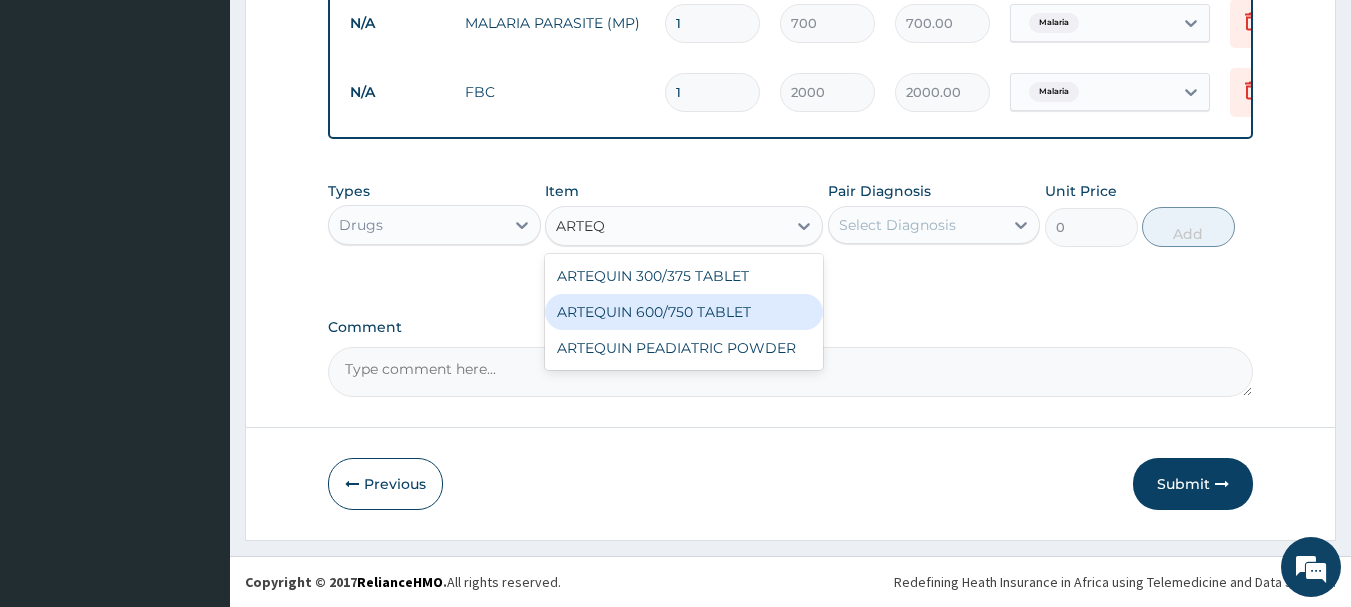click on "ARTEQUIN 600/750 TABLET" at bounding box center (684, 312) 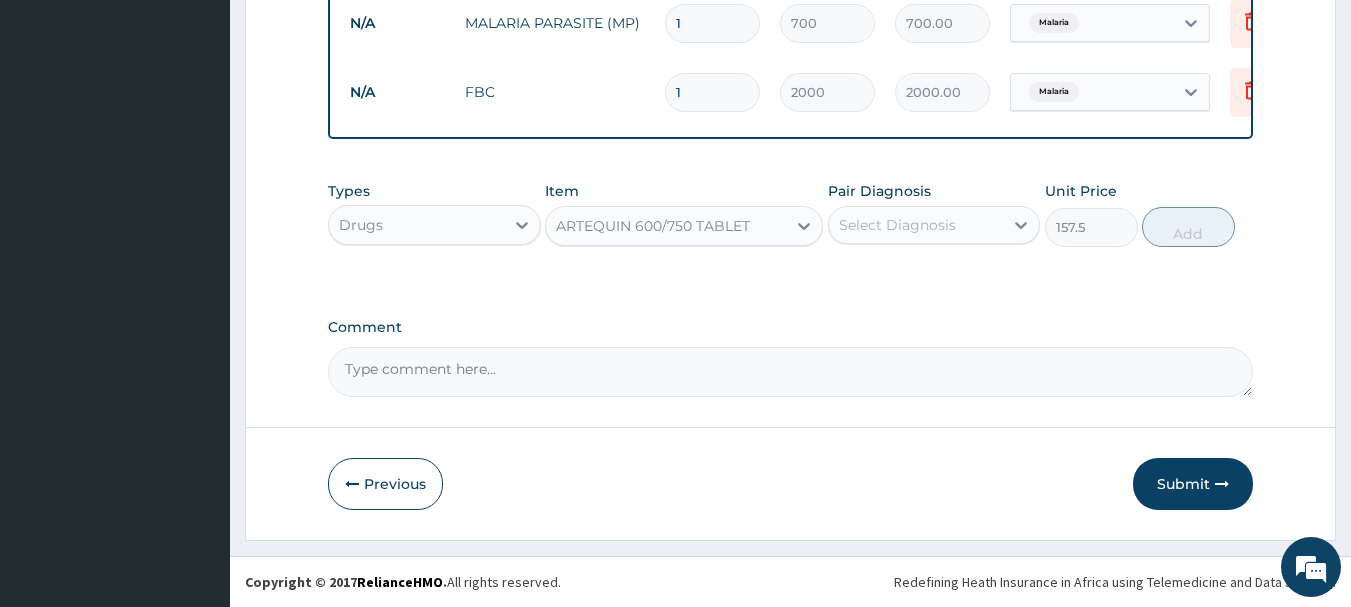 click on "Types Drugs Item option ARTEQUIN 600/750 TABLET, selected.   Select is focused ,type to refine list, press Down to open the menu,  ARTEQUIN 600/750 TABLET Pair Diagnosis Select Diagnosis Unit Price 157.5 Add" at bounding box center (791, 214) 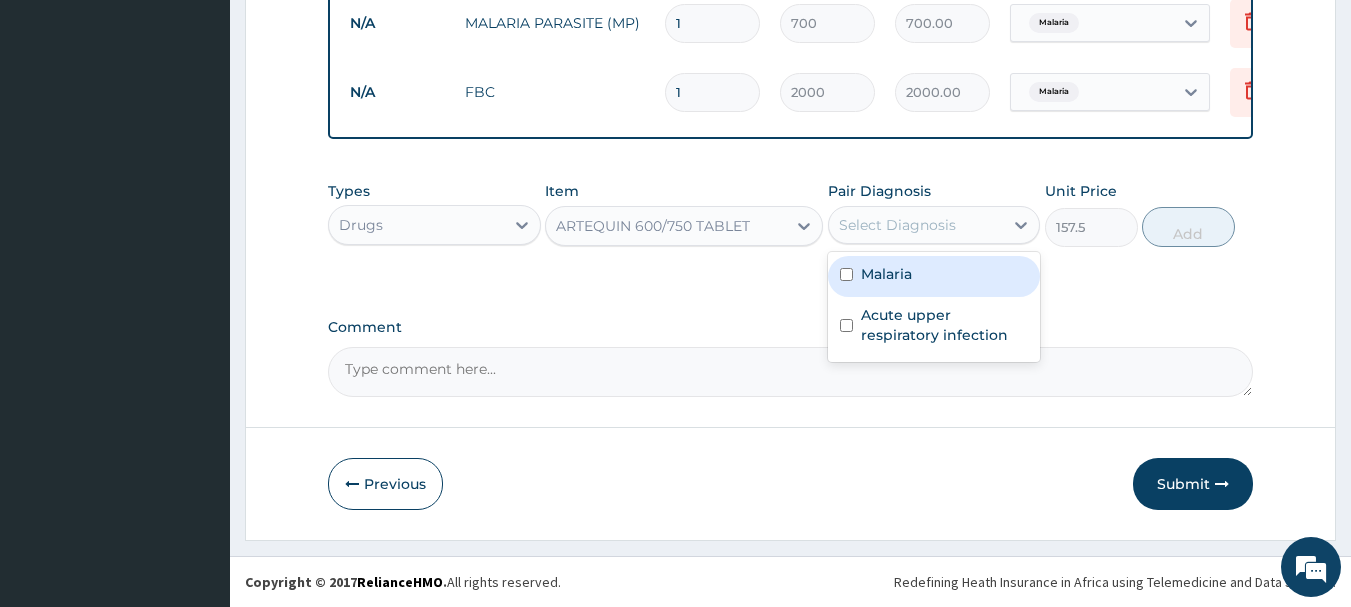 click on "Select Diagnosis" at bounding box center (897, 225) 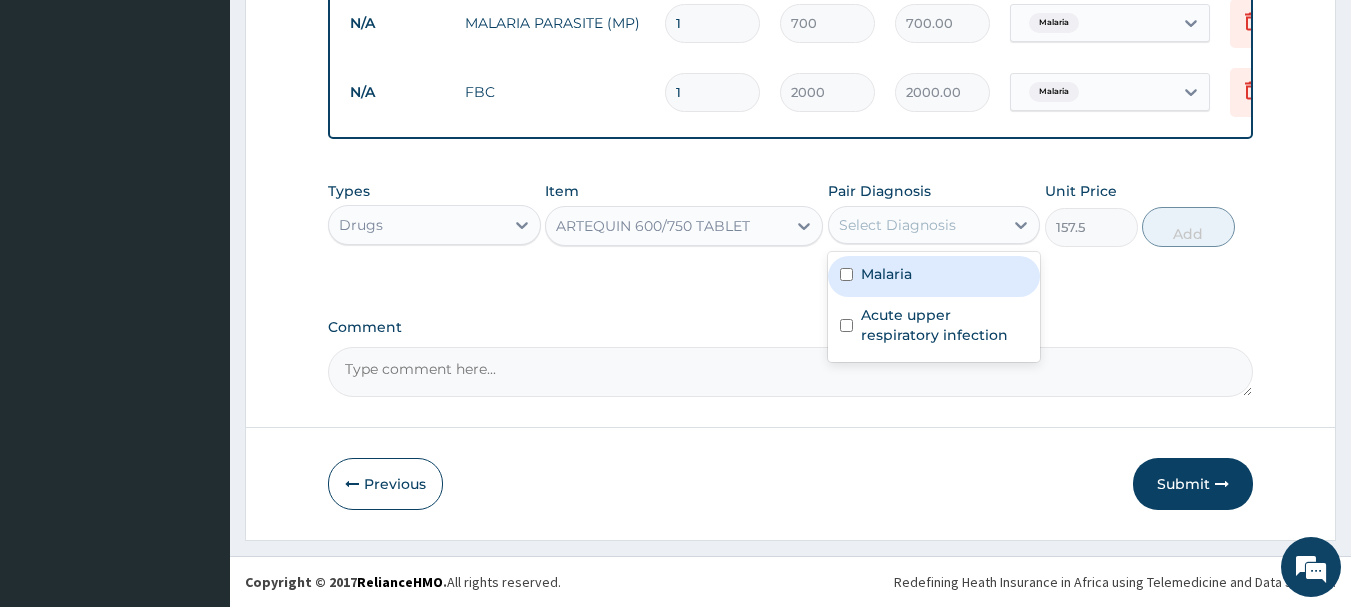 click at bounding box center (846, 274) 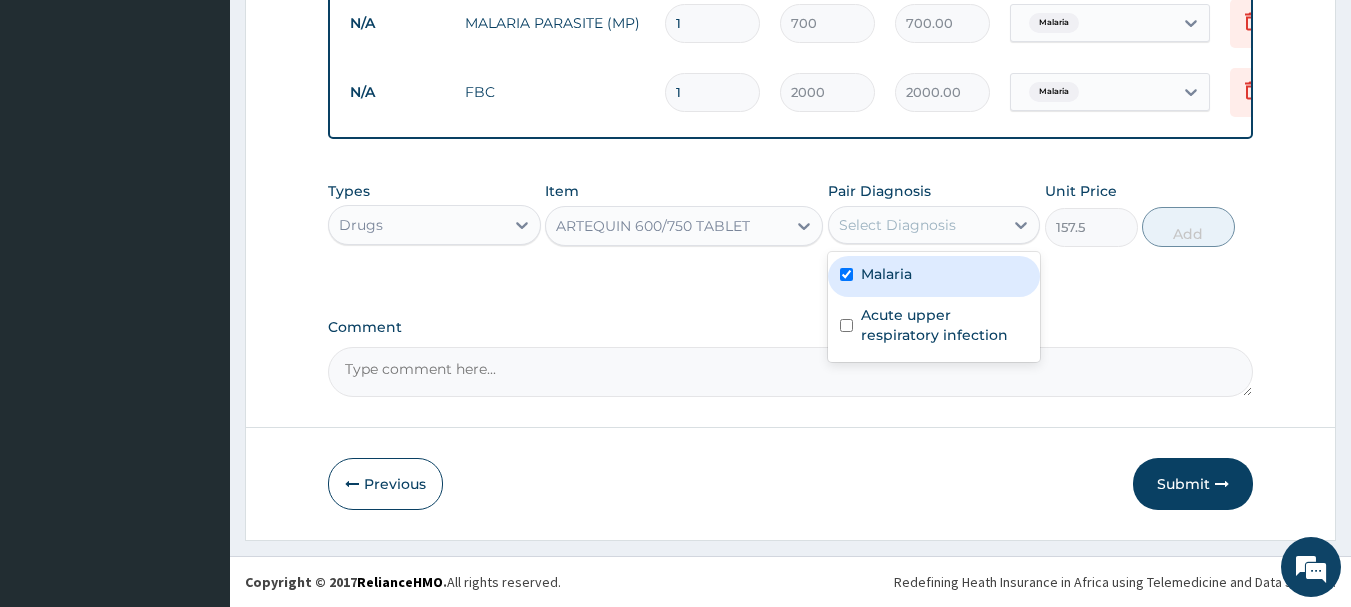 checkbox on "true" 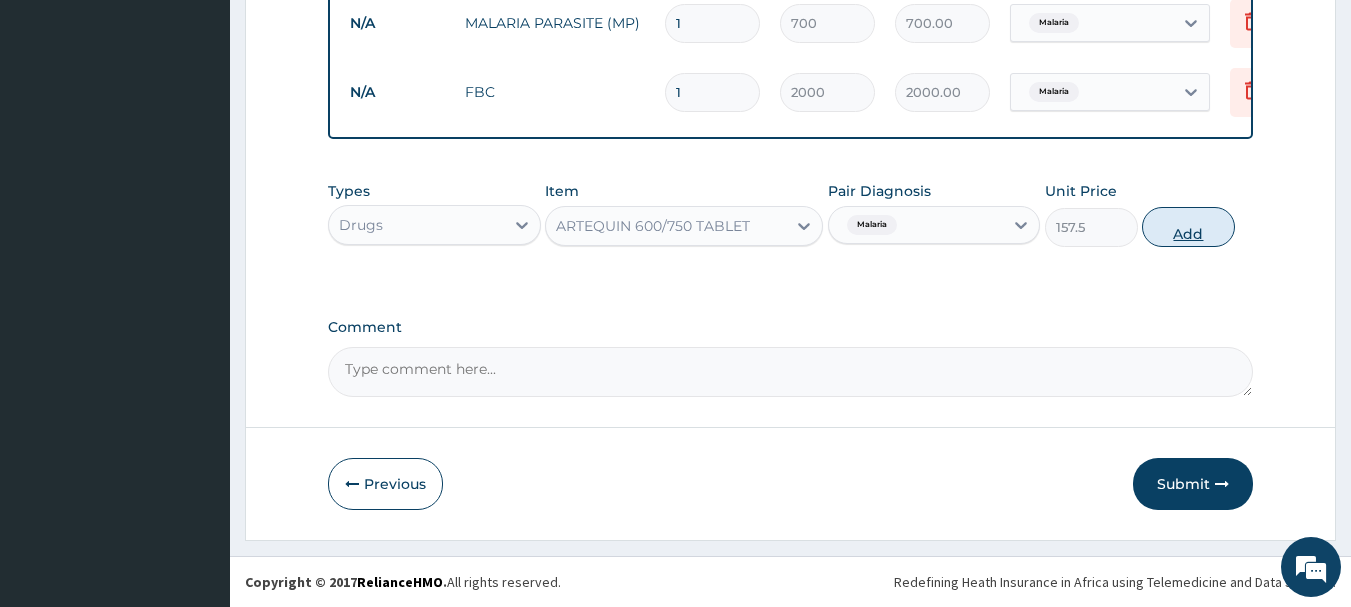 click on "Add" at bounding box center (1188, 227) 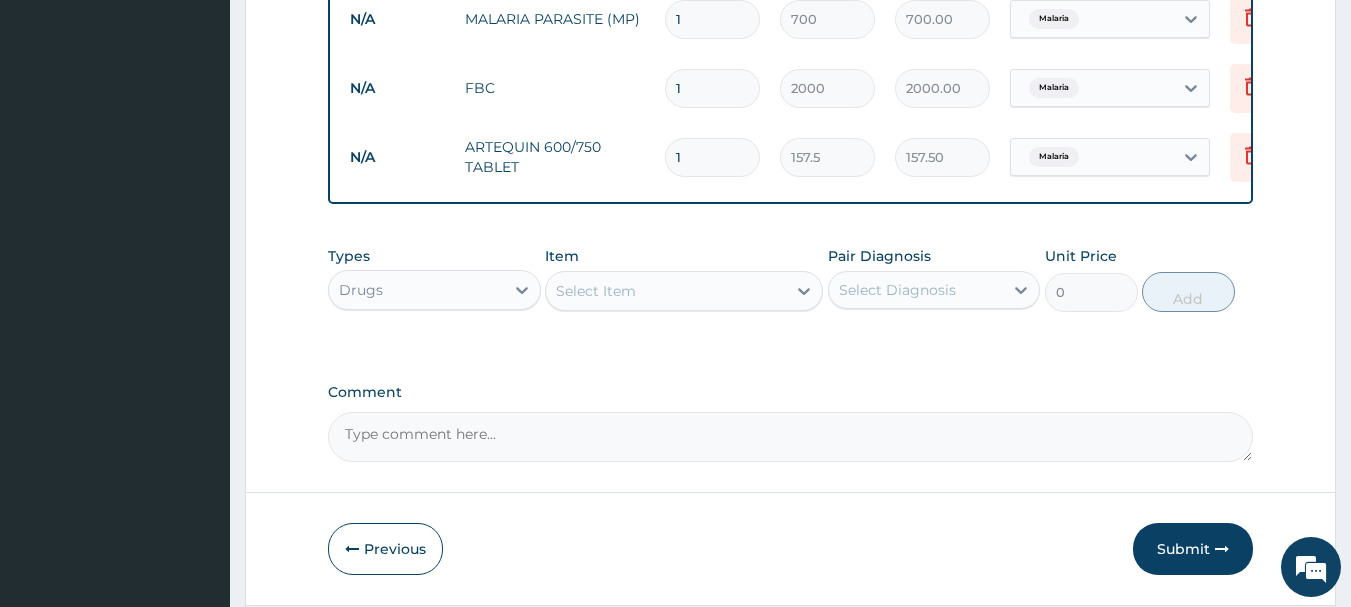click on "Select Item" at bounding box center (596, 291) 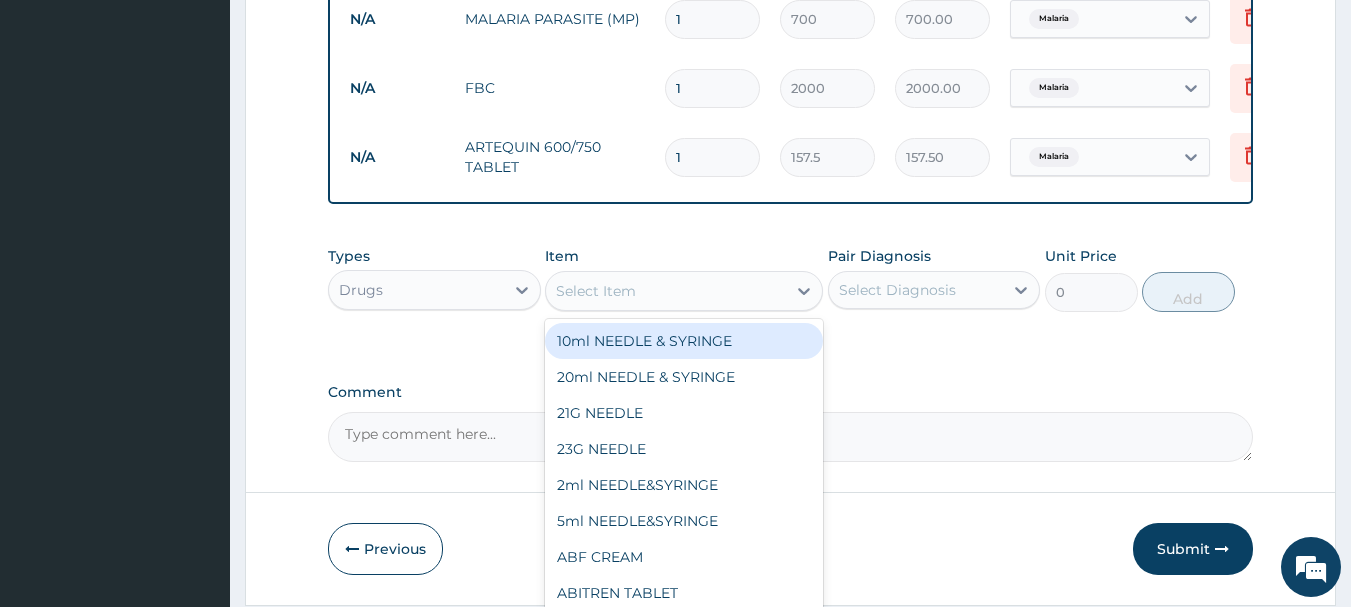 click on "Select Item" at bounding box center (666, 291) 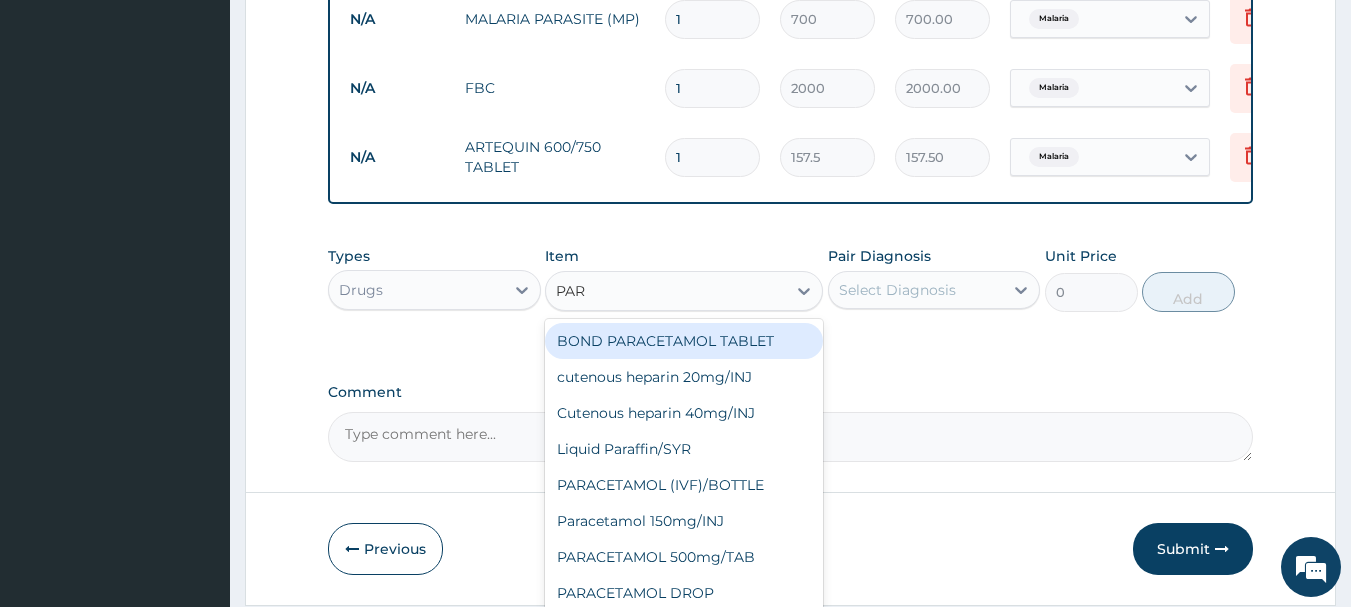 type on "PARA" 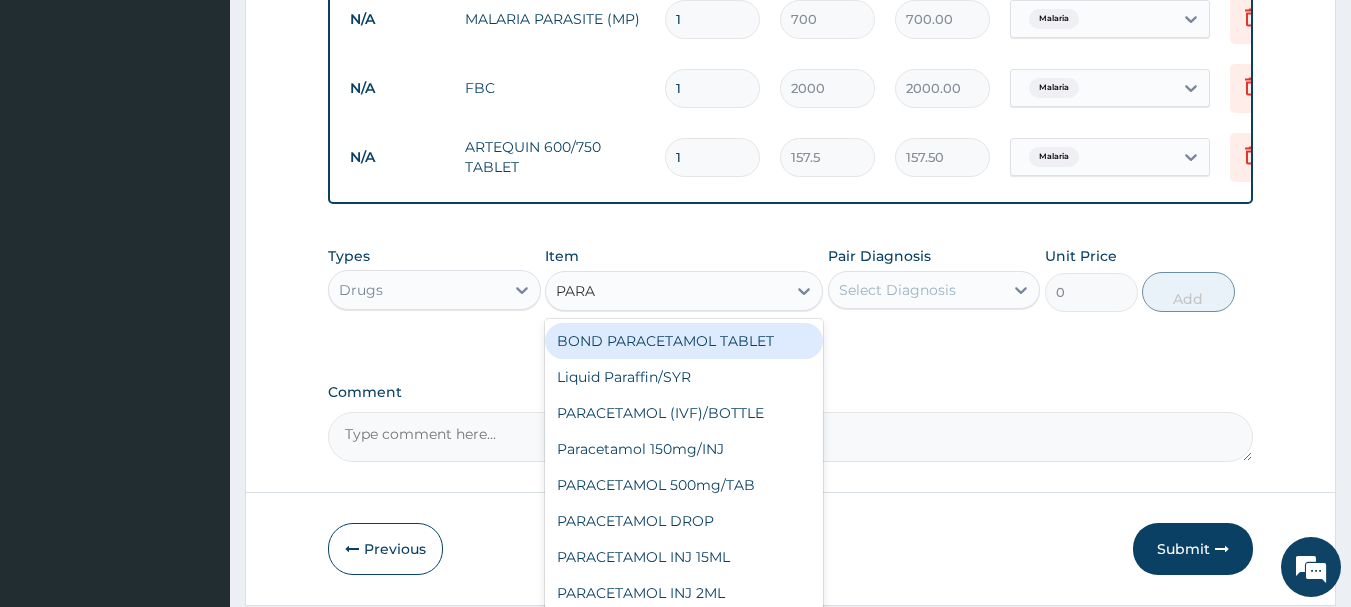 click on "BOND PARACETAMOL TABLET" at bounding box center (684, 341) 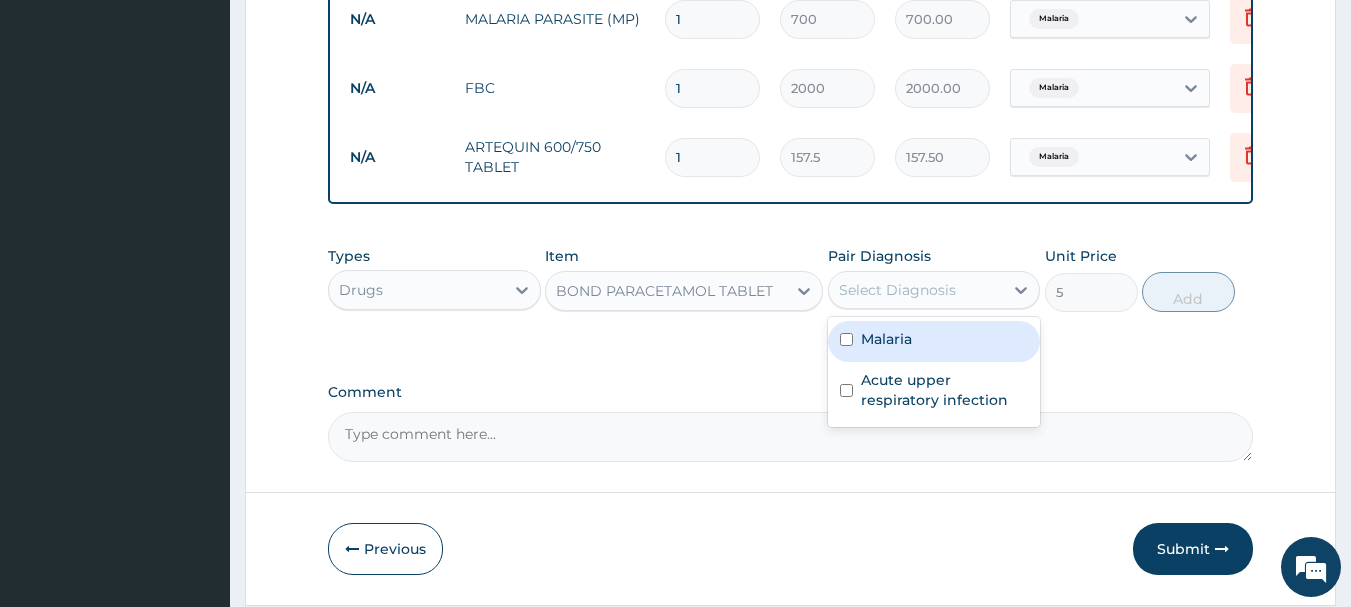 click on "Select Diagnosis" at bounding box center [897, 290] 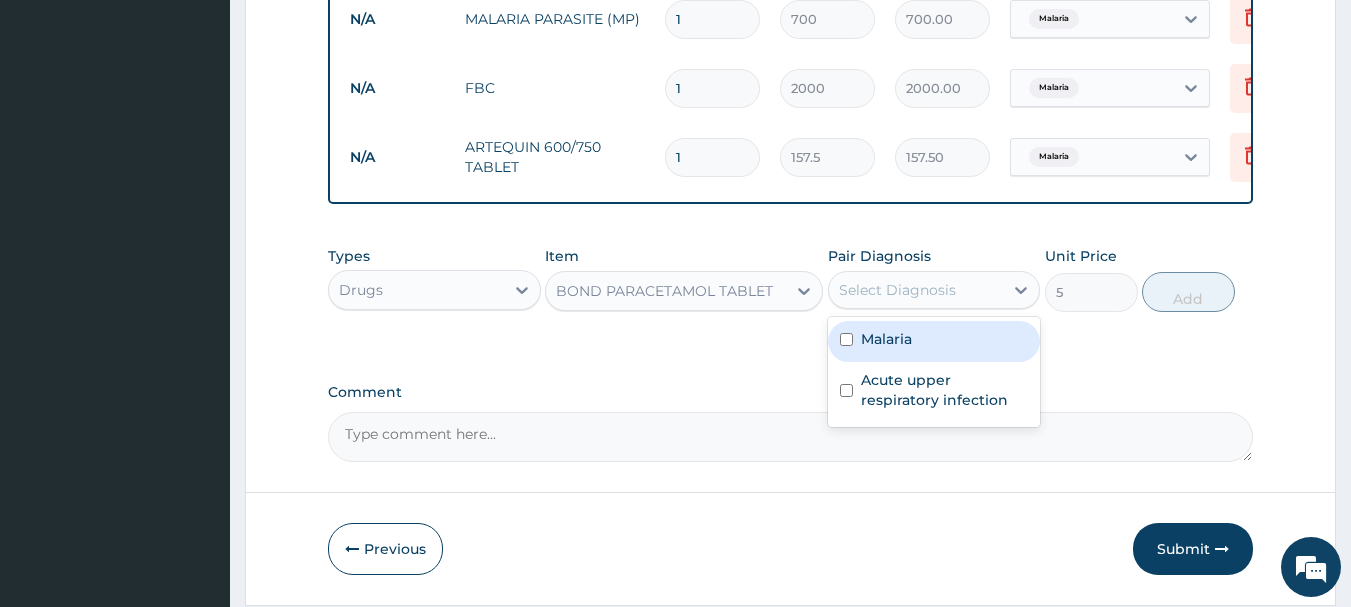 click on "Malaria" at bounding box center [934, 341] 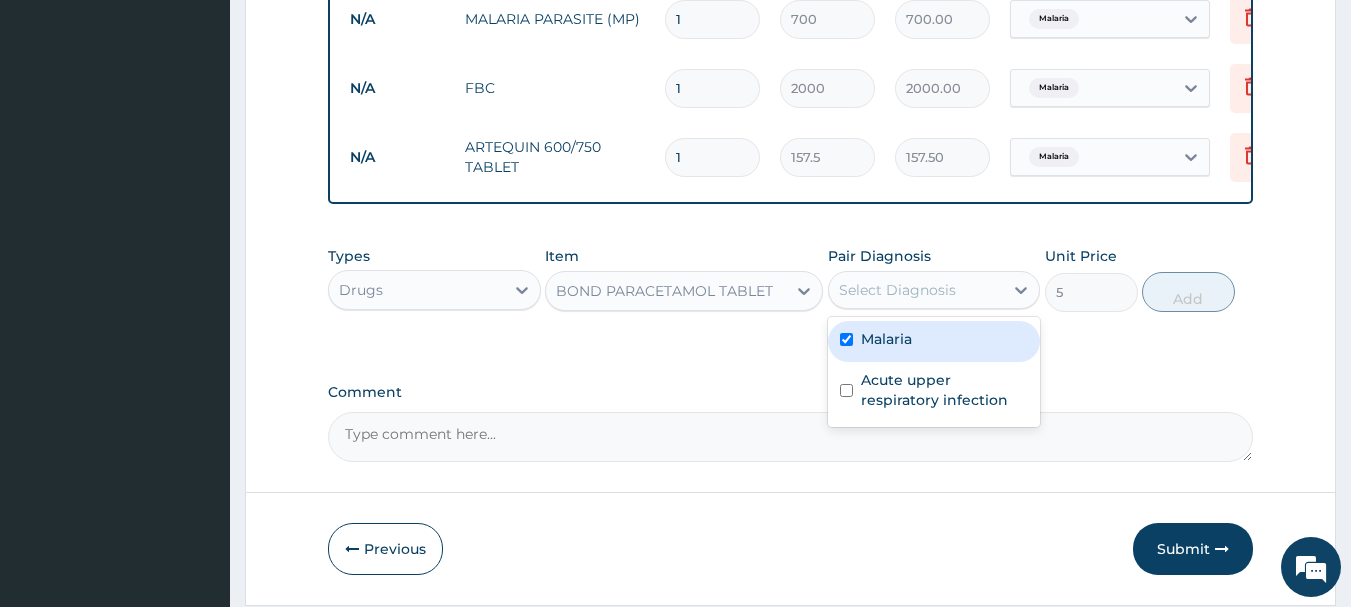 checkbox on "true" 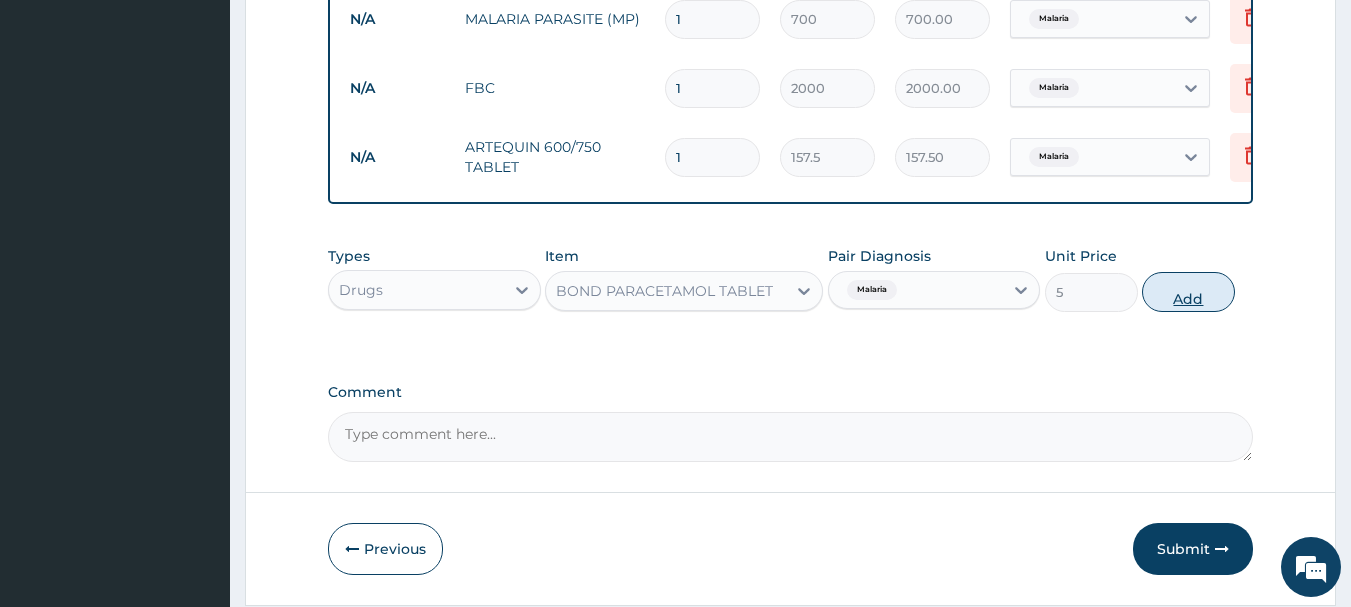 click on "Add" at bounding box center [1188, 292] 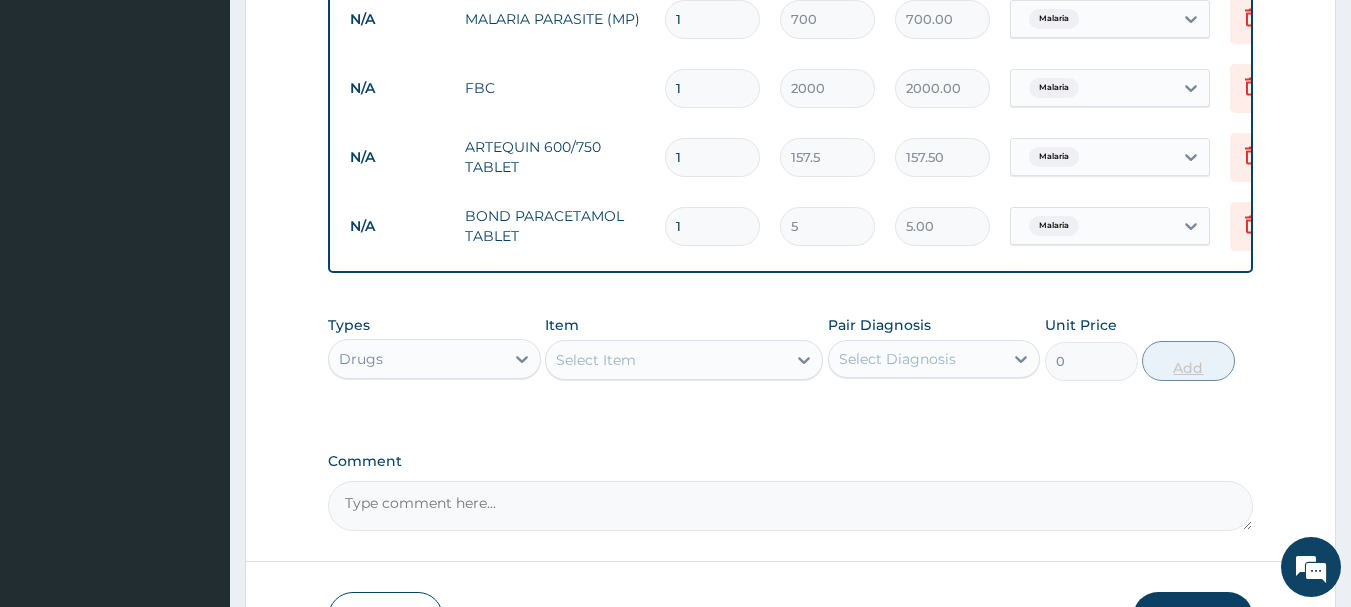 type on "18" 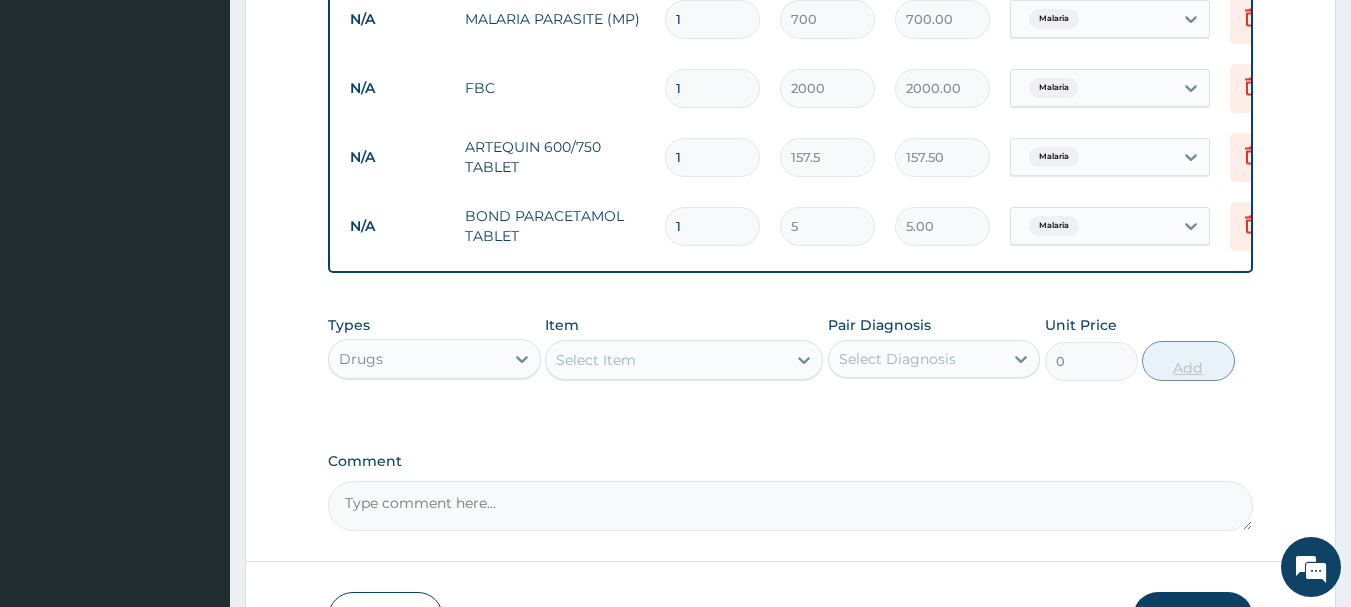 type on "90.00" 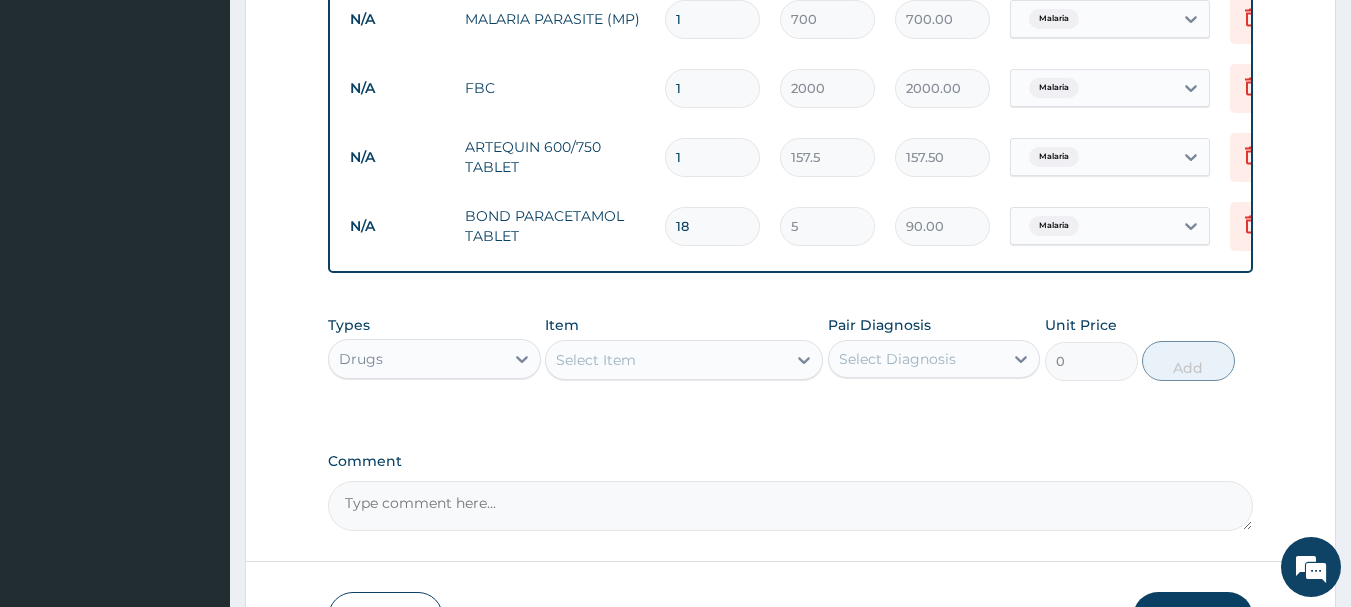 type on "18" 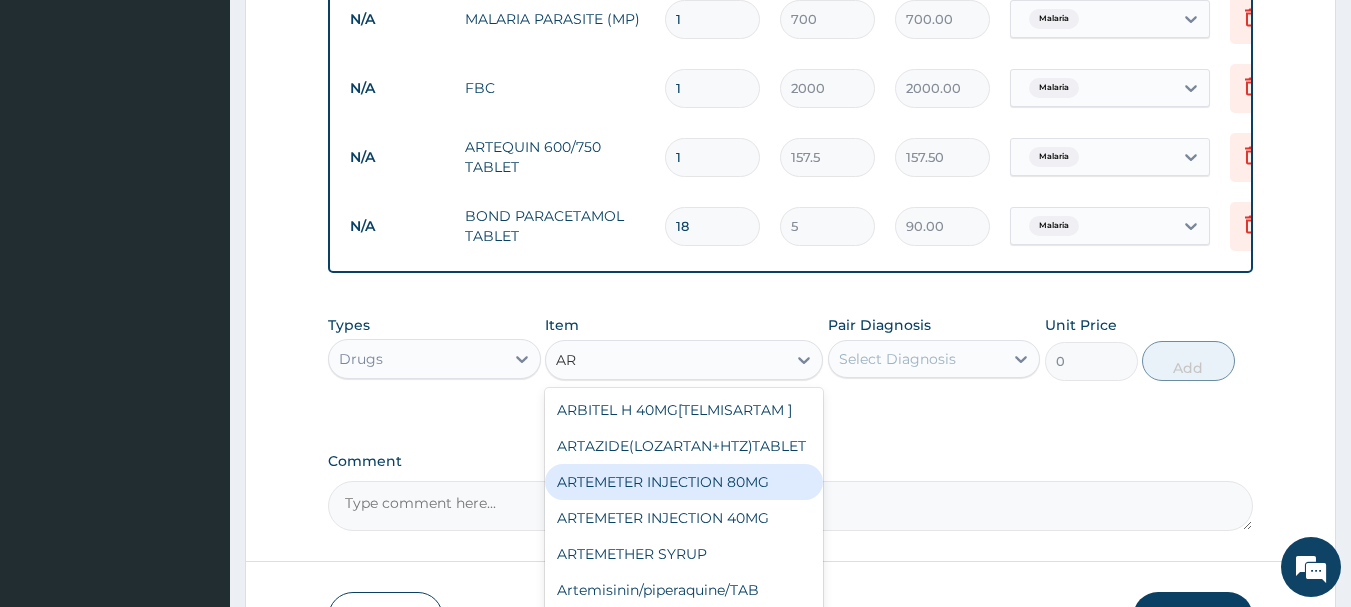 type on "A" 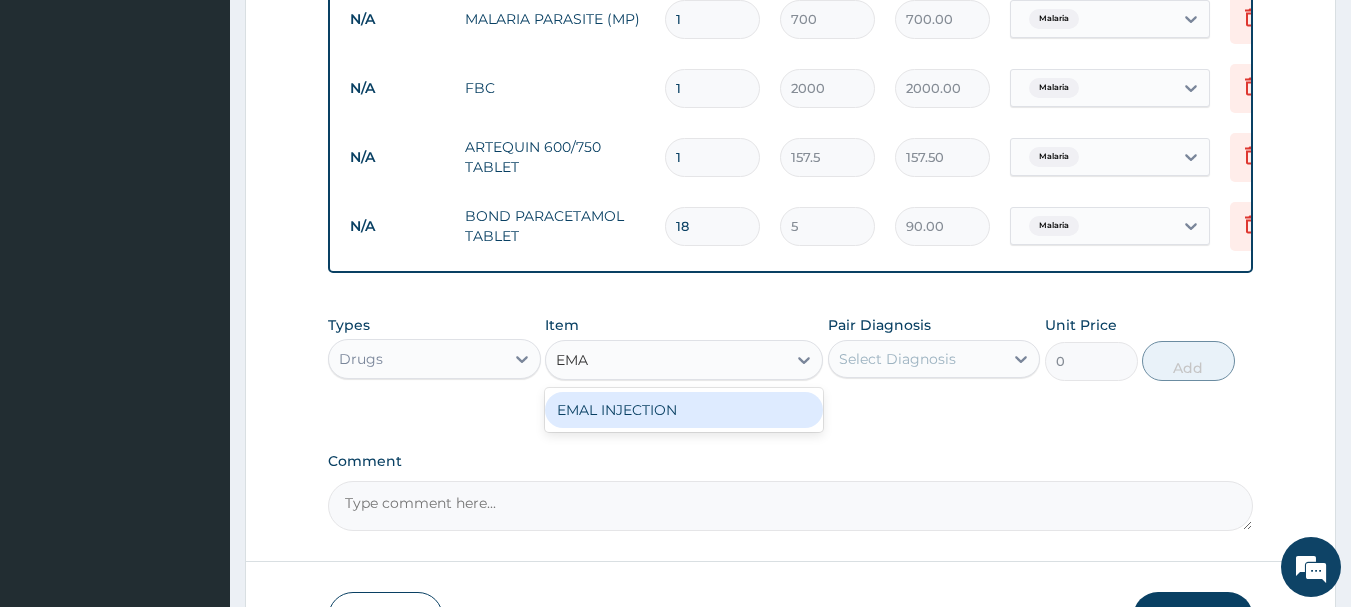 type on "EMAL" 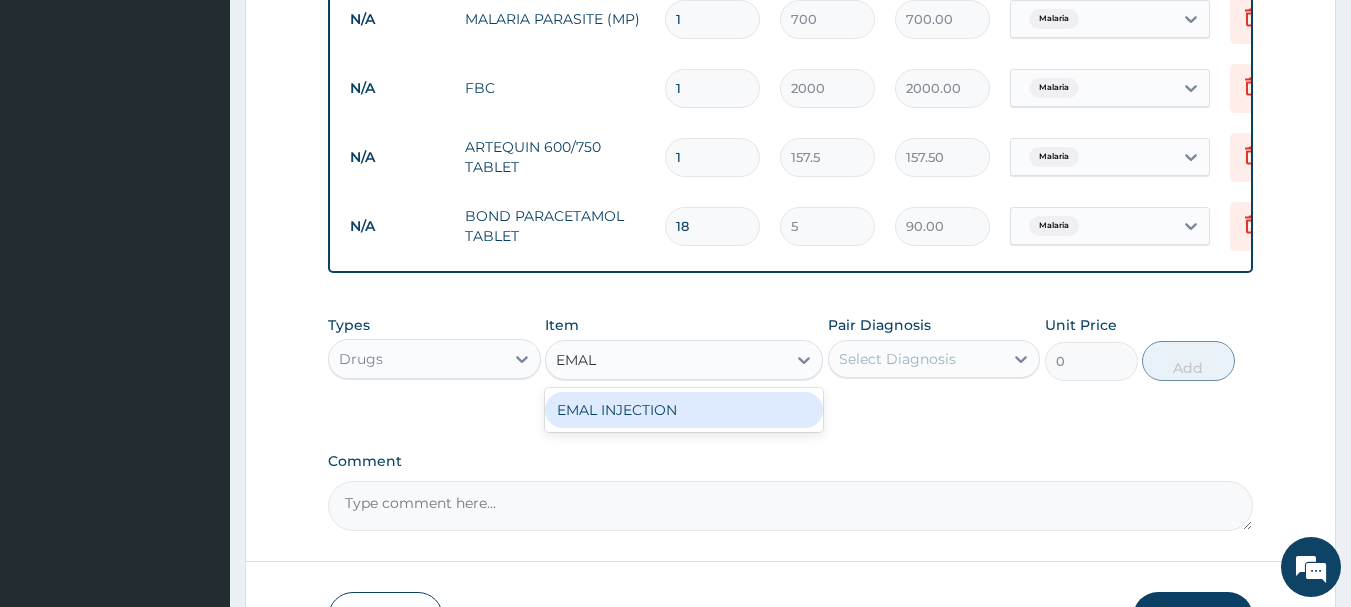 click on "EMAL INJECTION" at bounding box center (684, 410) 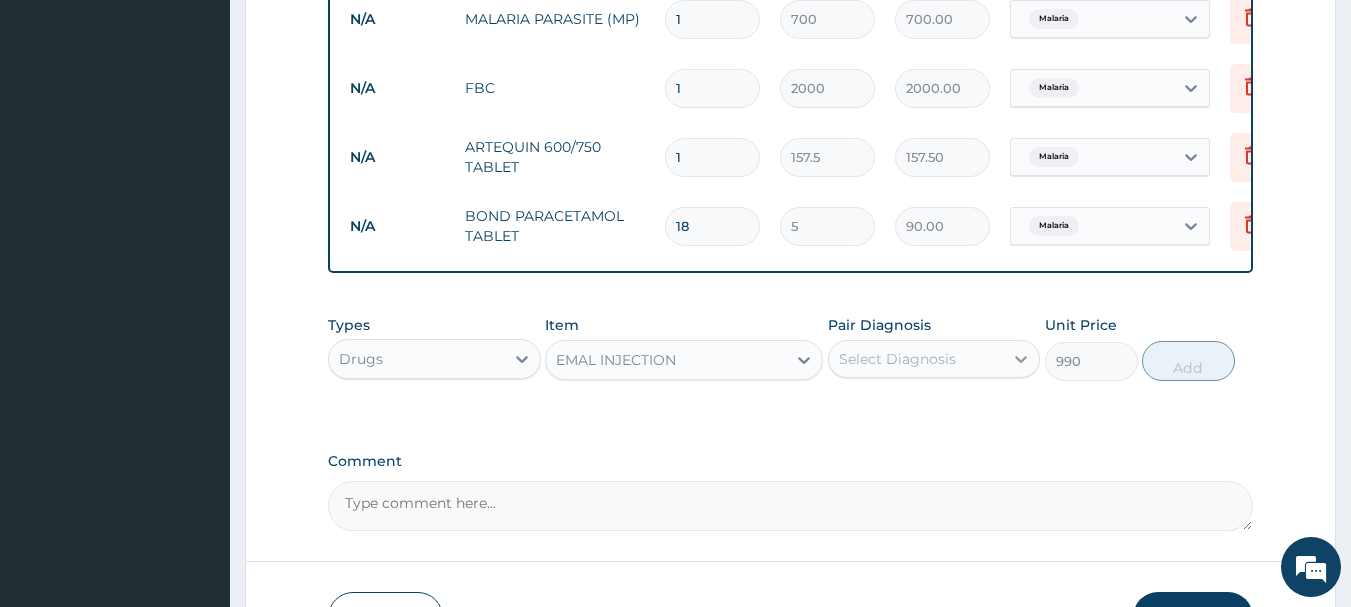 click 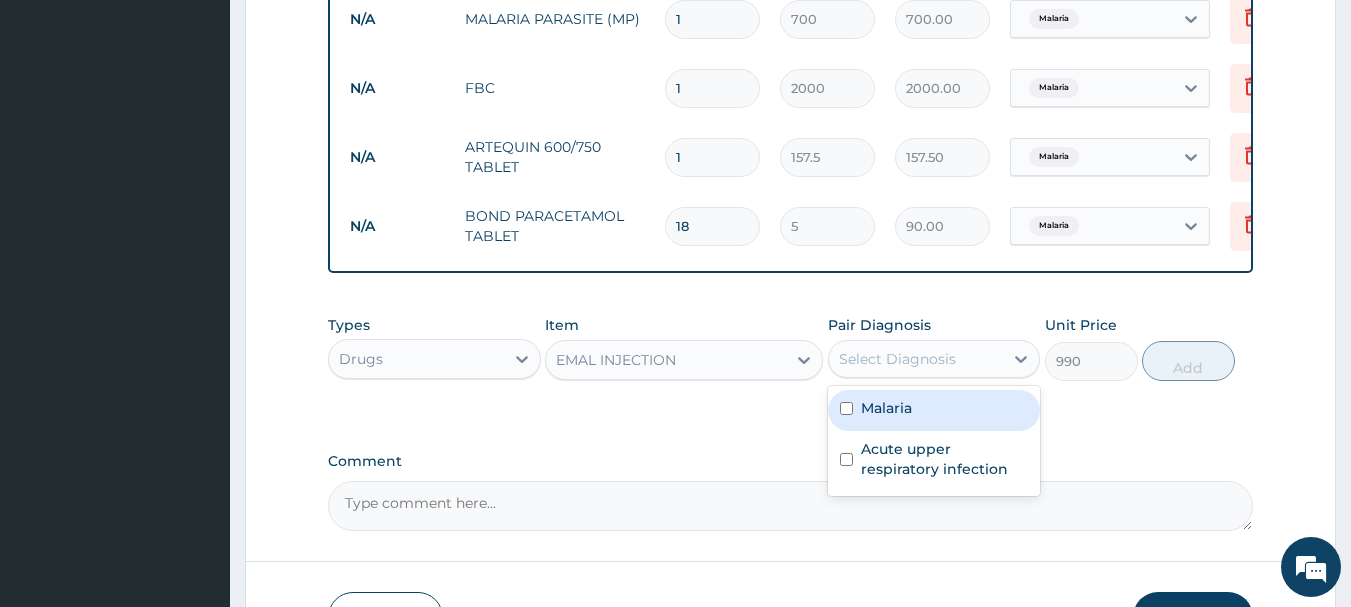 click on "Malaria" at bounding box center (934, 410) 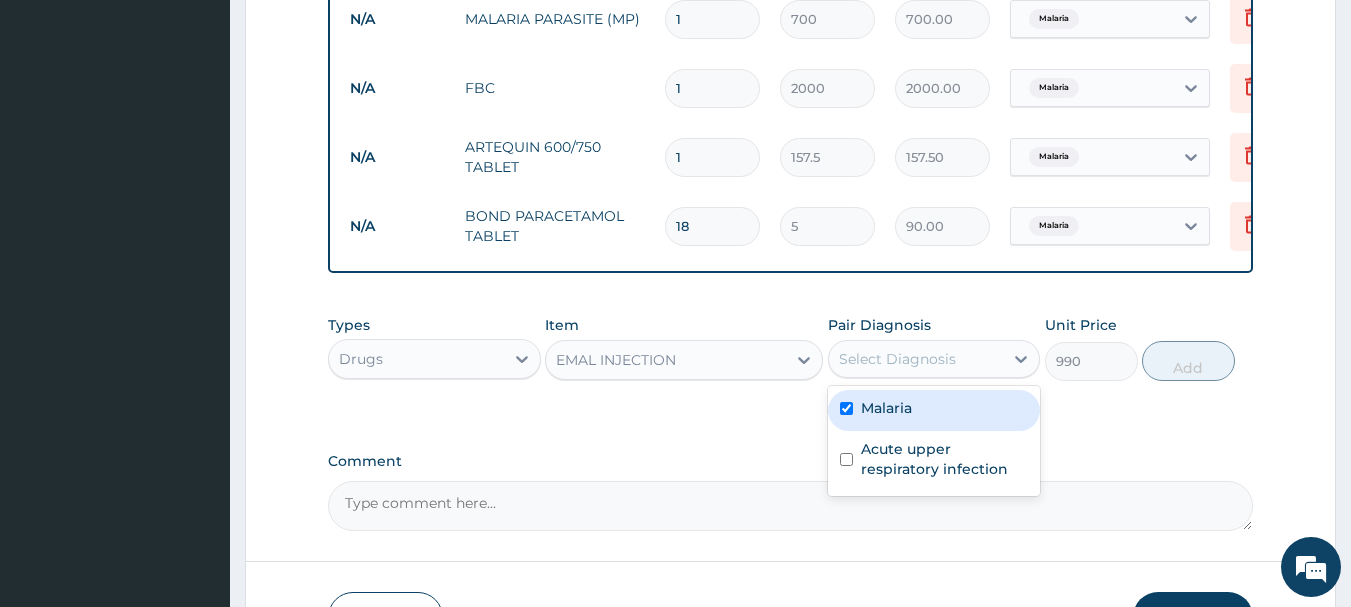 checkbox on "true" 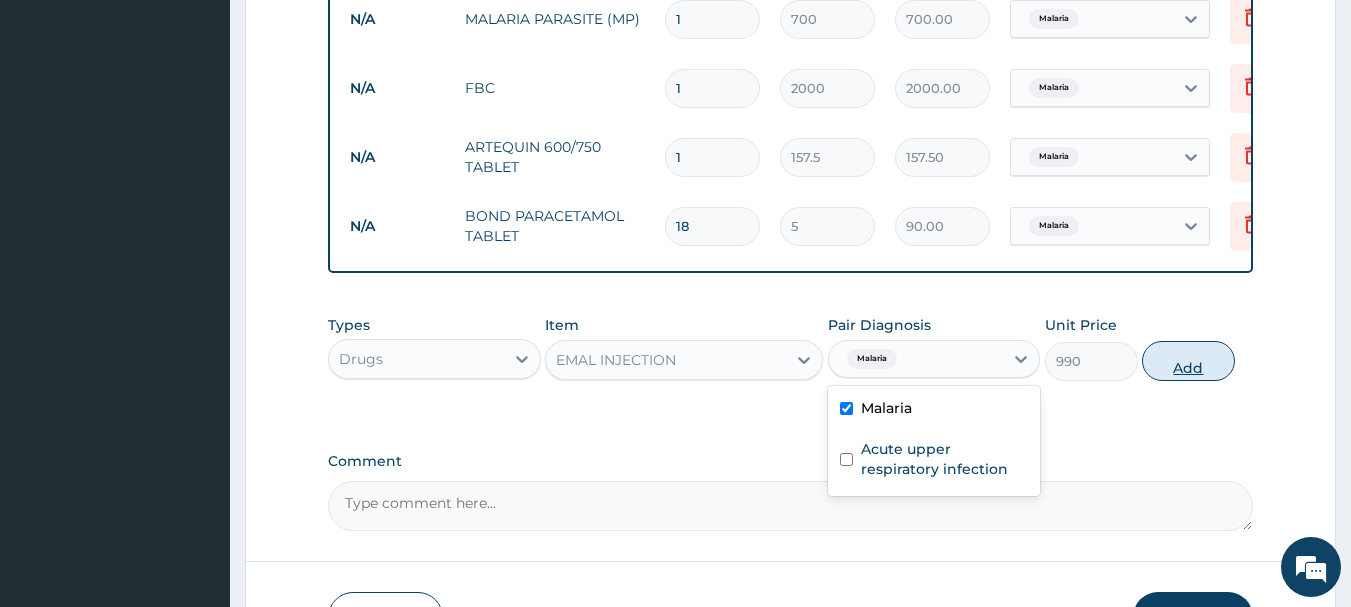 click on "Add" at bounding box center (1188, 361) 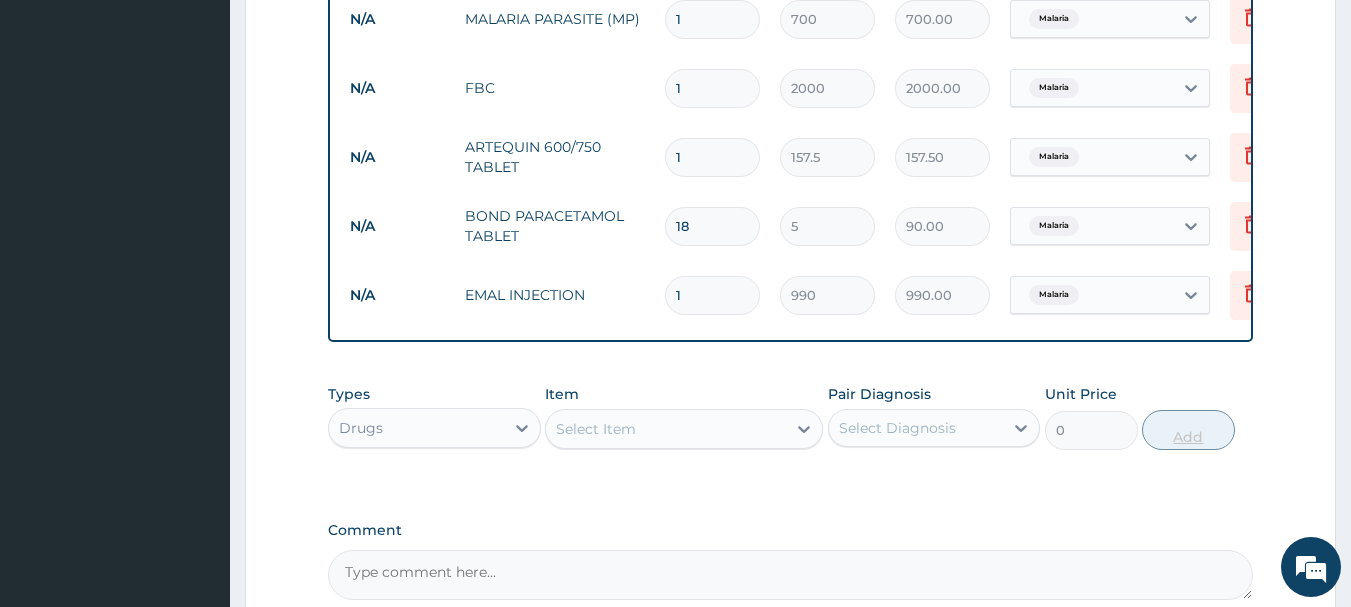 type 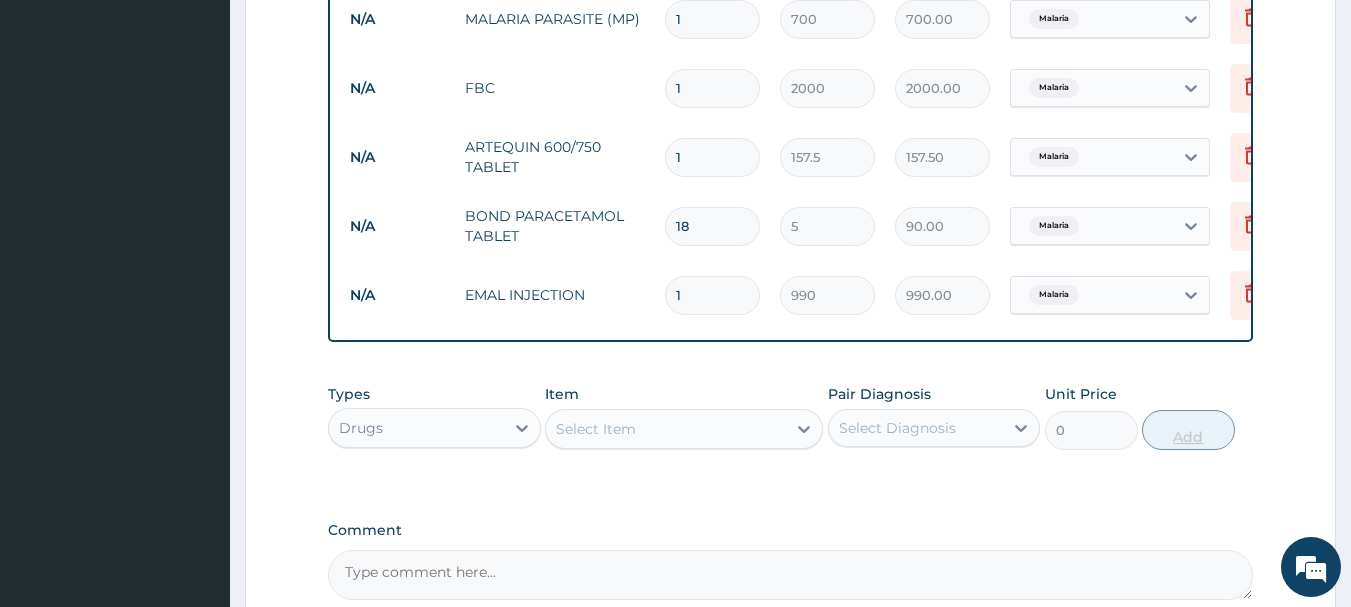 type on "0.00" 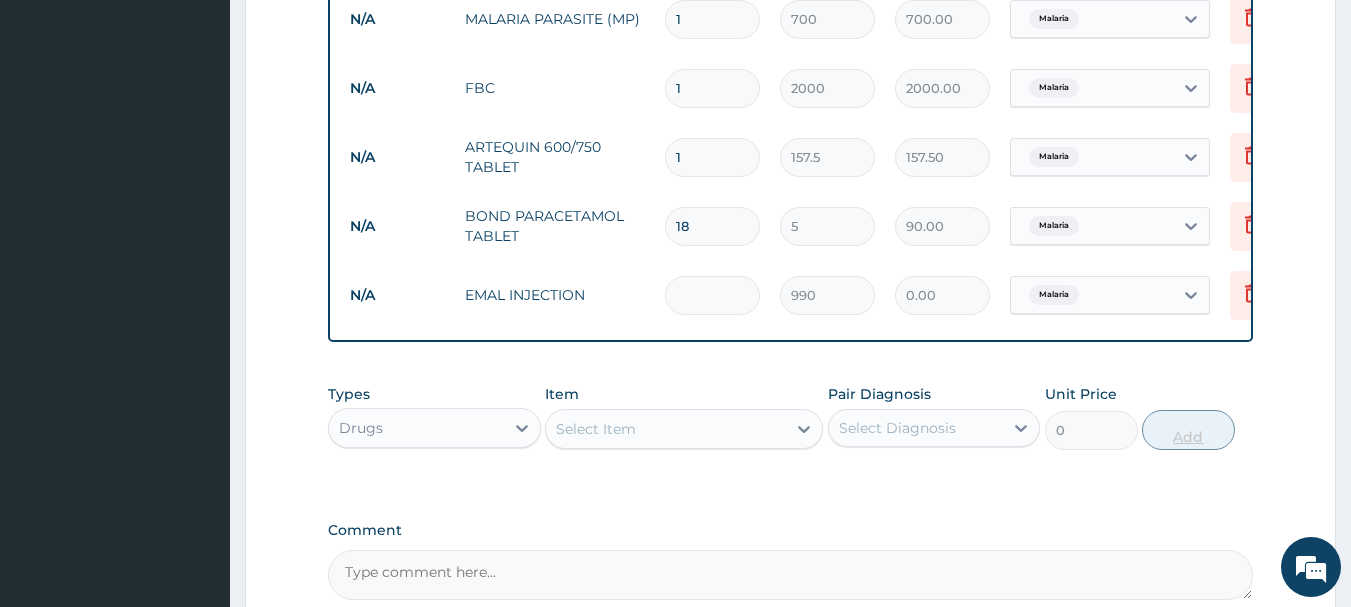type on "3" 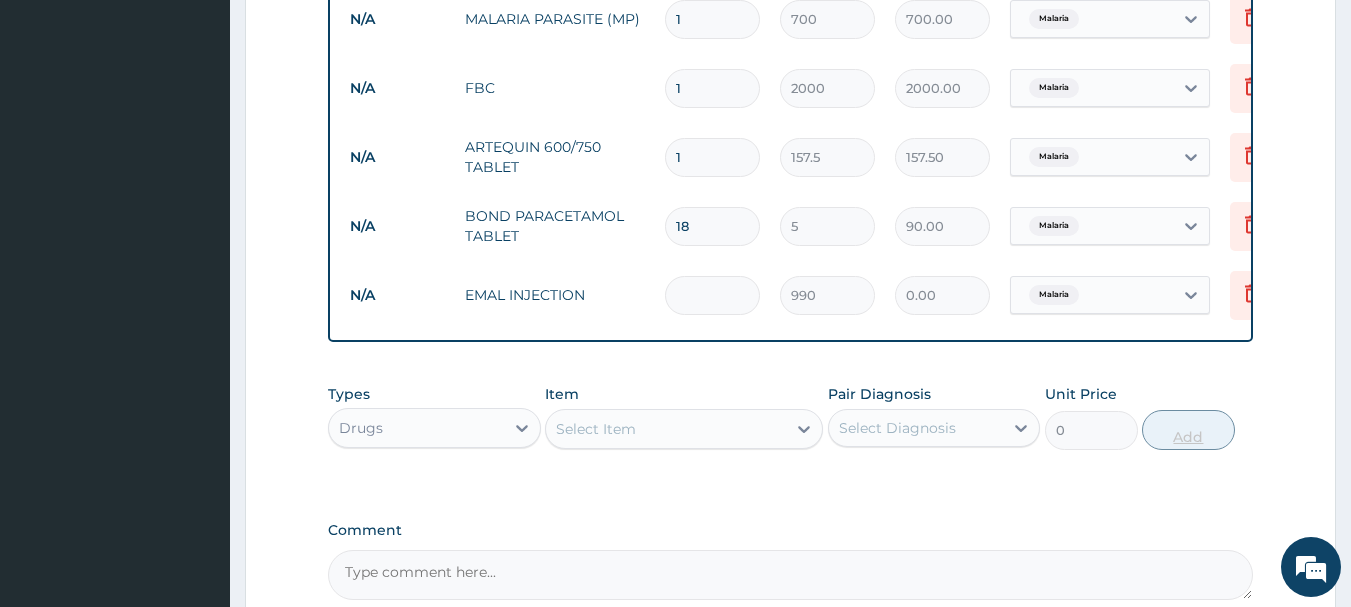 type on "2970.00" 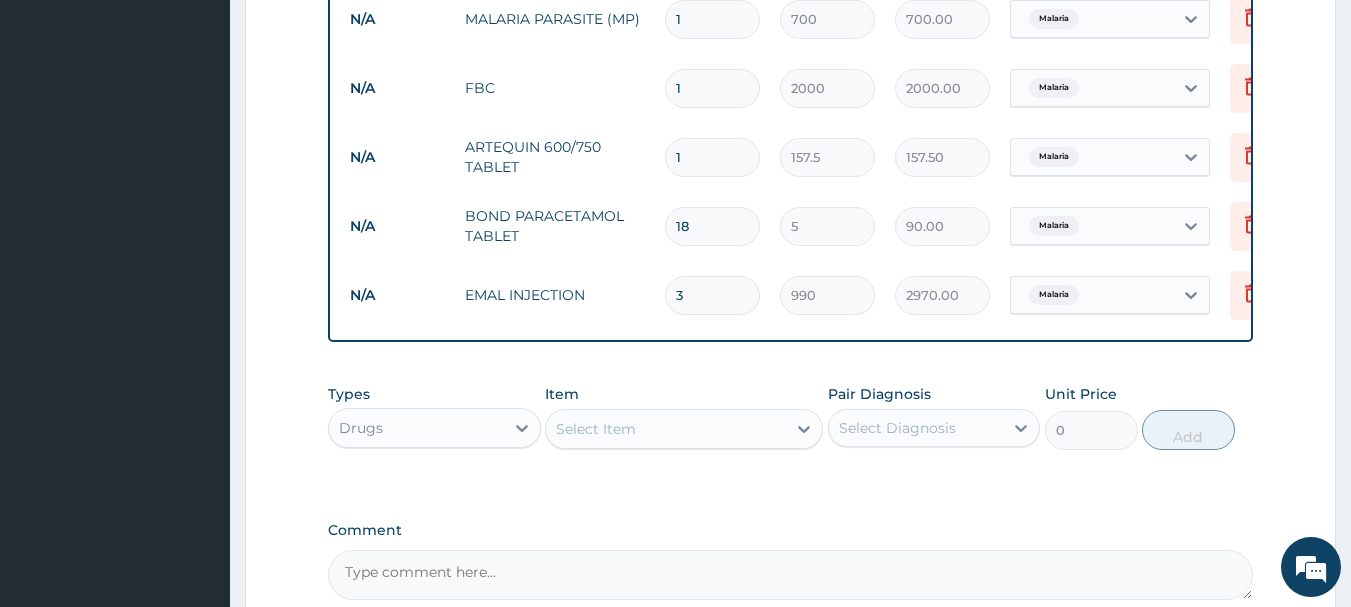 type on "3" 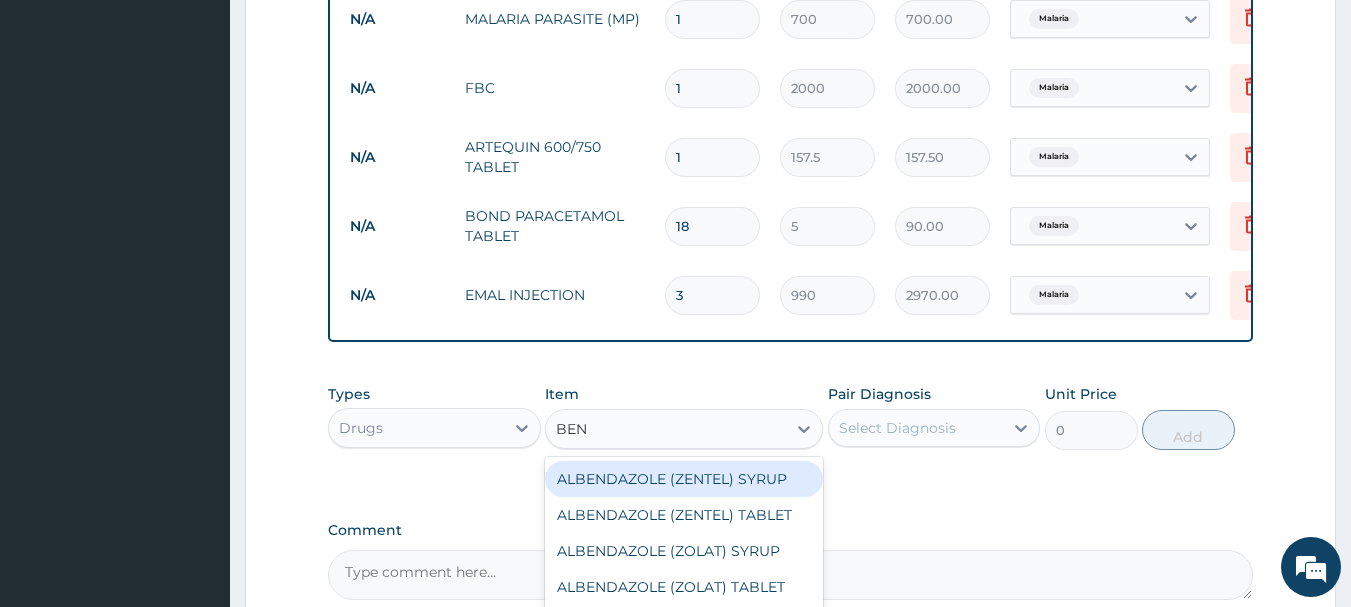 type on "BENY" 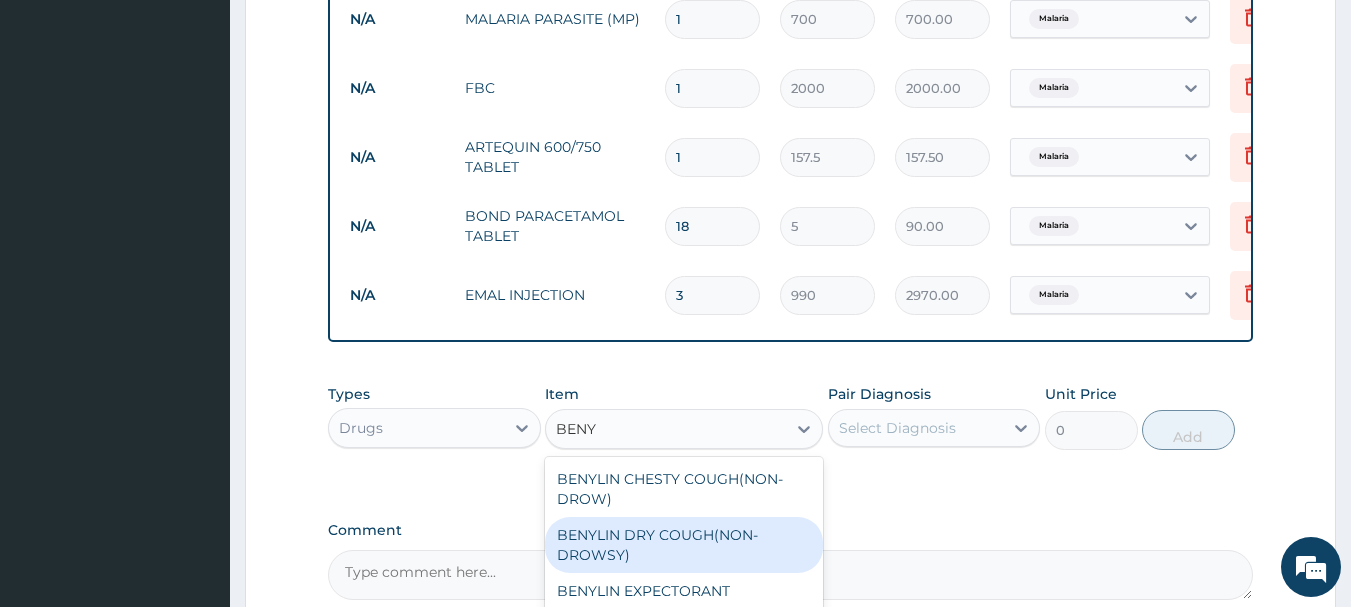 click on "BENYLIN DRY COUGH(NON-DROWSY)" at bounding box center [684, 545] 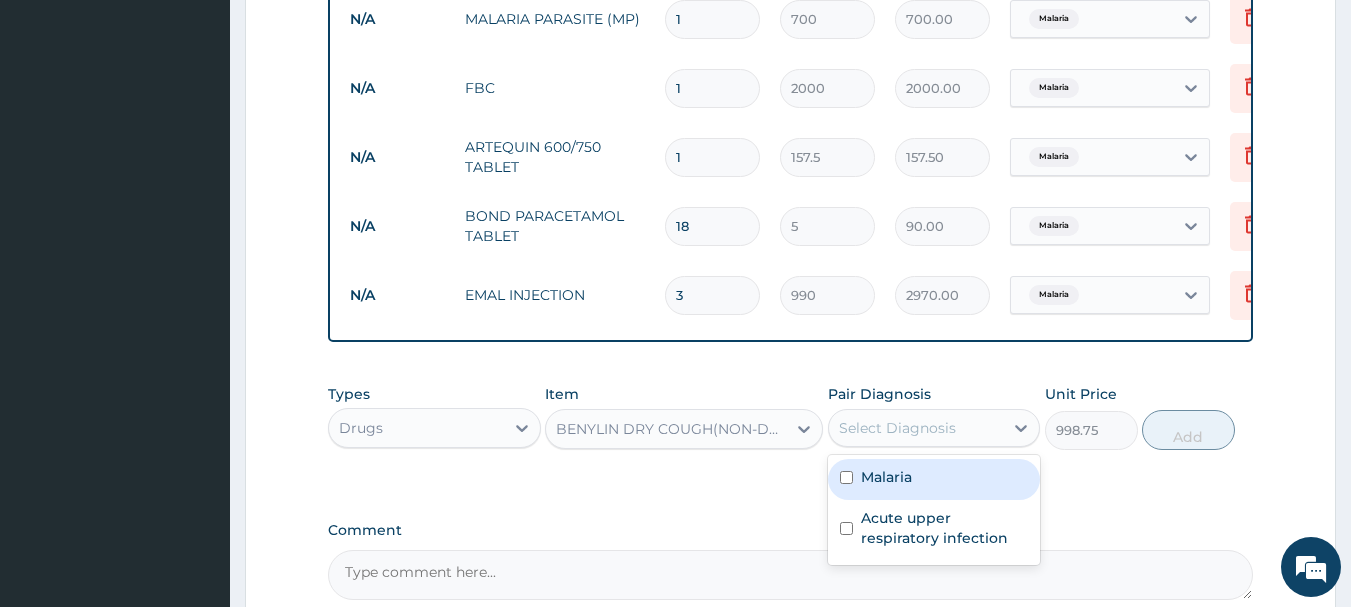 click on "Select Diagnosis" at bounding box center [916, 428] 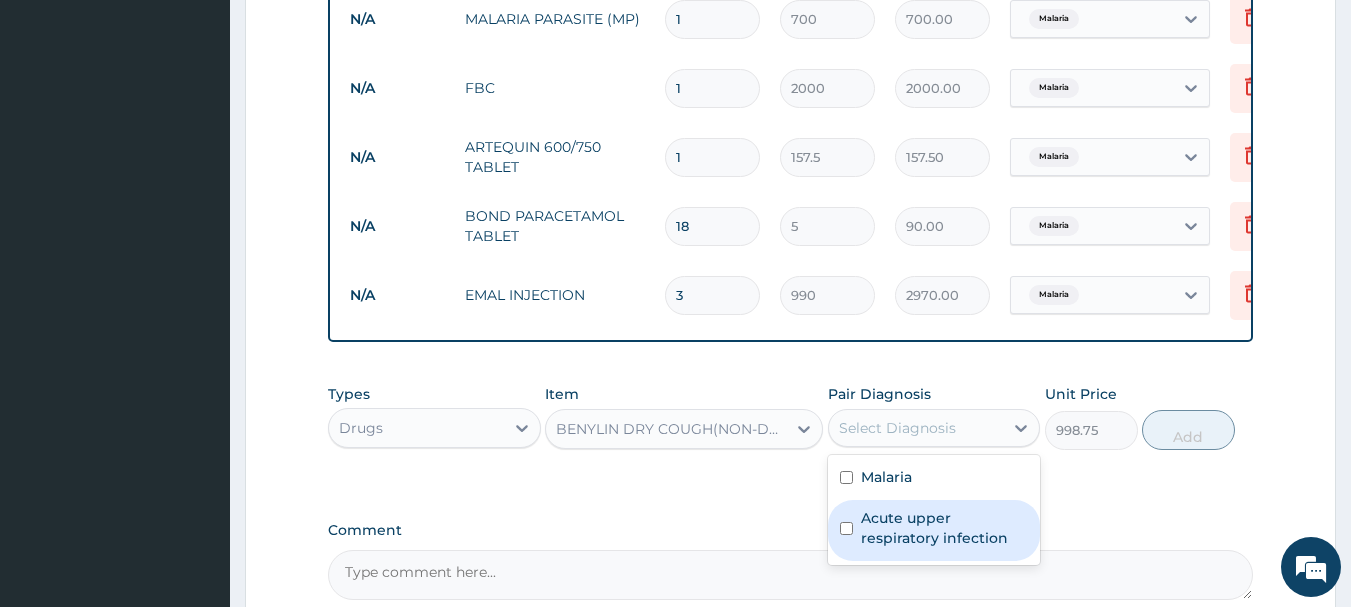 click on "Acute upper respiratory infection" at bounding box center [945, 528] 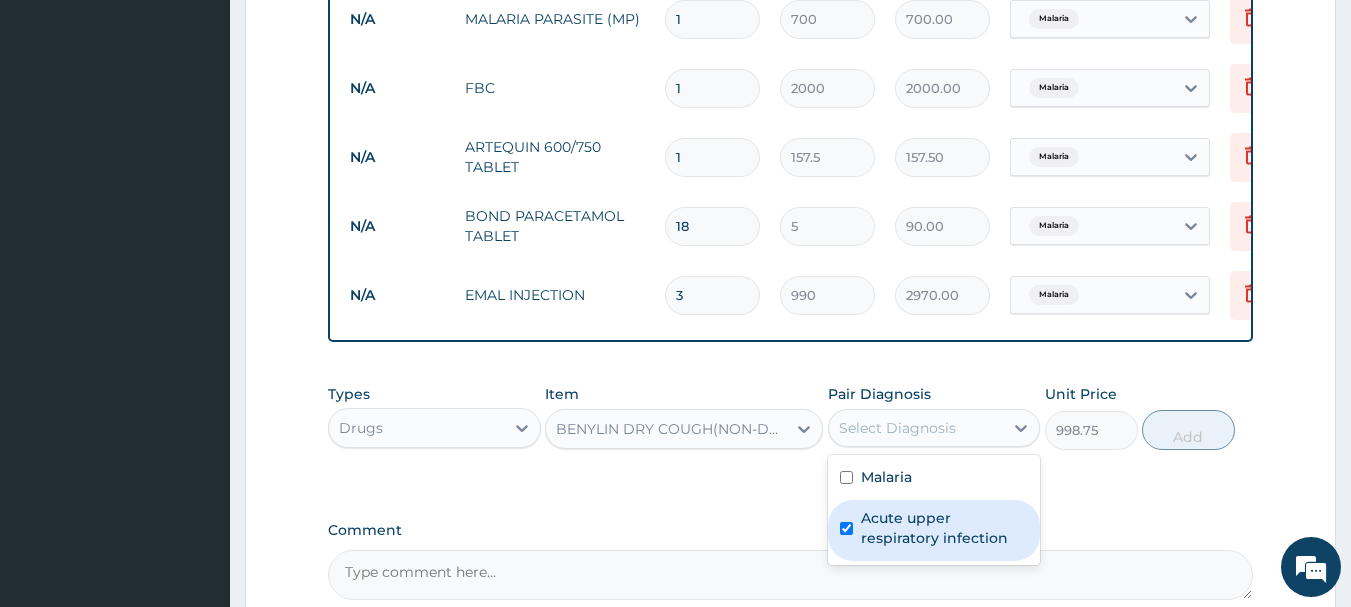 checkbox on "true" 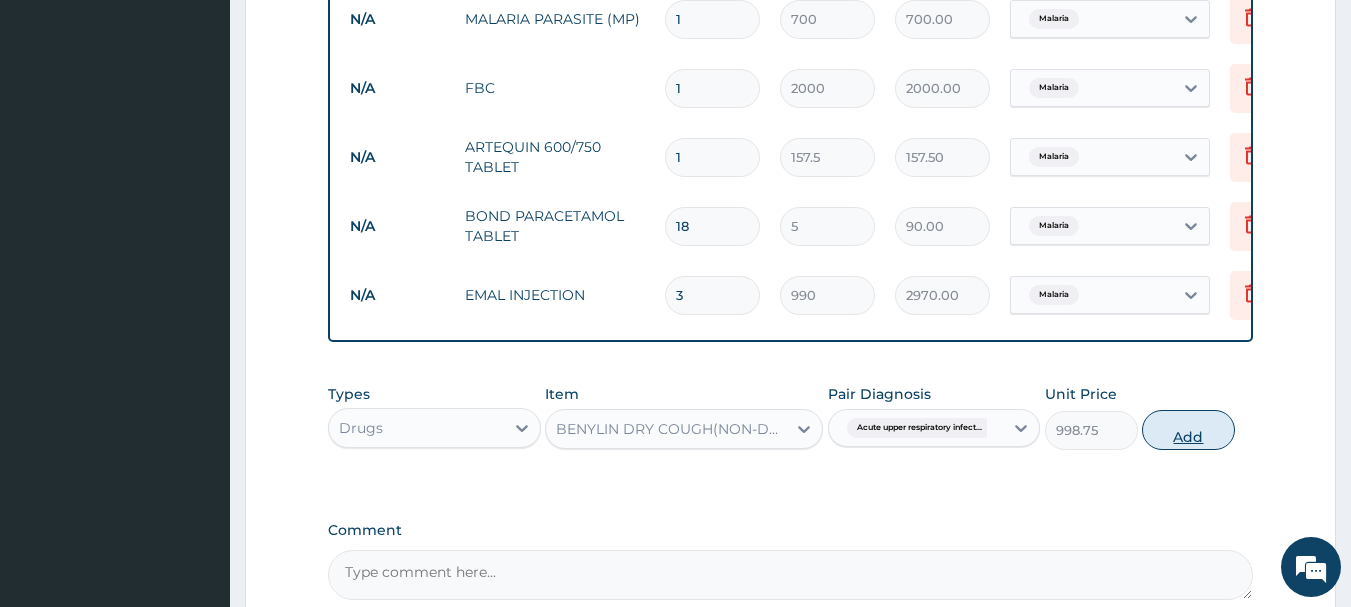 click on "Add" at bounding box center [1188, 430] 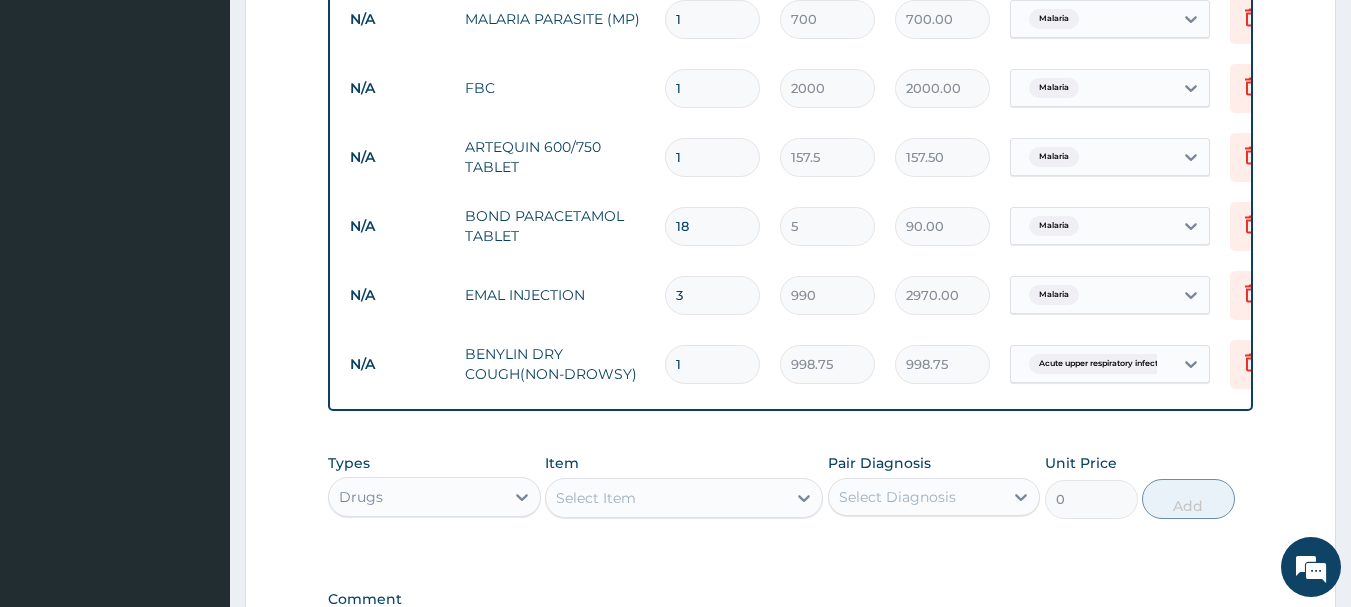 click on "Select Item" at bounding box center (666, 498) 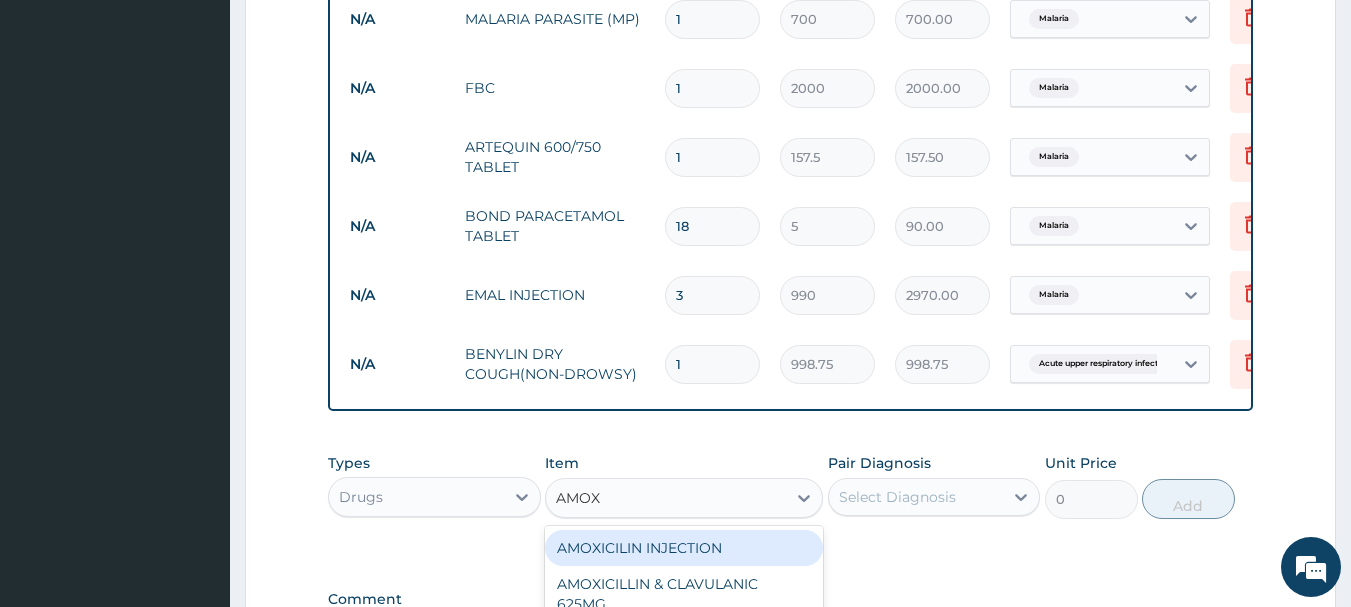 type on "AMOXI" 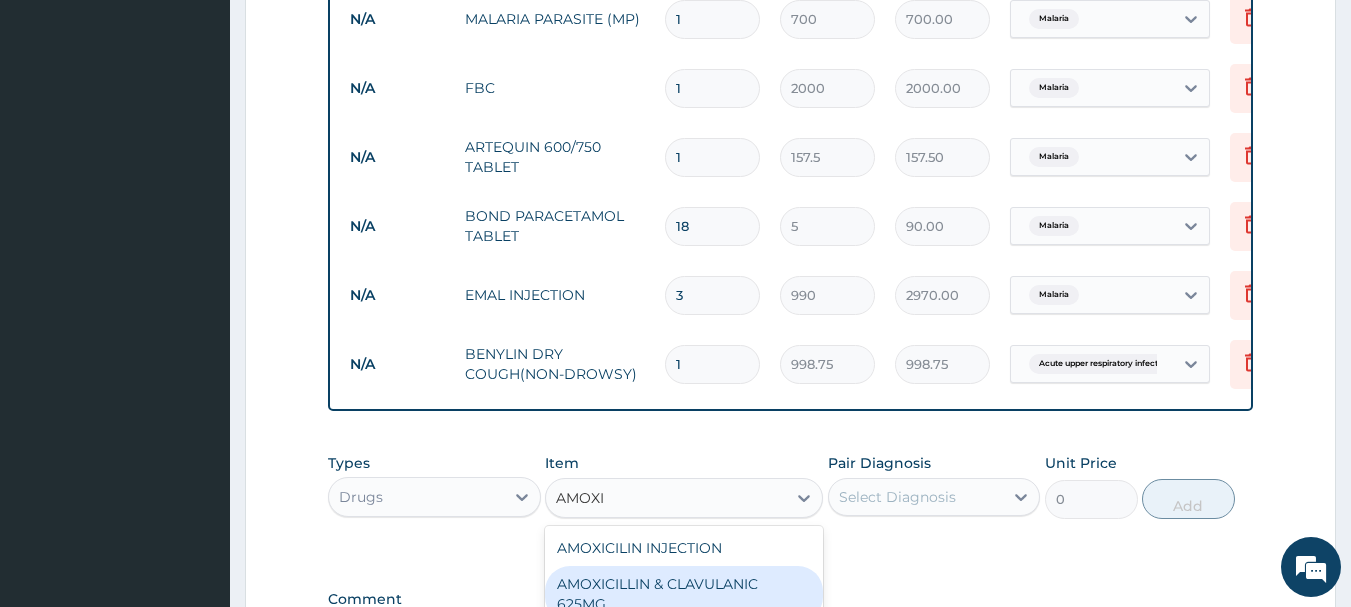 click on "AMOXICILLIN & CLAVULANIC 625MG" at bounding box center [684, 594] 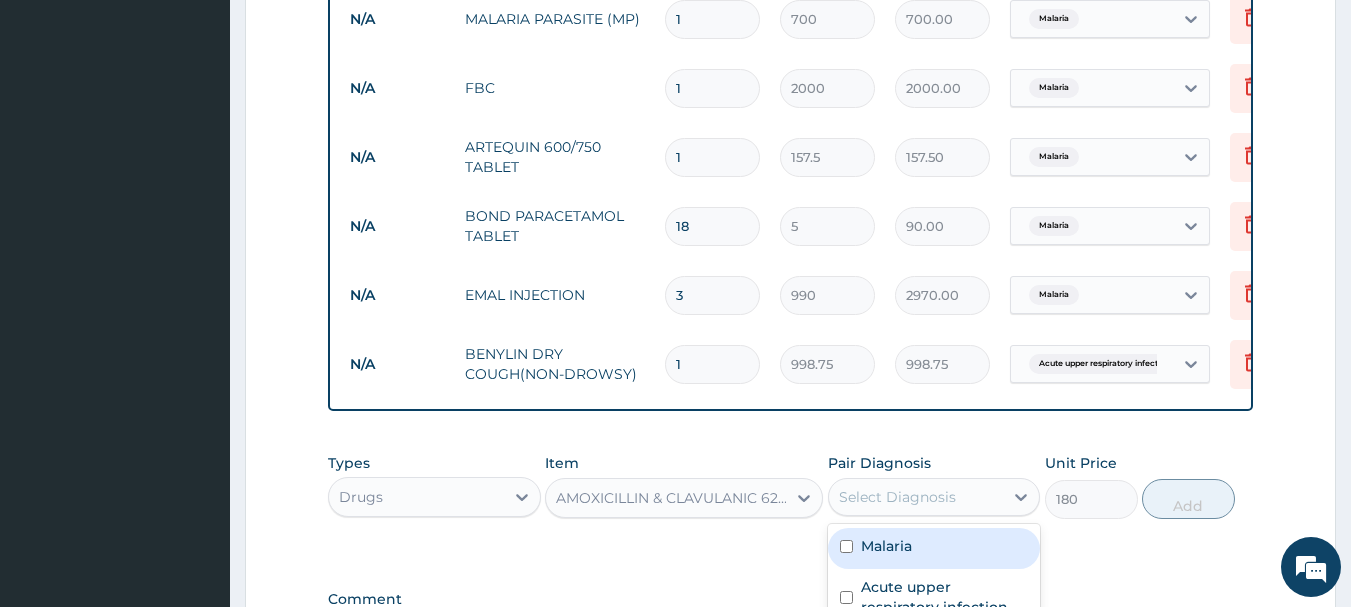 click on "Select Diagnosis" at bounding box center [897, 497] 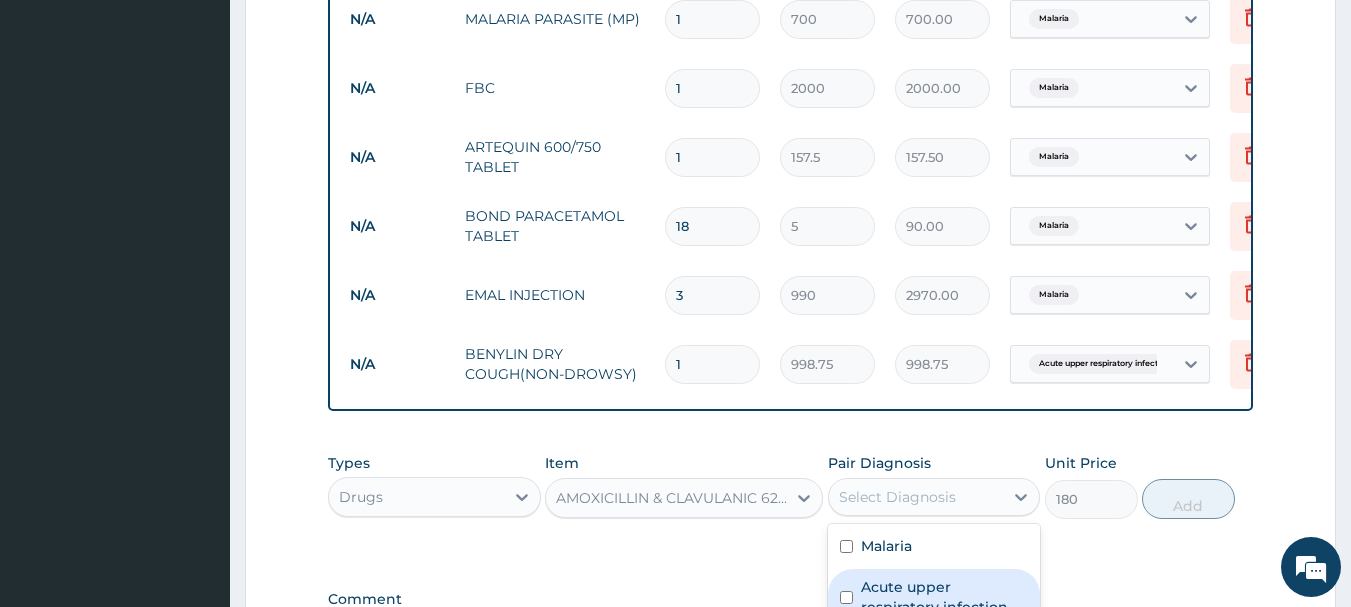 click on "Acute upper respiratory infection" at bounding box center (945, 597) 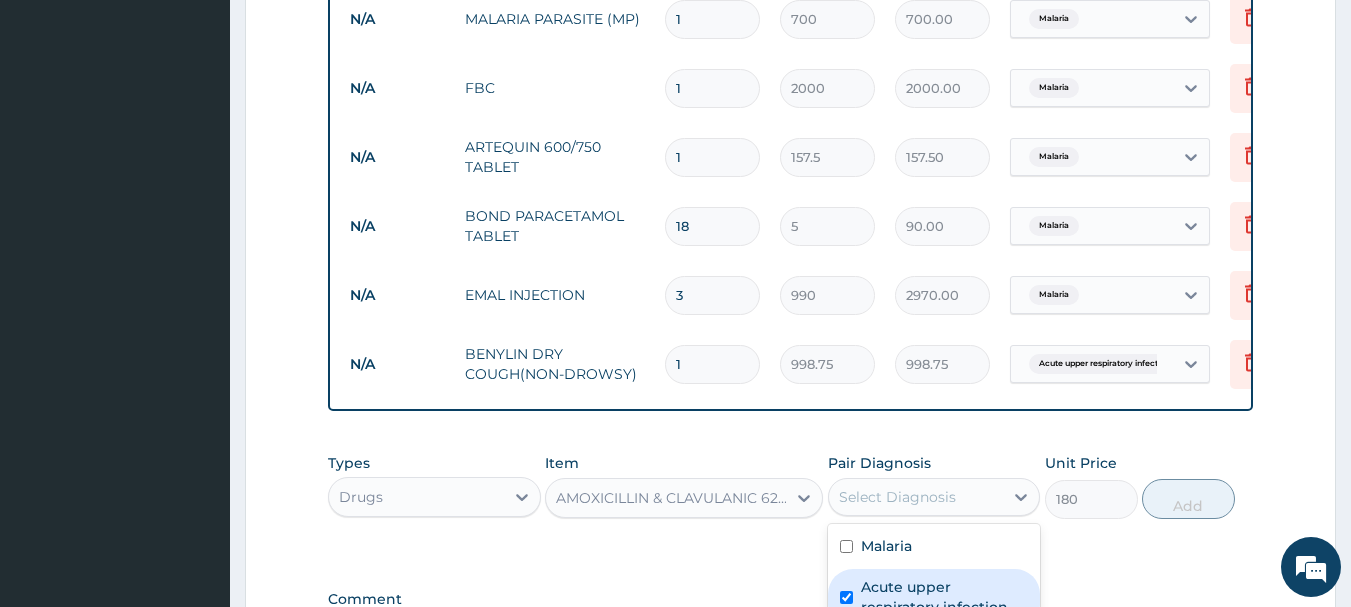 checkbox on "true" 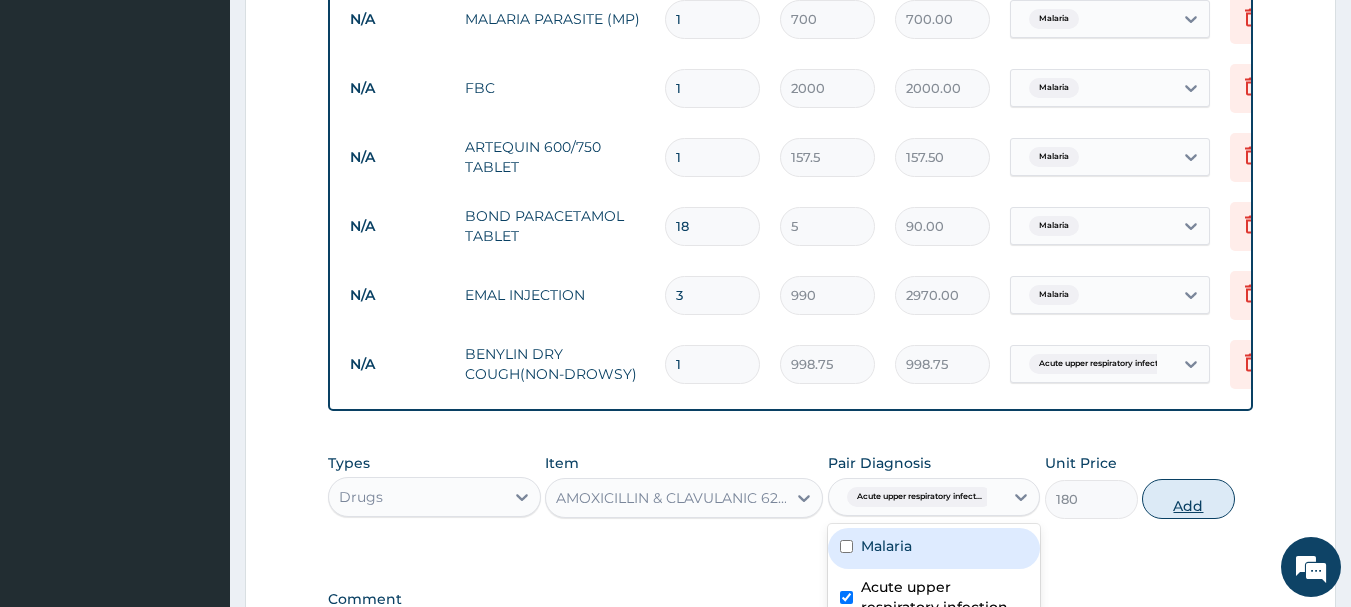 click on "Add" at bounding box center (1188, 499) 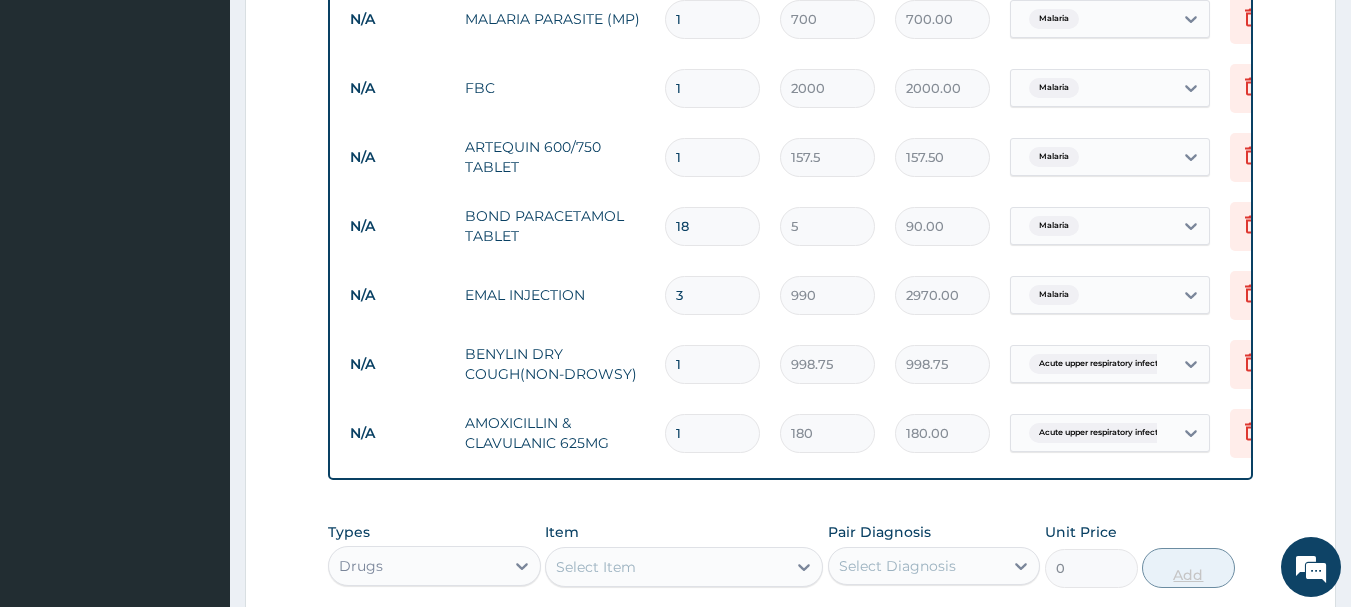 type on "15" 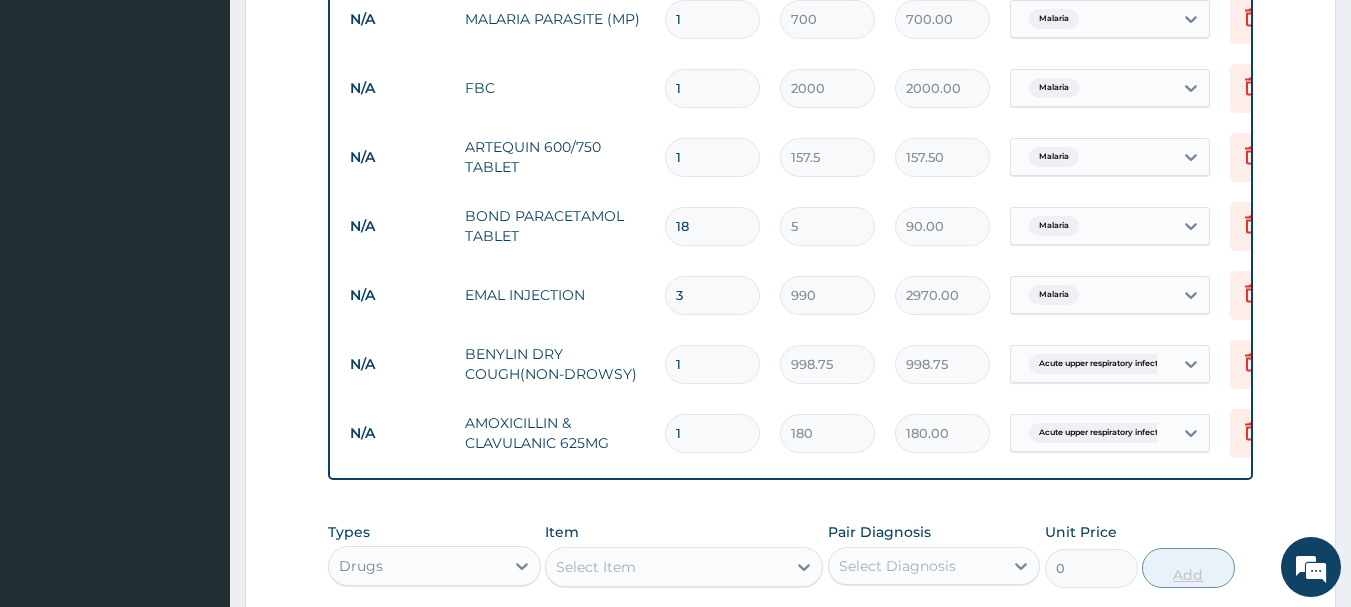 type on "2700.00" 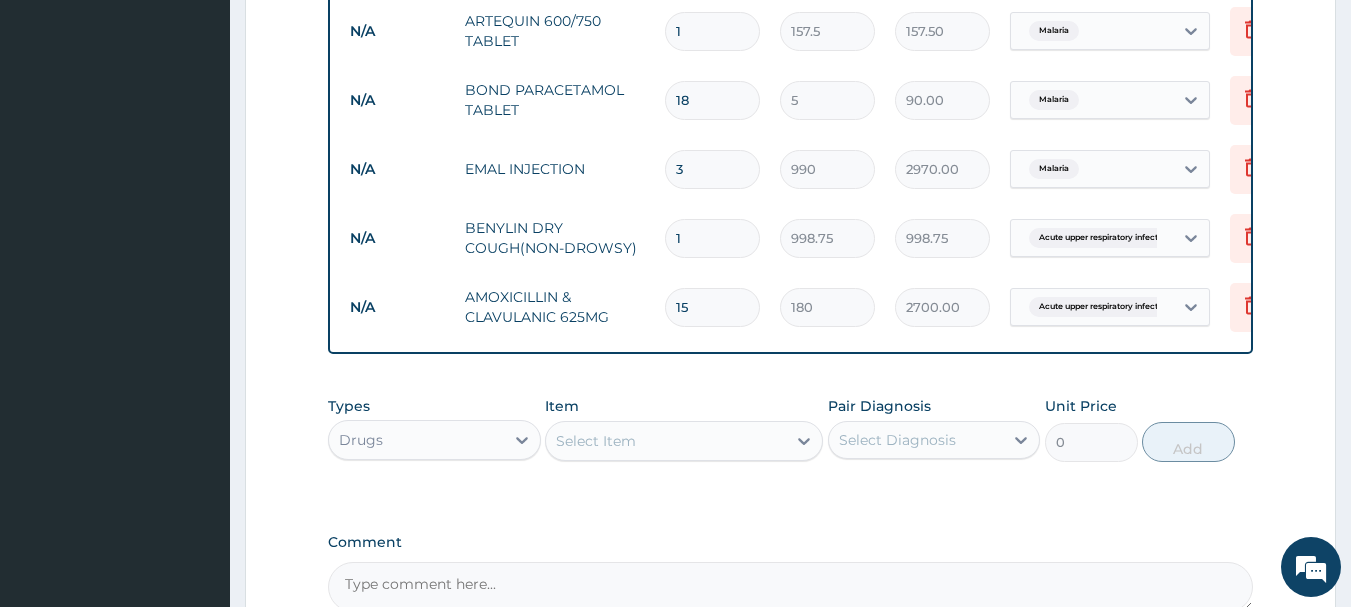 scroll, scrollTop: 1057, scrollLeft: 0, axis: vertical 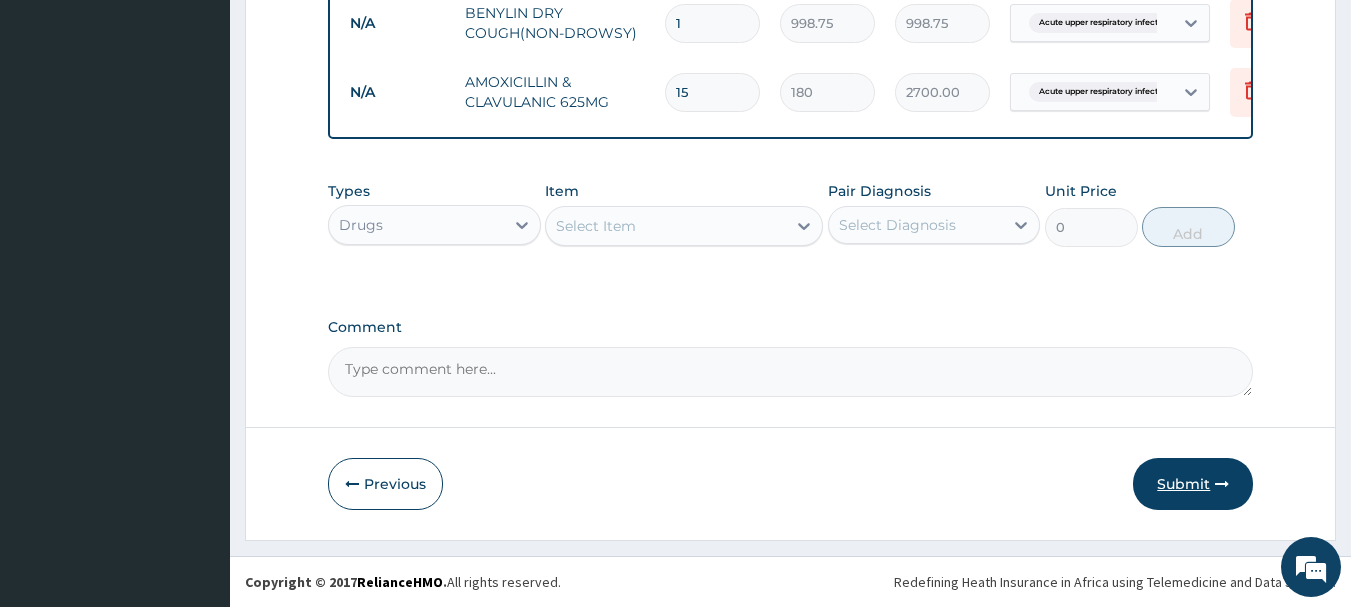 type on "15" 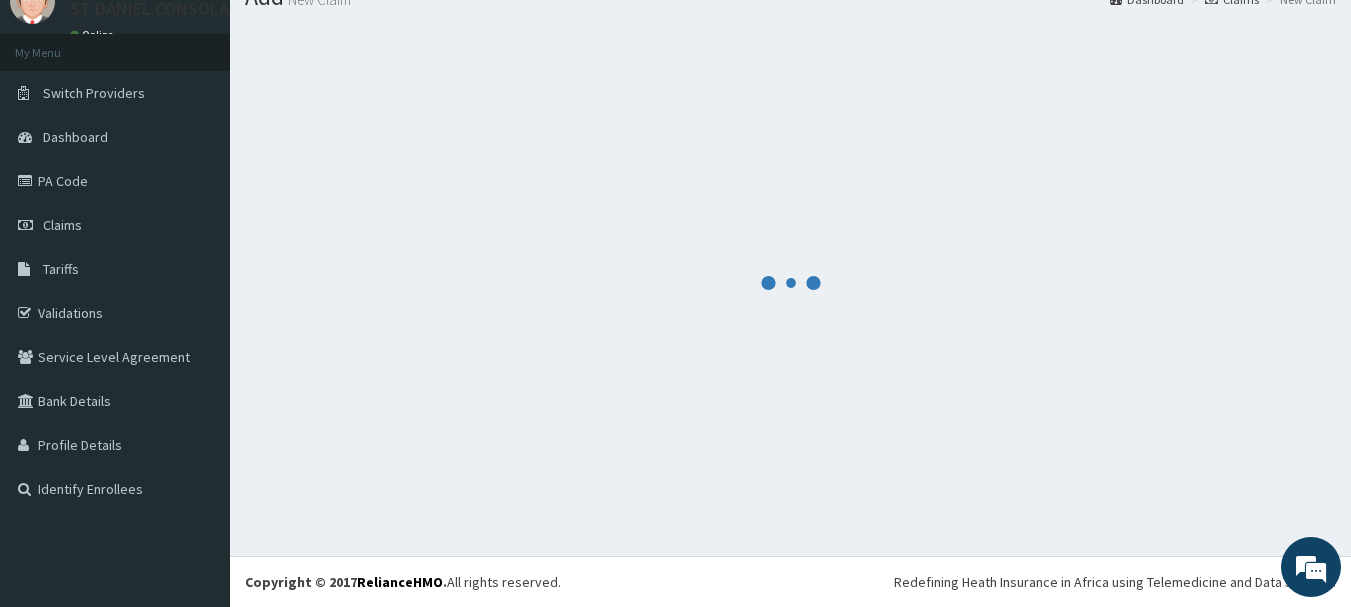 scroll, scrollTop: 1238, scrollLeft: 0, axis: vertical 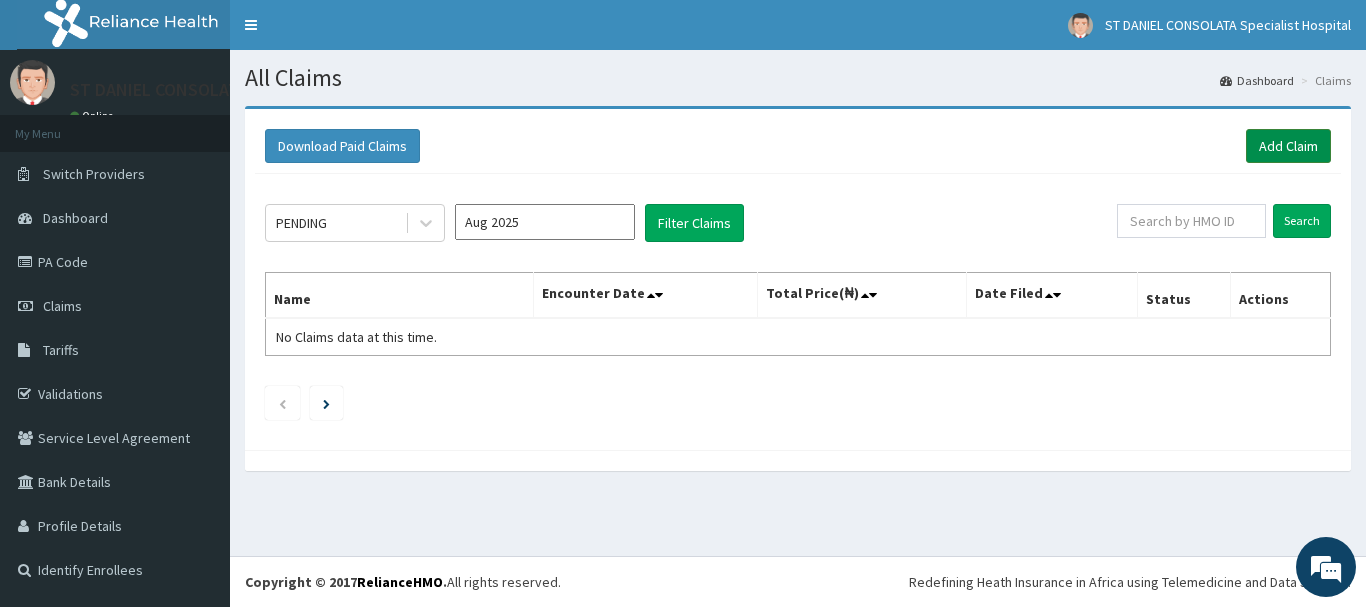 click on "Add Claim" at bounding box center [1288, 146] 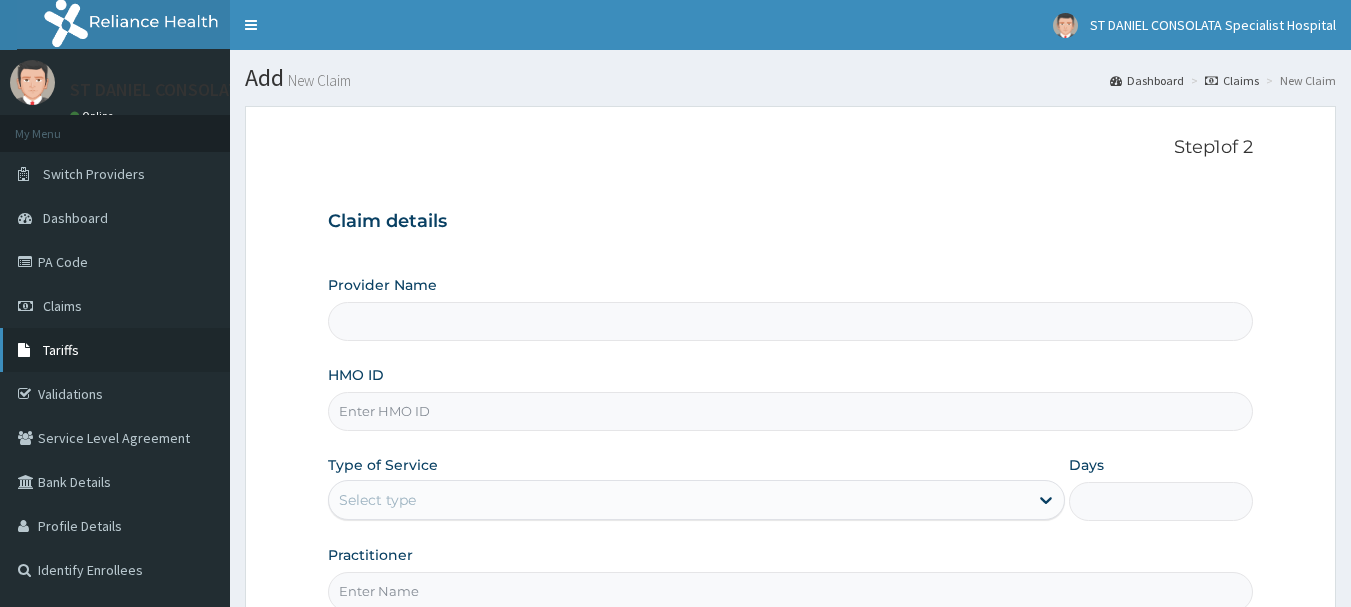 scroll, scrollTop: 0, scrollLeft: 0, axis: both 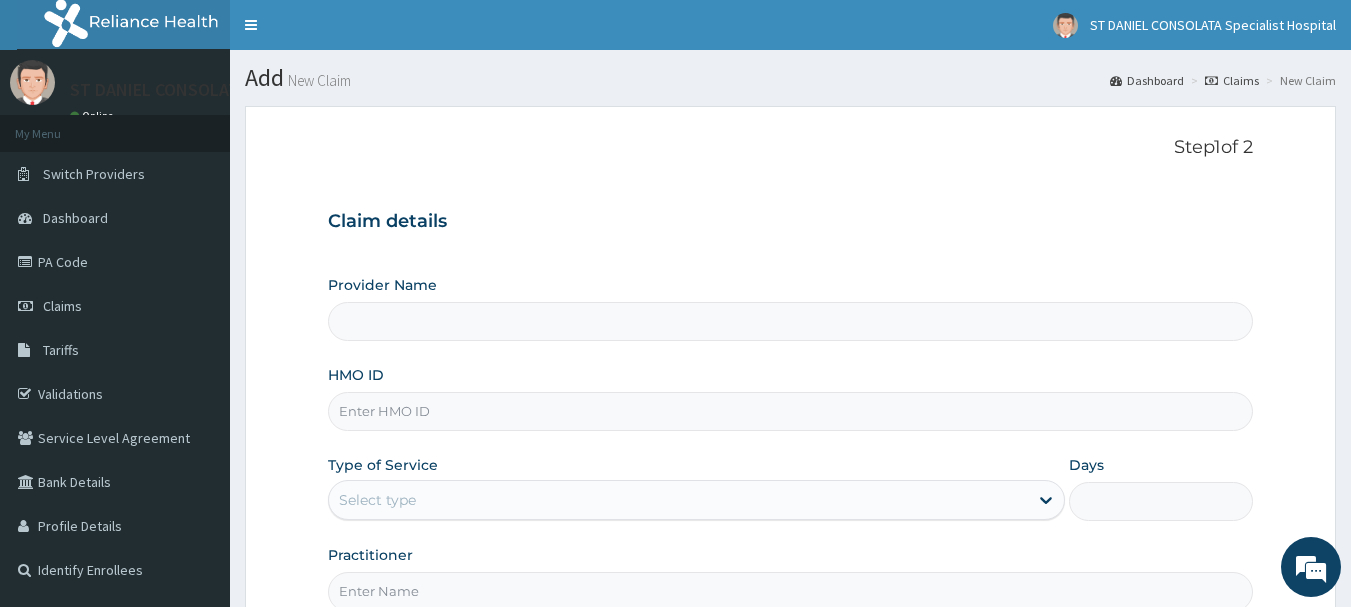 type on "ST DANIEL CONSOLATA SPECIALIST HOSPITAL" 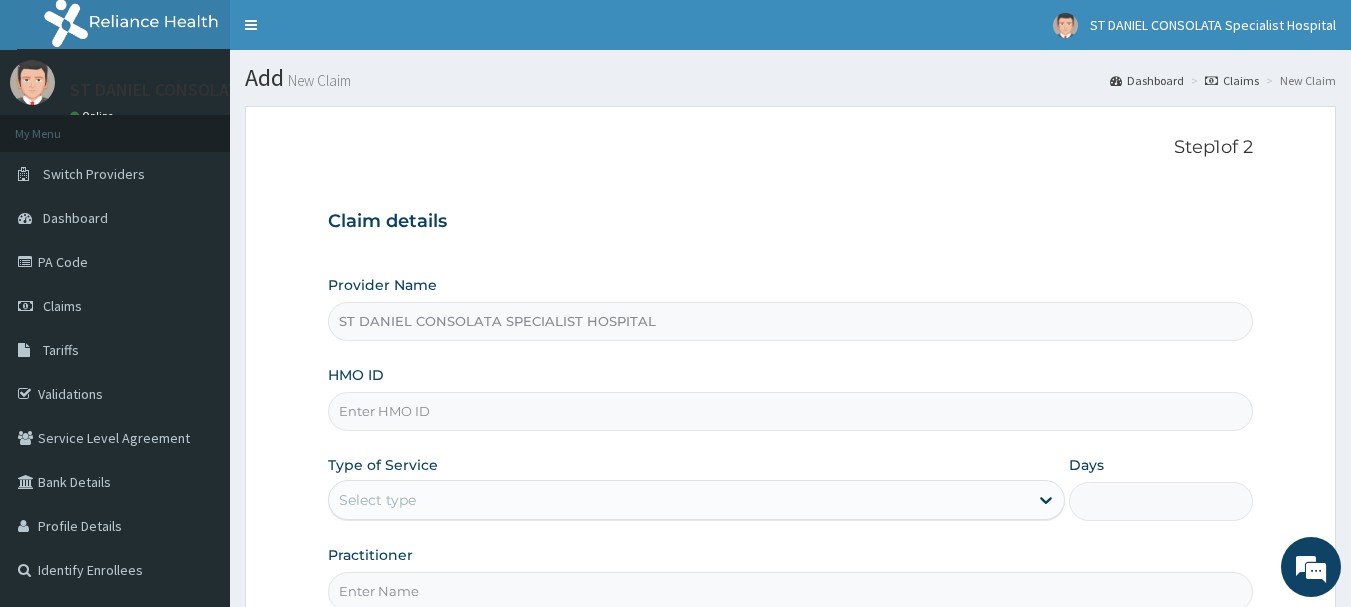 scroll, scrollTop: 0, scrollLeft: 0, axis: both 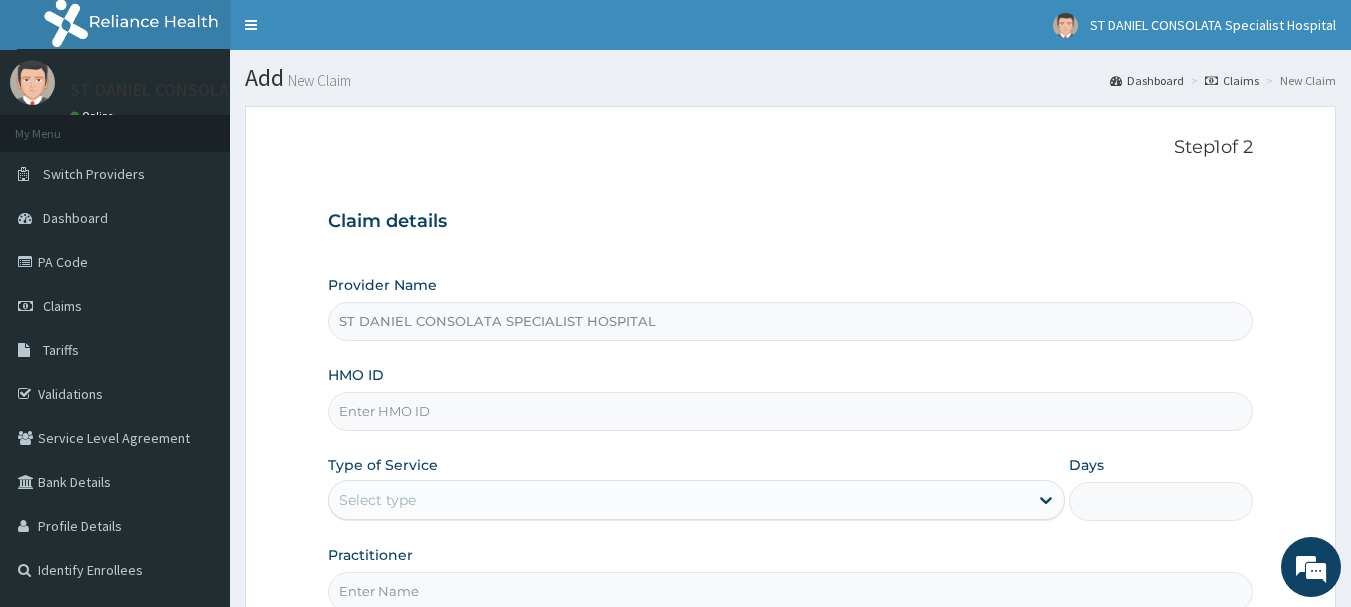 click on "HMO ID" at bounding box center (791, 411) 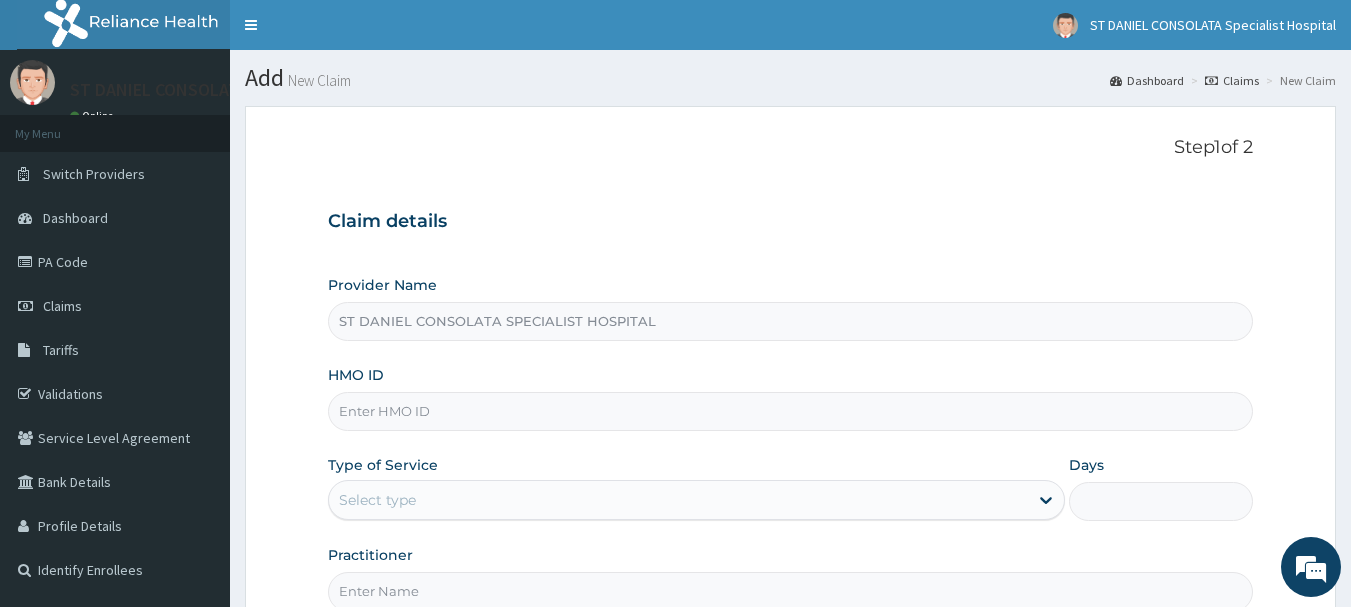 paste on "FCC/13715/A" 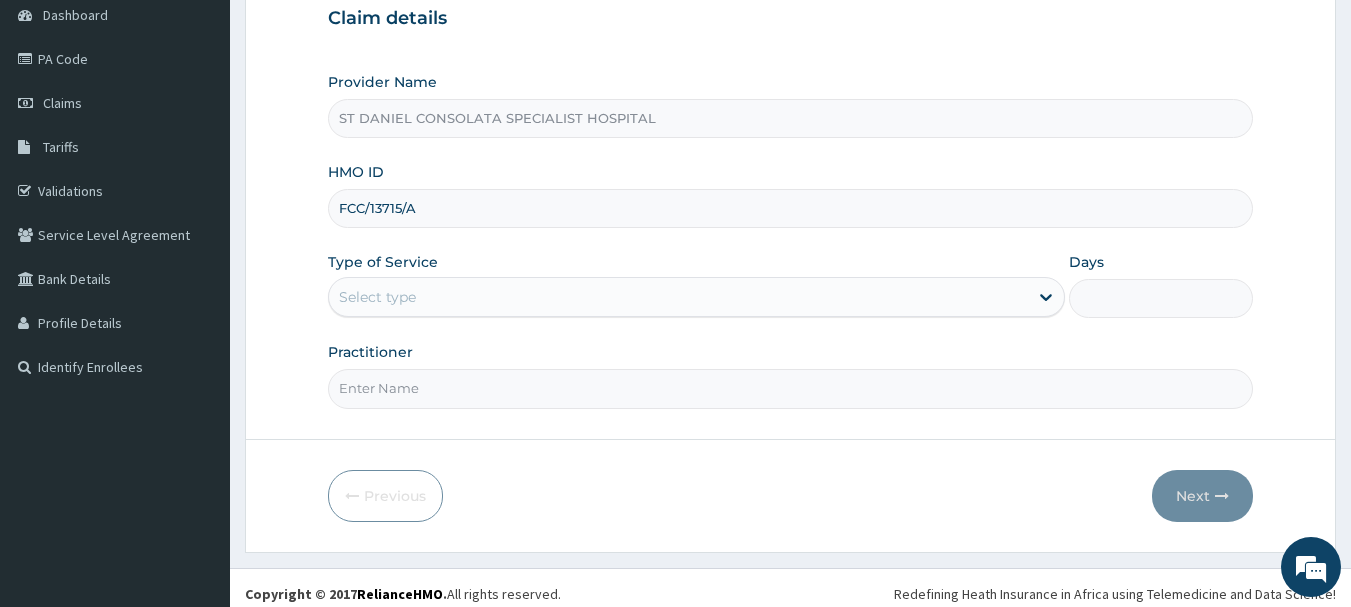 scroll, scrollTop: 215, scrollLeft: 0, axis: vertical 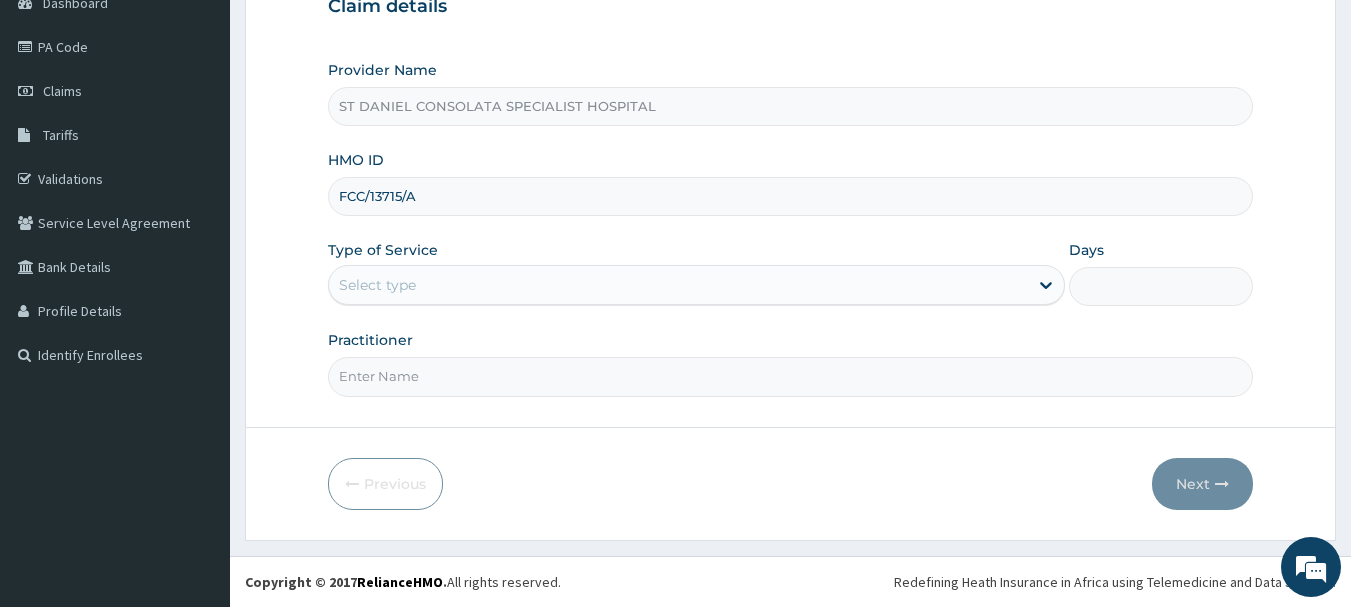 type on "FCC/13715/A" 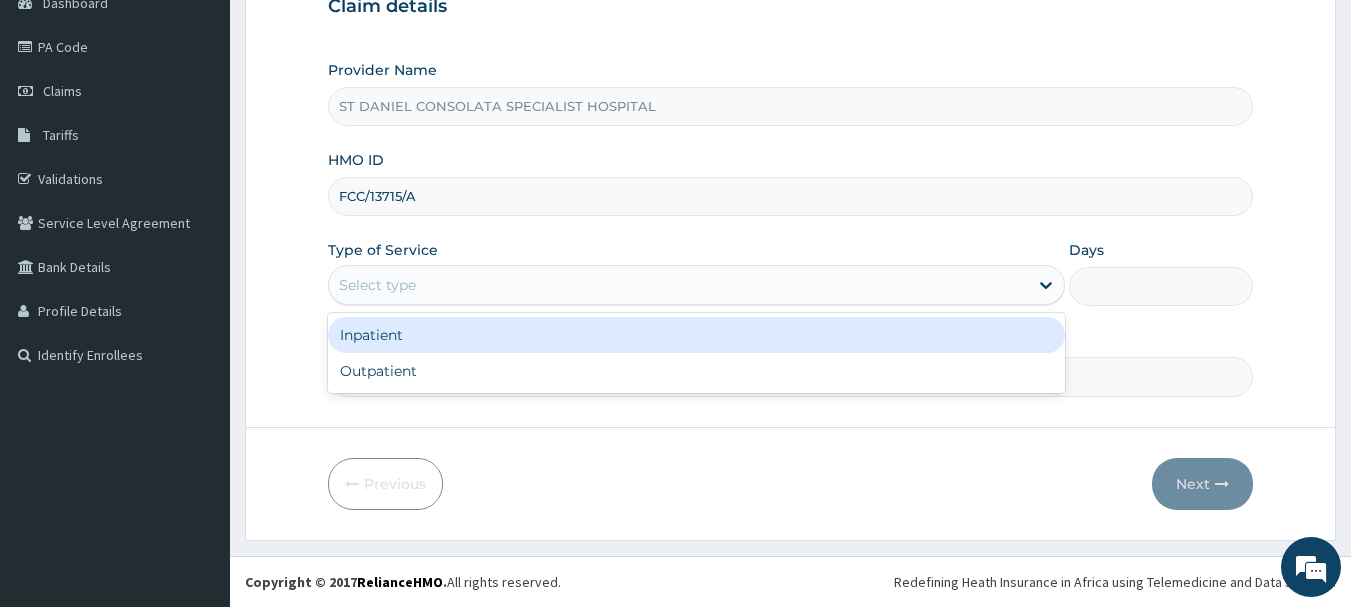 click on "Select type" at bounding box center (678, 285) 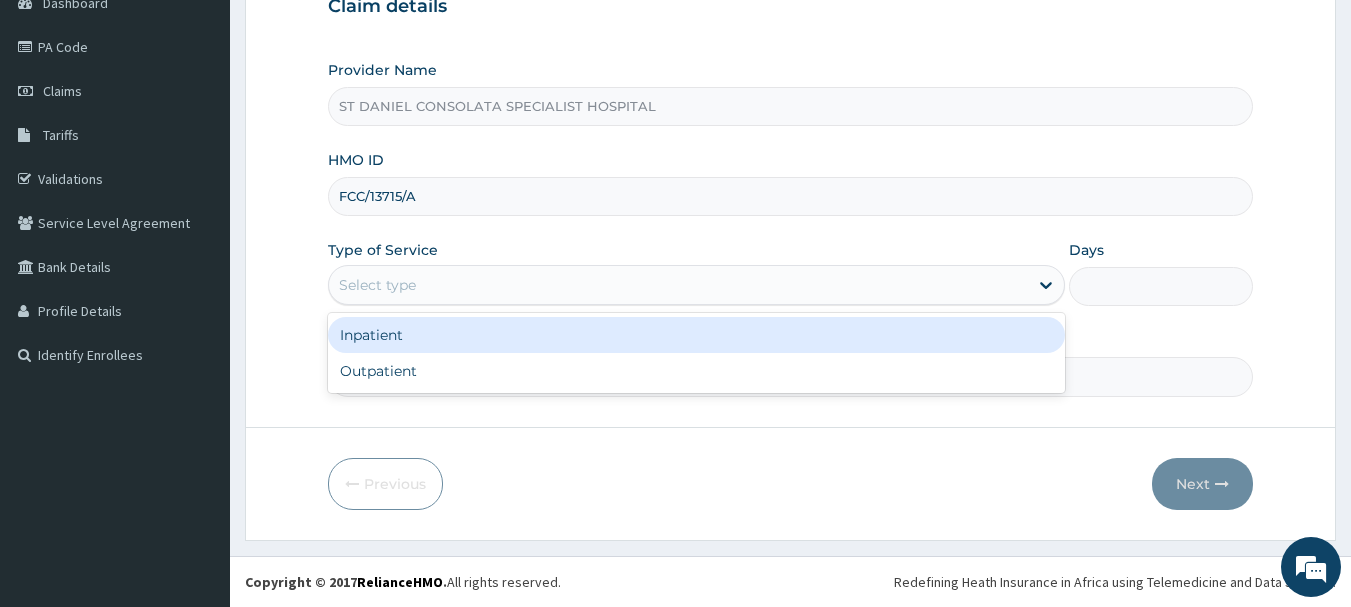 click on "Inpatient" at bounding box center (696, 335) 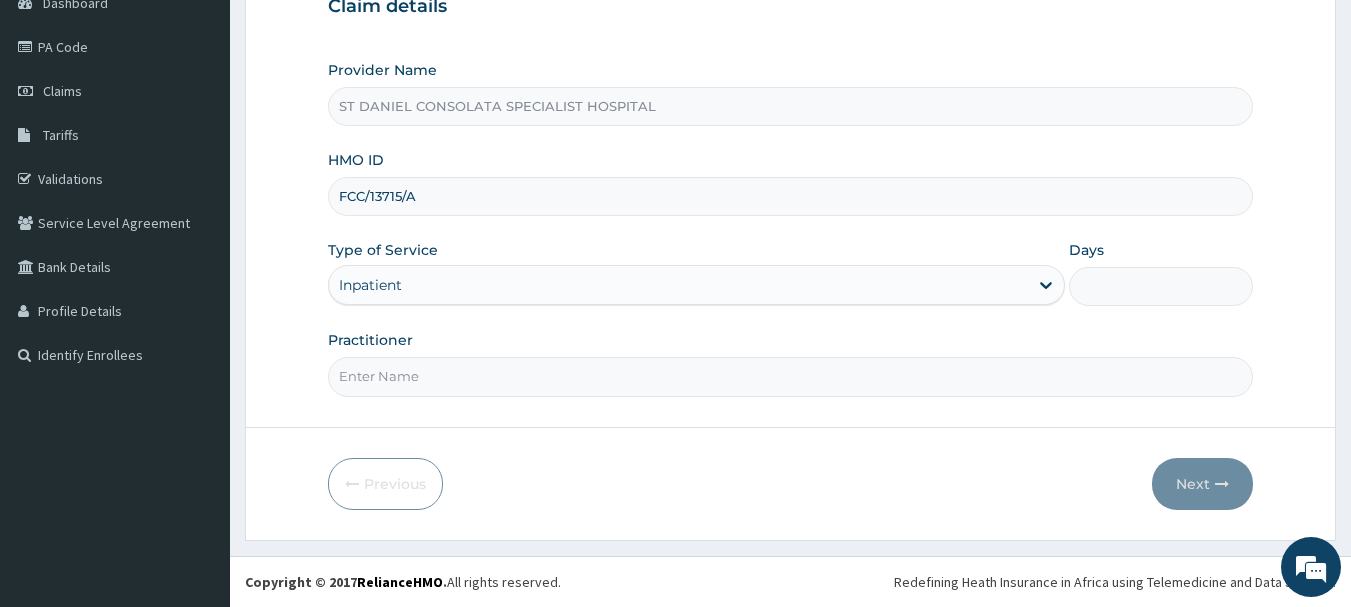 click on "Practitioner" at bounding box center (791, 376) 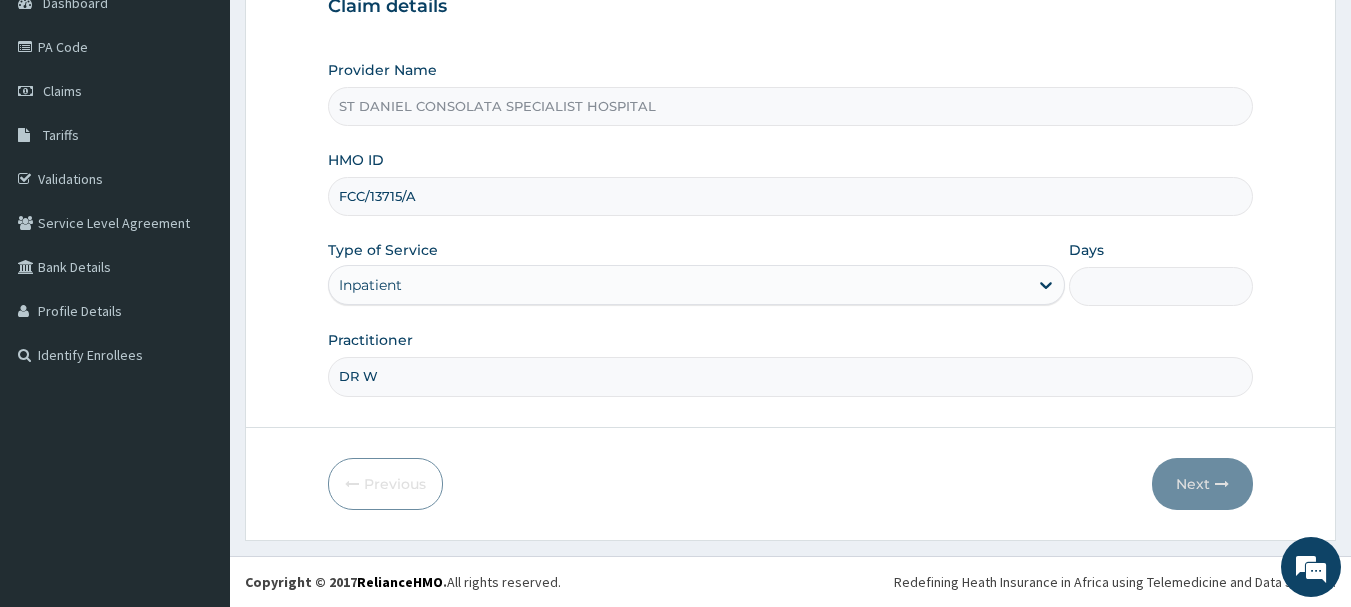 type on "DR [NAME] [LAST]" 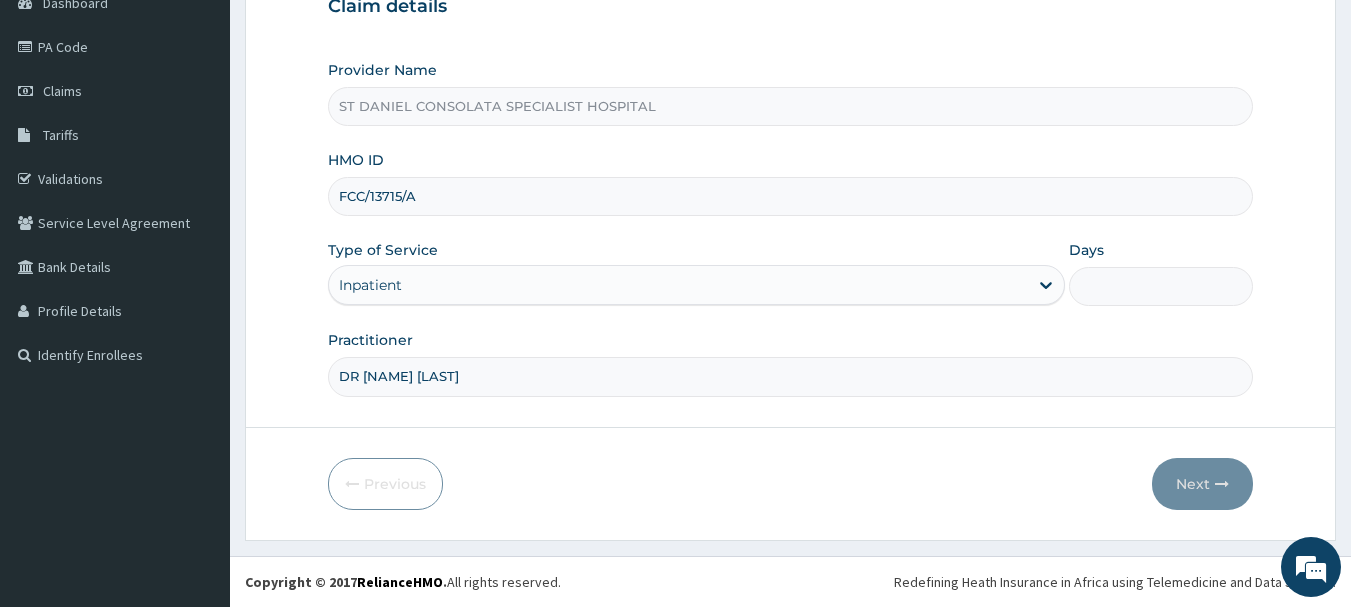 click on "Days" at bounding box center (1161, 286) 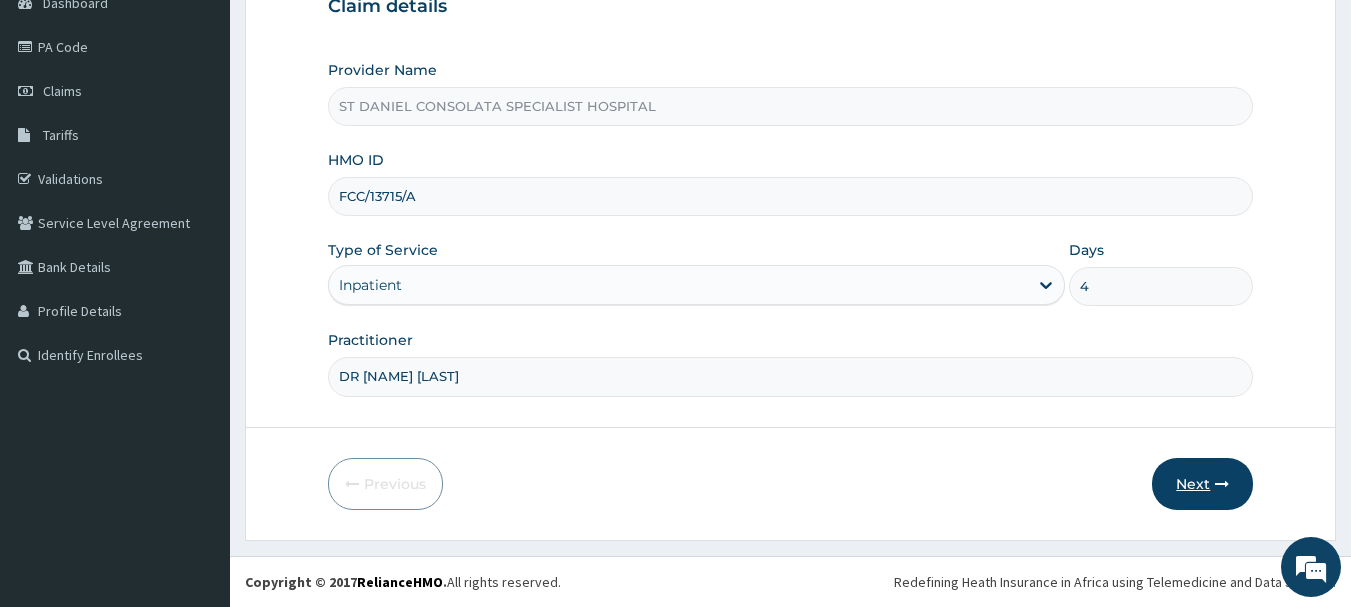 type on "4" 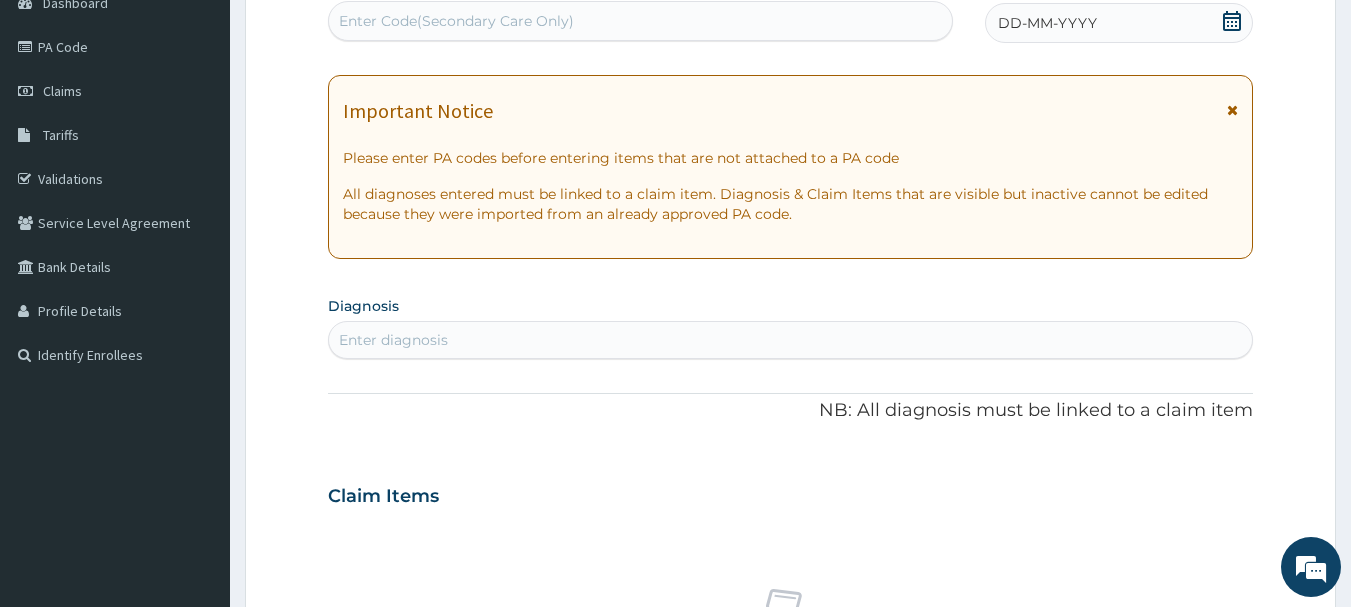 click on "Enter Code(Secondary Care Only)" at bounding box center [456, 21] 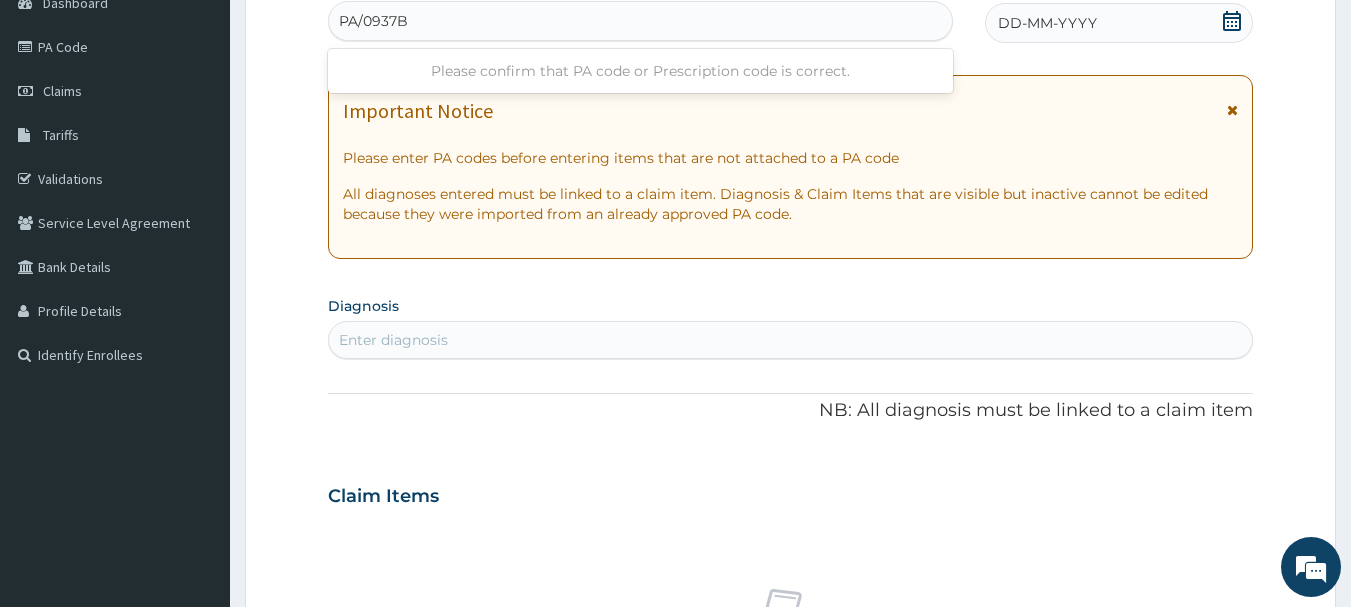 type on "PA/0937B4" 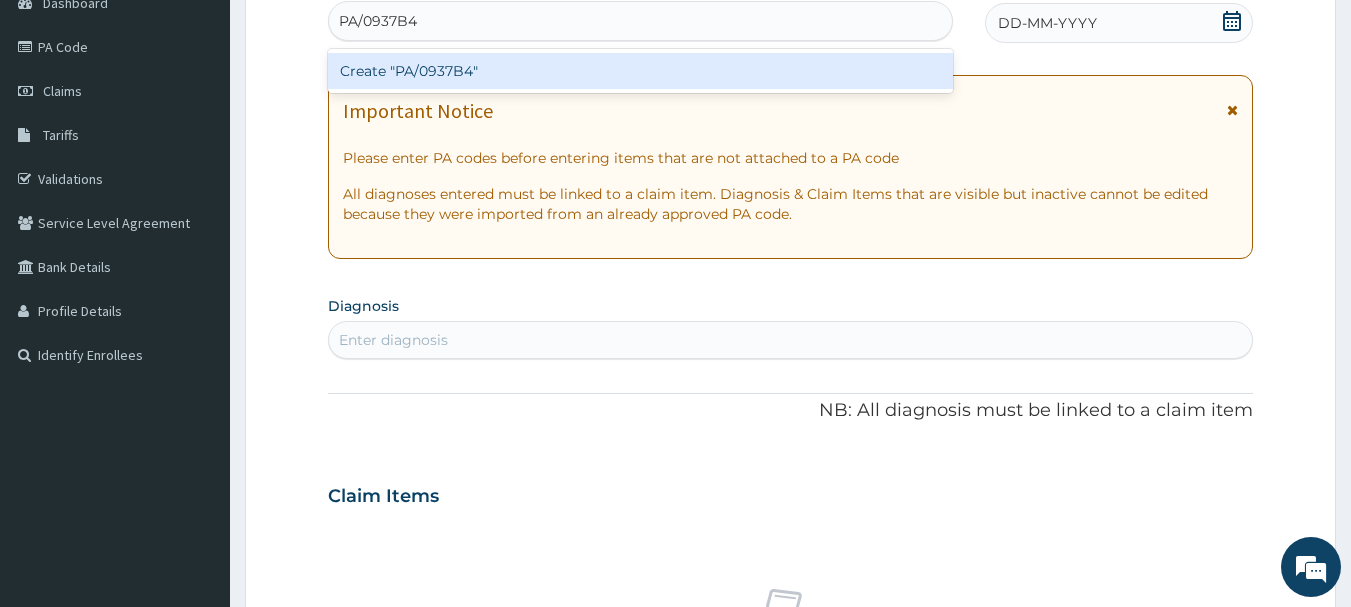 click on "Create "PA/0937B4"" at bounding box center [641, 71] 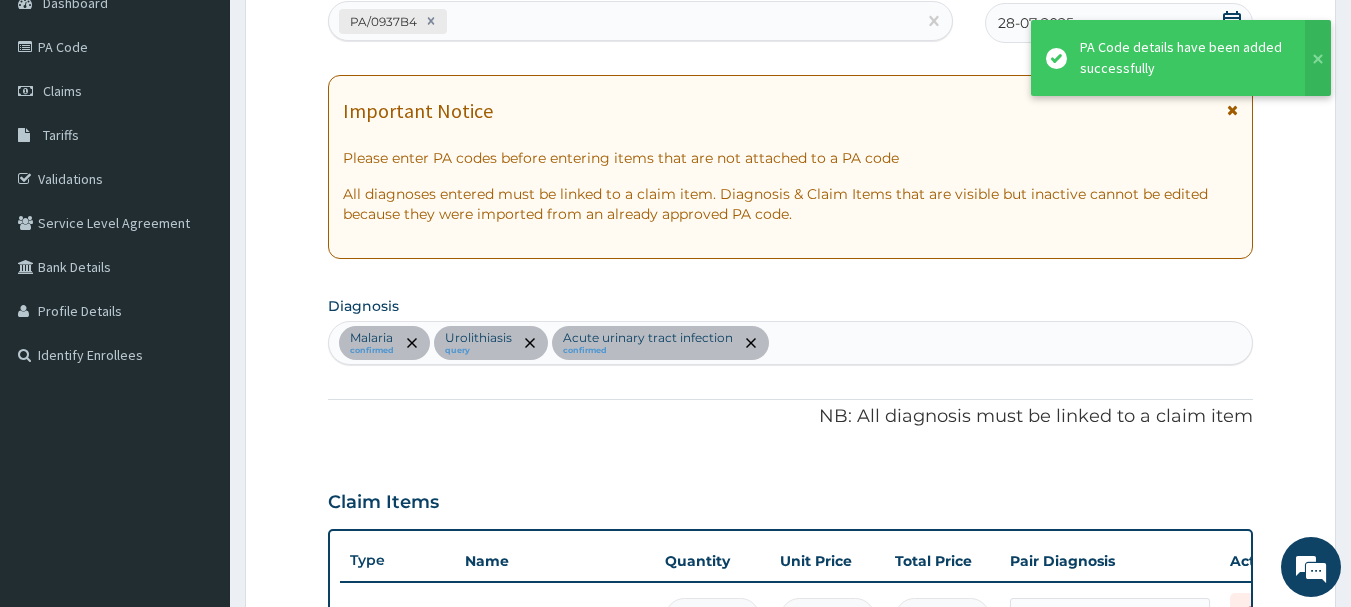 scroll, scrollTop: 1382, scrollLeft: 0, axis: vertical 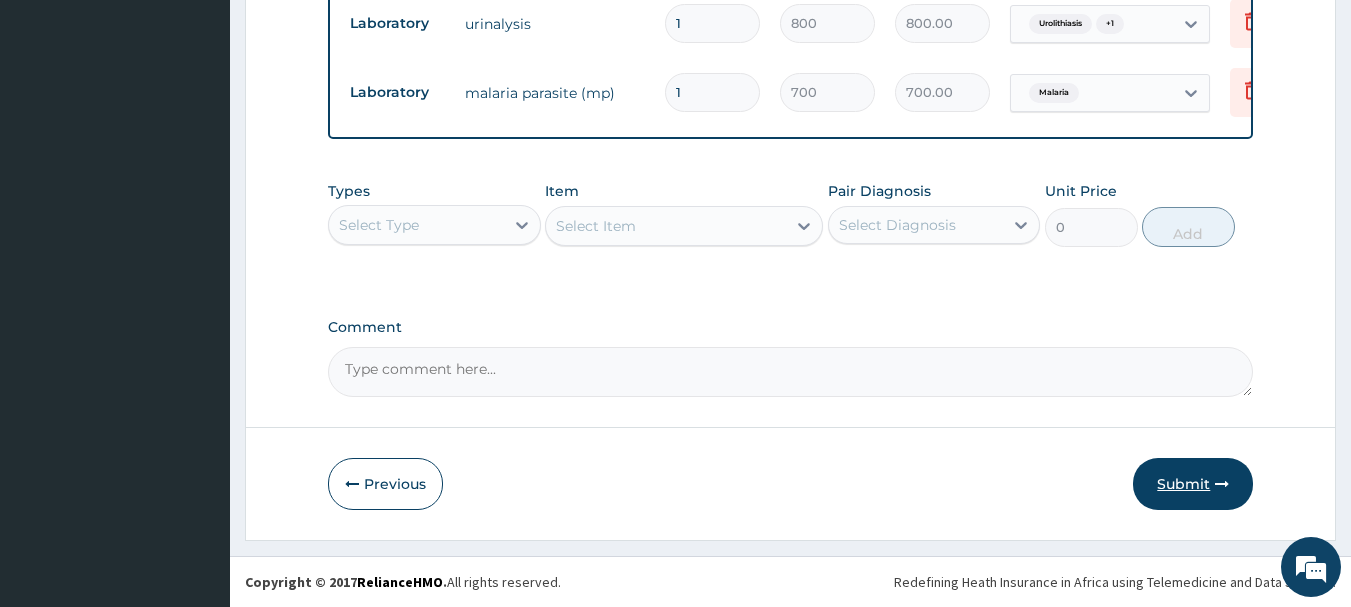 click on "Submit" at bounding box center [1193, 484] 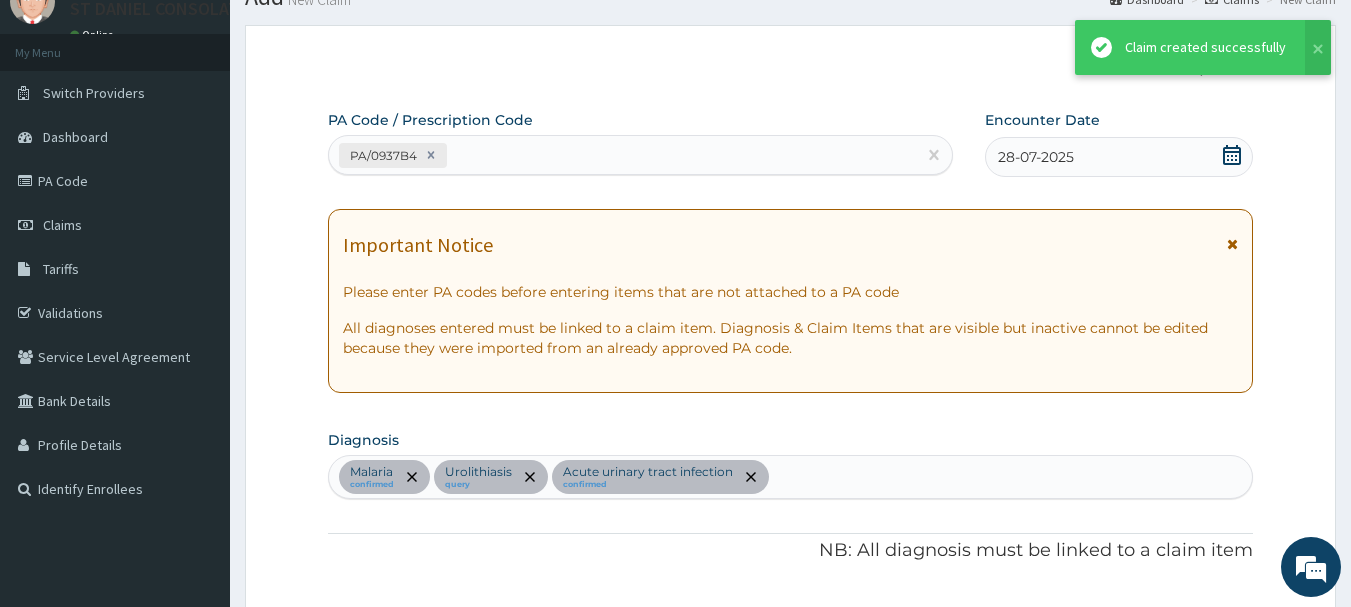scroll, scrollTop: 1608, scrollLeft: 0, axis: vertical 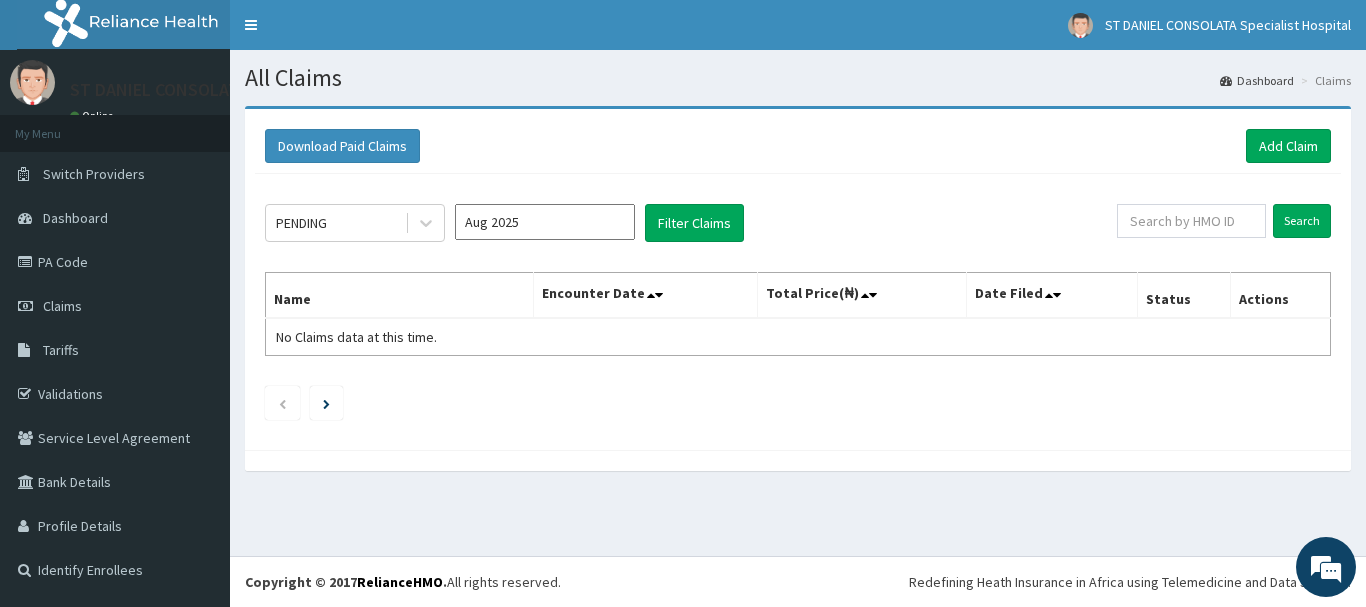 click on "Download Paid Claims Add Claim" at bounding box center [798, 146] 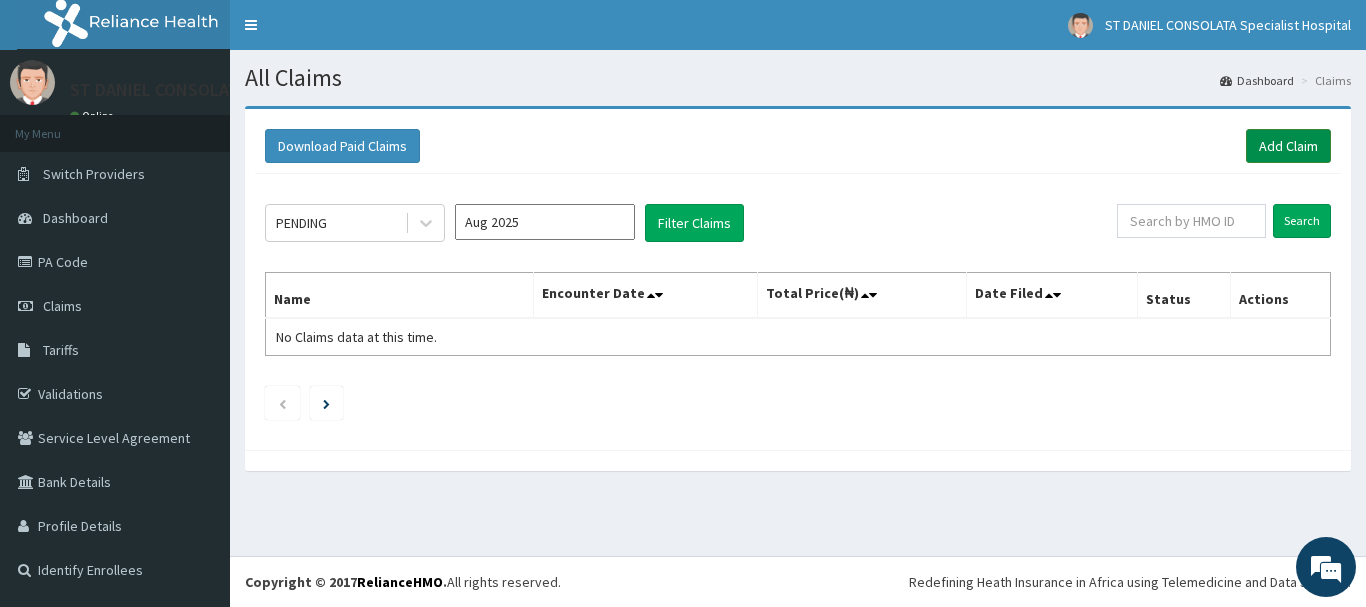 click on "Add Claim" at bounding box center [1288, 146] 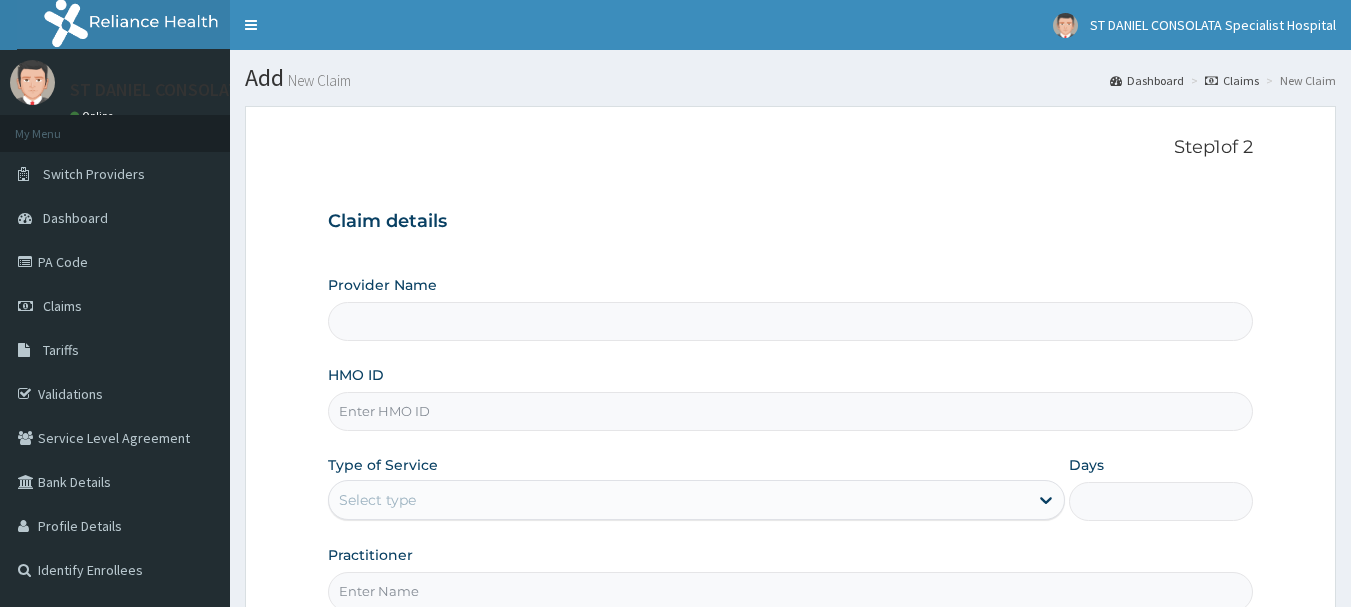 scroll, scrollTop: 0, scrollLeft: 0, axis: both 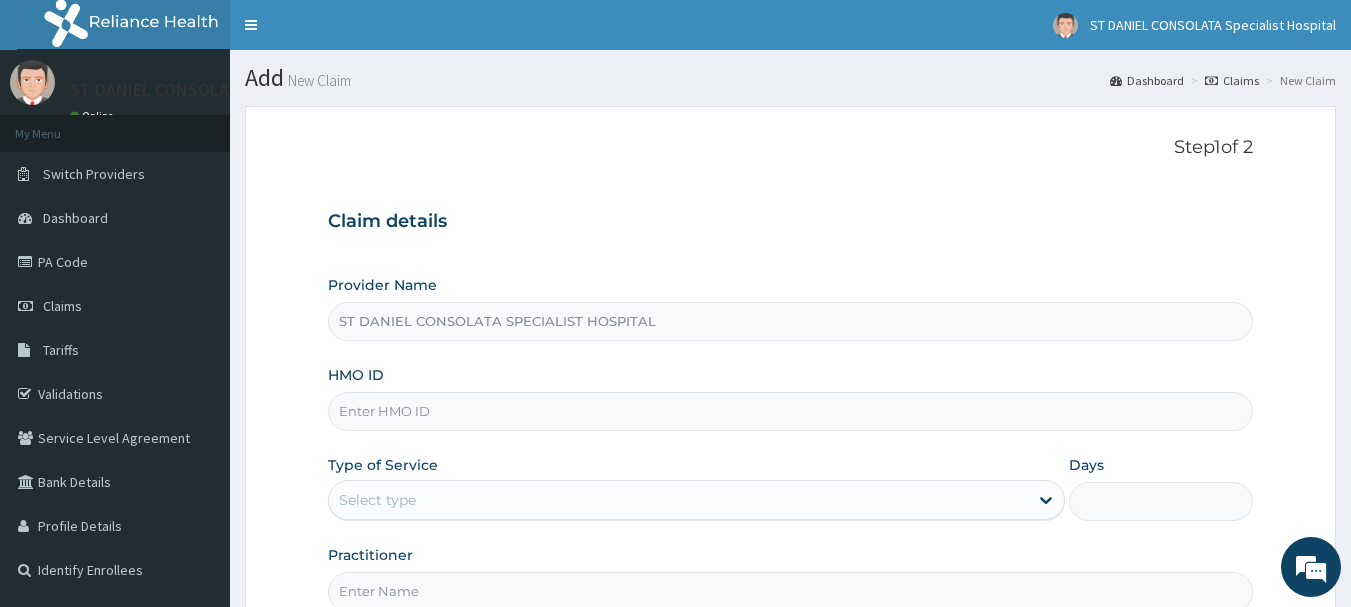click on "HMO ID" at bounding box center (791, 411) 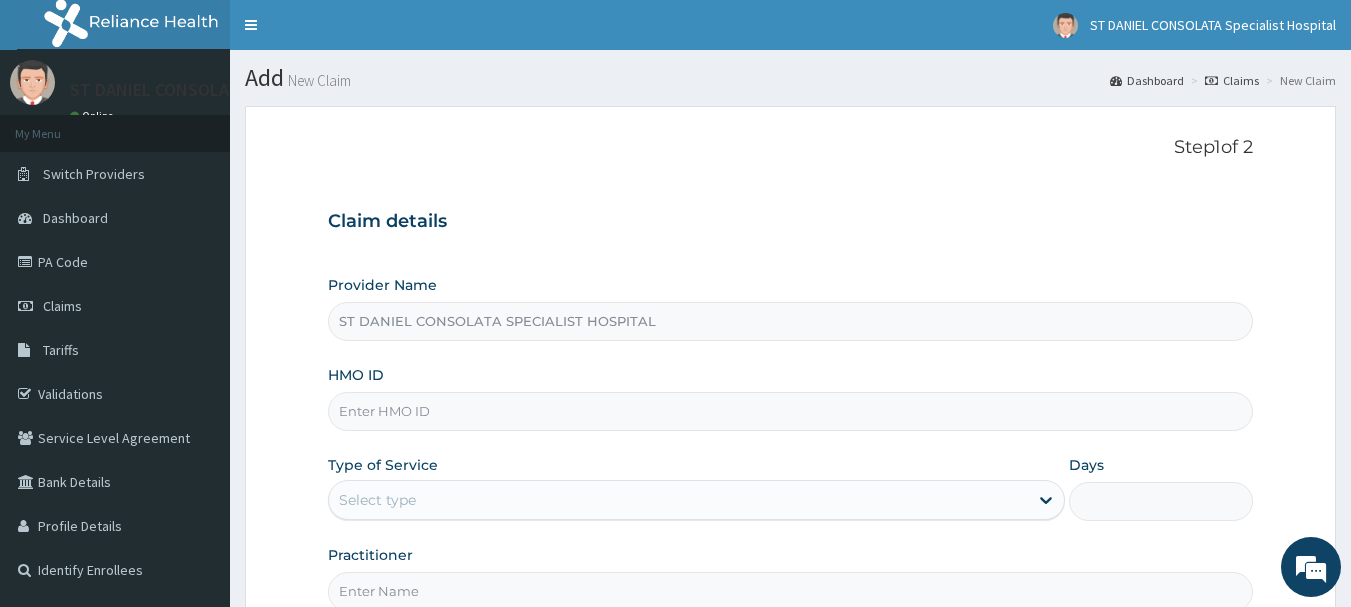 paste on "MCE/10023/A" 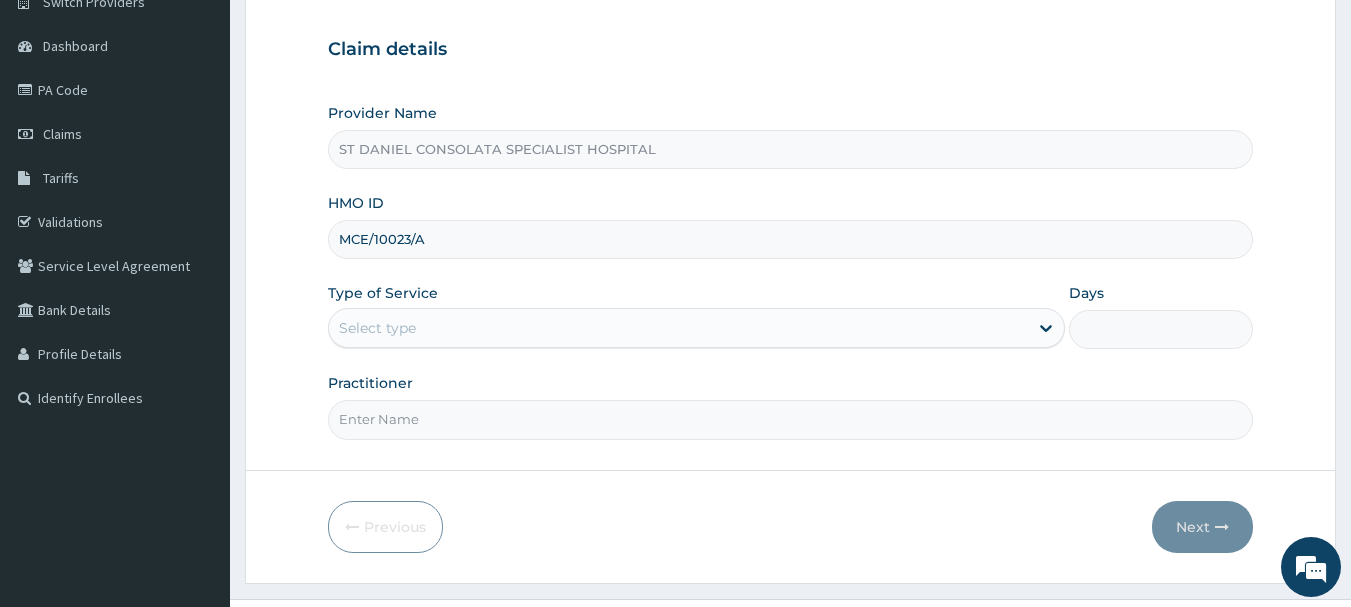 scroll, scrollTop: 215, scrollLeft: 0, axis: vertical 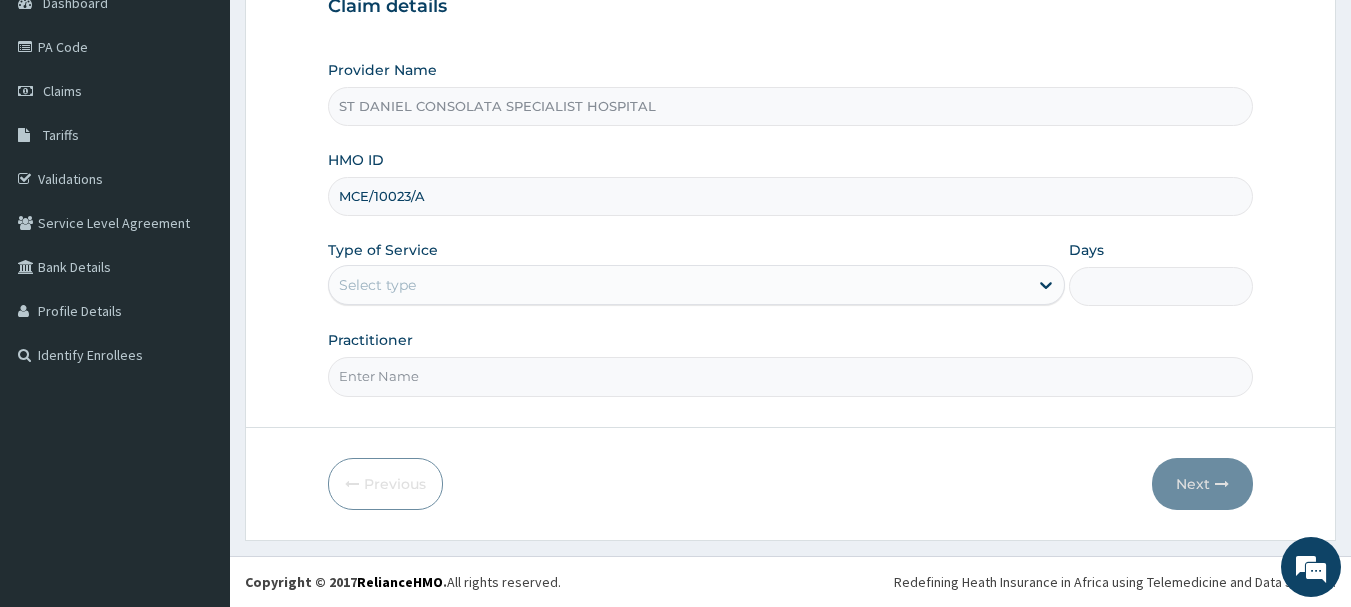 type on "MCE/10023/A" 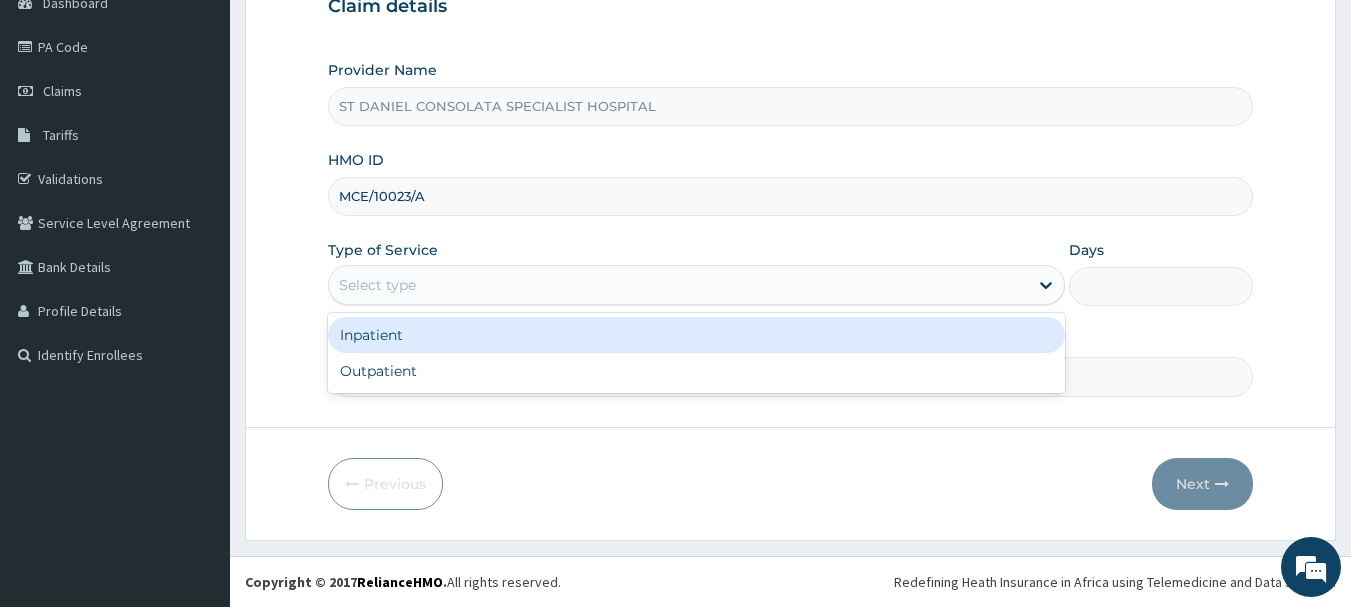 click on "Select type" at bounding box center [696, 285] 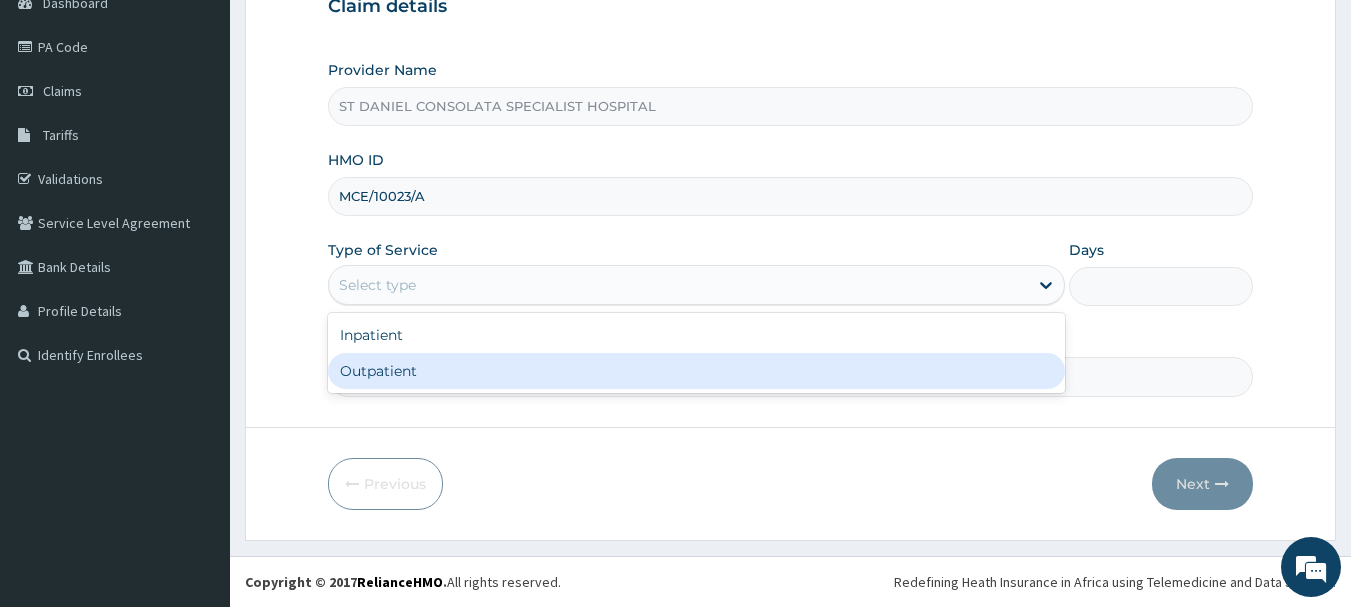 click on "Outpatient" at bounding box center [696, 371] 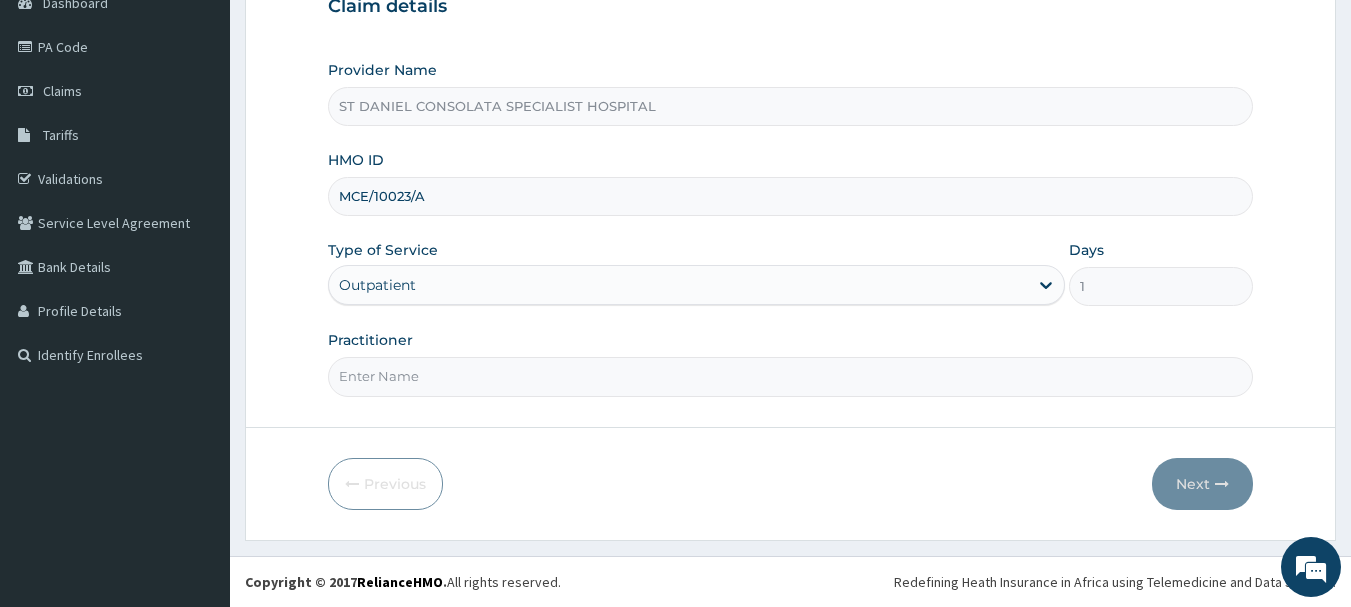 click on "Practitioner" at bounding box center (791, 376) 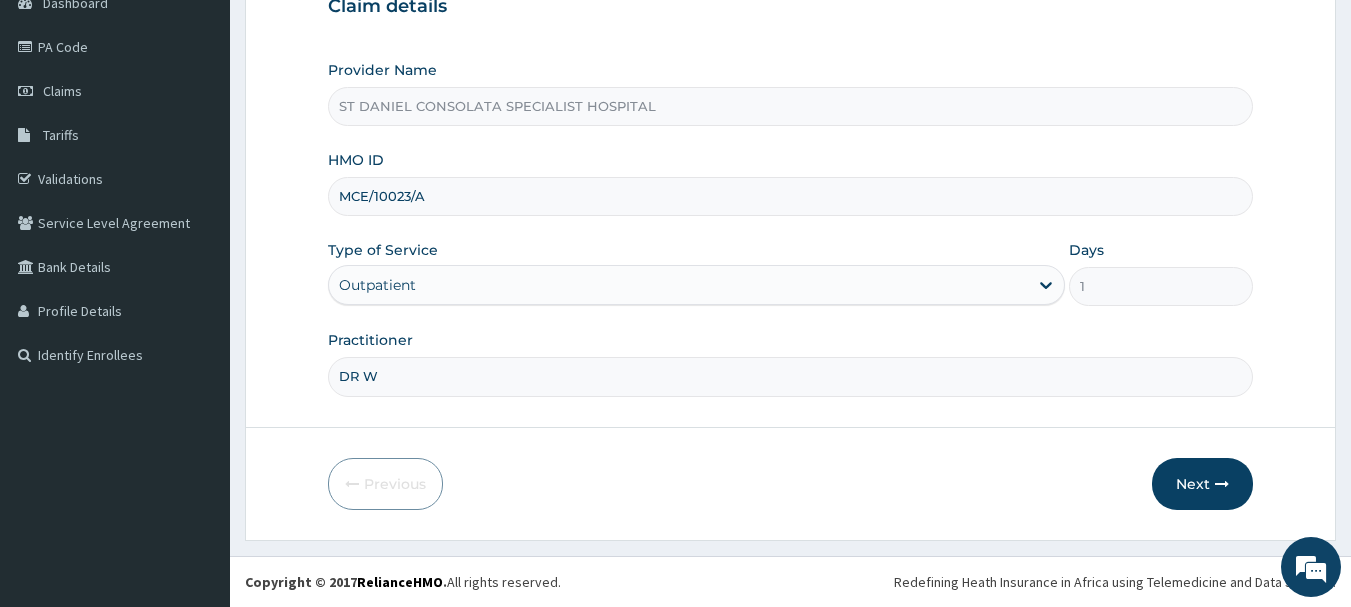 type on "DR WILSON OKORIE" 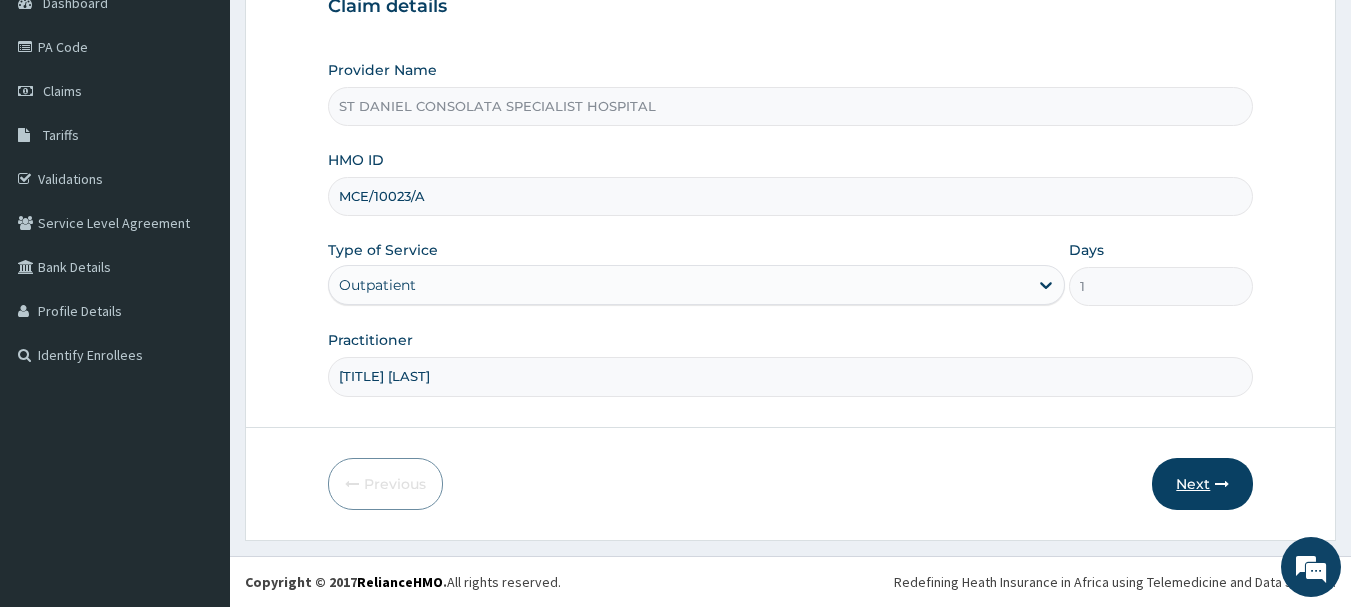 click on "Next" at bounding box center (1202, 484) 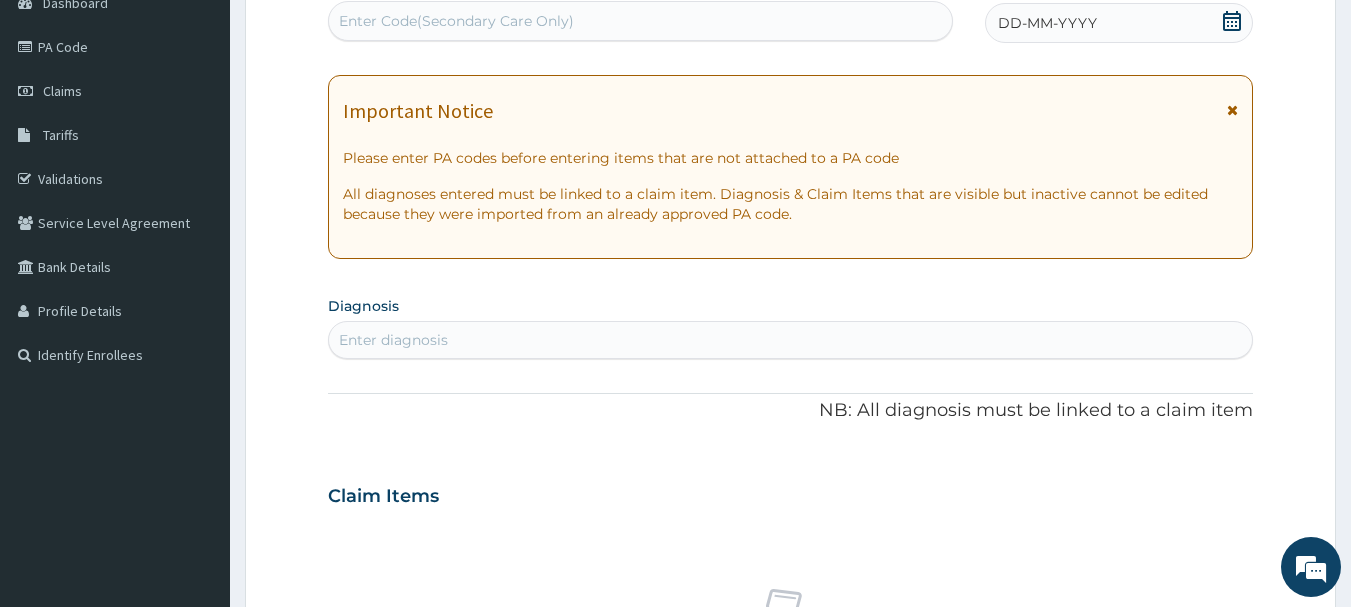 click on "Enter Code(Secondary Care Only)" at bounding box center (456, 21) 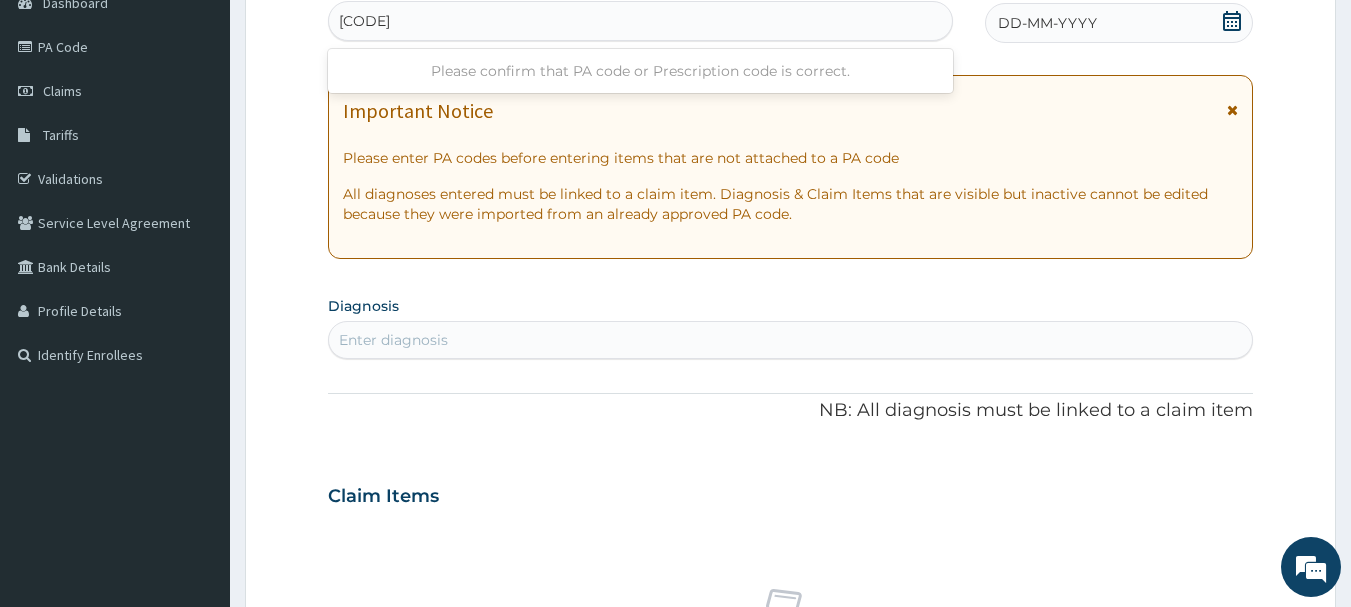 type on "PA/28EC7E" 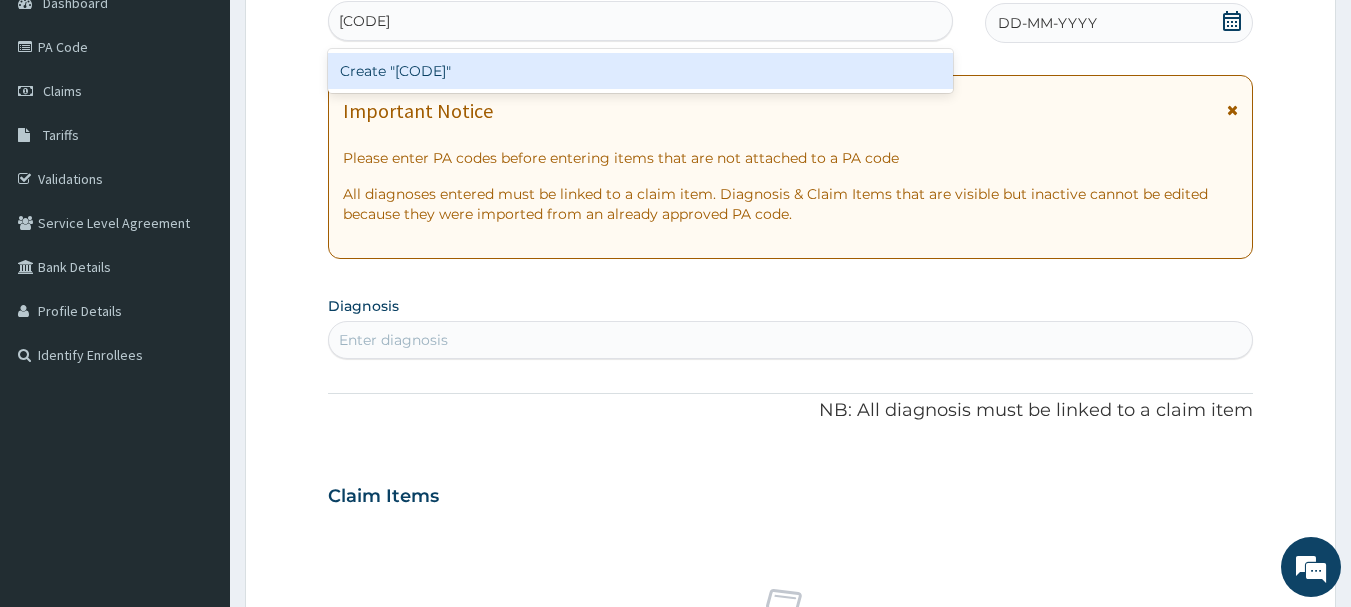 click on "Create "PA/28EC7E"" at bounding box center (641, 71) 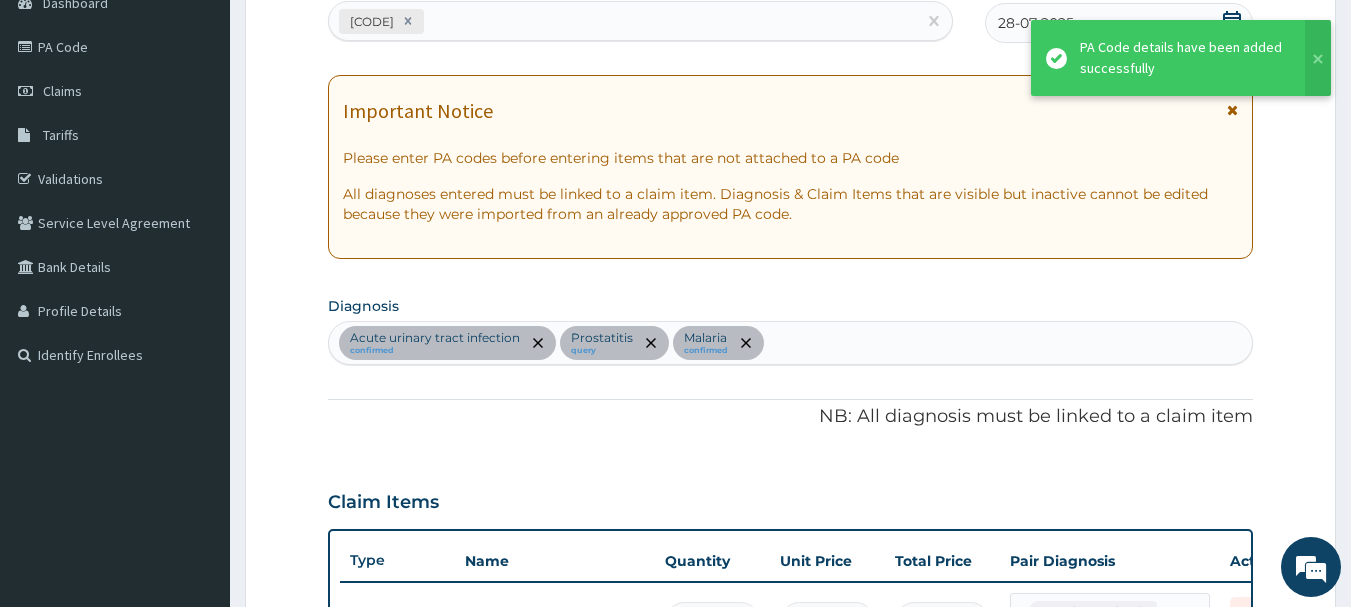 scroll, scrollTop: 1434, scrollLeft: 0, axis: vertical 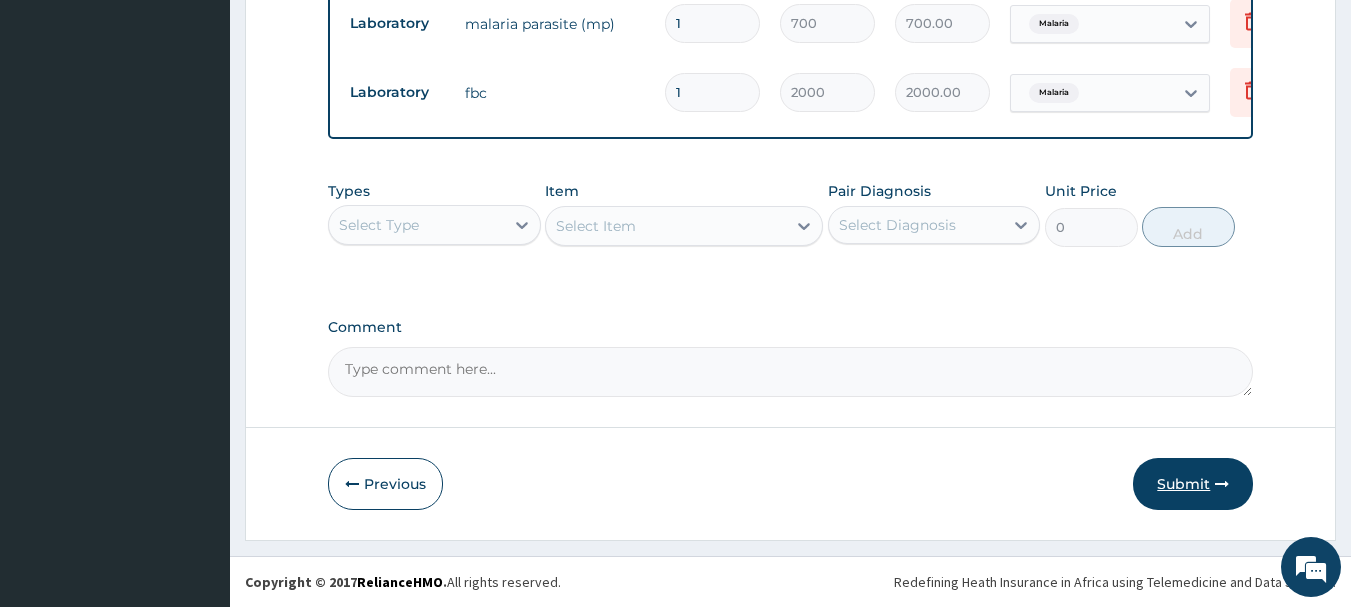 click on "Submit" at bounding box center (1193, 484) 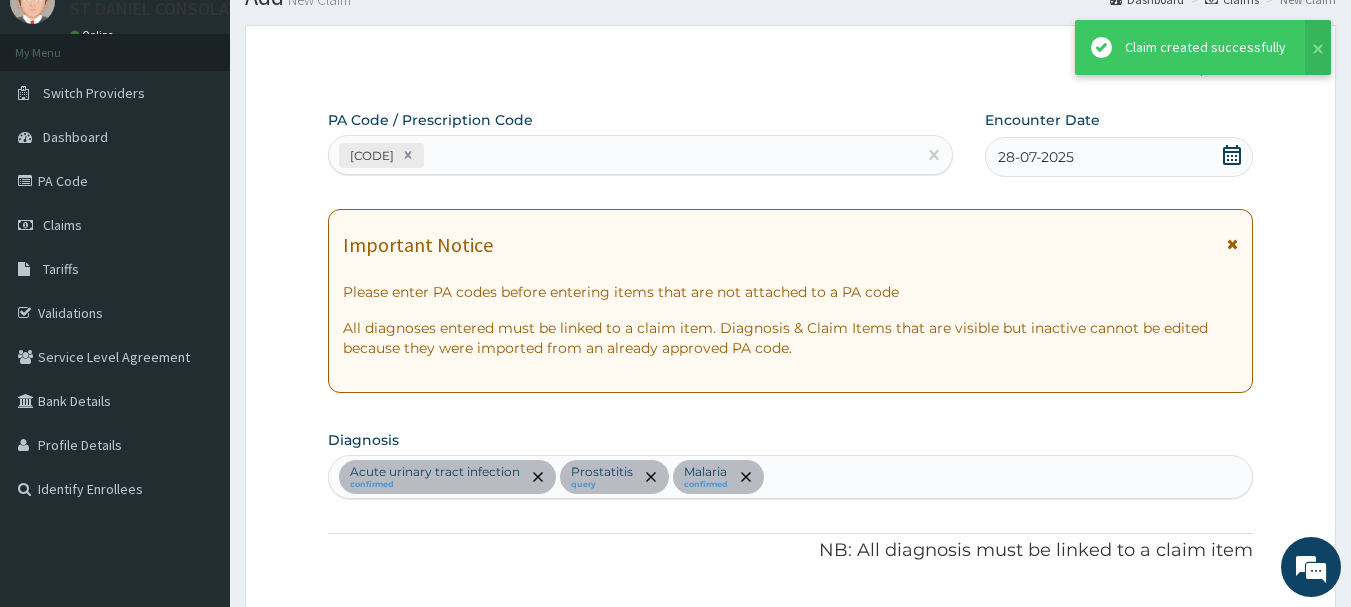 scroll, scrollTop: 1660, scrollLeft: 0, axis: vertical 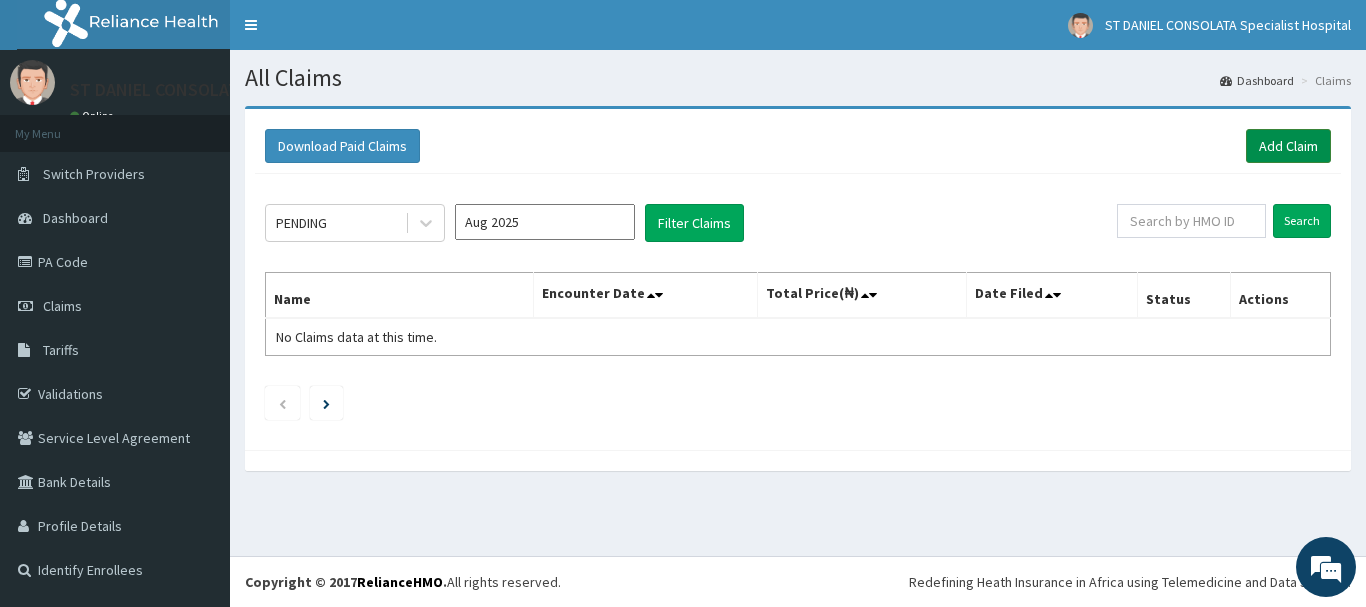 click on "Add Claim" at bounding box center (1288, 146) 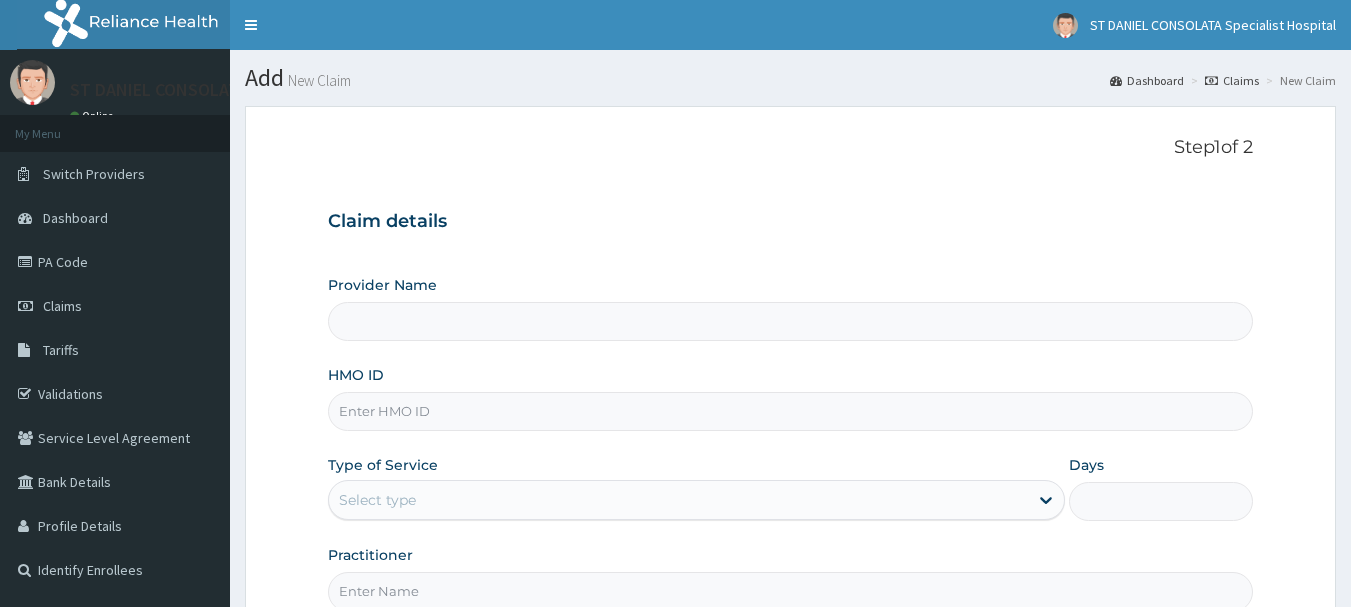 scroll, scrollTop: 0, scrollLeft: 0, axis: both 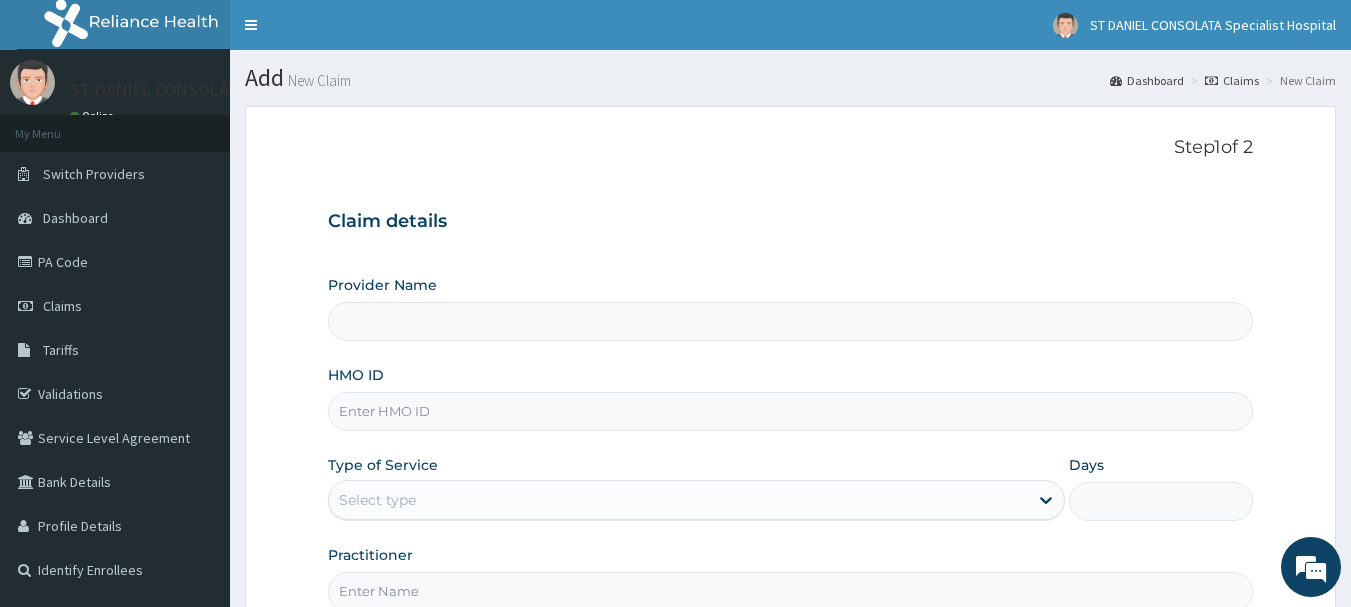 type on "ST DANIEL CONSOLATA SPECIALIST HOSPITAL" 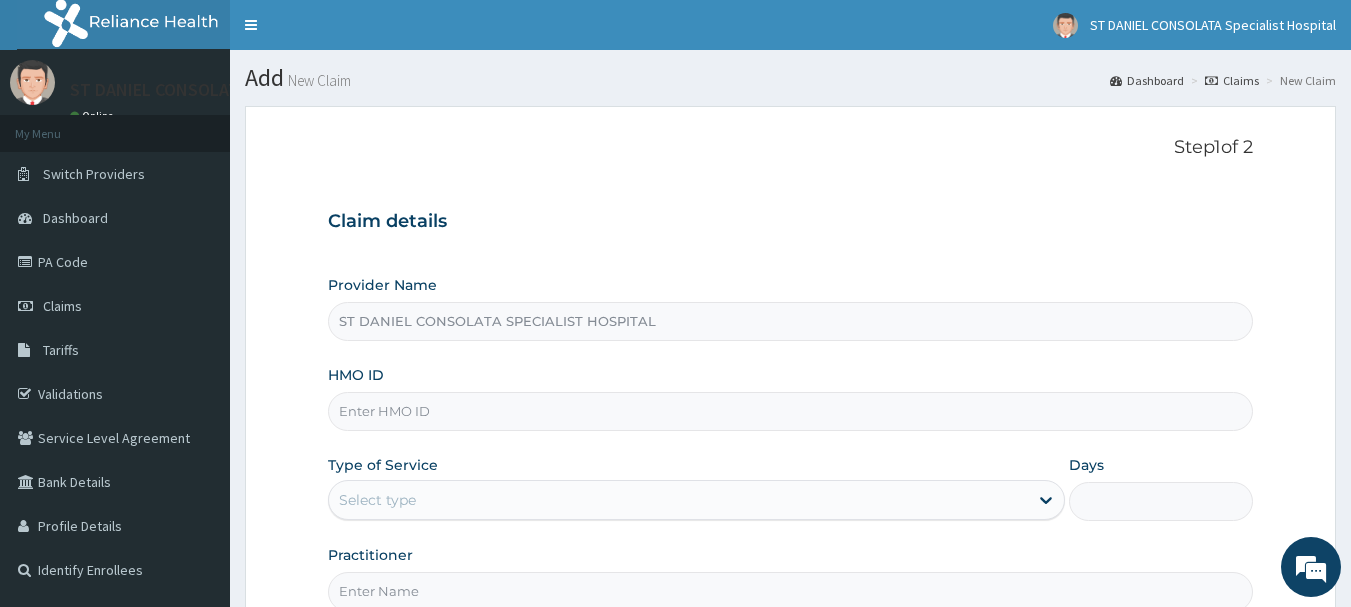 click on "HMO ID" at bounding box center (791, 411) 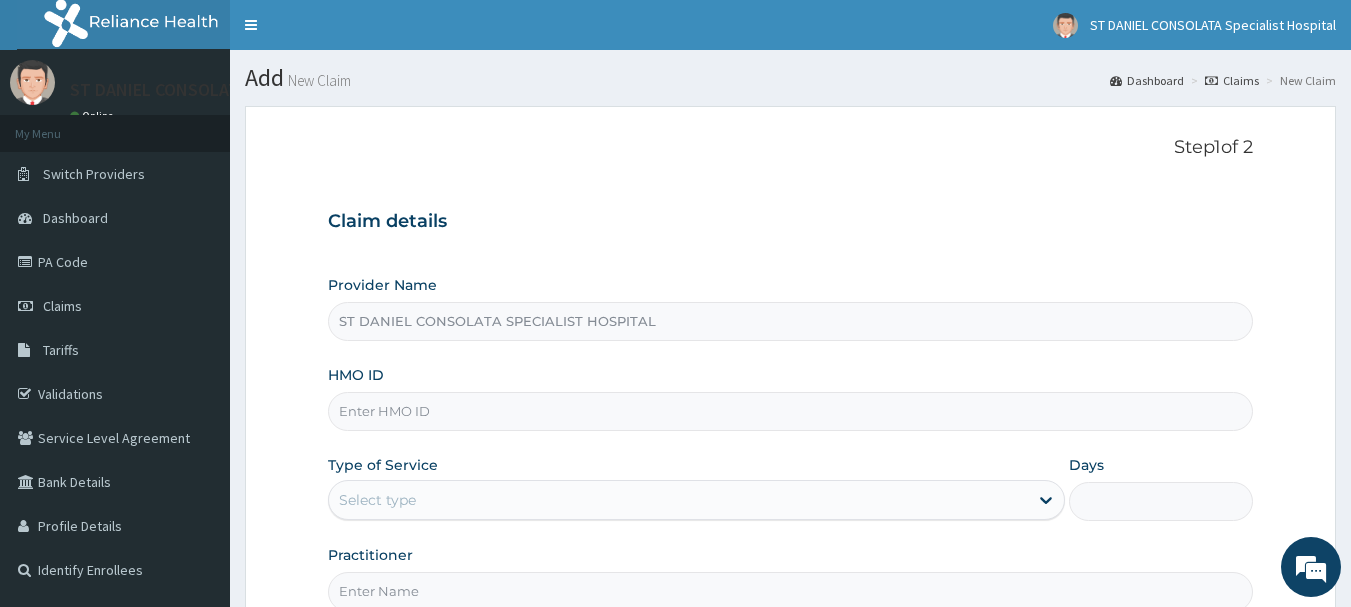 scroll, scrollTop: 0, scrollLeft: 0, axis: both 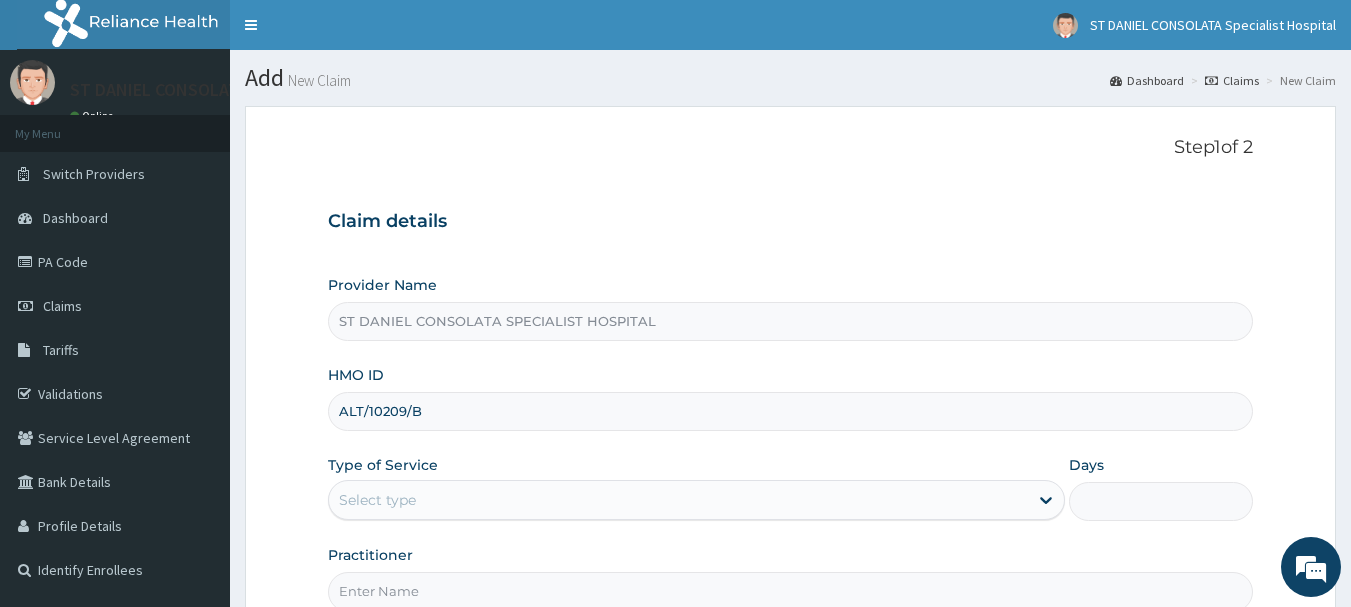 type on "ALT/10209/B" 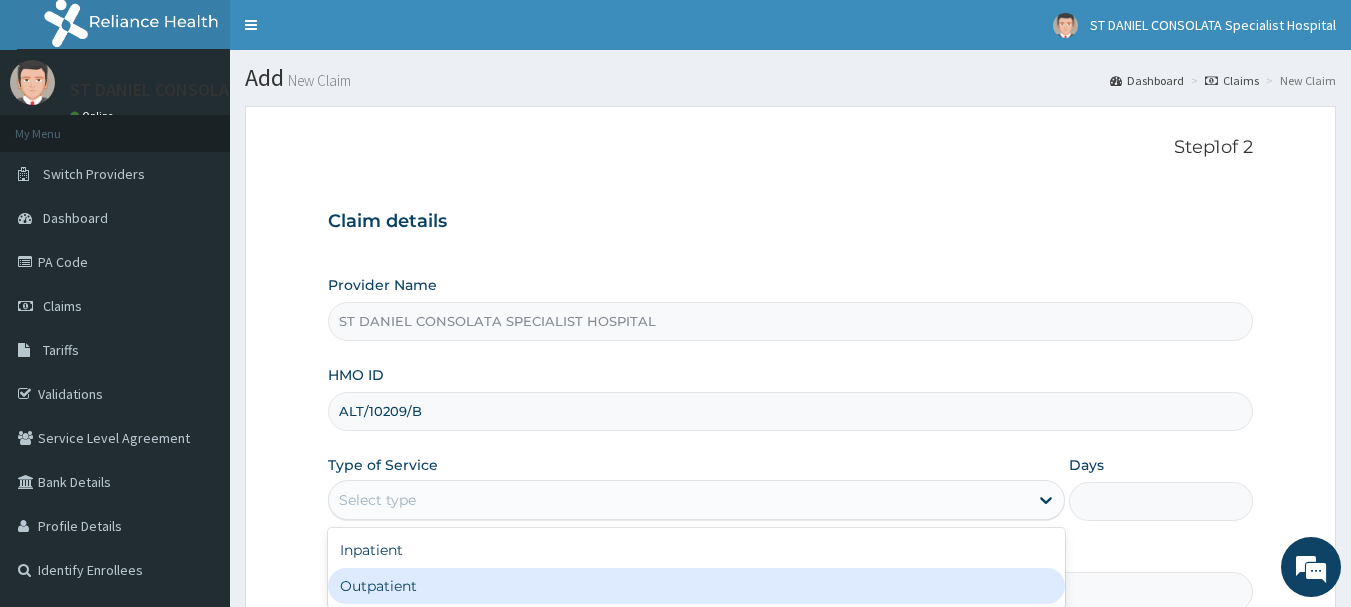 click on "Outpatient" at bounding box center (696, 586) 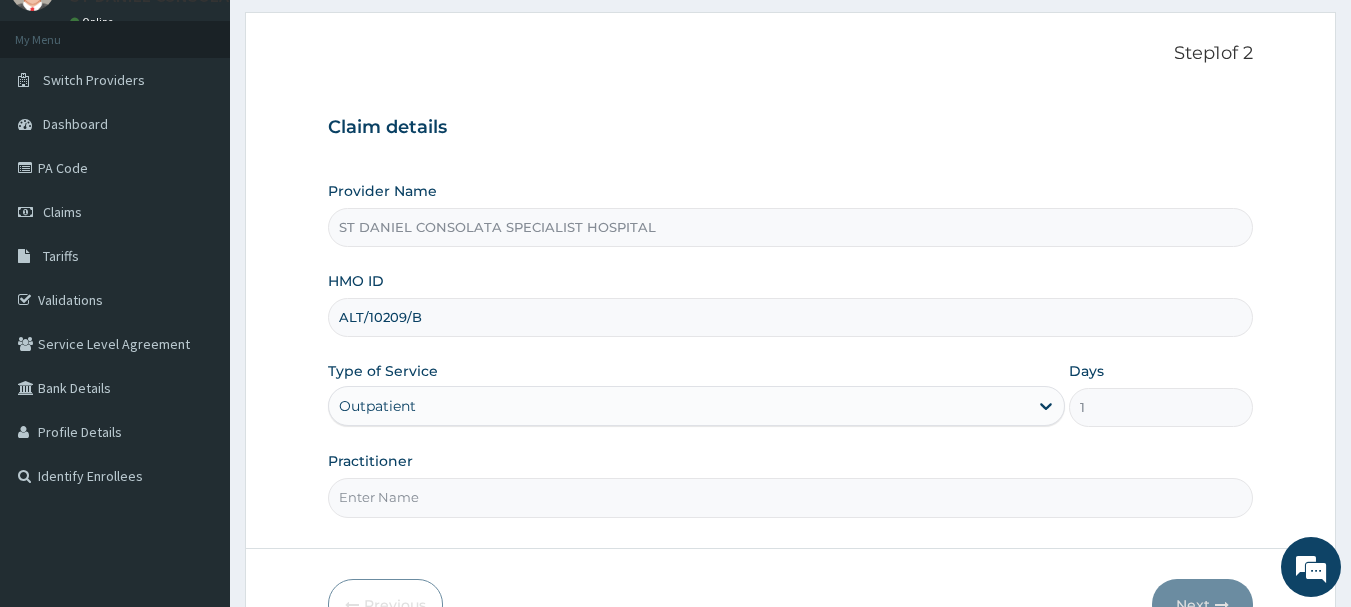 scroll, scrollTop: 172, scrollLeft: 0, axis: vertical 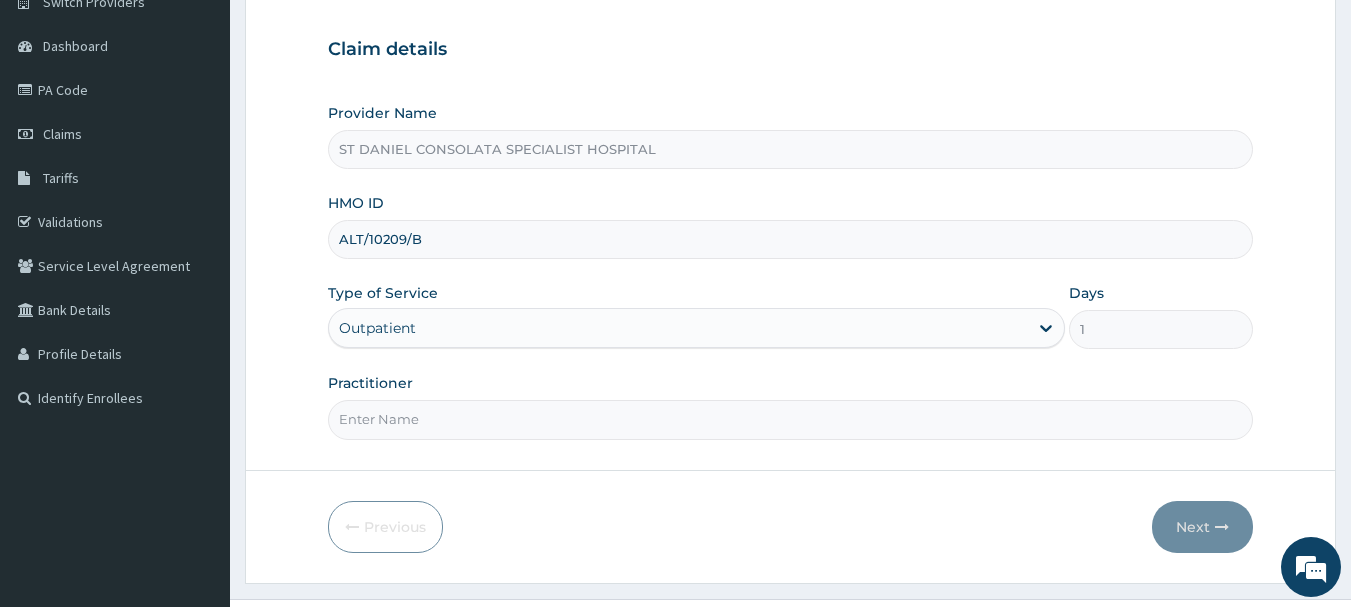 click on "Practitioner" at bounding box center [791, 419] 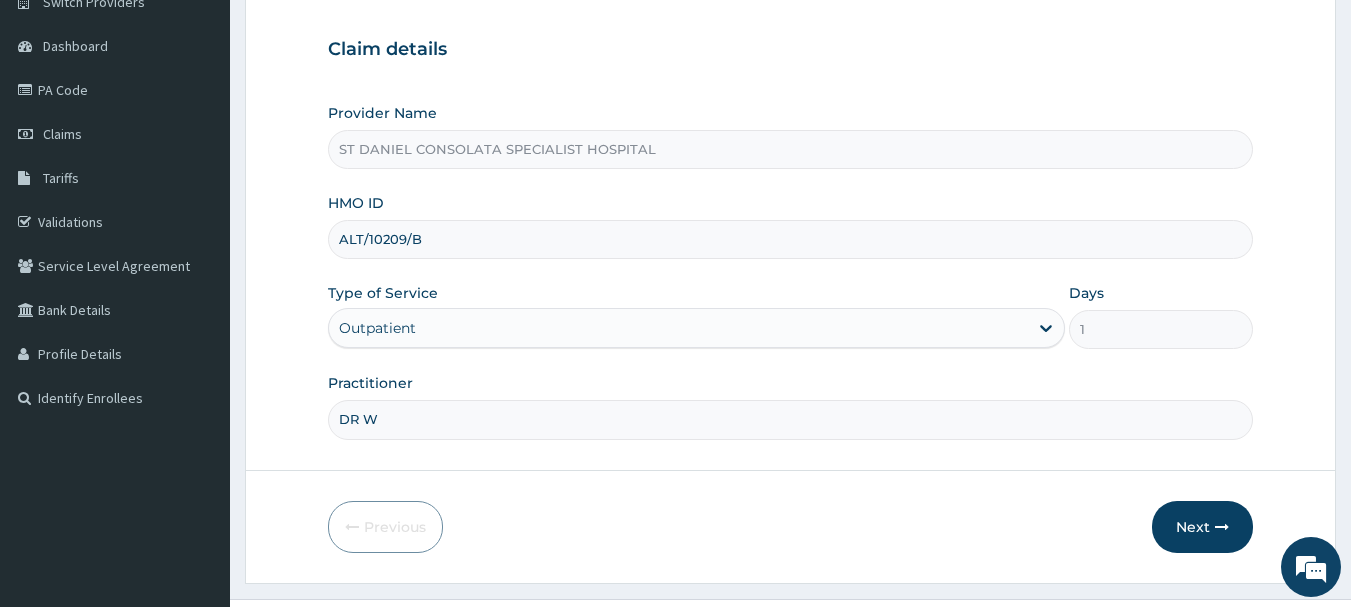 type on "DR WILSON OKORIE" 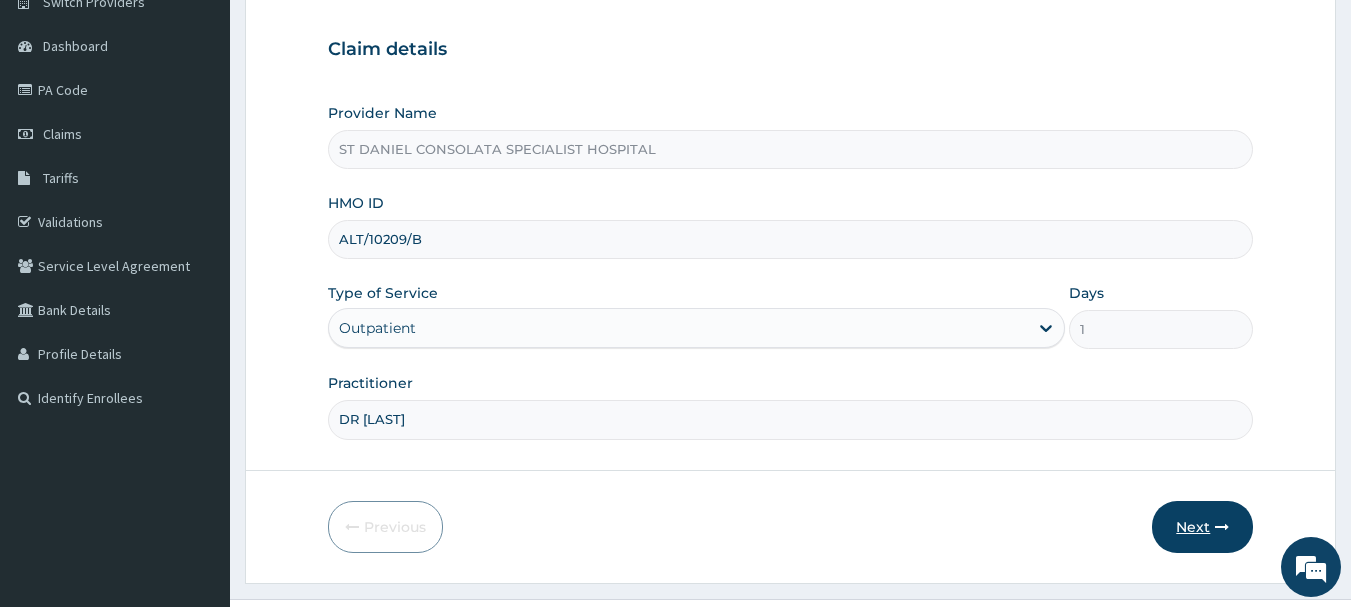 click on "Next" at bounding box center (1202, 527) 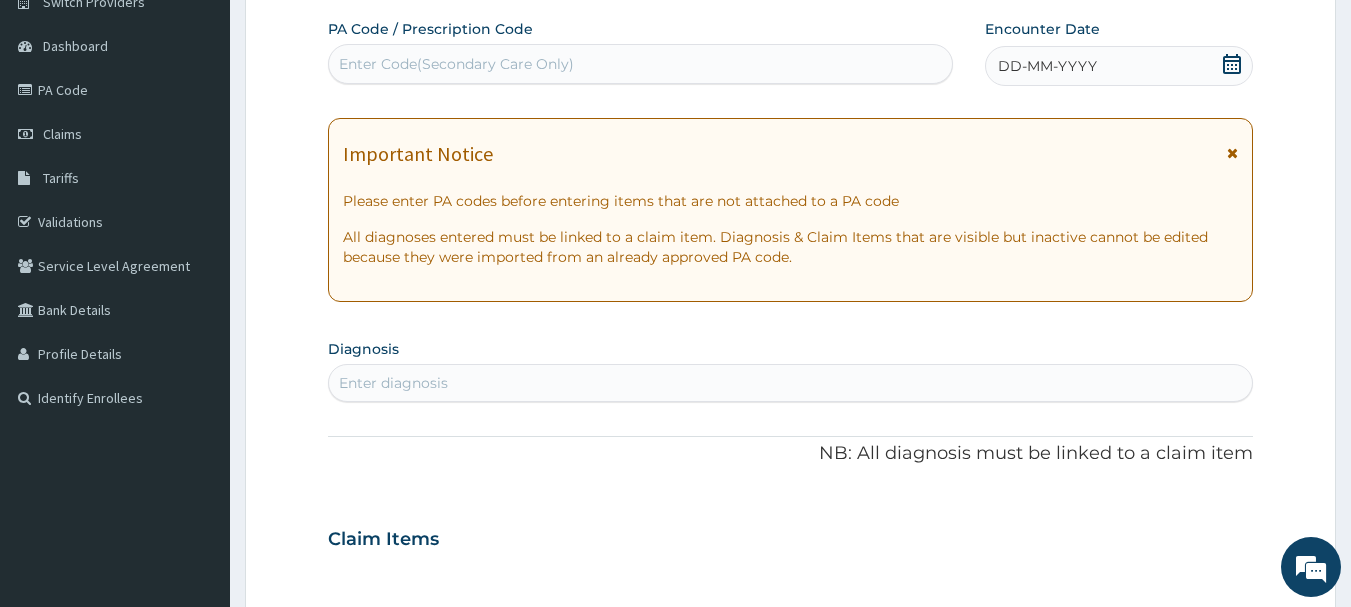click on "Enter Code(Secondary Care Only)" at bounding box center (456, 64) 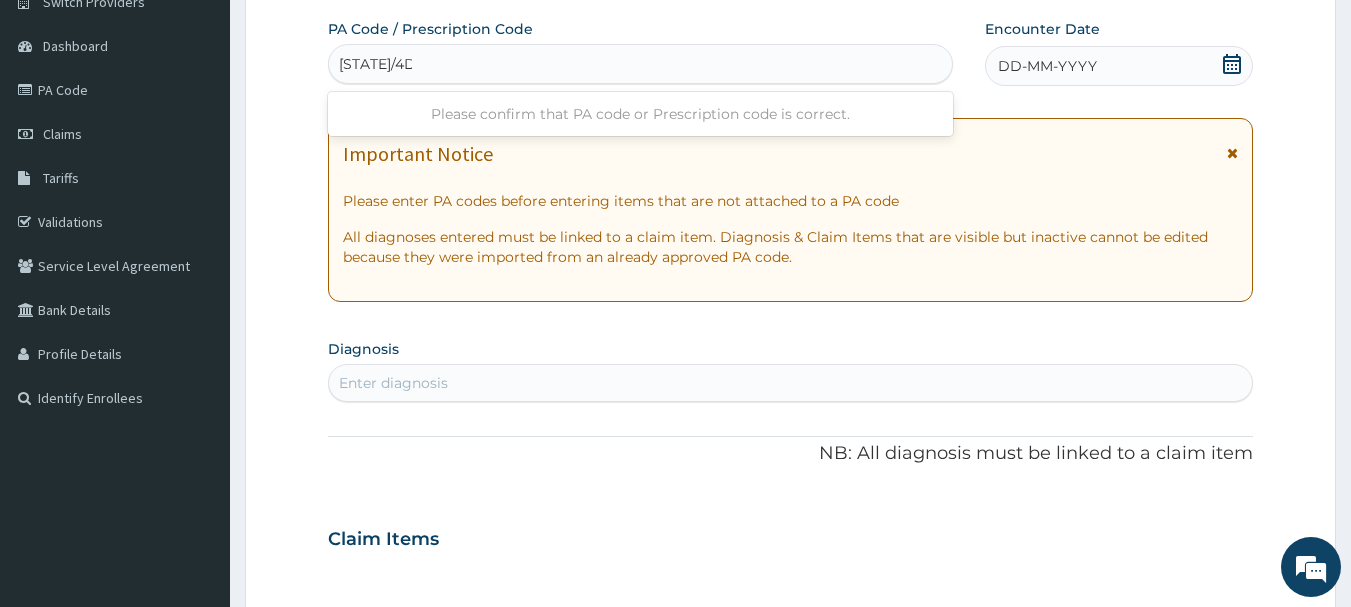 type on "PA/4D37BD" 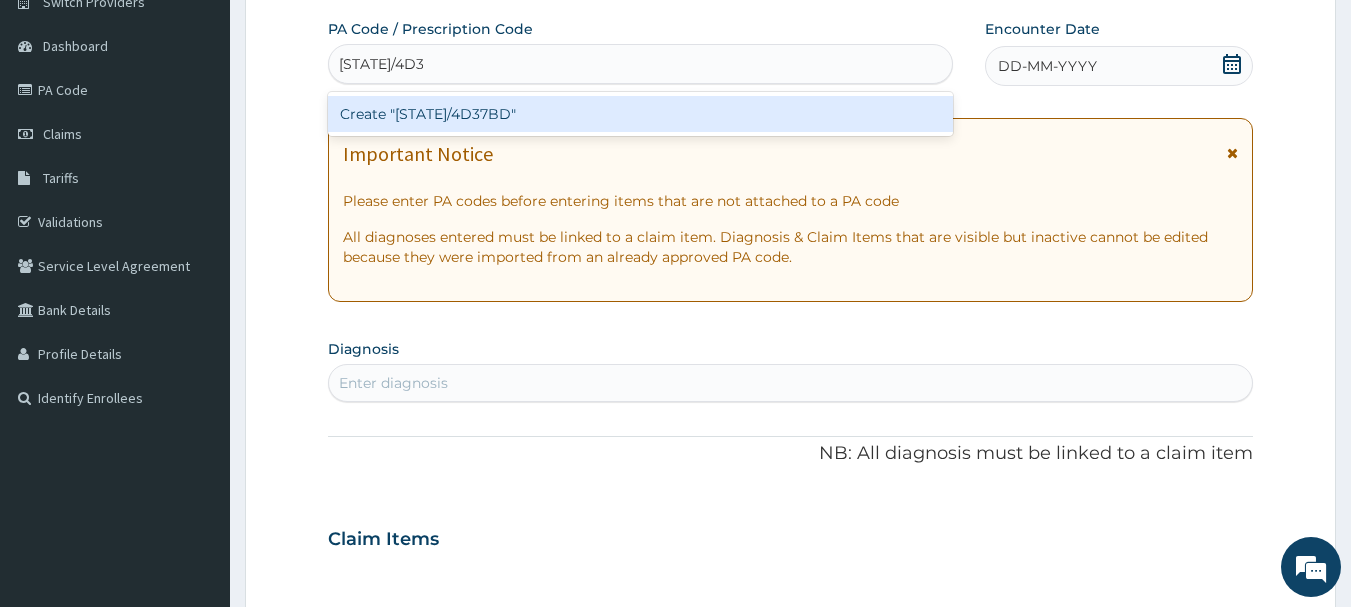 click on "Create "PA/4D37BD"" at bounding box center (641, 114) 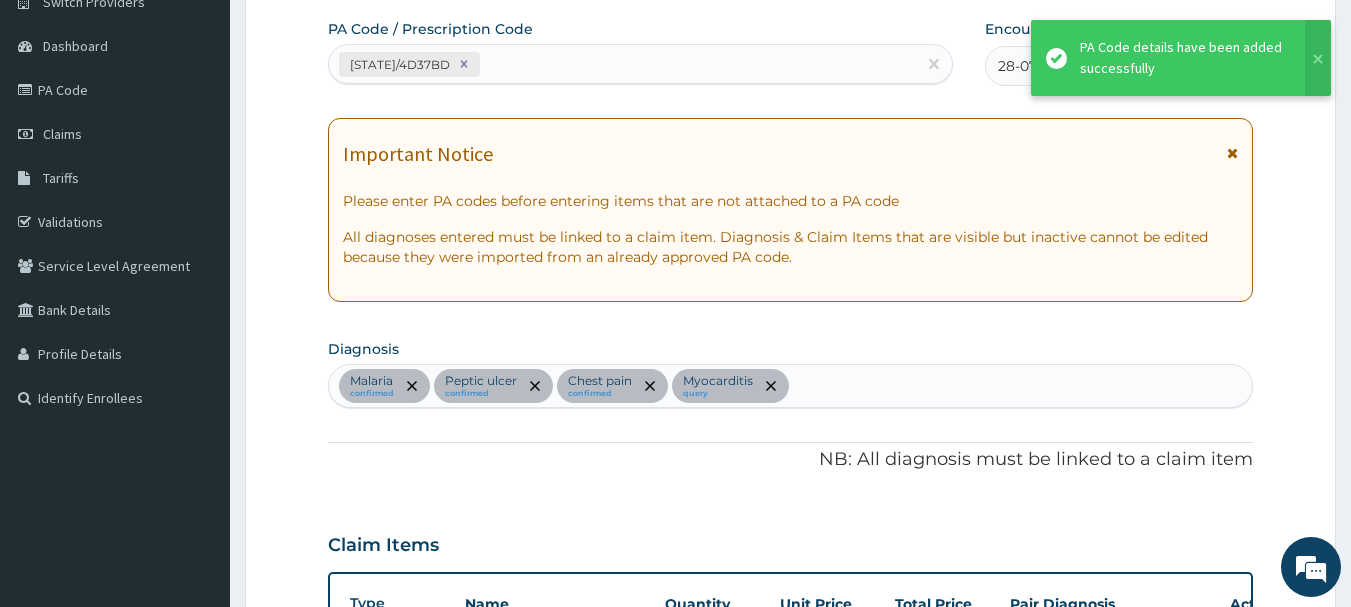 scroll, scrollTop: 1495, scrollLeft: 0, axis: vertical 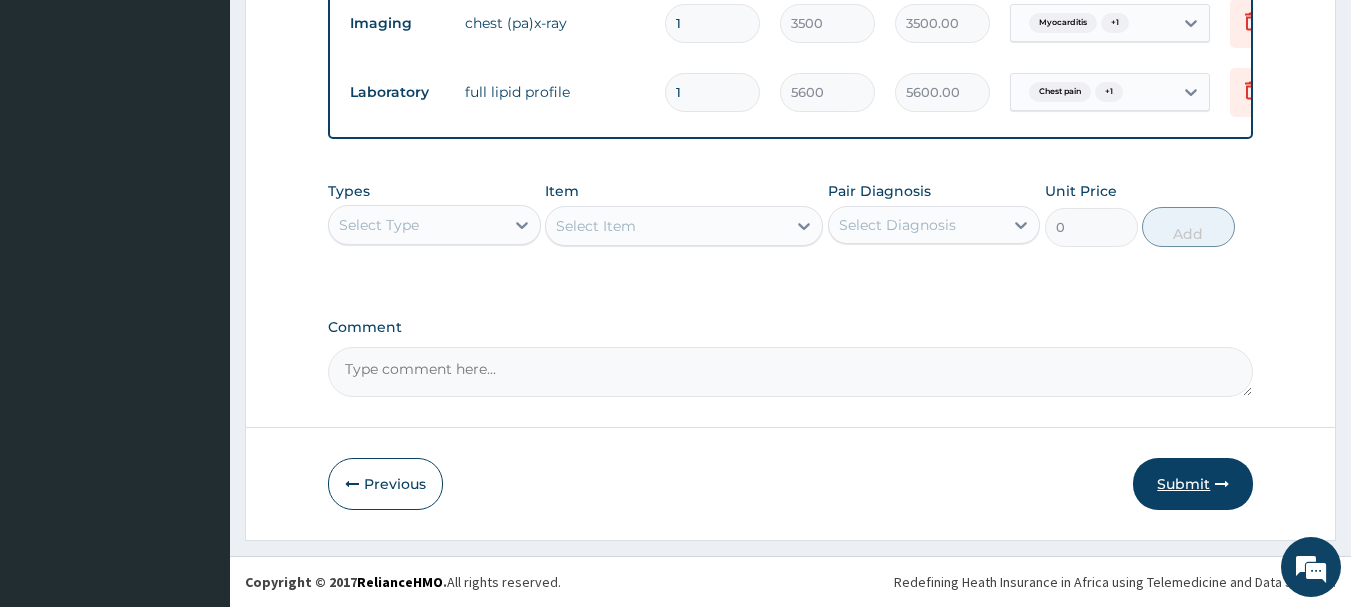 click on "Submit" at bounding box center (1193, 484) 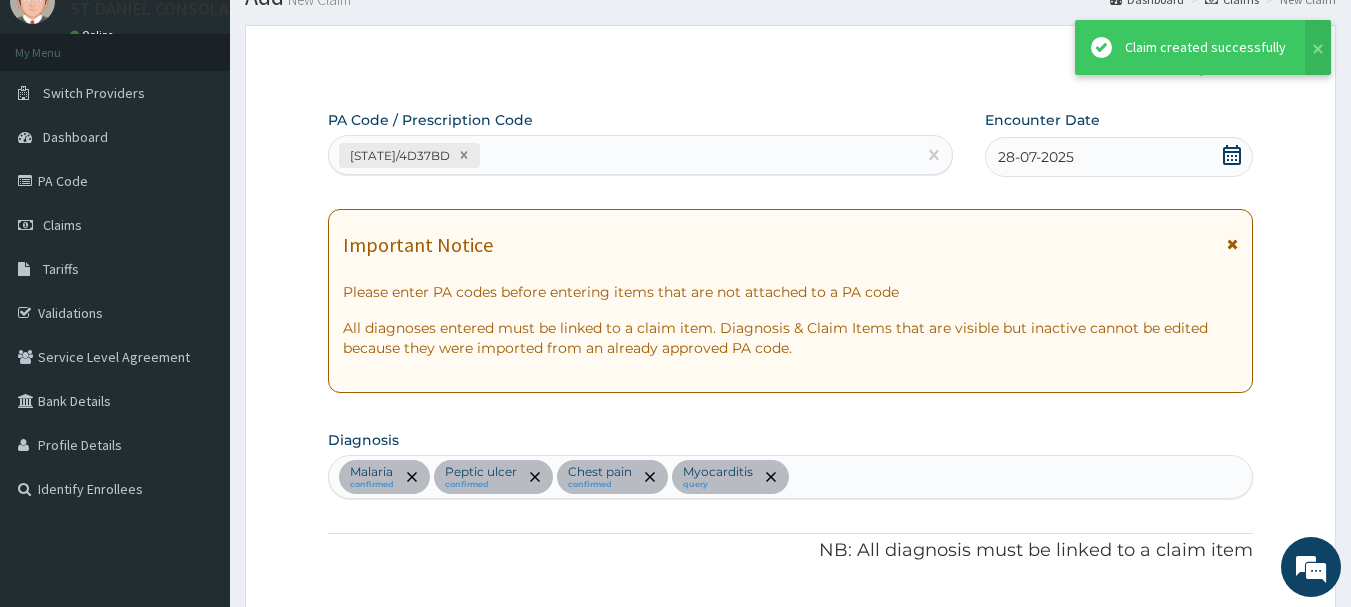 scroll, scrollTop: 1721, scrollLeft: 0, axis: vertical 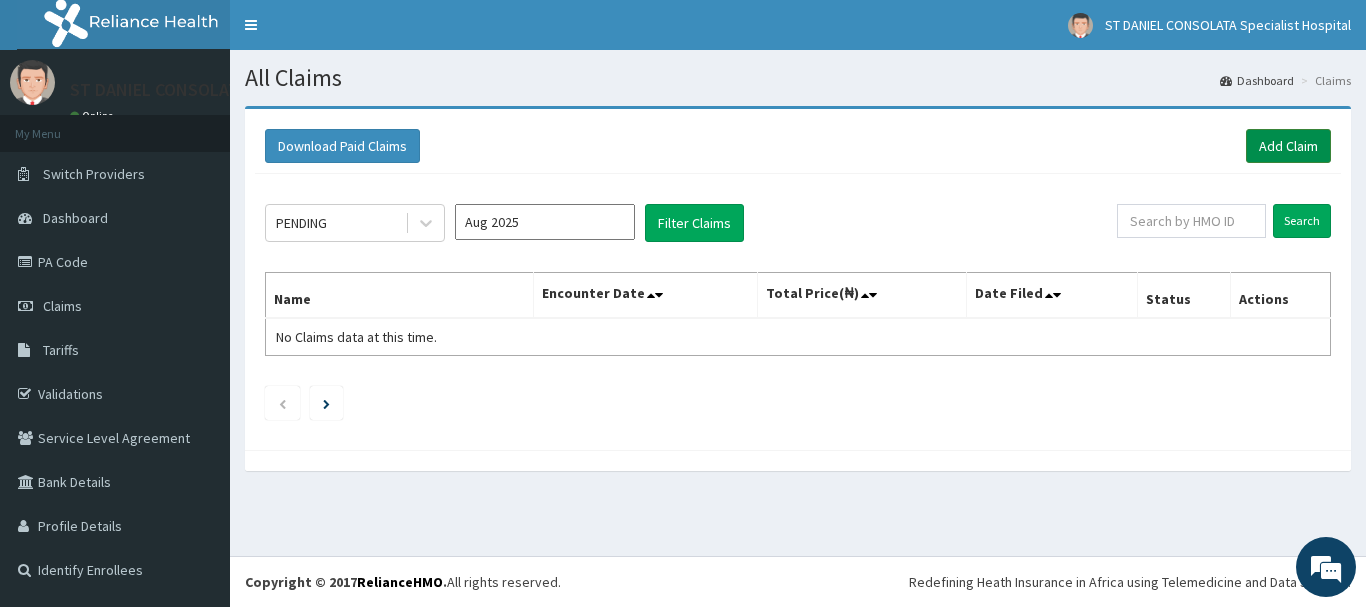 click on "Add Claim" at bounding box center (1288, 146) 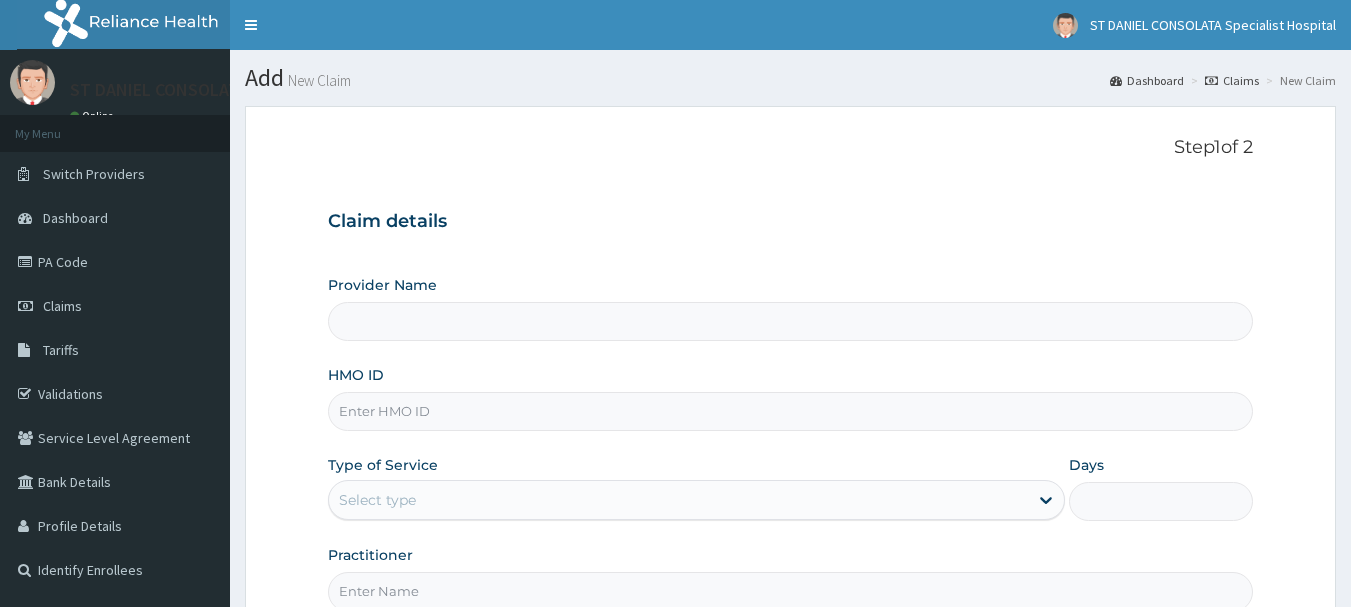scroll, scrollTop: 0, scrollLeft: 0, axis: both 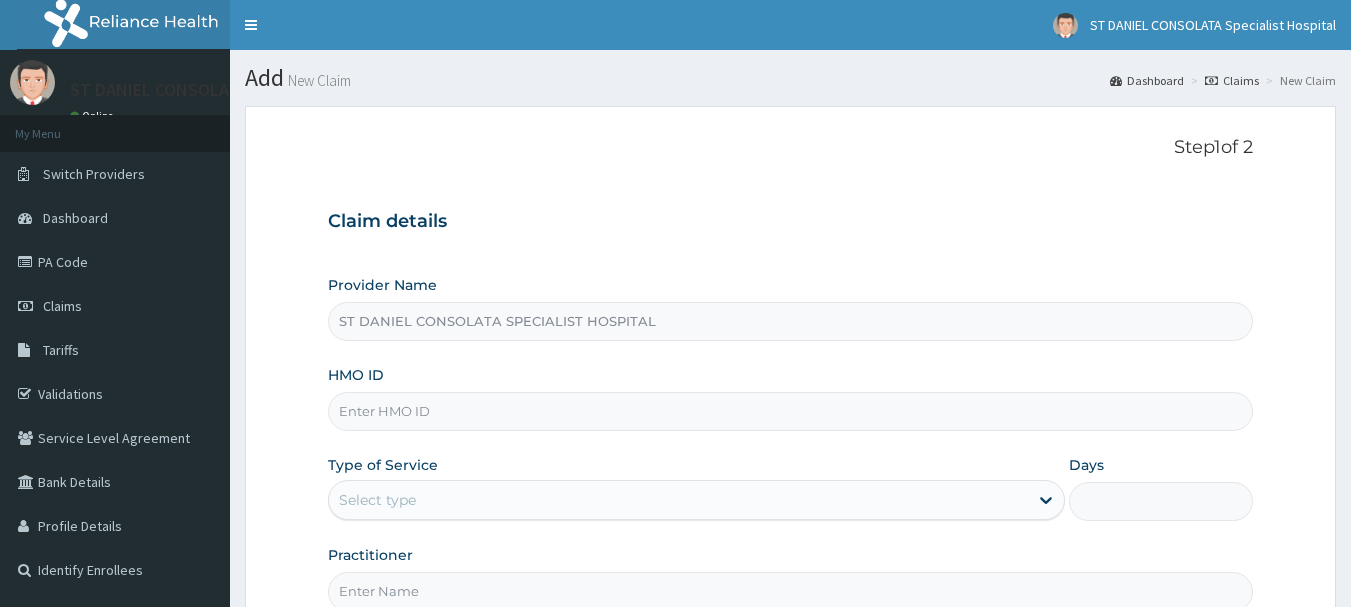 click on "HMO ID" at bounding box center (791, 411) 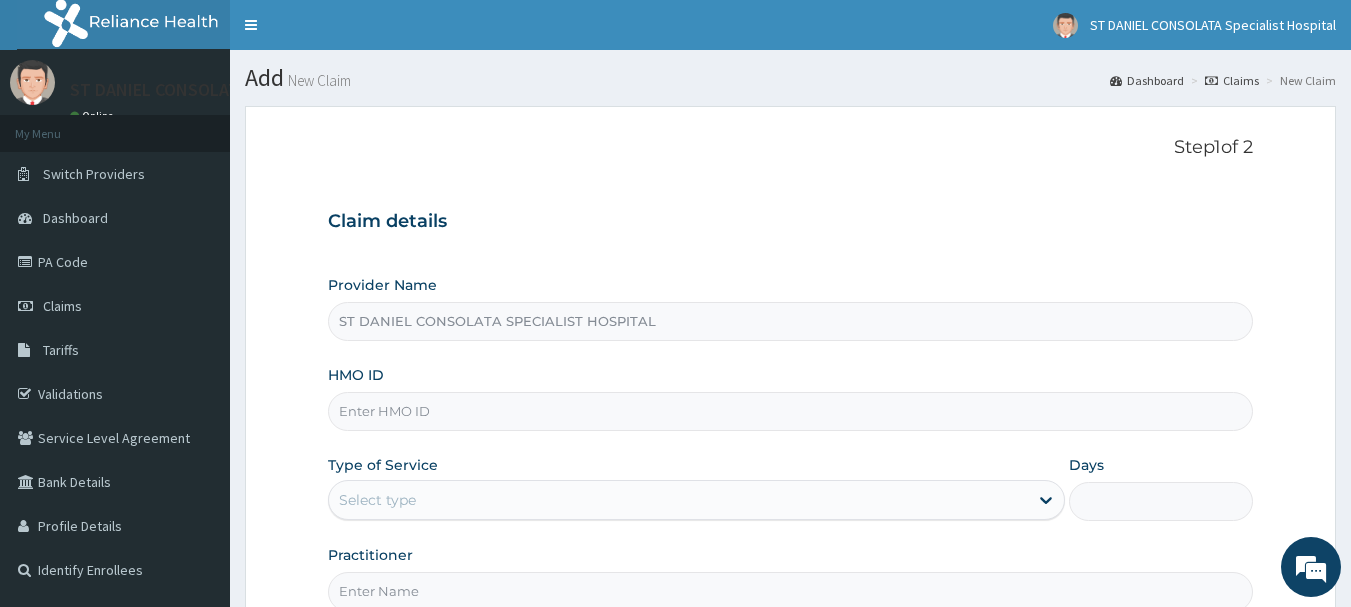 scroll, scrollTop: 0, scrollLeft: 0, axis: both 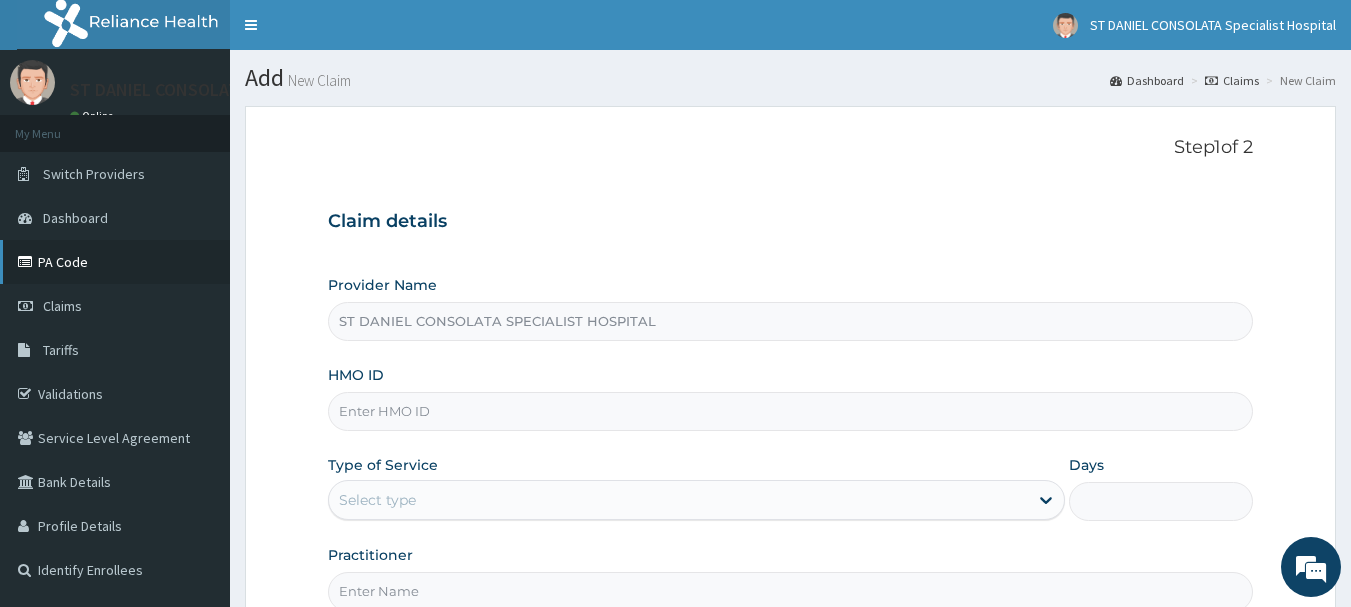 click on "PA Code" at bounding box center [115, 262] 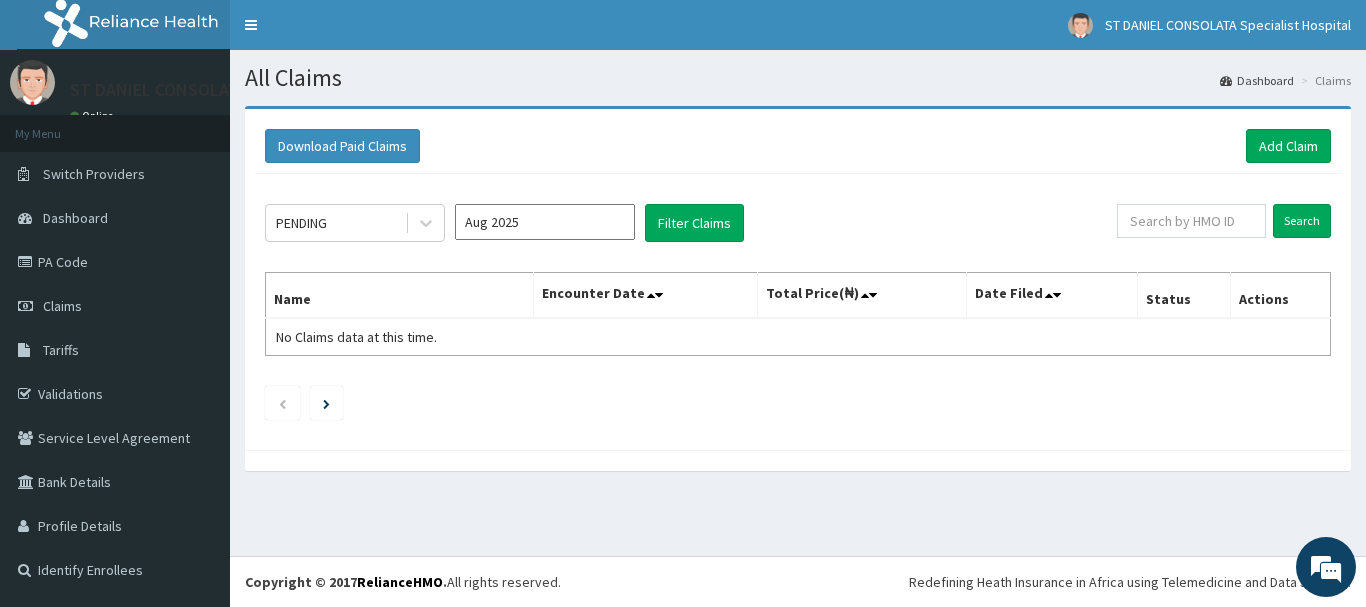 scroll, scrollTop: 0, scrollLeft: 0, axis: both 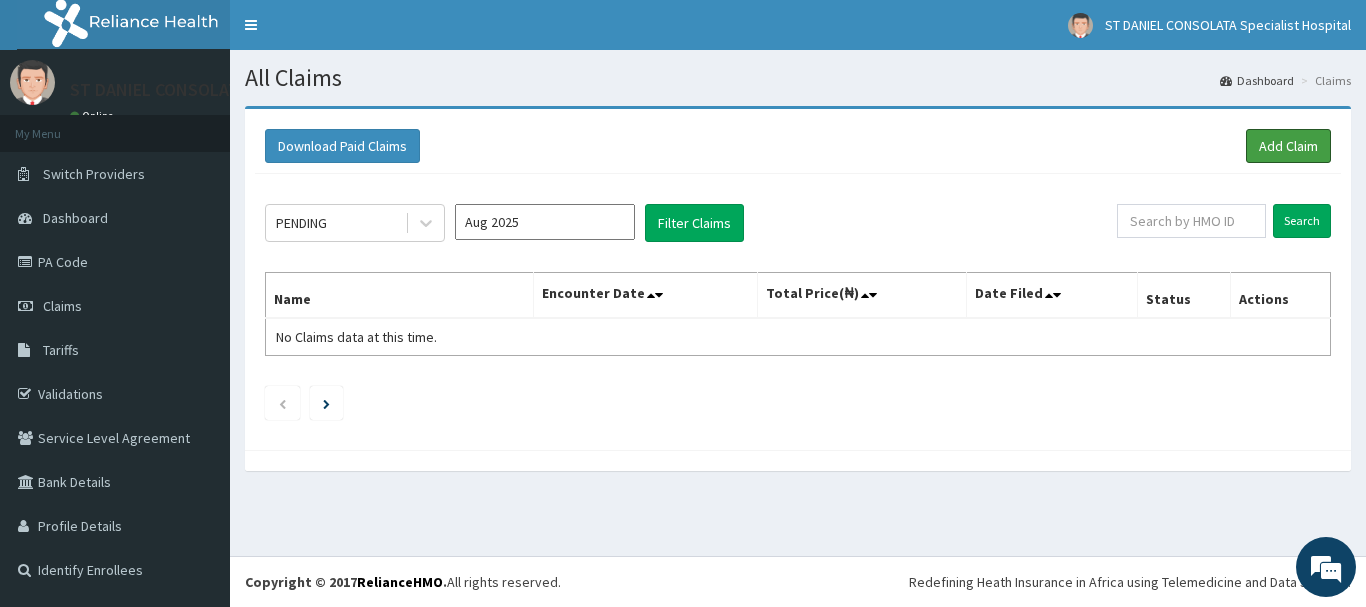 click on "Add Claim" at bounding box center [1288, 146] 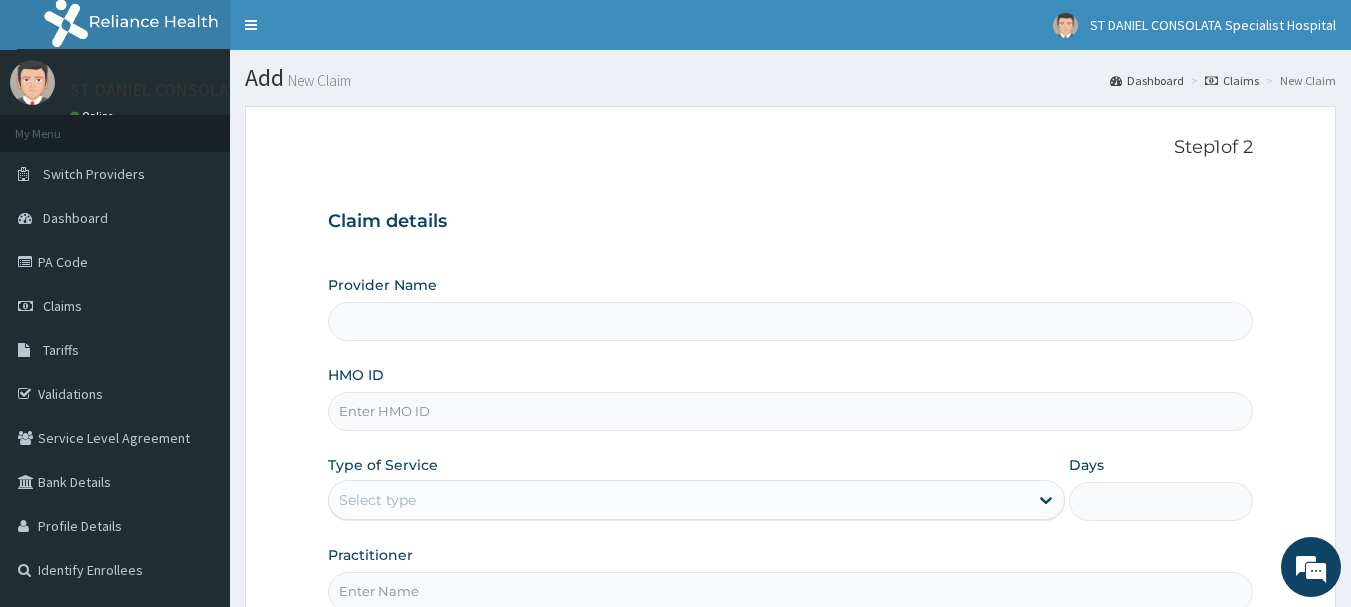 scroll, scrollTop: 0, scrollLeft: 0, axis: both 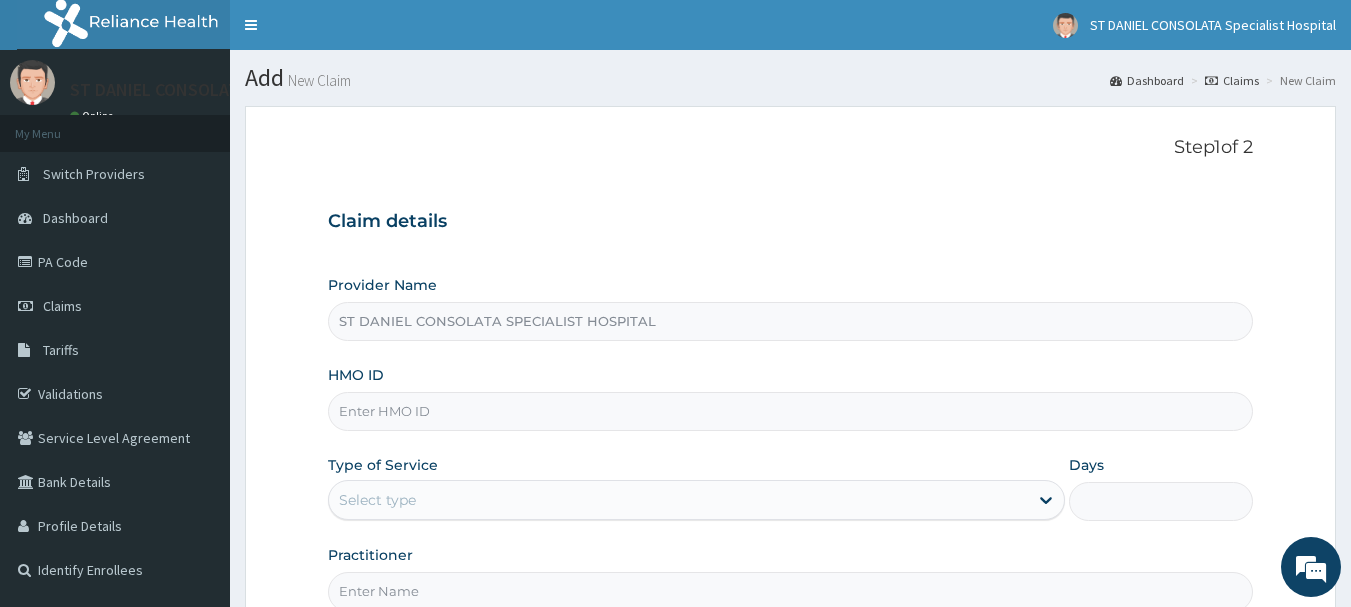 paste on "FCC/12639/A" 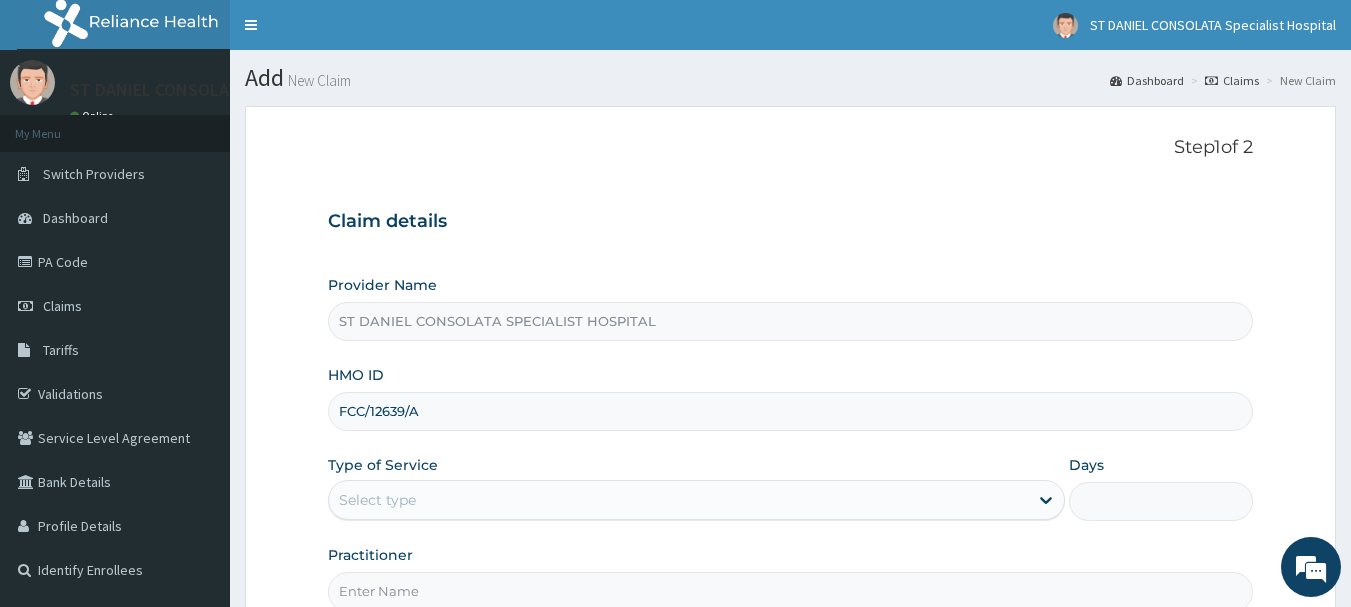 scroll, scrollTop: 0, scrollLeft: 0, axis: both 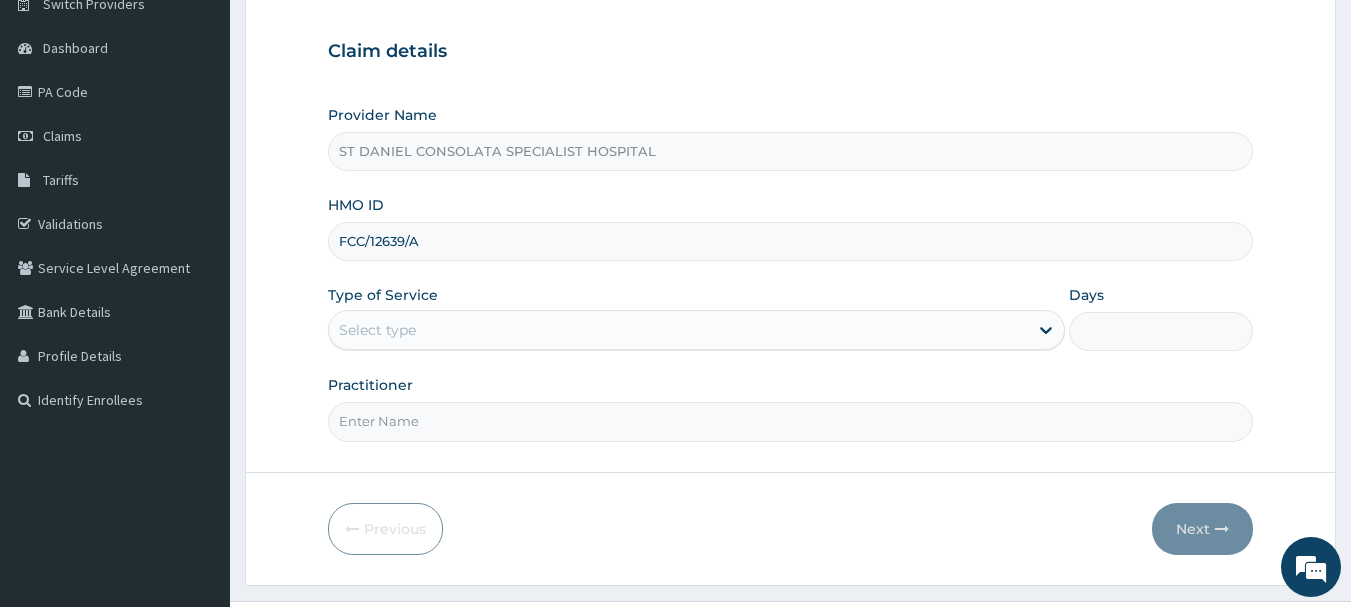 type on "FCC/12639/A" 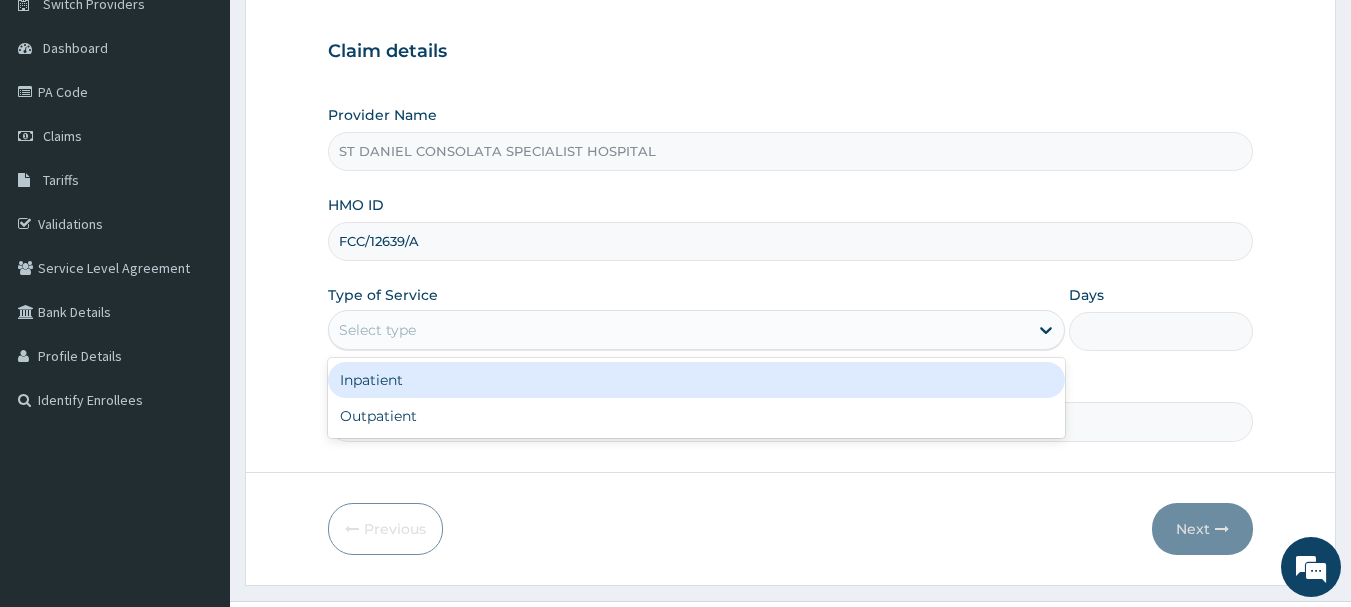 click on "Select type" at bounding box center [678, 330] 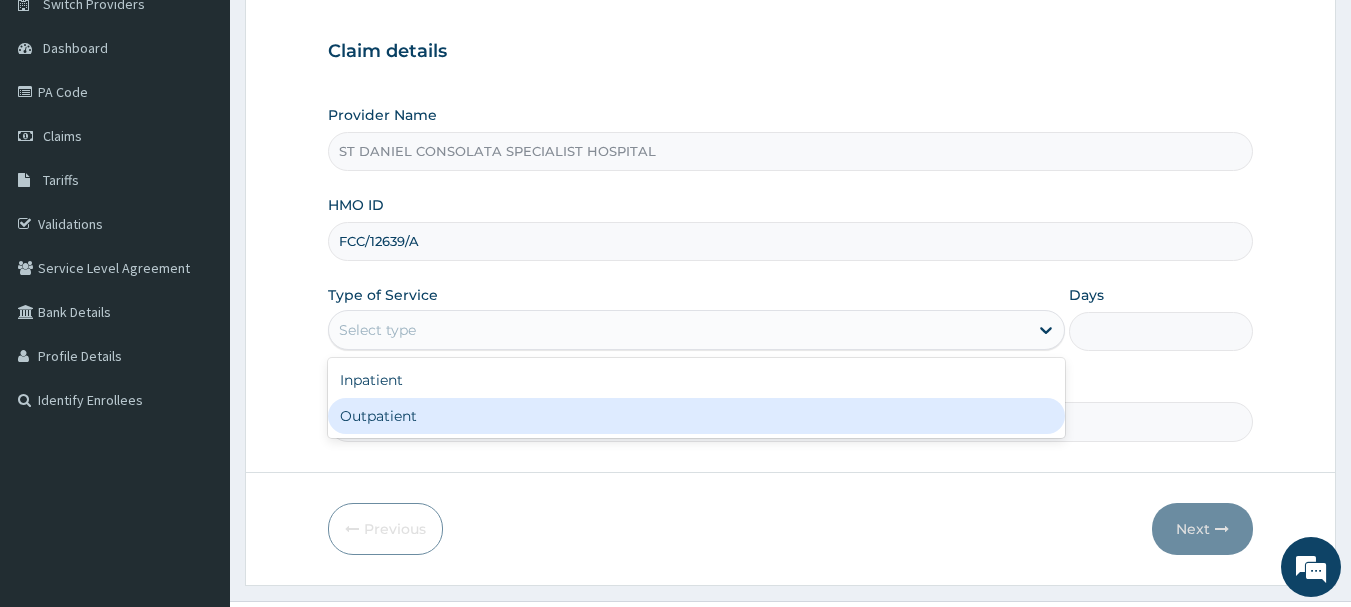 click on "Outpatient" at bounding box center [696, 416] 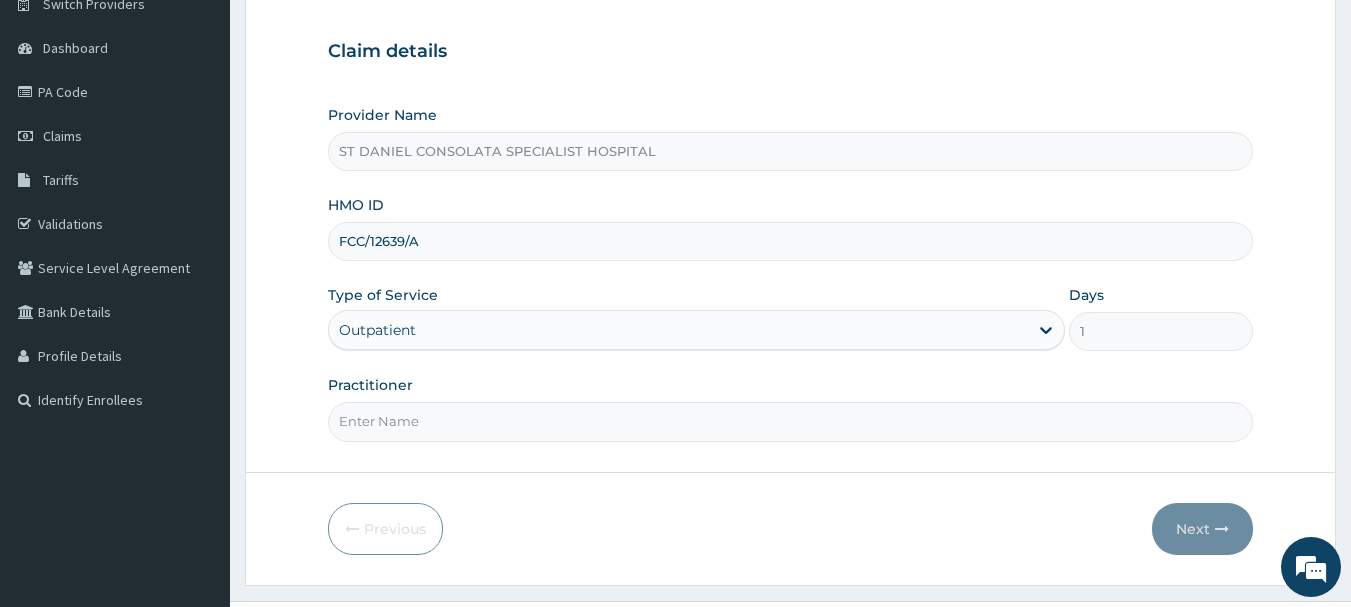 click on "Practitioner" at bounding box center [791, 421] 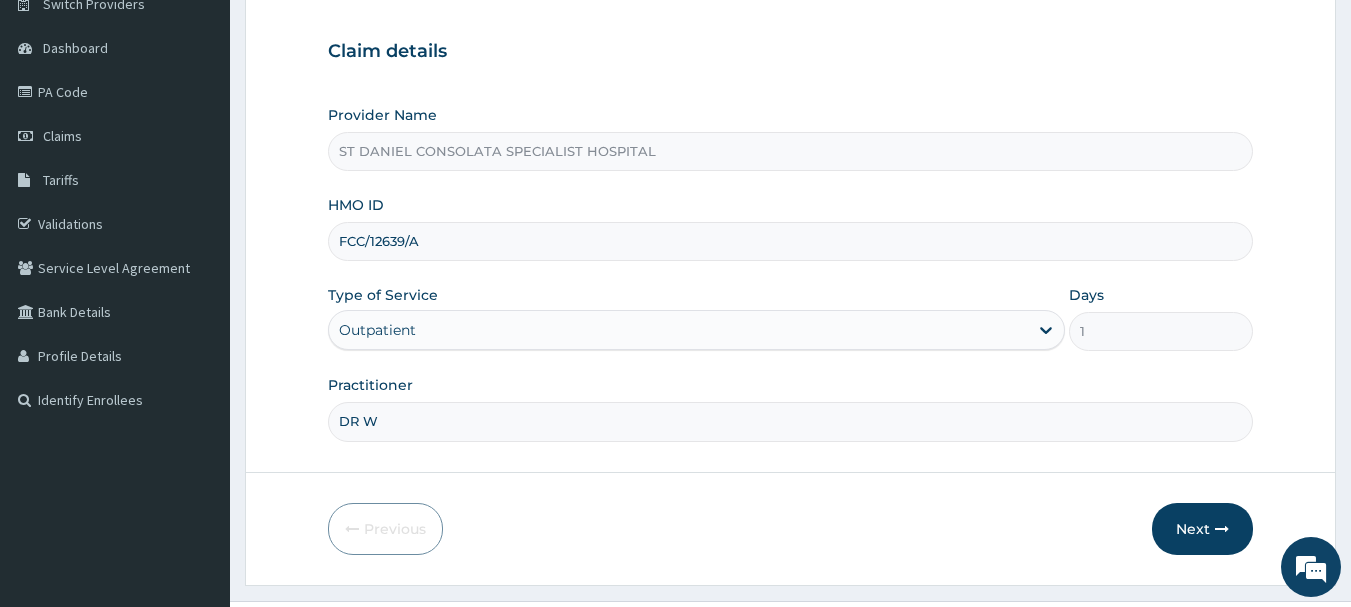 type on "[LAST] [LAST]" 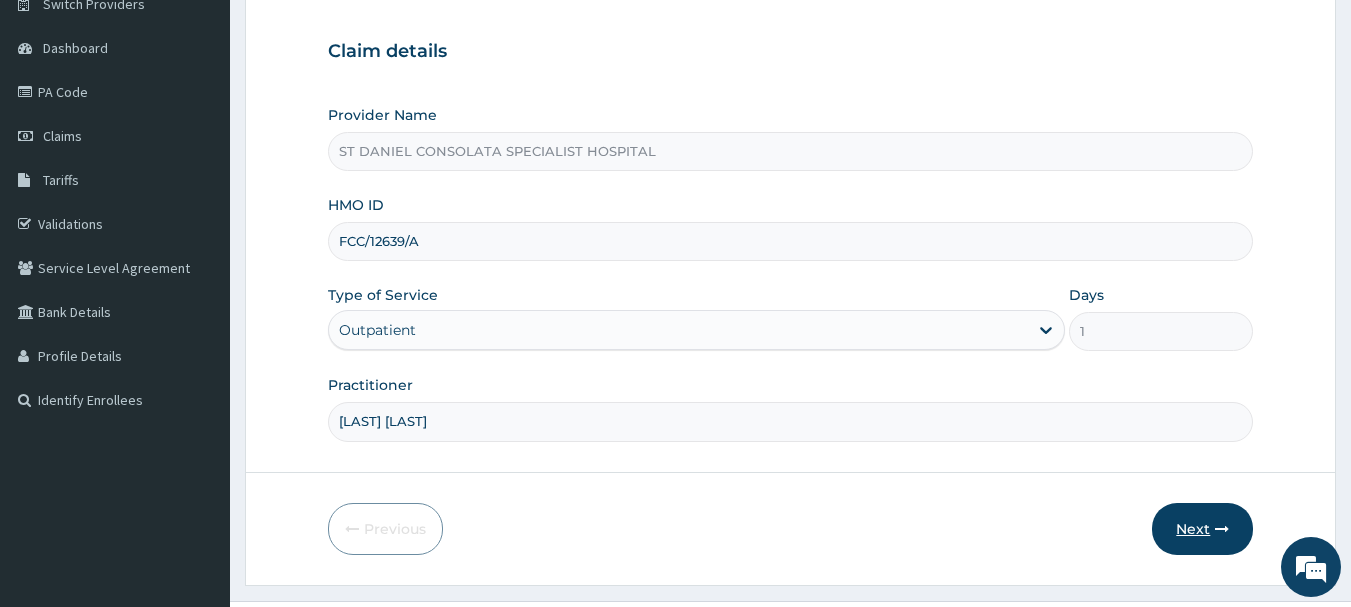 click on "Next" at bounding box center [1202, 529] 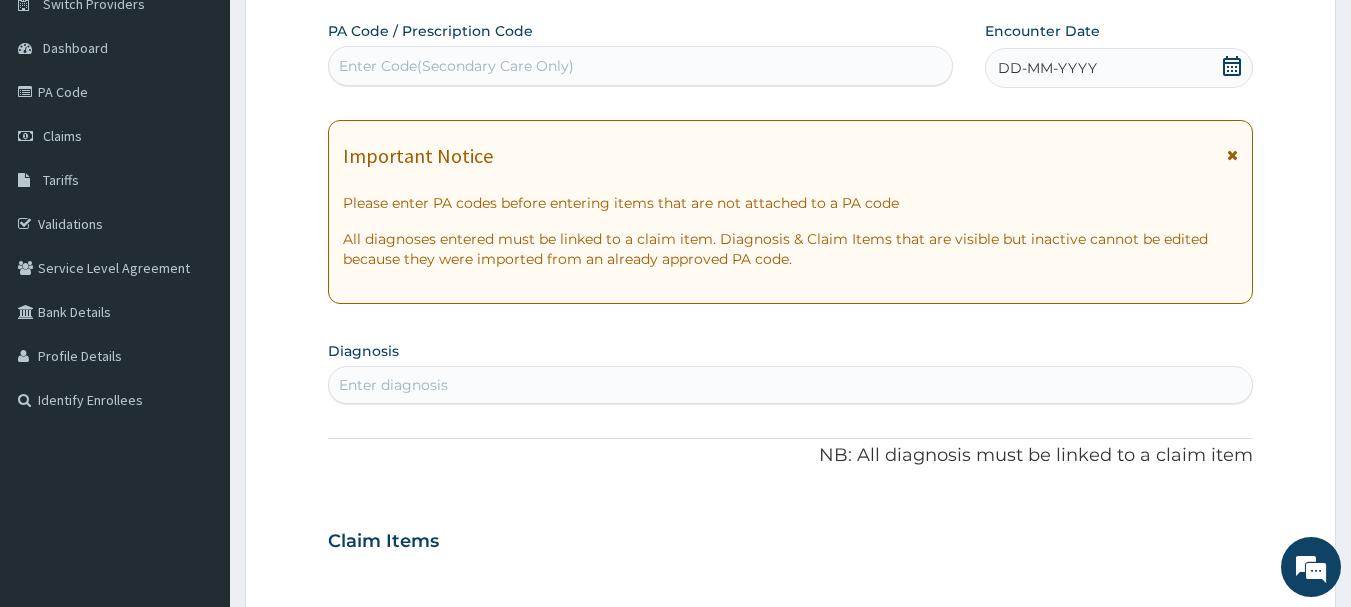 click on "Enter Code(Secondary Care Only)" at bounding box center (456, 66) 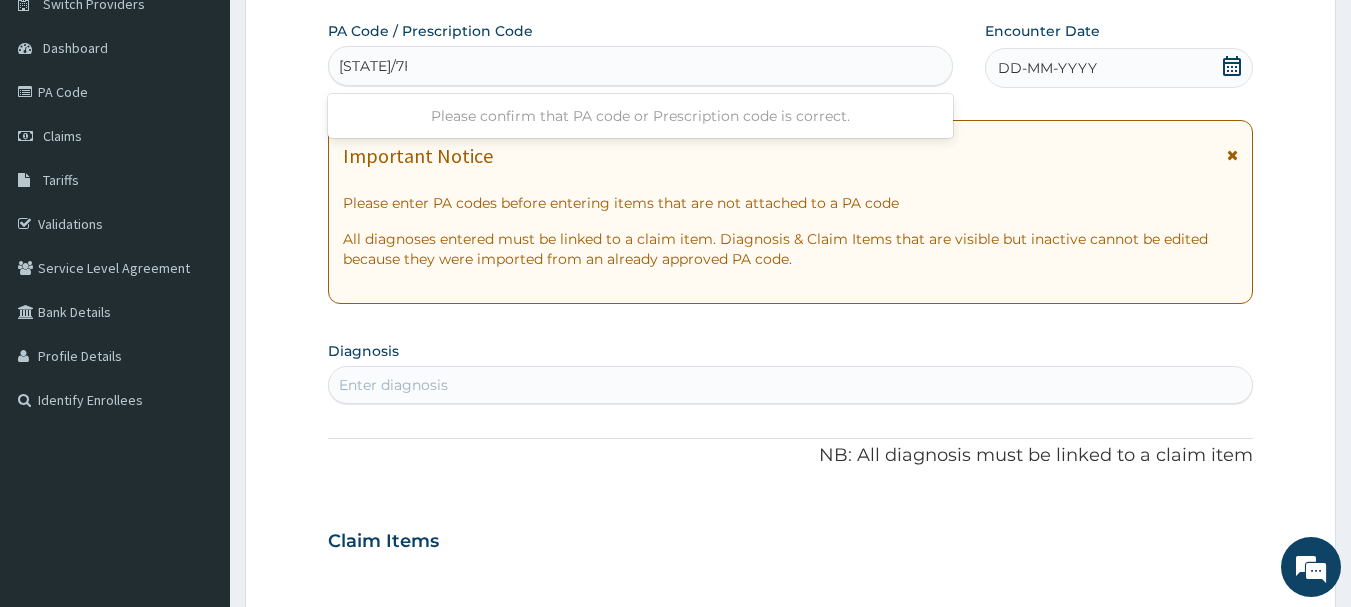 type on "[STATE]/7FF1AS" 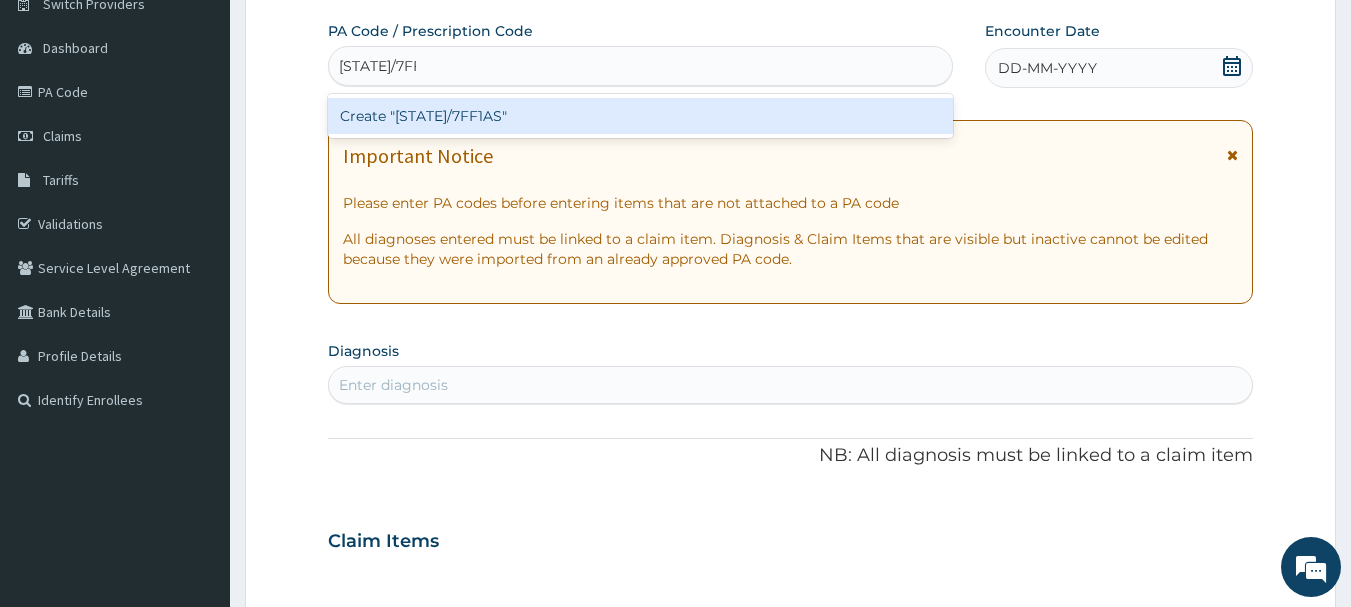 click on "Create "PA/7FF1AS"" at bounding box center [641, 116] 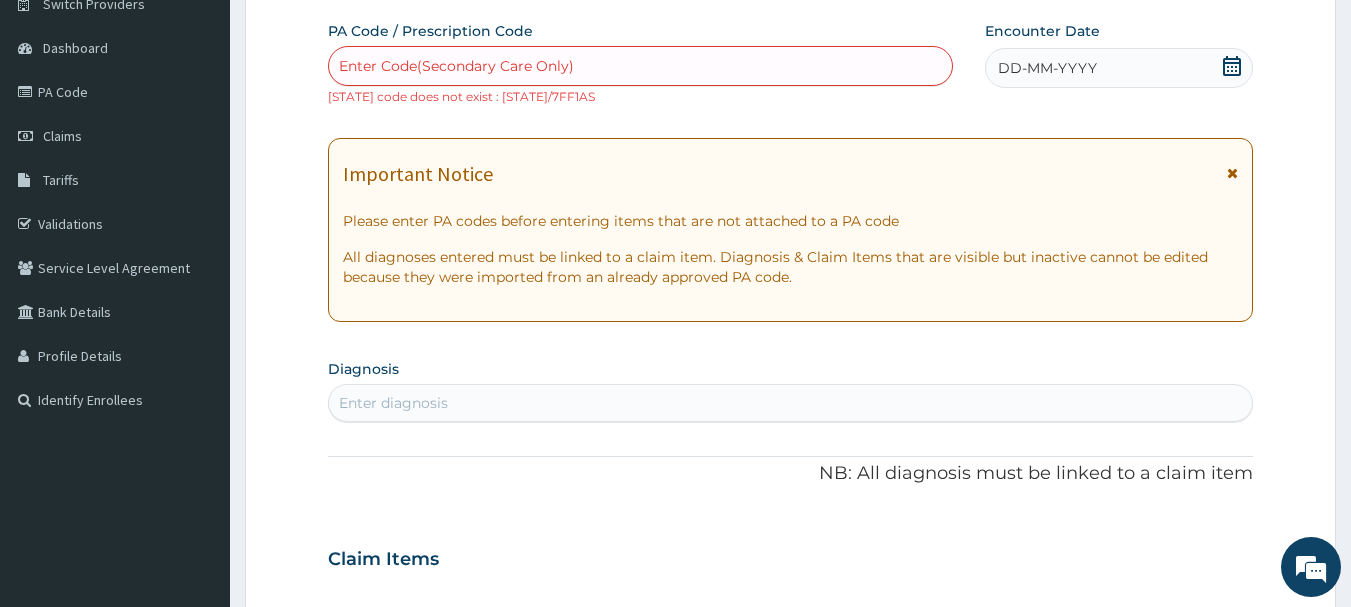 click on "Enter Code(Secondary Care Only)" at bounding box center [641, 66] 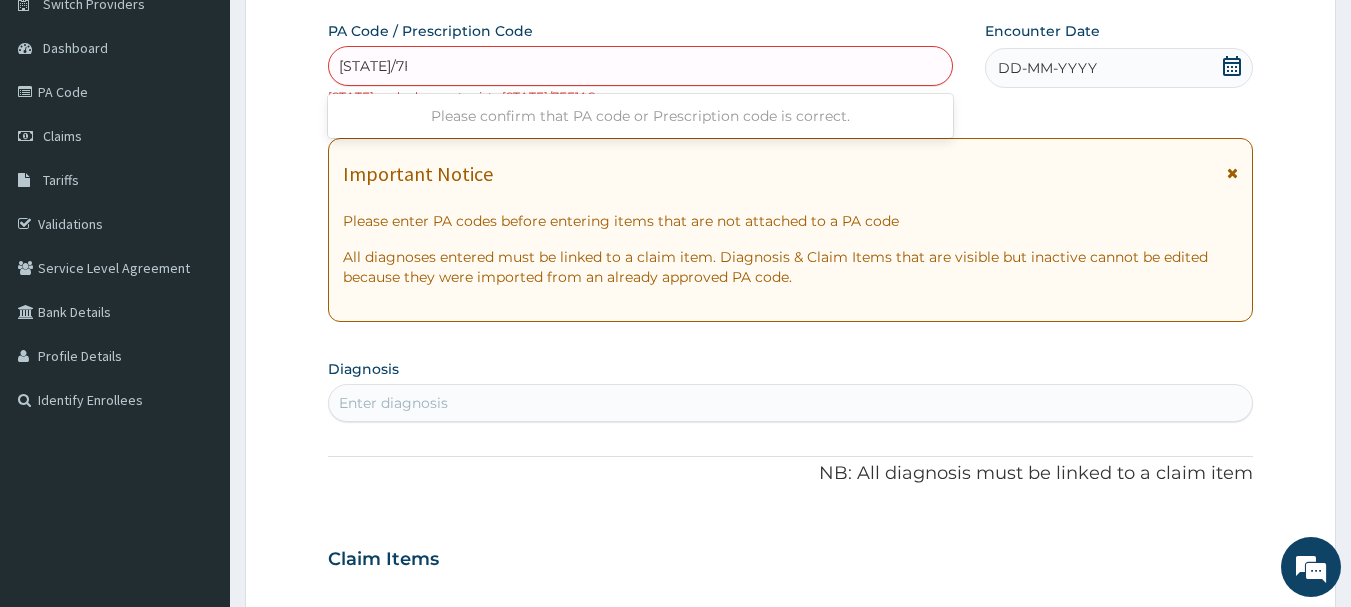 type on "PA/7FF1A5" 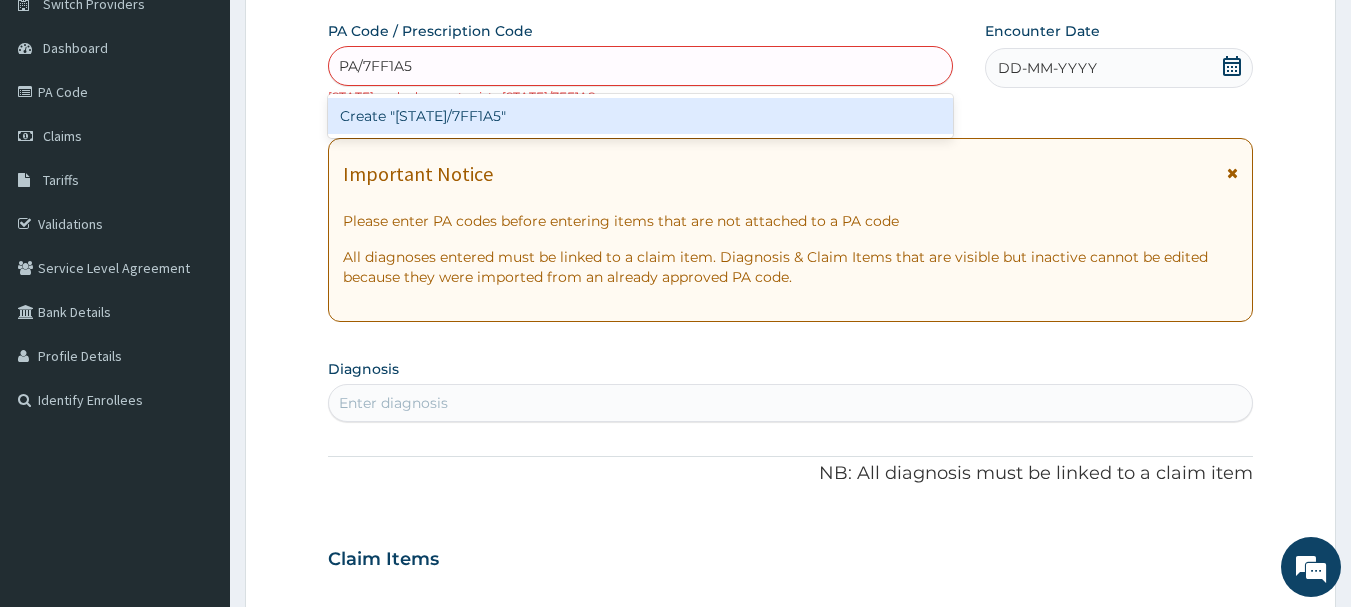 click on "Create "PA/7FF1A5"" at bounding box center (641, 116) 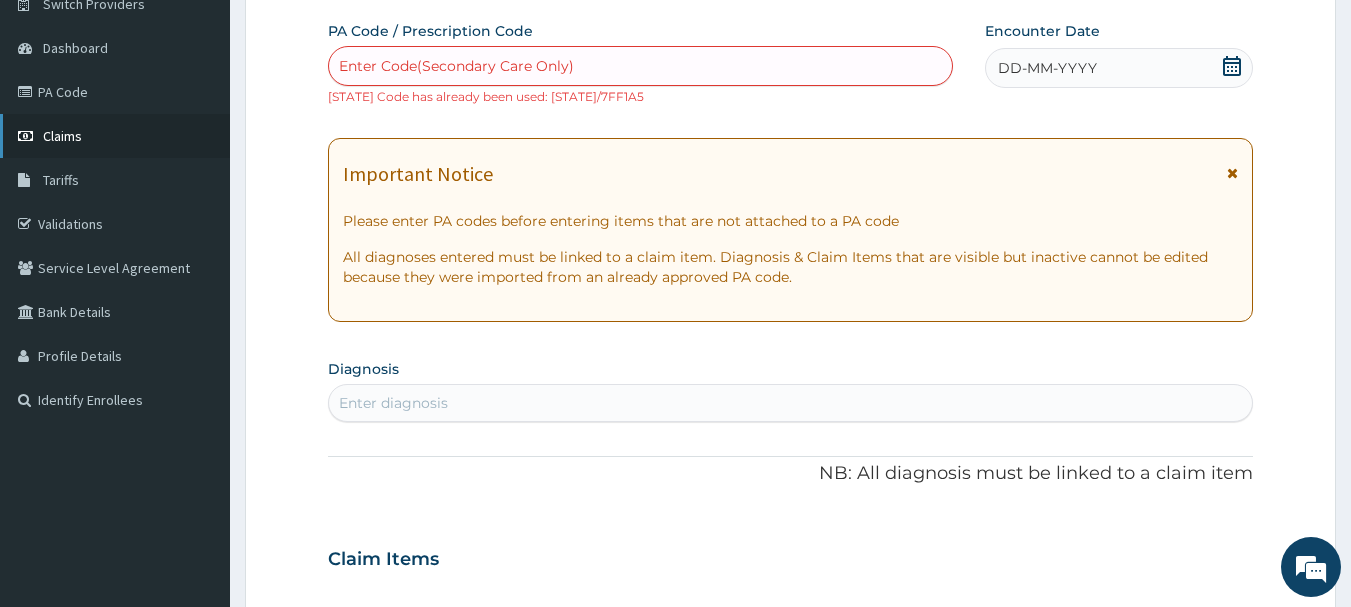 click on "Claims" at bounding box center (62, 136) 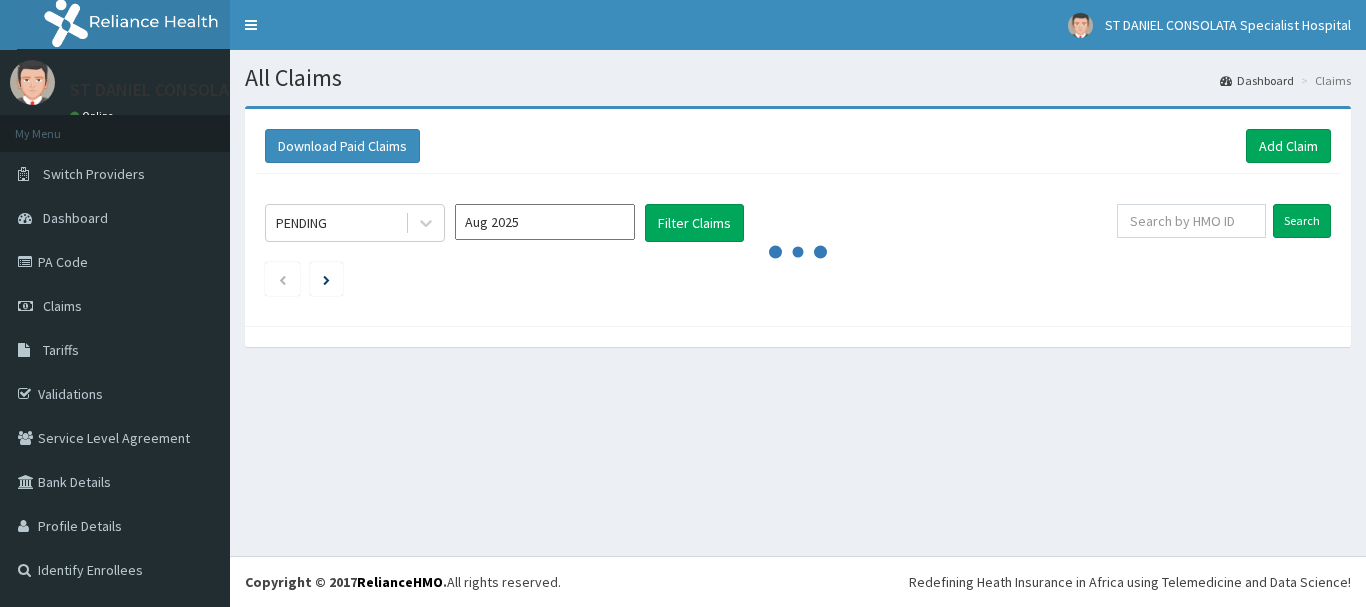 scroll, scrollTop: 0, scrollLeft: 0, axis: both 